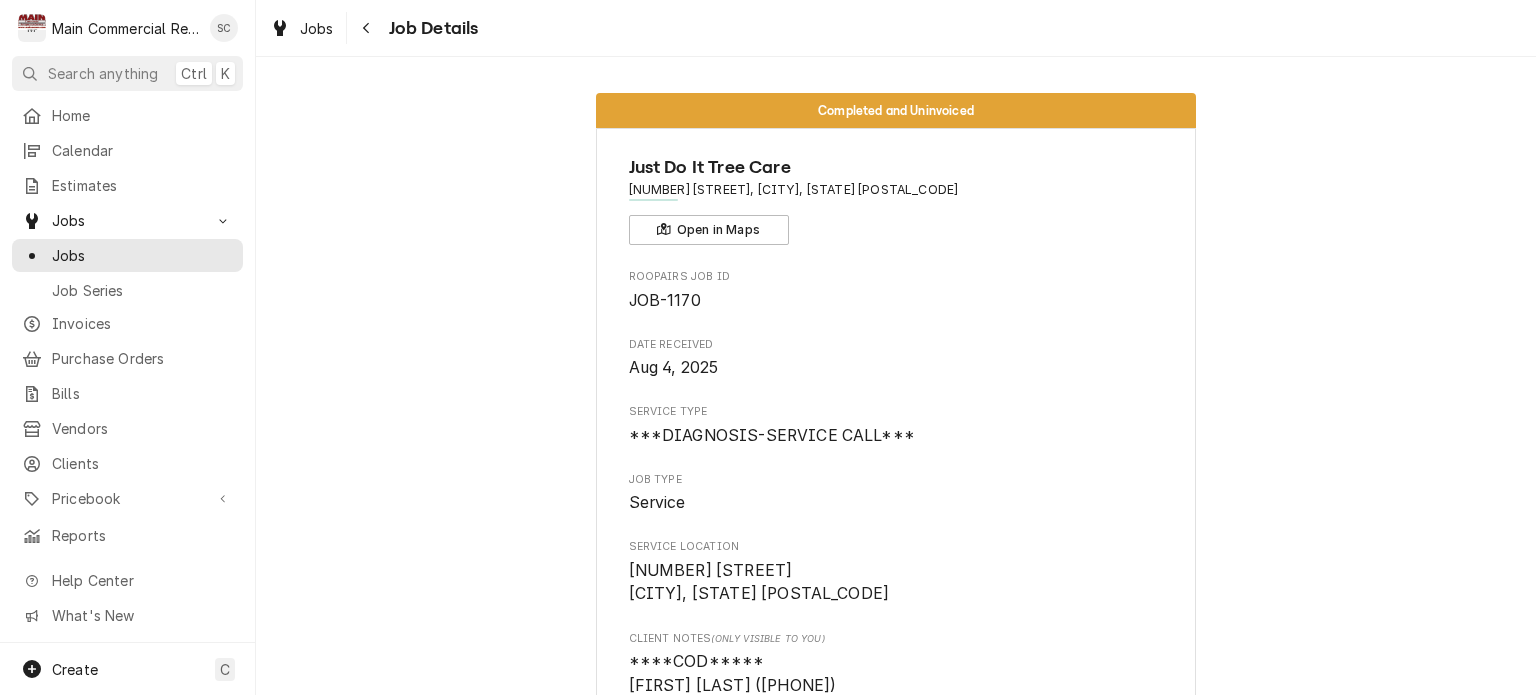scroll, scrollTop: 0, scrollLeft: 0, axis: both 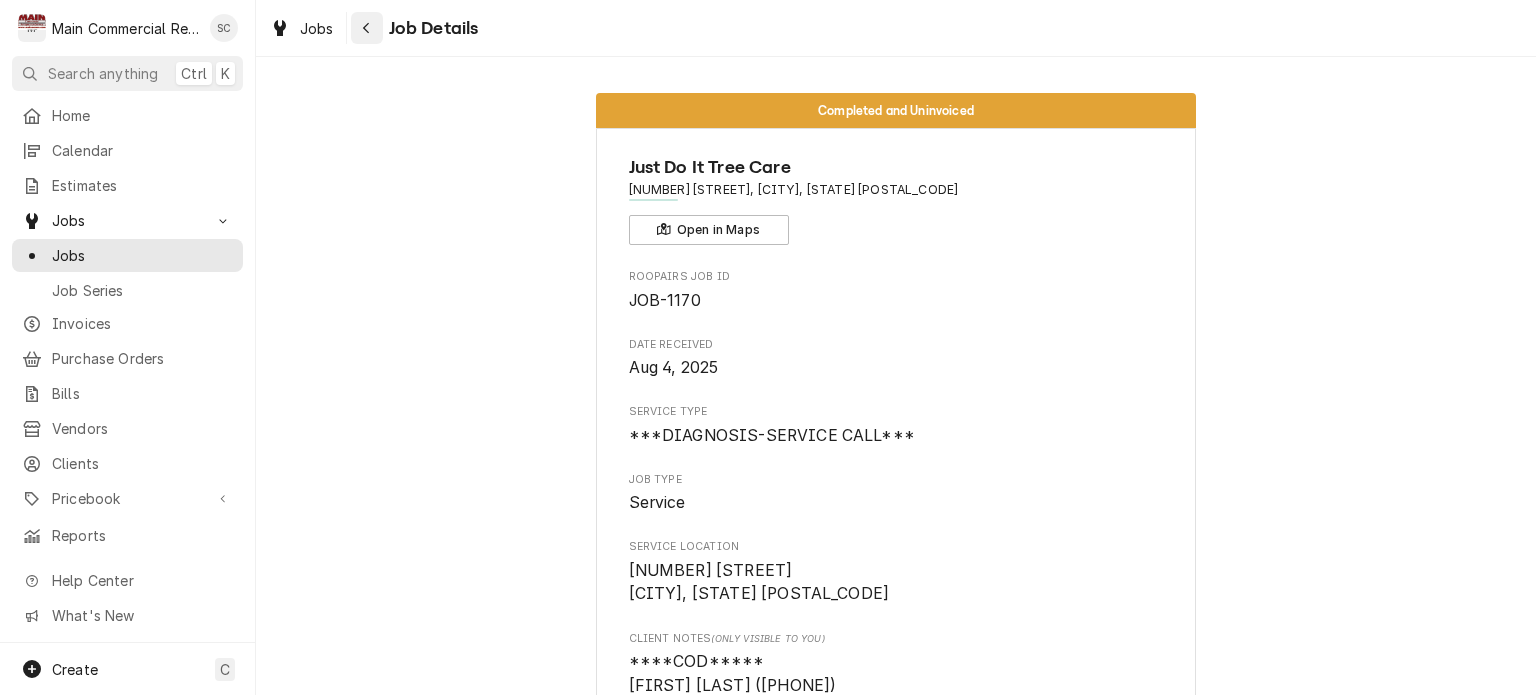 click at bounding box center [367, 28] 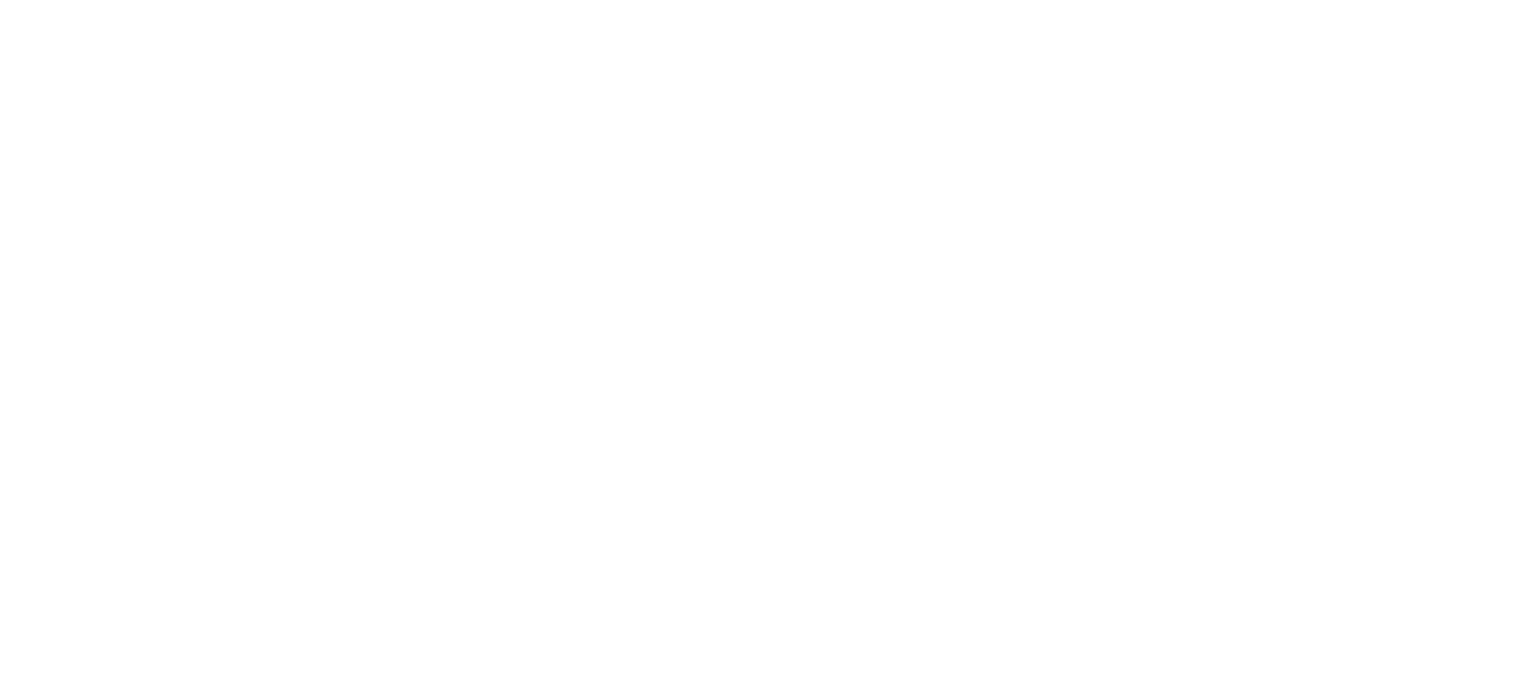 scroll, scrollTop: 0, scrollLeft: 0, axis: both 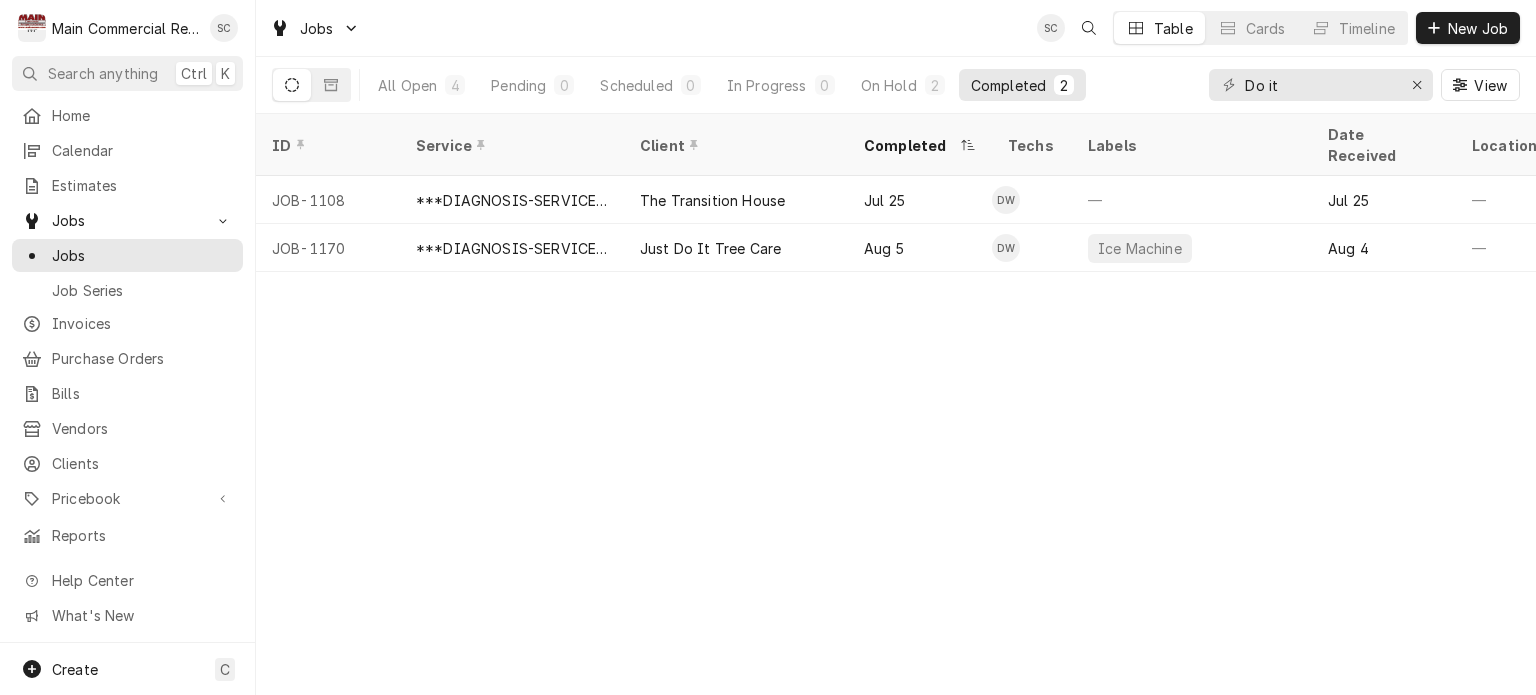 click on "ID Service Client Completed Techs Labels Date Received Location Name Location Address Job Type Priority Last Modified Status Scheduled For Duration JOB-1108 ***DIAGNOSIS-SERVICE CALL*** [BUSINESS_NAME] [MONTH] [DAY]   DW — [MONTH] [DAY]   — [NUMBER] [STREET], [CITY], [STATE] [ZIP_CODE] Service High [MONTH] [DAY]   Uninvoiced [MONTH] [DAY]   • 11:00 AM 2h JOB-1170 ***DIAGNOSIS-SERVICE CALL*** [BUSINESS_NAME] [MONTH] [DAY]   DW Ice Machine [MONTH] [DAY]   — [NUMBER] [STREET], [CITY], [STATE] [ZIP_CODE] Service Medium [MONTH] [DAY]   Uninvoiced [MONTH] [DAY]   • 8:00 AM 2h Date — Time — Duration — Labels No labels Reason For Call Not mentioned" at bounding box center (896, 404) 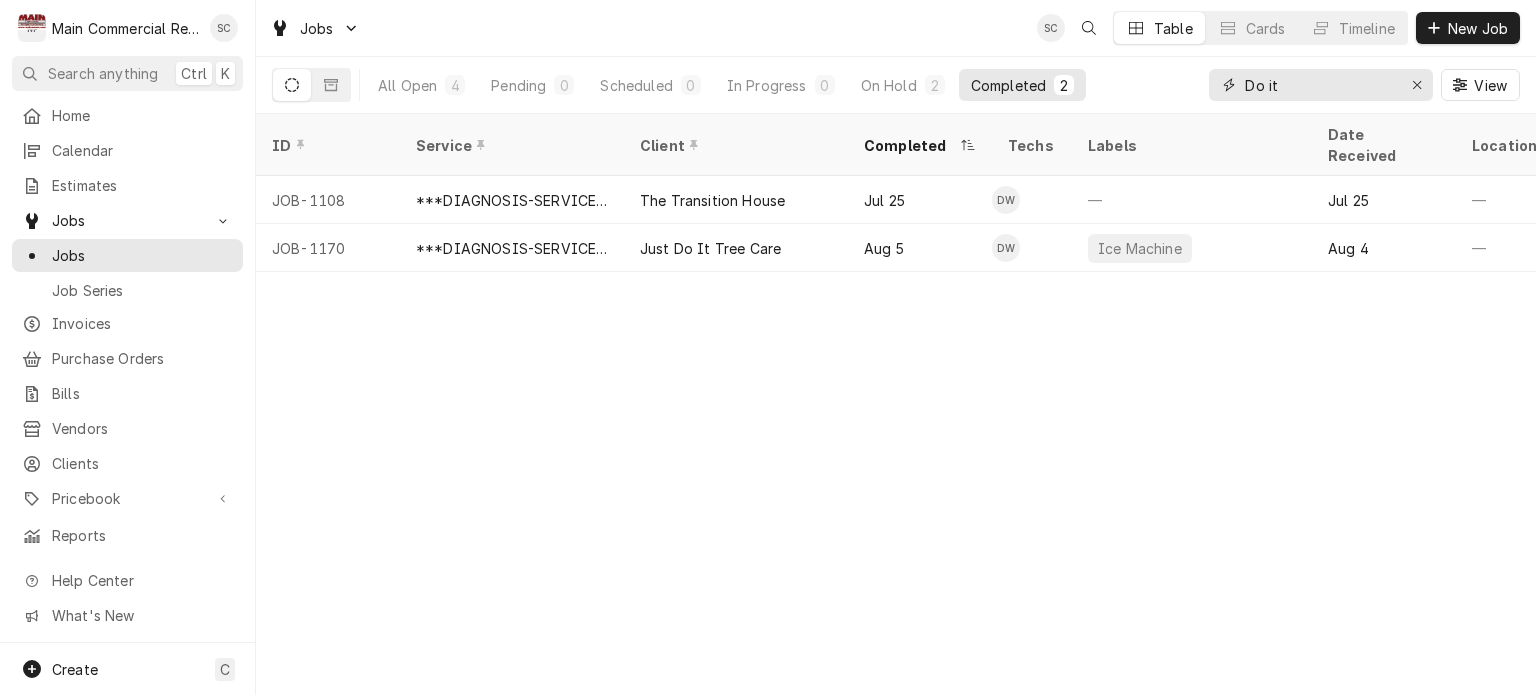 click 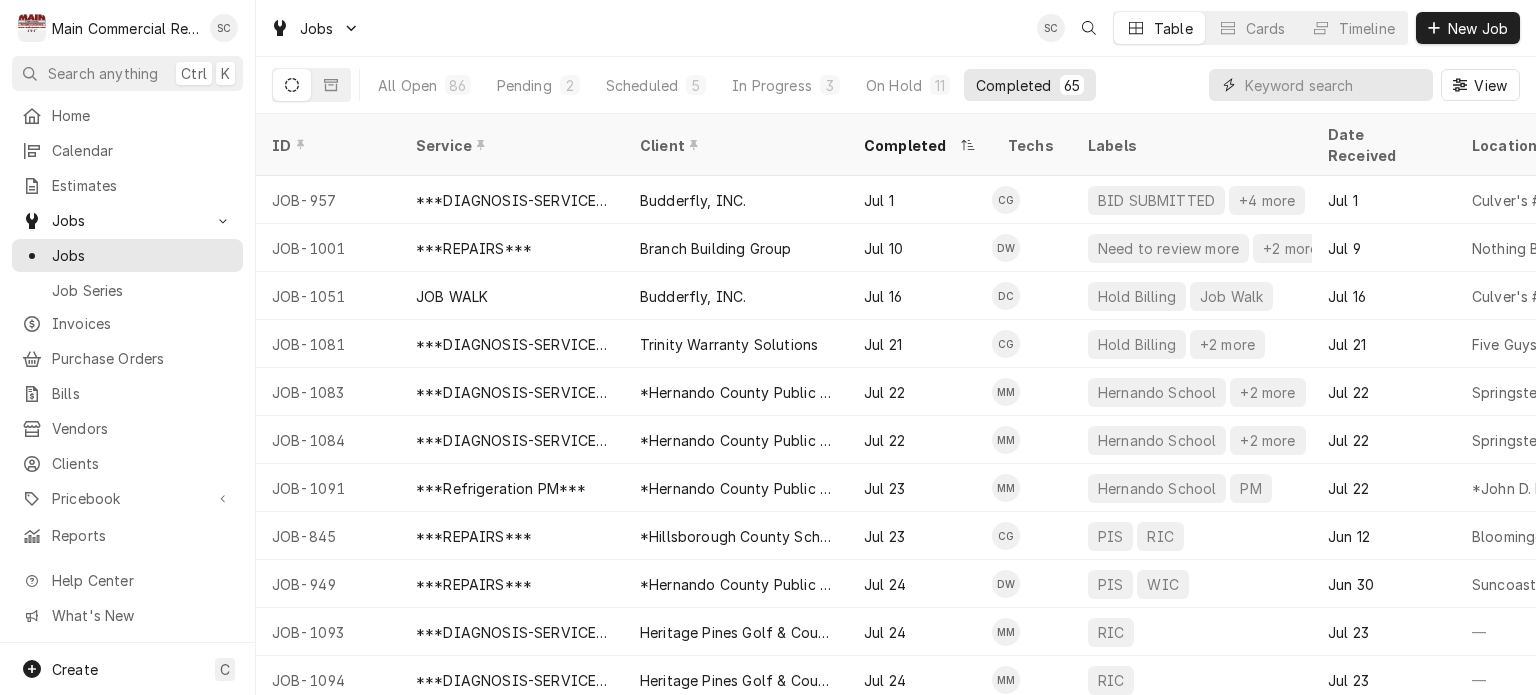 click at bounding box center [1334, 85] 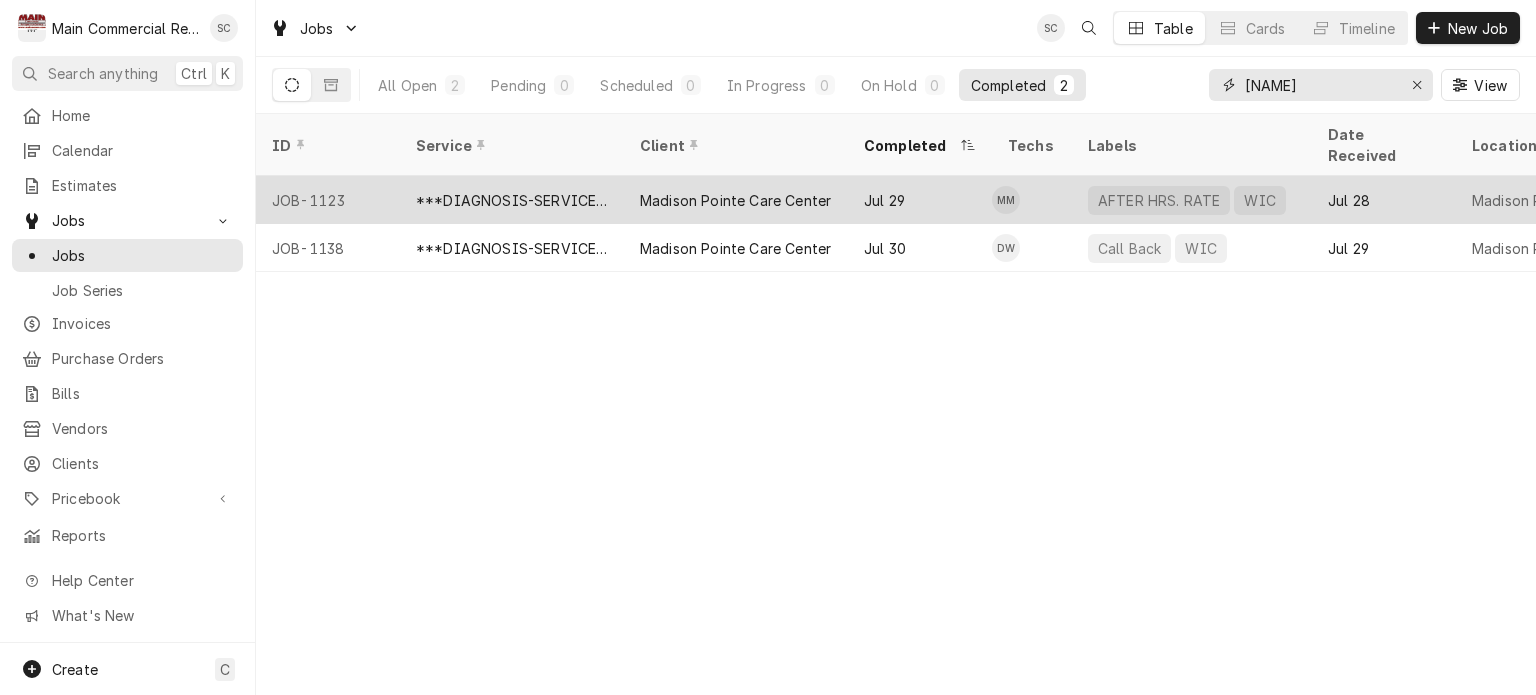 type on "Madison" 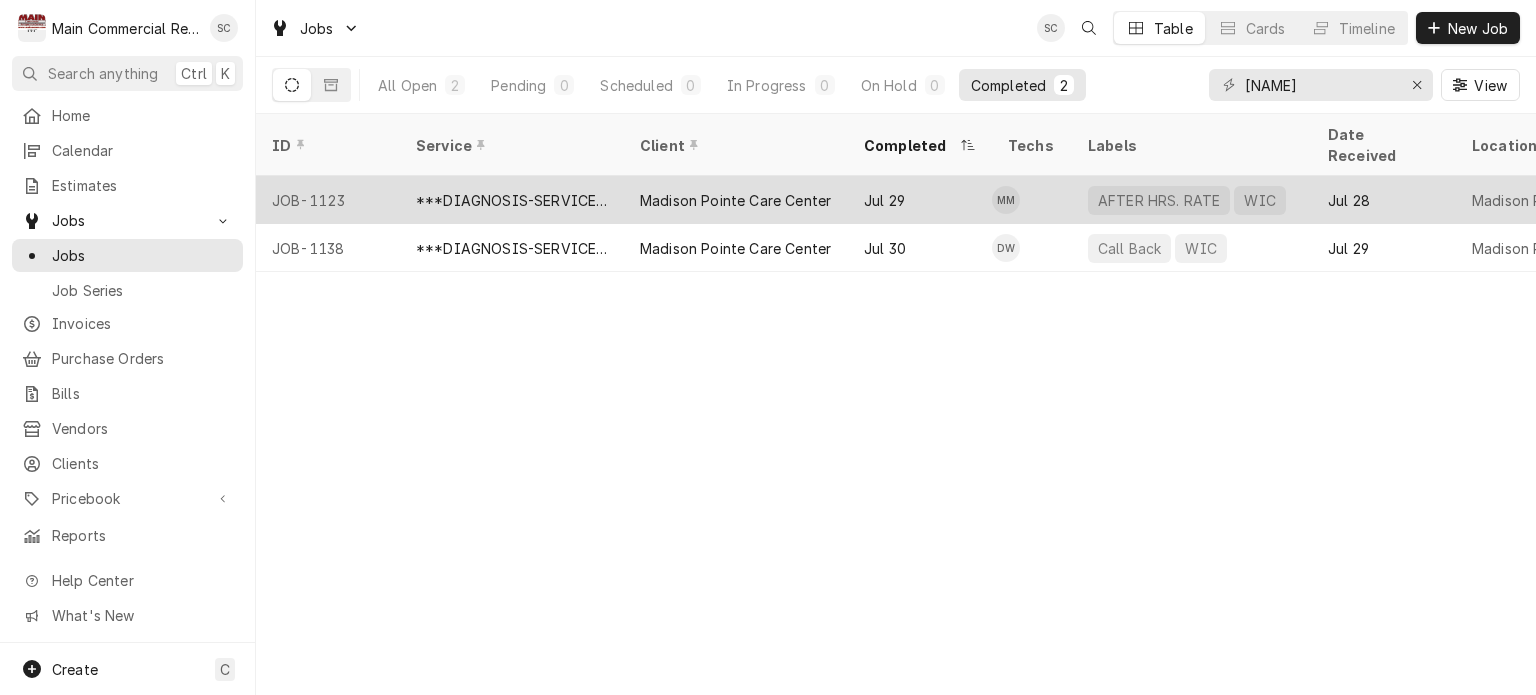 click on "Madison Pointe Care Center" at bounding box center (736, 200) 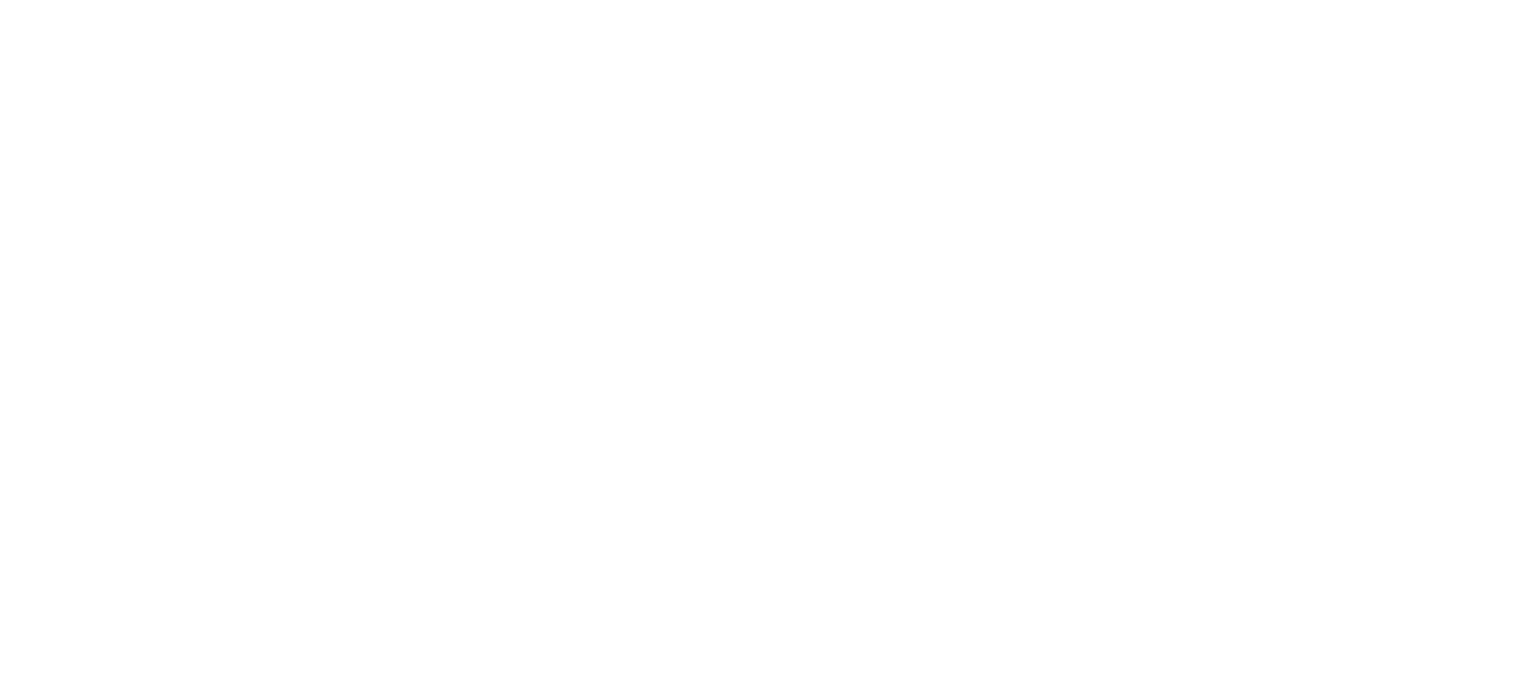scroll, scrollTop: 0, scrollLeft: 0, axis: both 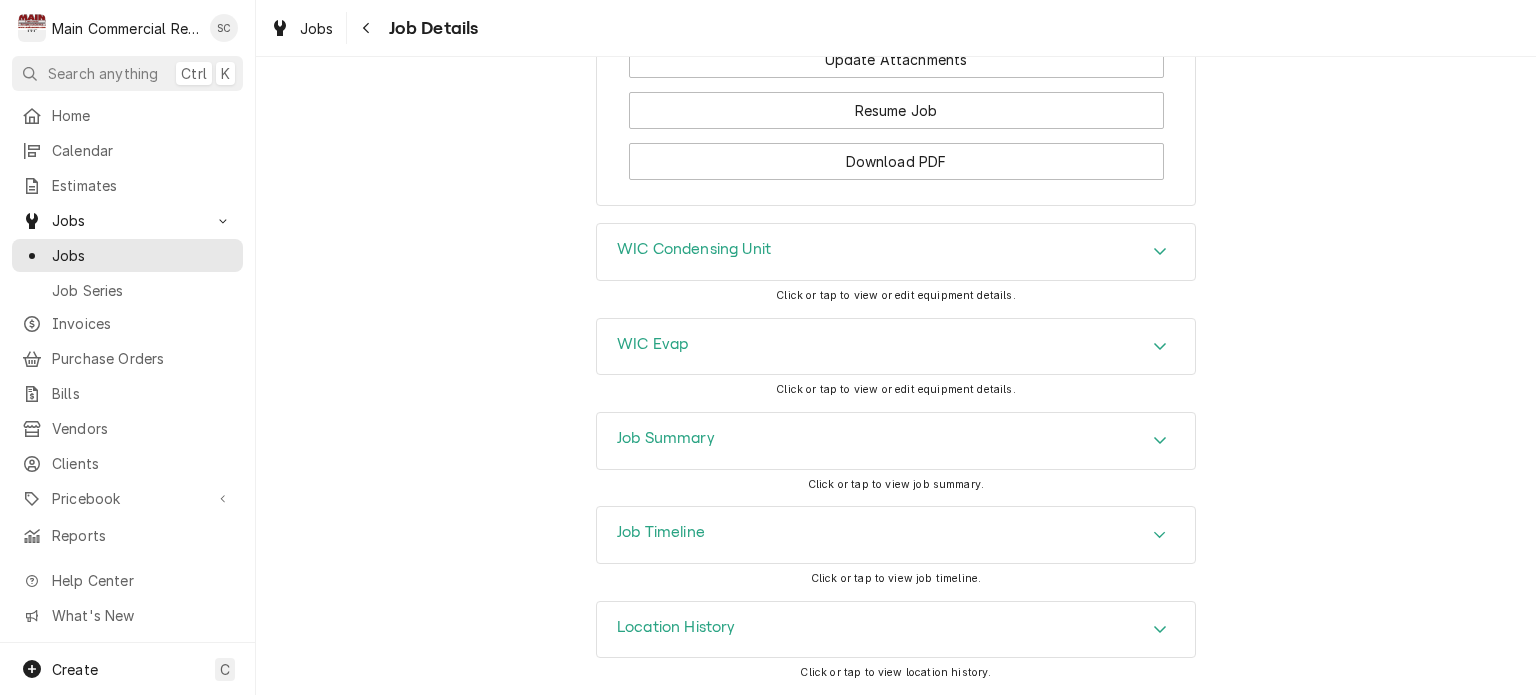 click at bounding box center [1160, 441] 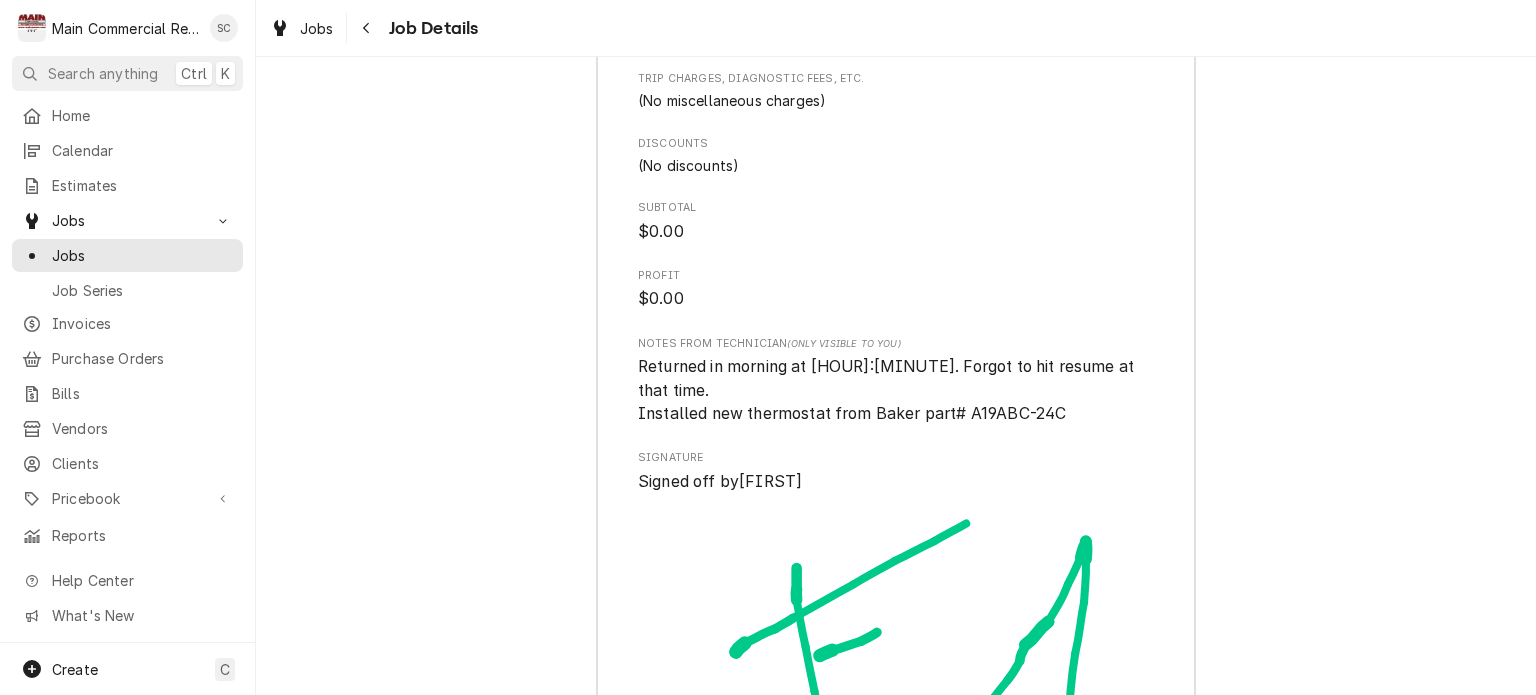 scroll, scrollTop: 5648, scrollLeft: 0, axis: vertical 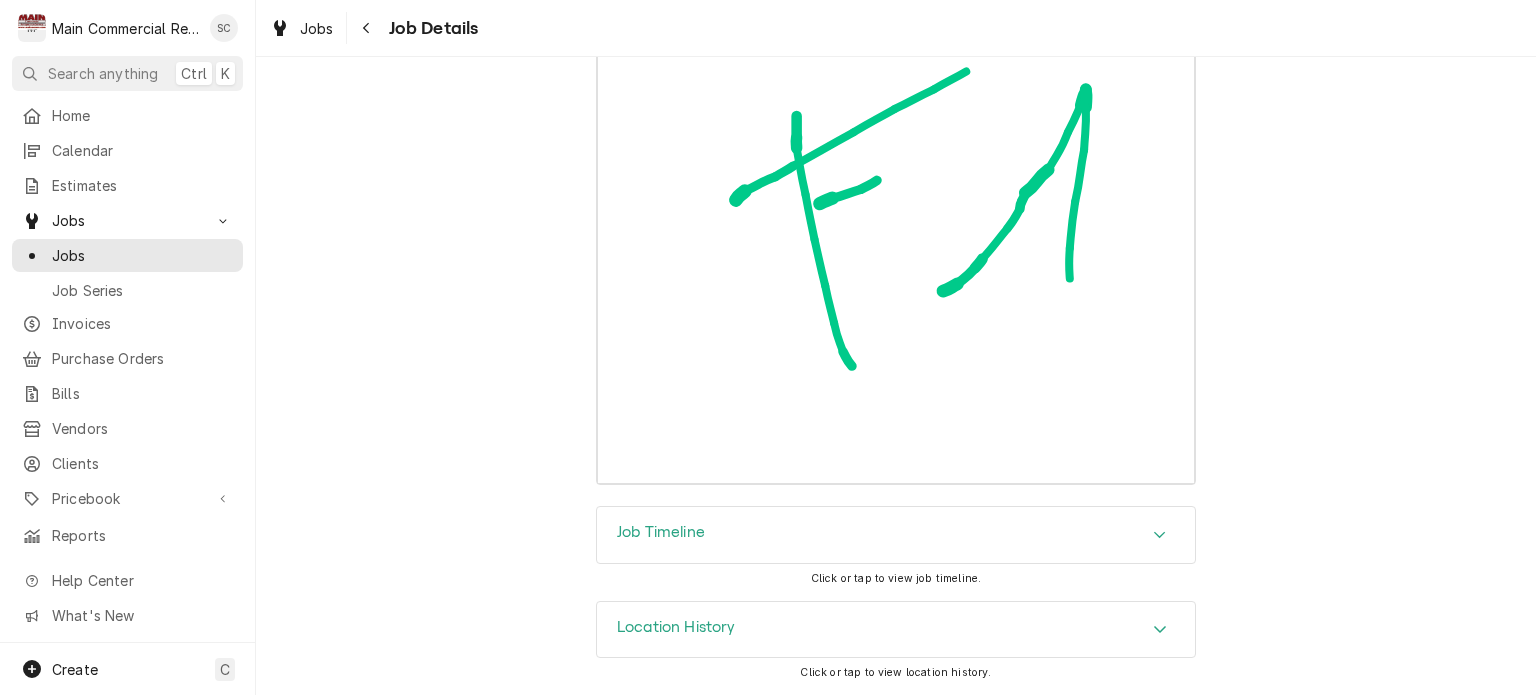 click 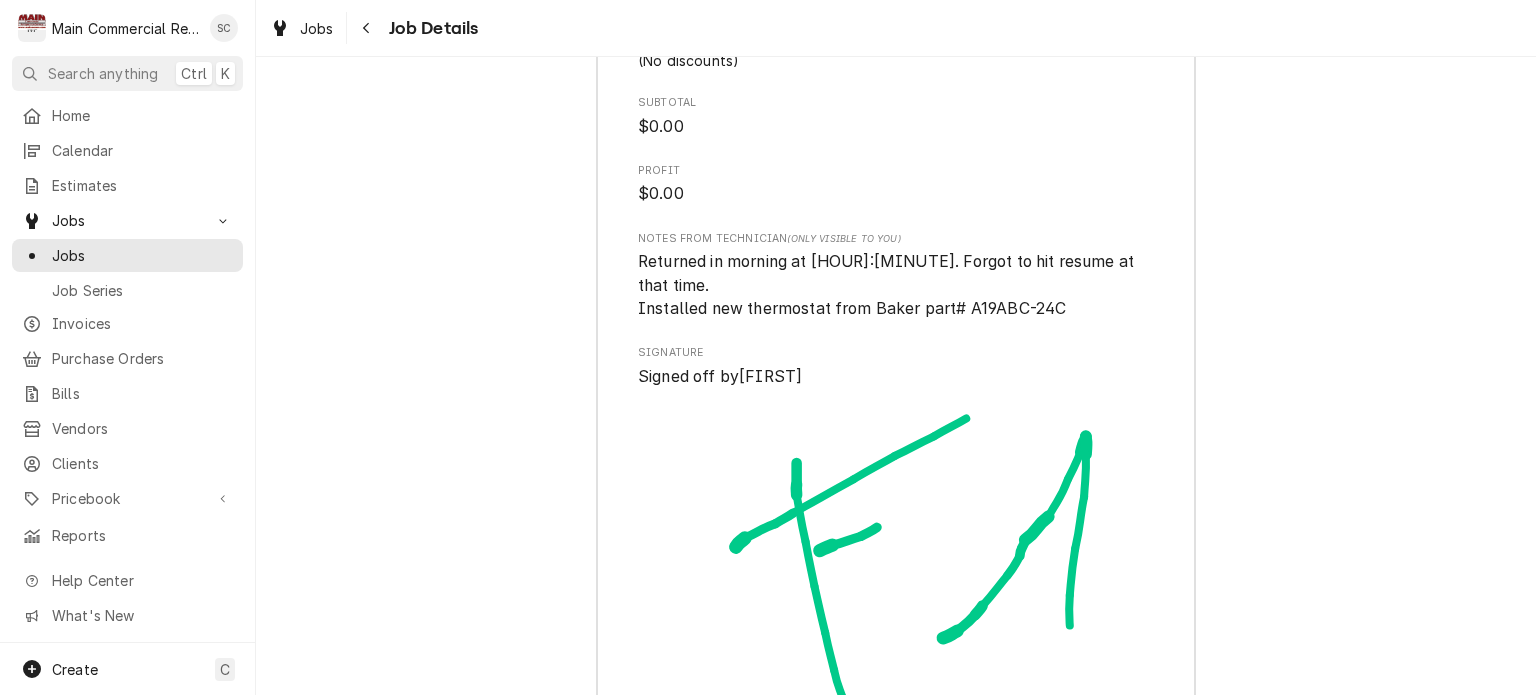 scroll, scrollTop: 5148, scrollLeft: 0, axis: vertical 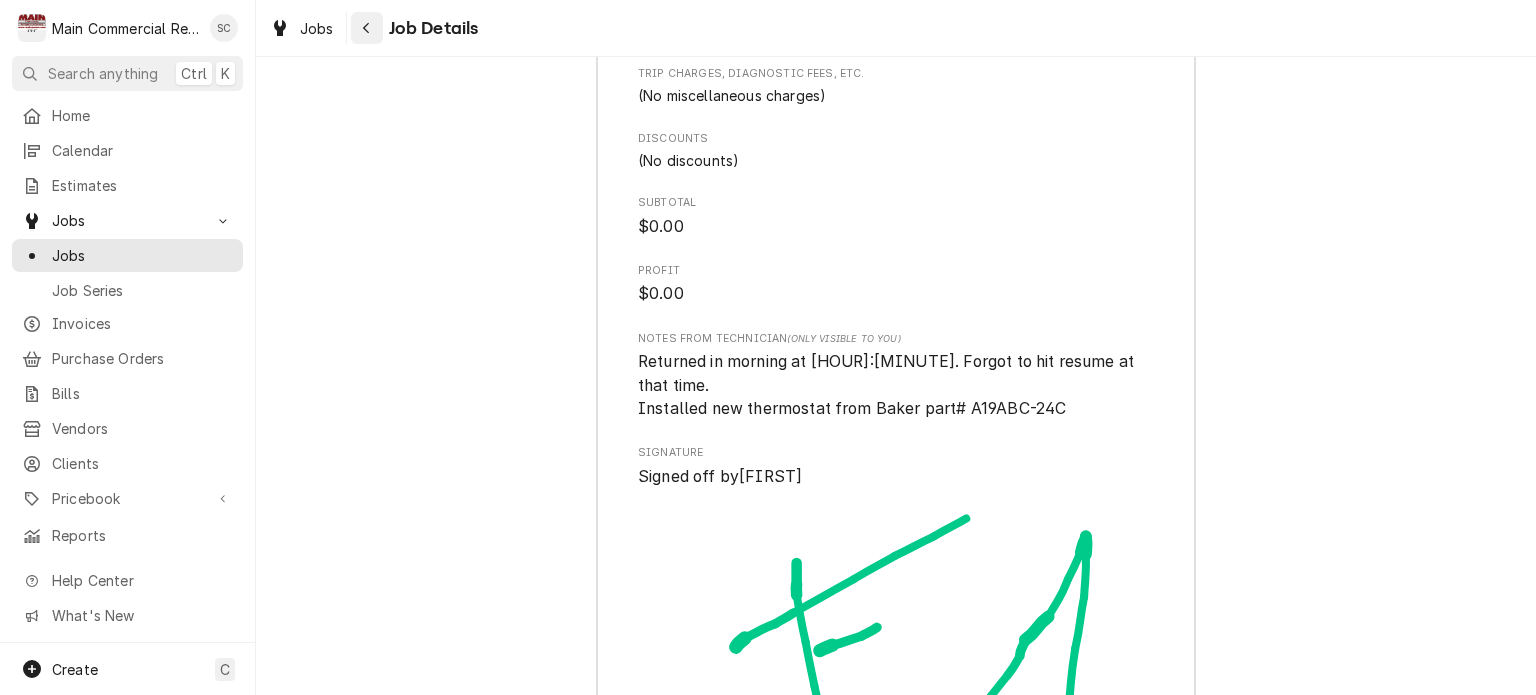 click at bounding box center (367, 28) 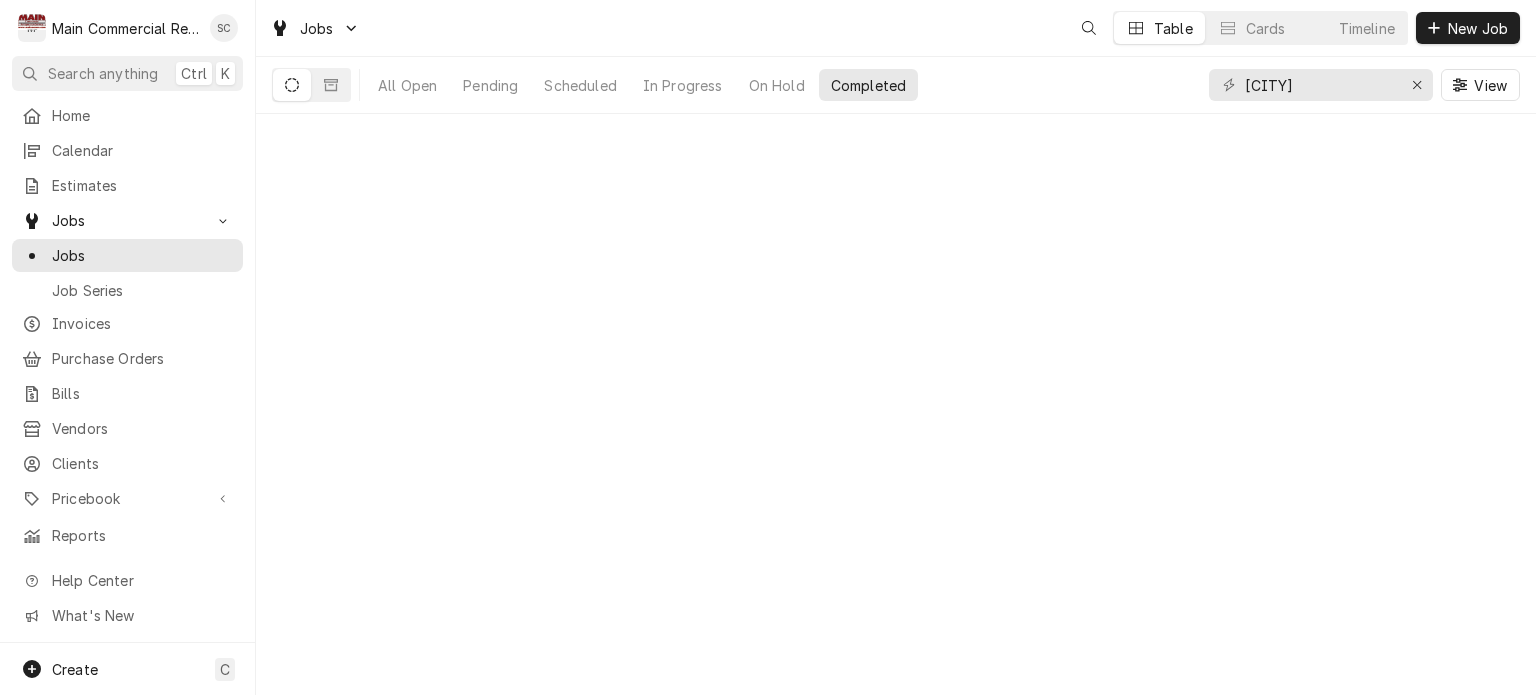 scroll, scrollTop: 0, scrollLeft: 0, axis: both 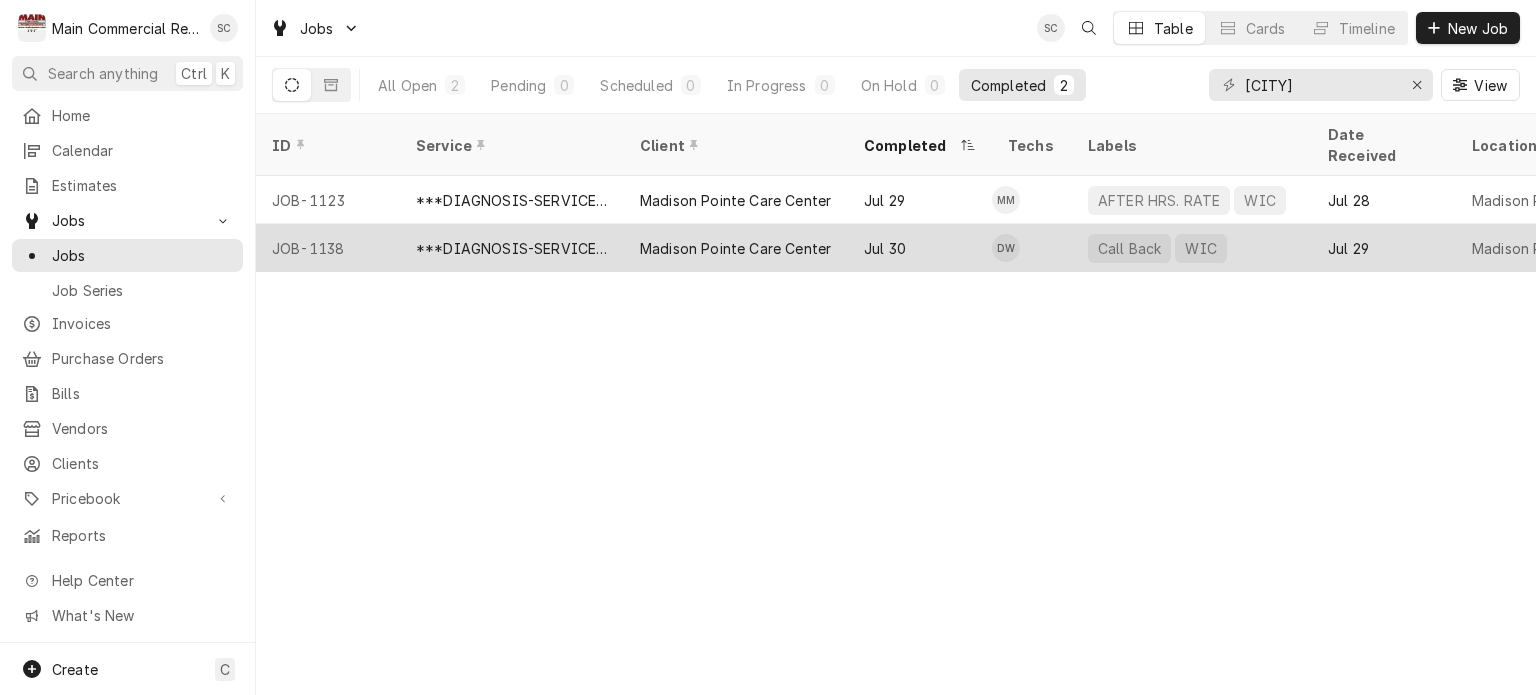 click on "Madison Pointe Care Center" at bounding box center (735, 248) 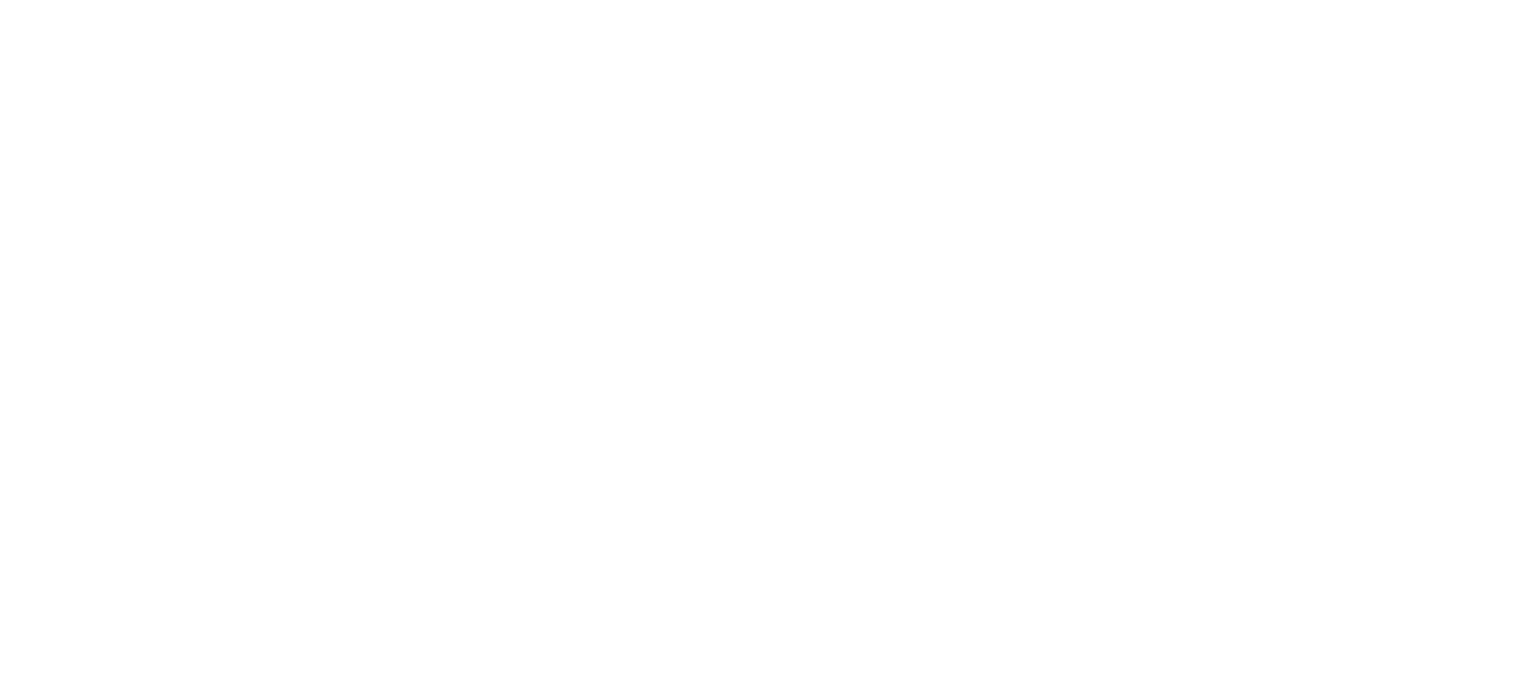 scroll, scrollTop: 0, scrollLeft: 0, axis: both 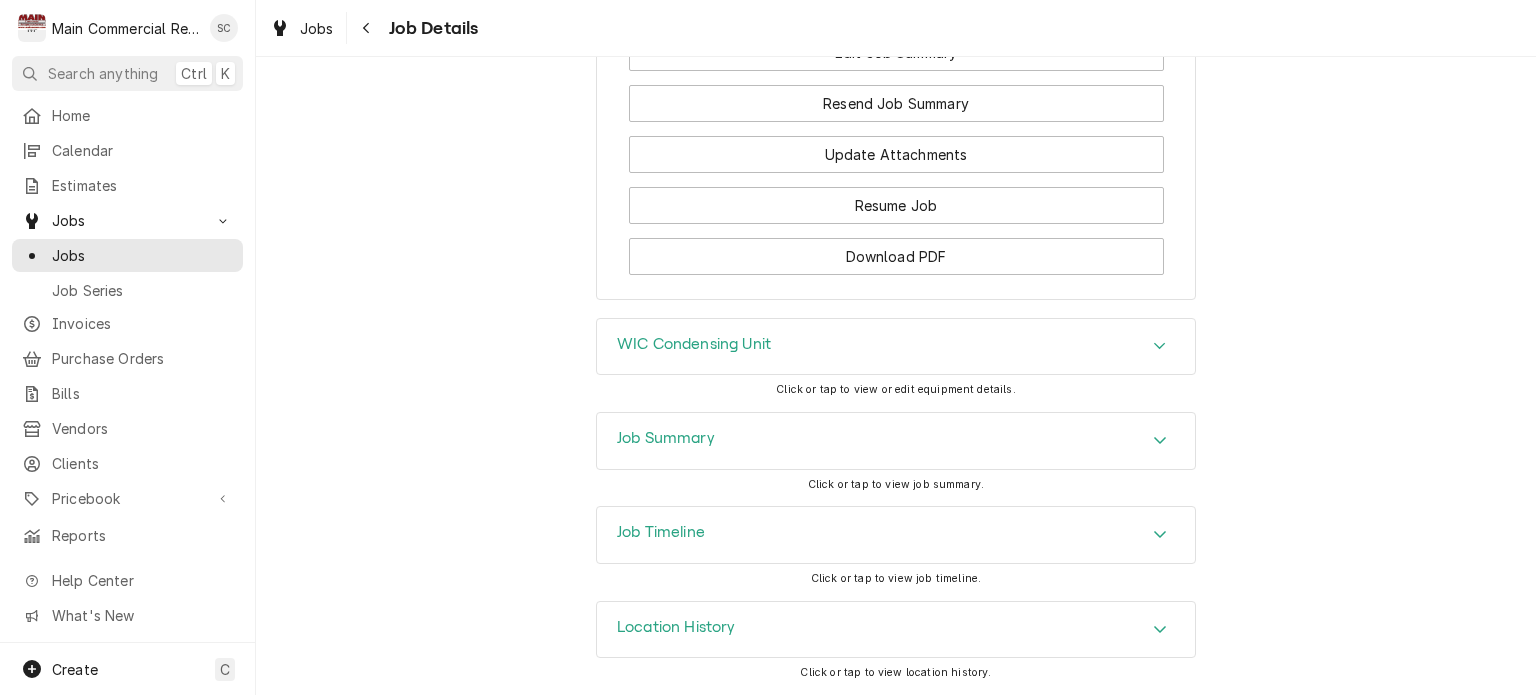 click 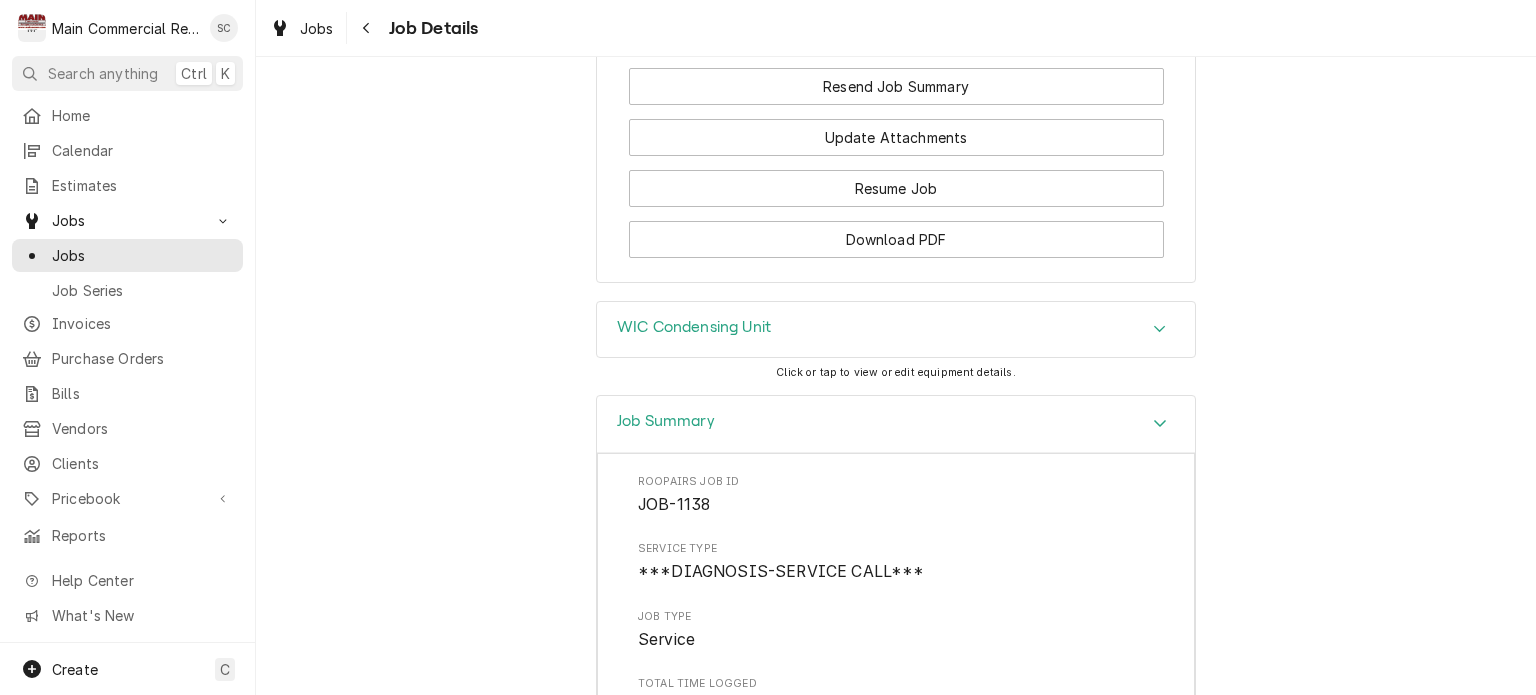 click 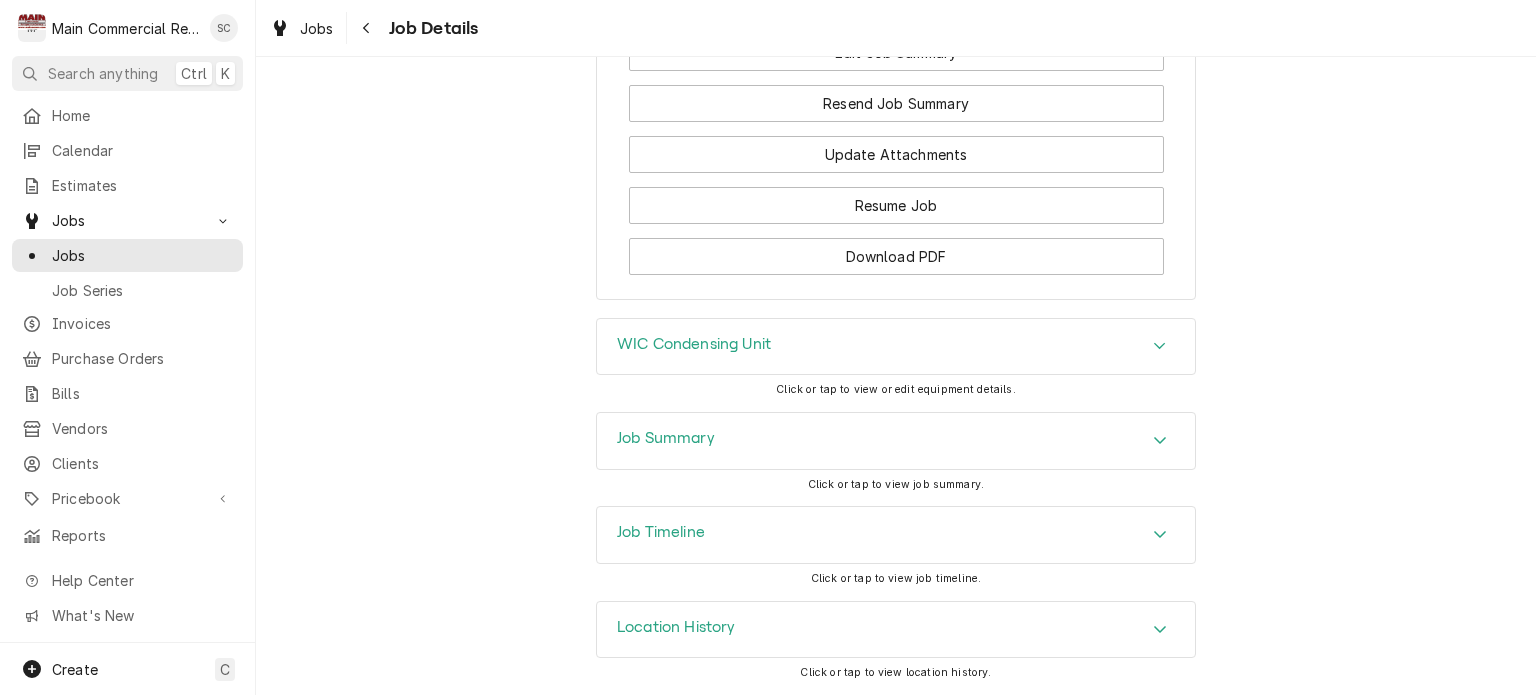 click 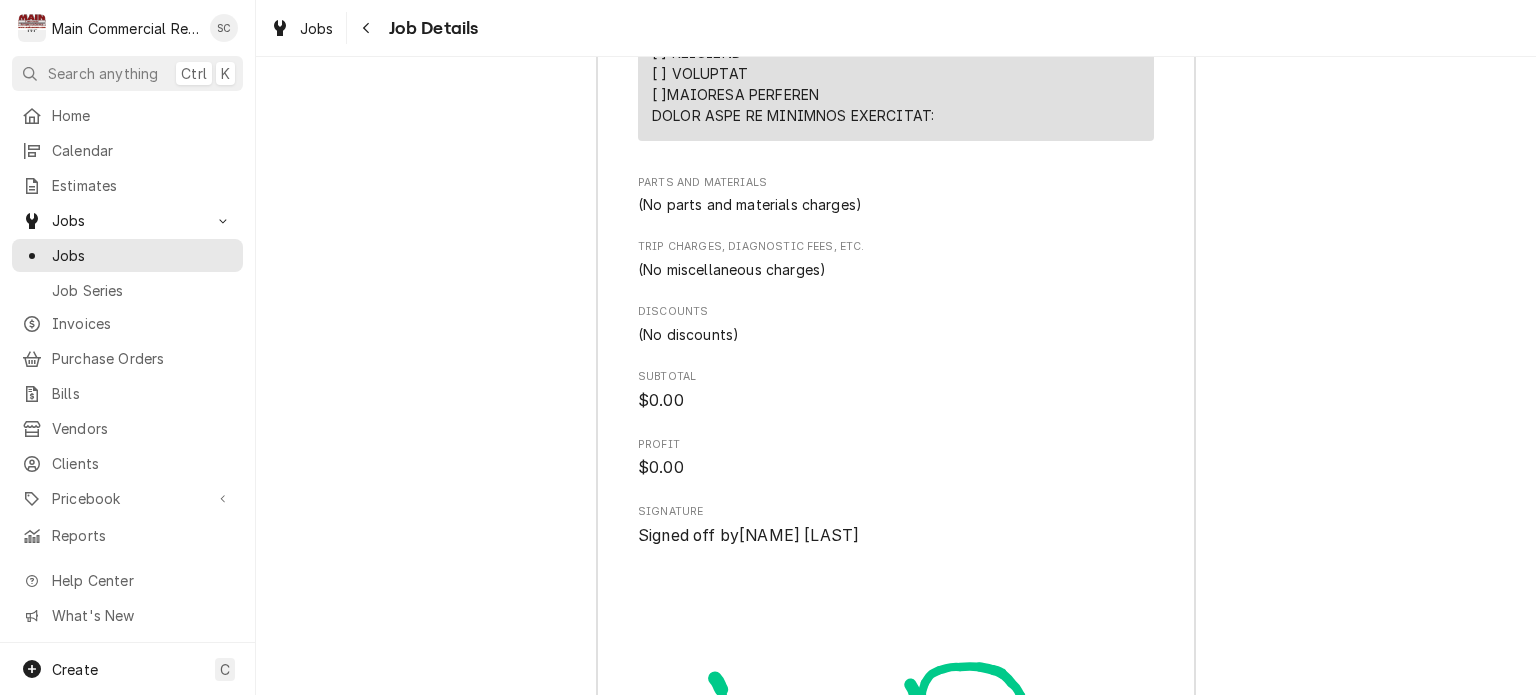 scroll, scrollTop: 5281, scrollLeft: 0, axis: vertical 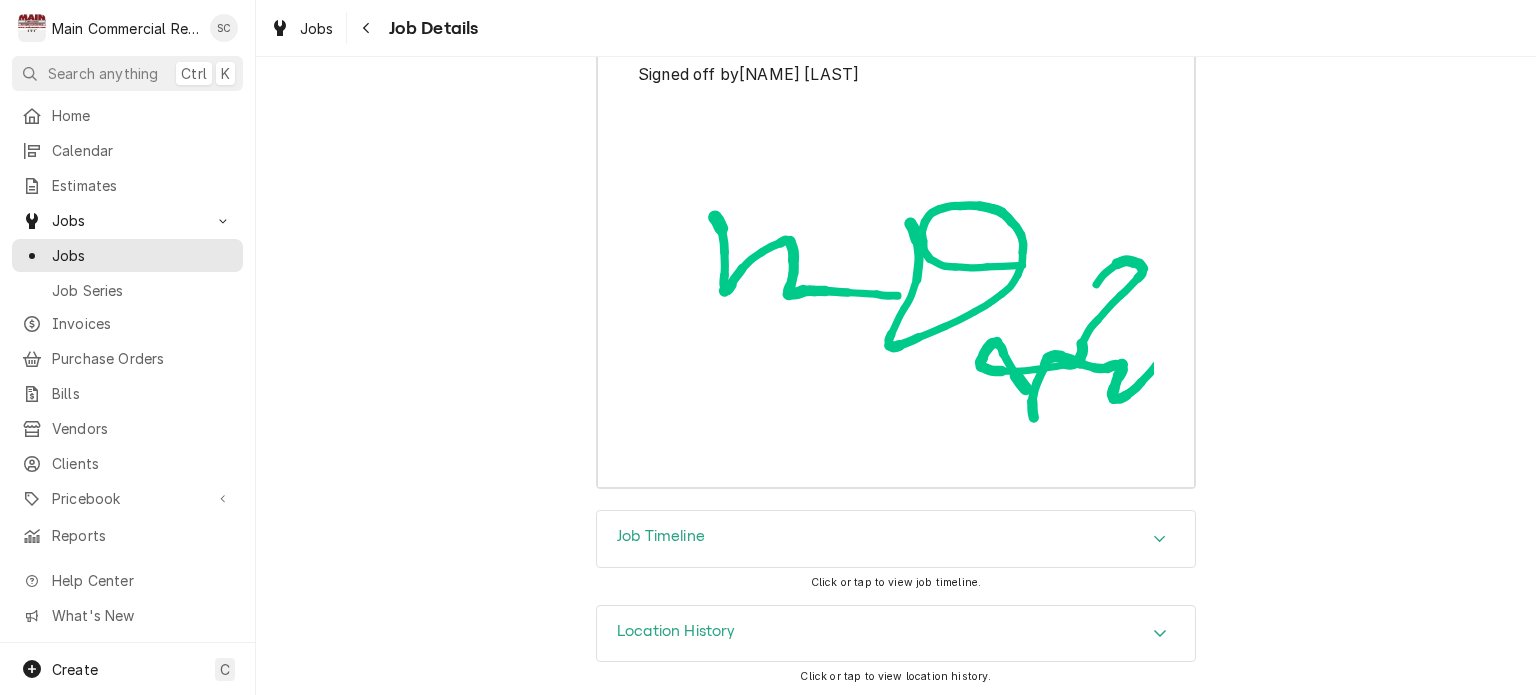 click 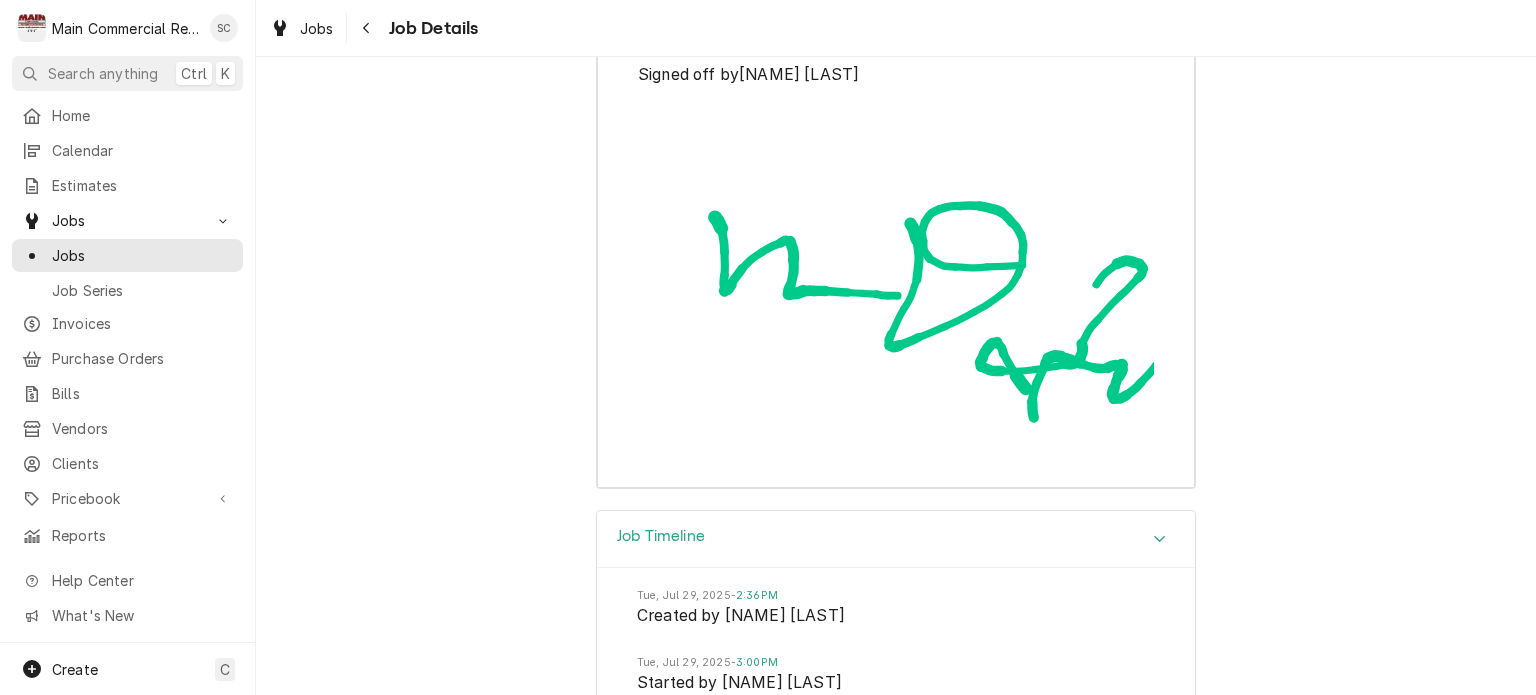 scroll, scrollTop: 5181, scrollLeft: 0, axis: vertical 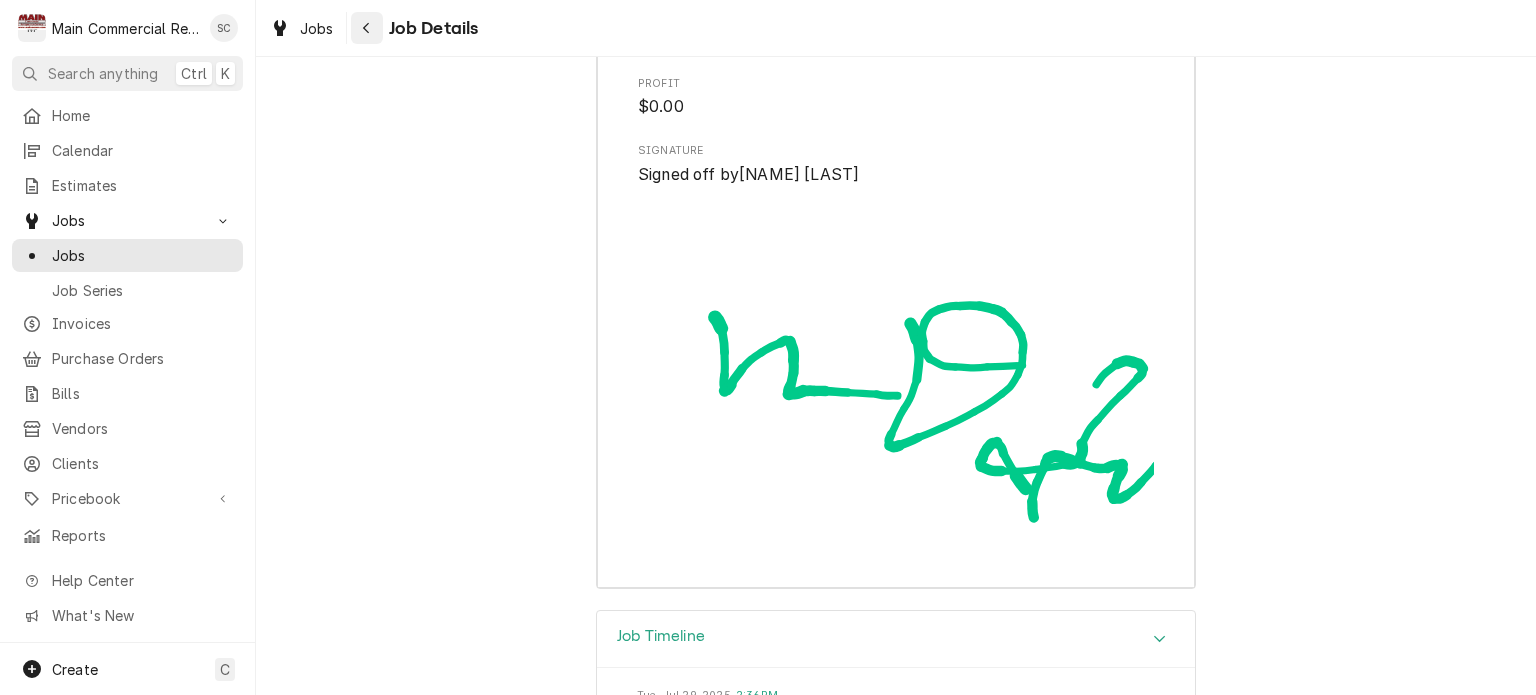 click at bounding box center (367, 28) 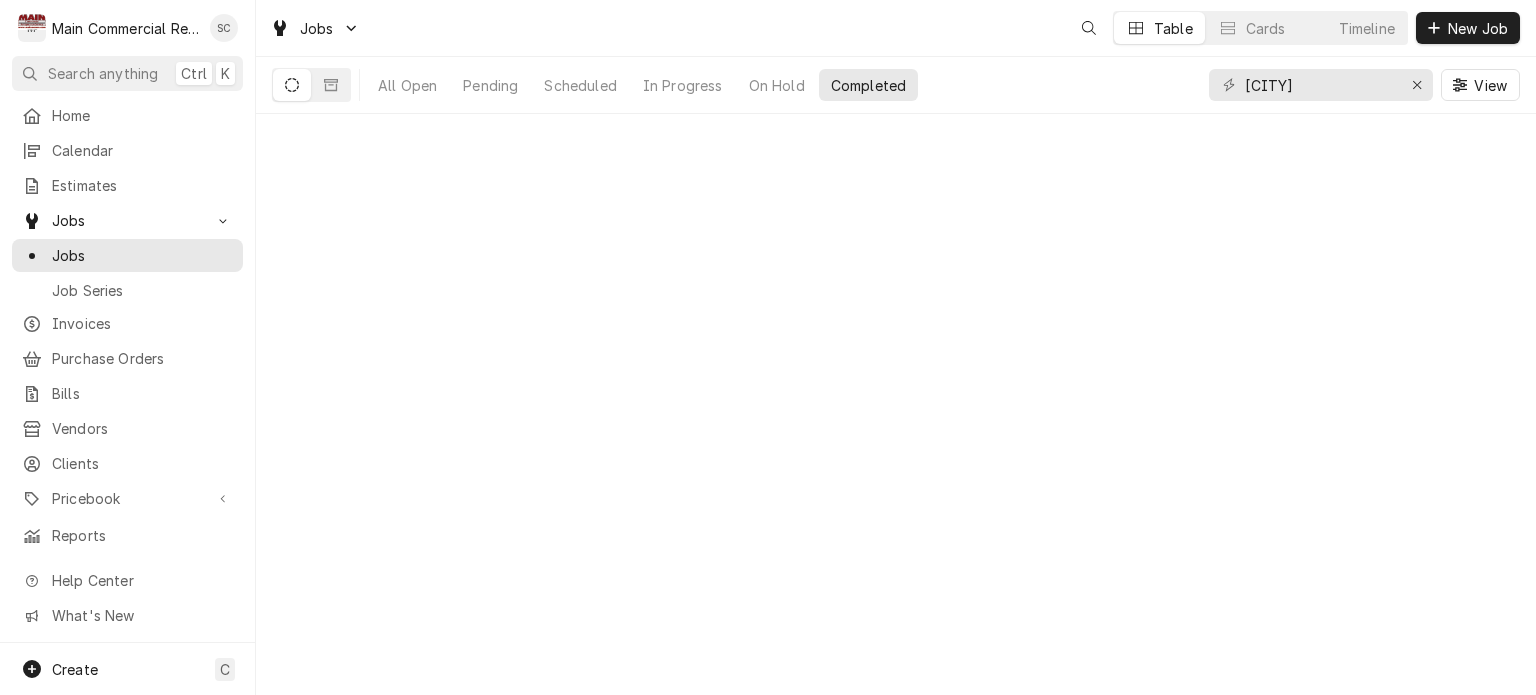 scroll, scrollTop: 0, scrollLeft: 0, axis: both 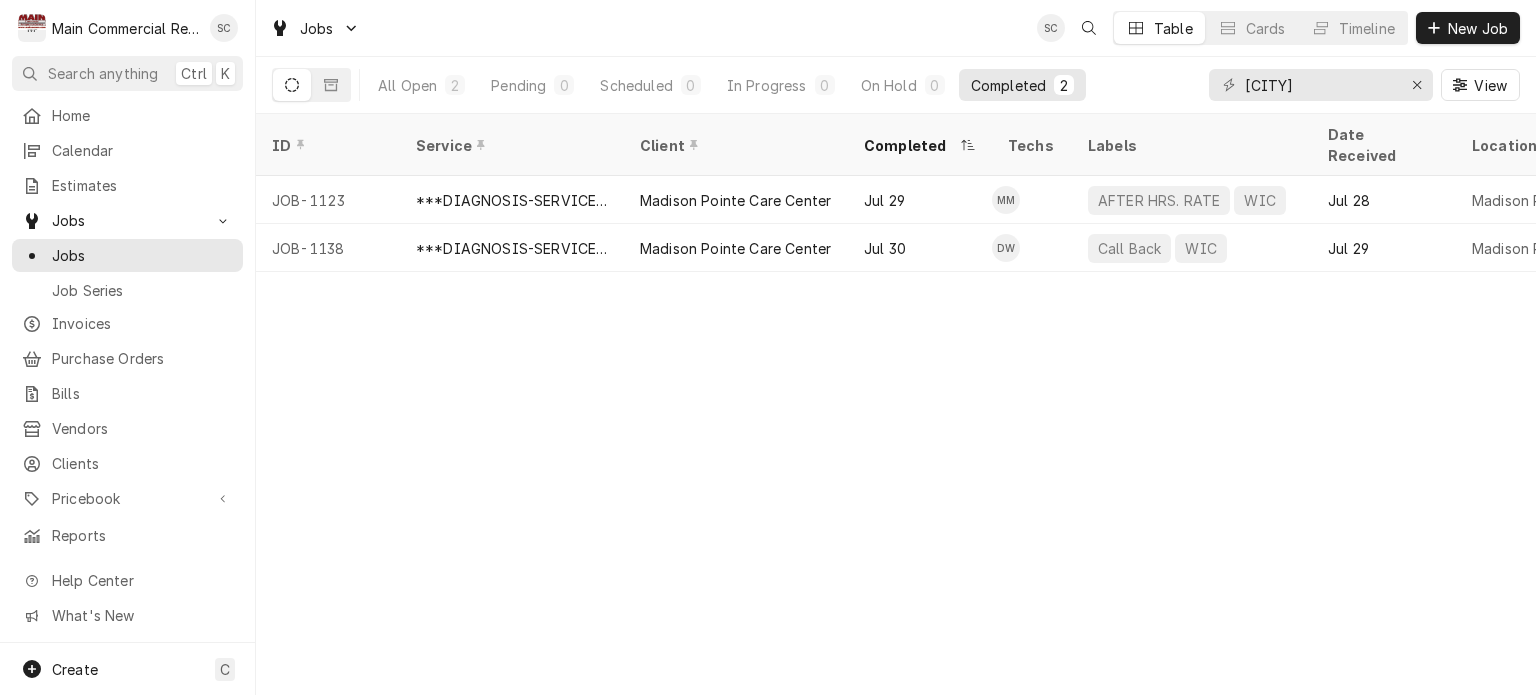 click on "ID Service Client Completed Techs Labels Date Received Location Name Location Address Job Type Priority Last Modified Status Scheduled For Duration JOB-1123 ***DIAGNOSIS-SERVICE CALL*** [ORGANIZATION] [DATE]   MM AFTER HRS. RATE WIC [DATE]   [ORGANIZATION] [NUMBER] [STREET], [CITY], [STATE] [POSTAL_CODE] Service No Priority [DATE]   Uninvoiced [DATE]   • [TIME] [DURATION] JOB-1138 ***DIAGNOSIS-SERVICE CALL*** [ORGANIZATION] [DATE]   DW Call Back WIC [DATE]   [ORGANIZATION] [NUMBER] [STREET], [CITY], [STATE] [POSTAL_CODE] Service No Priority [DATE]   Uninvoiced [DATE]   • [TIME] [DURATION] Date — Time — Duration — Labels No labels Reason For Call Not mentioned" at bounding box center [896, 404] 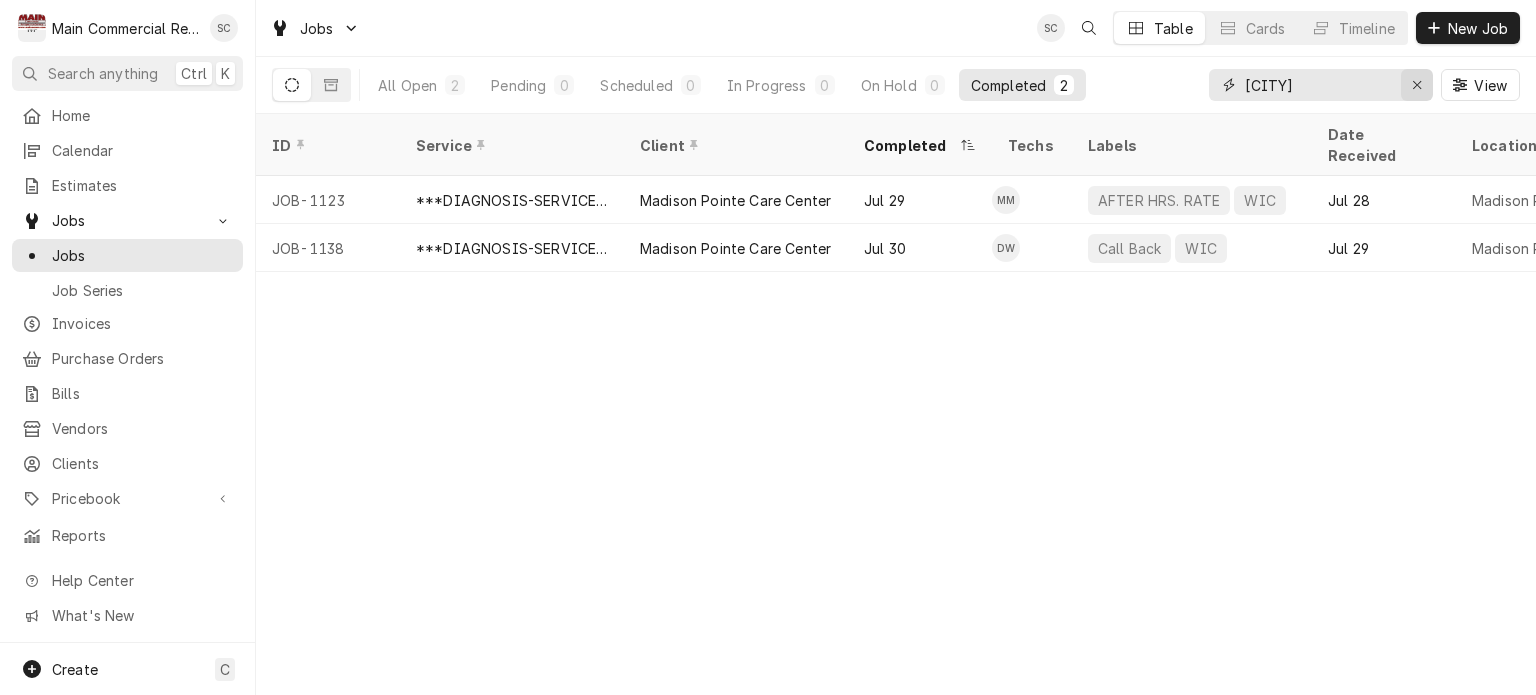 click at bounding box center (1417, 85) 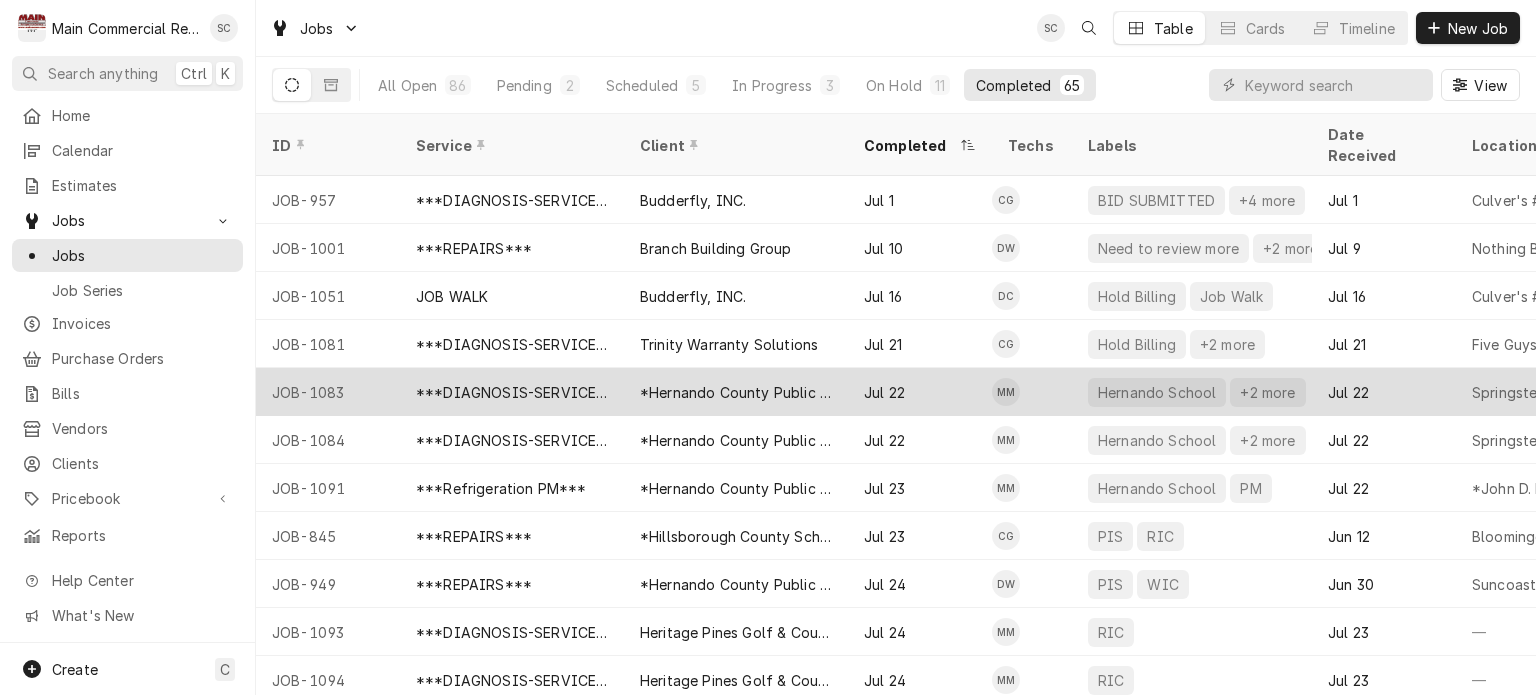 click on "*Hernando County Public School" at bounding box center [736, 392] 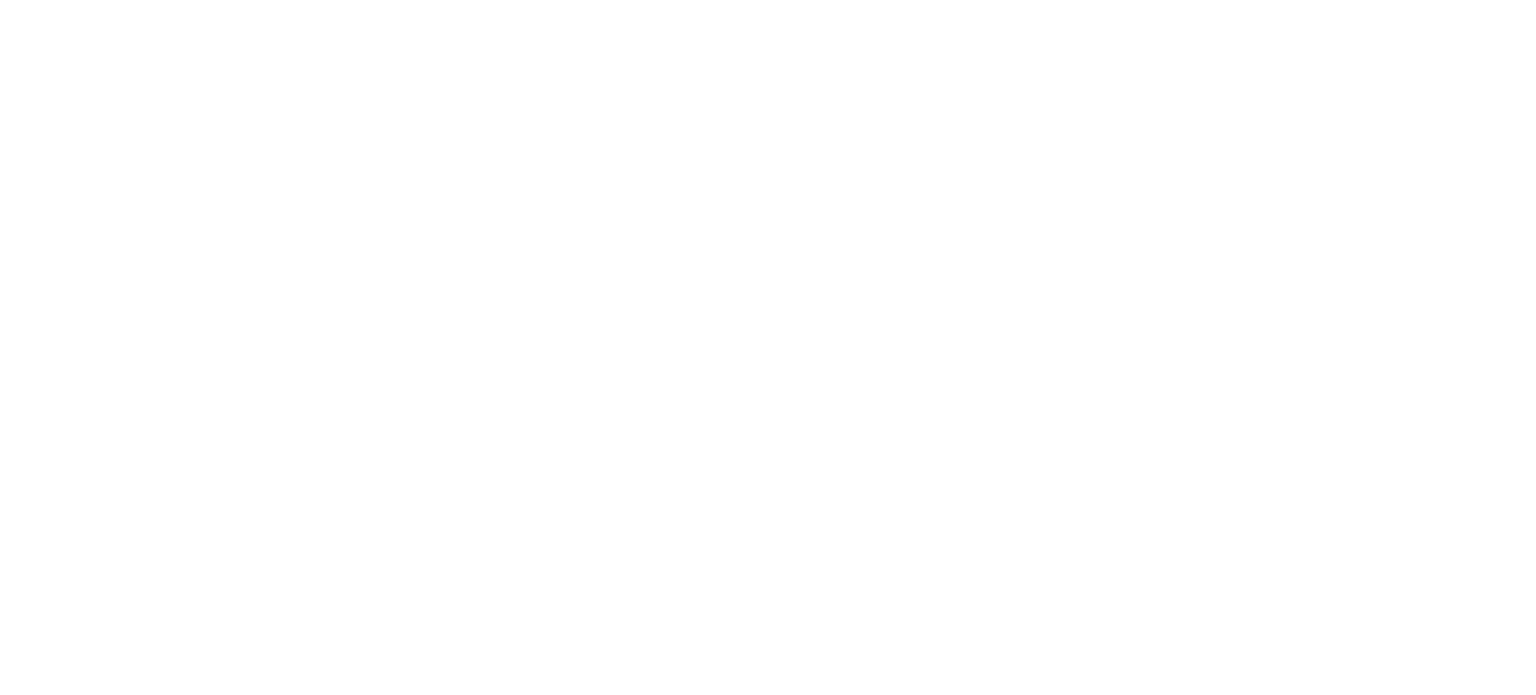 scroll, scrollTop: 0, scrollLeft: 0, axis: both 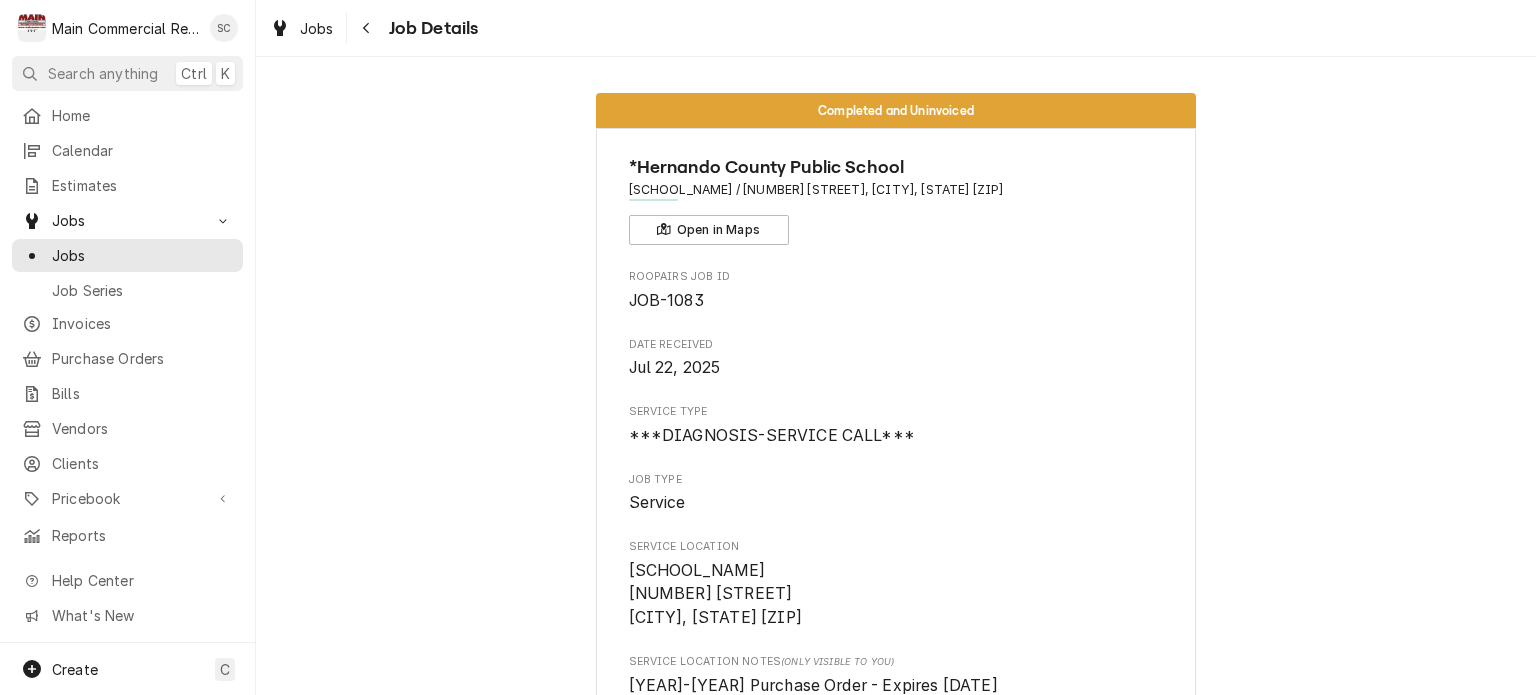 click on "Completed and Uninvoiced *[COUNTY] [DISTRICT_TYPE] [SCHOOL_NAME] / [NUMBER] [STREET], [CITY], [STATE] [ZIP] Open in Maps Roopairs Job ID JOB-[NUMBER] Date Received [MONTH] [NUMBER], [YEAR] Service Type ***DIAGNOSIS-SERVICE CALL*** Job Type Service Service Location [SCHOOL_NAME]
[NUMBER] [STREET]
[CITY], [STATE] [ZIP] Service Location Notes  (Only Visible to You) [YEAR]-[YEAR] Purchase Order - Expires [DATE]
Rates: $[NUMBER] hourly // $[NUMBER] Trip Charge on service calls - [CODE]
See attachment " [COUNTY] [DISTRICT_TYPE] [SCHOOL_NAME]" for discount information. Client Notes  (Only Visible to You) Scheduled For [DAY], [MONTH] [NUMBER]st, [YEAR] - [NUMBER]:[NUMBER] [AM/PM] Started On [DAY], [MONTH] [NUMBER]st, [YEAR] - [NUMBER]:[NUMBER] [AM/PM] Completed On [DAY], [MONTH] [NUMBER]st, [YEAR] - [NUMBER]:[NUMBER] [AM/PM] Last Modified [DAY], [MONTH] [NUMBER]th, [YEAR] - [NUMBER]:[NUMBER] [AM/PM] Estimated Job Duration [NUMBER]h Assigned Technician(s) [NAME] [LAST] Reason For Call [NAME] is up in temp.
Per [NAME], wants looked at before PM. Priority No Priority Labels  (Only Visible to You) [COUNTY] School Hold Billing [NAME] Job Reporter Name [NAME] [LAST]" at bounding box center (896, 1685) 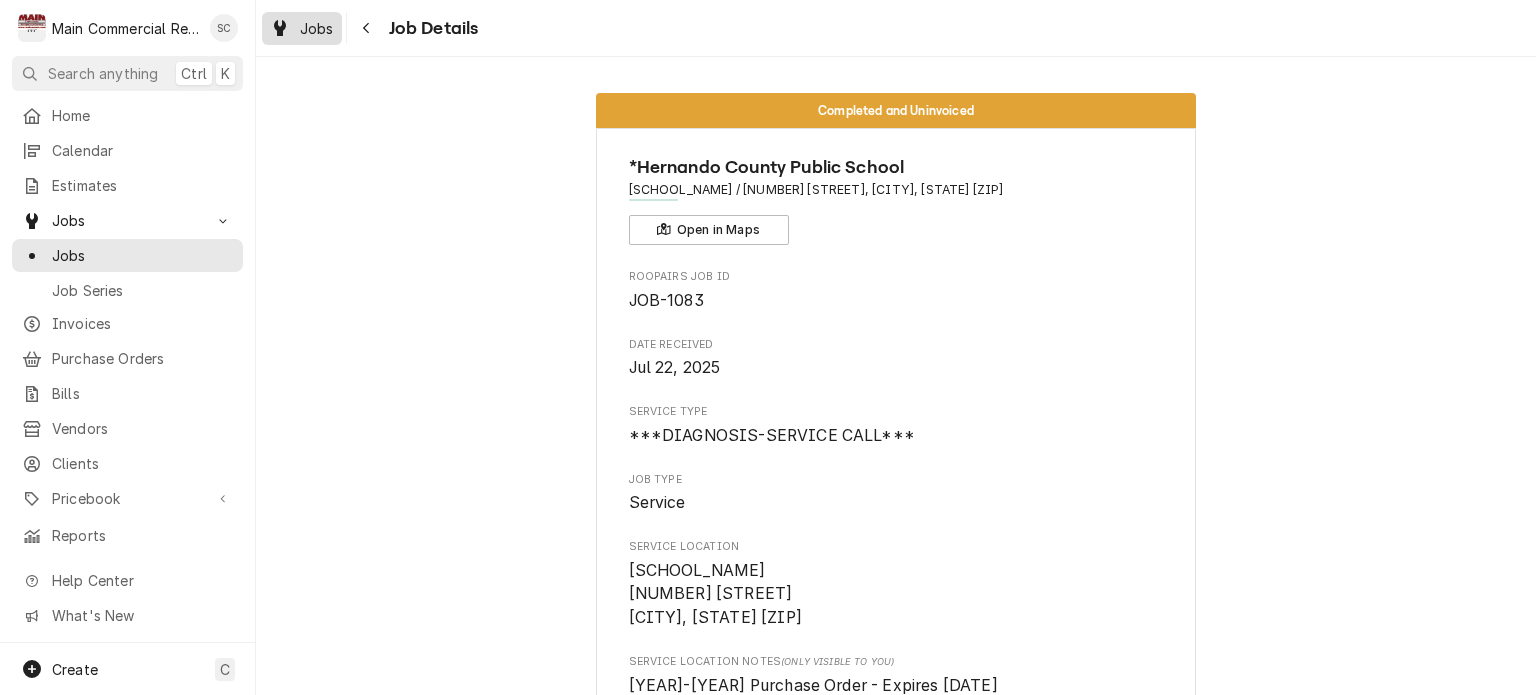 click on "Jobs" at bounding box center [302, 28] 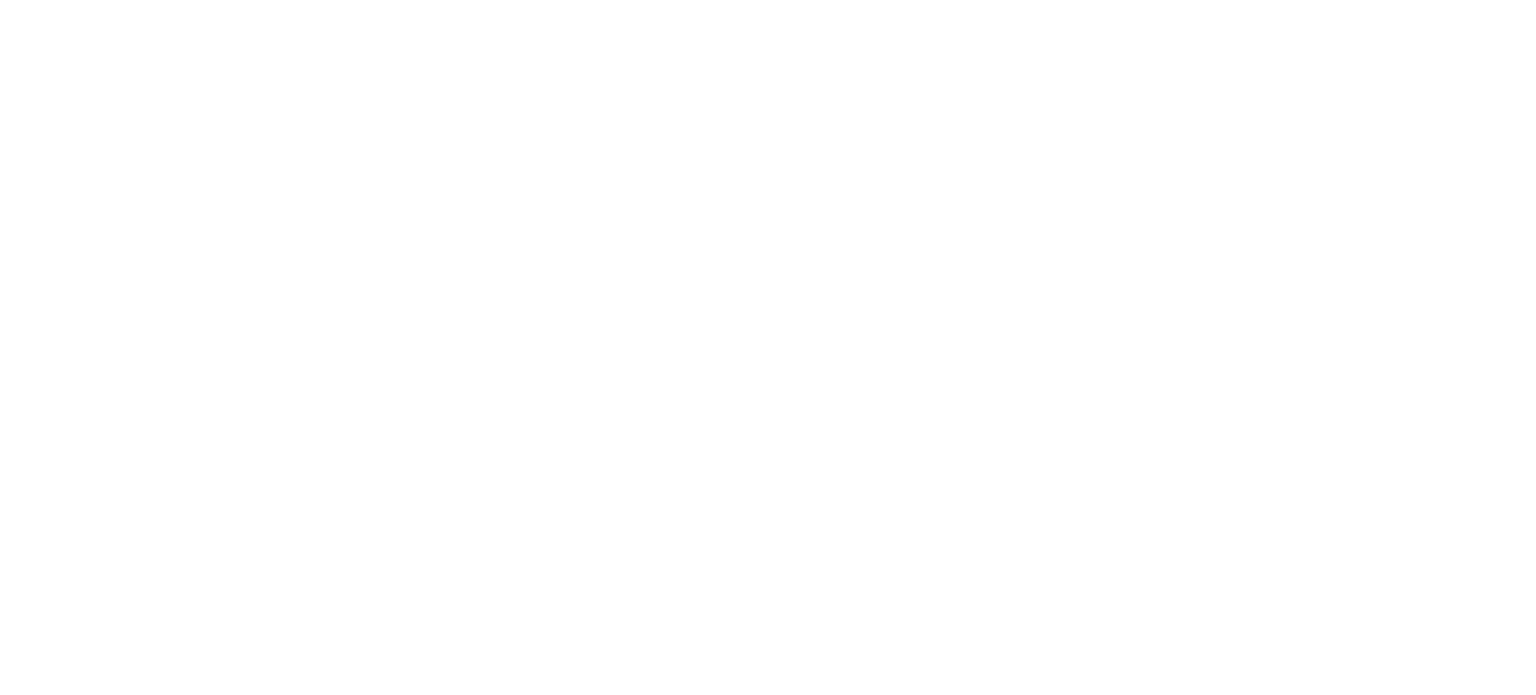 scroll, scrollTop: 0, scrollLeft: 0, axis: both 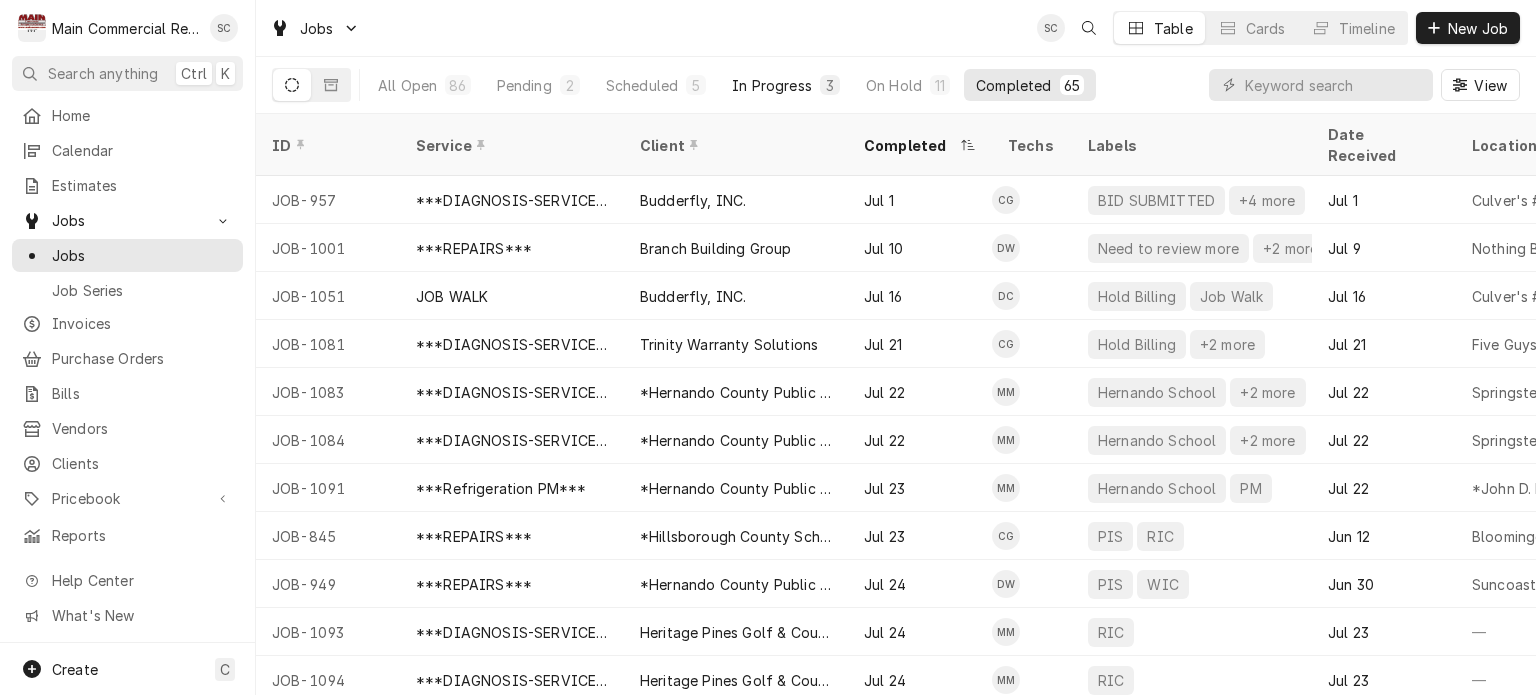 click on "In Progress" at bounding box center (772, 85) 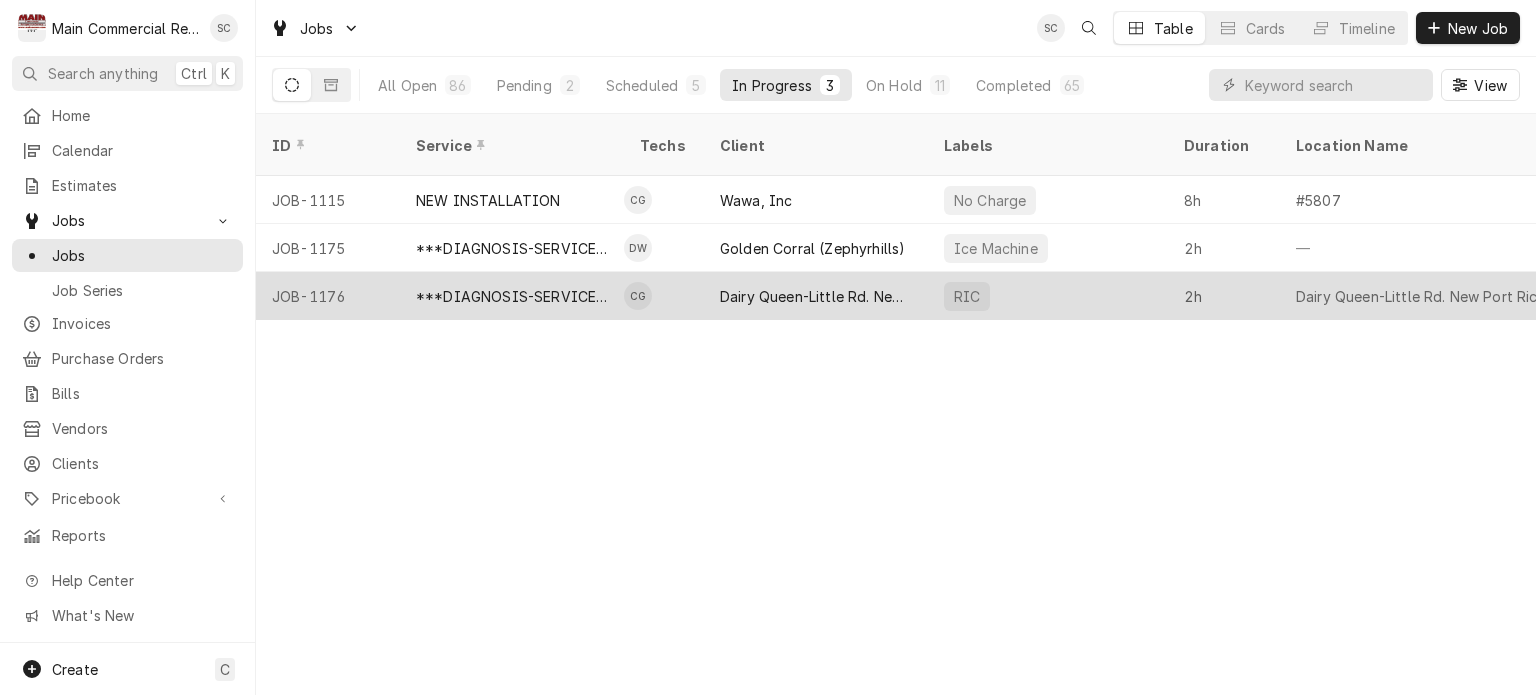 click on "Dairy Queen-Little Rd. New Port Richey" at bounding box center [816, 296] 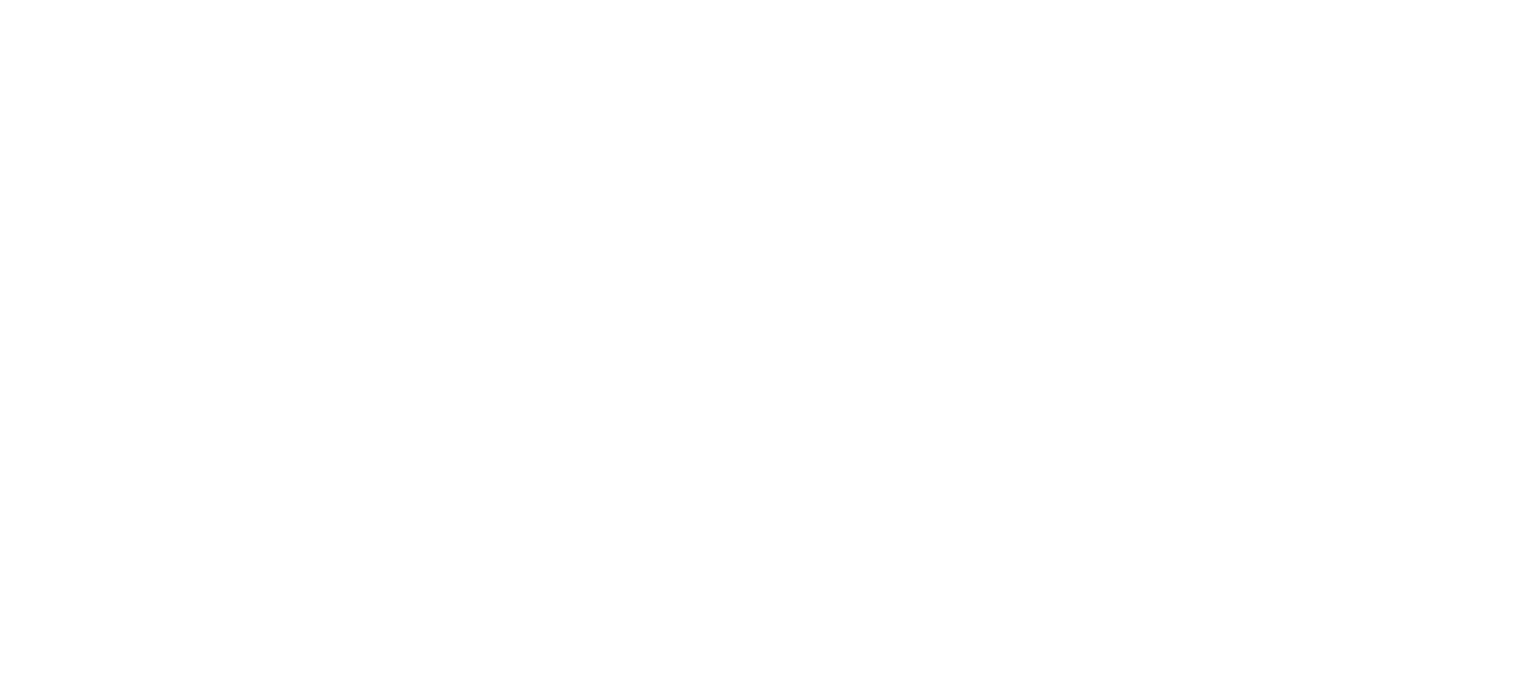 scroll, scrollTop: 0, scrollLeft: 0, axis: both 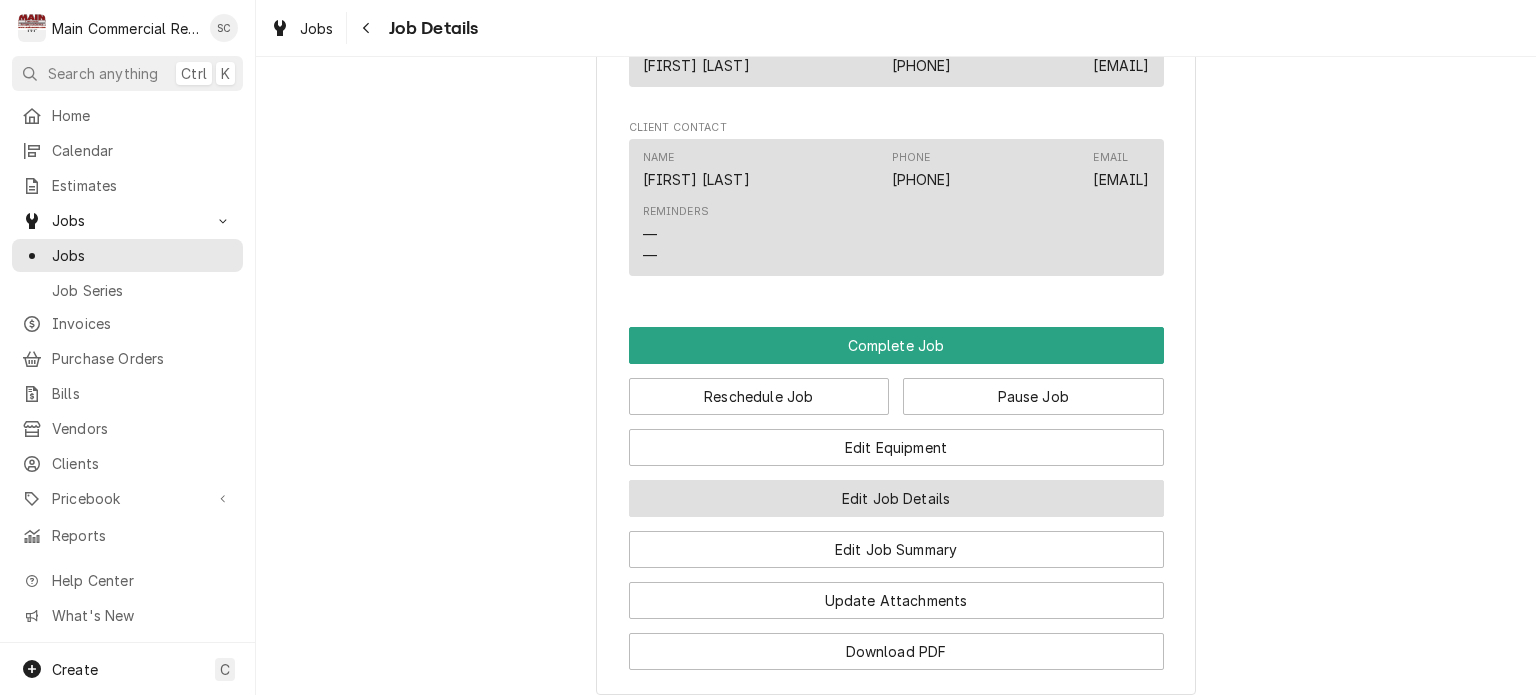 click on "Edit Job Details" at bounding box center (896, 498) 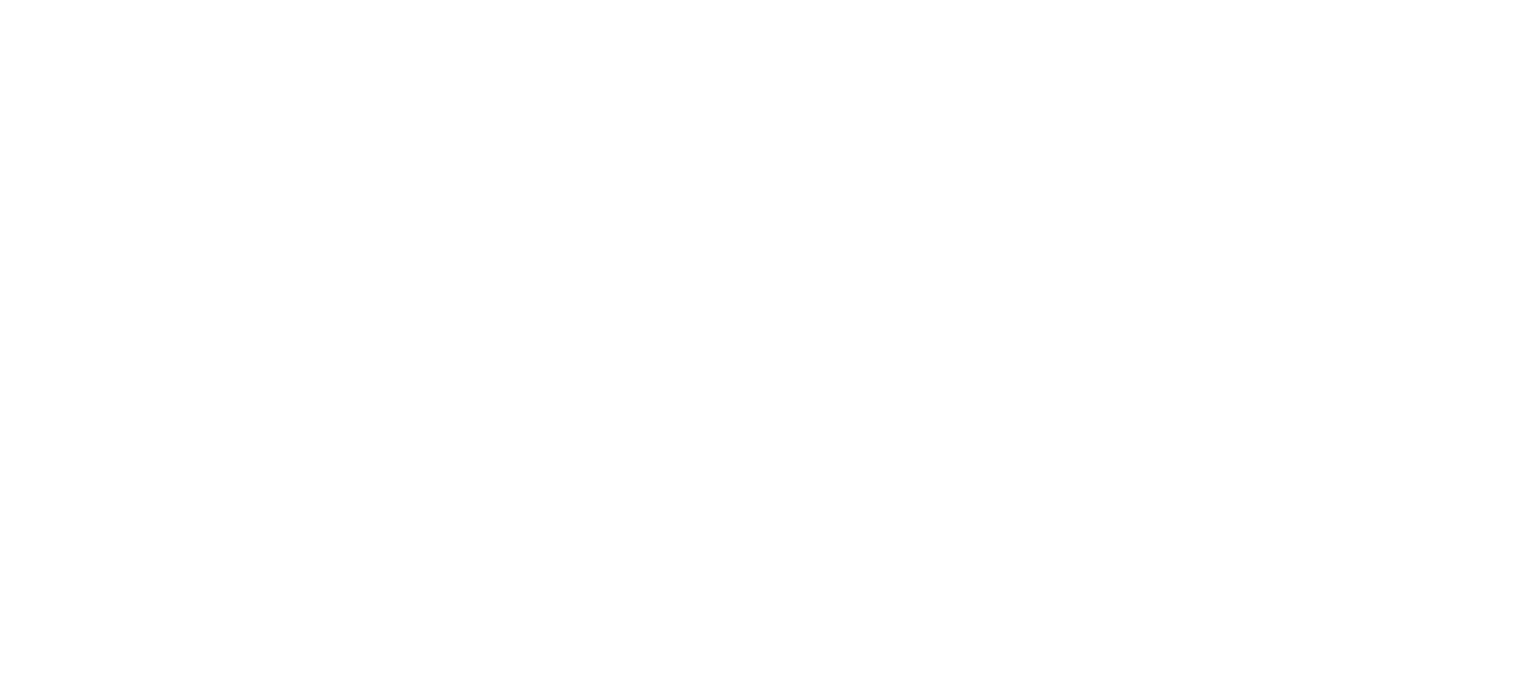 scroll, scrollTop: 0, scrollLeft: 0, axis: both 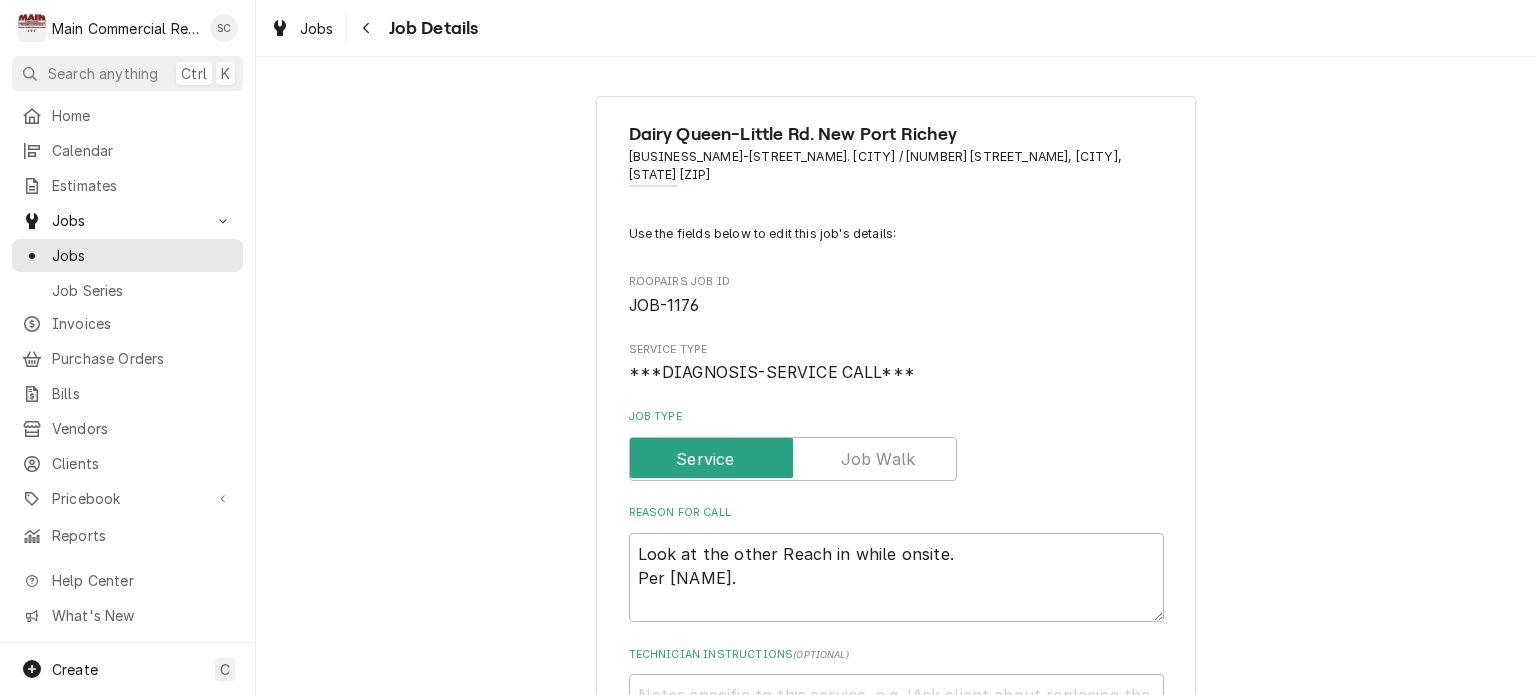 type on "x" 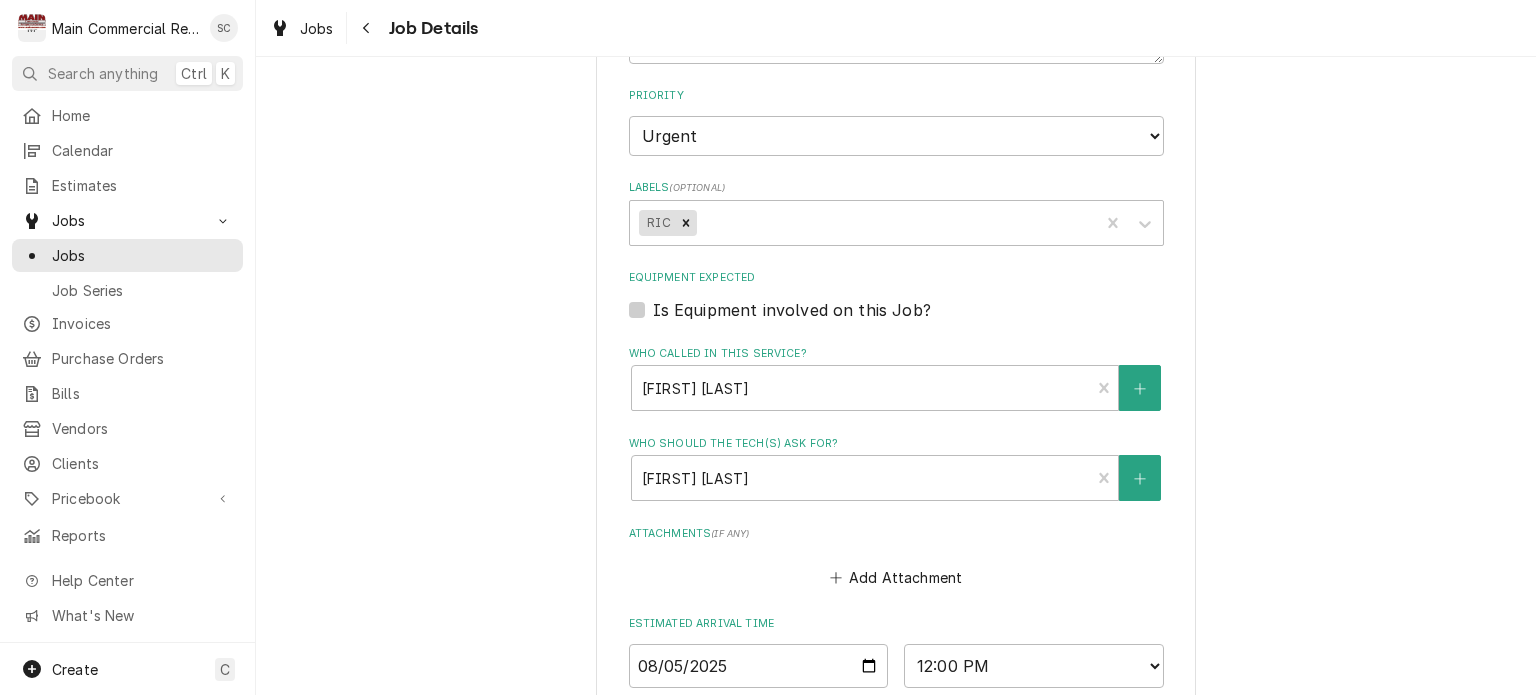 scroll, scrollTop: 977, scrollLeft: 0, axis: vertical 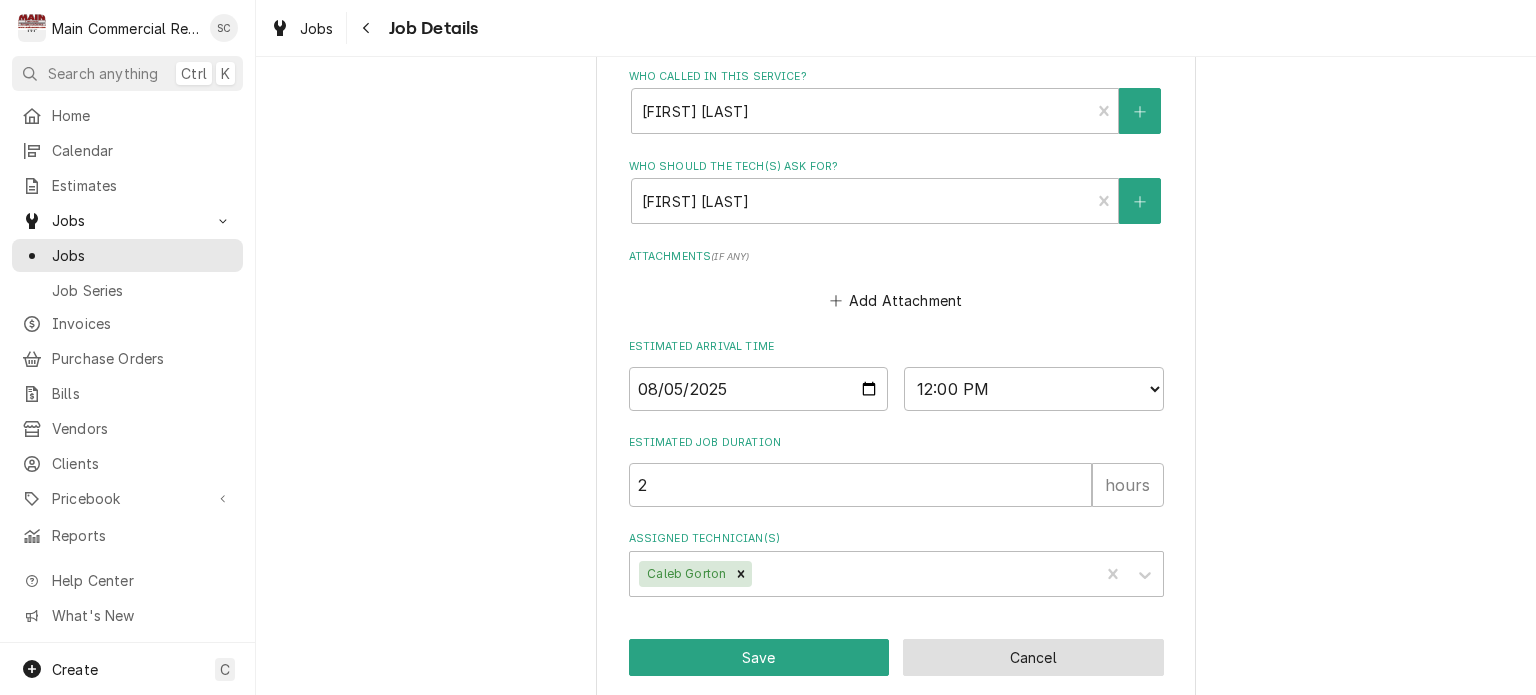 click on "Cancel" at bounding box center [1033, 657] 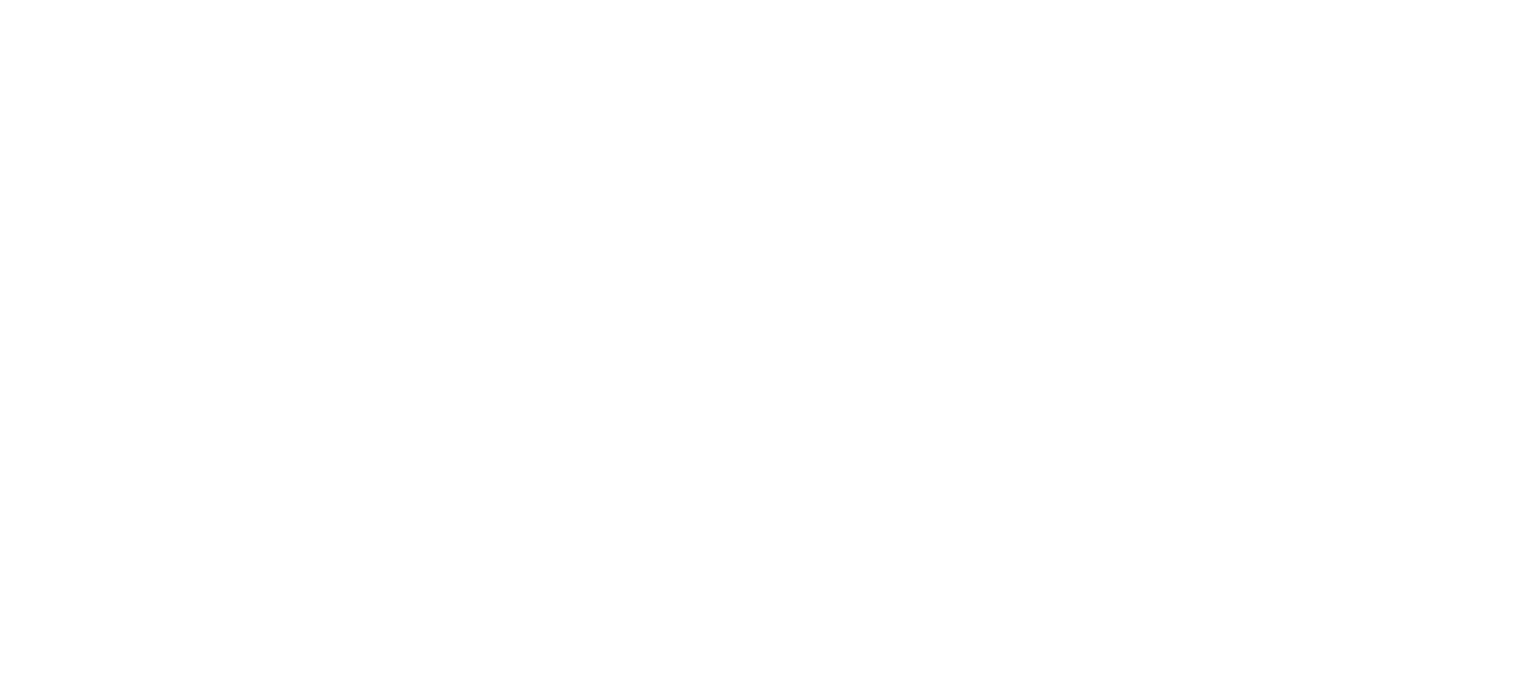 scroll, scrollTop: 0, scrollLeft: 0, axis: both 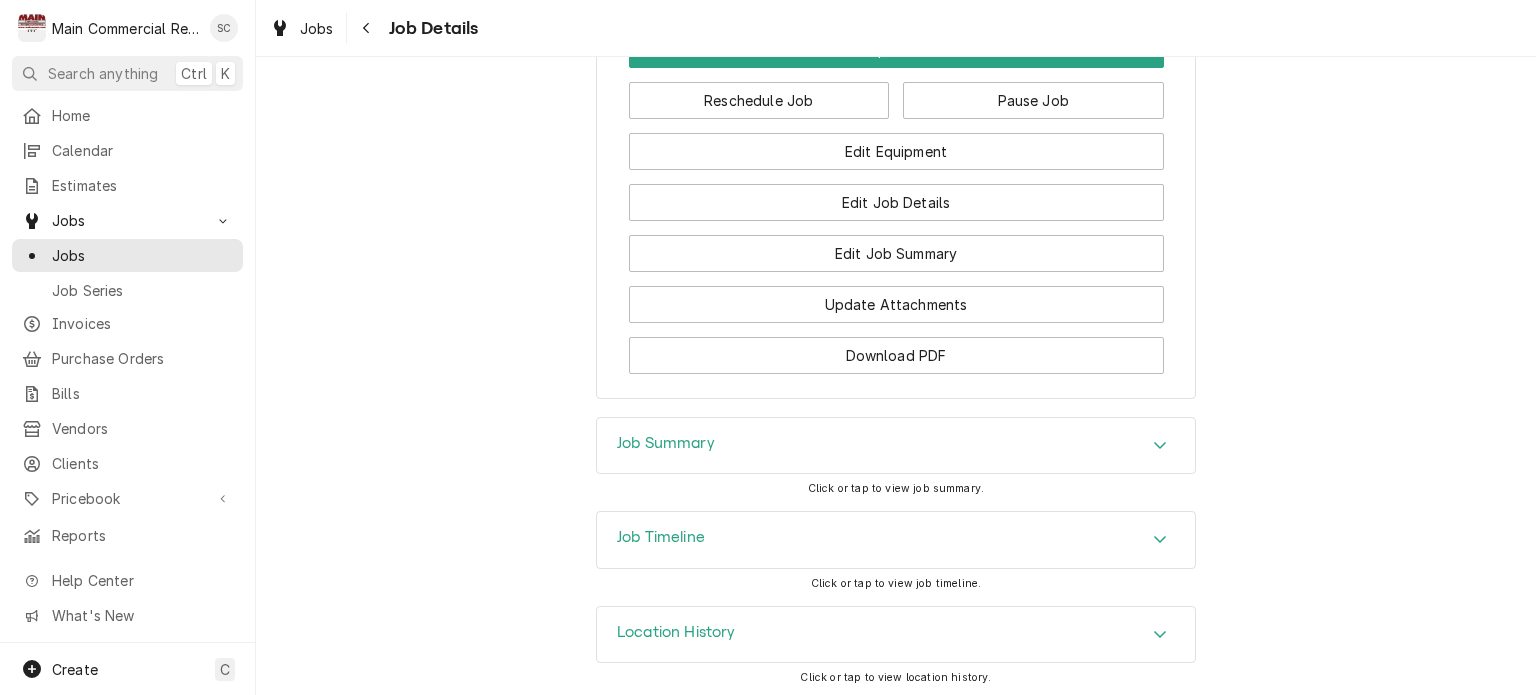 click on "Active Dairy Queen-Little Rd. New Port Richey Dairy Queen-Little Rd. New Port Richey / [NUMBER] [STREET], [CITY], [STATE] [ZIP] Open in Maps Roopairs Job ID JOB-1176 Date Received Aug 5, 2025 Service Type ***DIAGNOSIS-SERVICE CALL*** Job Type Service Service Location Dairy Queen-Little Rd. New Port Richey
[NUMBER] [STREET]
[CITY], [STATE] [ZIP] Scheduled For Tue, Aug 5th, 2025 - 12:00 PM Started On Tue, Aug 5th, 2025 - 12:24 PM Active On Tue, Aug 5th, 2025 - 12:24 PM Last Modified Tue, Aug 5th, 2025 - 12:24 PM Estimated Job Duration 2h Assigned Technician(s) [FIRST] [LAST] Reason For Call Look at the other Reach in while onsite.
Per [FIRST]. Priority Urgent Labels  (Only Visible to You) RIC Job Reporter Name [FIRST] [LAST] Phone [PHONE] Email [EMAIL] Job Contact Name [FIRST] [LAST] Phone [PHONE] Email [EMAIL] Client Contact Name [FIRST] [LAST] Phone [PHONE] Email [EMAIL] Reminders — — Complete Job Reschedule Job Pause Job Edit Equipment" at bounding box center [896, -601] 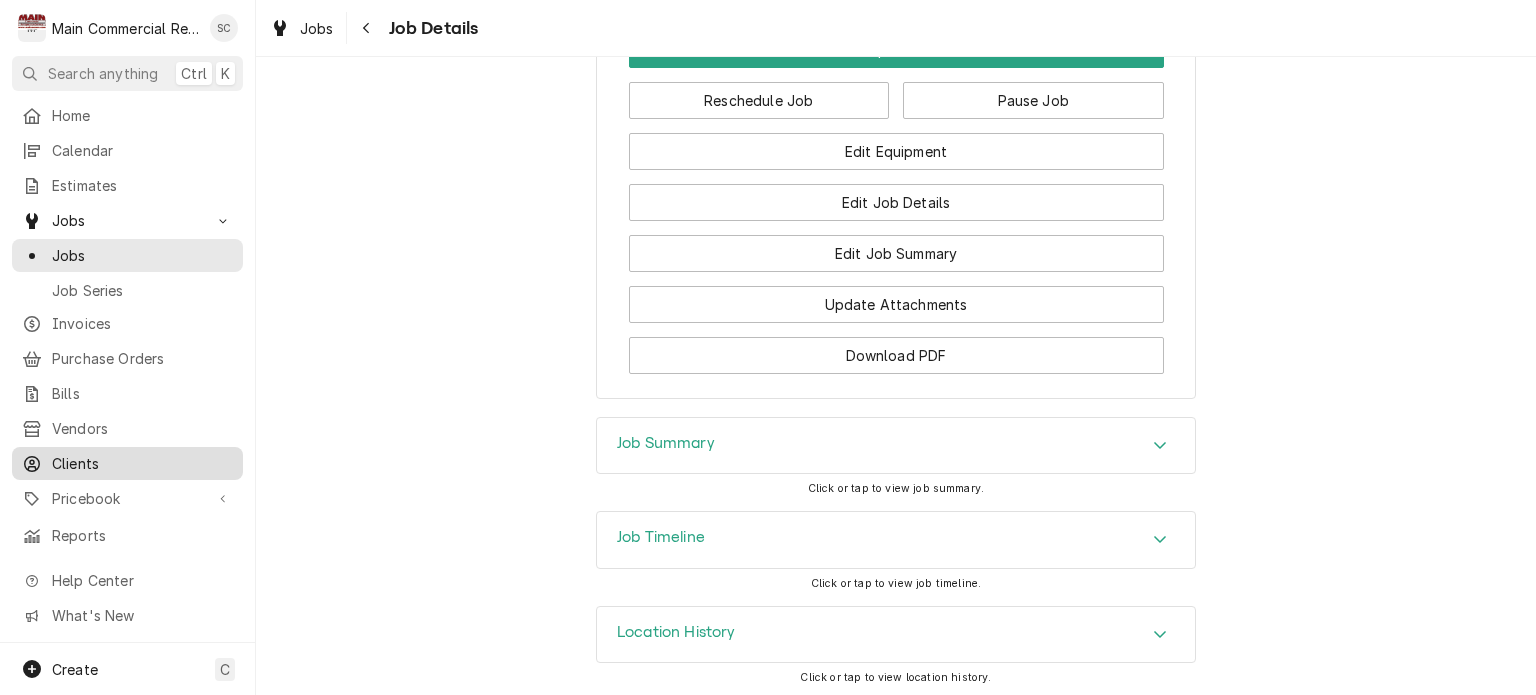 click on "Clients" at bounding box center (142, 463) 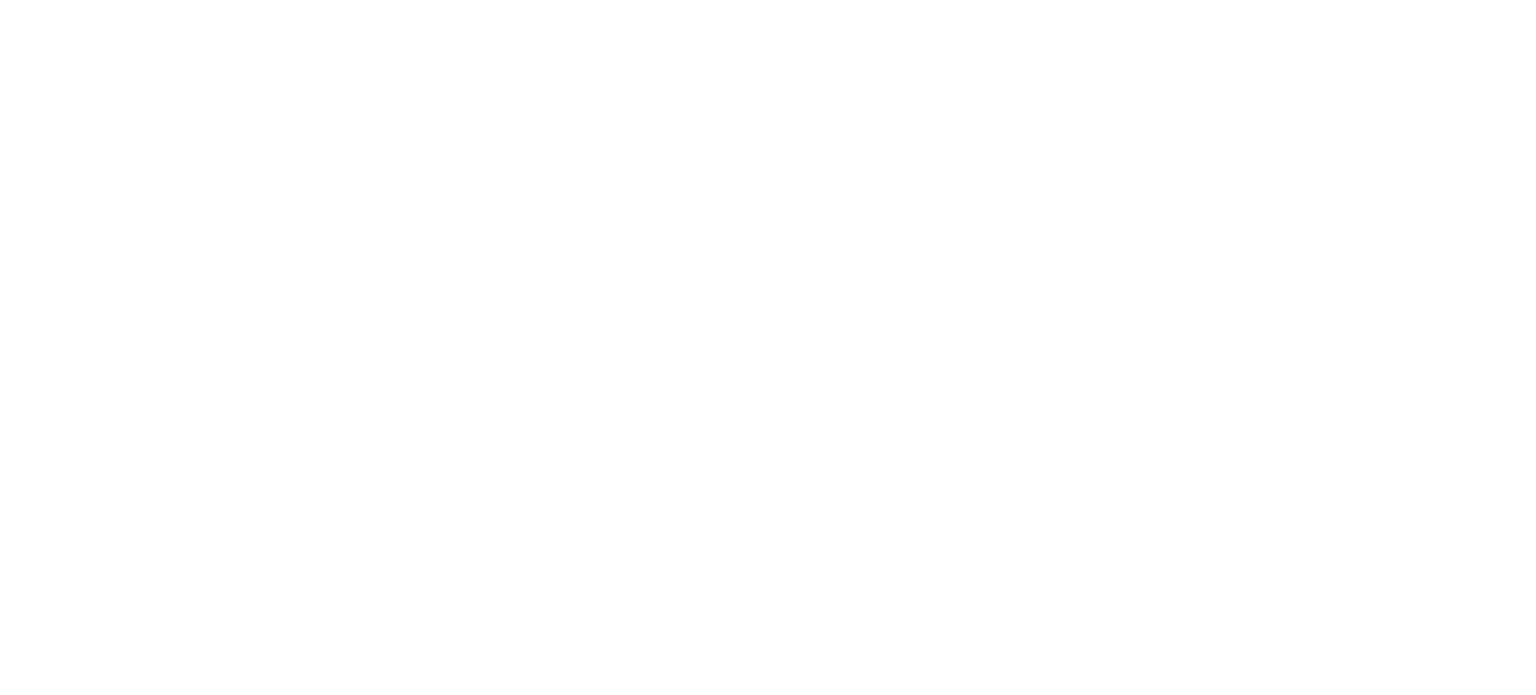 scroll, scrollTop: 0, scrollLeft: 0, axis: both 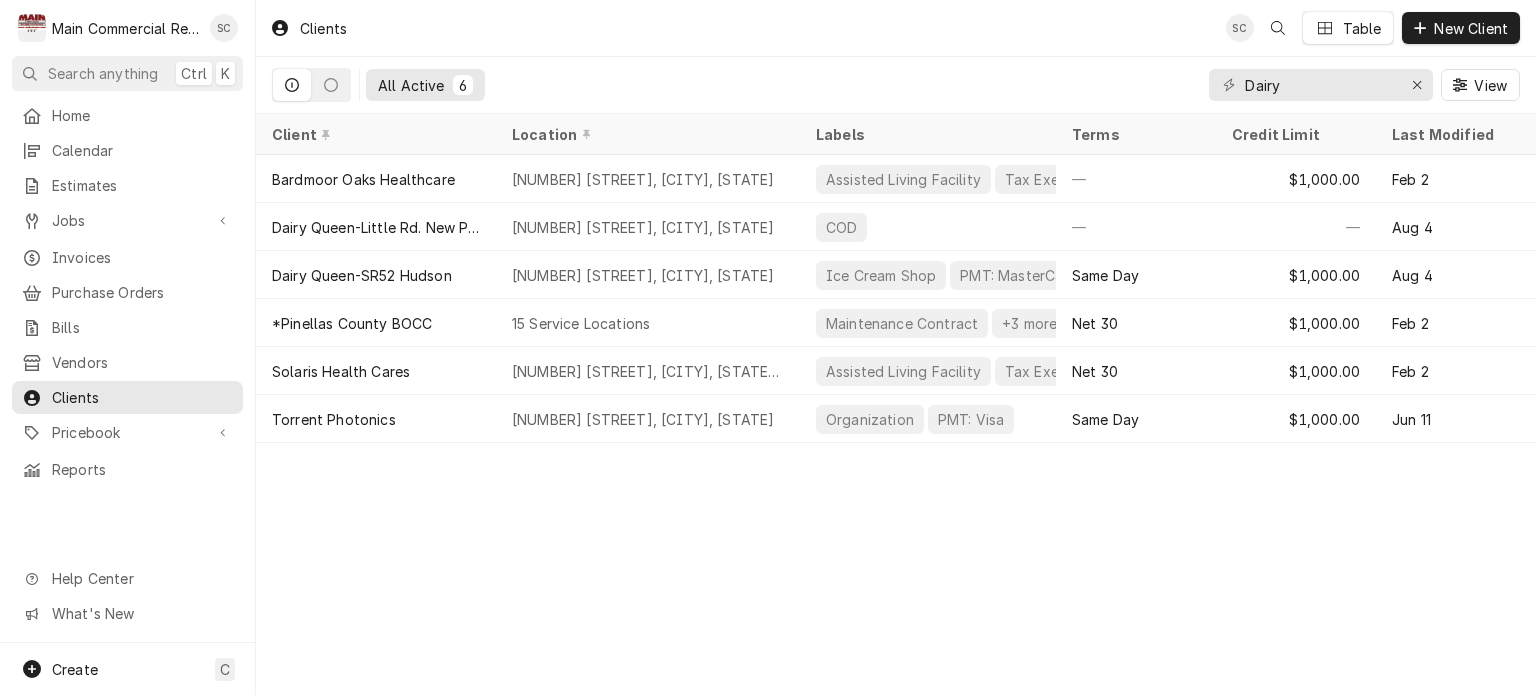 click on "Clients   SC Table New Client All Active 6 Dairy View Client Location Labels Terms Credit Limit Last Modified Bardmoor Oaks Healthcare 9035 Bryan Dairy Rd, Largo, FL 33777 Assisted Living Facility Tax Exempt — $1,000.00 Feb 2   Dairy Queen-Little Rd. New Port Richey 9200 Little Rd, New Port Richey, FL 34654 COD — — Aug 4   Dairy Queen-SR52 Hudson 14671 SR 52, Hudson, FL 34669 Ice Cream Shop PMT: MasterCard Same Day $1,000.00 Aug 4   *Pinellas County BOCC 15 Service Locations Maintenance Contract +3 more Net 30 $1,000.00 Feb 2   Solaris Health Cares 7350 Dairy Rd., Zephyrhills, FL 33540 Assisted Living Facility Tax Exempt Net 30 $1,000.00 Feb 2   Torrent Photonics 8060 Bryan Dairy Rd, Largo, FL 33777 Organization PMT: Visa Same Day $1,000.00 Jun 11" at bounding box center (896, 347) 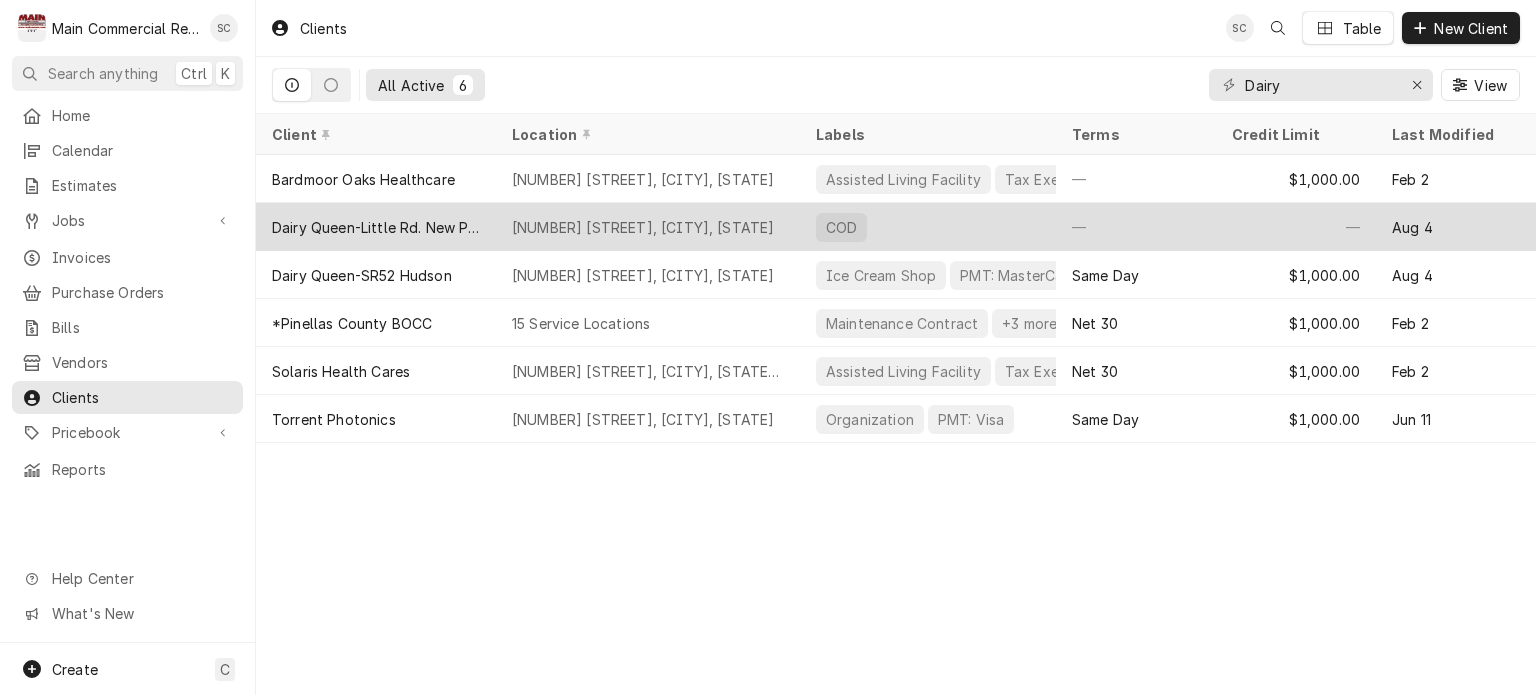 click on "9200 Little Rd, New Port Richey, FL 34654" at bounding box center [643, 227] 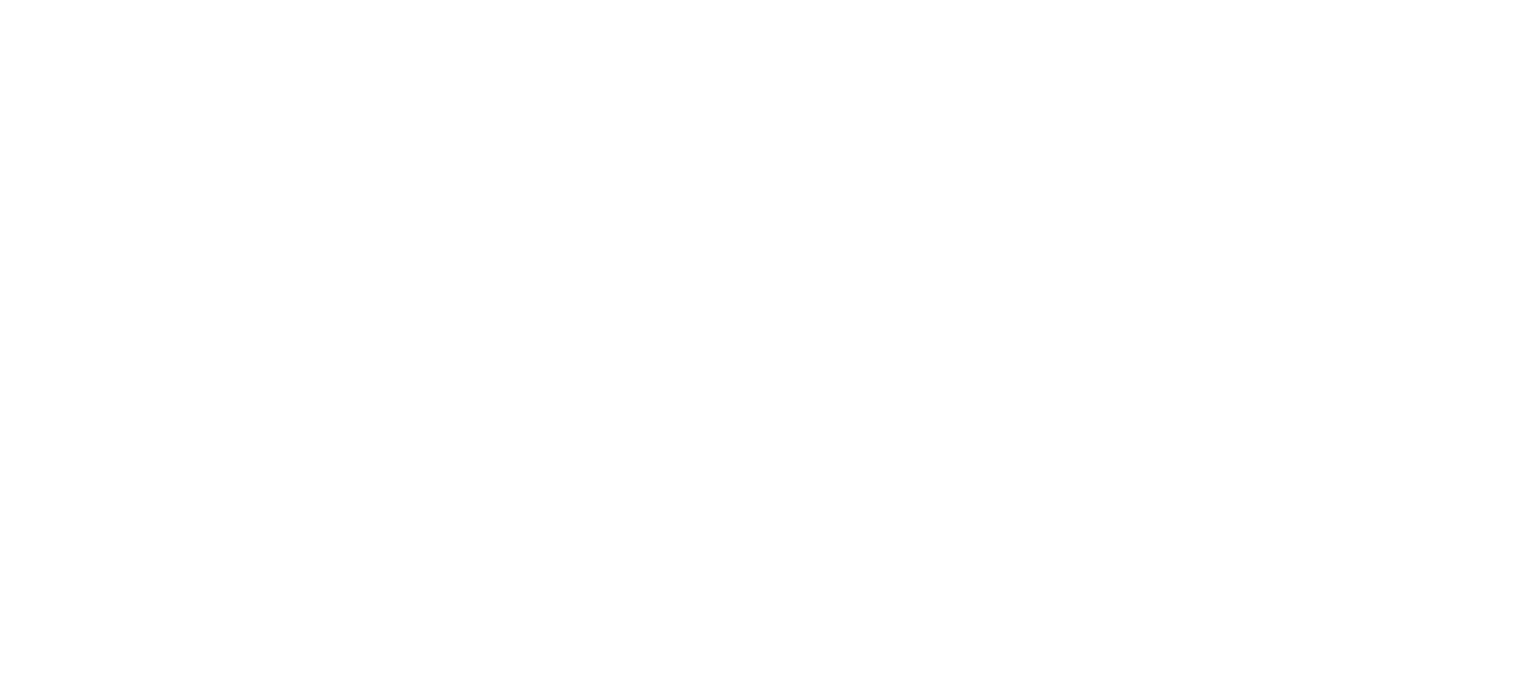 scroll, scrollTop: 0, scrollLeft: 0, axis: both 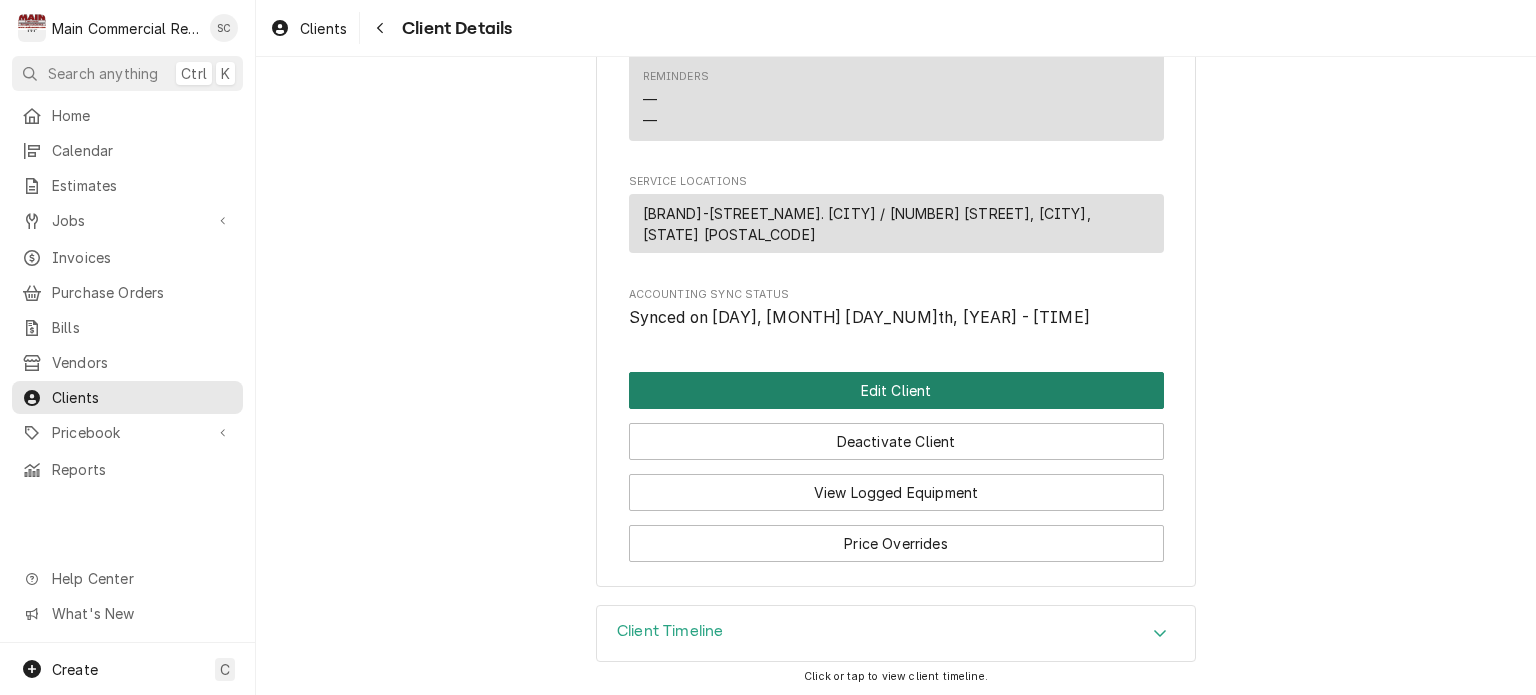click on "Edit Client" at bounding box center (896, 390) 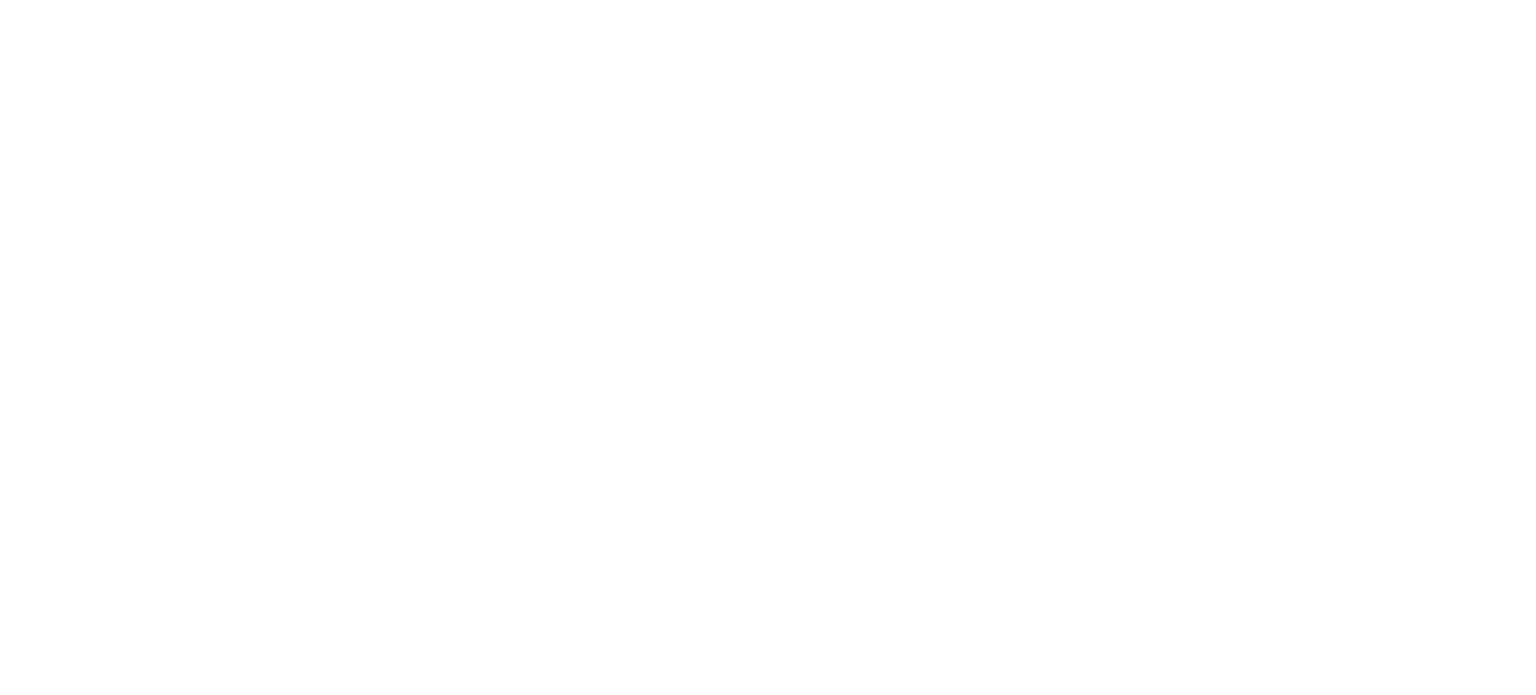 scroll, scrollTop: 0, scrollLeft: 0, axis: both 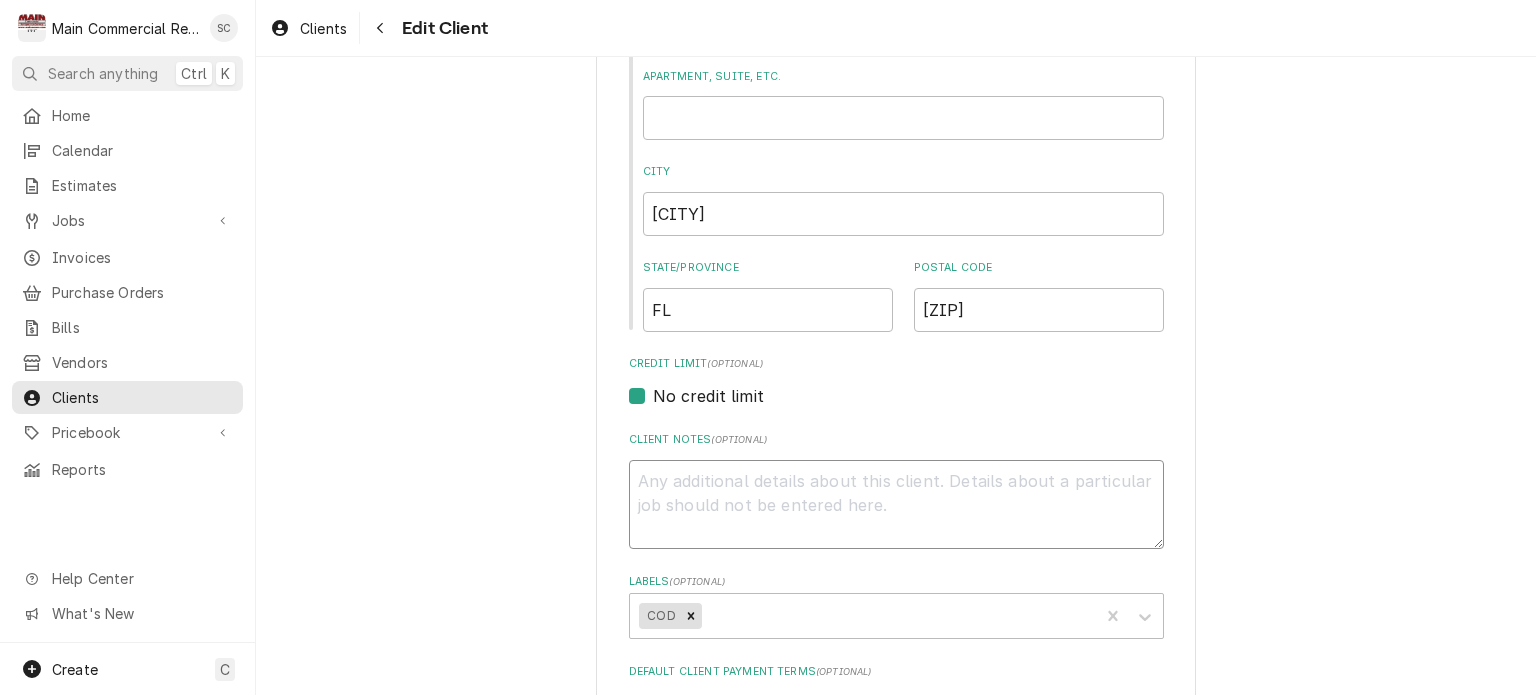 click on "Client Notes  ( optional )" at bounding box center [896, 505] 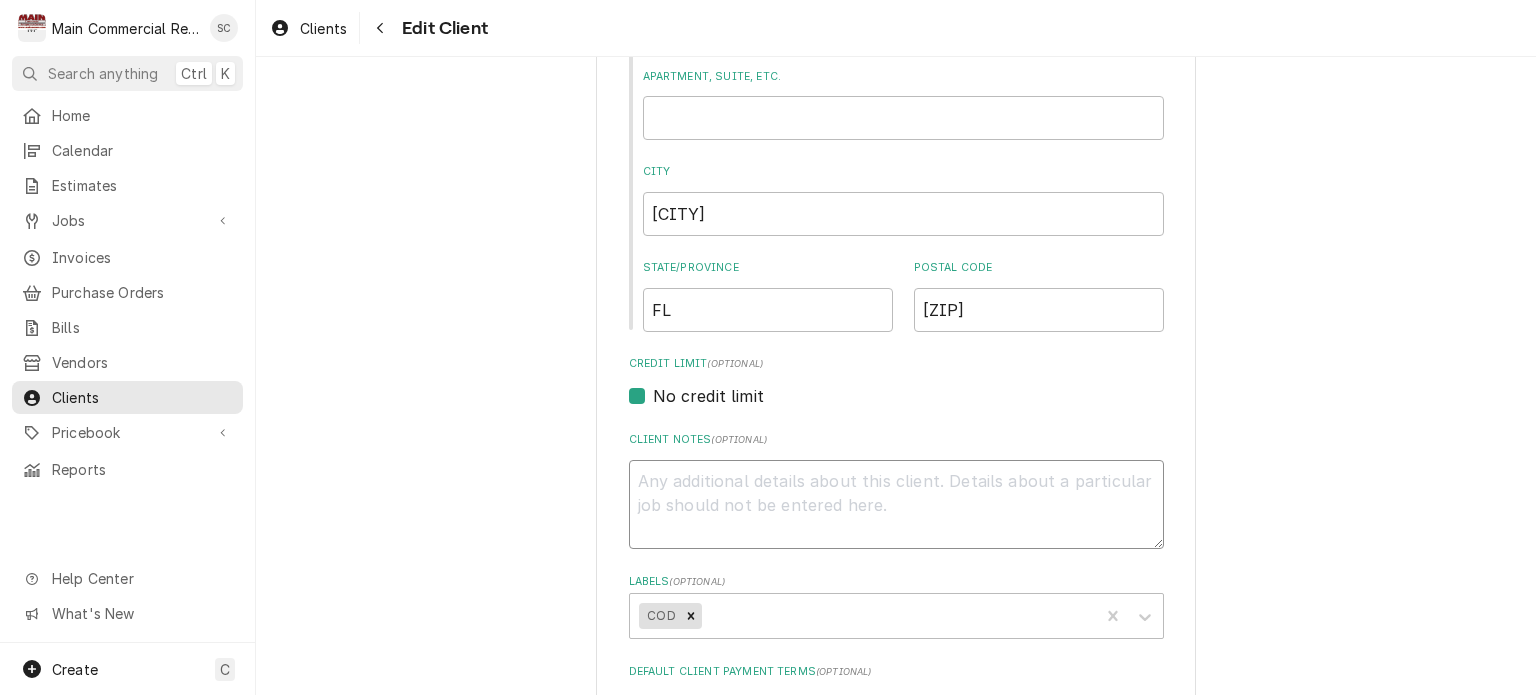 type on "x" 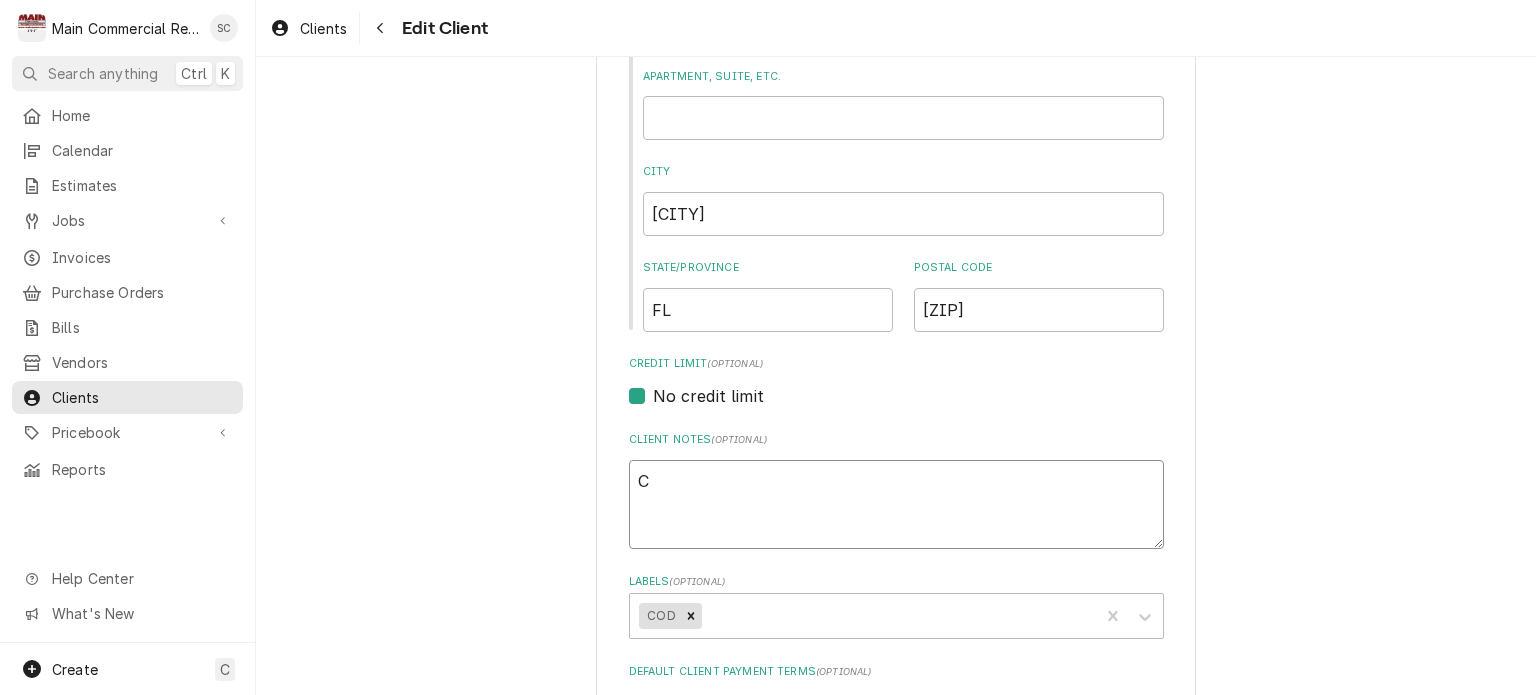 type on "x" 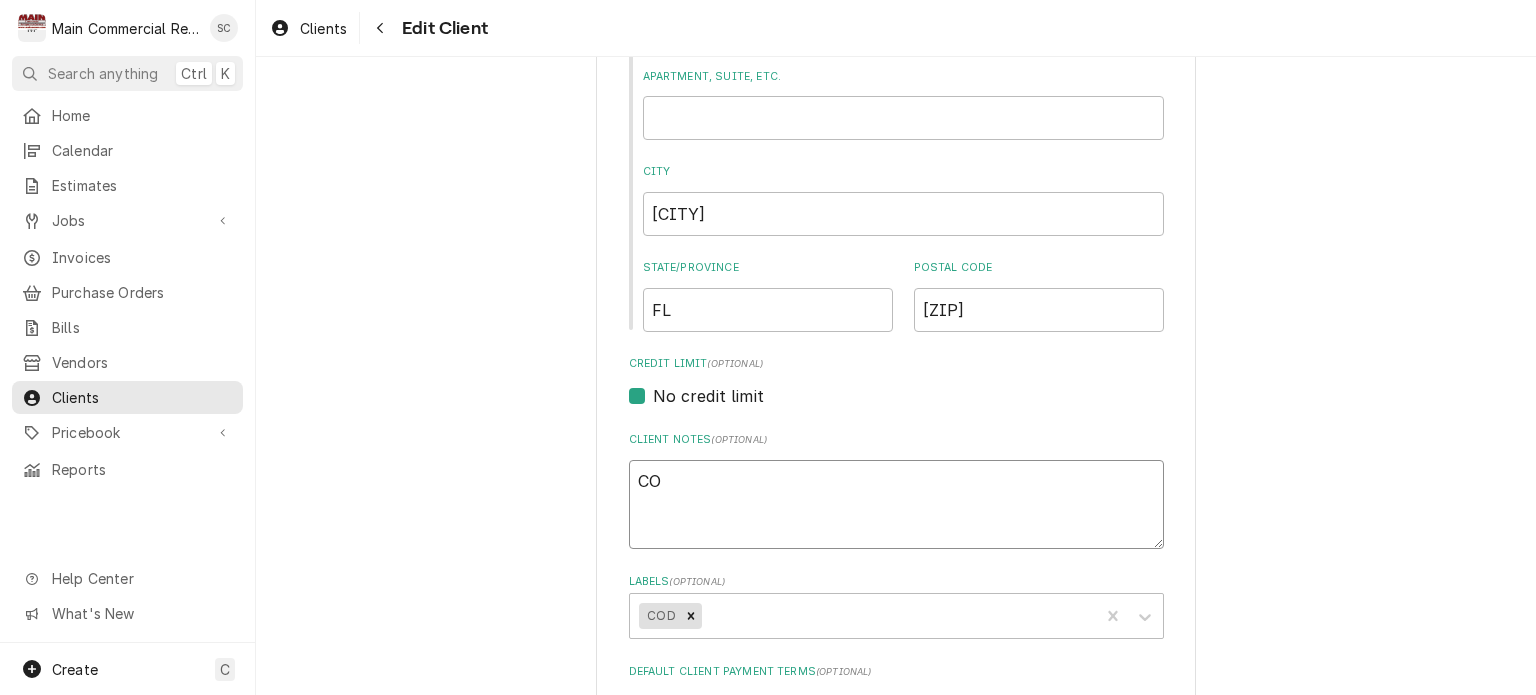 type on "x" 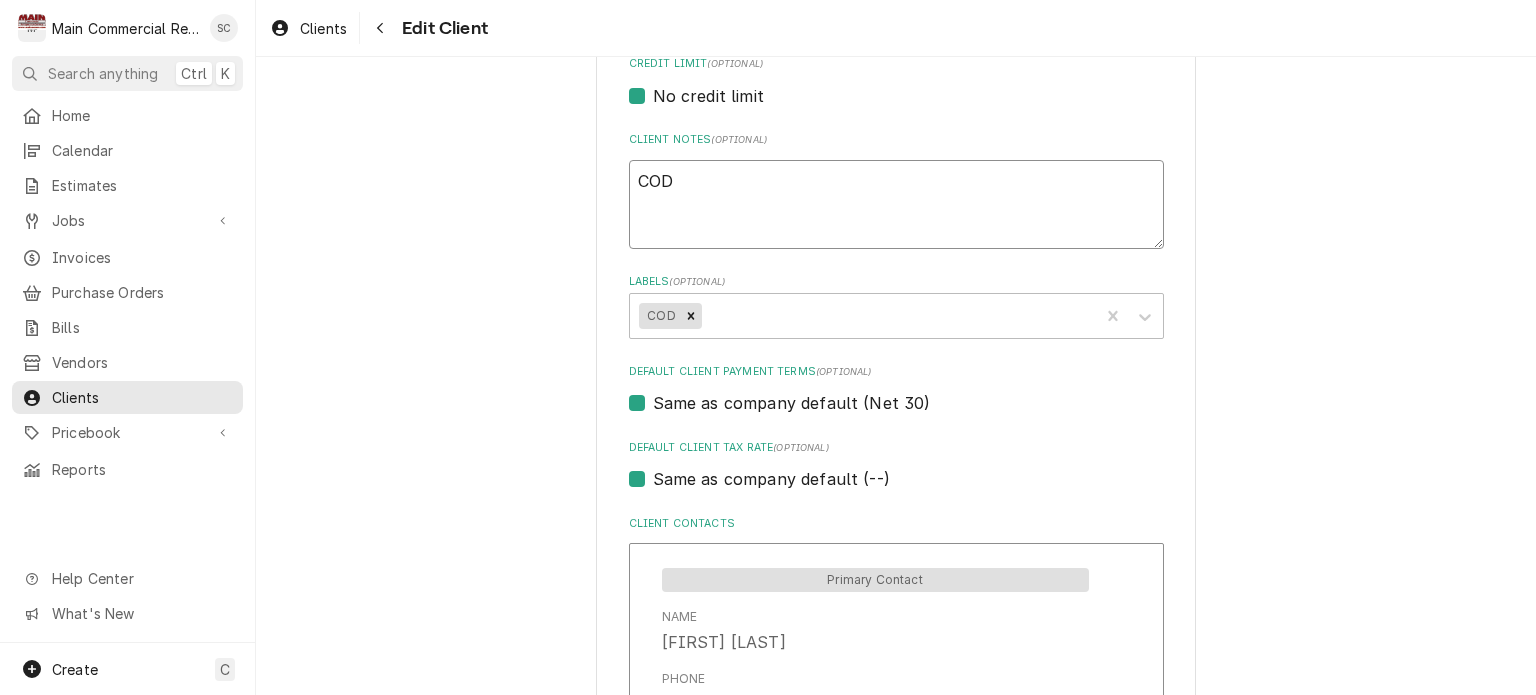 scroll, scrollTop: 1405, scrollLeft: 0, axis: vertical 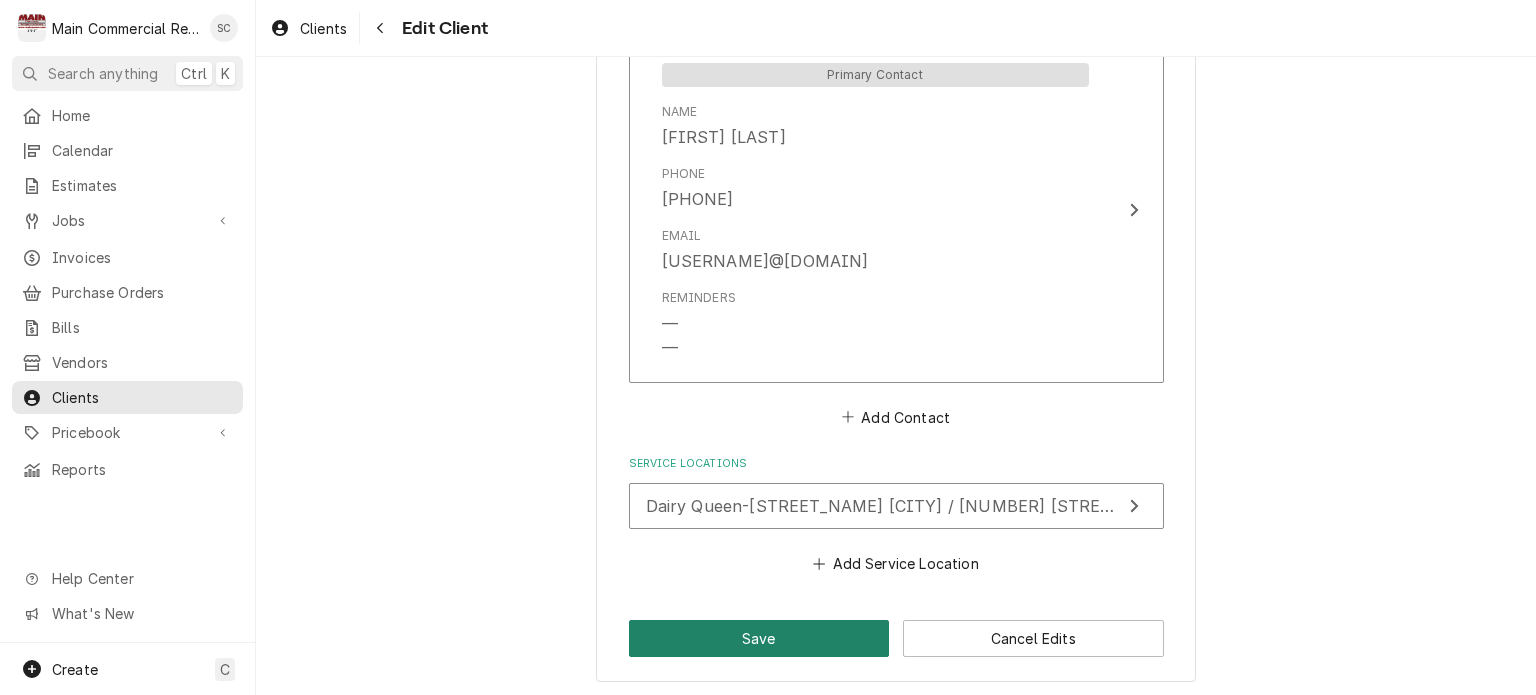 type on "COD" 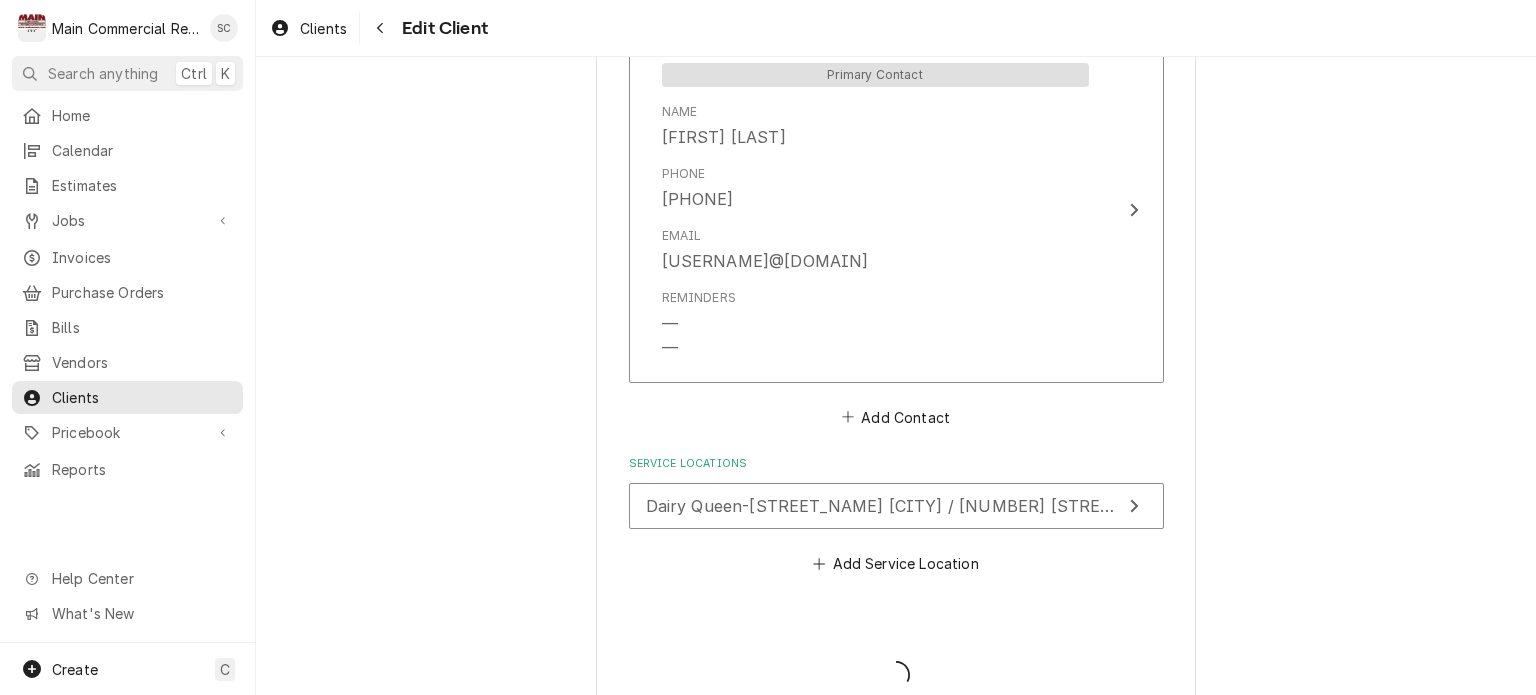 type on "x" 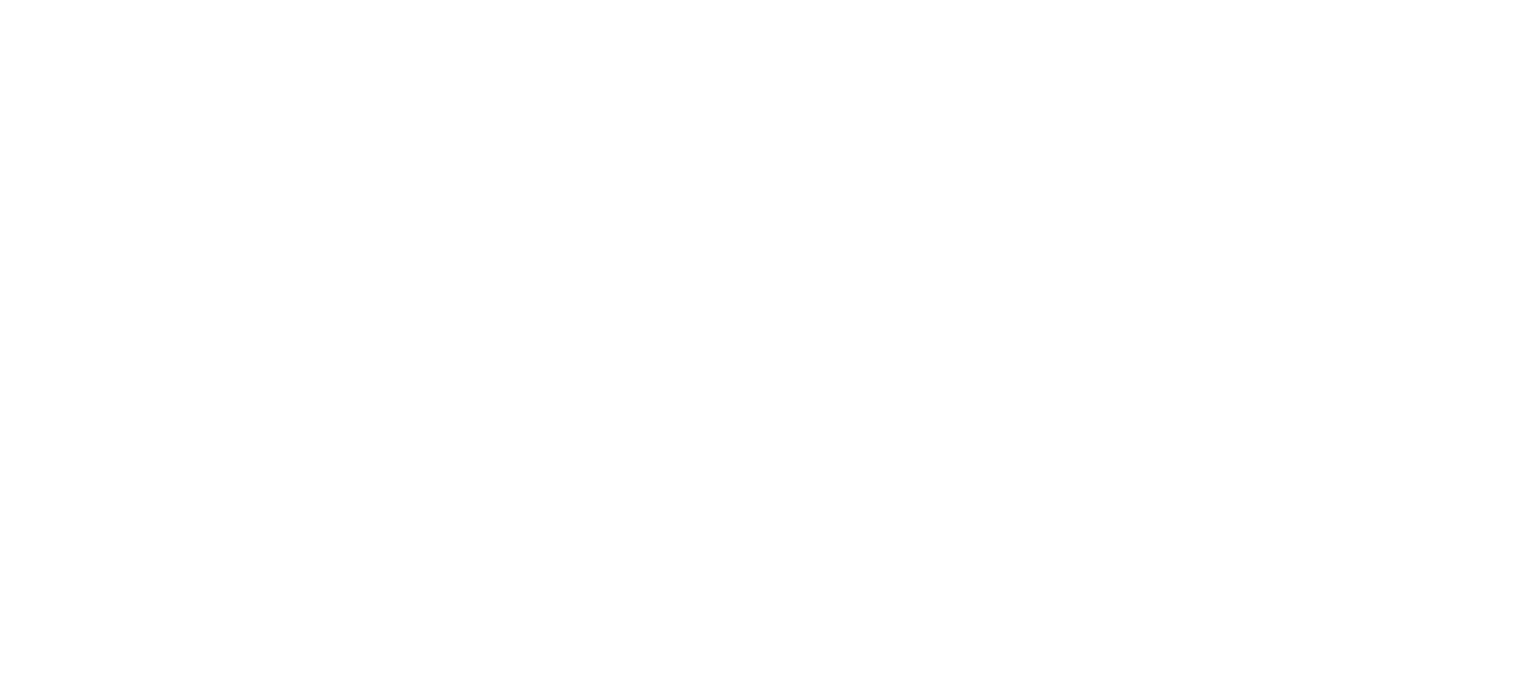 scroll, scrollTop: 0, scrollLeft: 0, axis: both 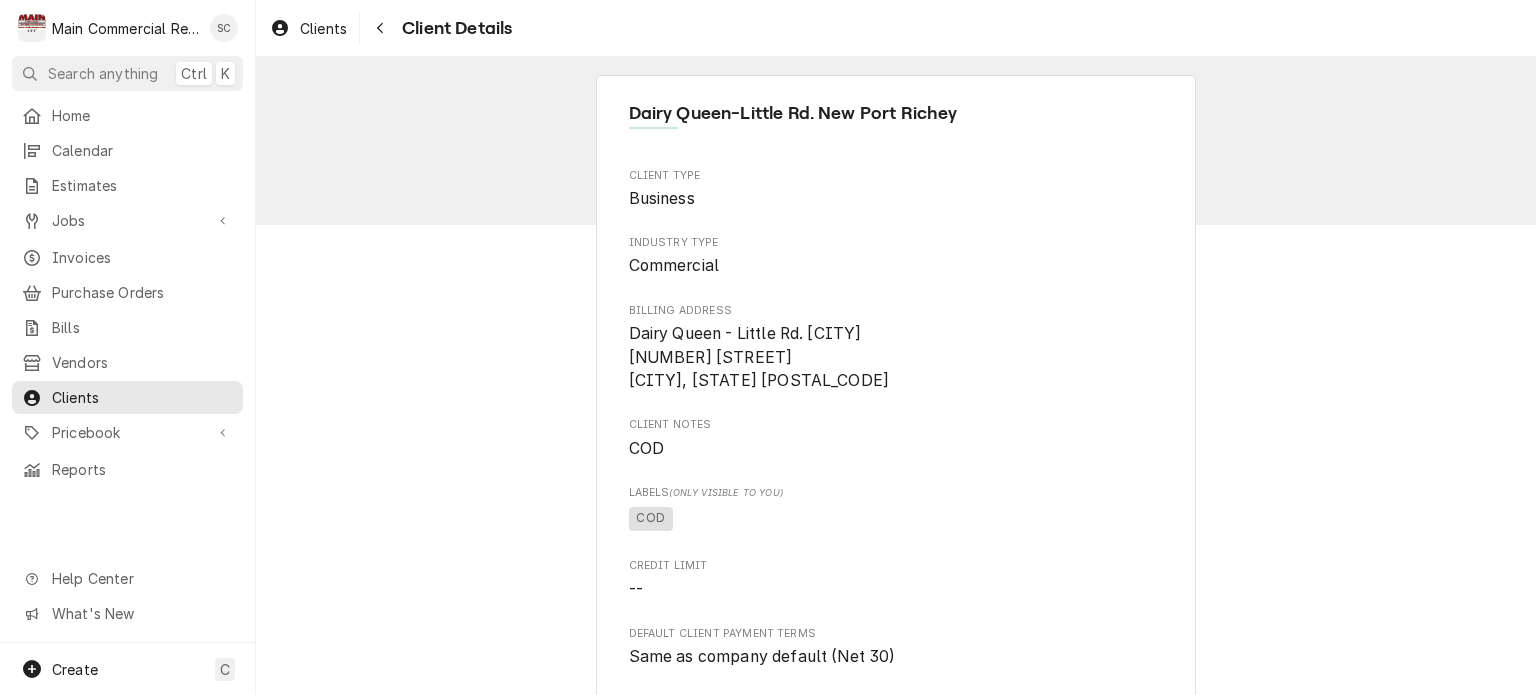 click on "Dairy Queen-Little Rd. [CITY] Client Type Business Industry Type Commercial Billing Address Dairy Queen - Little Rd. [CITY]
[NUMBER] [STREET]
[CITY], [STATE] [POSTAL_CODE] Client Notes COD Labels  (Only Visible to You) COD Credit Limit -- Default Client Payment Terms Same as company default (Net 30) Default Client Tax Rate Same as company default (--) Last Modified [DAY], [MONTH] [DAY_NUM]th, [YEAR] - [HOUR]:[MINUTE] [AM/PM] Client Contacts Primary Contact Name [FIRST] [LAST] Phone ([AREA_CODE]) [PREFIX]-[LINE_NUMBER] Email [USERNAME]@example.com Reminders — — Service Locations Dairy Queen-Little Rd. [CITY] / [NUMBER] [STREET], [CITY], [STATE] [POSTAL_CODE] Accounting Sync Status Synced on [DAY], [MONTH] [DAY_NUM]th, [YEAR] - [HOUR]:[MINUTE] [AM/PM] Edit Client Deactivate Client View Logged Equipment Price Overrides" at bounding box center [896, 811] 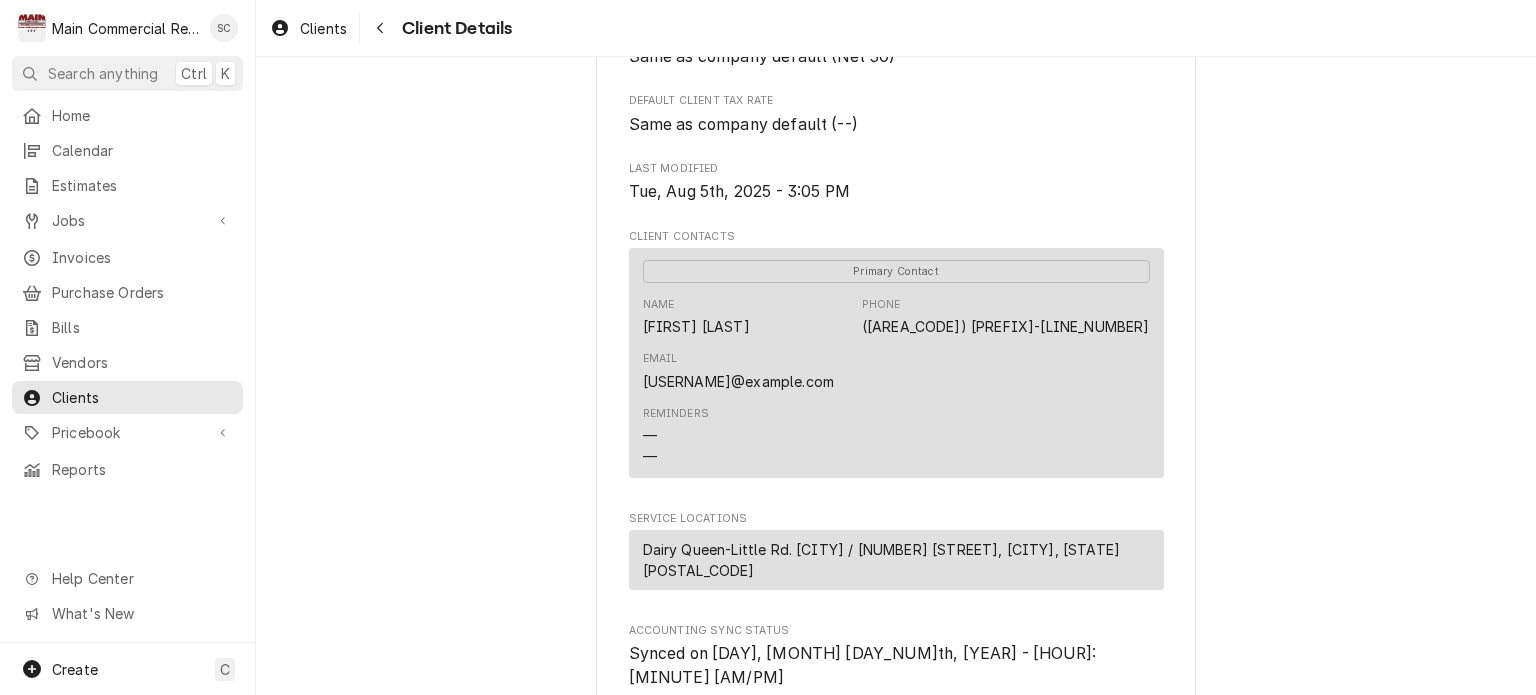 scroll, scrollTop: 882, scrollLeft: 0, axis: vertical 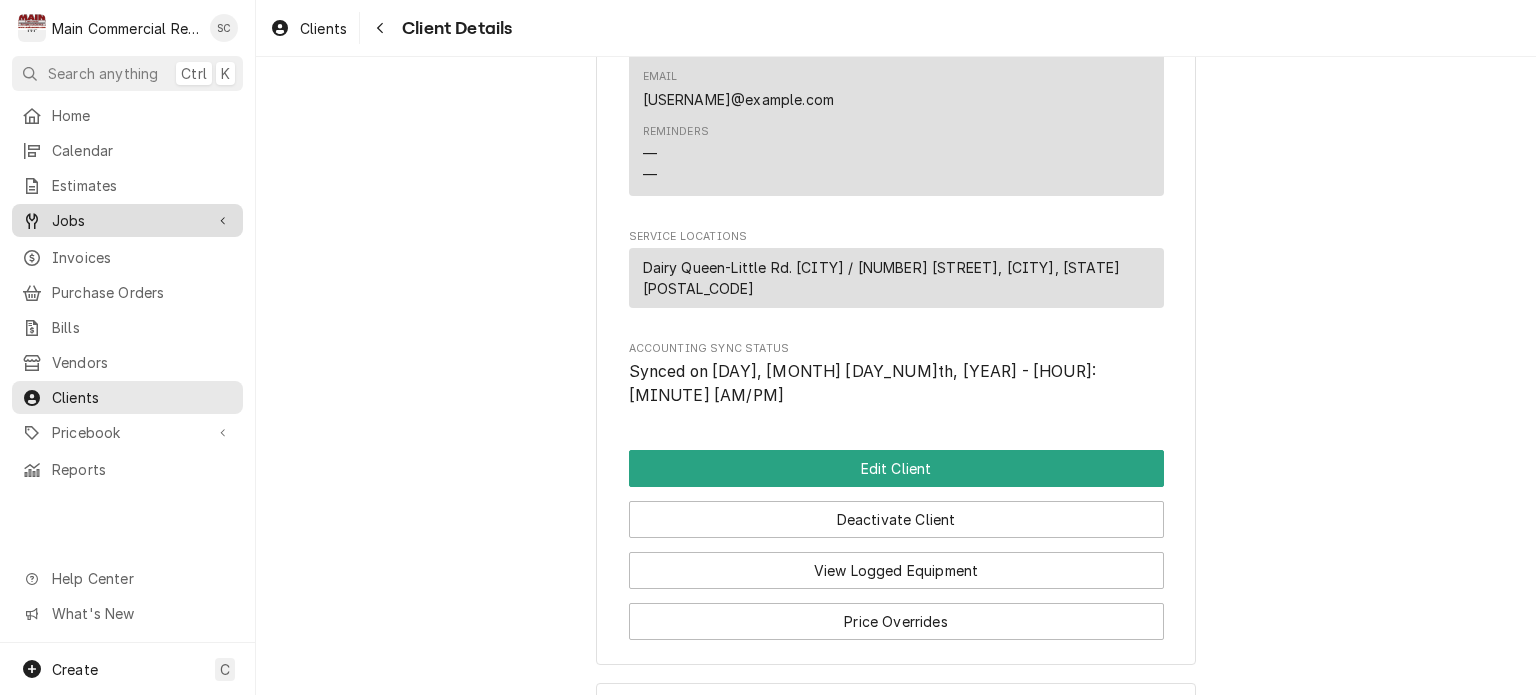 click on "Jobs" at bounding box center [127, 220] 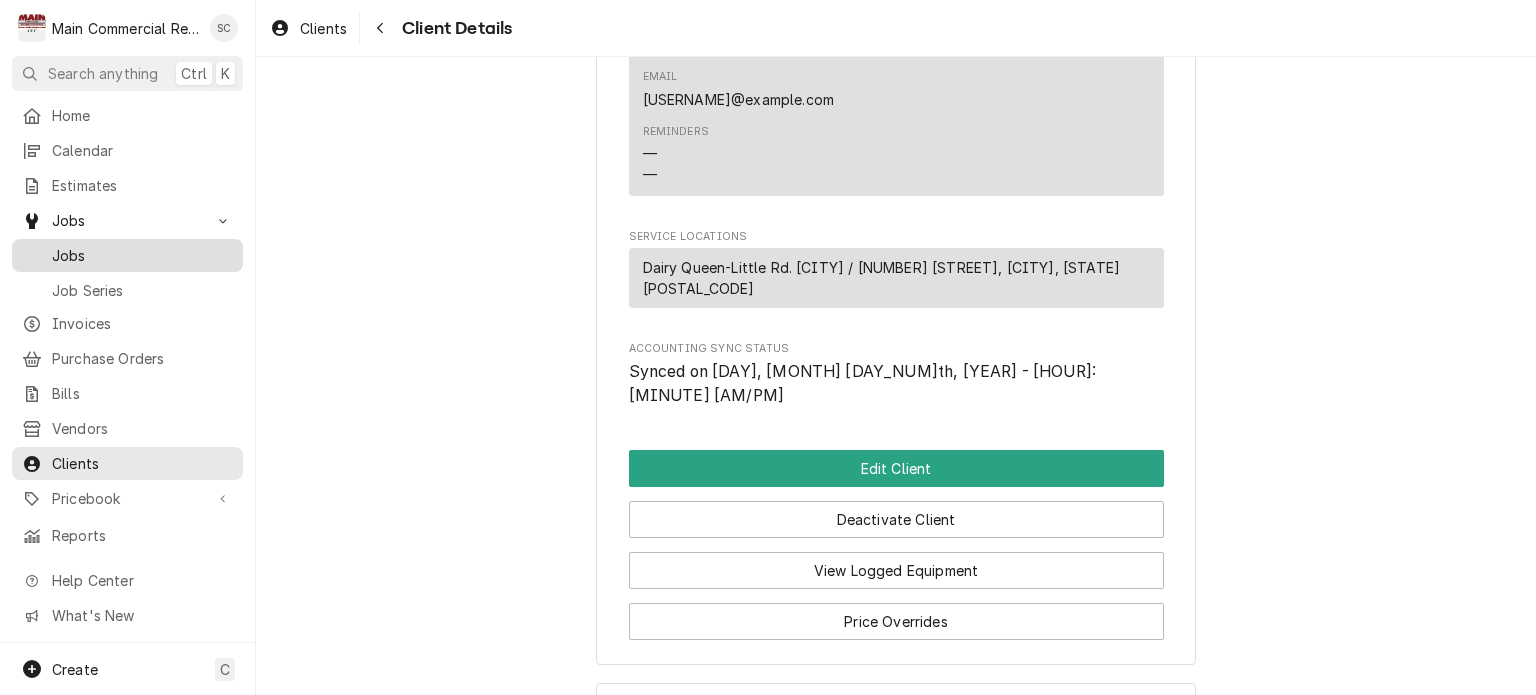 click on "Jobs" at bounding box center (142, 255) 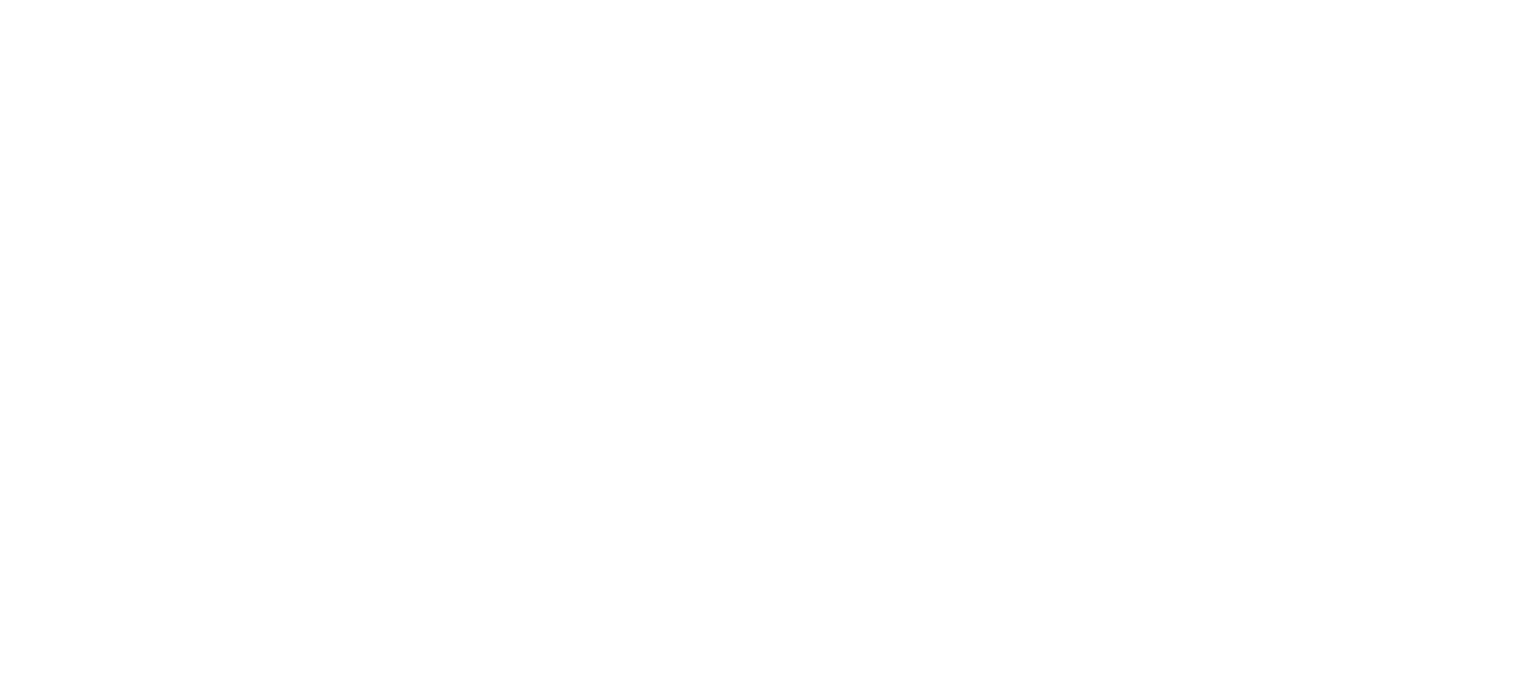 scroll, scrollTop: 0, scrollLeft: 0, axis: both 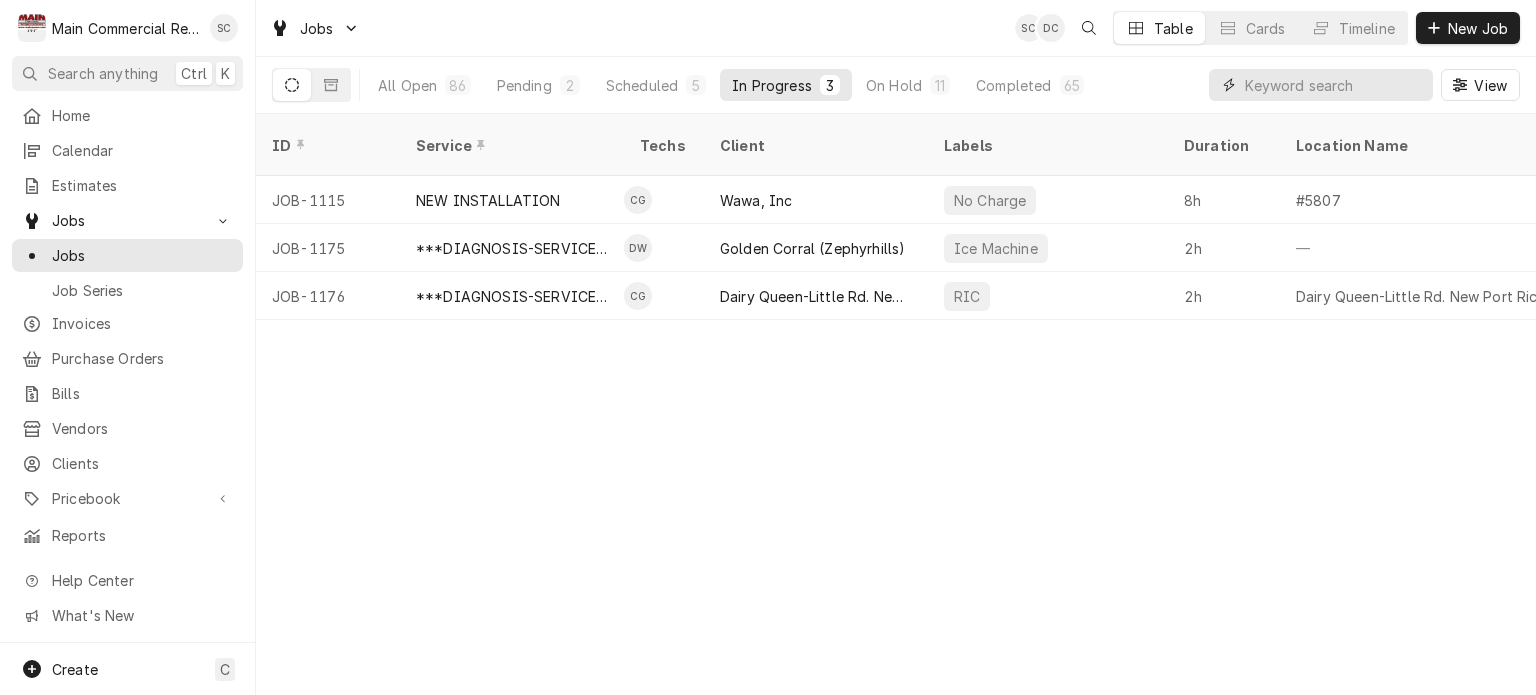 click at bounding box center [1334, 85] 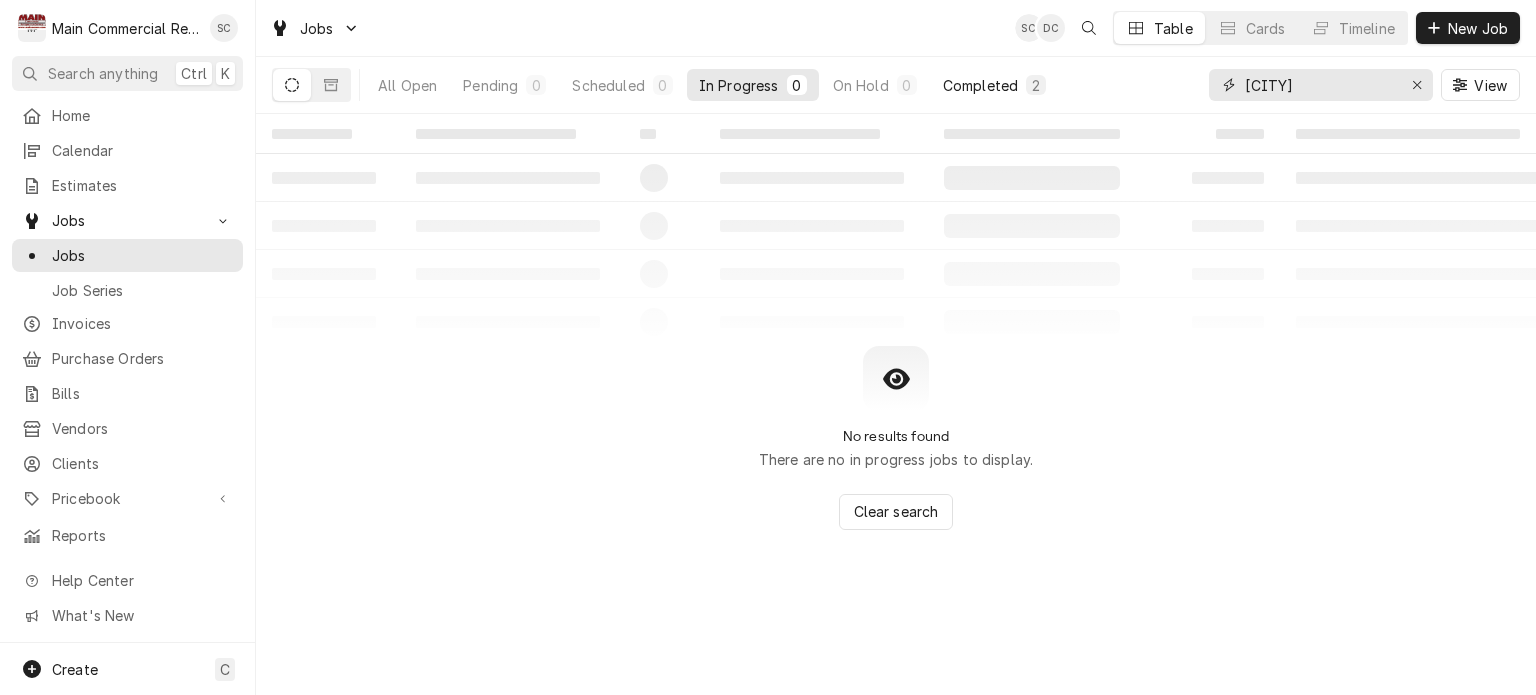 type on "[CITY]" 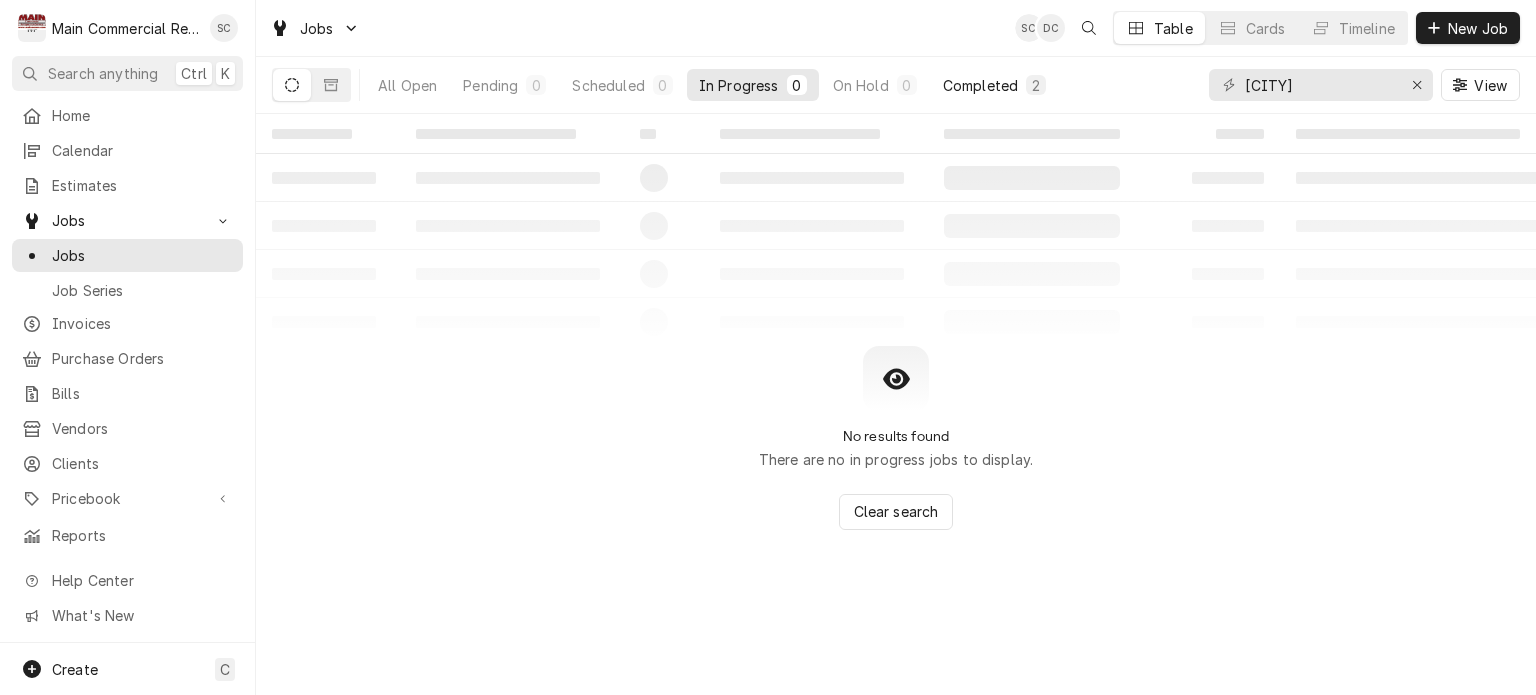 click on "Completed" at bounding box center (980, 85) 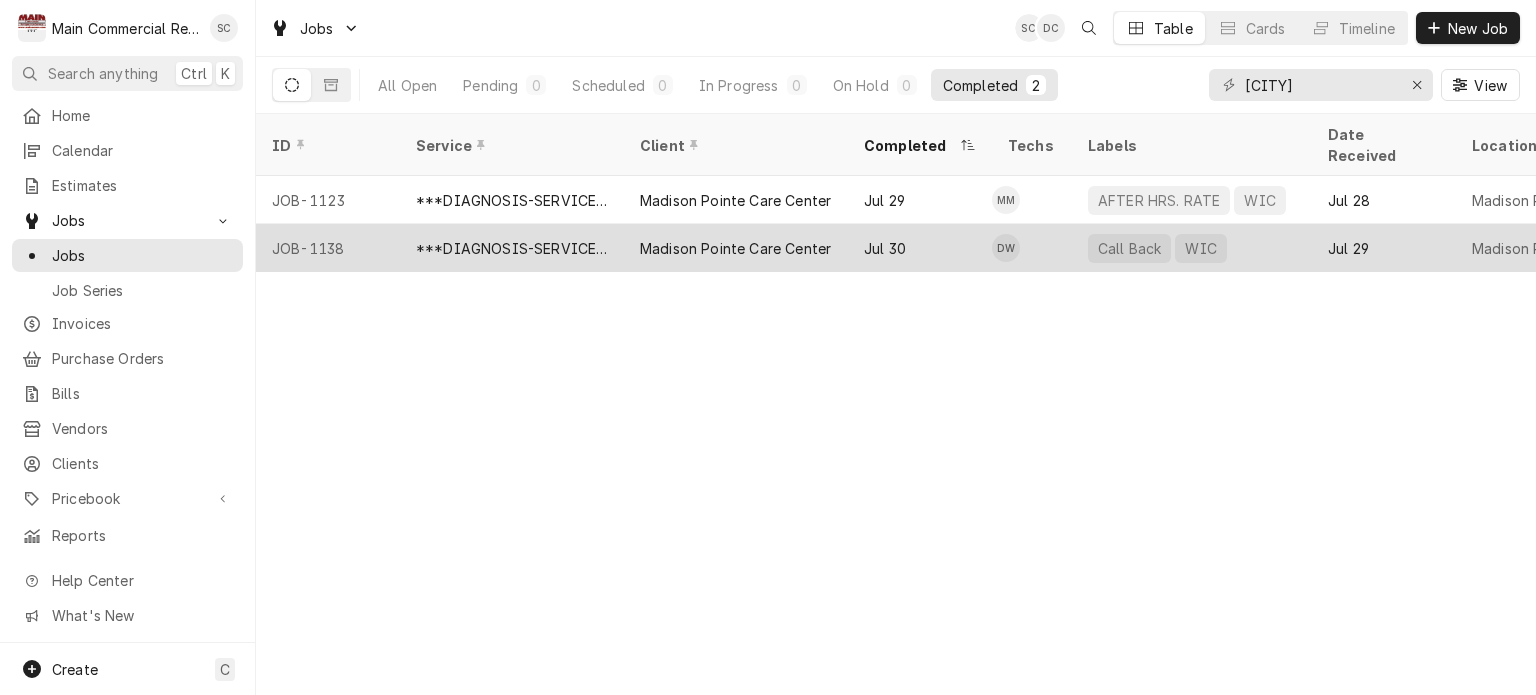 click on "Madison Pointe Care Center" at bounding box center [735, 248] 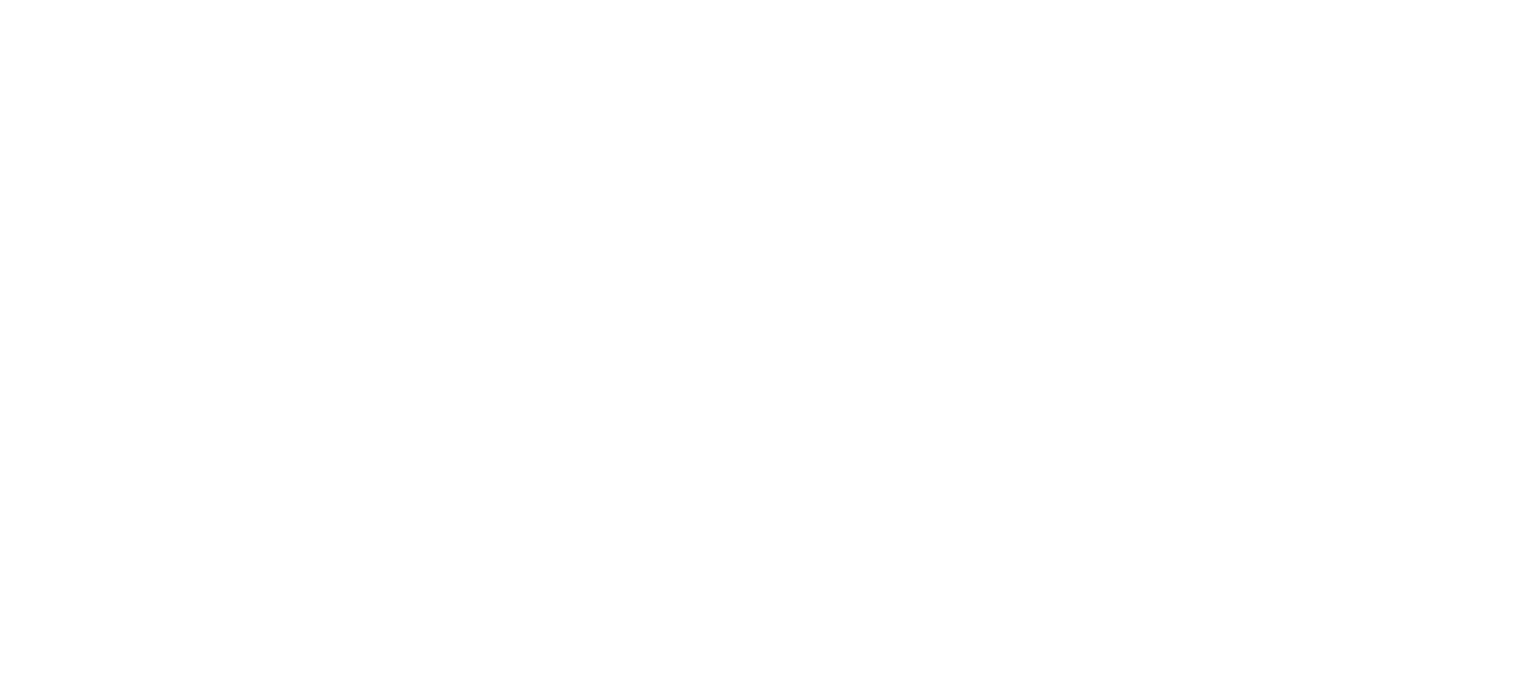 scroll, scrollTop: 0, scrollLeft: 0, axis: both 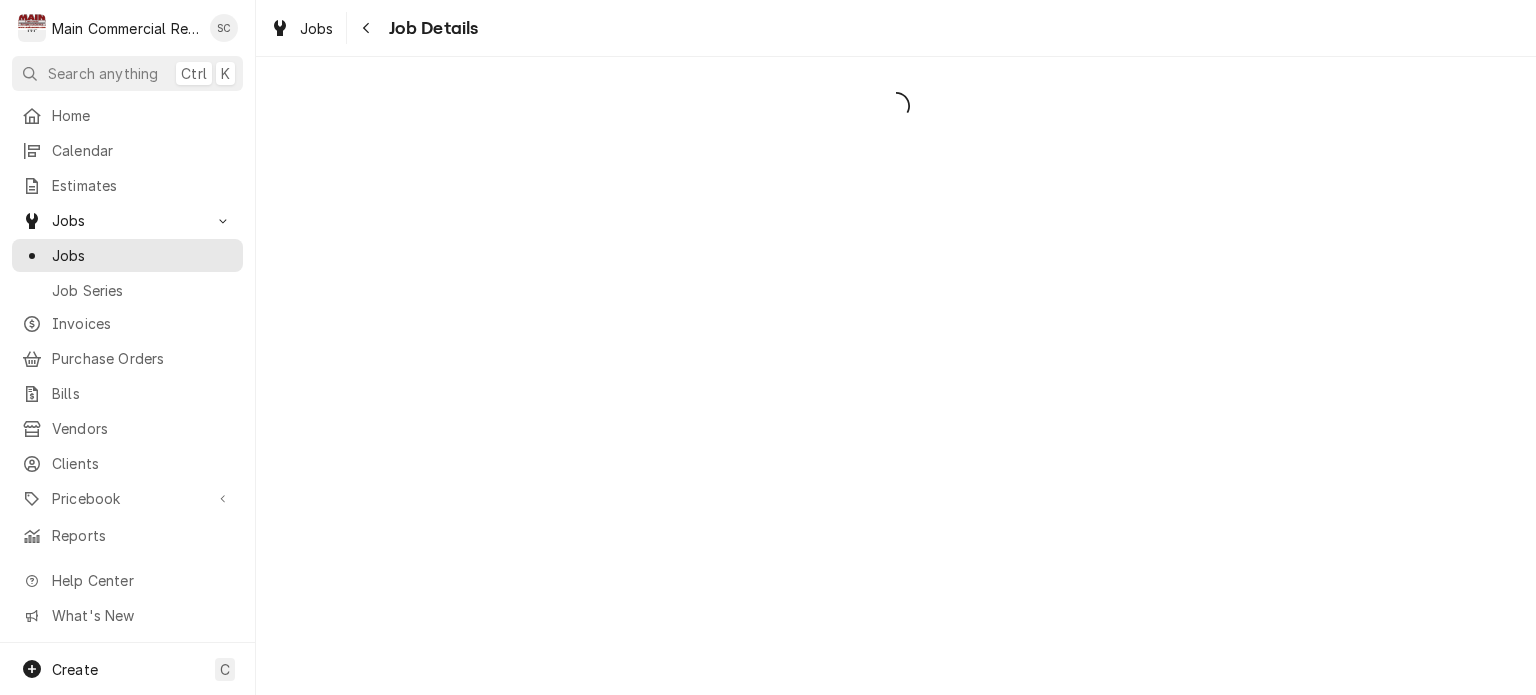 click at bounding box center [896, 376] 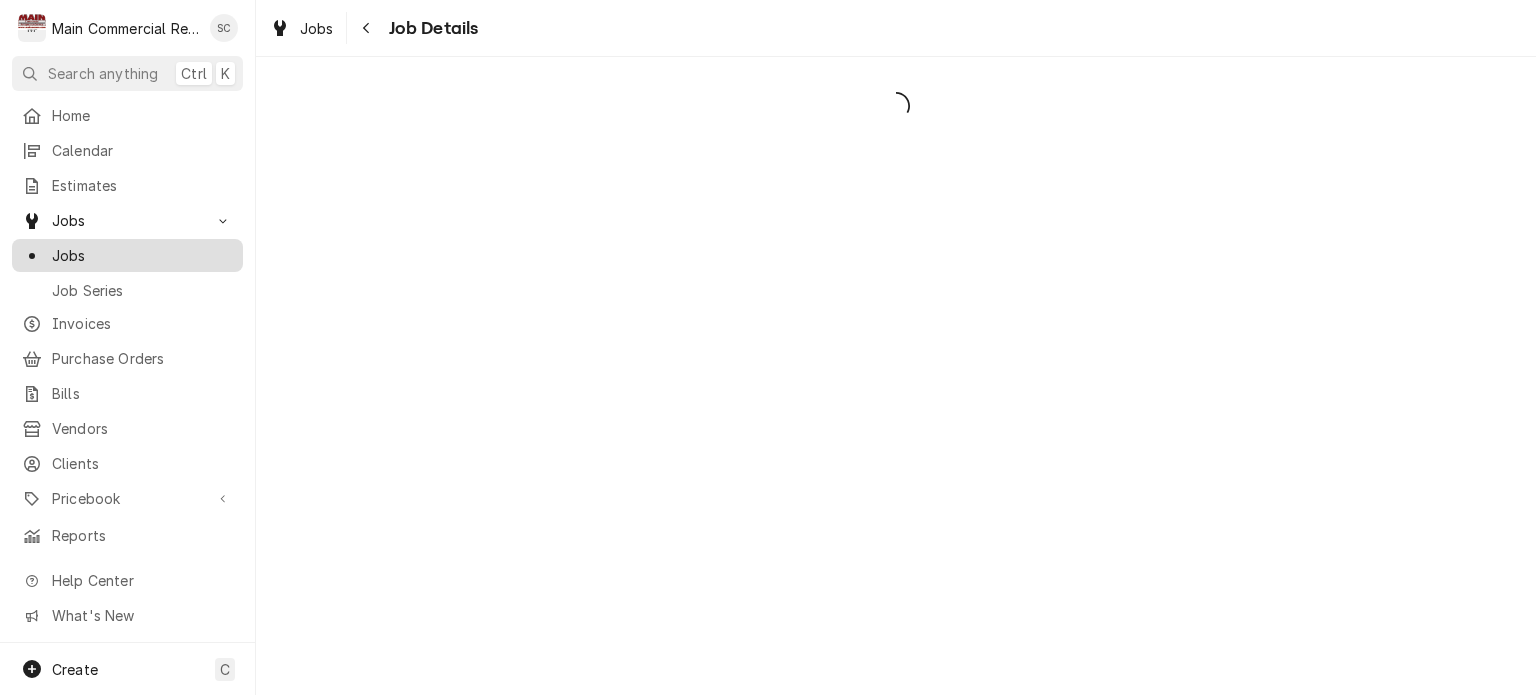click on "Jobs" at bounding box center [142, 255] 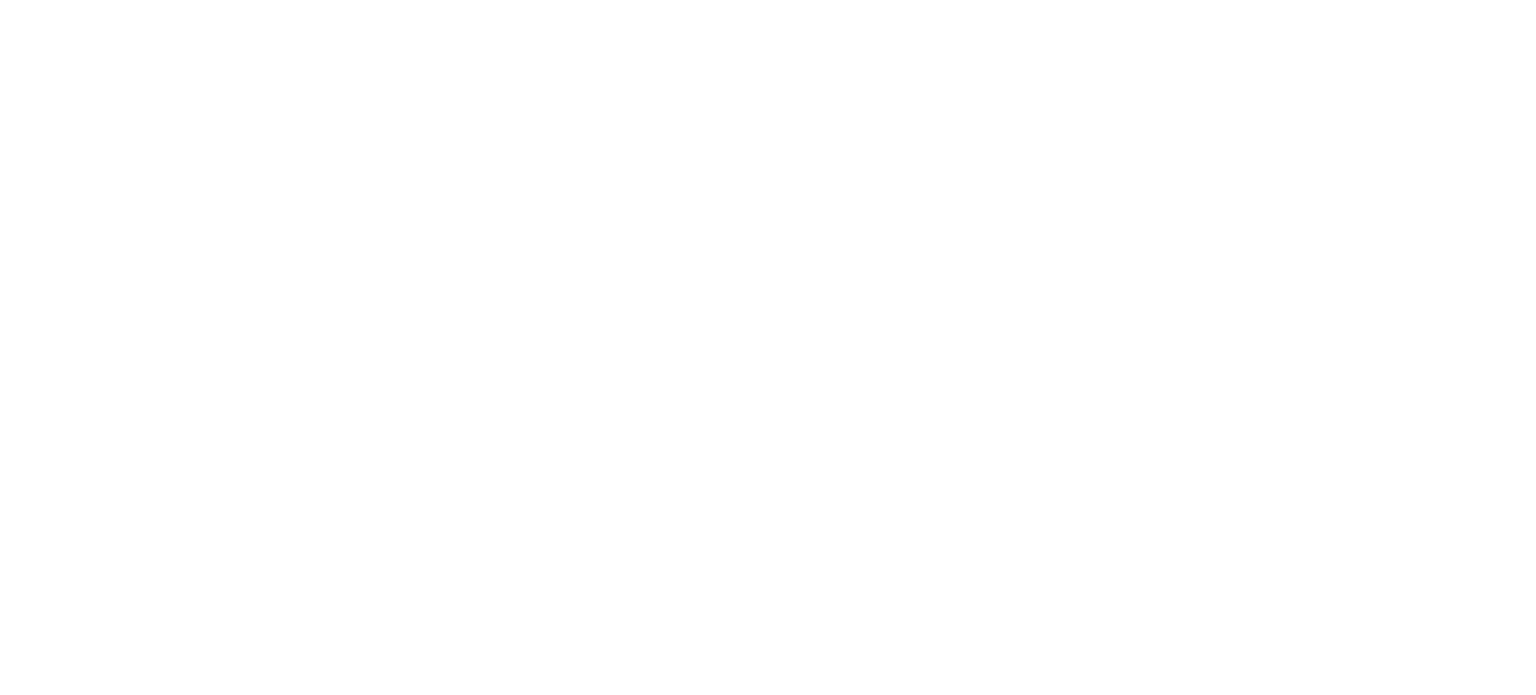 scroll, scrollTop: 0, scrollLeft: 0, axis: both 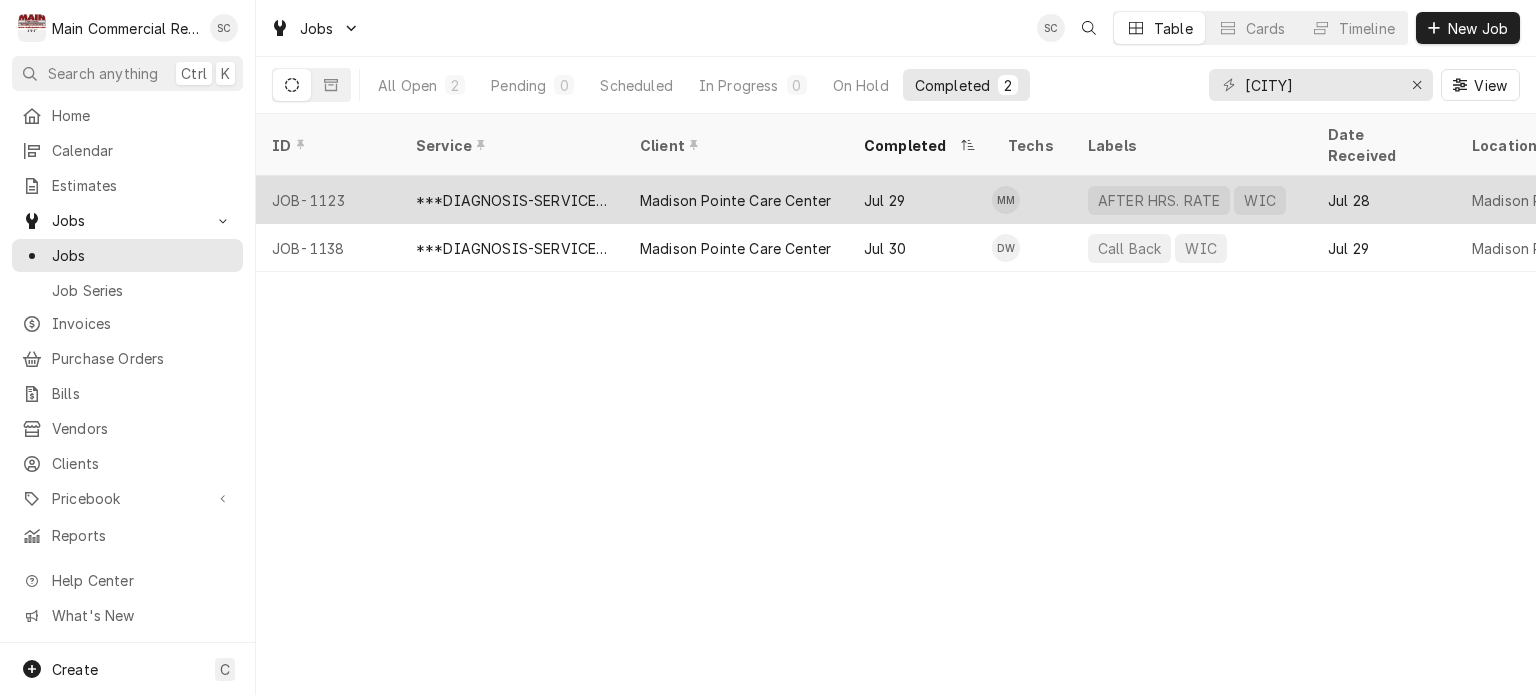 click on "Madison Pointe Care Center" at bounding box center (735, 200) 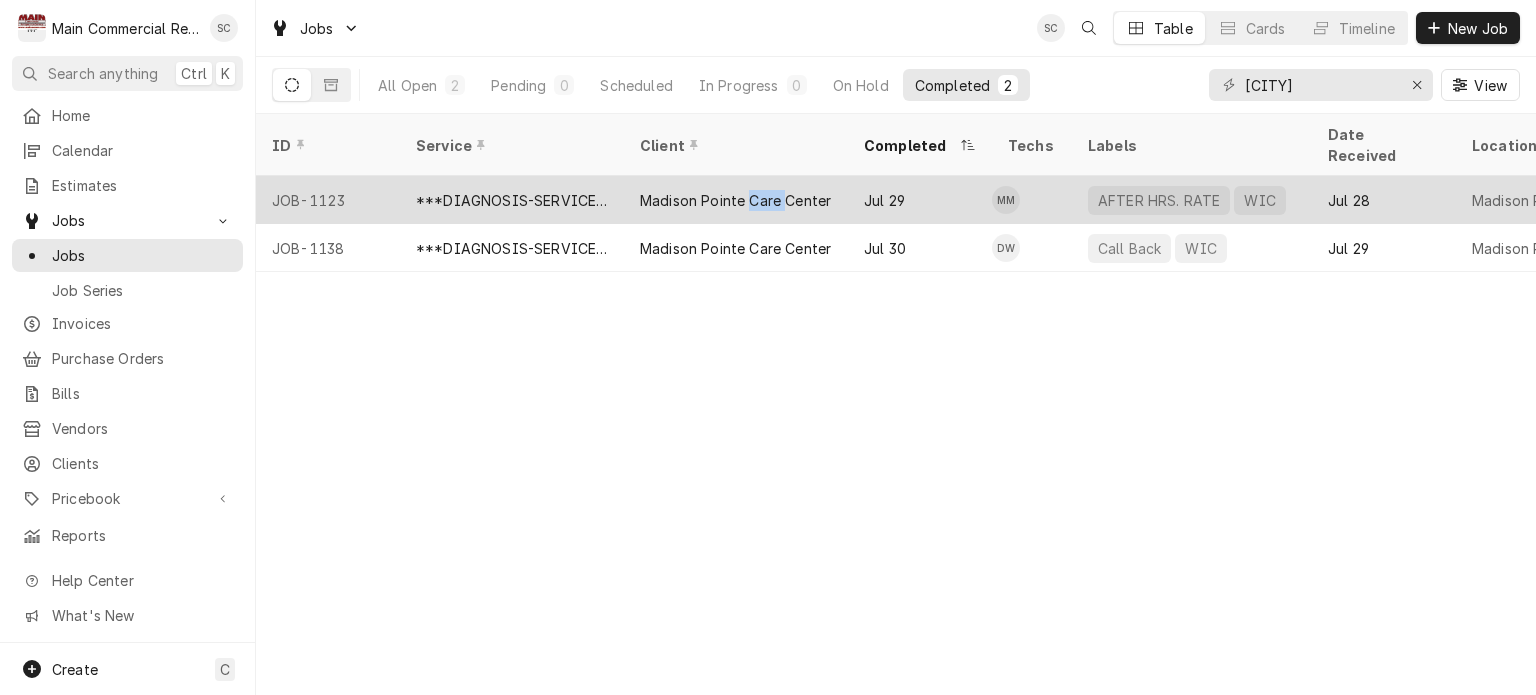 click on "Madison Pointe Care Center" at bounding box center [735, 200] 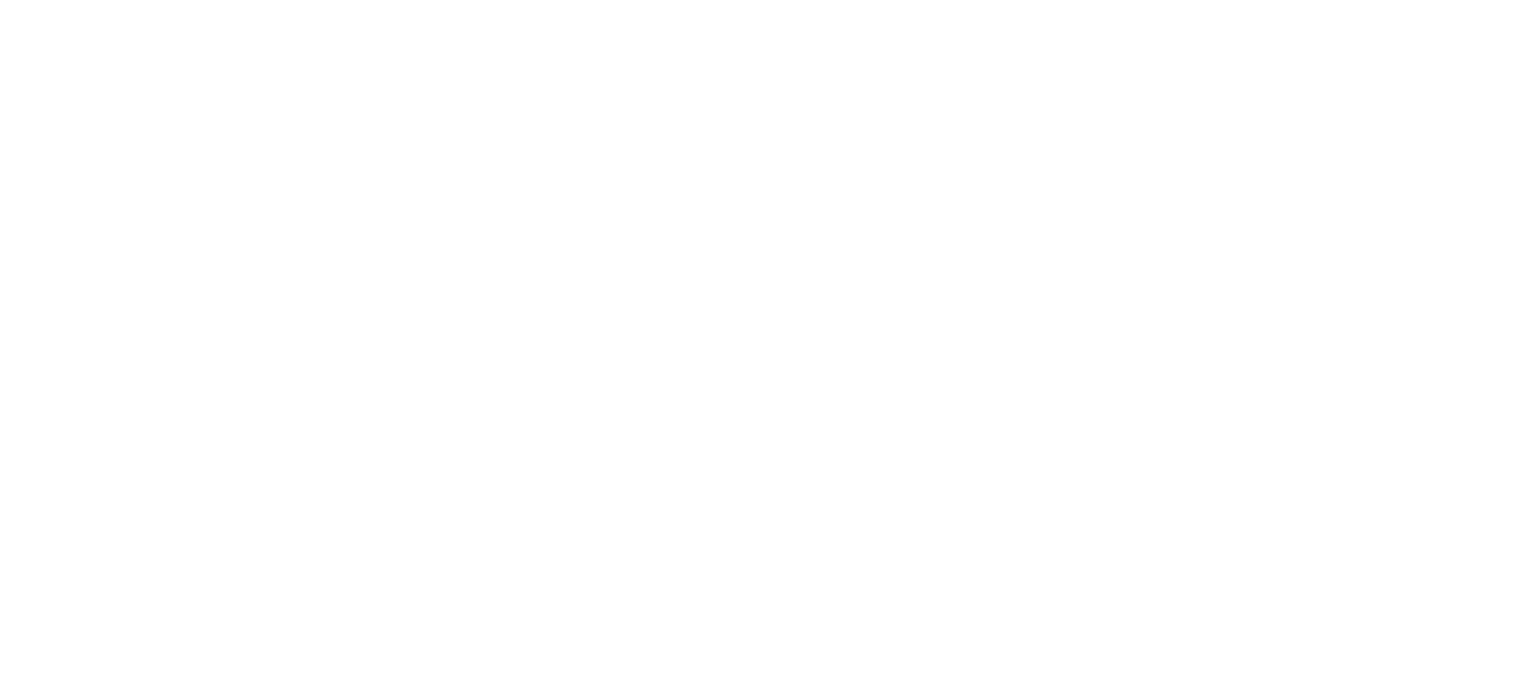 scroll, scrollTop: 0, scrollLeft: 0, axis: both 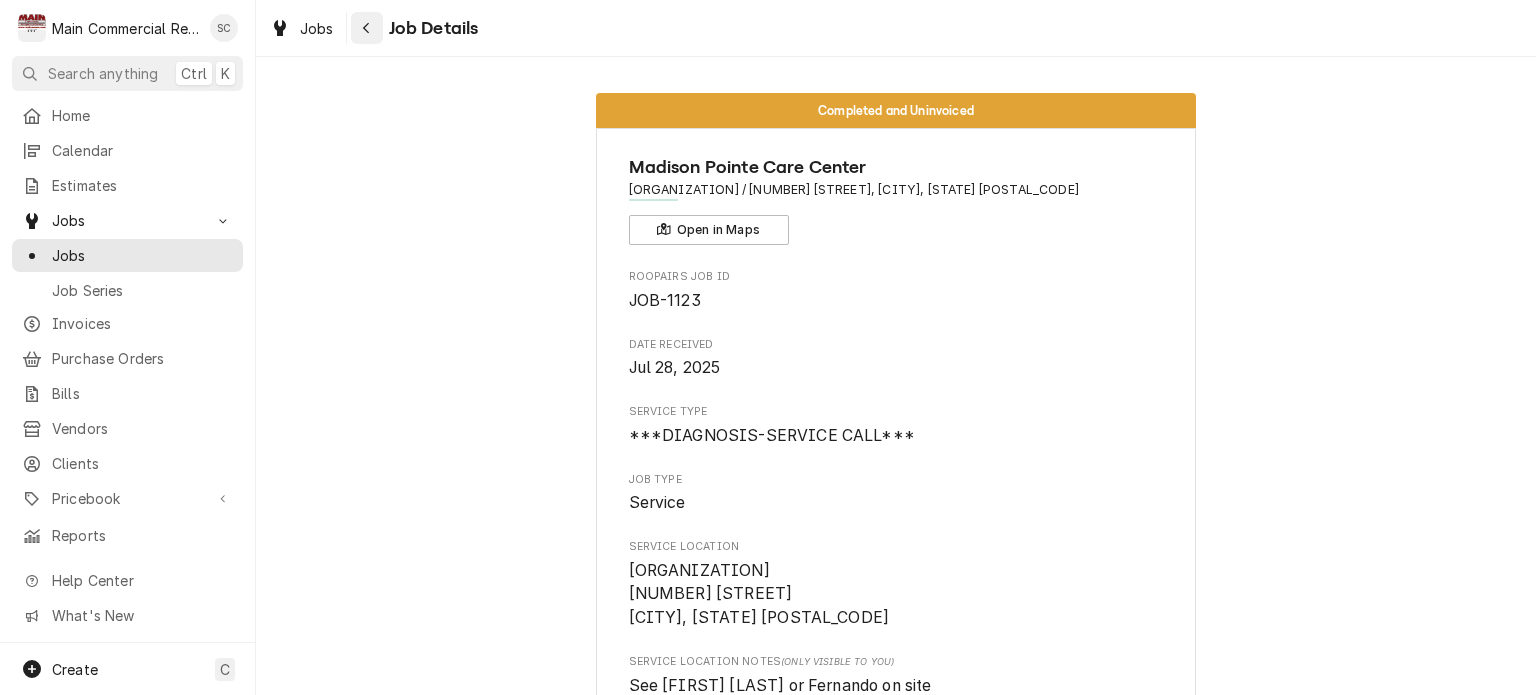 click at bounding box center [367, 28] 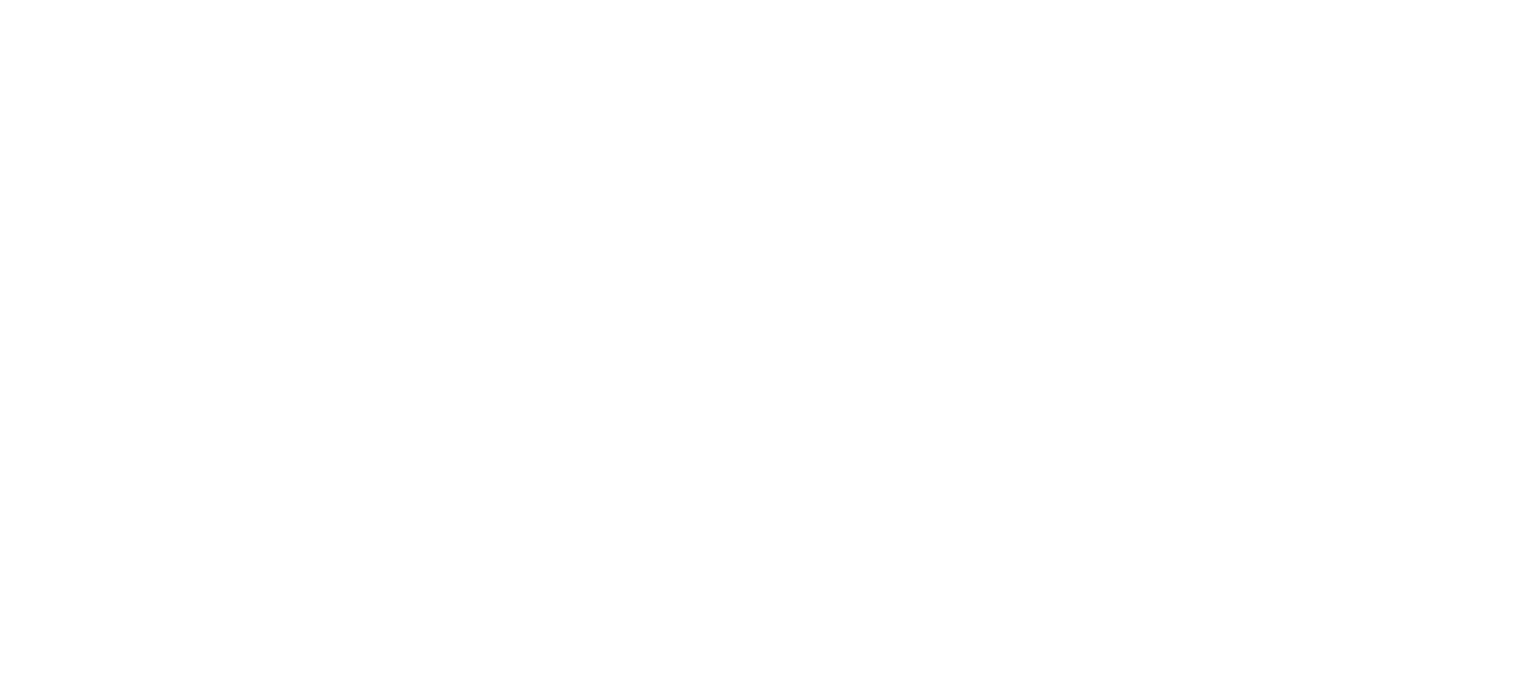 scroll, scrollTop: 0, scrollLeft: 0, axis: both 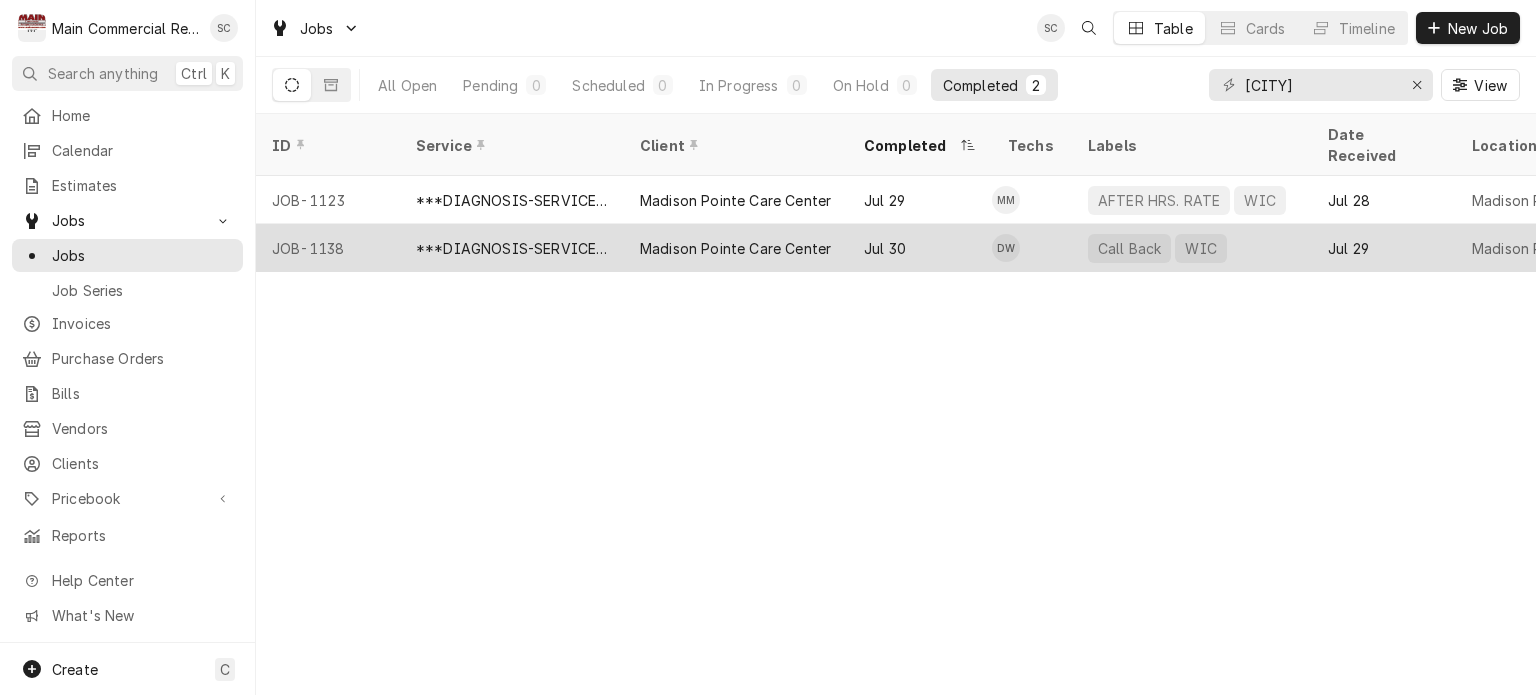 click on "Jul 30" at bounding box center [920, 248] 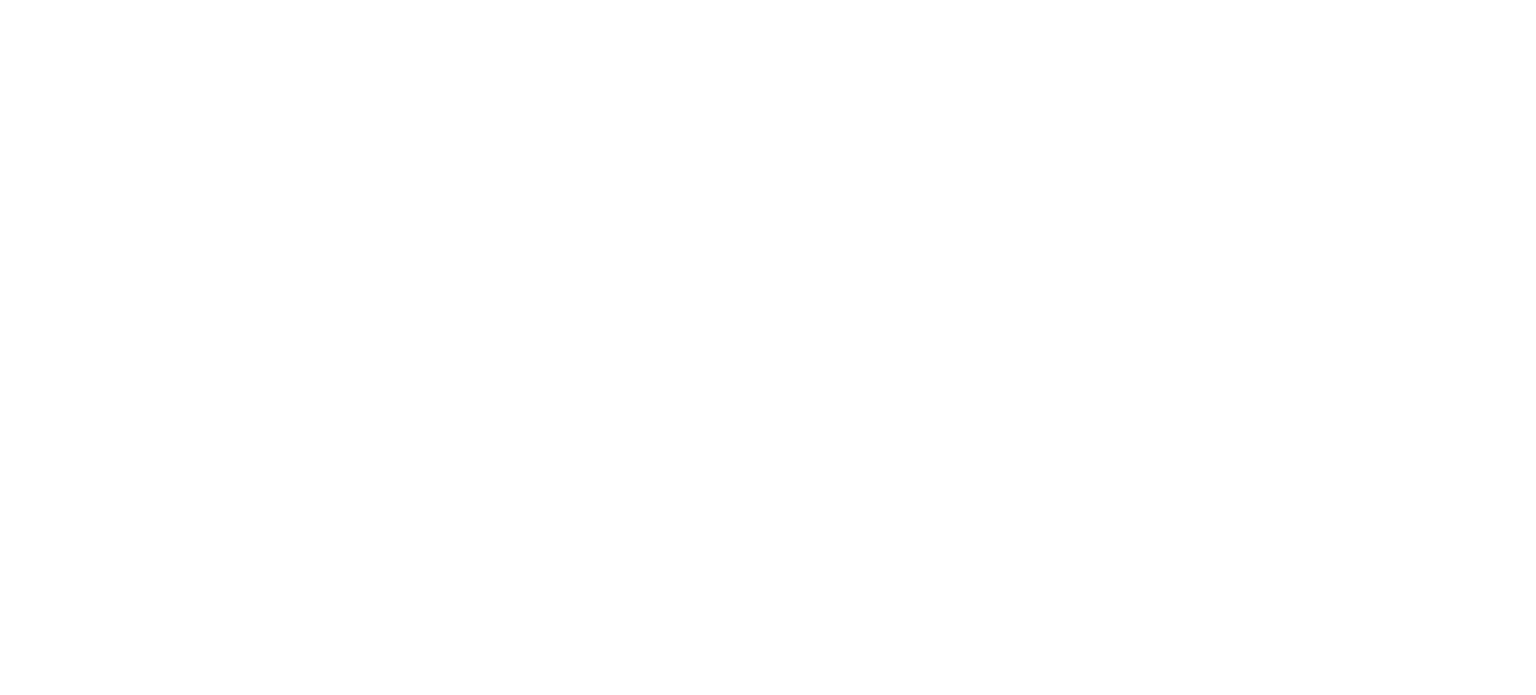 scroll, scrollTop: 0, scrollLeft: 0, axis: both 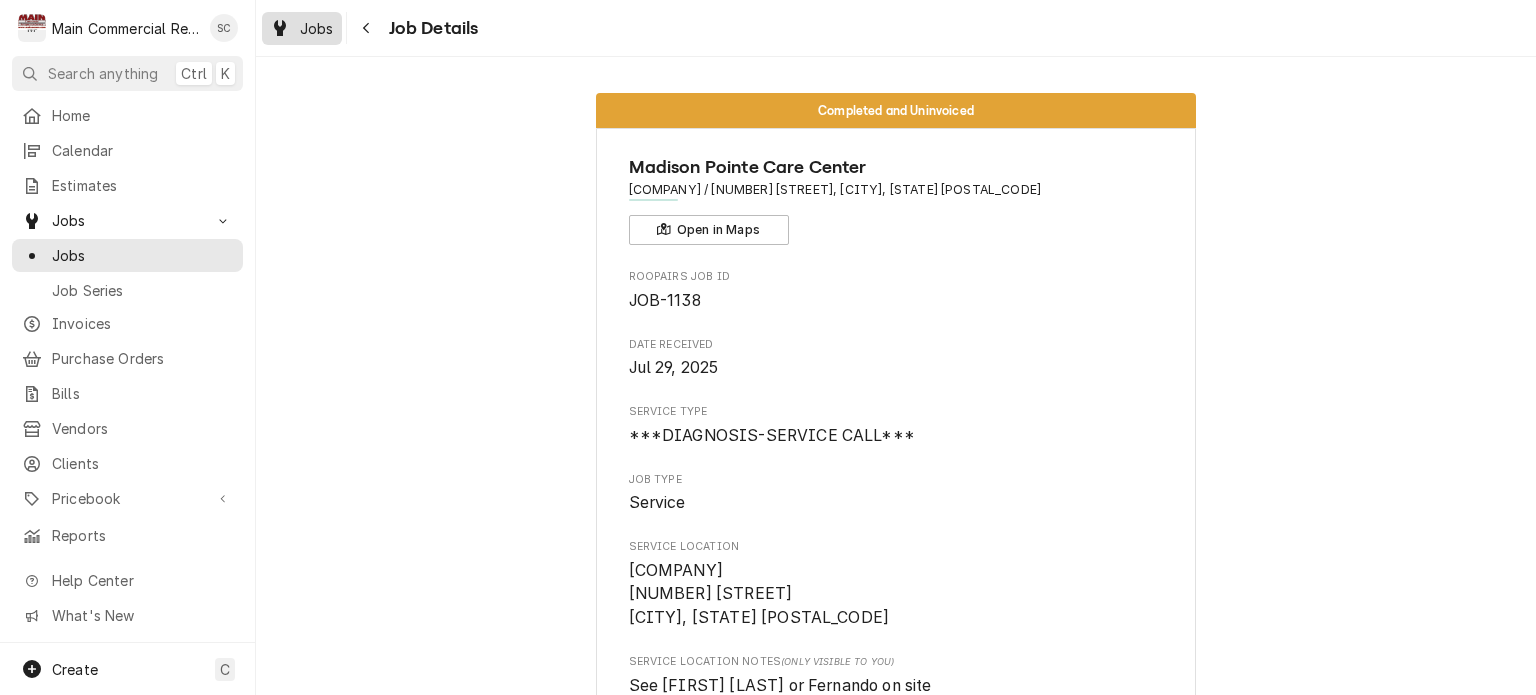 click on "Jobs" at bounding box center (317, 28) 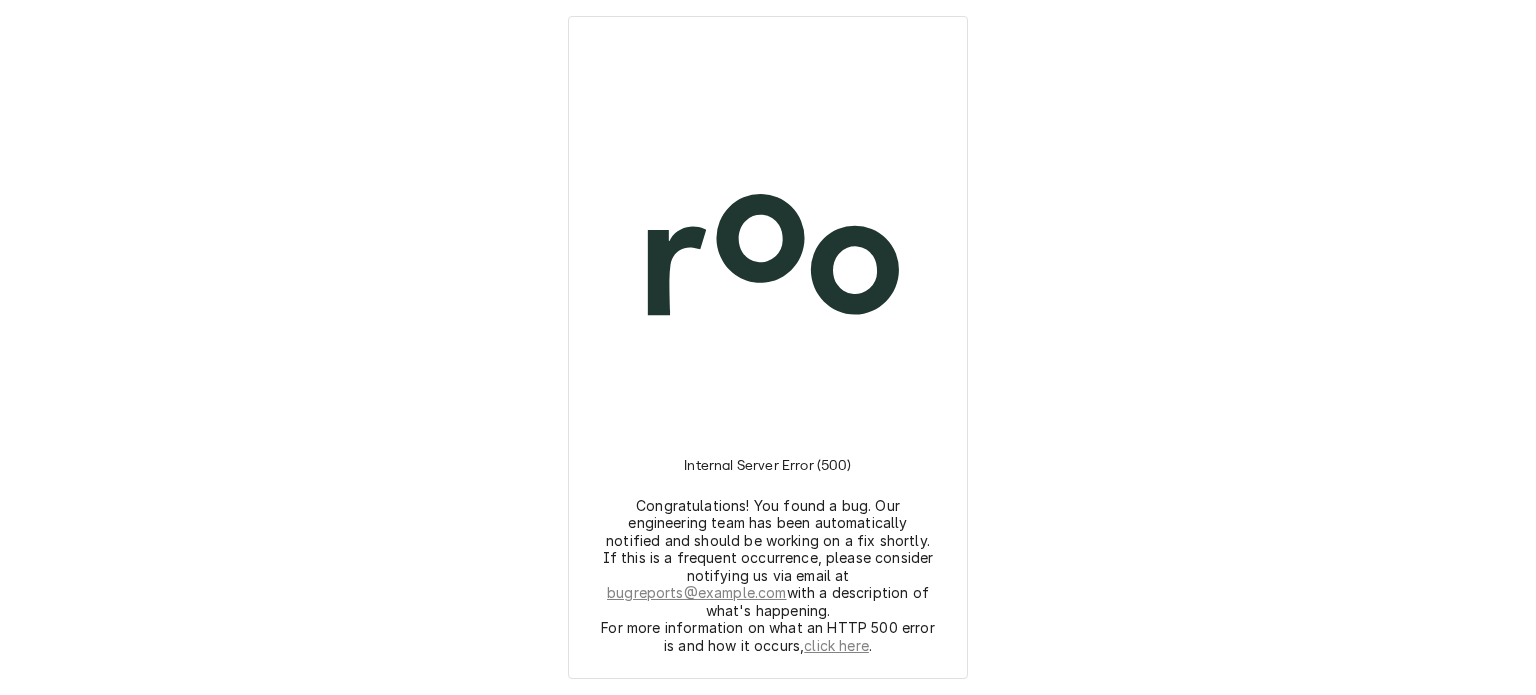 scroll, scrollTop: 0, scrollLeft: 0, axis: both 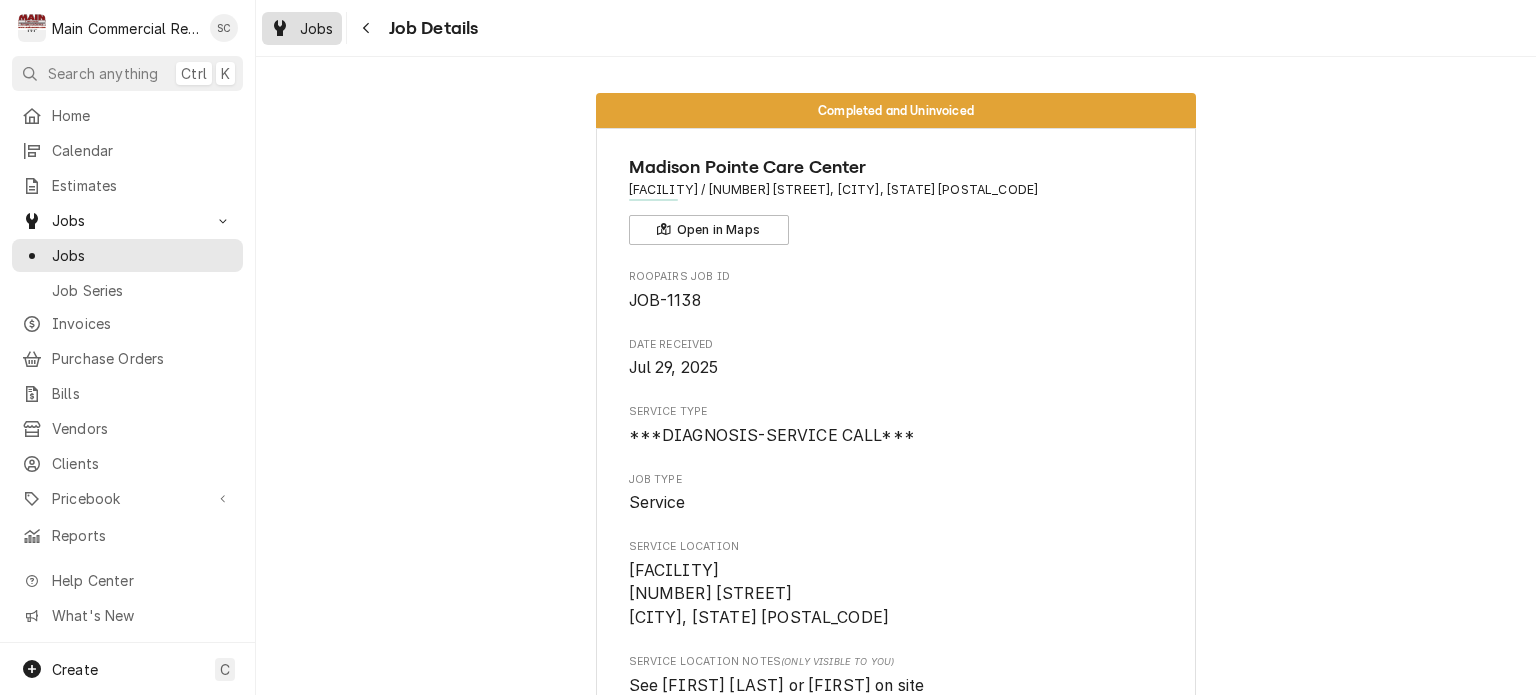 click on "Jobs" at bounding box center (317, 28) 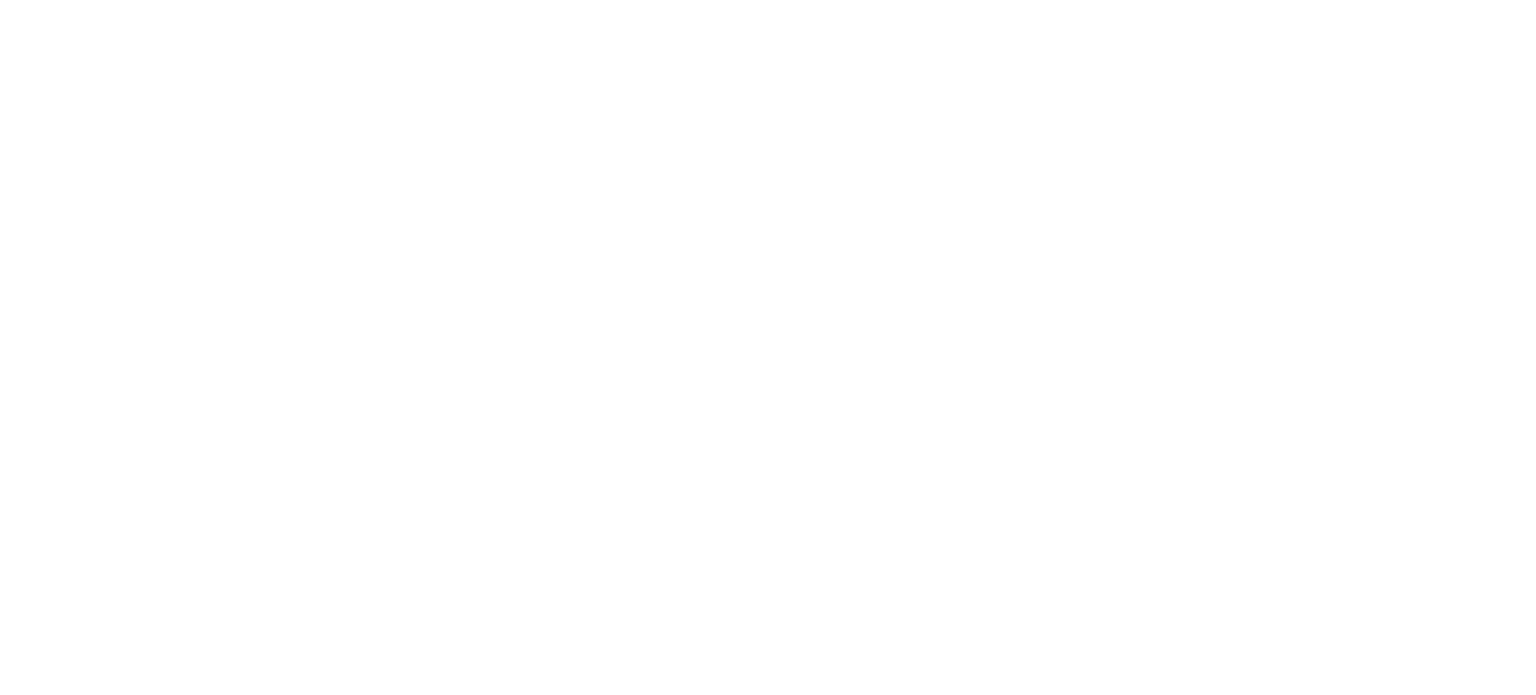 scroll, scrollTop: 0, scrollLeft: 0, axis: both 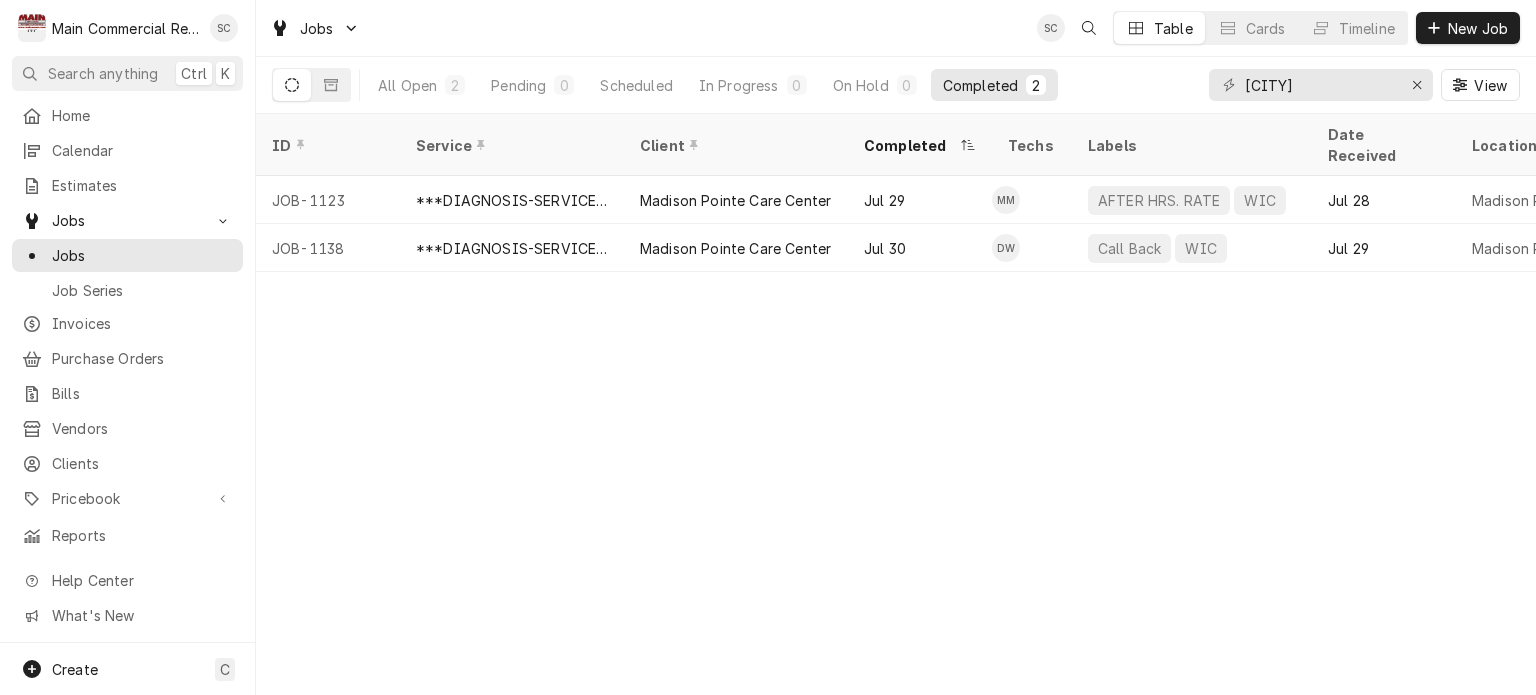 click on "Jobs   SC Table Cards Timeline New Job" at bounding box center (896, 28) 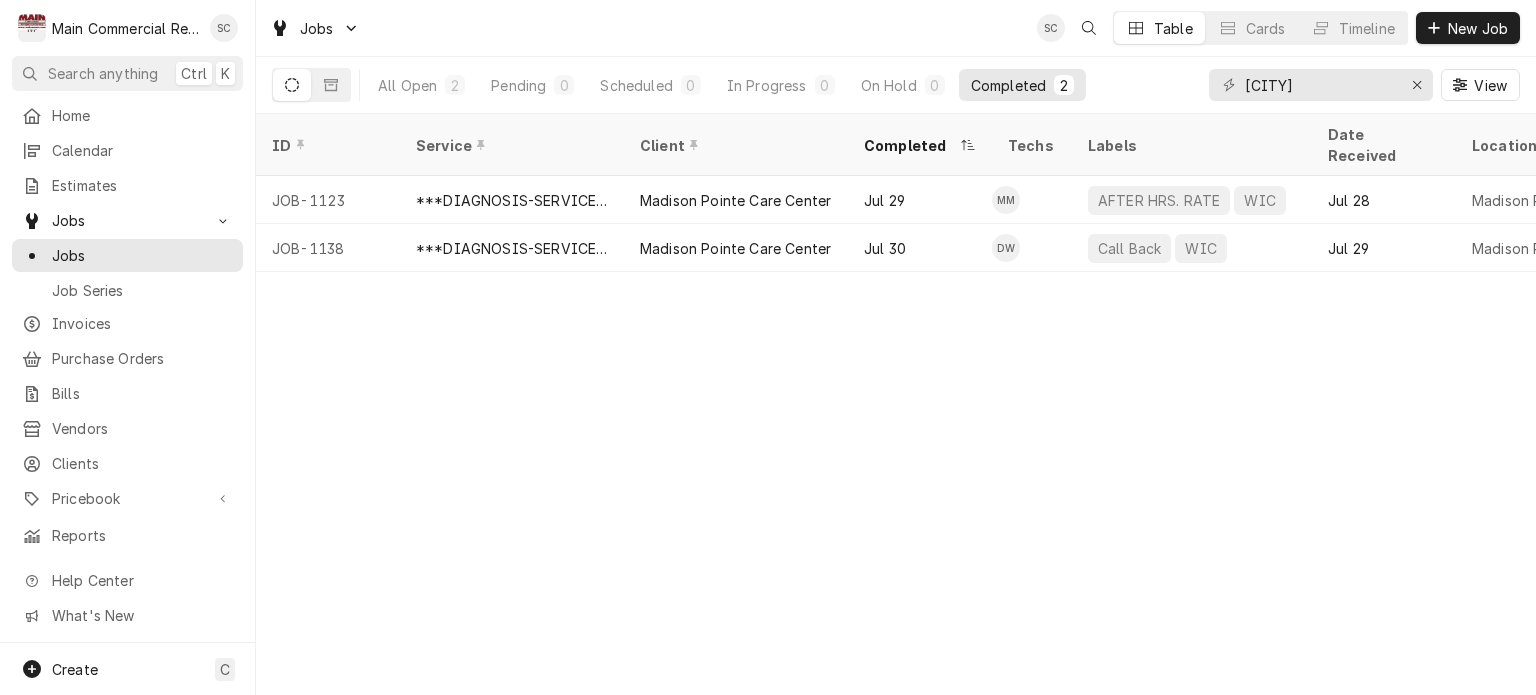 click on "ID Service Client Completed Techs Labels Date Received Location Name Location Address Job Type Priority Last Modified Status Scheduled For Duration JOB-1123 ***DIAGNOSIS-SERVICE CALL*** [CITY] [REGION] Care Center Jul 29   MM AFTER HRS. RATE WIC Jul 28   [CITY] [REGION] 6020 Indiana Ave, [CITY], [STATE] [POSTAL_CODE] Service No Priority Jul 29   Uninvoiced Jul 28   • 9:00 PM 2h JOB-1138 ***DIAGNOSIS-SERVICE CALL*** [CITY] [REGION] Care Center Jul 30   DW Call Back WIC Jul 29   [CITY] [REGION] 6020 Indiana Ave, [CITY], [STATE] [POSTAL_CODE] Service No Priority Jul 30   Uninvoiced Jul 29   • 3:15 PM 2h k4vlgE1 Date — Time — Duration — Labels No labels Reason For Call Not mentioned" at bounding box center (896, 404) 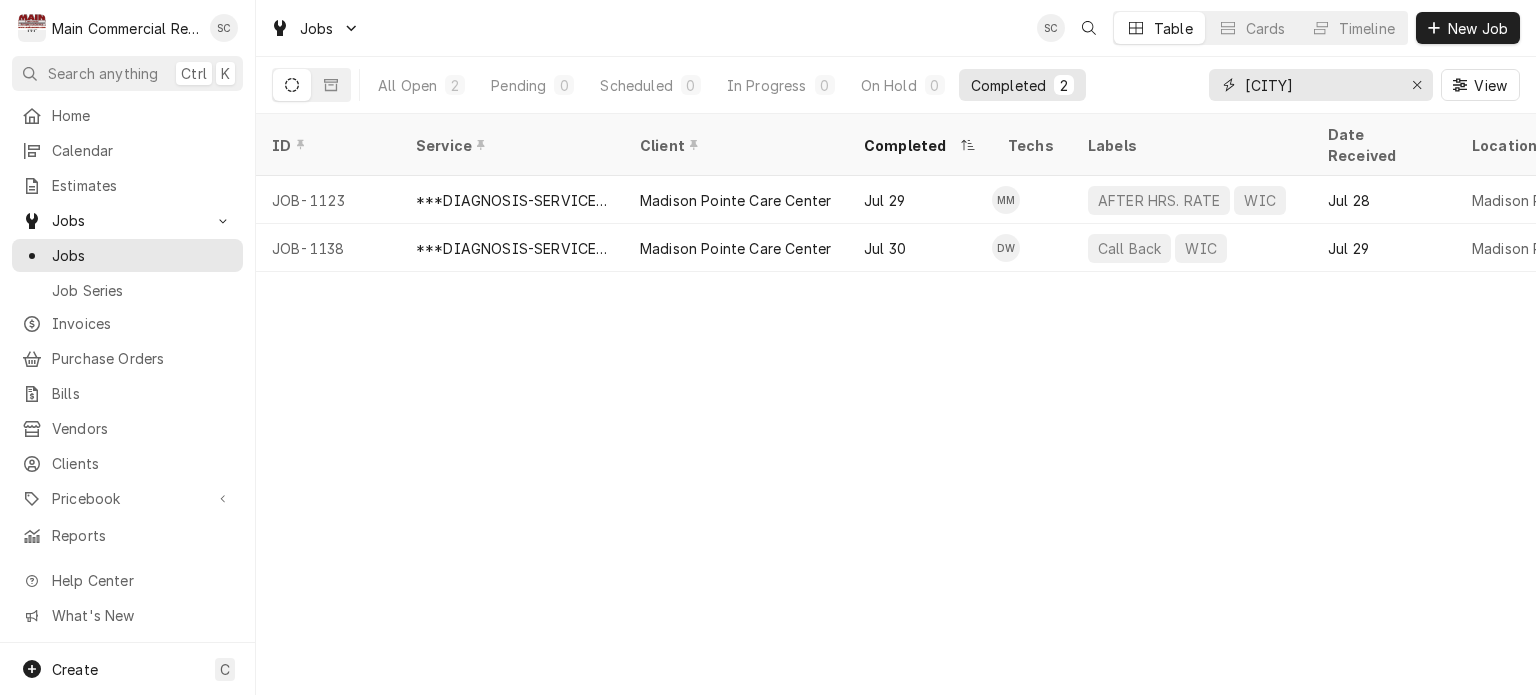 click at bounding box center [1417, 85] 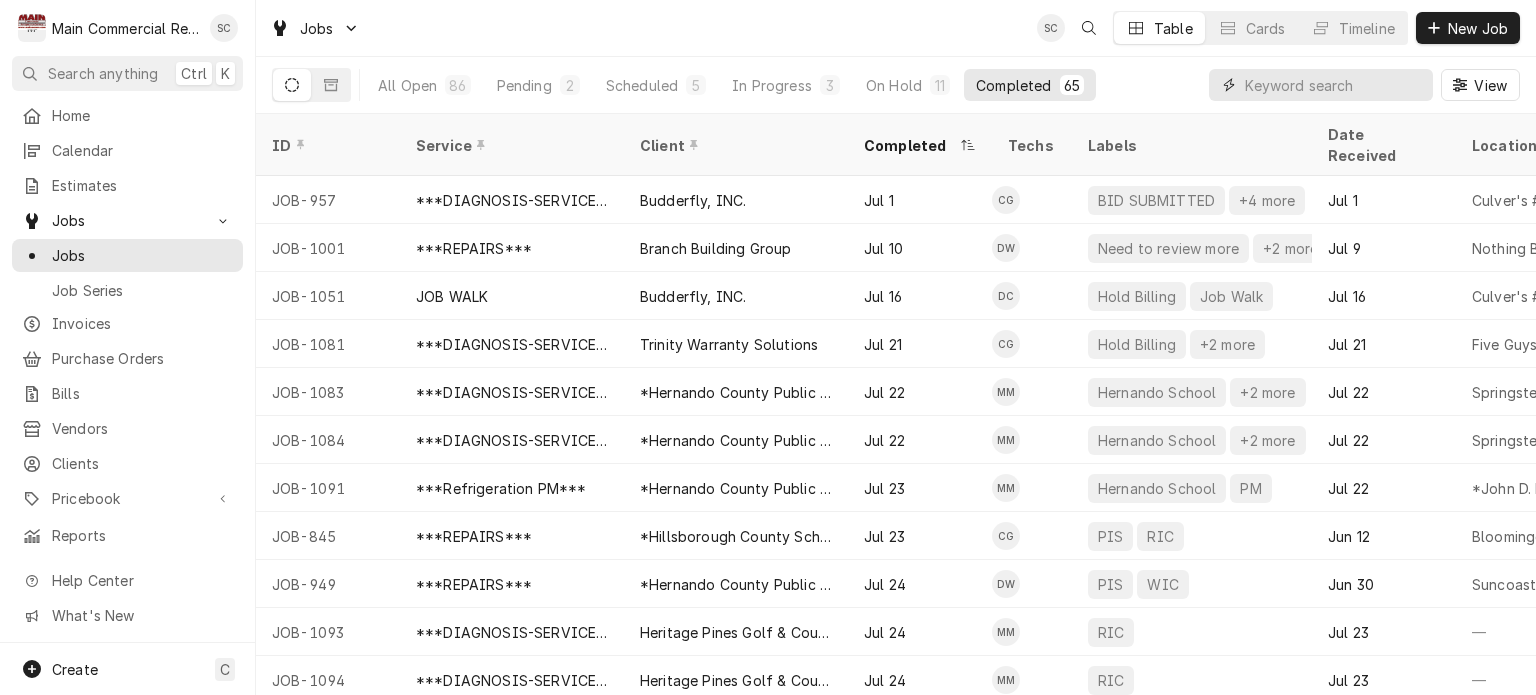 click at bounding box center (1334, 85) 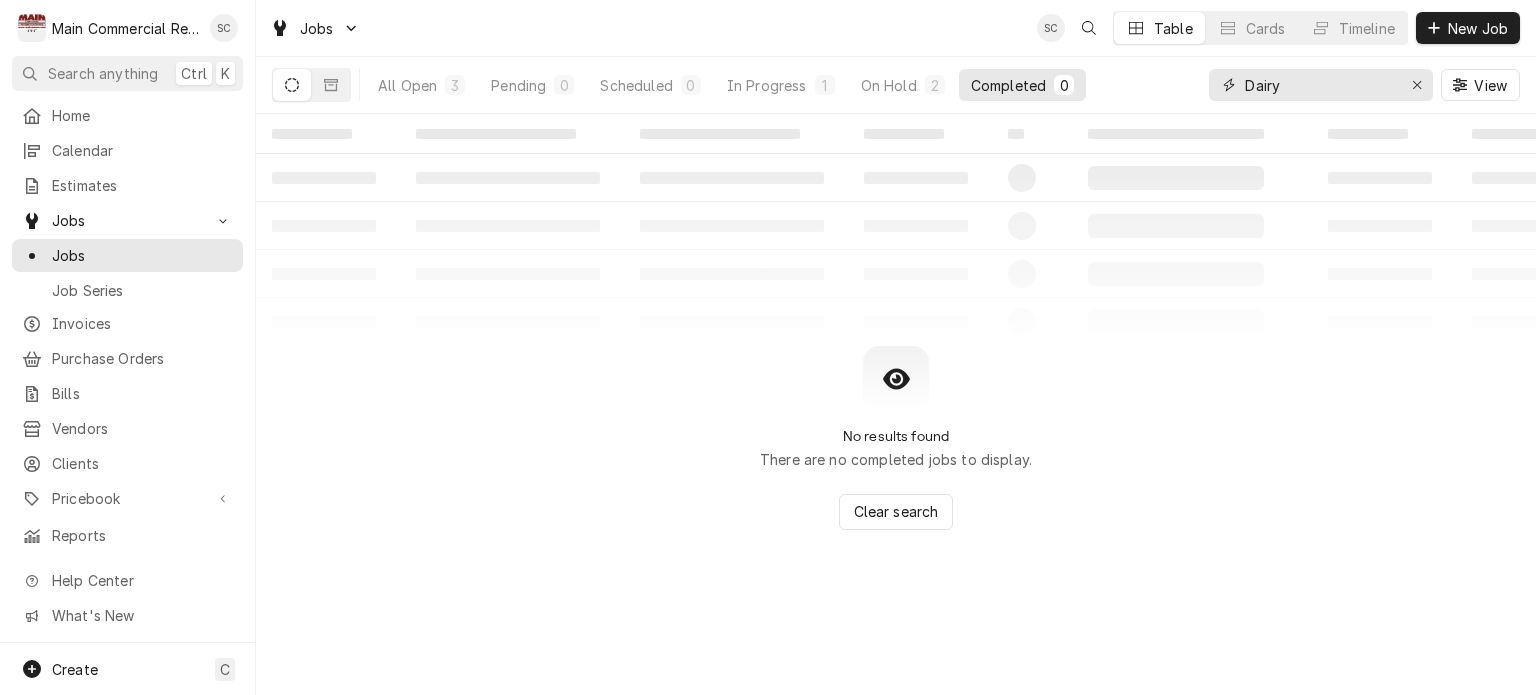 type on "Dairy" 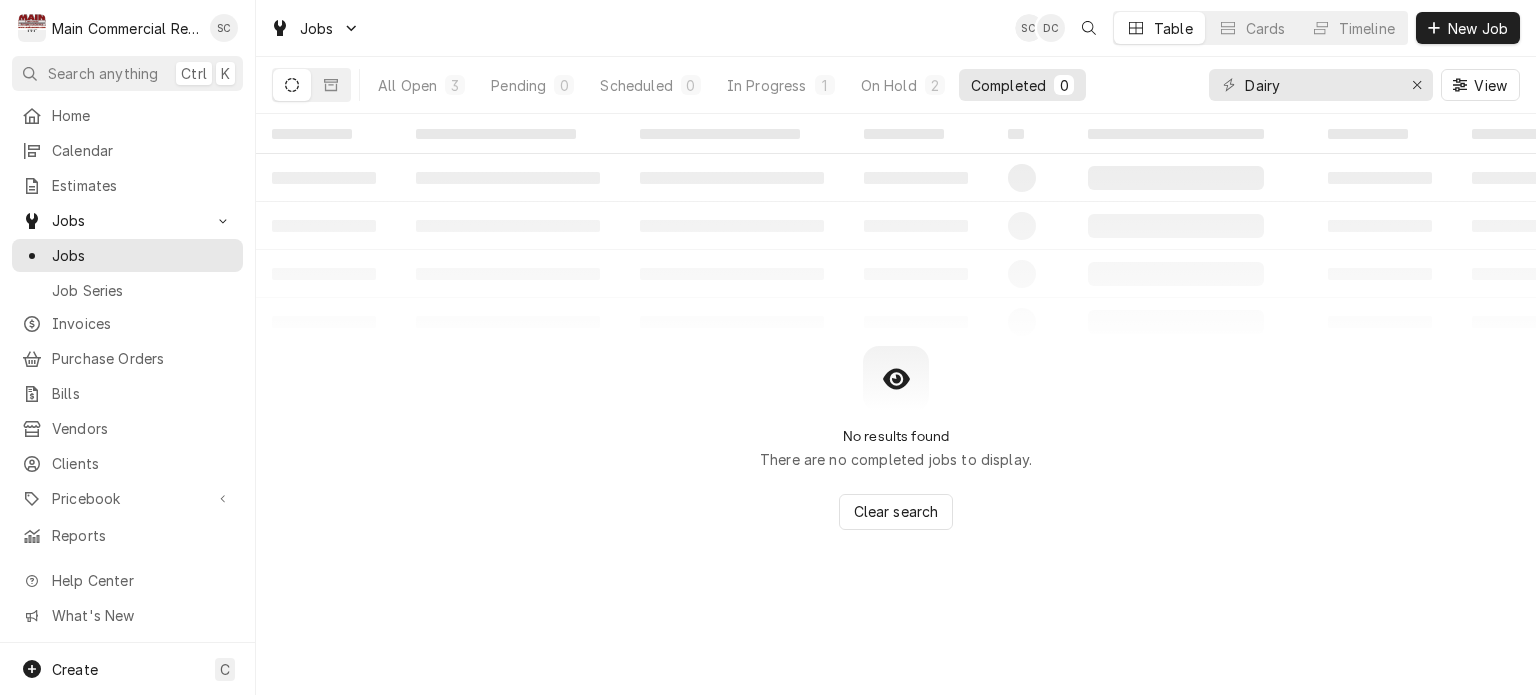click on "No results found There are no completed jobs to display. Clear search" at bounding box center (896, 438) 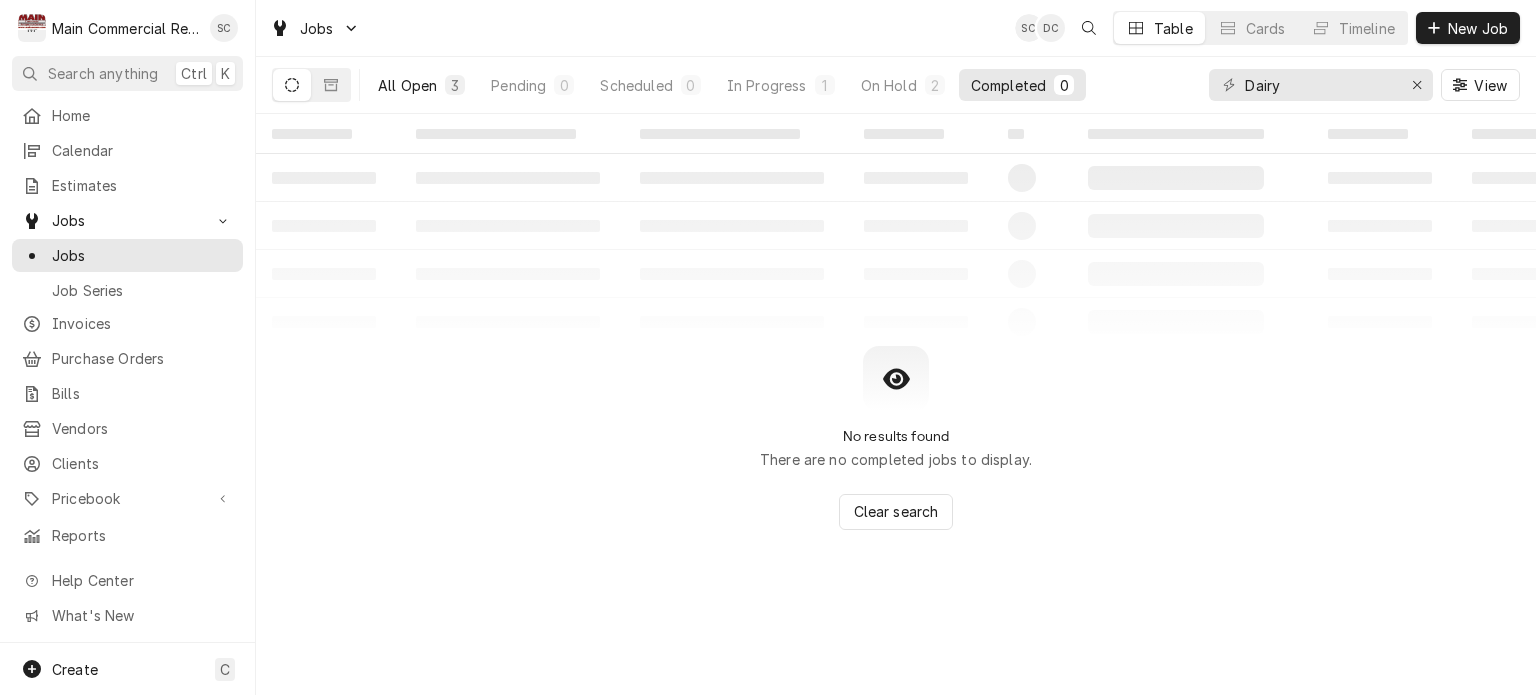 click on "All Open" at bounding box center [407, 85] 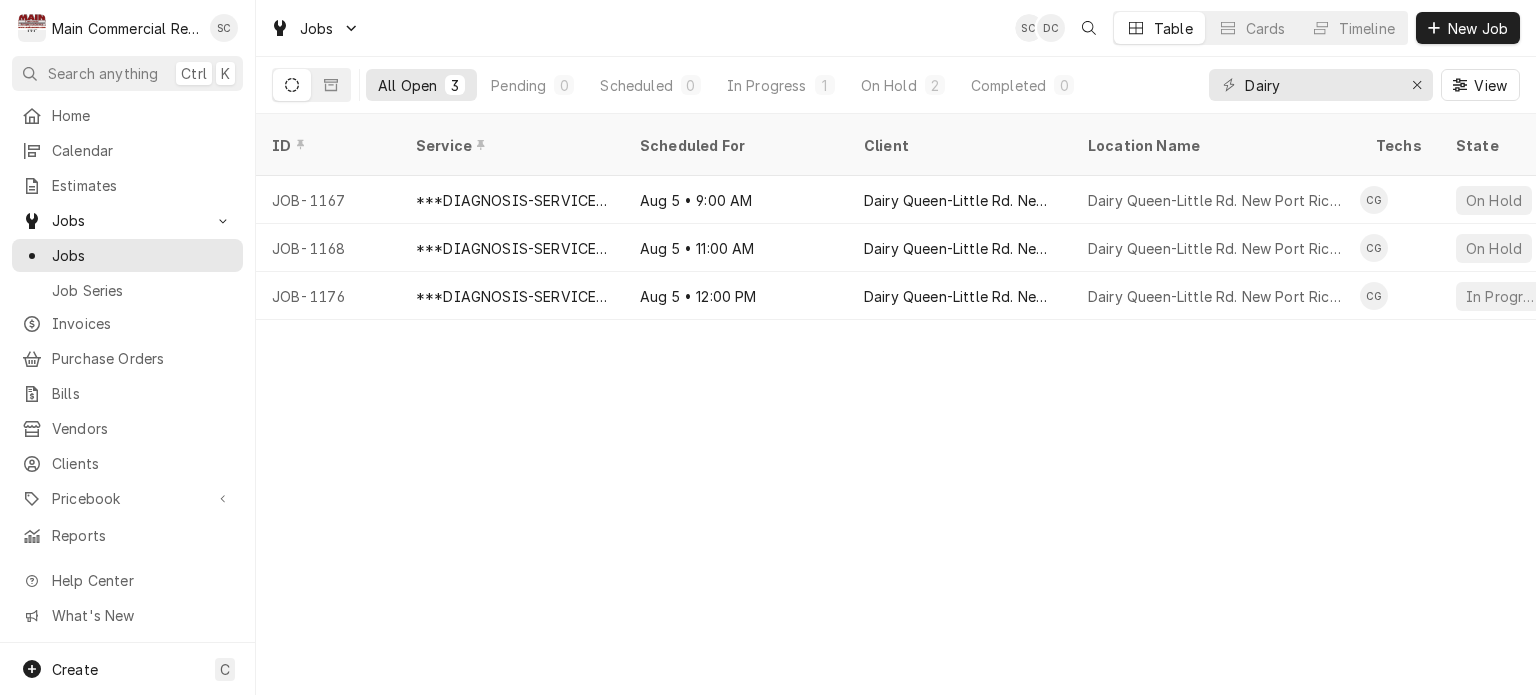 click on "ID Service Scheduled For Client Location Name Techs State Status Job Type Priority Date Received Location Address Duration Status Changed Last Modified Labels JOB-1167 ***DIAGNOSIS-SERVICE CALL*** Aug 5   • 9:00 AM Dairy Queen-Little Rd. New Port Richey Dairy Queen-Little Rd. New Port Richey CG On Hold Awaiting Client Go-Ahead Service Urgent Aug 4   9200 Little Rd, New Port Richey, FL 34654 2h Aug 5   Aug 5   WIF JOB-1168 ***DIAGNOSIS-SERVICE CALL*** Aug 5   • 11:00 AM Dairy Queen-Little Rd. New Port Richey Dairy Queen-Little Rd. New Port Richey CG On Hold Awaiting Client Go-Ahead Service Urgent Aug 4   9200 Little Rd, New Port Richey, FL 34654 2h Aug 5   Aug 5   WIC JOB-1176 ***DIAGNOSIS-SERVICE CALL*** Aug 5   • 12:00 PM Dairy Queen-Little Rd. New Port Richey Dairy Queen-Little Rd. New Port Richey CG In Progress Active Service Urgent Aug 5   9200 Little Rd, New Port Richey, FL 34654 2h Aug 5   Aug 5   RIC Date — Time — Duration — Labels No labels Reason For Call Not mentioned" at bounding box center [896, 404] 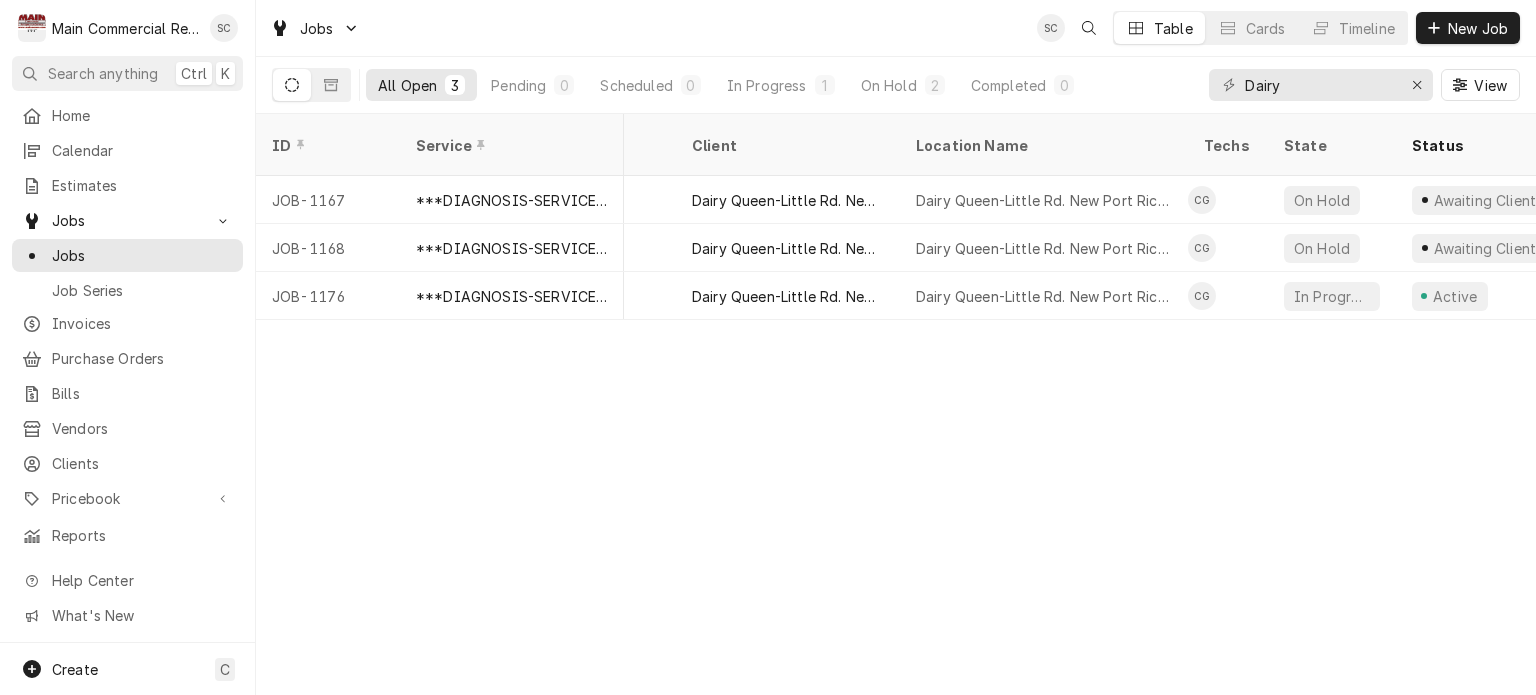 scroll, scrollTop: 0, scrollLeft: 0, axis: both 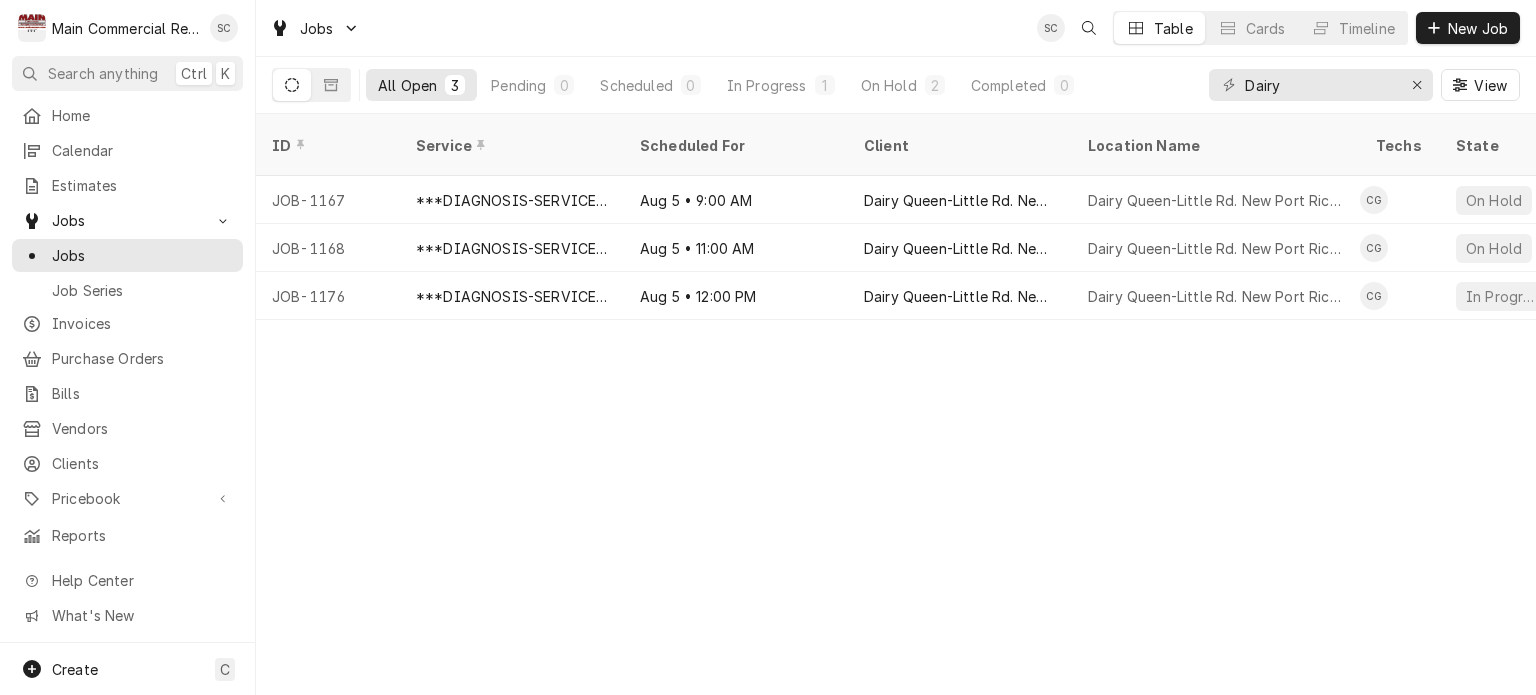 click on "ID Service Scheduled For Client Location Name Techs State Status Job Type Priority Date Received Location Address Duration Status Changed Last Modified Labels JOB-1167 ***DIAGNOSIS-SERVICE CALL*** Aug 5   • 9:00 AM Dairy Queen-Little Rd. New Port Richey Dairy Queen-Little Rd. New Port Richey CG On Hold Awaiting Client Go-Ahead Service Urgent Aug 4   9200 Little Rd, New Port Richey, FL 34654 2h Aug 5   Aug 5   WIF JOB-1168 ***DIAGNOSIS-SERVICE CALL*** Aug 5   • 11:00 AM Dairy Queen-Little Rd. New Port Richey Dairy Queen-Little Rd. New Port Richey CG On Hold Awaiting Client Go-Ahead Service Urgent Aug 4   9200 Little Rd, New Port Richey, FL 34654 2h Aug 5   Aug 5   WIC JOB-1176 ***DIAGNOSIS-SERVICE CALL*** Aug 5   • 12:00 PM Dairy Queen-Little Rd. New Port Richey Dairy Queen-Little Rd. New Port Richey CG In Progress Active Service Urgent Aug 5   9200 Little Rd, New Port Richey, FL 34654 2h Aug 5   Aug 5   RIC 1OP6JMK Date — Time — Duration — Labels No labels Reason For Call Not mentioned" at bounding box center [896, 404] 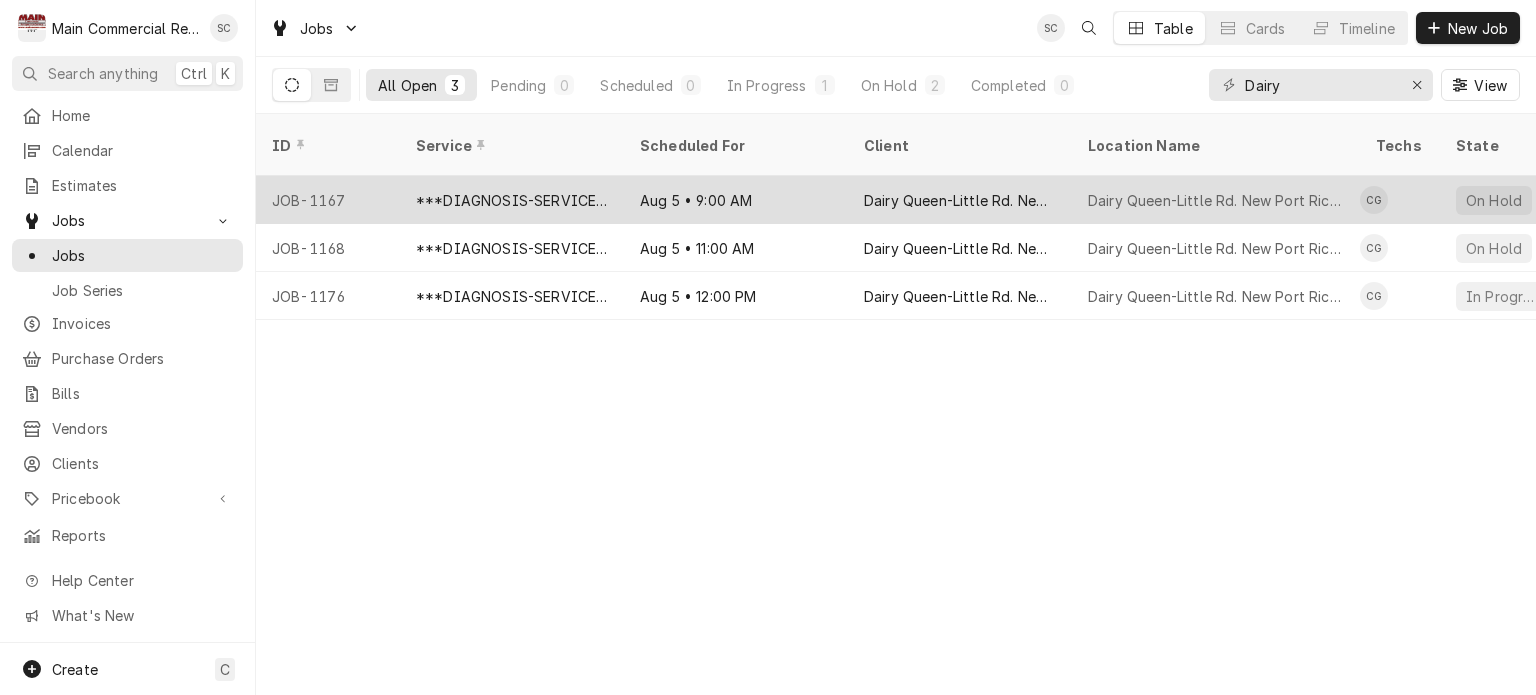click on "JOB-1167" at bounding box center (328, 200) 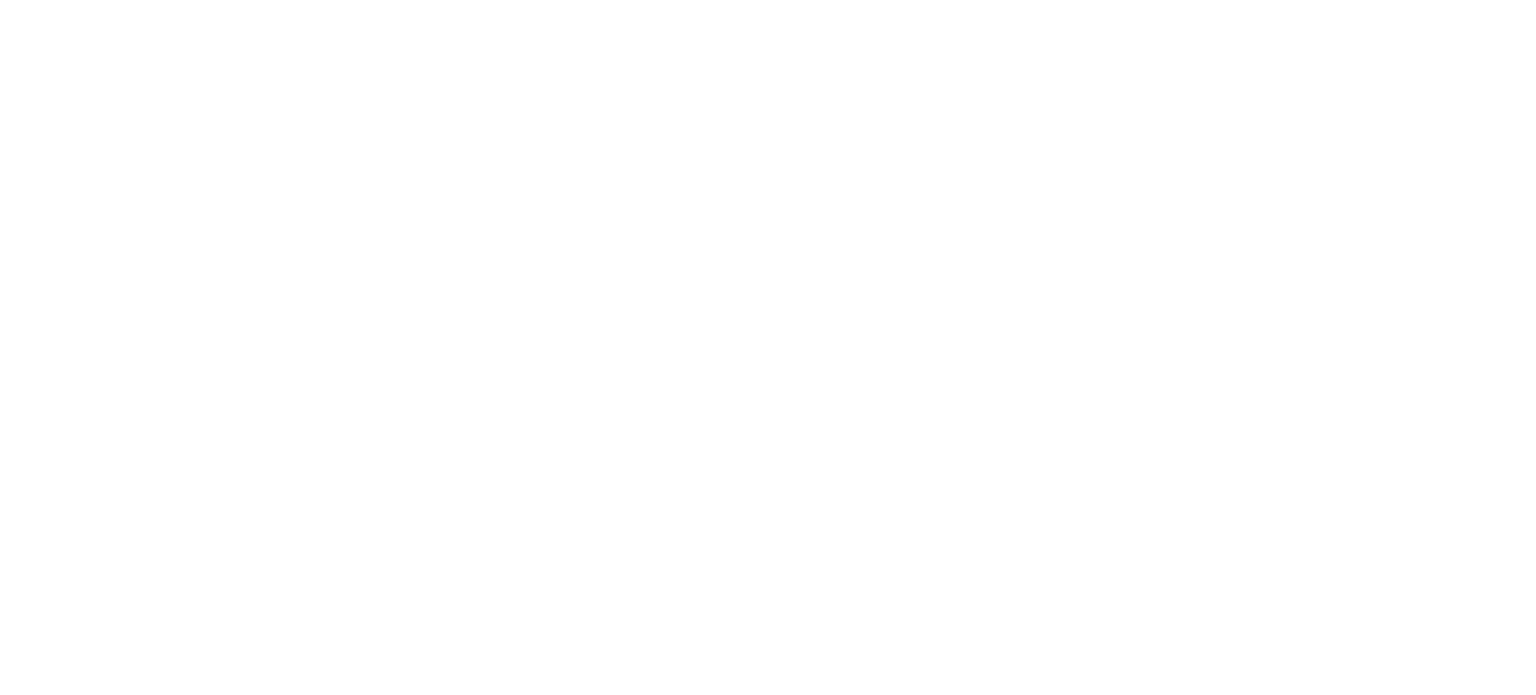 scroll, scrollTop: 0, scrollLeft: 0, axis: both 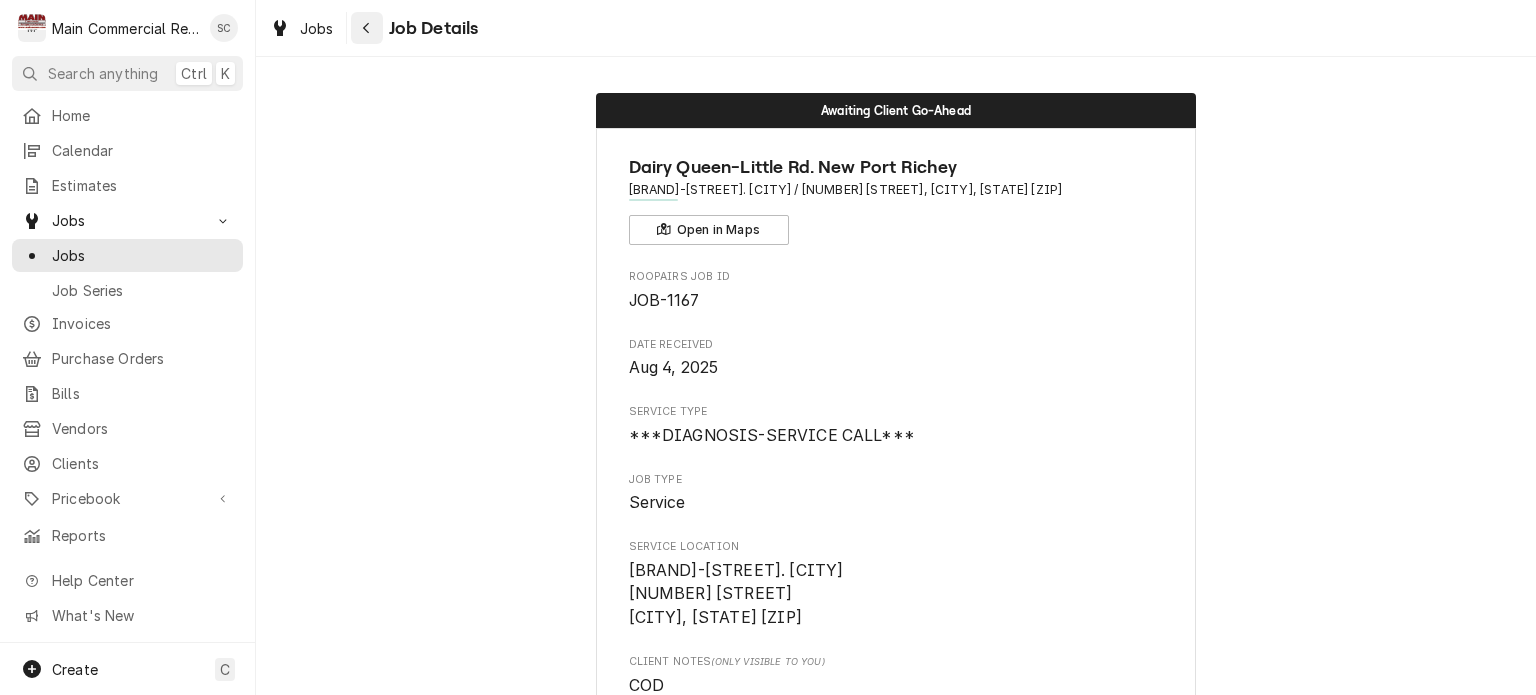 click at bounding box center [367, 28] 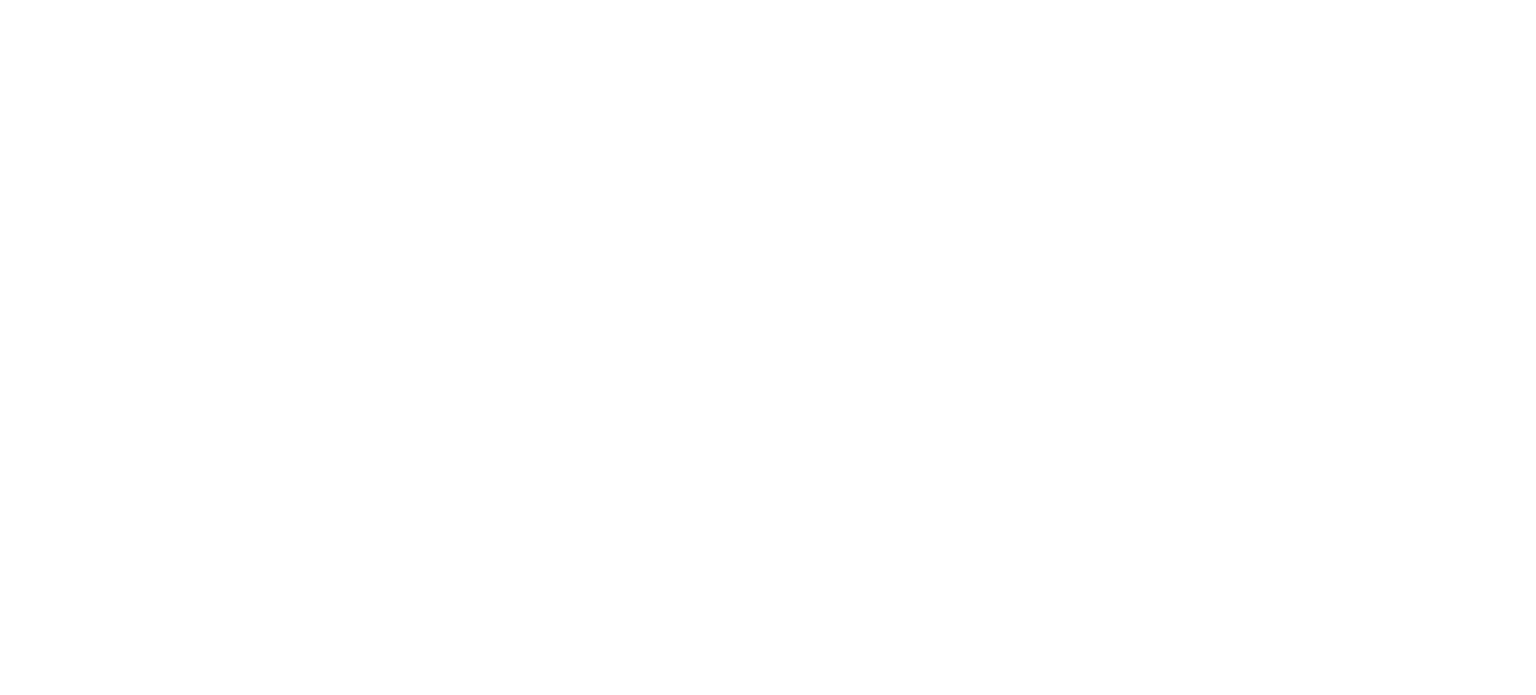 scroll, scrollTop: 0, scrollLeft: 0, axis: both 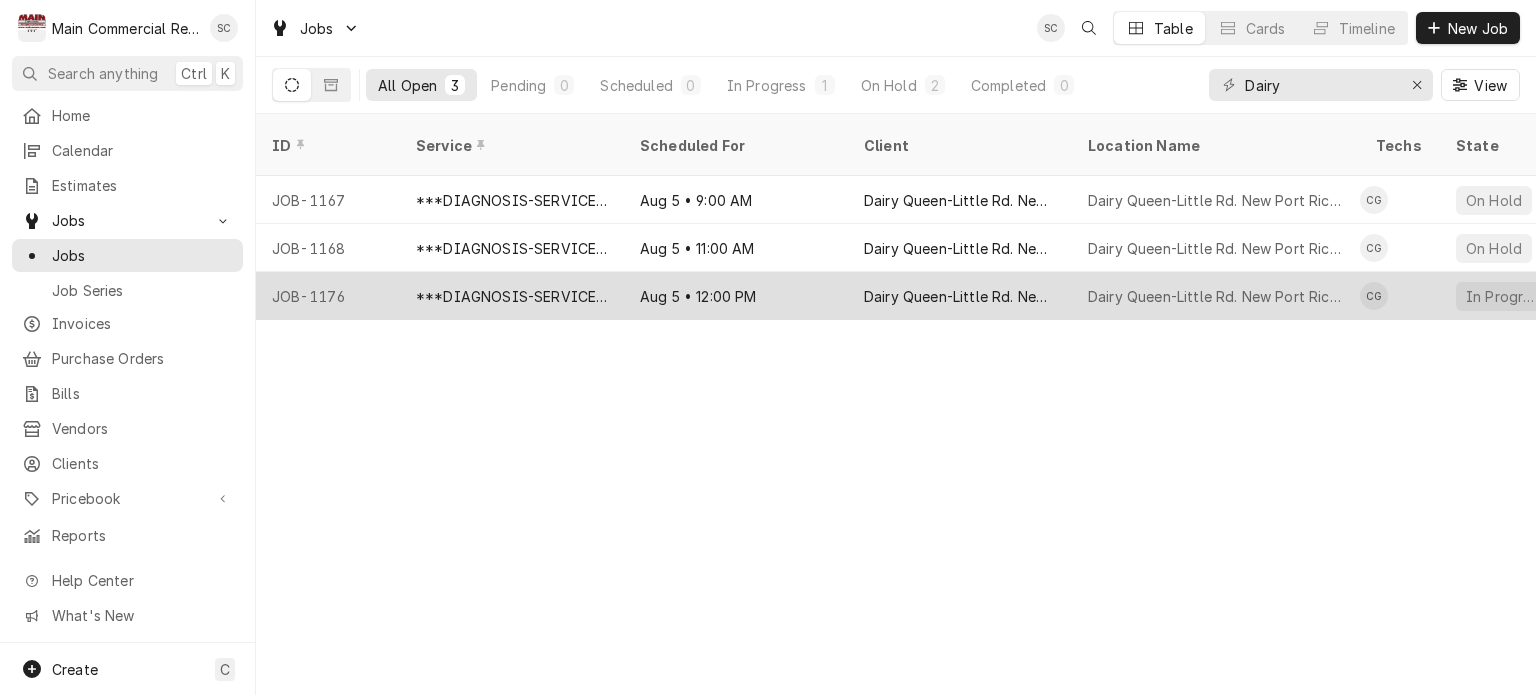click on "***DIAGNOSIS-SERVICE CALL***" at bounding box center [512, 296] 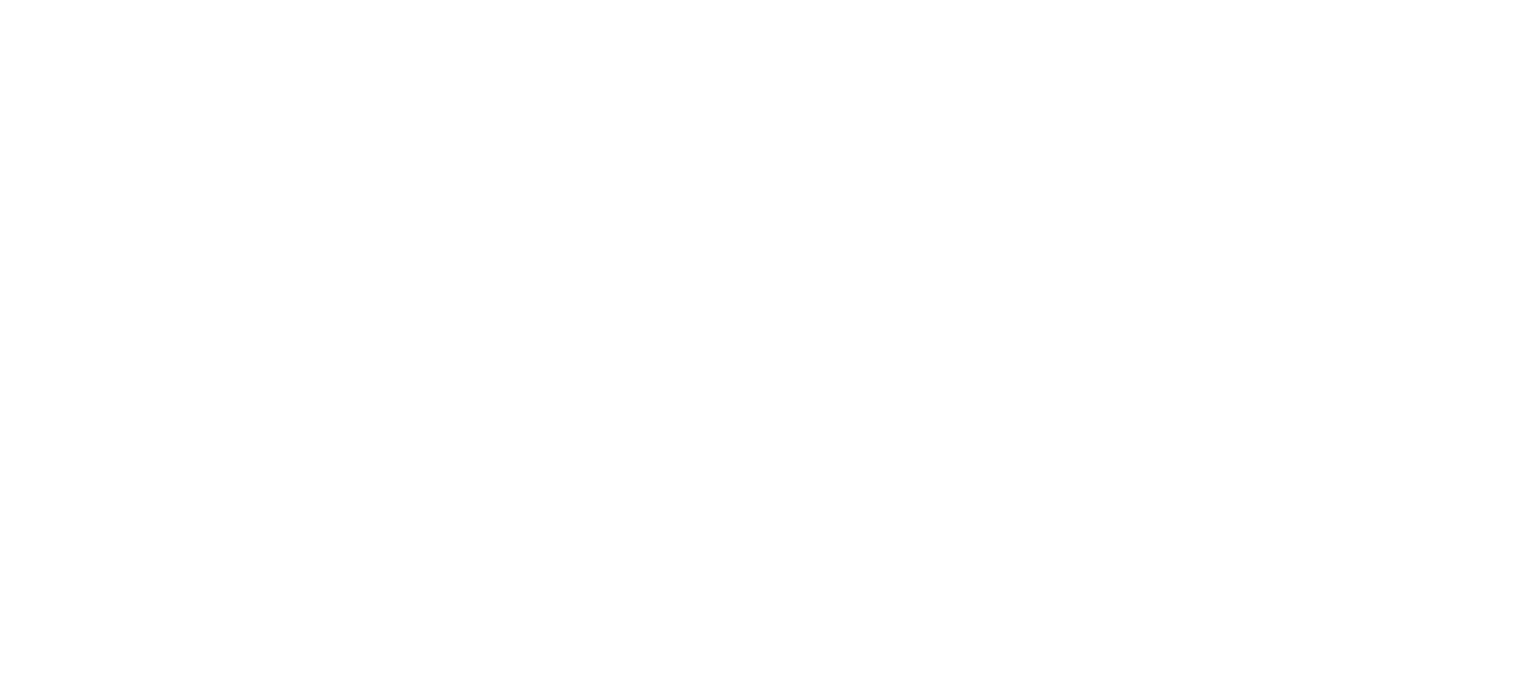 scroll, scrollTop: 0, scrollLeft: 0, axis: both 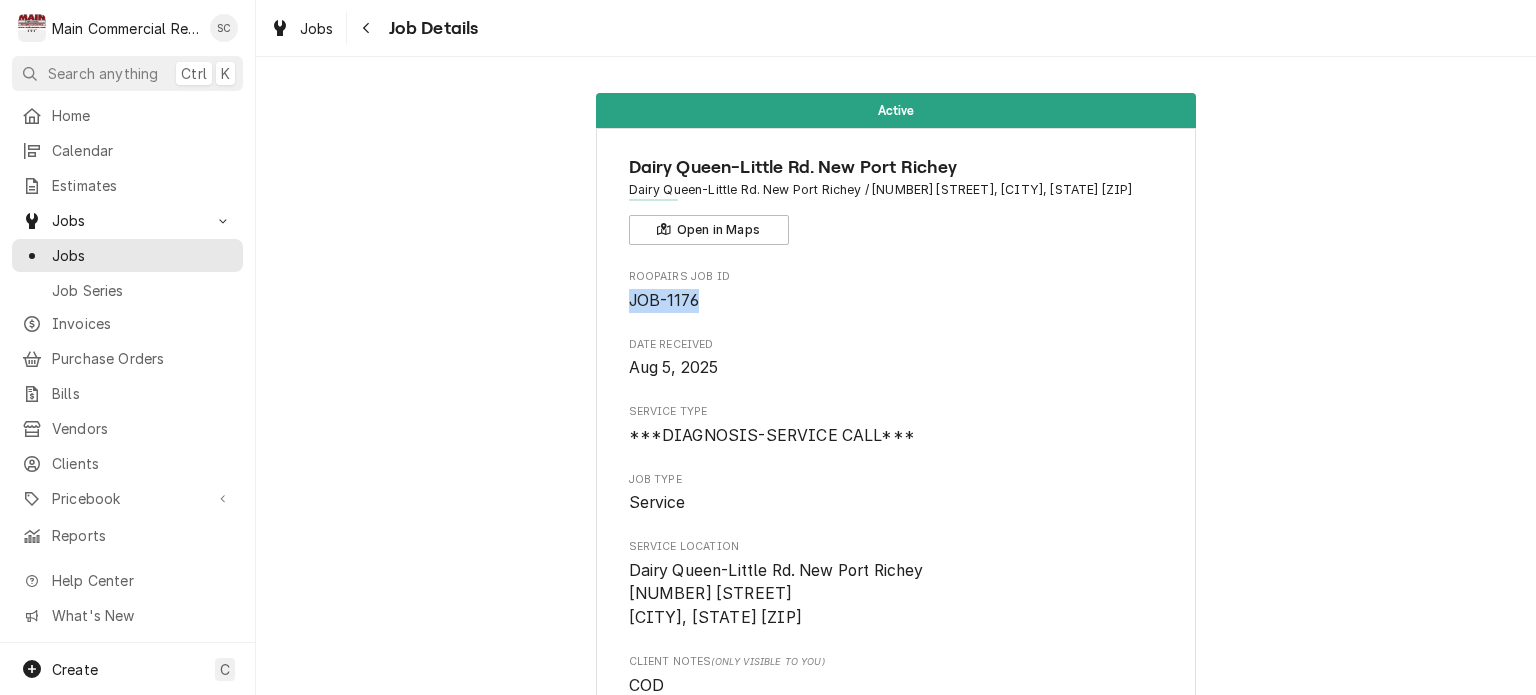 drag, startPoint x: 729, startPoint y: 294, endPoint x: 622, endPoint y: 290, distance: 107.07474 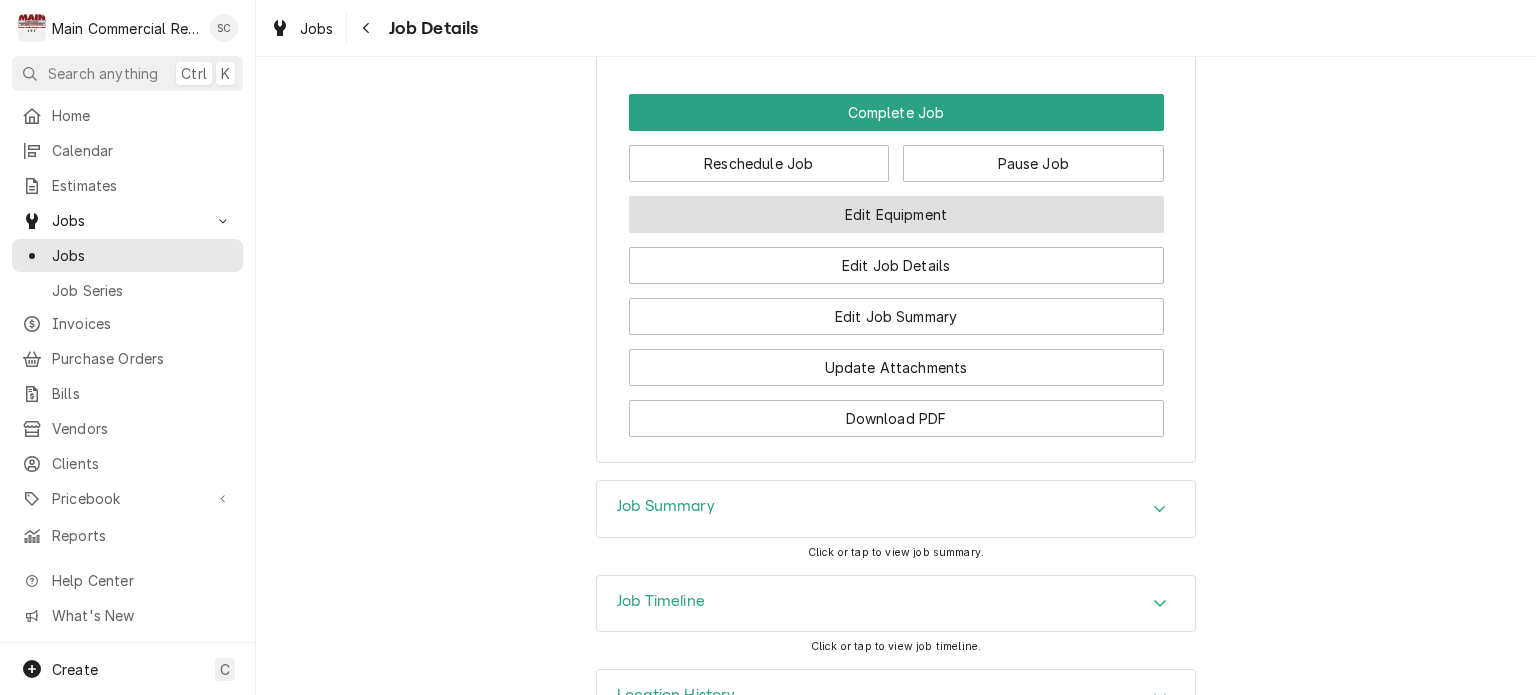 scroll, scrollTop: 1763, scrollLeft: 0, axis: vertical 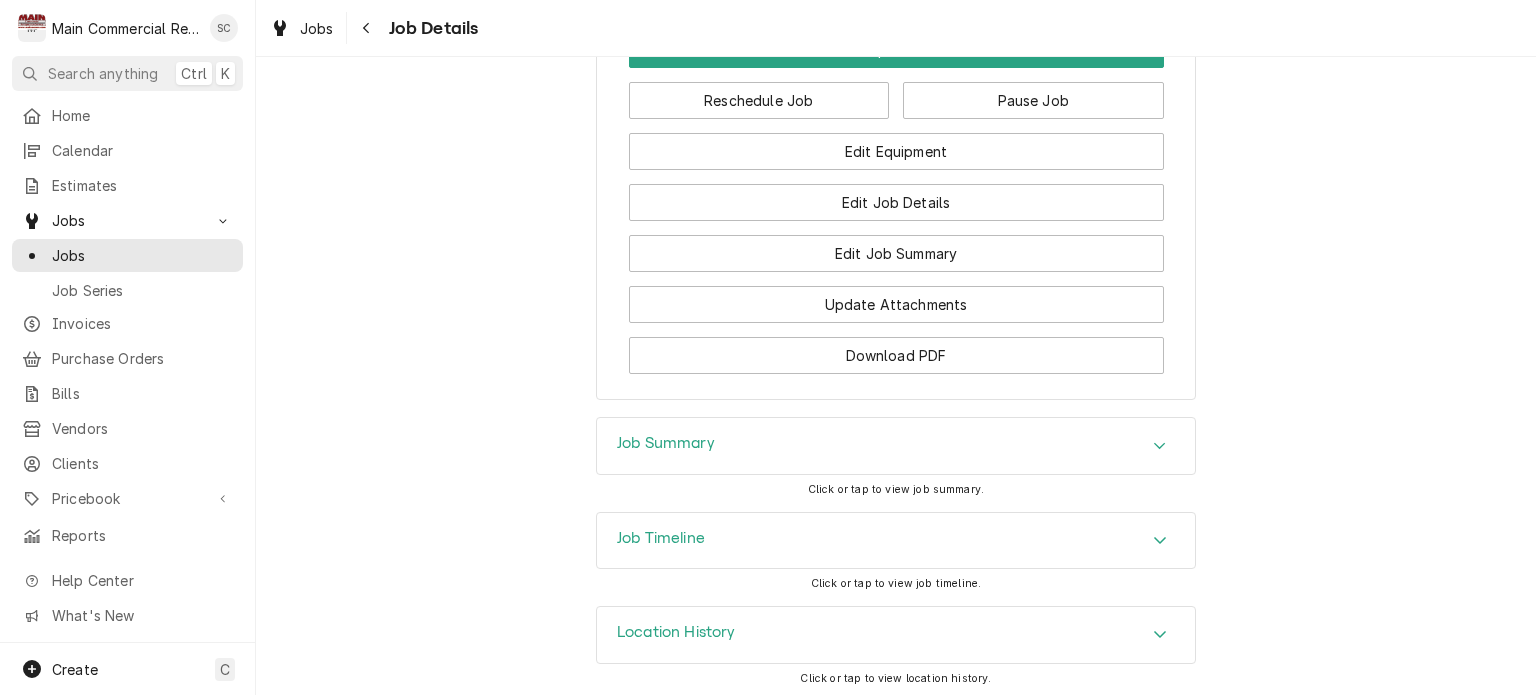 click 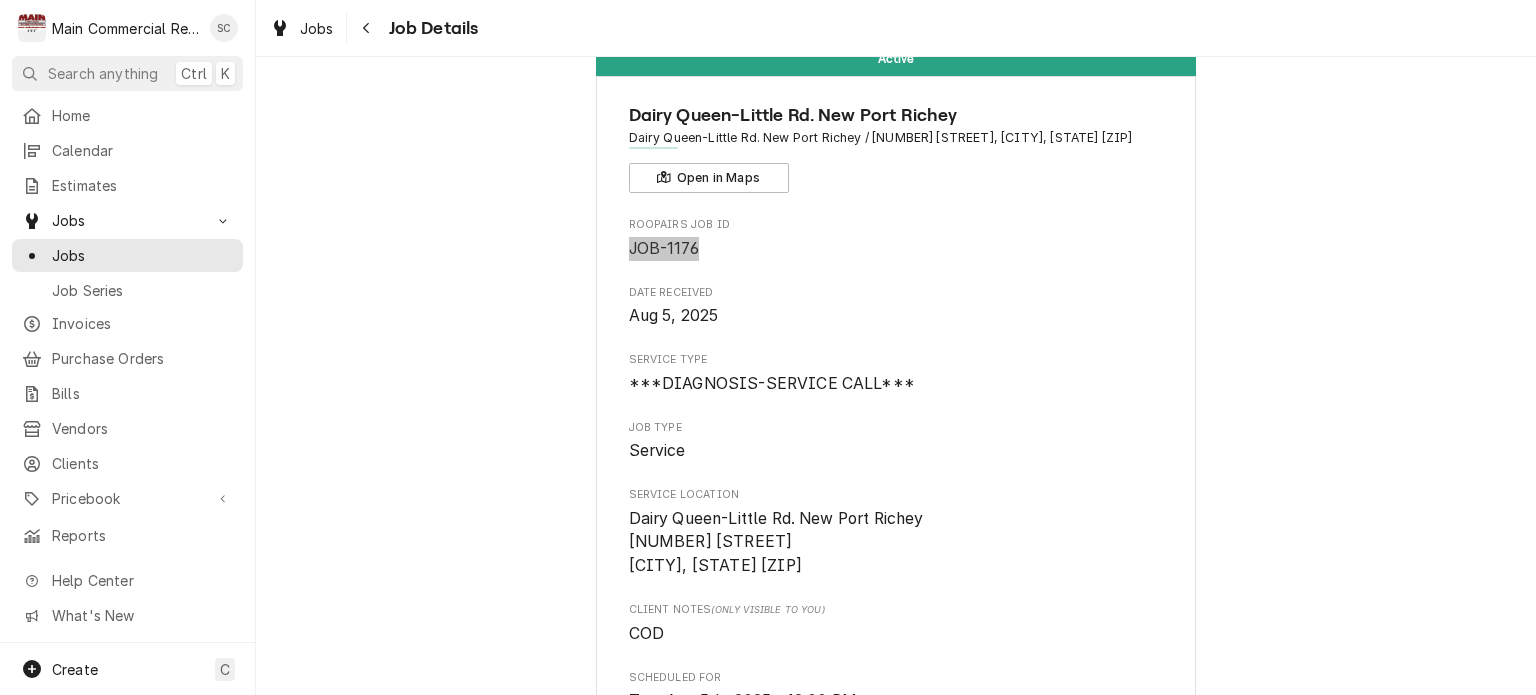 scroll, scrollTop: 0, scrollLeft: 0, axis: both 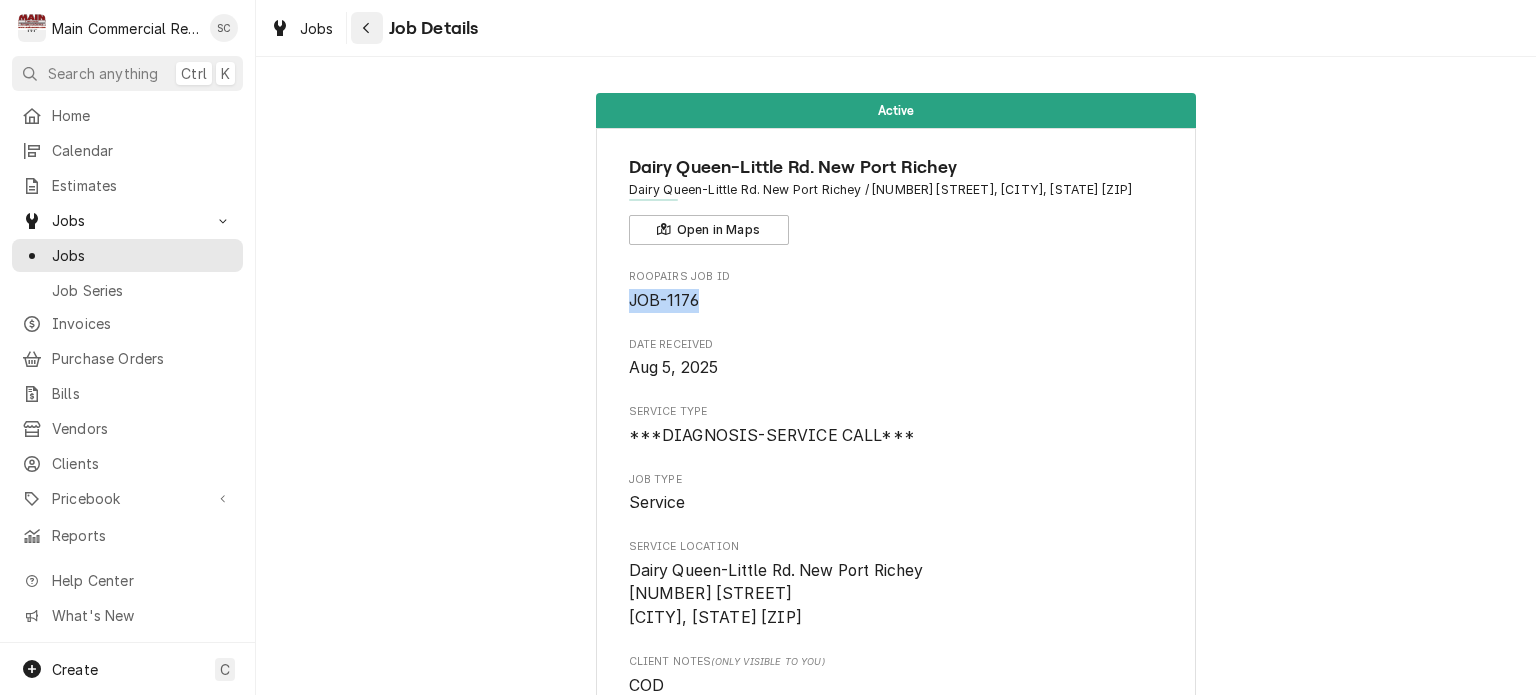 click at bounding box center [367, 28] 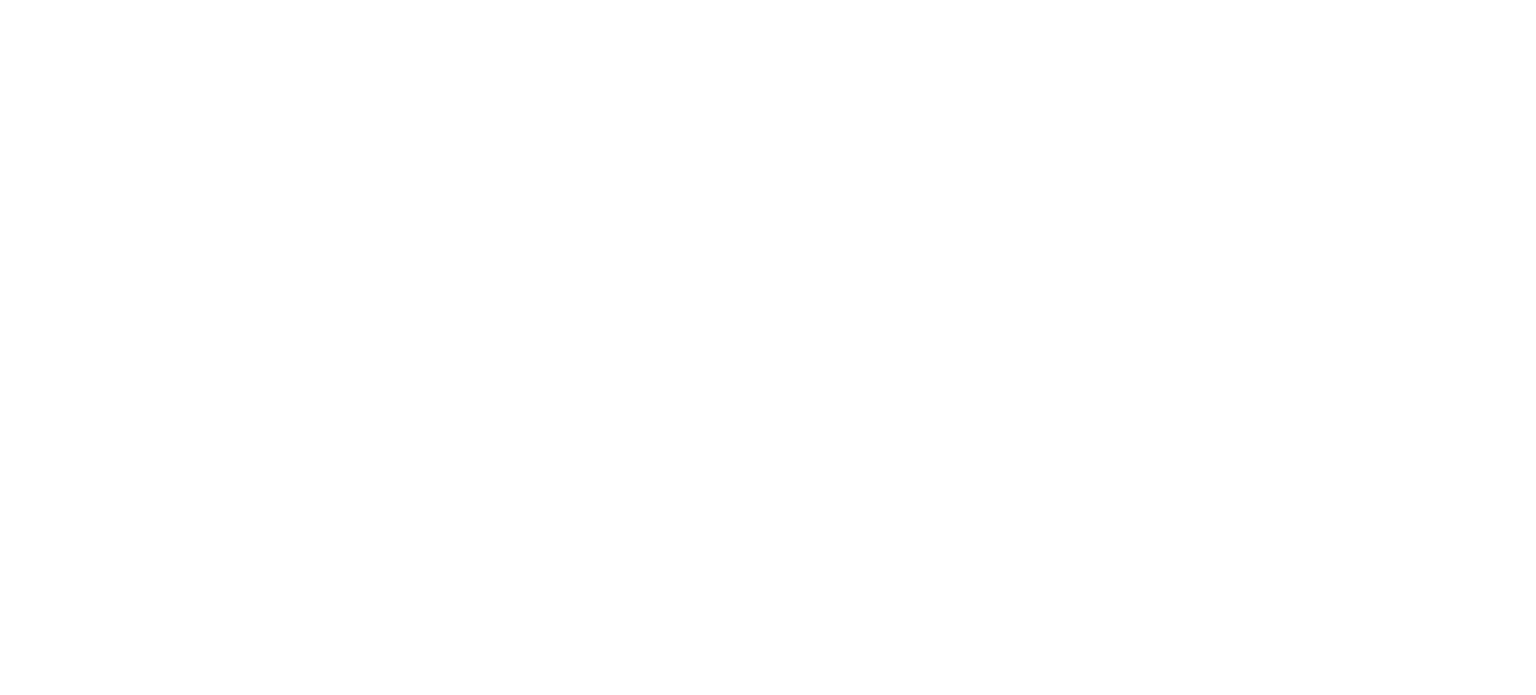 scroll, scrollTop: 0, scrollLeft: 0, axis: both 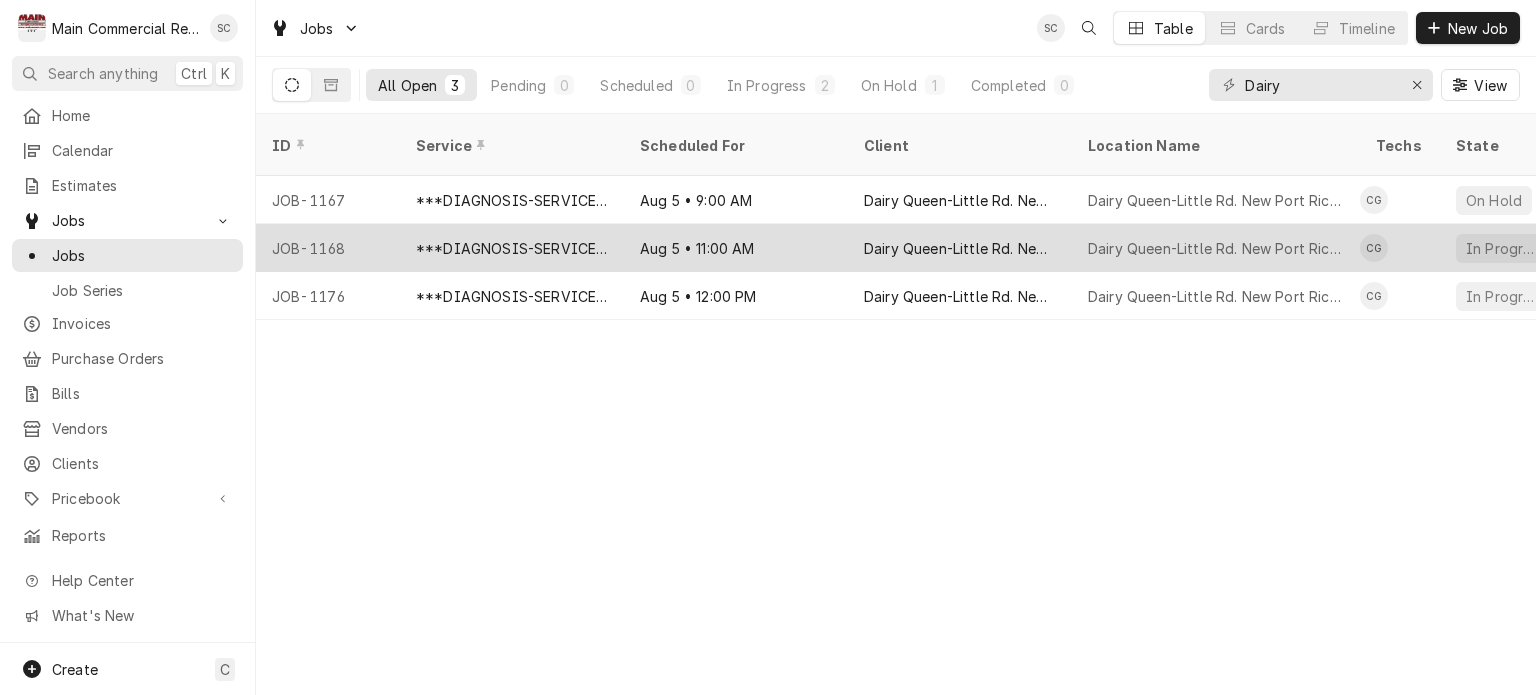 click on "Aug 5   • 11:00 AM" at bounding box center (736, 248) 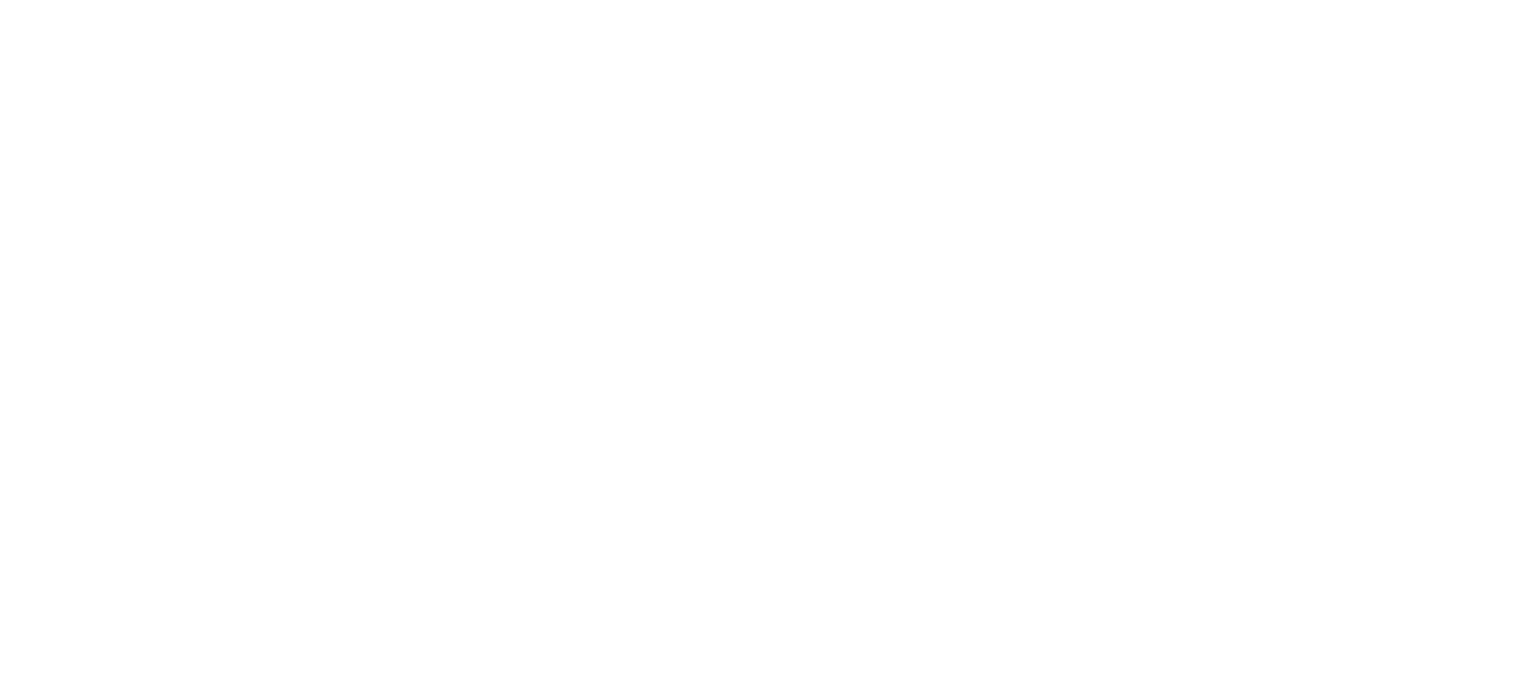 scroll, scrollTop: 0, scrollLeft: 0, axis: both 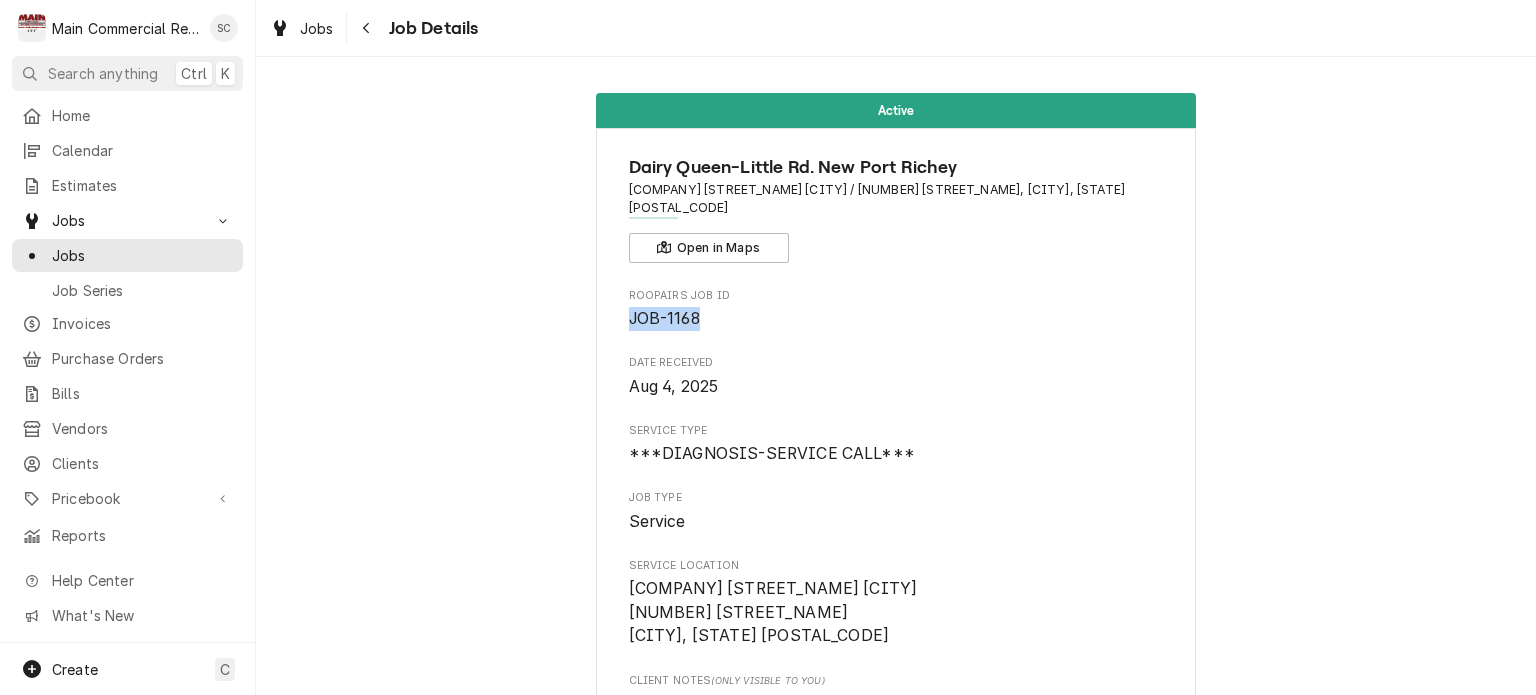 drag, startPoint x: 665, startPoint y: 300, endPoint x: 609, endPoint y: 297, distance: 56.0803 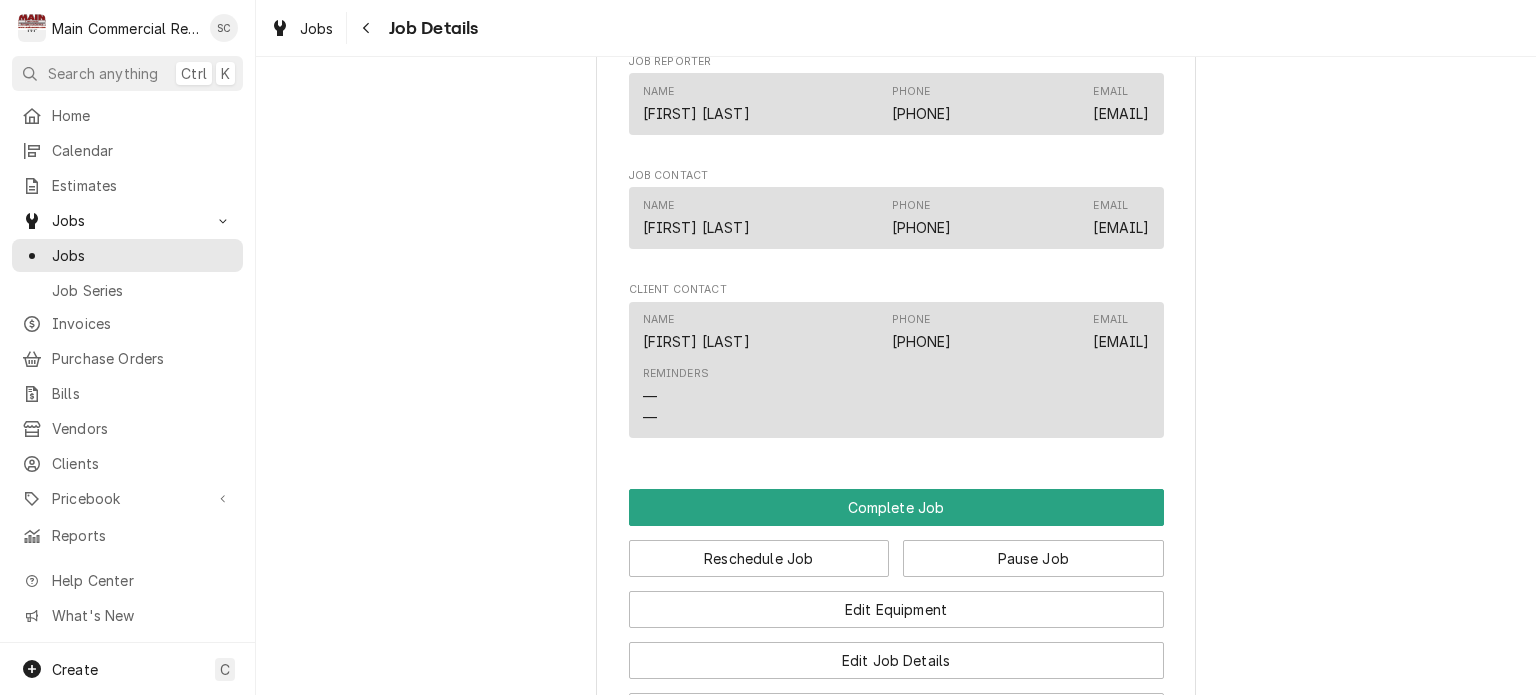 scroll, scrollTop: 1763, scrollLeft: 0, axis: vertical 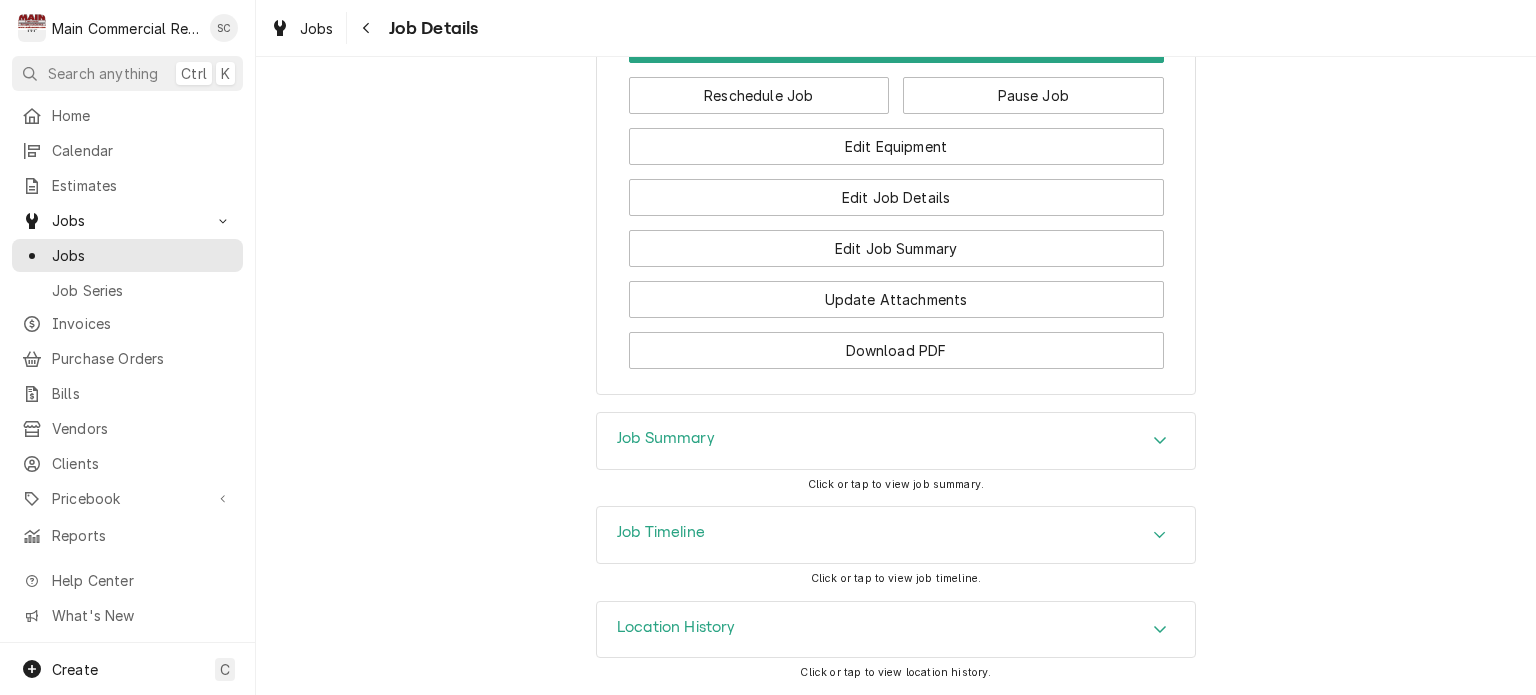 click on "Job Summary" at bounding box center (896, 441) 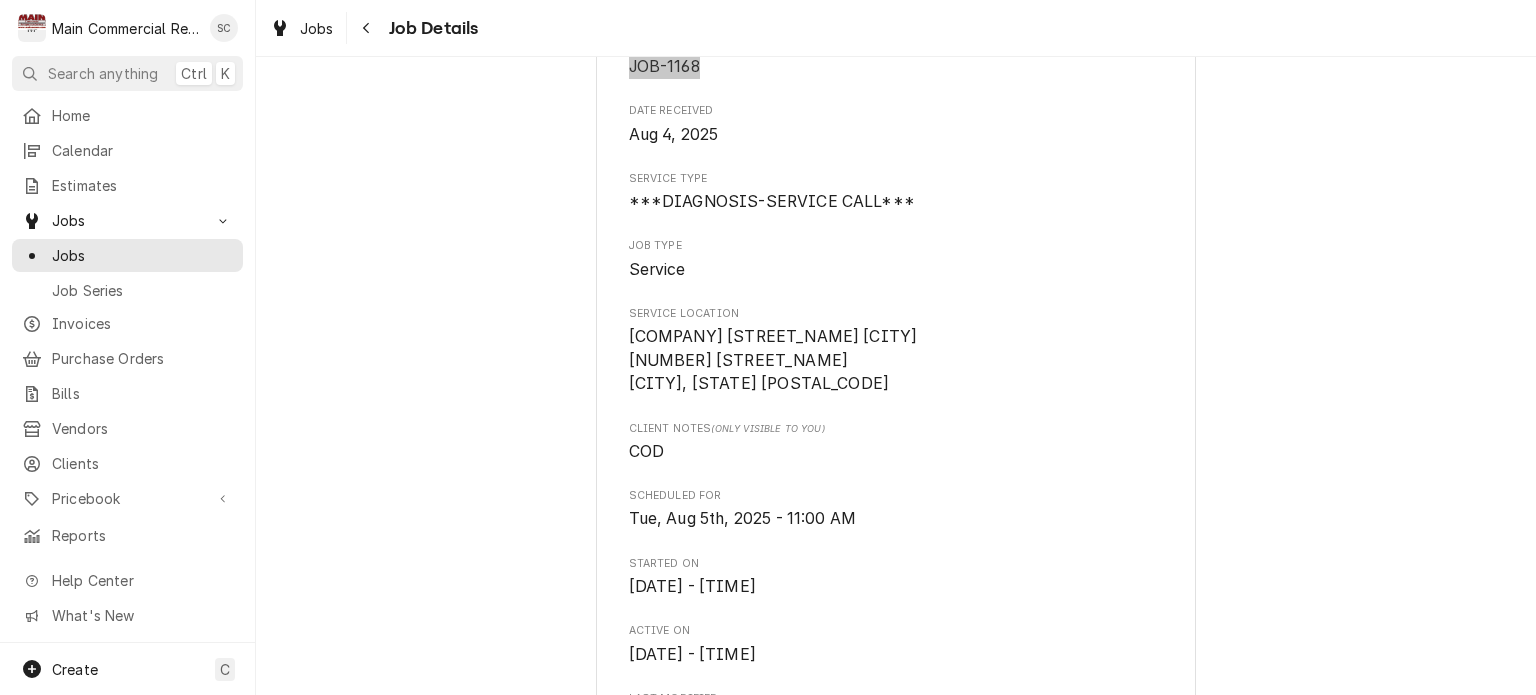 scroll, scrollTop: 0, scrollLeft: 0, axis: both 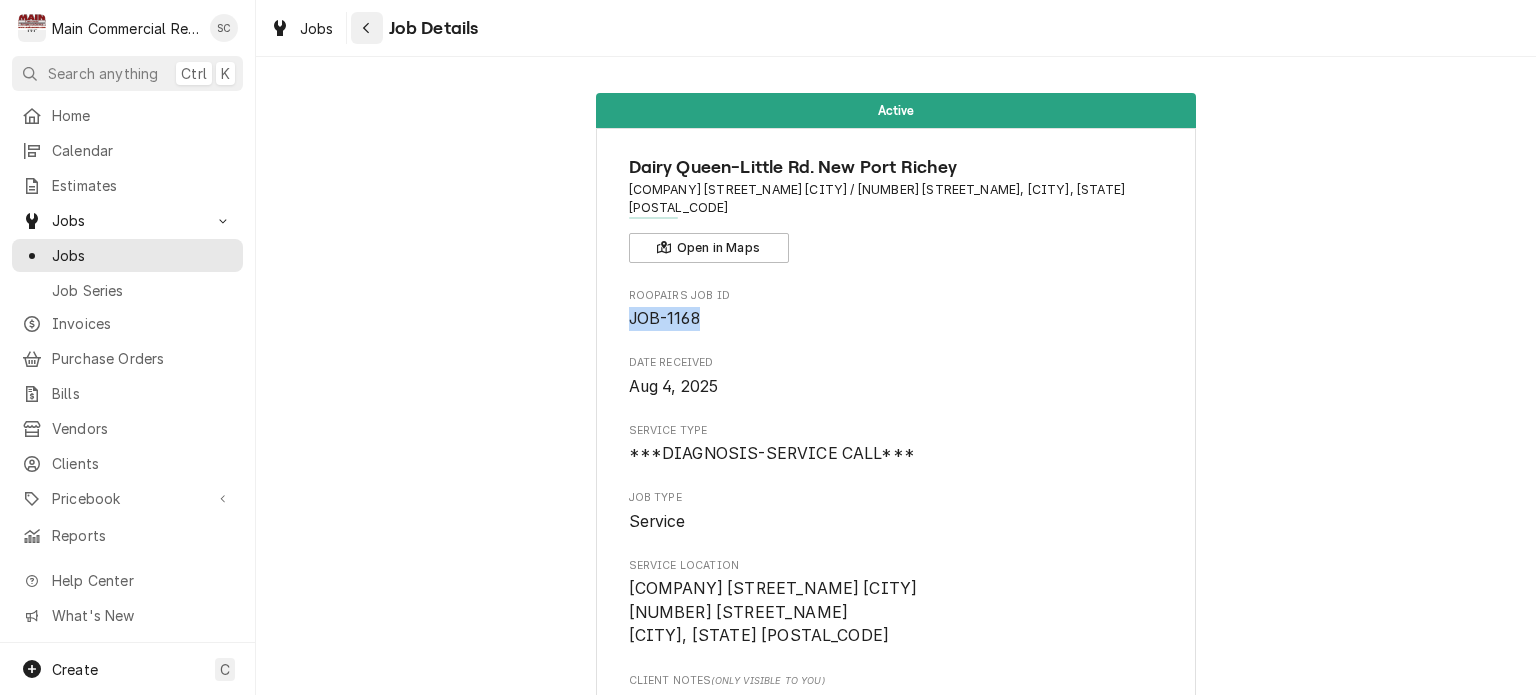 click 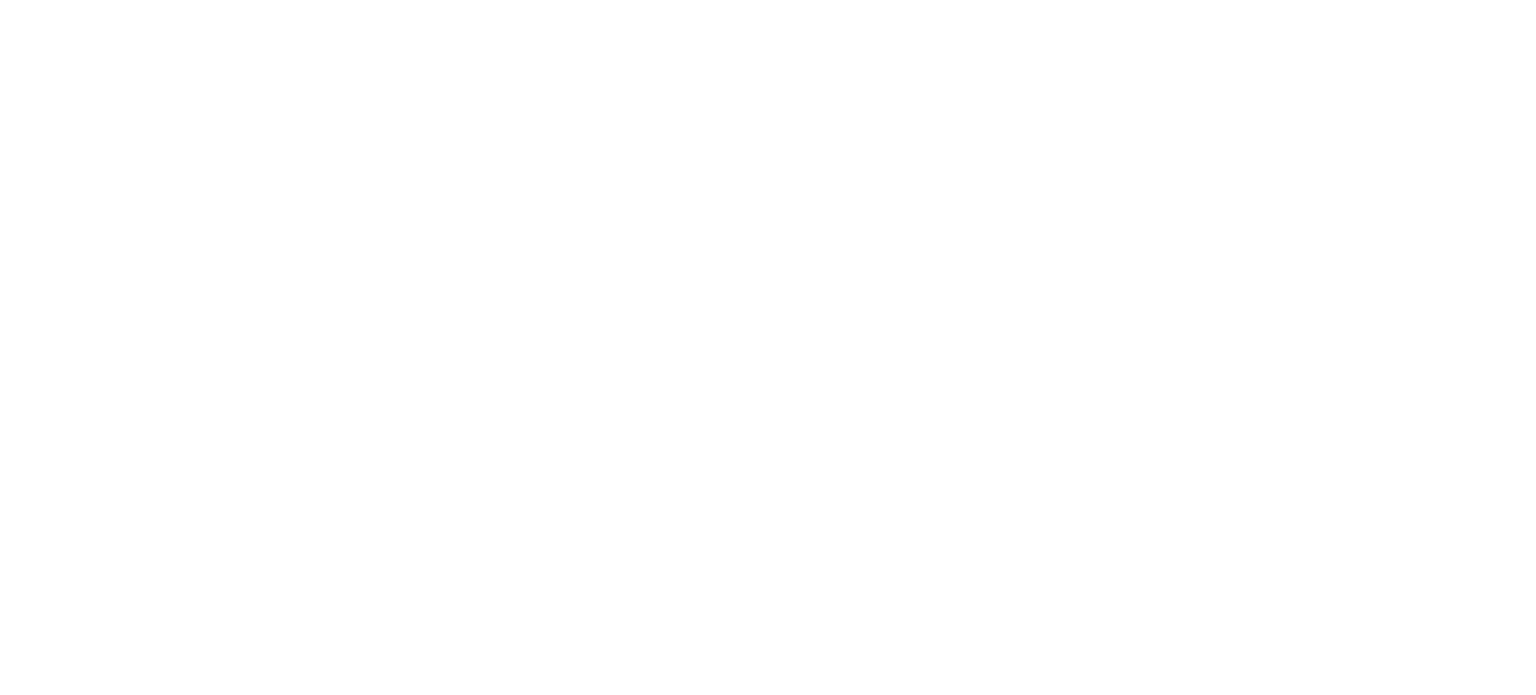 scroll, scrollTop: 0, scrollLeft: 0, axis: both 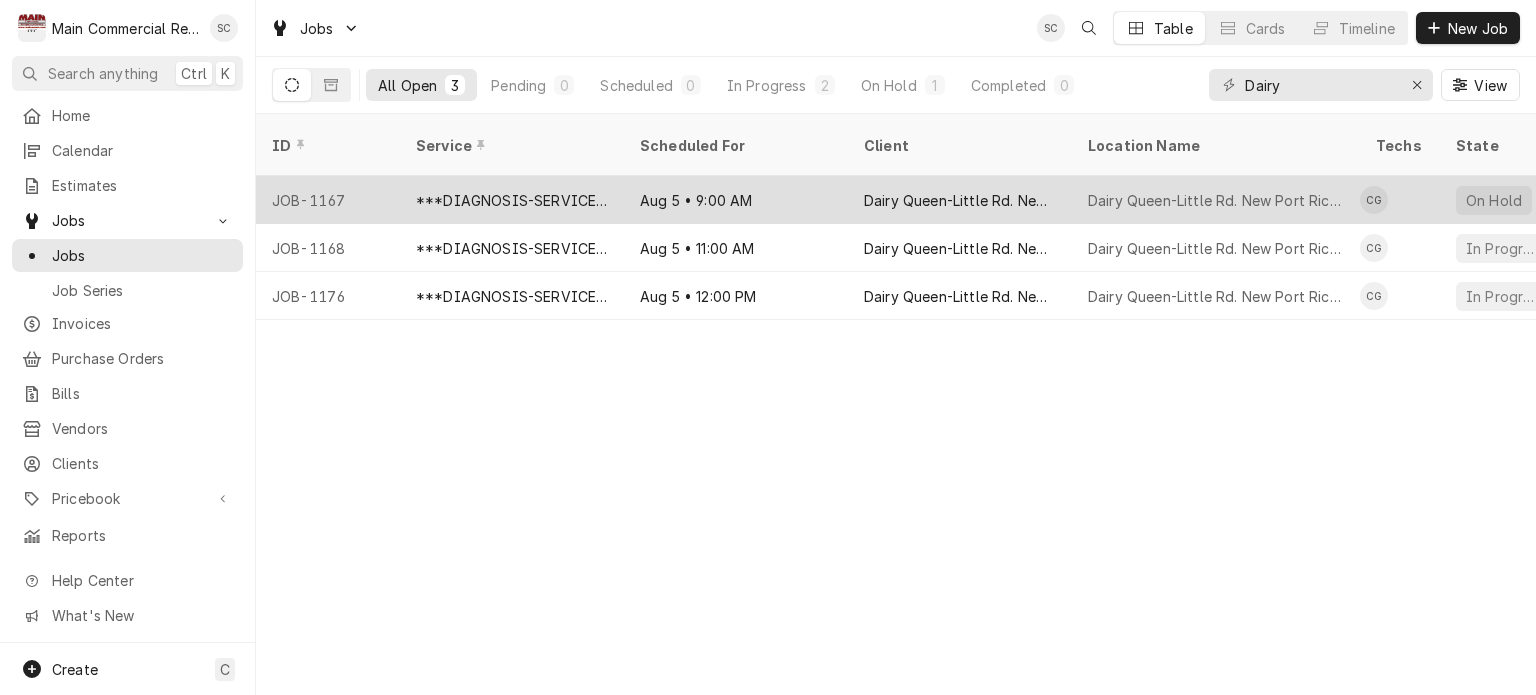 click on "Aug 5   • 9:00 AM" at bounding box center [736, 200] 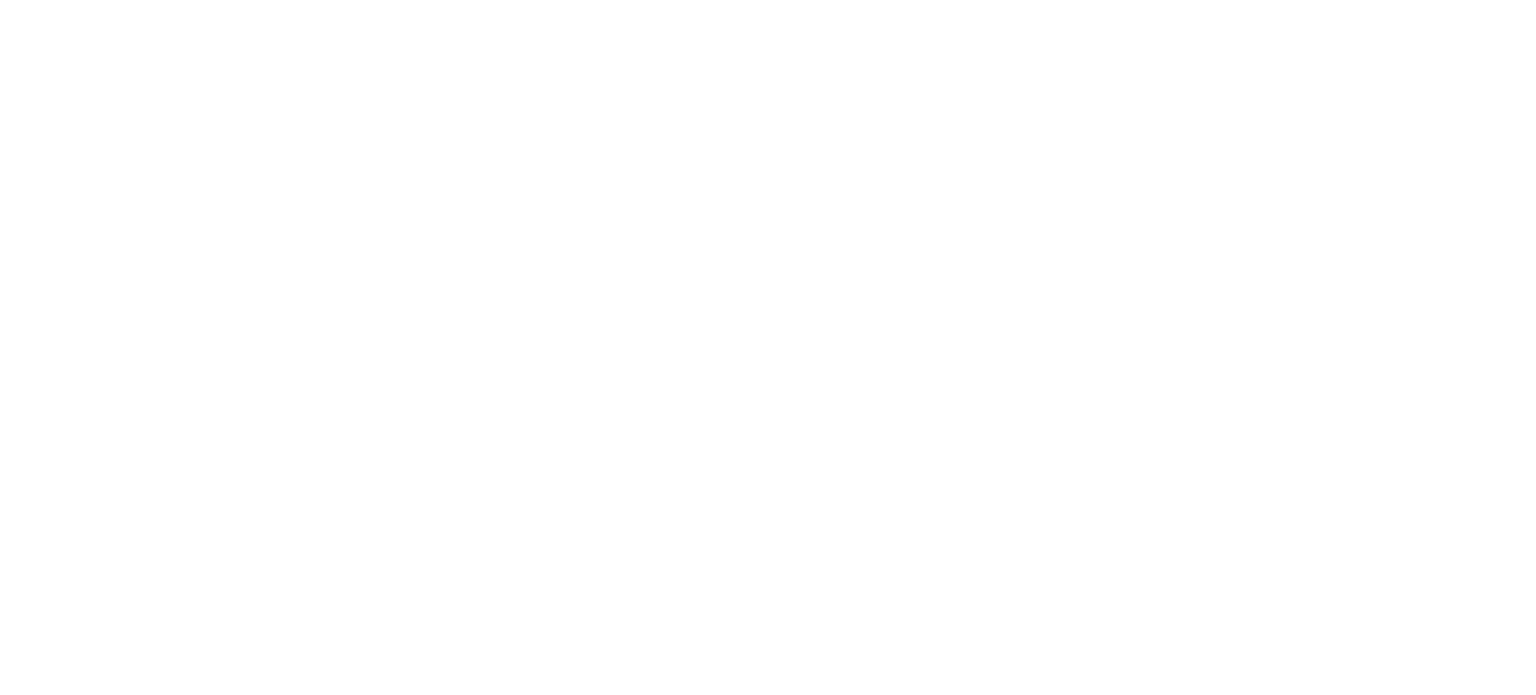 scroll, scrollTop: 0, scrollLeft: 0, axis: both 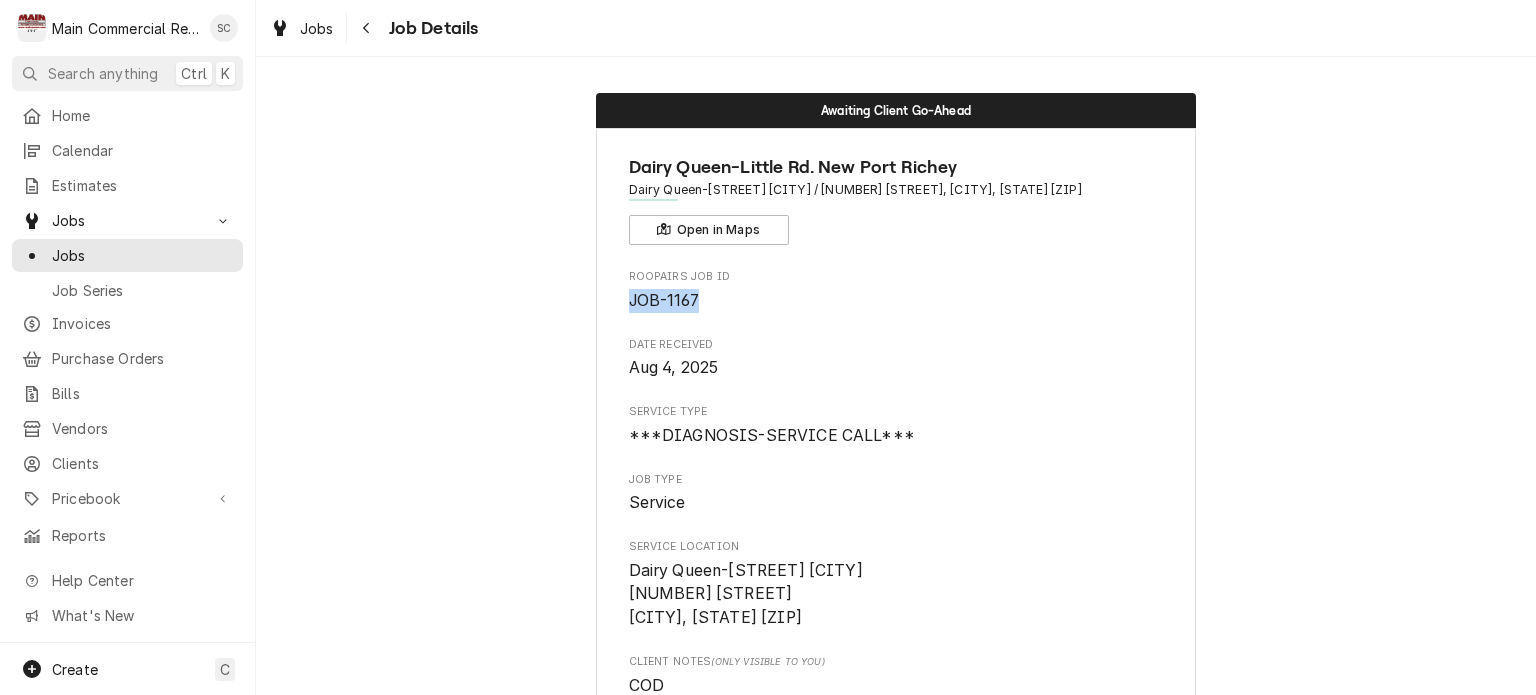 drag, startPoint x: 703, startPoint y: 296, endPoint x: 620, endPoint y: 289, distance: 83.294655 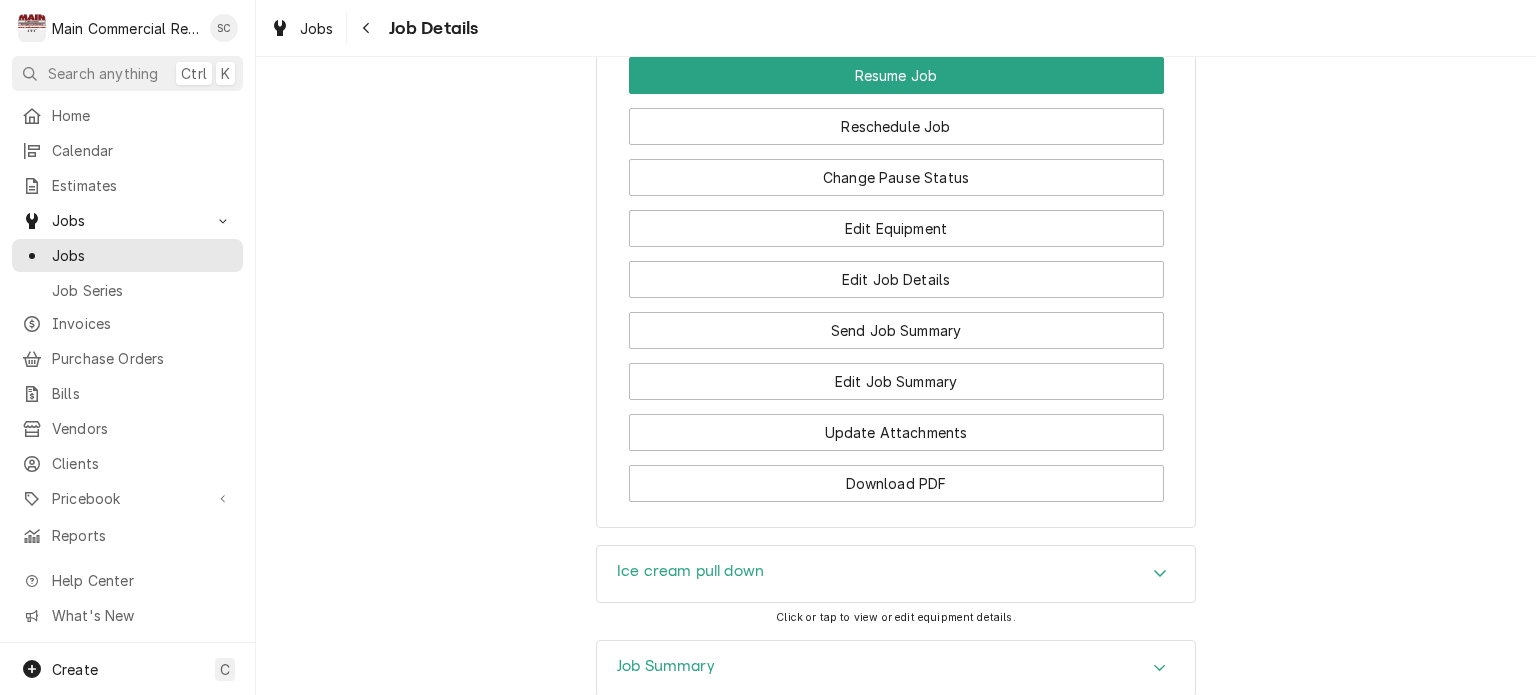 scroll, scrollTop: 2521, scrollLeft: 0, axis: vertical 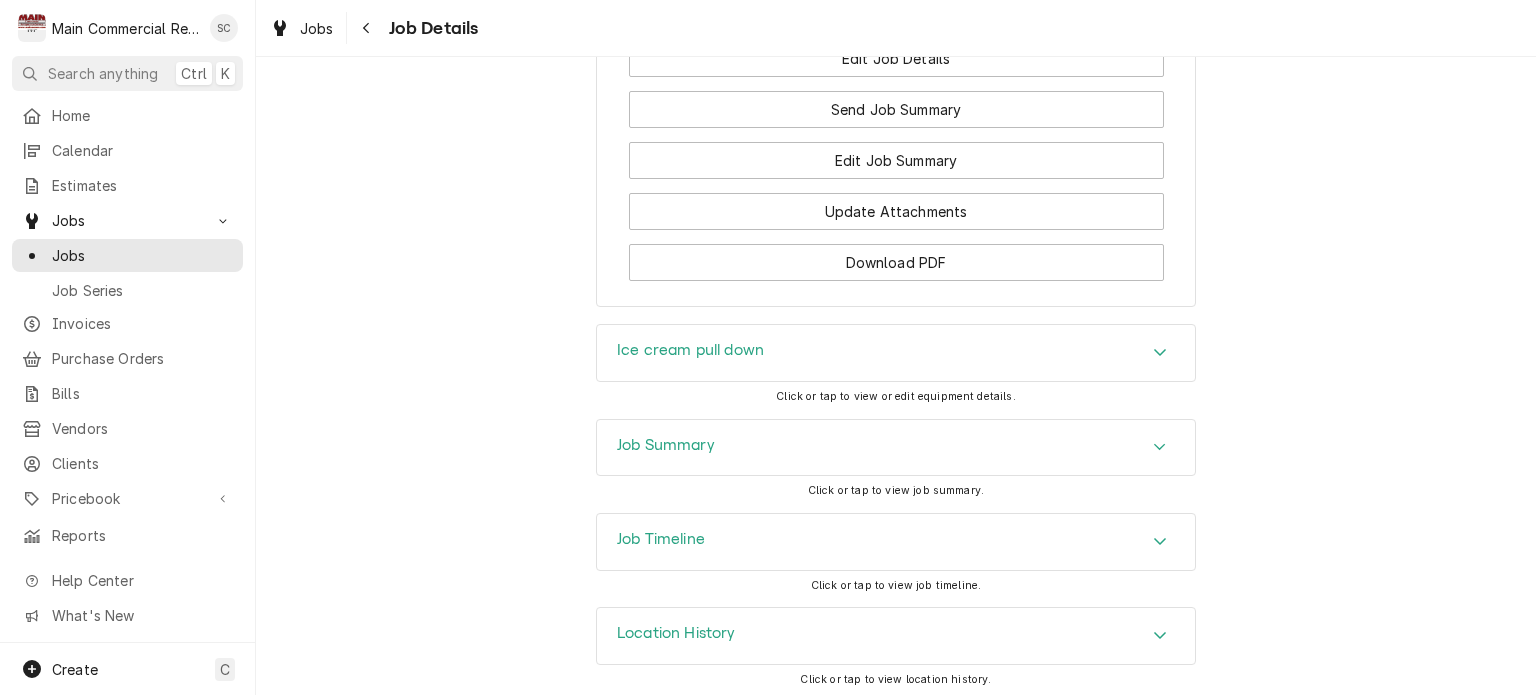 click 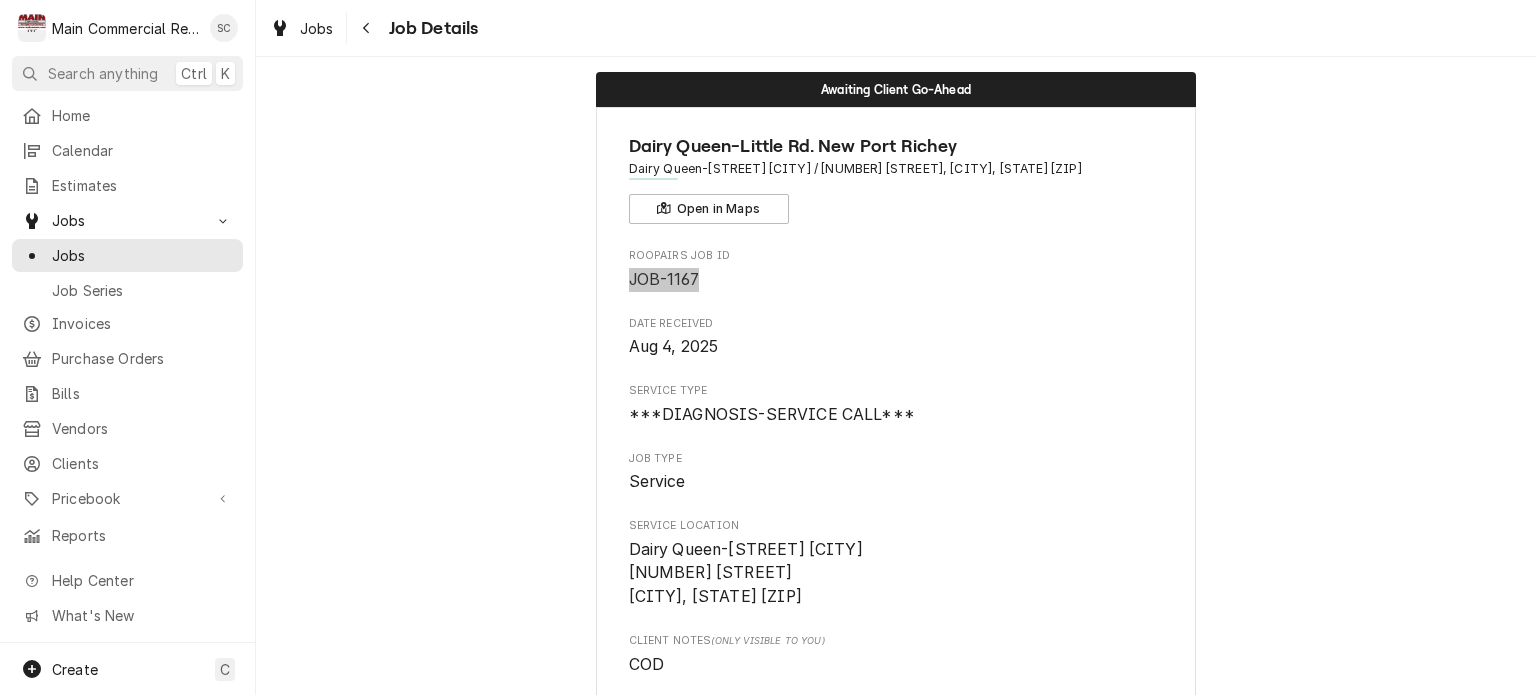 scroll, scrollTop: 0, scrollLeft: 0, axis: both 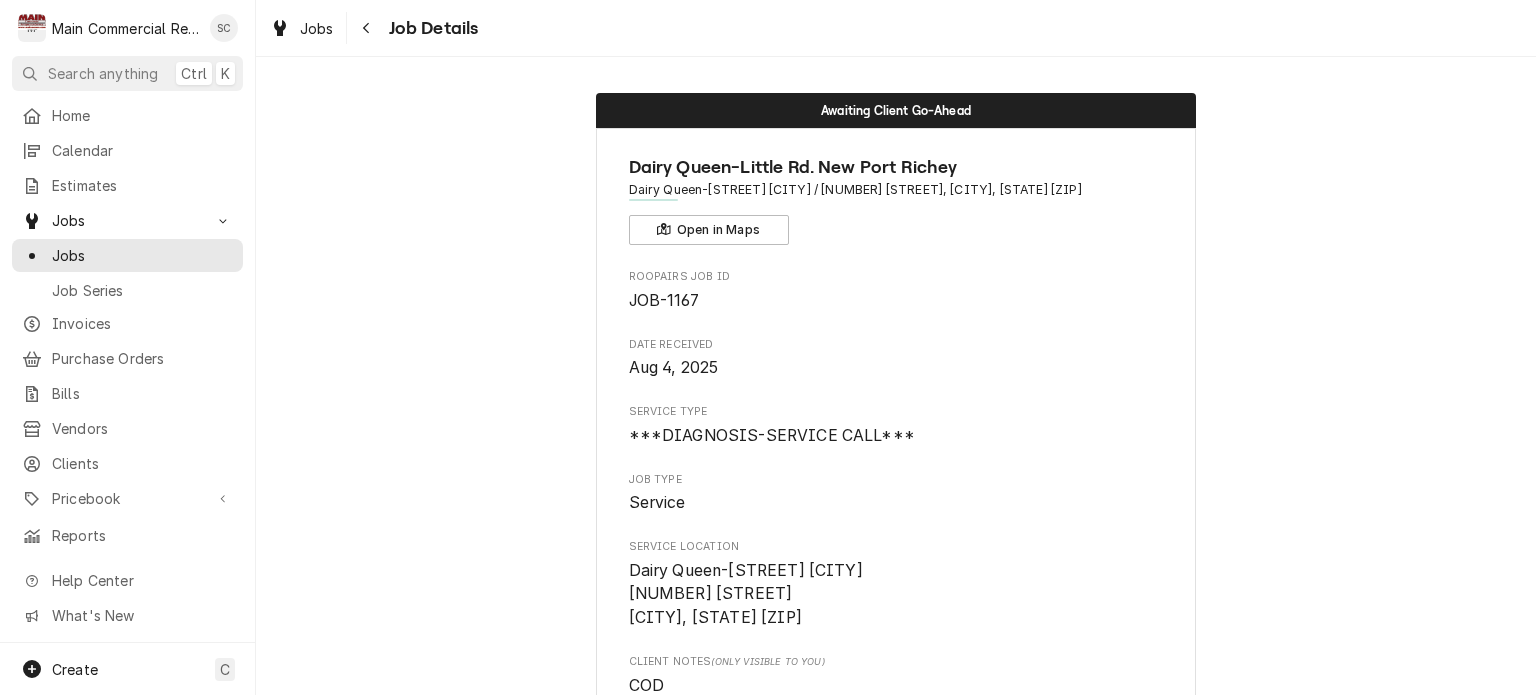 click on "Awaiting Client Go-Ahead Dairy Queen-Little Rd. New Port Richey Dairy Queen-Little Rd. New Port Richey / 9200 Little Rd, New Port Richey, FL 34654 Open in Maps Roopairs Job ID JOB-1167 Date Received Aug 4, 2025 Service Type ***DIAGNOSIS-SERVICE CALL*** Job Type Service Service Location Dairy Queen-Little Rd. New Port Richey
9200 Little Rd
New Port Richey, FL 34654 Client Notes  (Only Visible to You) COD Scheduled For Tue, Aug 5th, 2025 - 9:00 AM Started On Tue, Aug 5th, 2025 - 9:07 AM Service Summary To Date Short Description ***DIAGNOSIS-SERVICE CALL*** Service Summary Show  more   On Hold On Tue, Aug 5th, 2025 - 11:23 AM On Hold SubStatus Awaiting Client Go-Ahead On Hold Message What is awaiting client’s go-ahead? . Last Modified Tue, Aug 5th, 2025 - 3:13 PM Estimated Job Duration 2h Assigned Technician(s) Caleb Gorton Reason For Call Technician Instructions  (Only Visible to You) Priority Urgent Labels  (Only Visible to You) WIF Job Reporter Name Vicky Kellin Phone (813) 293-0030 Email Job Contact Name" at bounding box center [896, 1461] 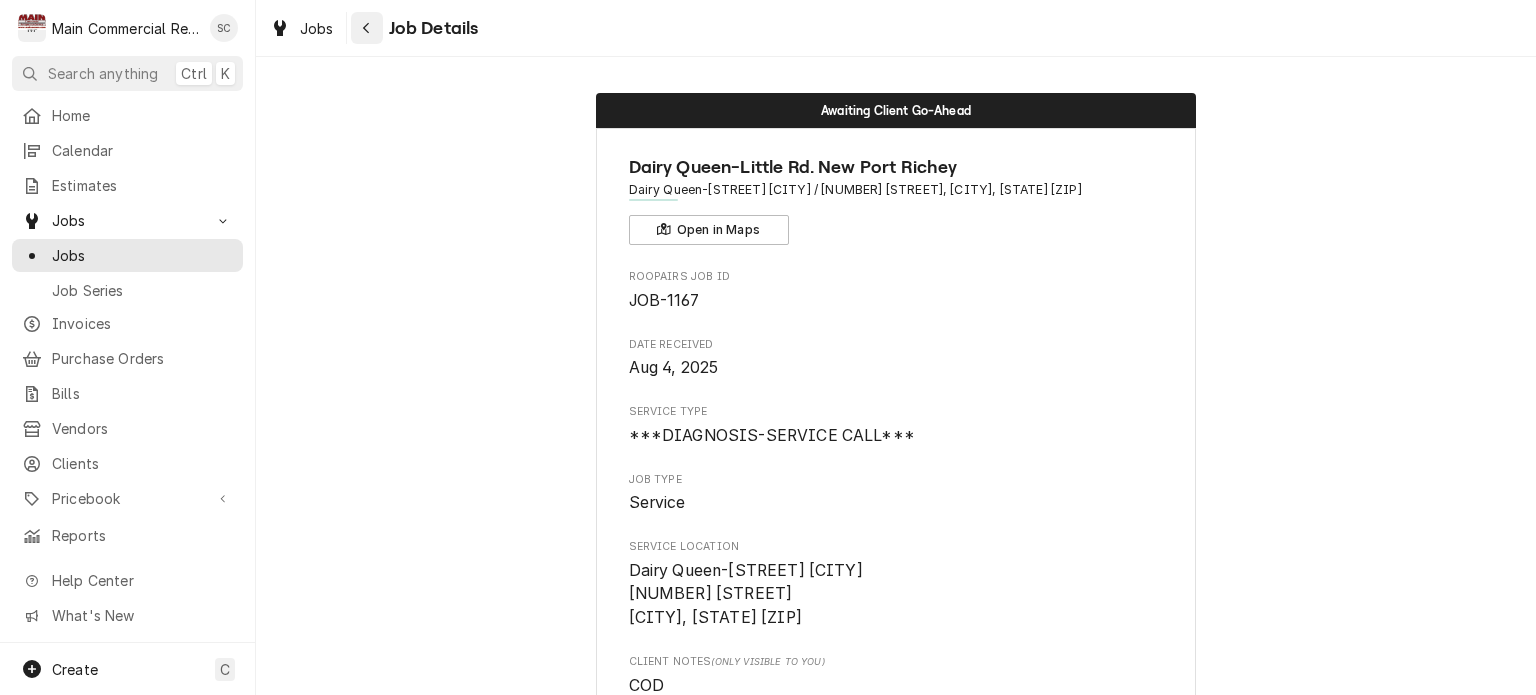 click 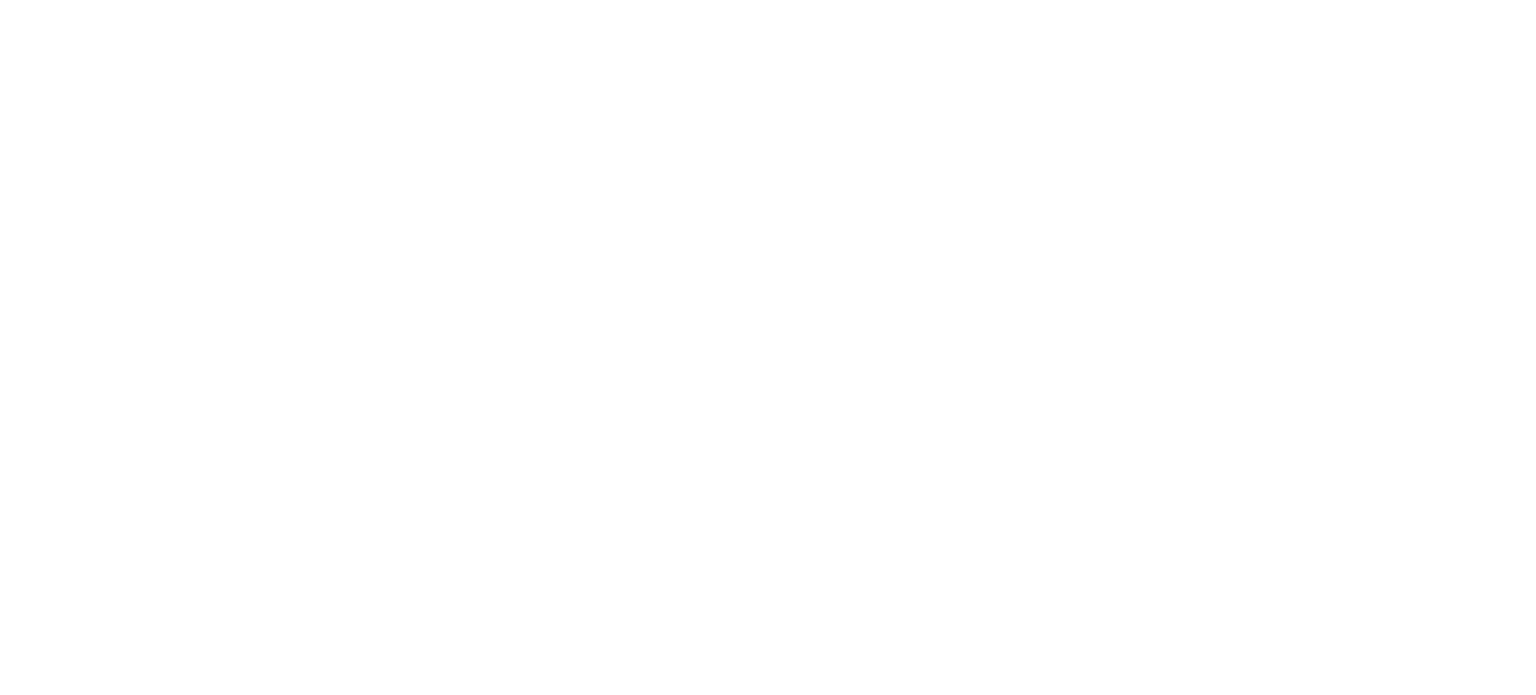 scroll, scrollTop: 0, scrollLeft: 0, axis: both 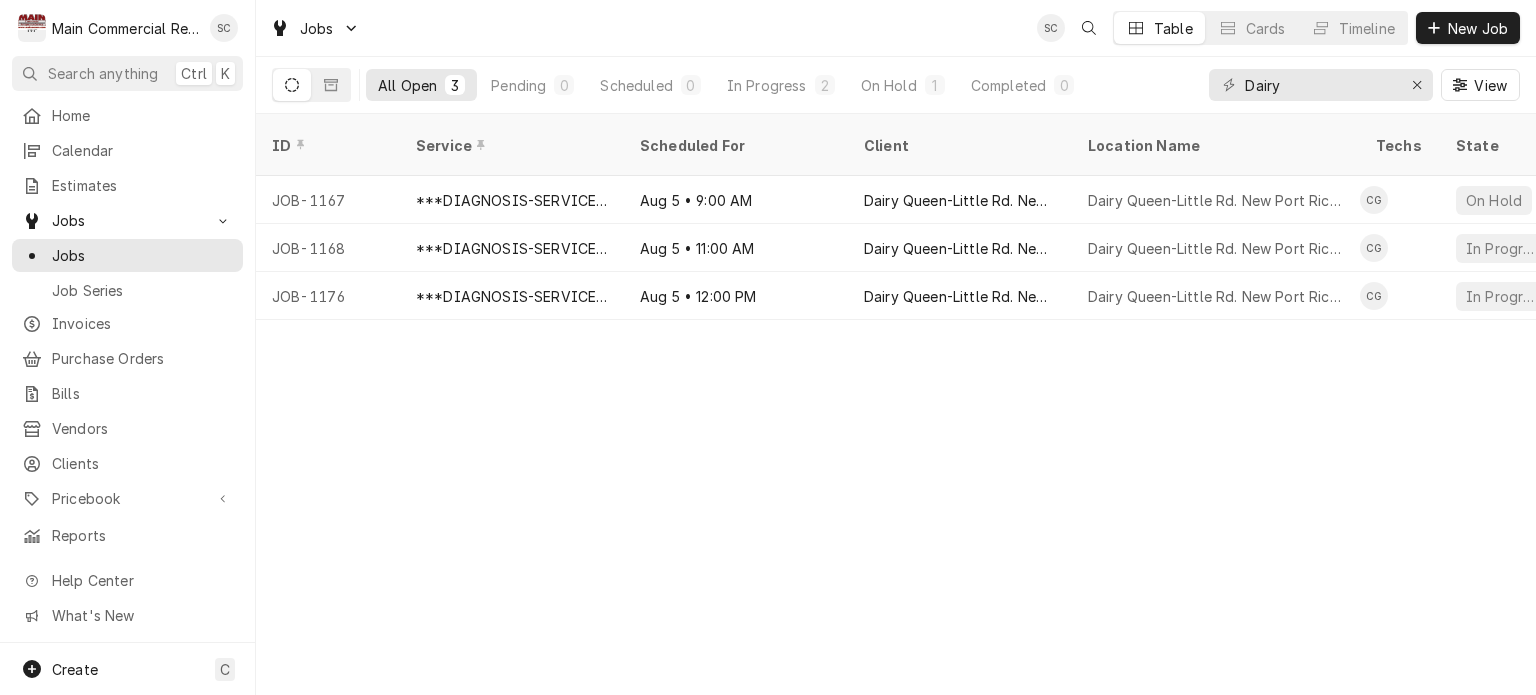 click on "ID Service Scheduled For Client Location Name Techs State Status Job Type Priority Date Received Location Address Duration Status Changed Last Modified Labels JOB-1167 ***DIAGNOSIS-SERVICE CALL*** Aug 5   • 9:00 AM Dairy Queen-Little Rd. New Port Richey Dairy Queen-Little Rd. New Port Richey CG On Hold Awaiting Client Go-Ahead Service Urgent Aug 4   [NUMBER] [STREET], [CITY], [STATE] [POSTAL_CODE] 2h Aug 5   Aug 5   WIF JOB-1168 ***DIAGNOSIS-SERVICE CALL*** Aug 5   • 11:00 AM Dairy Queen-Little Rd. New Port Richey Dairy Queen-Little Rd. New Port Richey CG In Progress Active Service Urgent Aug 4   [NUMBER] [STREET], [CITY], [STATE] [POSTAL_CODE] 2h Aug 5   Aug 5   WIC JOB-1176 ***DIAGNOSIS-SERVICE CALL*** Aug 5   • 12:00 PM Dairy Queen-Little Rd. New Port Richey Dairy Queen-Little Rd. New Port Richey CG In Progress Active Service Urgent Aug 5   [NUMBER] [STREET], [CITY], [STATE] [POSTAL_CODE] 2h Aug 5   Aug 5   RIC Date — Time — Duration — Labels No labels Reason For Call Not mentioned" at bounding box center (896, 404) 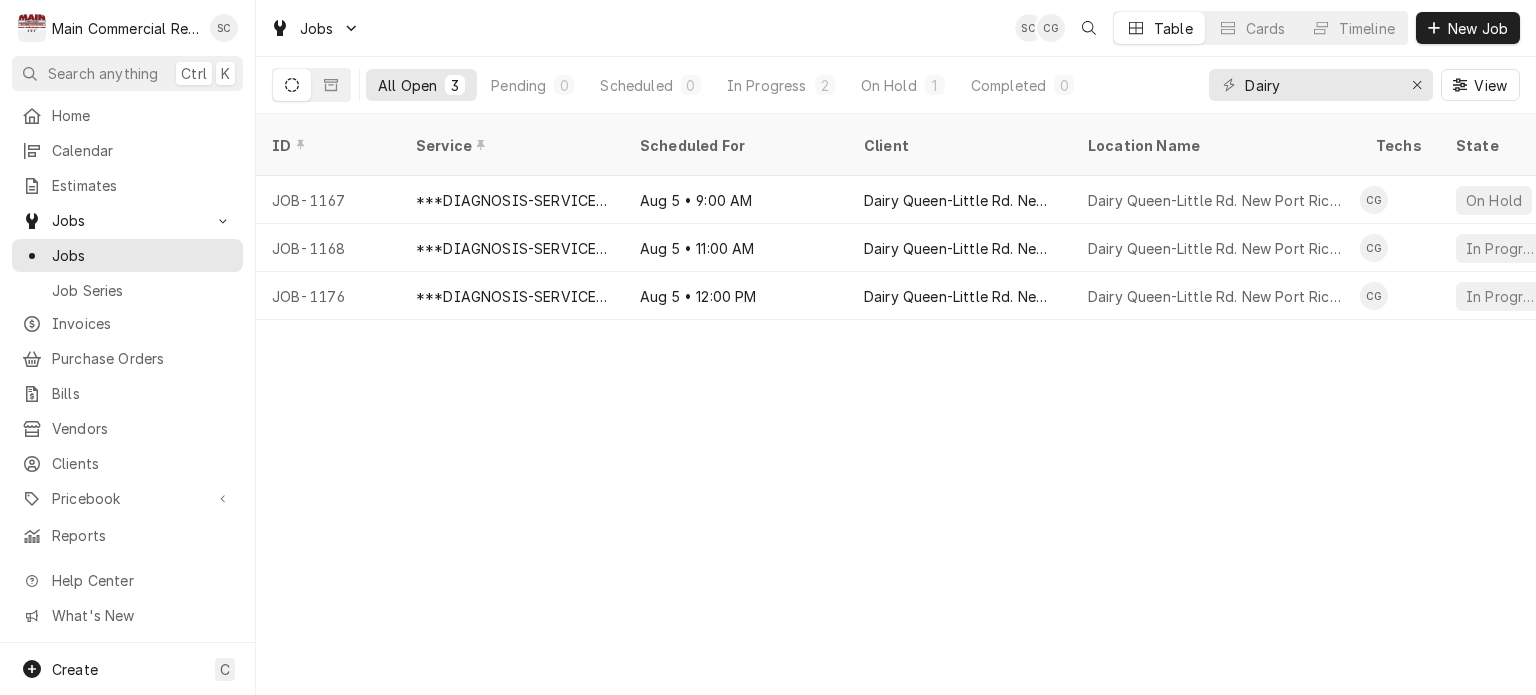 click on "ID Service Scheduled For Client Location Name Techs State Status Job Type Priority Date Received Location Address Duration Status Changed Last Modified Labels JOB-1167 ***DIAGNOSIS-SERVICE CALL*** Aug 5   • 9:00 AM Dairy Queen-Little Rd. New Port Richey Dairy Queen-Little Rd. New Port Richey CG On Hold Awaiting Client Go-Ahead Service Urgent Aug 4   9200 Little Rd, New Port Richey, FL 34654 2h Aug 5   Aug 5   WIF JOB-1168 ***DIAGNOSIS-SERVICE CALL*** Aug 5   • 11:00 AM Dairy Queen-Little Rd. New Port Richey Dairy Queen-Little Rd. New Port Richey CG In Progress Active Service Urgent Aug 4   9200 Little Rd, New Port Richey, FL 34654 2h Aug 5   Aug 5   WIC JOB-1176 ***DIAGNOSIS-SERVICE CALL*** Aug 5   • 12:00 PM Dairy Queen-Little Rd. New Port Richey Dairy Queen-Little Rd. New Port Richey CG In Progress Active Service Urgent Aug 5   9200 Little Rd, New Port Richey, FL 34654 2h Aug 5   Aug 5   RIC Date — Time — Duration — Labels No labels Reason For Call Not mentioned" at bounding box center [896, 404] 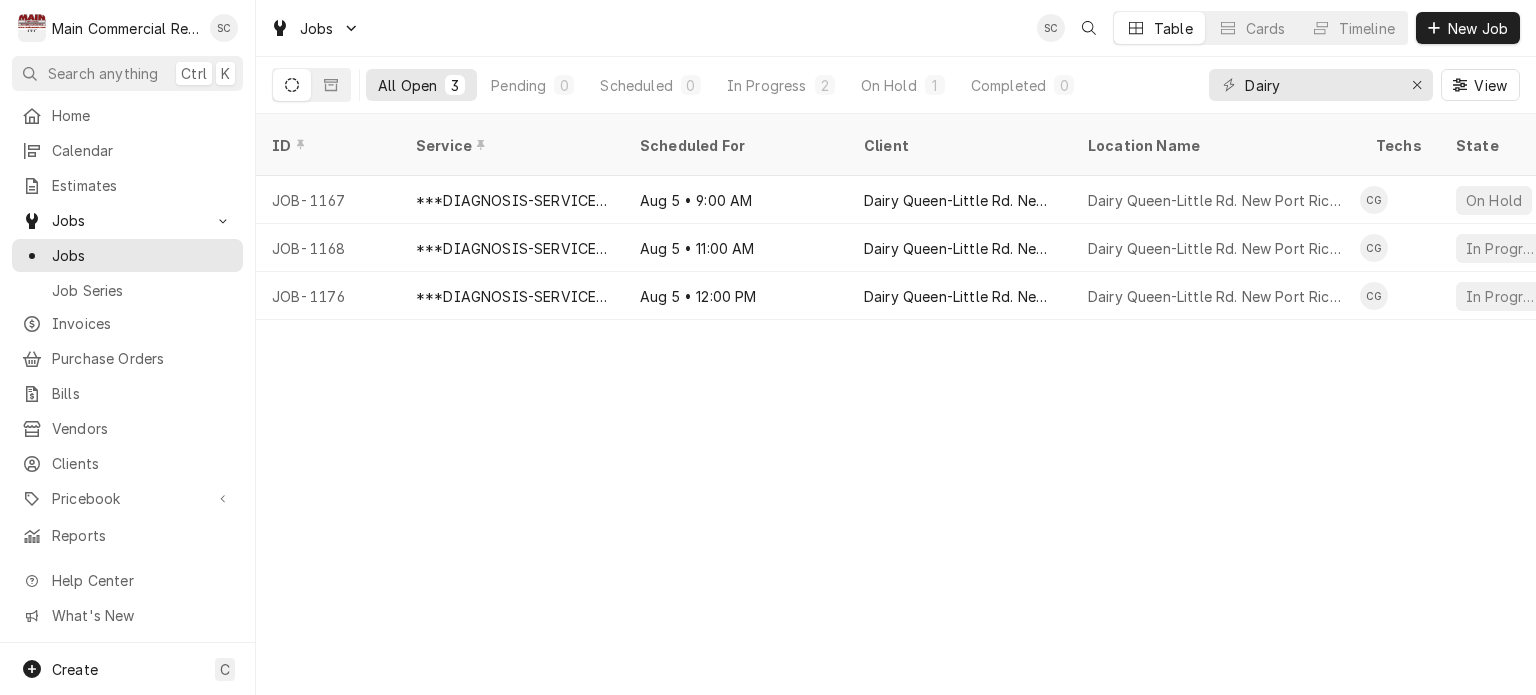 click on "ID Service Scheduled For Client Location Name Techs State Status Job Type Priority Date Received Location Address Duration Status Changed Last Modified Labels JOB-1167 ***DIAGNOSIS-SERVICE CALL*** Aug 5   • 9:00 AM Dairy Queen-Little Rd. New Port Richey Dairy Queen-Little Rd. New Port Richey CG On Hold Awaiting Client Go-Ahead Service Urgent Aug 4   9200 Little Rd, New Port Richey, FL 34654 2h Aug 5   Aug 5   WIF JOB-1168 ***DIAGNOSIS-SERVICE CALL*** Aug 5   • 11:00 AM Dairy Queen-Little Rd. New Port Richey Dairy Queen-Little Rd. New Port Richey CG In Progress Active Service Urgent Aug 4   9200 Little Rd, New Port Richey, FL 34654 2h Aug 5   Aug 5   WIC JOB-1176 ***DIAGNOSIS-SERVICE CALL*** Aug 5   • 12:00 PM Dairy Queen-Little Rd. New Port Richey Dairy Queen-Little Rd. New Port Richey CG In Progress Active Service Urgent Aug 5   9200 Little Rd, New Port Richey, FL 34654 2h Aug 5   Aug 5   RIC 1OP6JMK Date — Time — Duration — Labels No labels Reason For Call Not mentioned" at bounding box center [896, 404] 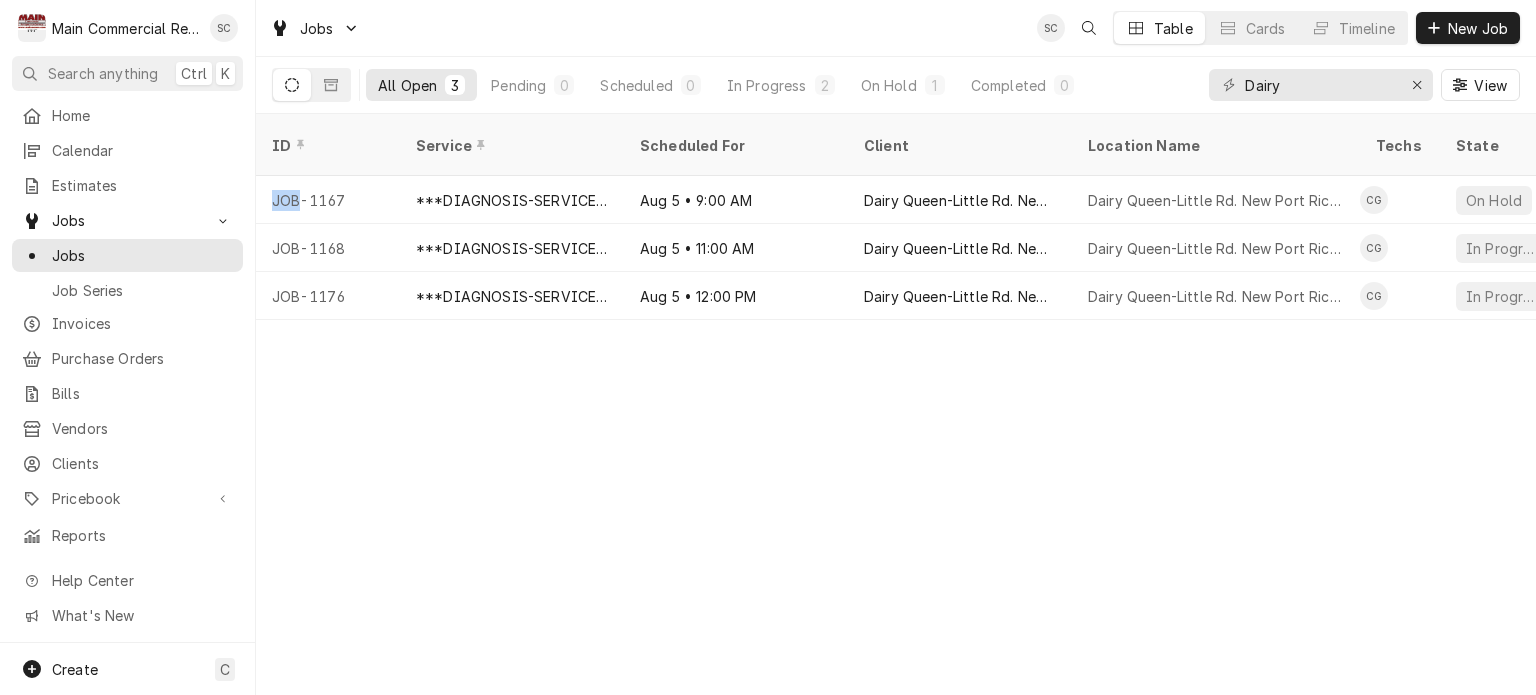 click on "ID Service Scheduled For Client Location Name Techs State Status Job Type Priority Date Received Location Address Duration Status Changed Last Modified Labels JOB-1167 ***DIAGNOSIS-SERVICE CALL*** Aug 5   • 9:00 AM Dairy Queen-Little Rd. New Port Richey Dairy Queen-Little Rd. New Port Richey CG On Hold Awaiting Client Go-Ahead Service Urgent Aug 4   9200 Little Rd, New Port Richey, FL 34654 2h Aug 5   Aug 5   WIF JOB-1168 ***DIAGNOSIS-SERVICE CALL*** Aug 5   • 11:00 AM Dairy Queen-Little Rd. New Port Richey Dairy Queen-Little Rd. New Port Richey CG In Progress Active Service Urgent Aug 4   9200 Little Rd, New Port Richey, FL 34654 2h Aug 5   Aug 5   WIC JOB-1176 ***DIAGNOSIS-SERVICE CALL*** Aug 5   • 12:00 PM Dairy Queen-Little Rd. New Port Richey Dairy Queen-Little Rd. New Port Richey CG In Progress Active Service Urgent Aug 5   9200 Little Rd, New Port Richey, FL 34654 2h Aug 5   Aug 5   RIC Date — Time — Duration — Labels No labels Reason For Call Not mentioned" at bounding box center [896, 404] 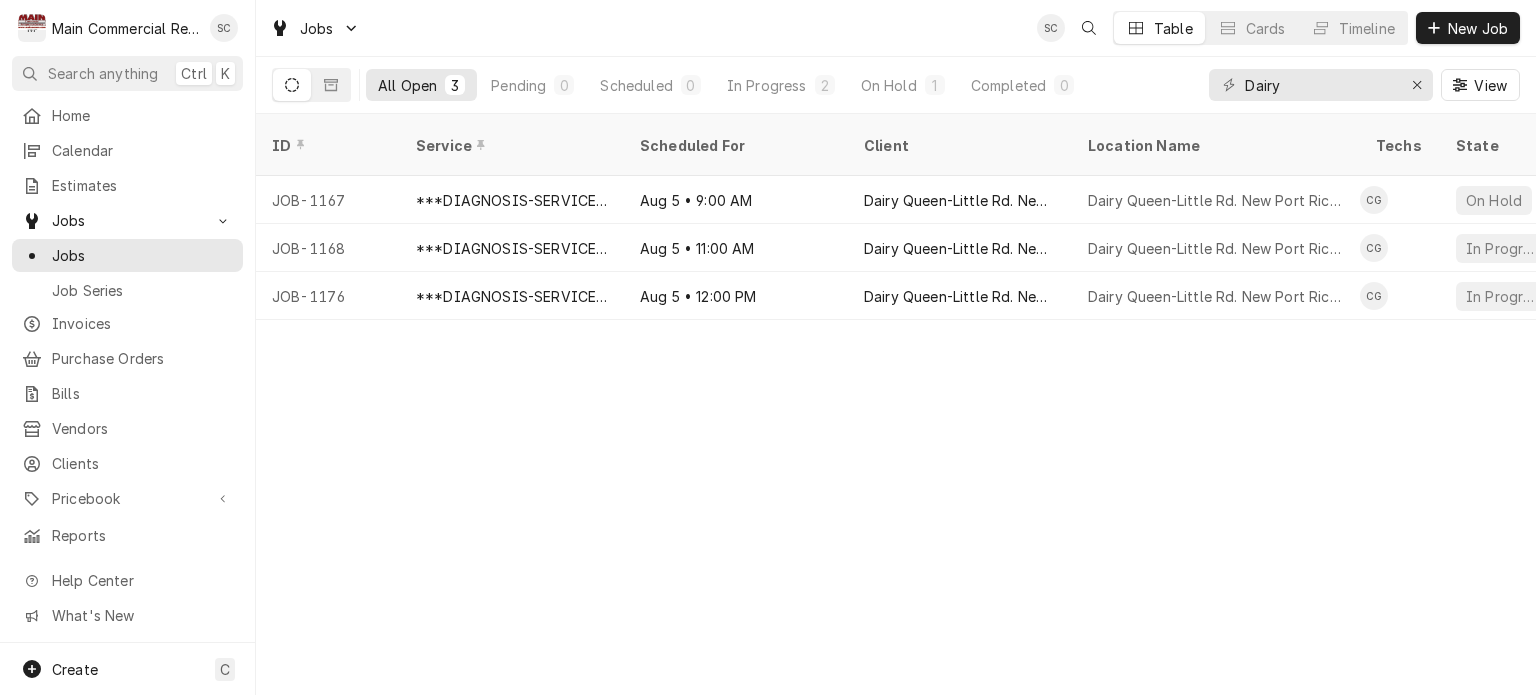 click on "ID Service Scheduled For Client Location Name Techs State Status Job Type Priority Date Received Location Address Duration Status Changed Last Modified Labels JOB-1167 ***DIAGNOSIS-SERVICE CALL*** Aug 5   • 9:00 AM Dairy Queen-Little Rd. New Port Richey Dairy Queen-Little Rd. New Port Richey CG On Hold Awaiting Client Go-Ahead Service Urgent Aug 4   9200 Little Rd, New Port Richey, FL 34654 2h Aug 5   Aug 5   WIF JOB-1168 ***DIAGNOSIS-SERVICE CALL*** Aug 5   • 11:00 AM Dairy Queen-Little Rd. New Port Richey Dairy Queen-Little Rd. New Port Richey CG In Progress Active Service Urgent Aug 4   9200 Little Rd, New Port Richey, FL 34654 2h Aug 5   Aug 5   WIC JOB-1176 ***DIAGNOSIS-SERVICE CALL*** Aug 5   • 12:00 PM Dairy Queen-Little Rd. New Port Richey Dairy Queen-Little Rd. New Port Richey CG In Progress Active Service Urgent Aug 5   9200 Little Rd, New Port Richey, FL 34654 2h Aug 5   Aug 5   RIC Date — Time — Duration — Labels No labels Reason For Call Not mentioned" at bounding box center (896, 404) 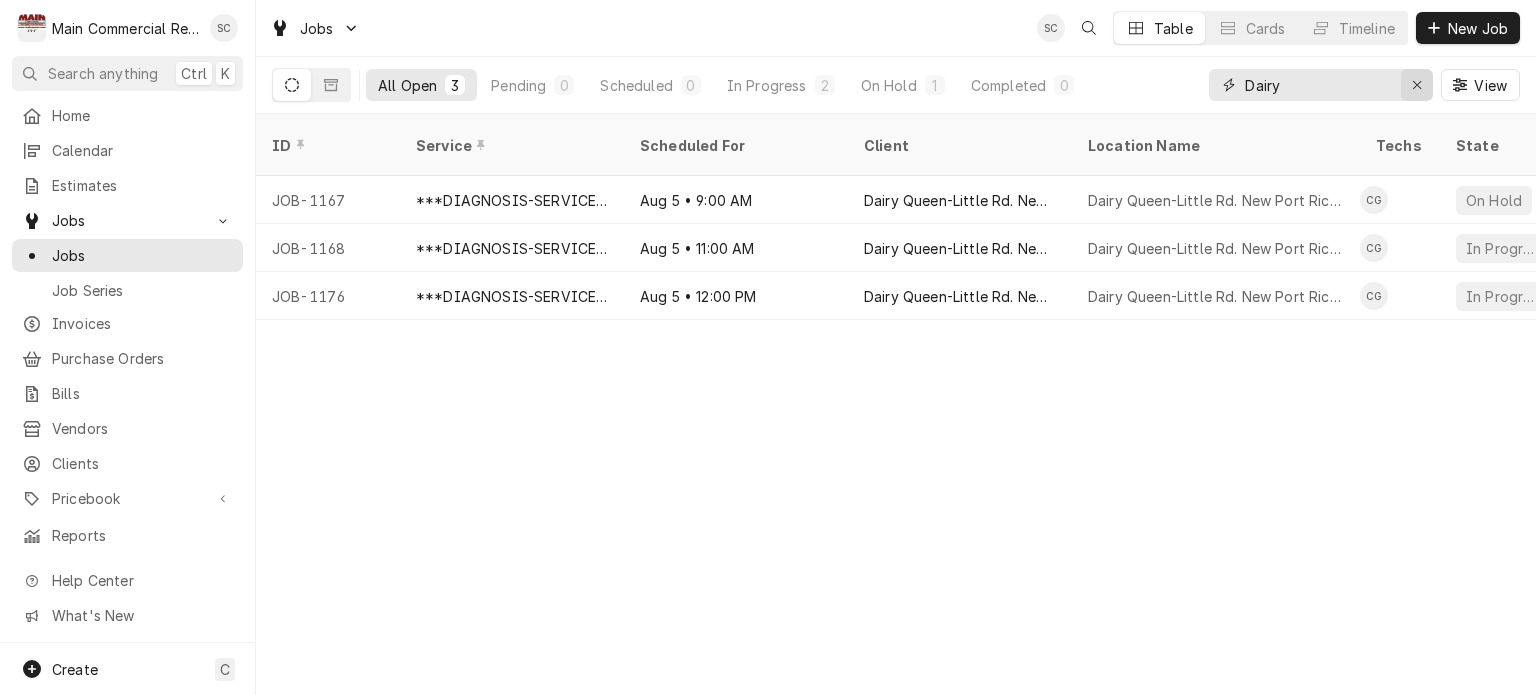 click at bounding box center [1417, 85] 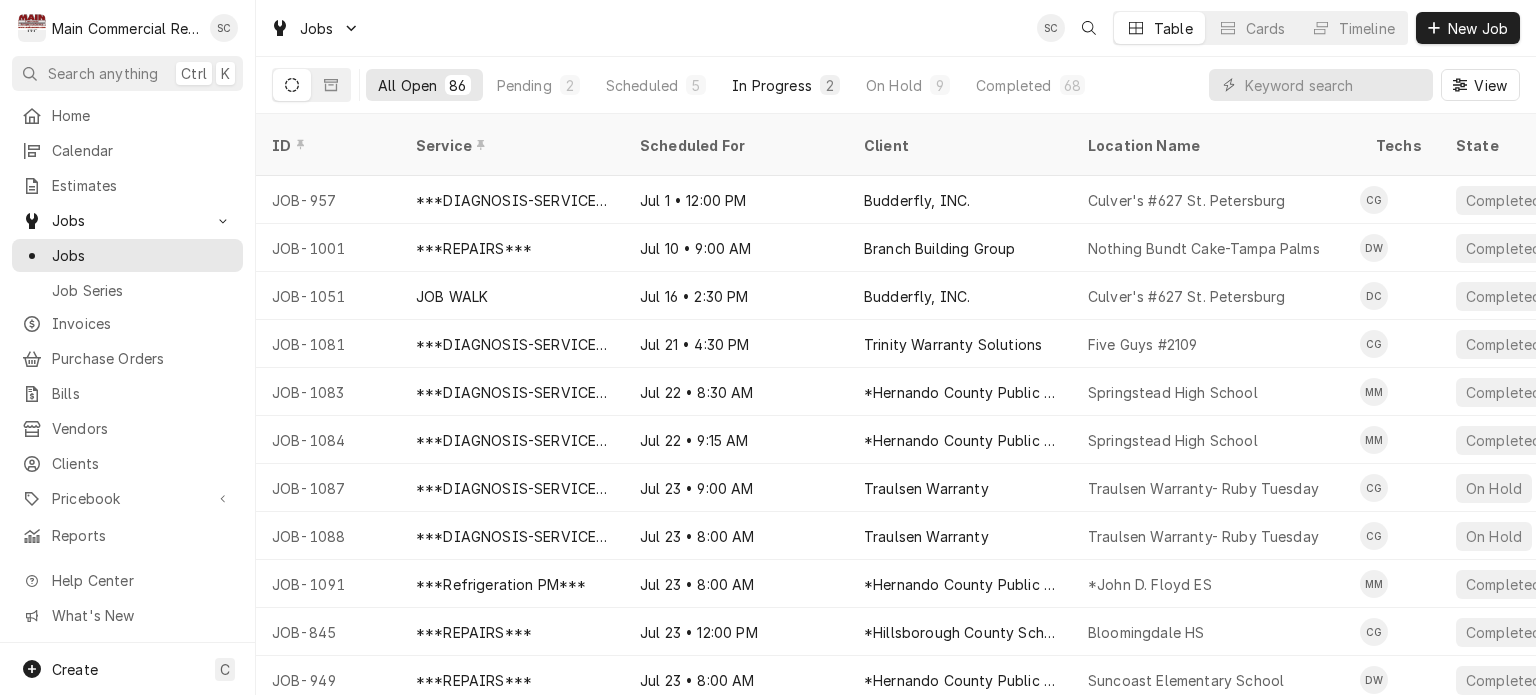 click on "In Progress 2" at bounding box center (786, 85) 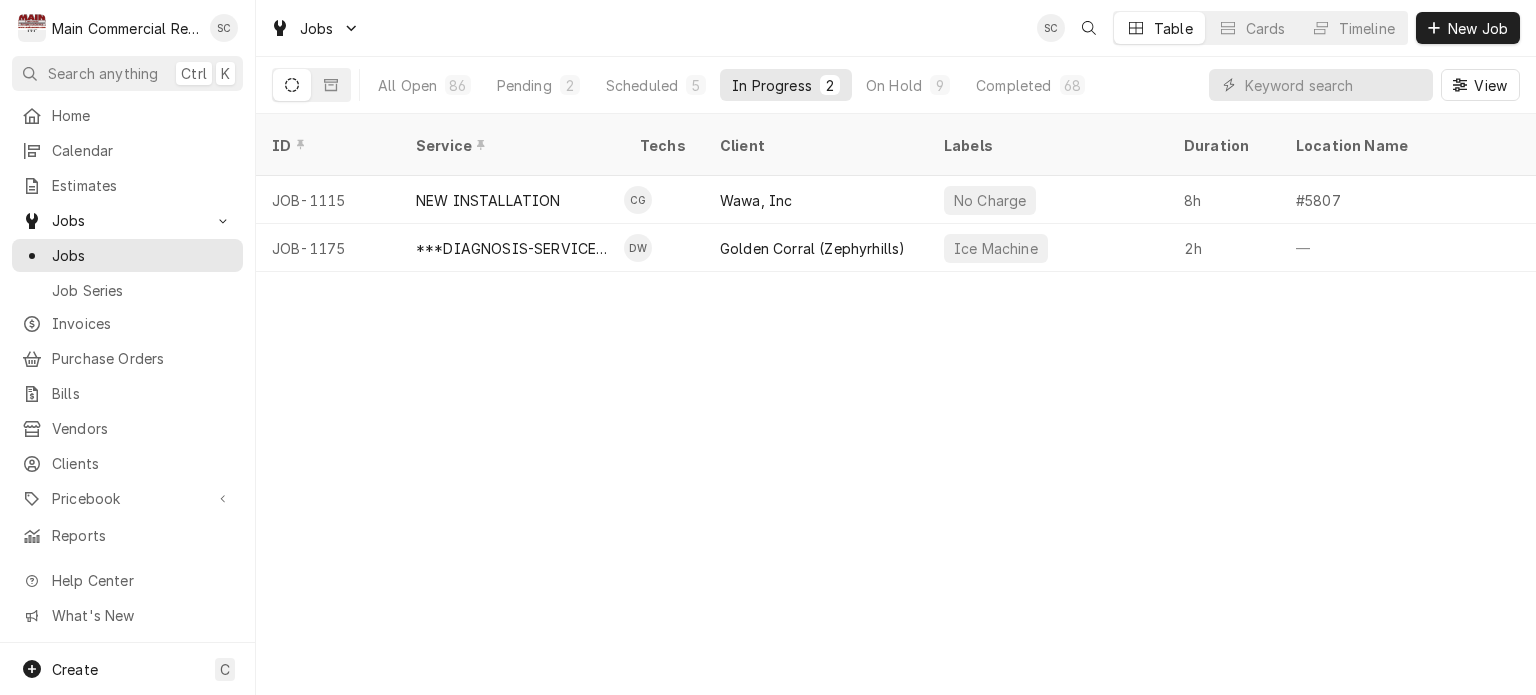 click on "ID Service Techs Client Labels Duration Location Name Date Received Status Priority Location Address Scheduled For Status Changed Last Modified Job Type JOB-1115 NEW INSTALLATION CG Wawa, Inc No Charge 8h #5807 Jul 25   Active Urgent 2137 N. Schillinger Rd, Semmes, AL 36575 Jul 30   • 8:00 AM Jul 30   Jul 30   Service JOB-1175 ***DIAGNOSIS-SERVICE CALL*** DW Golden Corral (Zephyrhills) Ice Machine 2h — Aug 5   Active Urgent 6855 Gall Blvd., Zephyrhills, FL 33542 Aug 5   • 1:00 PM Aug 5   Aug 5   Service 1bzNzA1 Date — Time — Duration — Labels No labels Reason For Call Not mentioned" at bounding box center [896, 404] 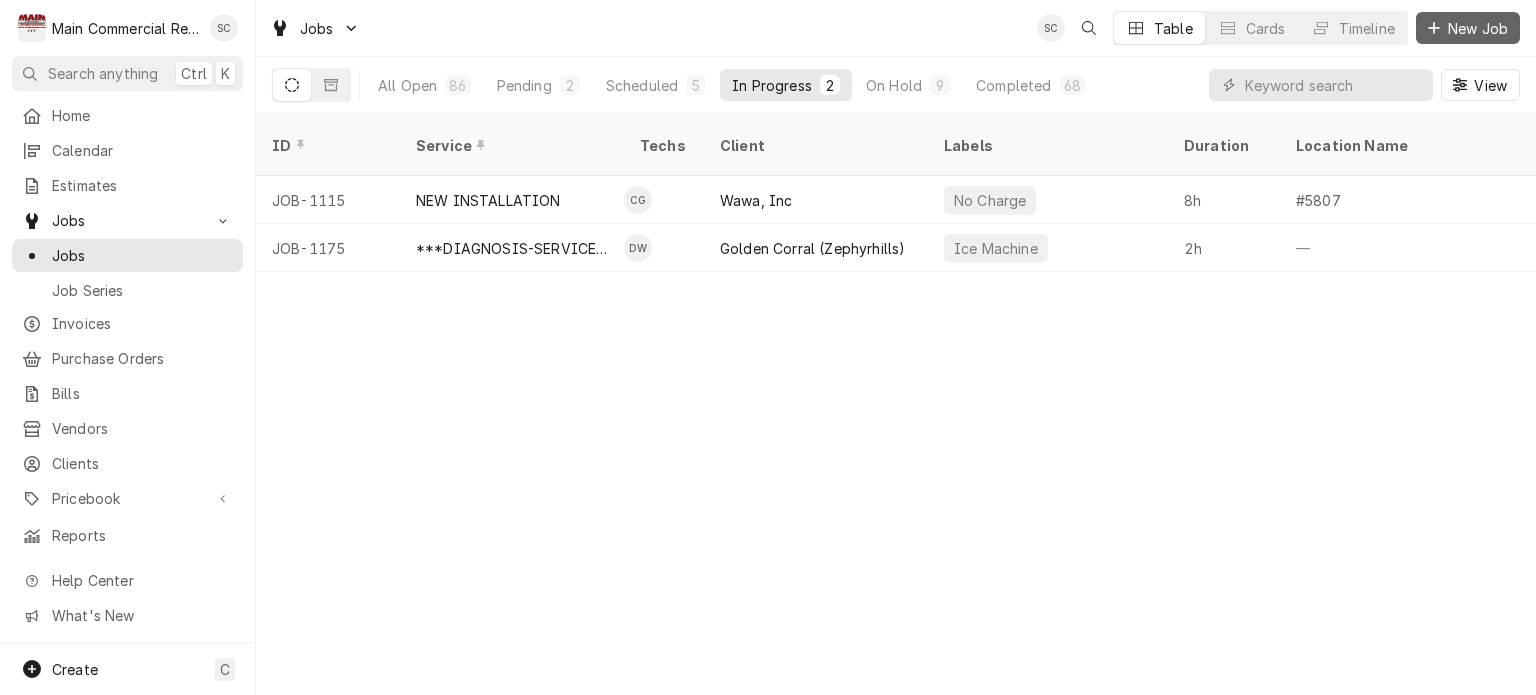 click on "New Job" at bounding box center (1478, 28) 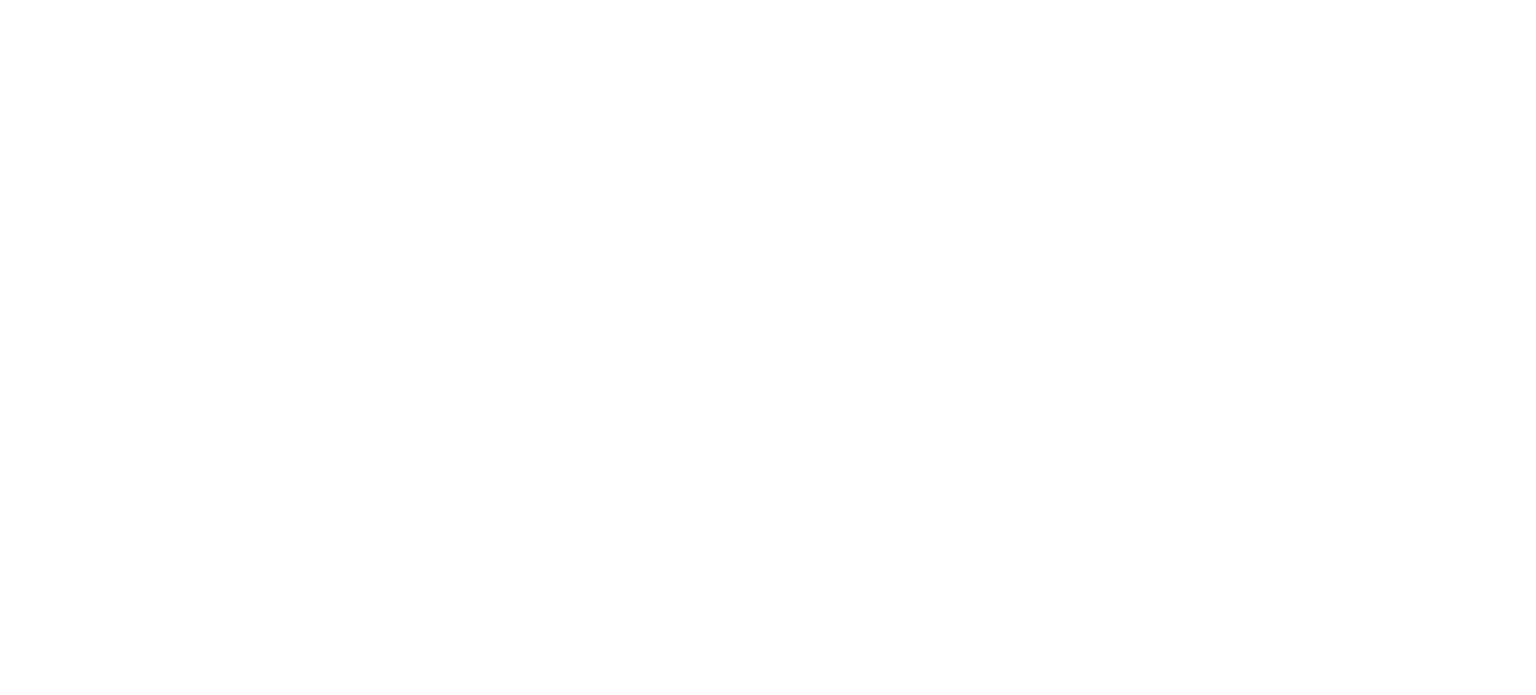 scroll, scrollTop: 0, scrollLeft: 0, axis: both 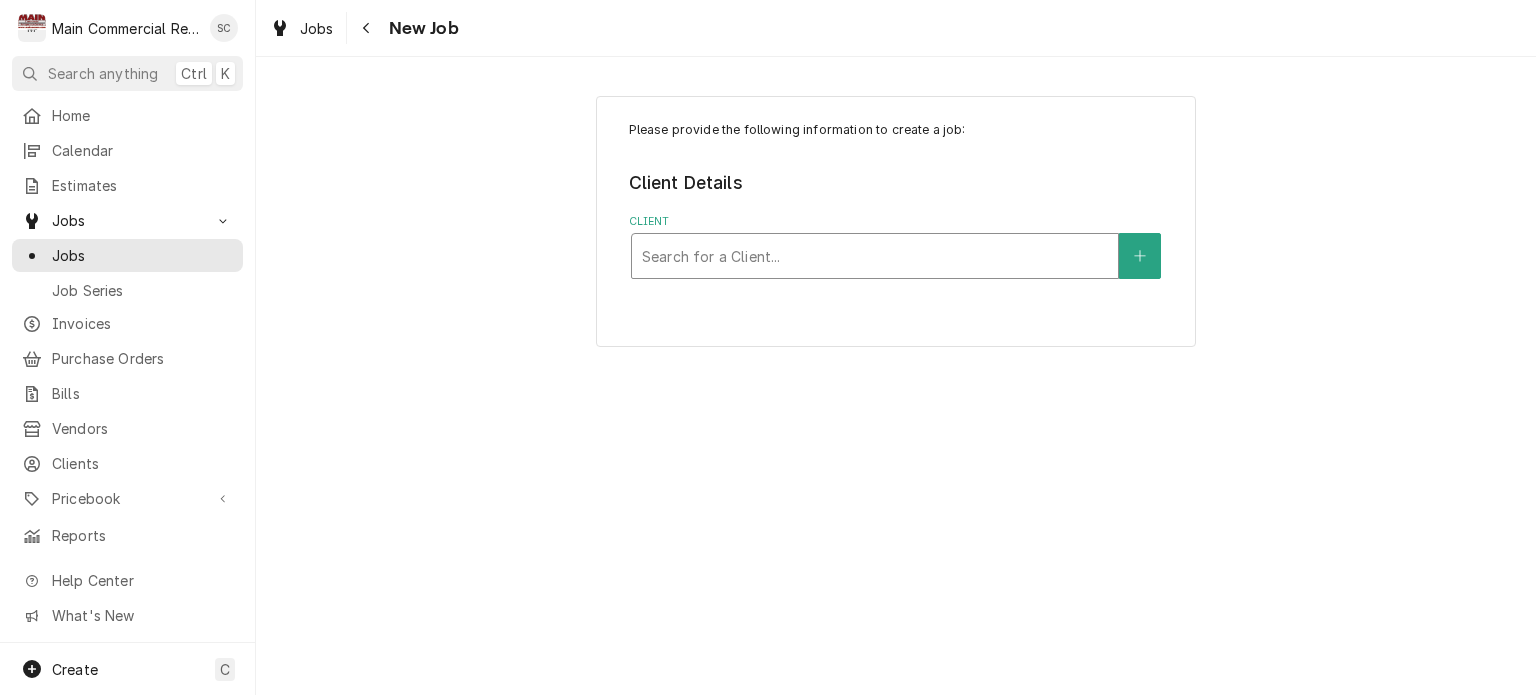 click at bounding box center [875, 256] 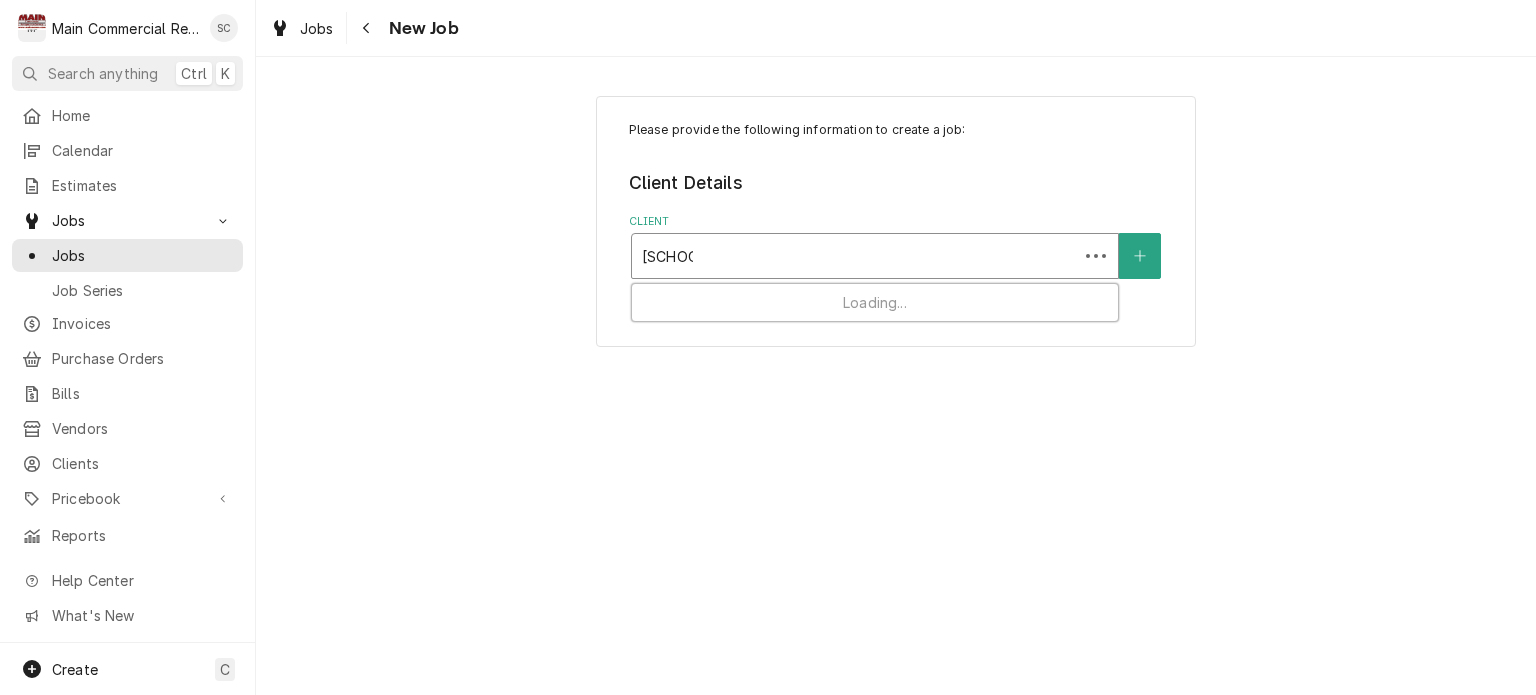 type on "[SCHOOL_NAME_ABBR]" 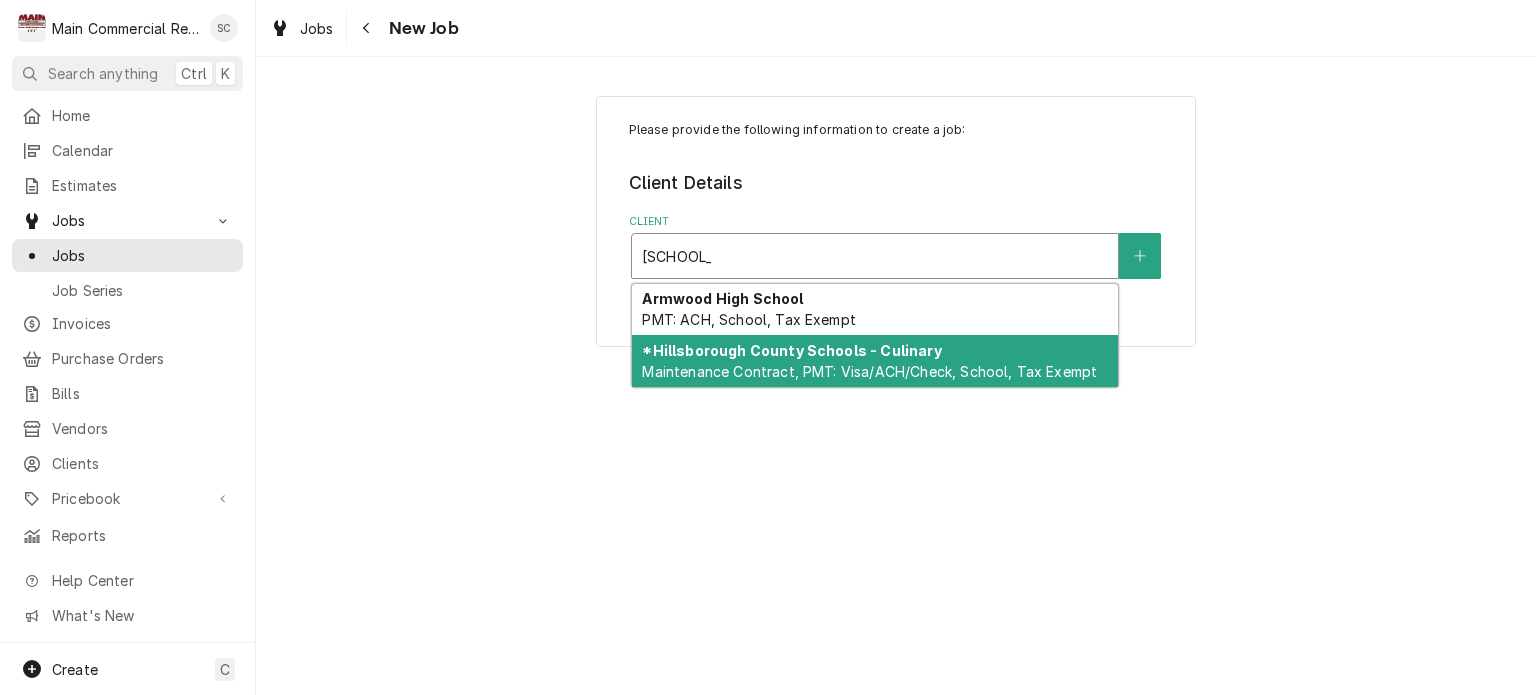 click on "Maintenance Contract, PMT: Visa/ACH/Check, School, Tax Exempt" at bounding box center [869, 371] 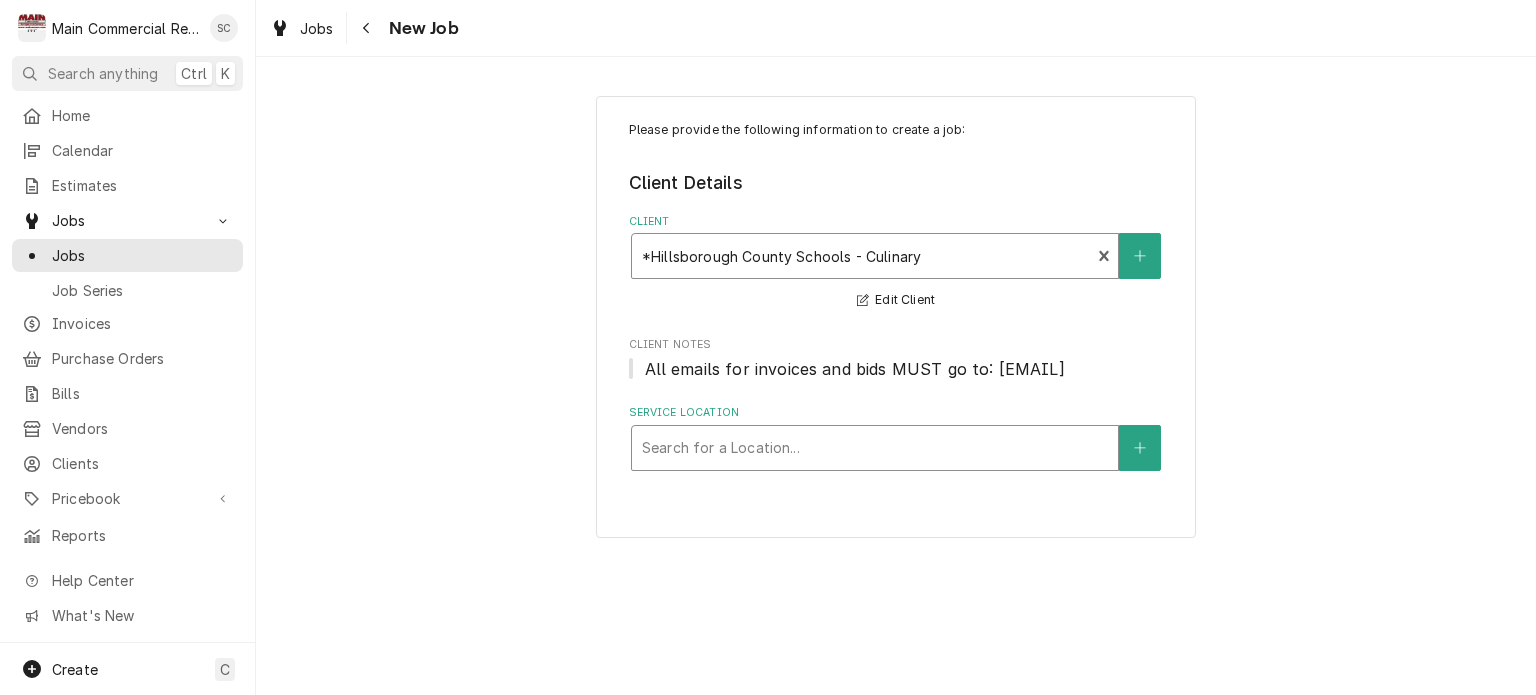 click at bounding box center (875, 448) 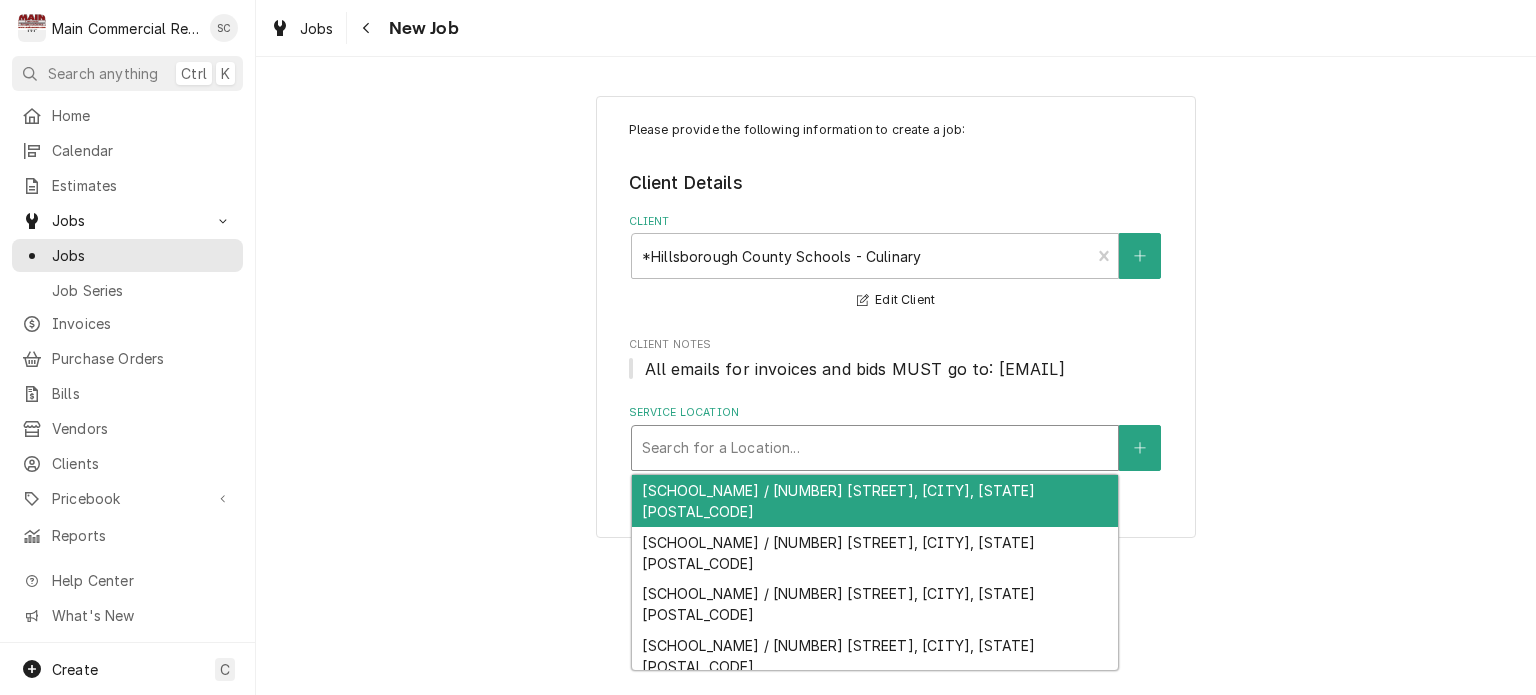 click on "Armwood High School / 12000 US 92, Seffner, FL 33584" at bounding box center (875, 501) 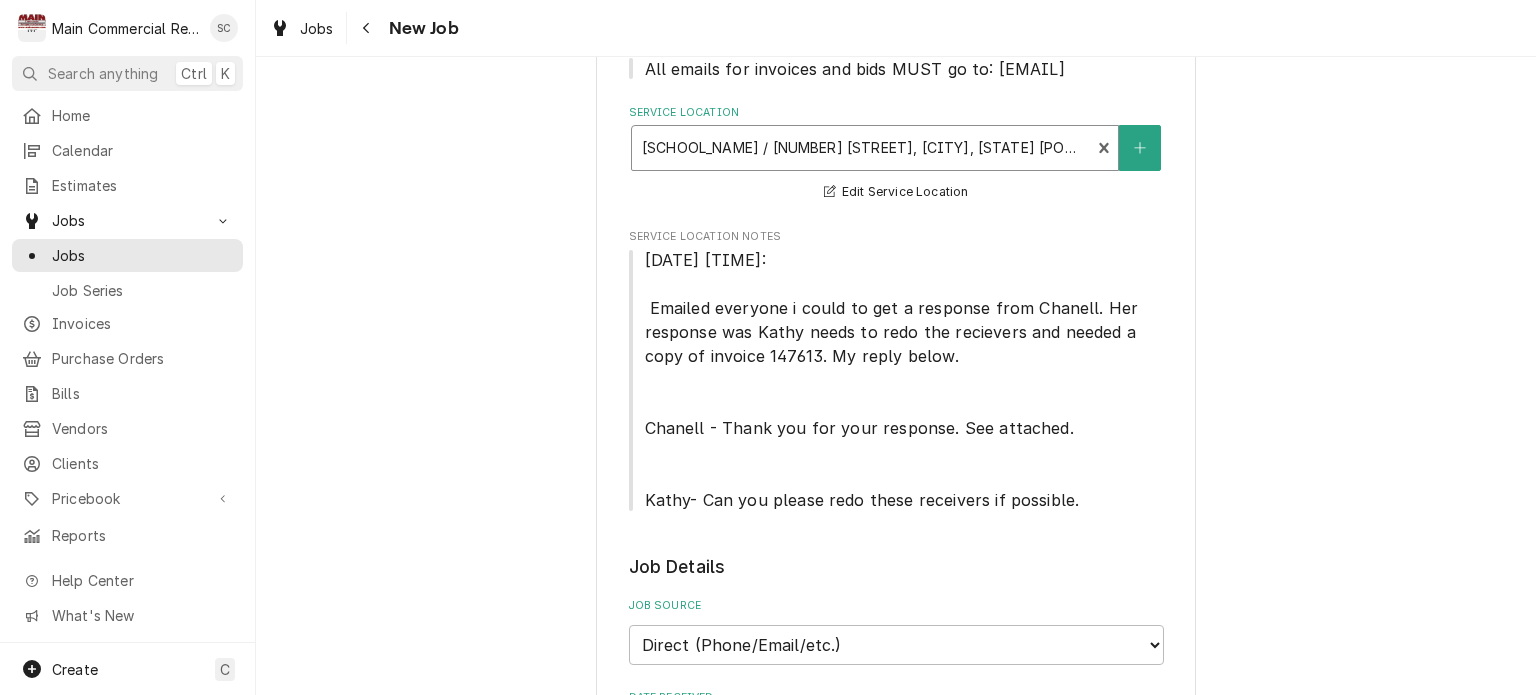 scroll, scrollTop: 600, scrollLeft: 0, axis: vertical 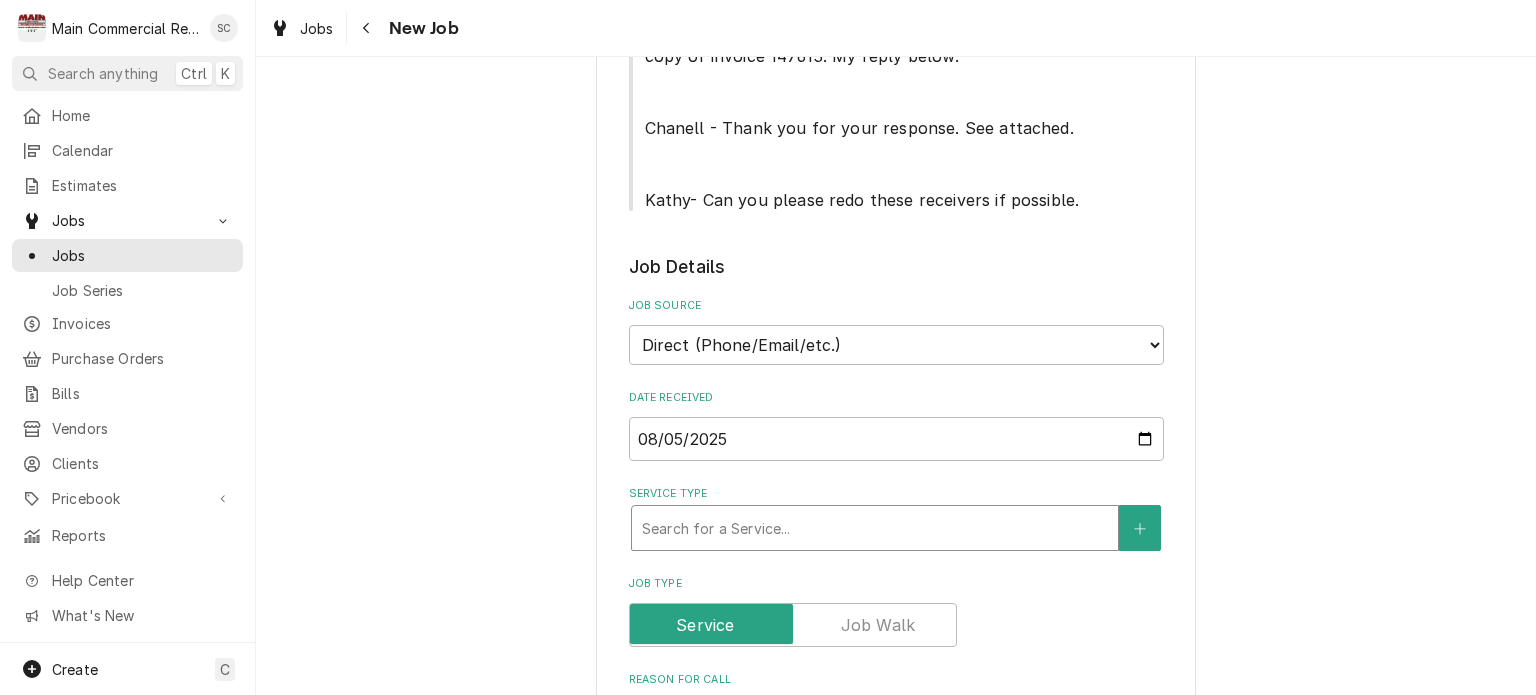 click at bounding box center [875, 528] 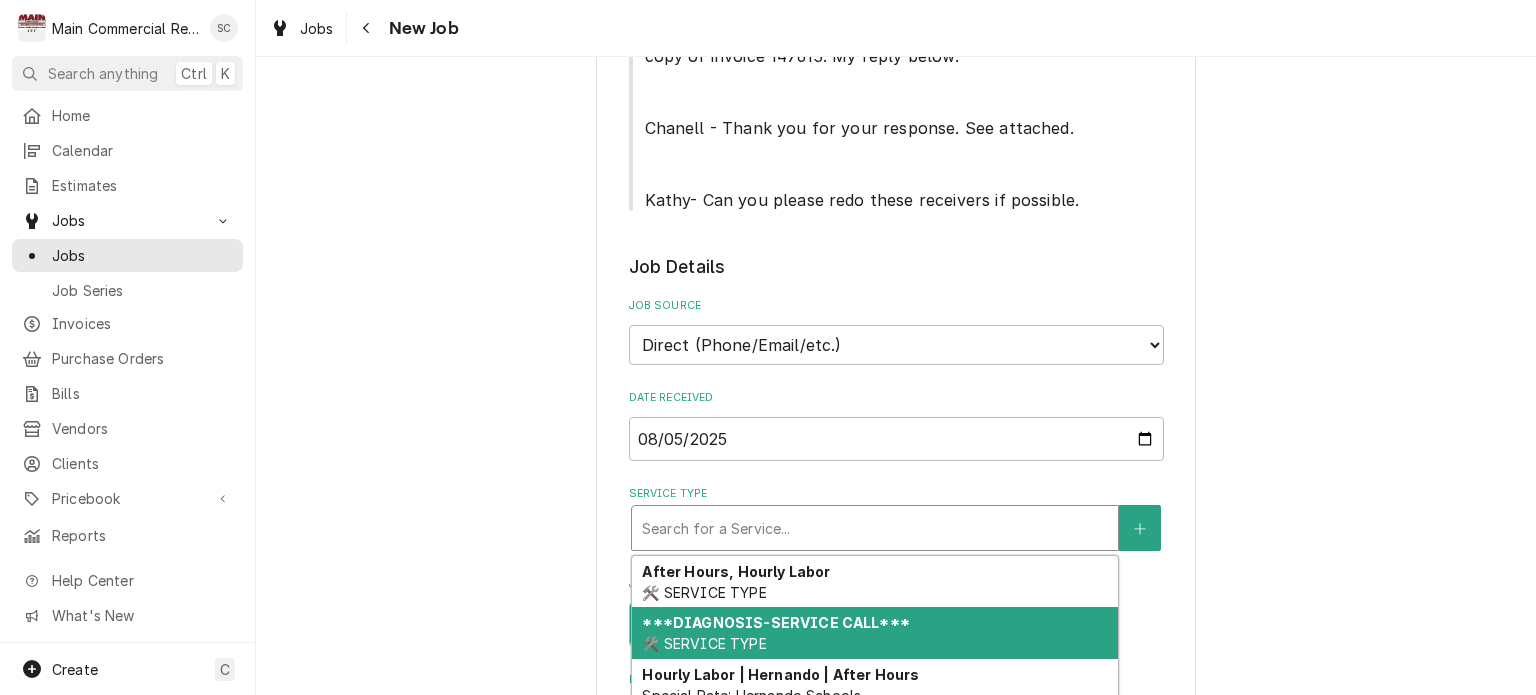 drag, startPoint x: 832, startPoint y: 660, endPoint x: 952, endPoint y: 561, distance: 155.56671 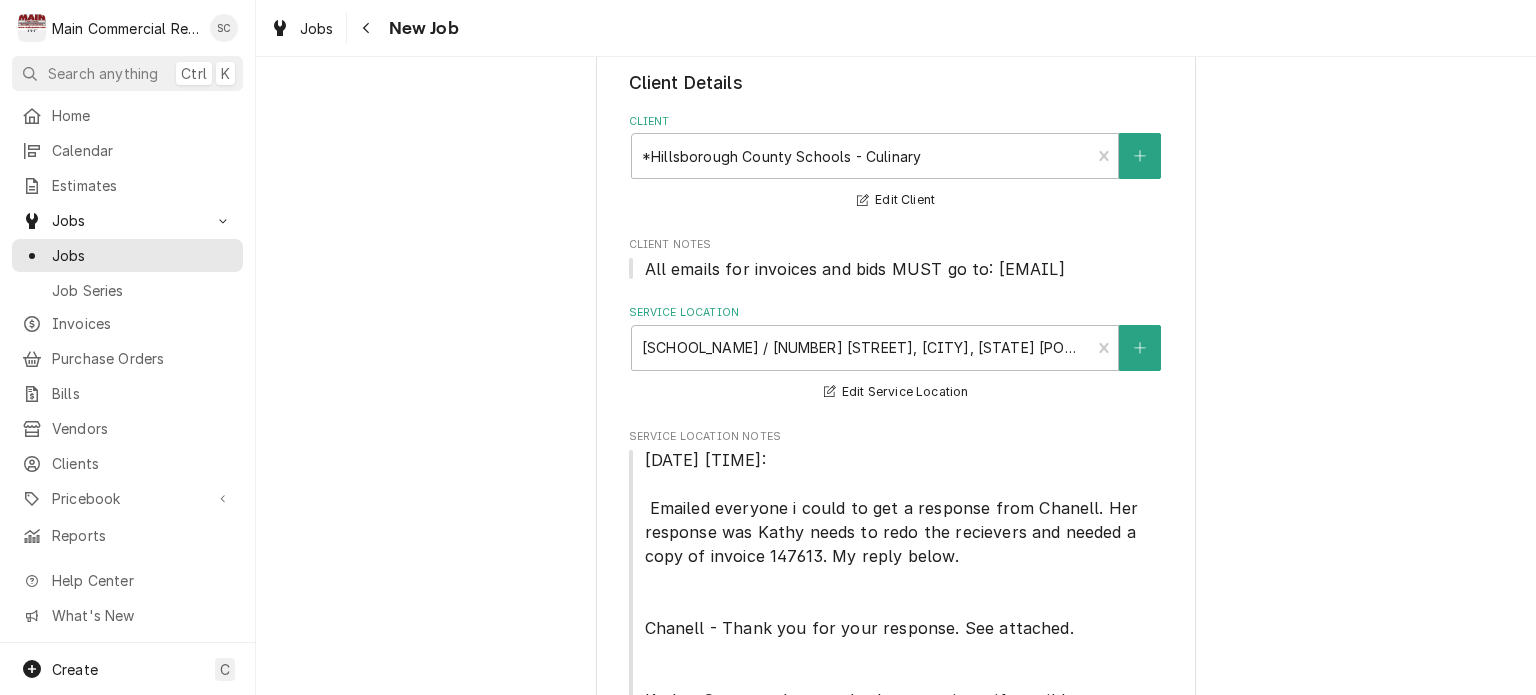 scroll, scrollTop: 0, scrollLeft: 0, axis: both 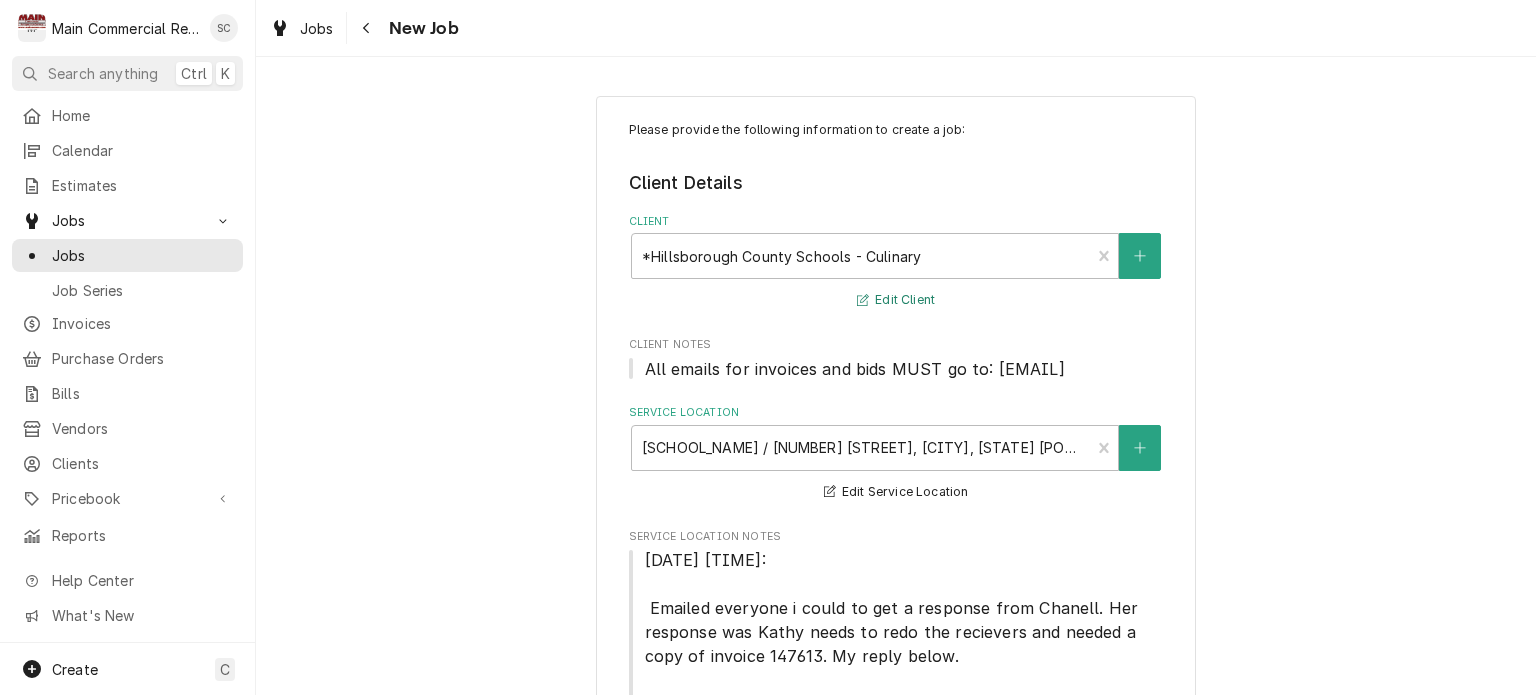 click on "Edit Client" at bounding box center [896, 300] 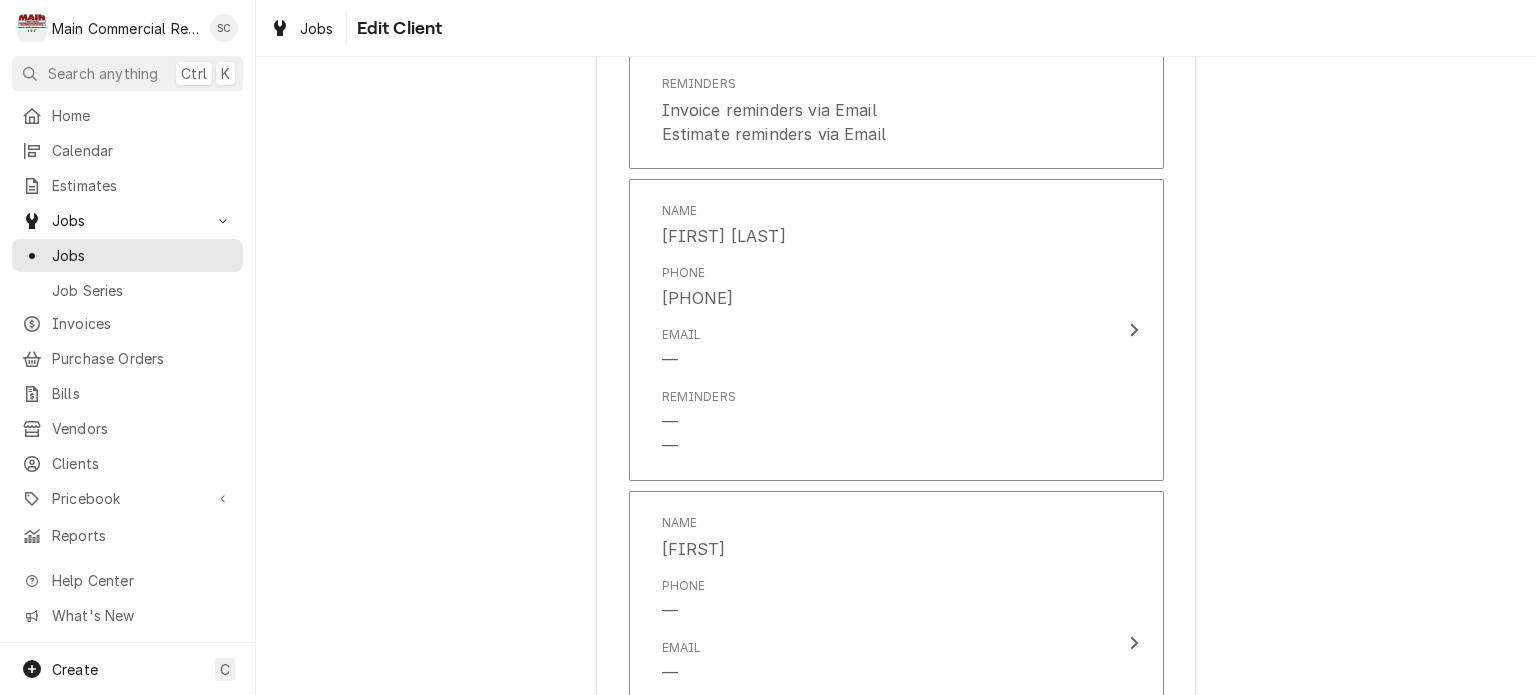 scroll, scrollTop: 5461, scrollLeft: 0, axis: vertical 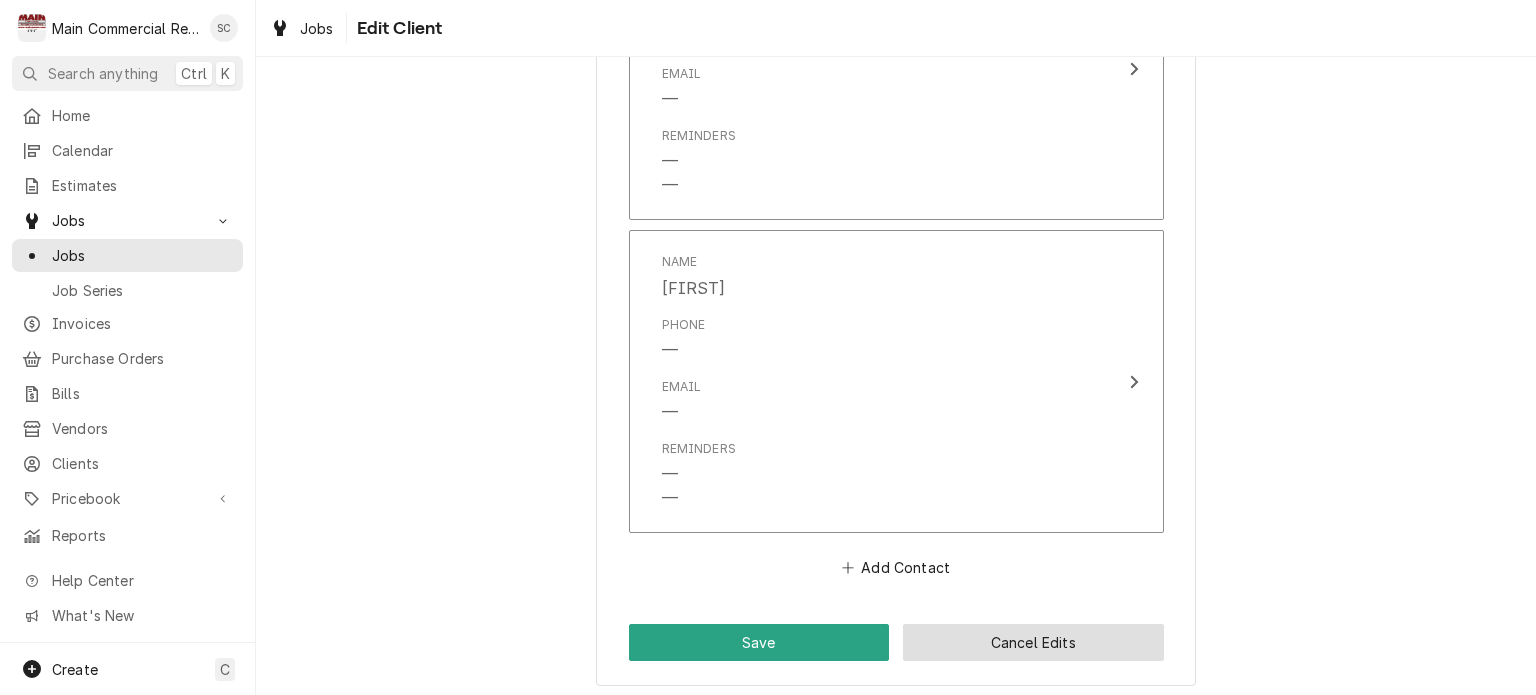 click on "Cancel Edits" at bounding box center (1033, 642) 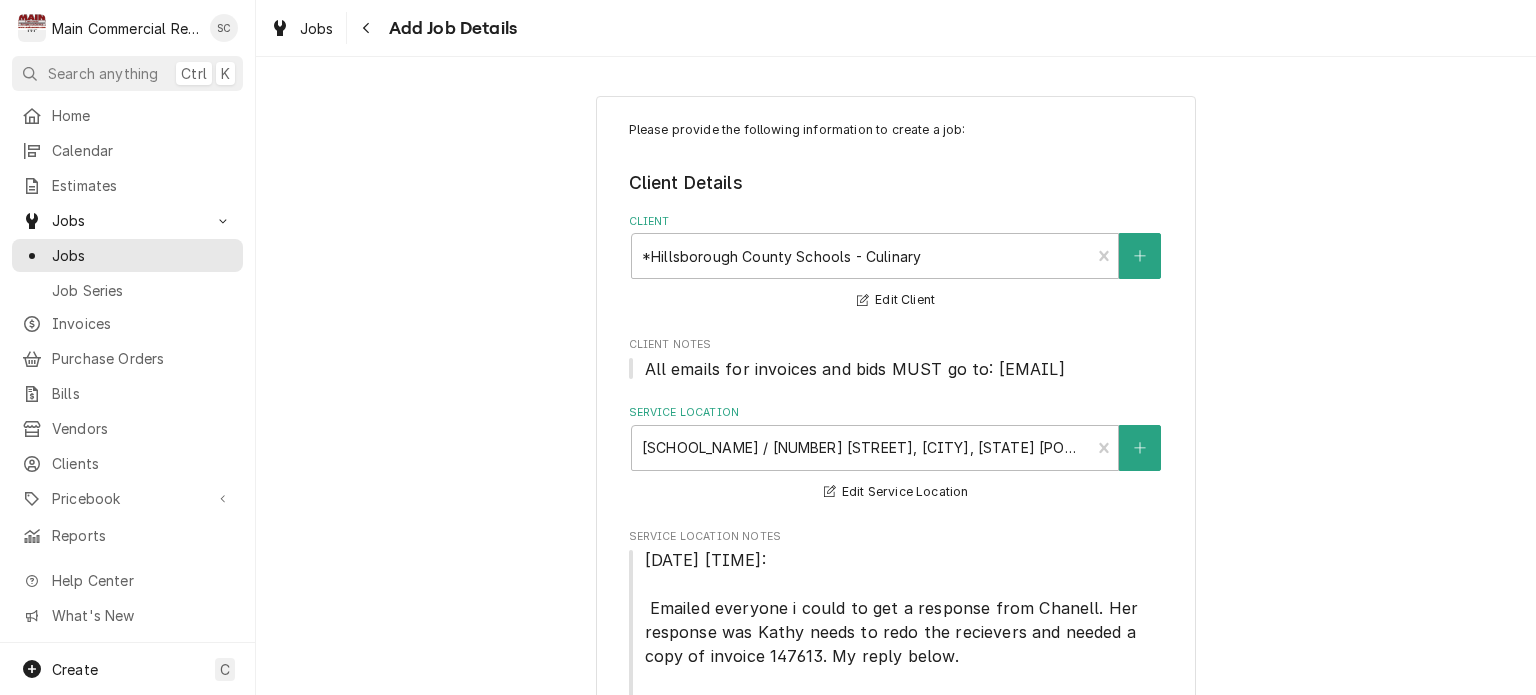 scroll, scrollTop: 200, scrollLeft: 0, axis: vertical 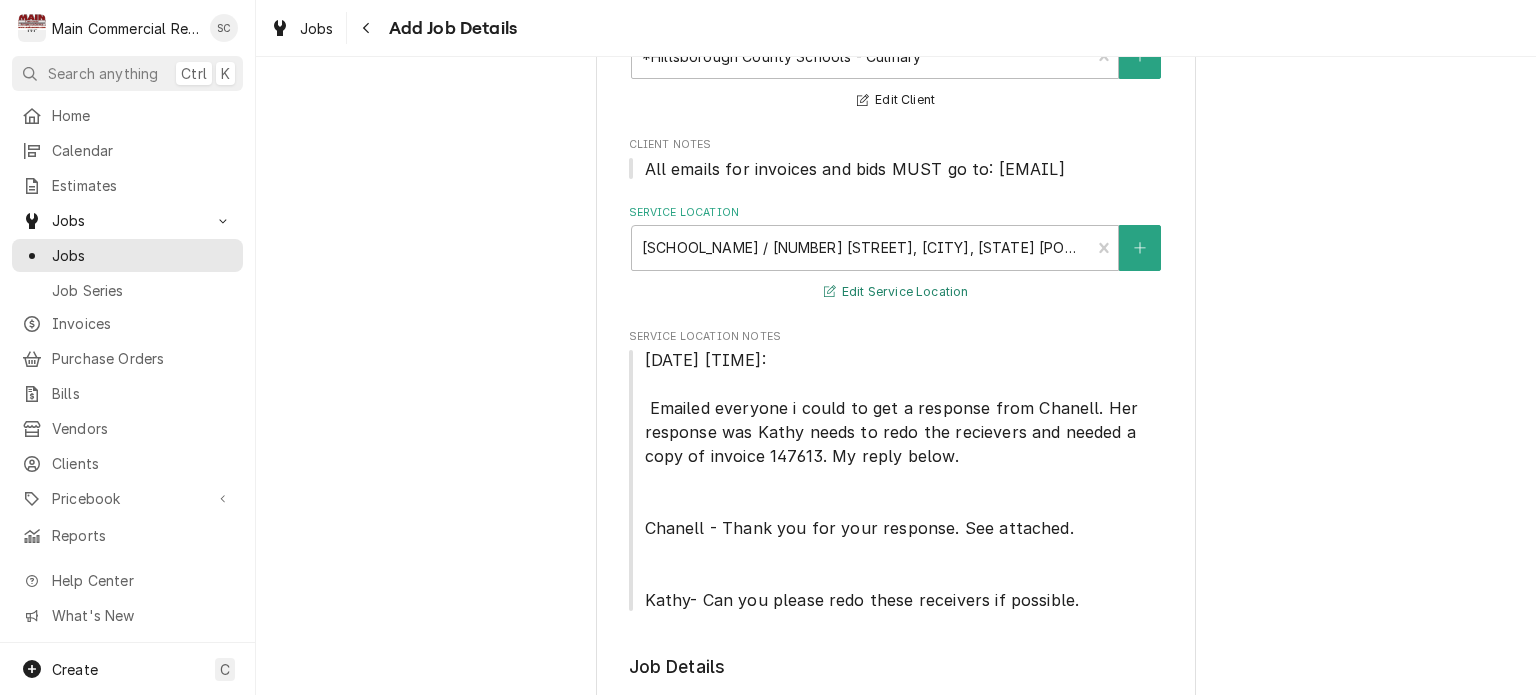 click on "Edit Service Location" at bounding box center [896, 292] 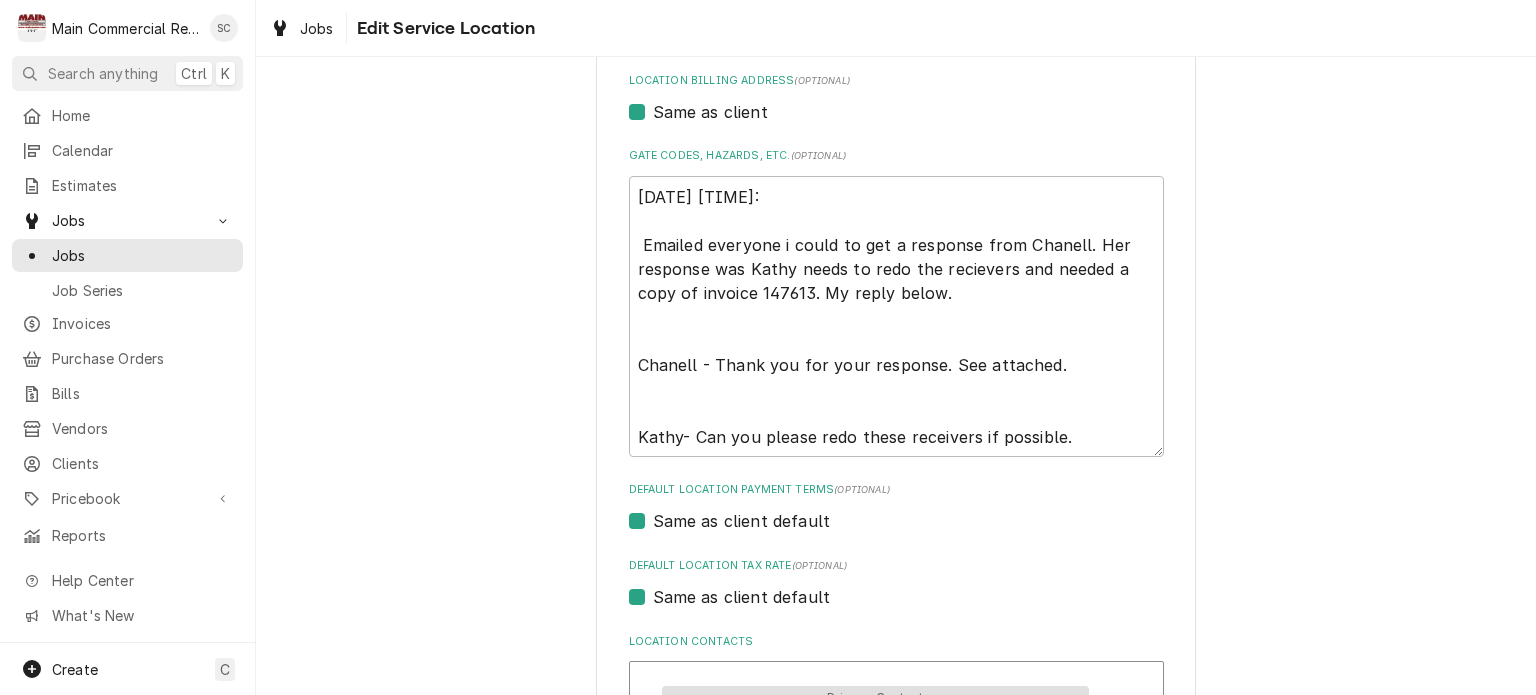 scroll, scrollTop: 700, scrollLeft: 0, axis: vertical 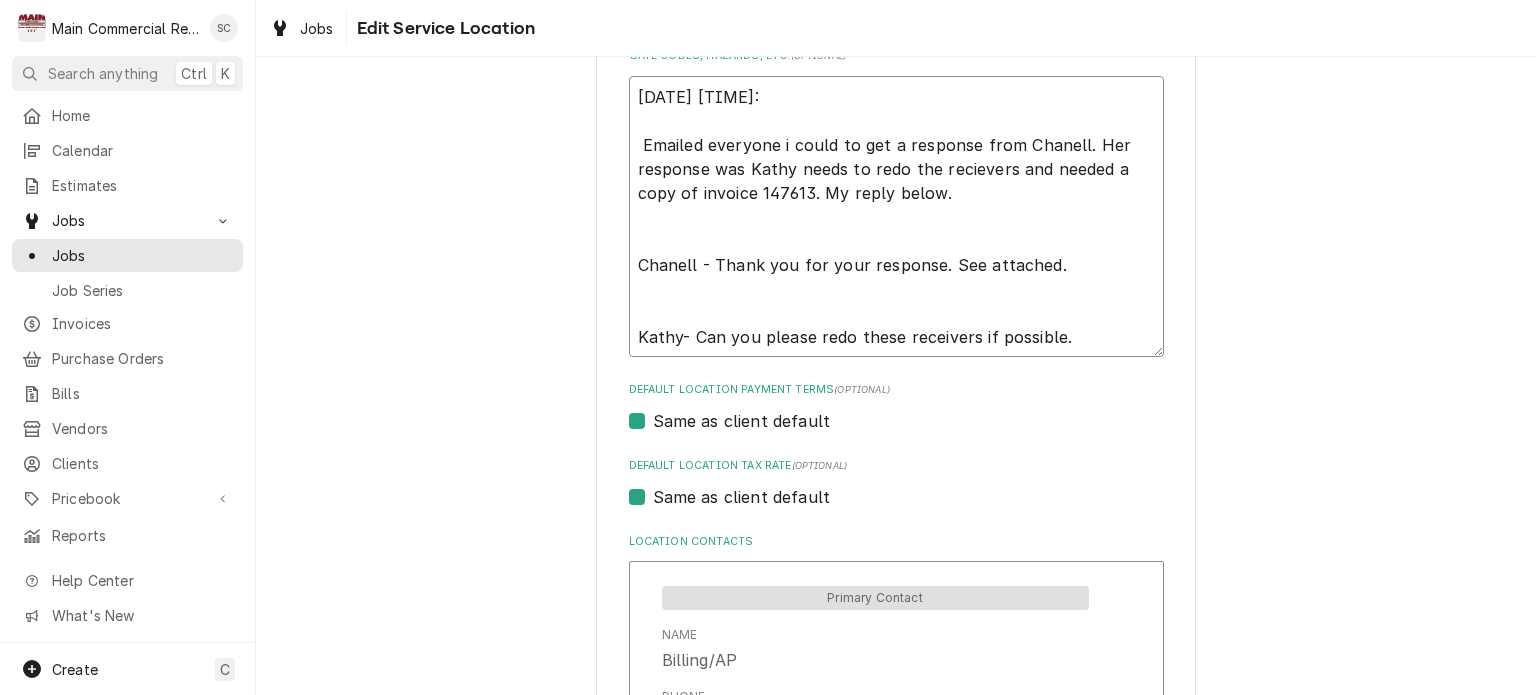 drag, startPoint x: 1059, startPoint y: 339, endPoint x: 626, endPoint y: 100, distance: 494.58063 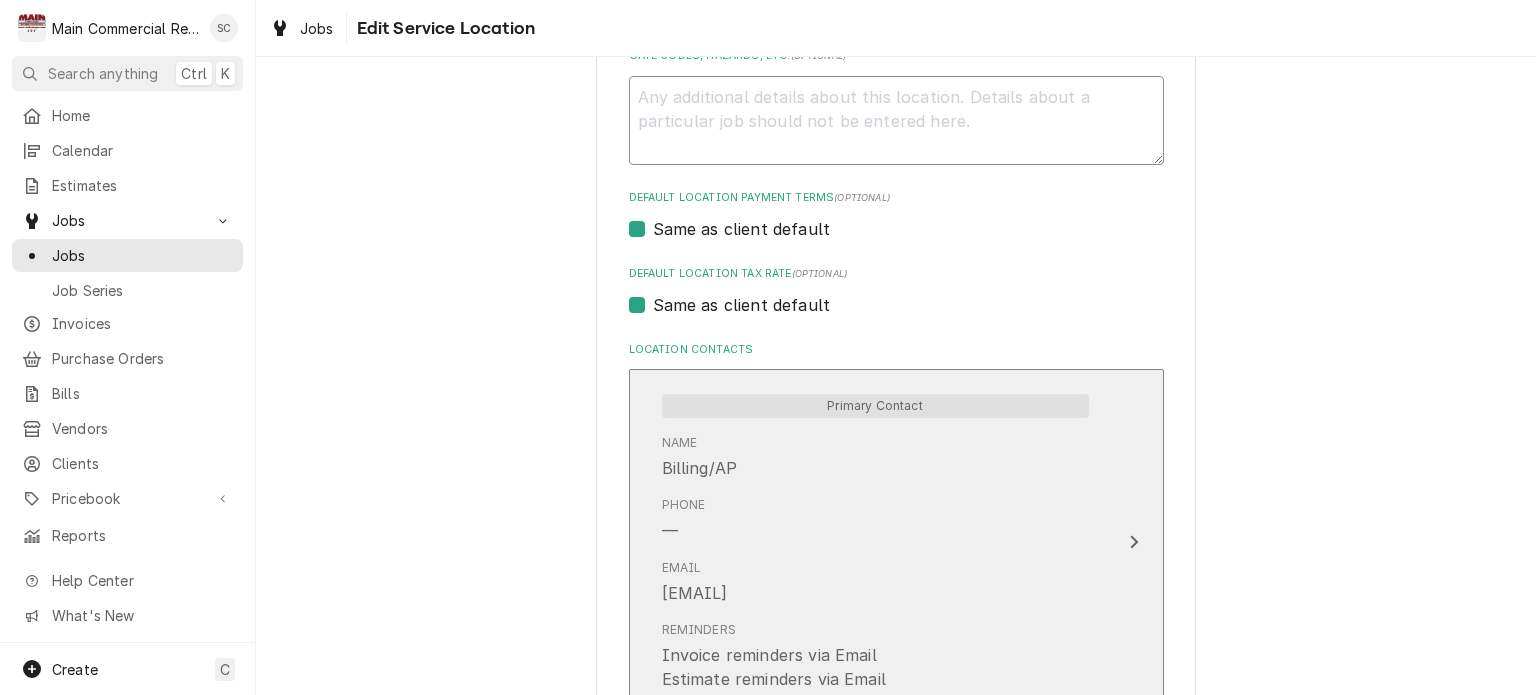type on "x" 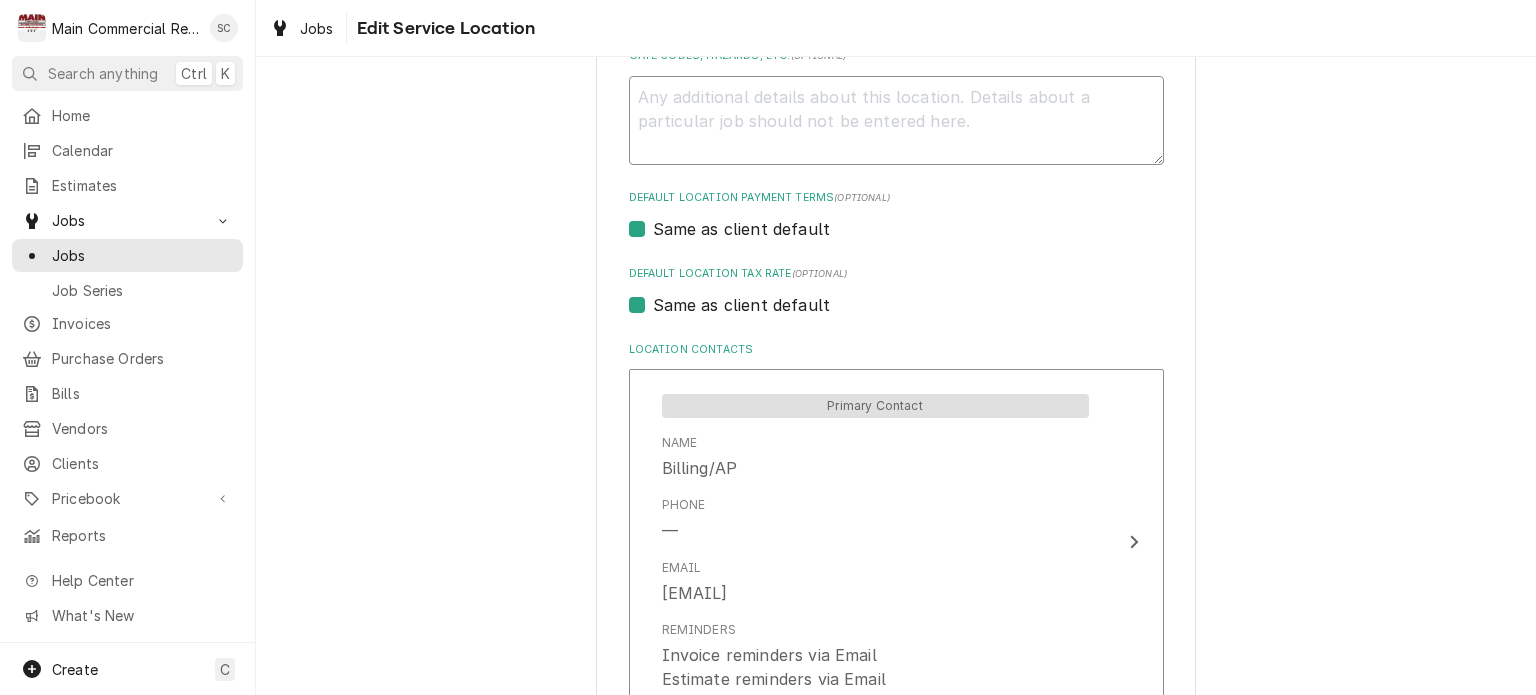 type 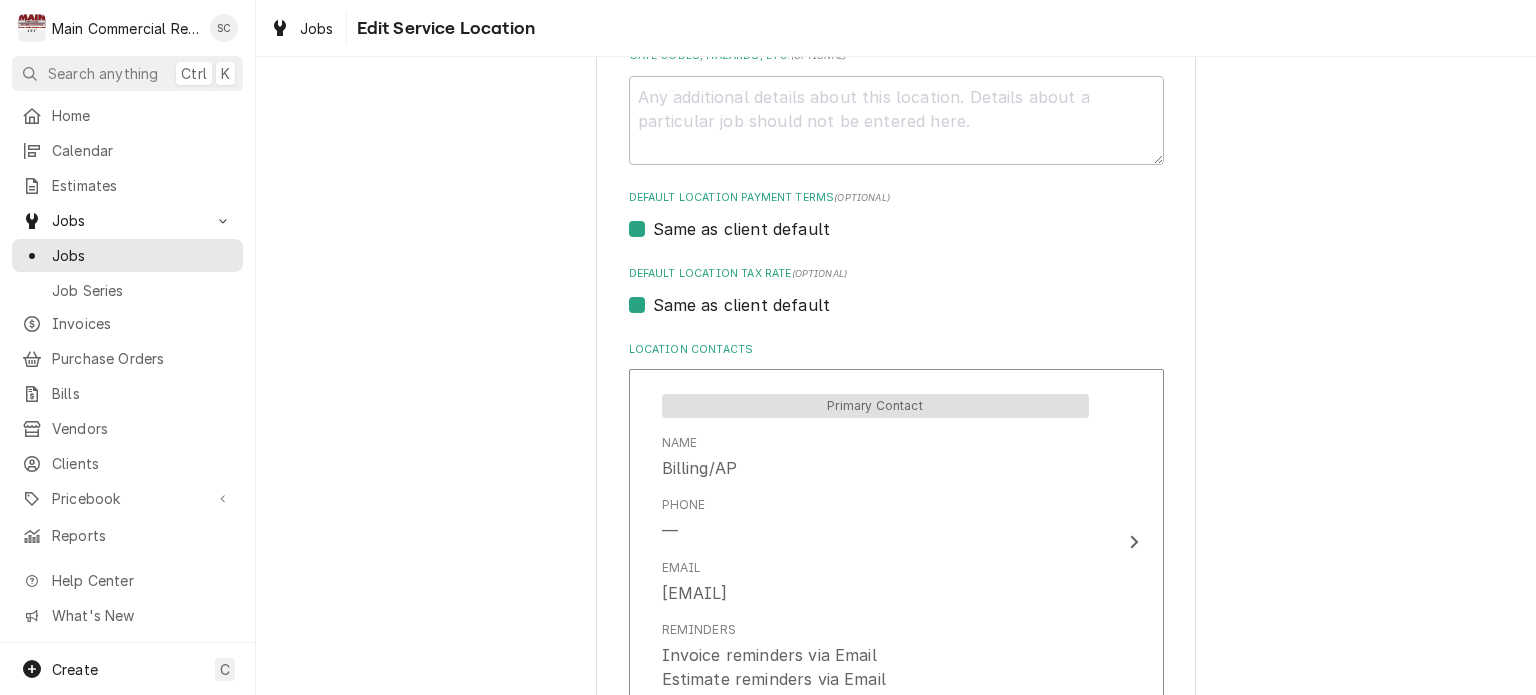 click on "Default Location Tax Rate  (optional) Same as client default" at bounding box center (896, 291) 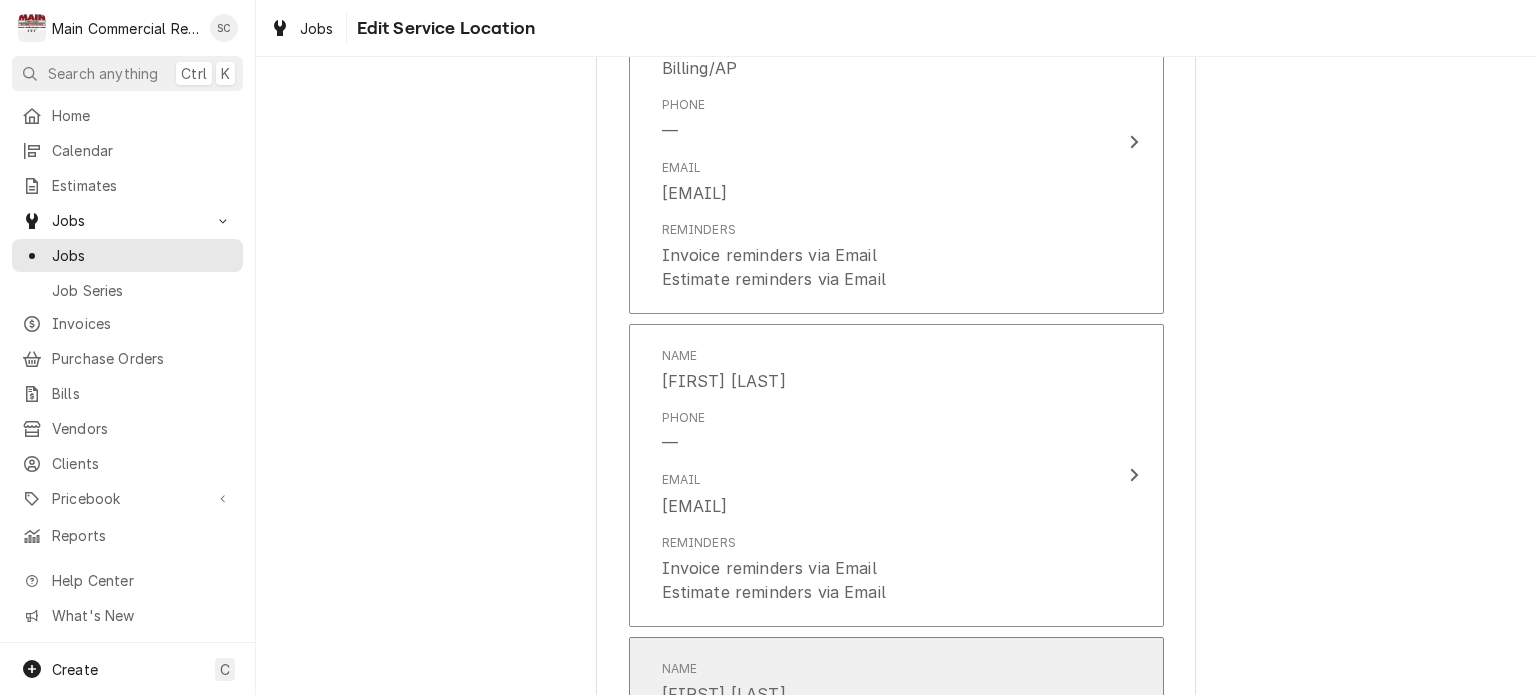scroll, scrollTop: 1512, scrollLeft: 0, axis: vertical 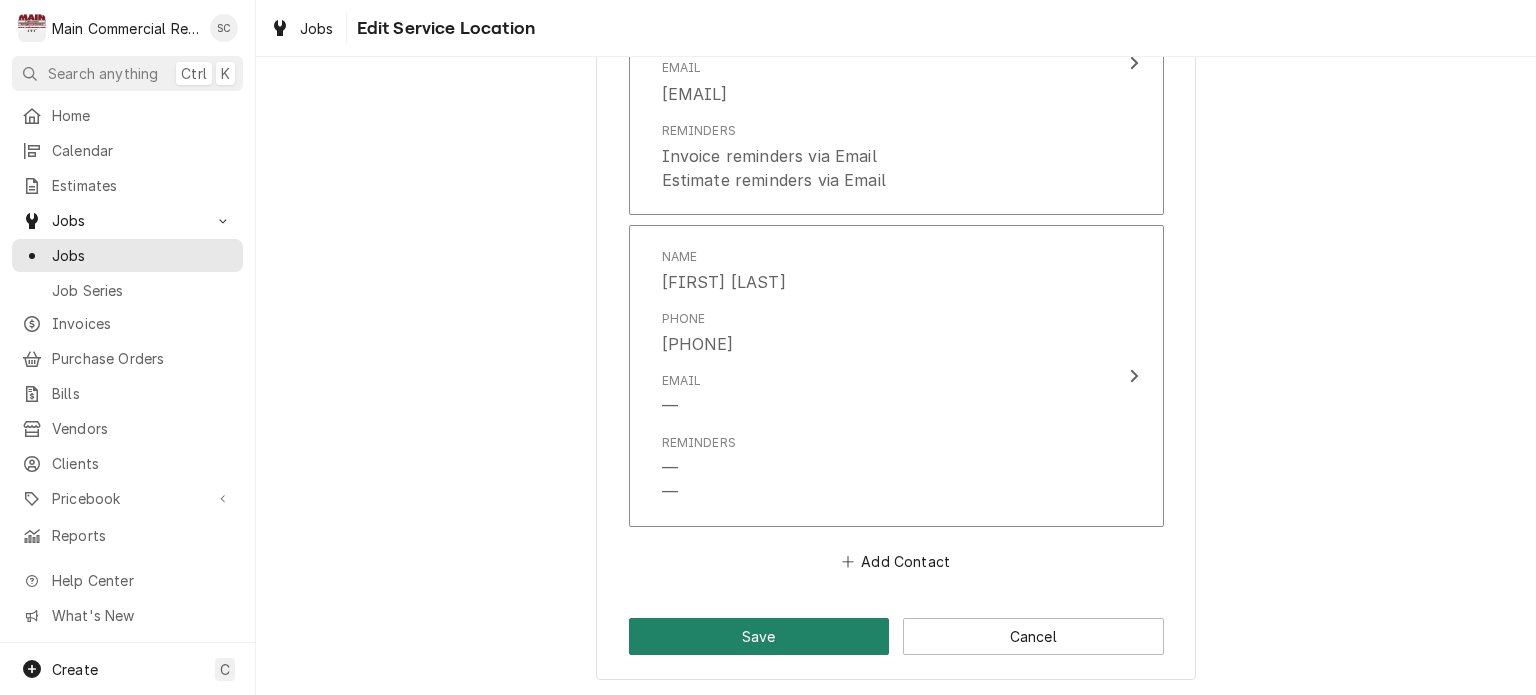 click on "Save" at bounding box center [759, 636] 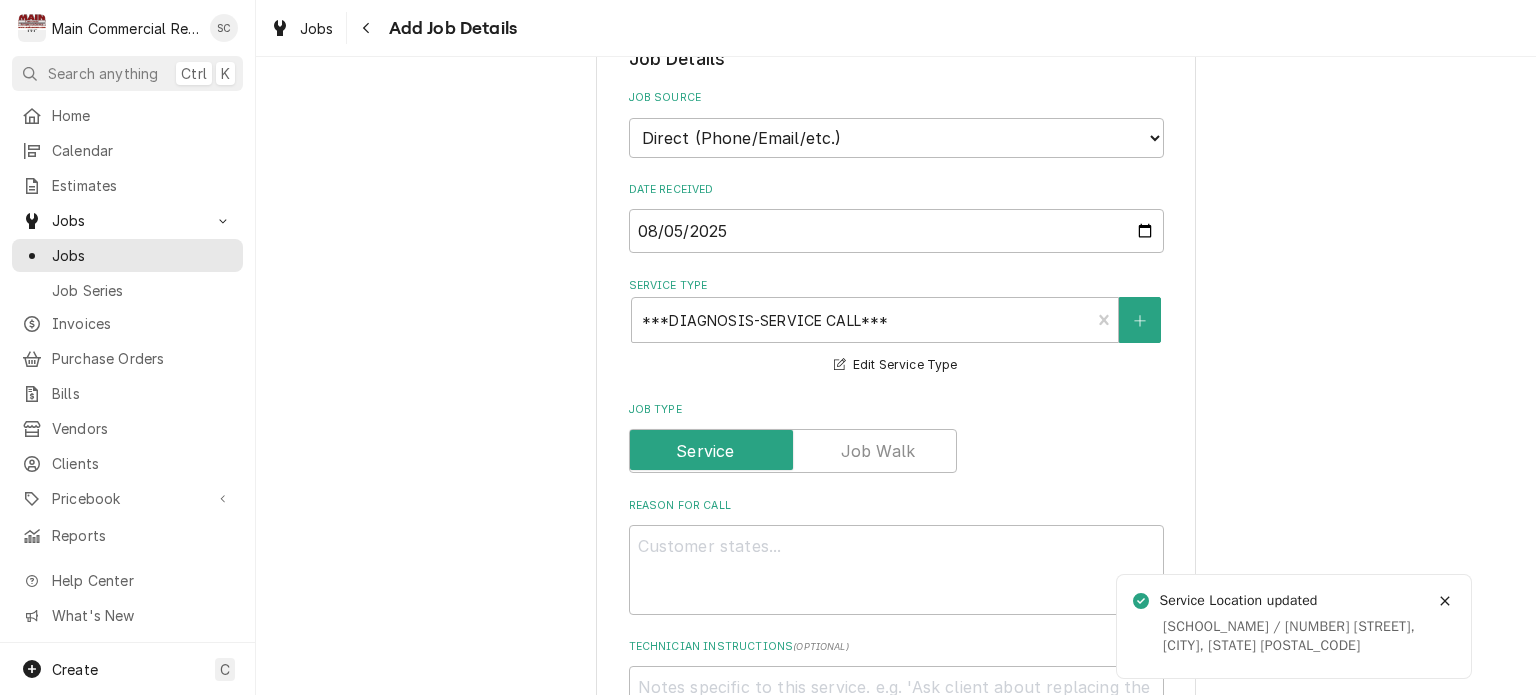 scroll, scrollTop: 800, scrollLeft: 0, axis: vertical 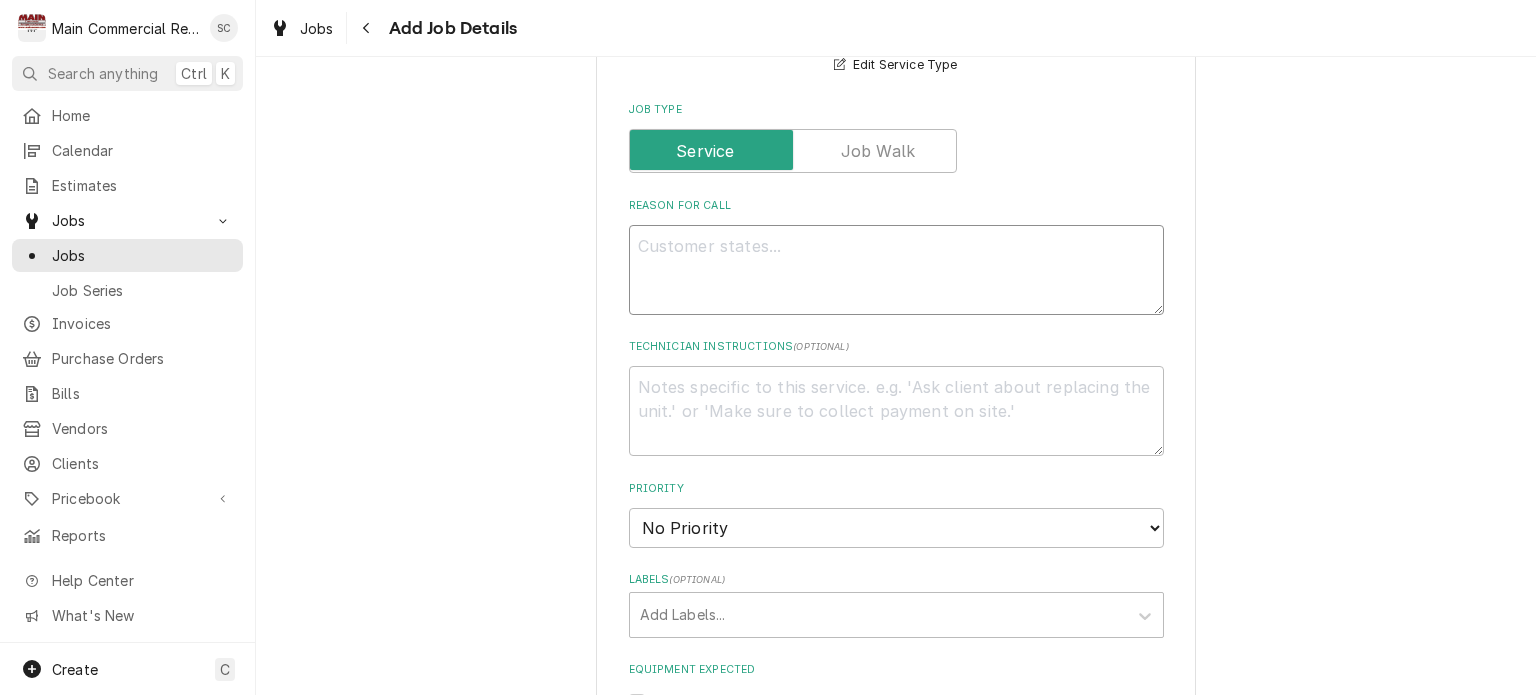 click on "Reason For Call" at bounding box center [896, 270] 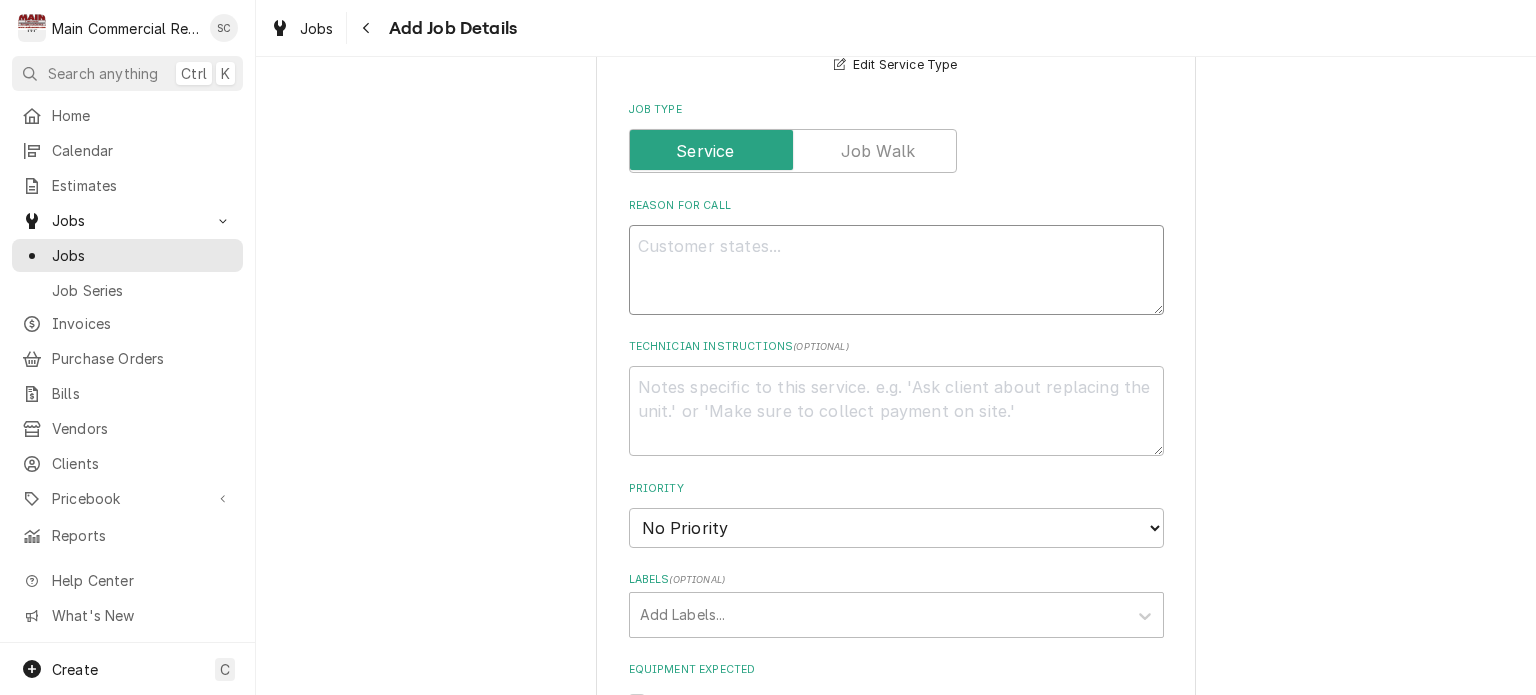 paste on "double fridge/freezer repair in Rm. 157" 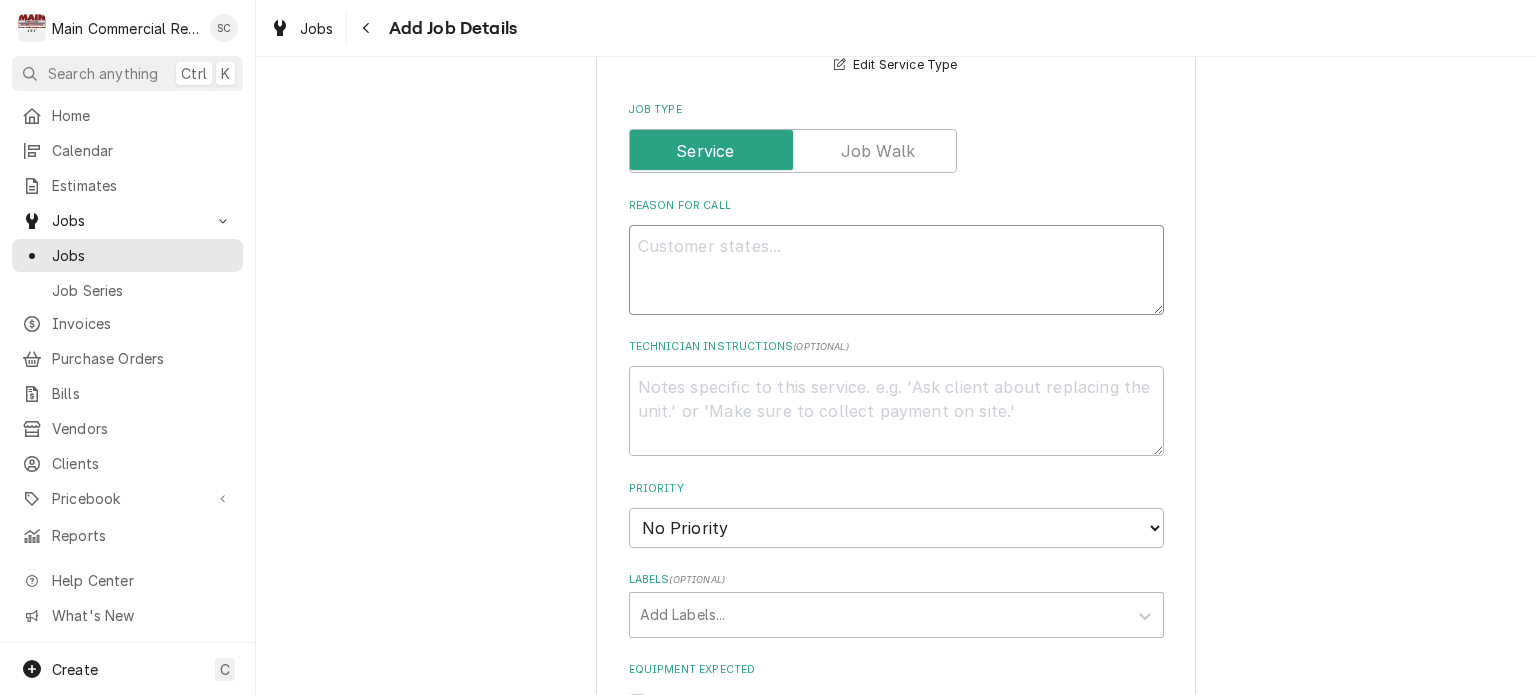 type on "x" 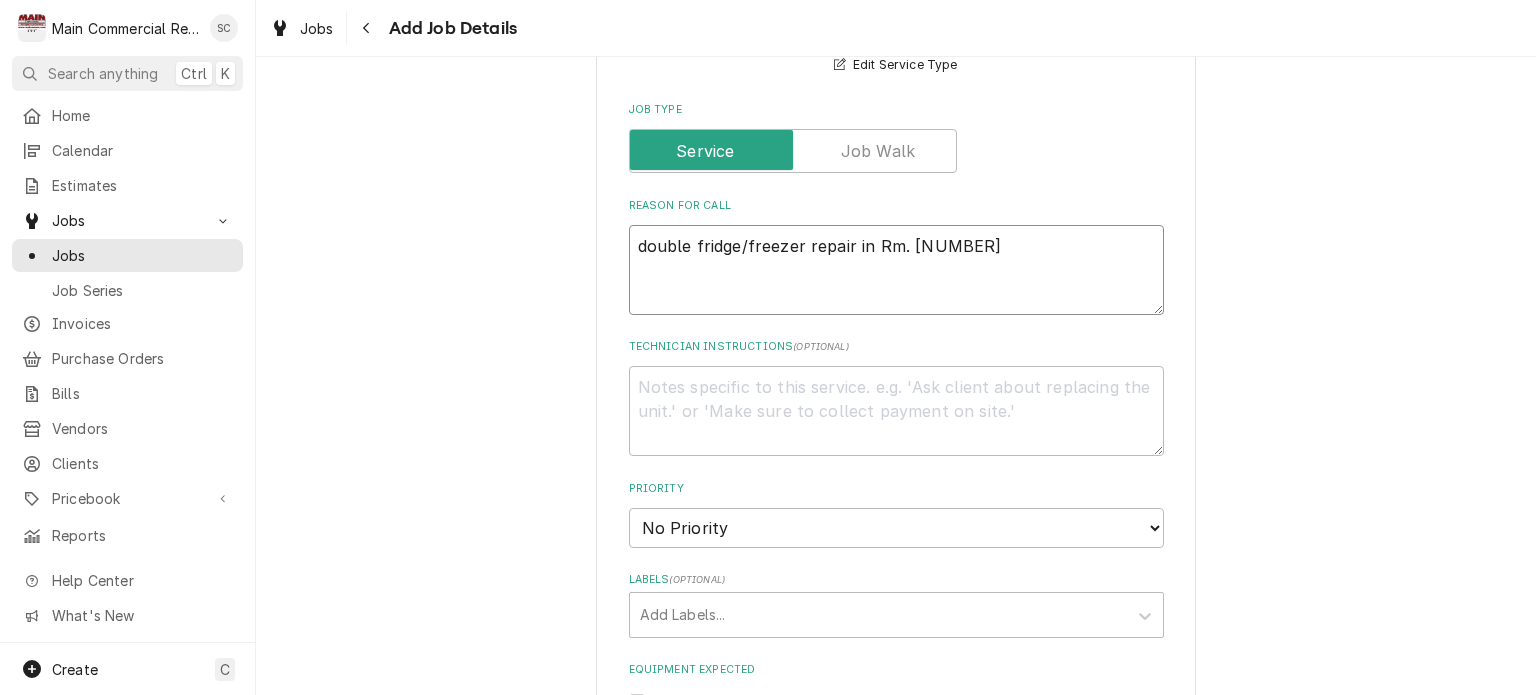 type on "x" 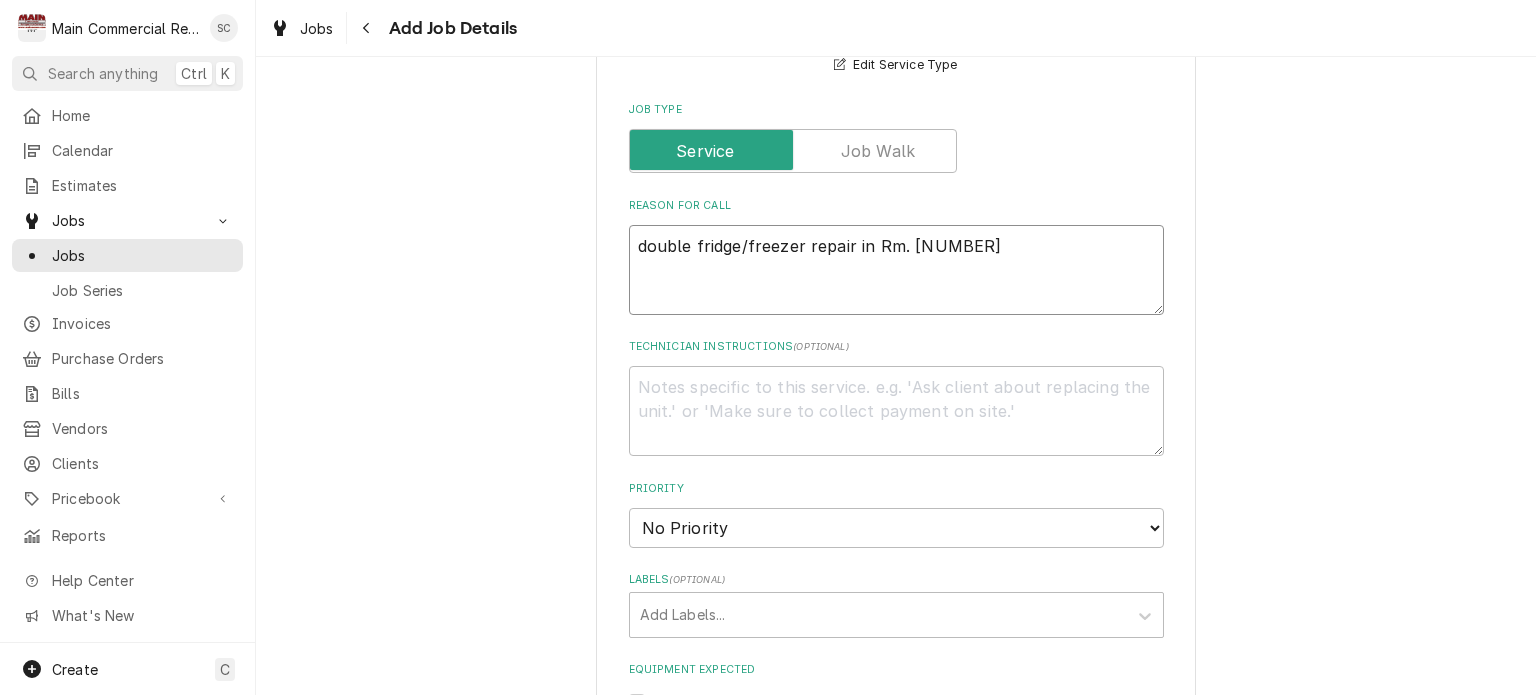 type on "double fridge/freezer repair in Rm. 157" 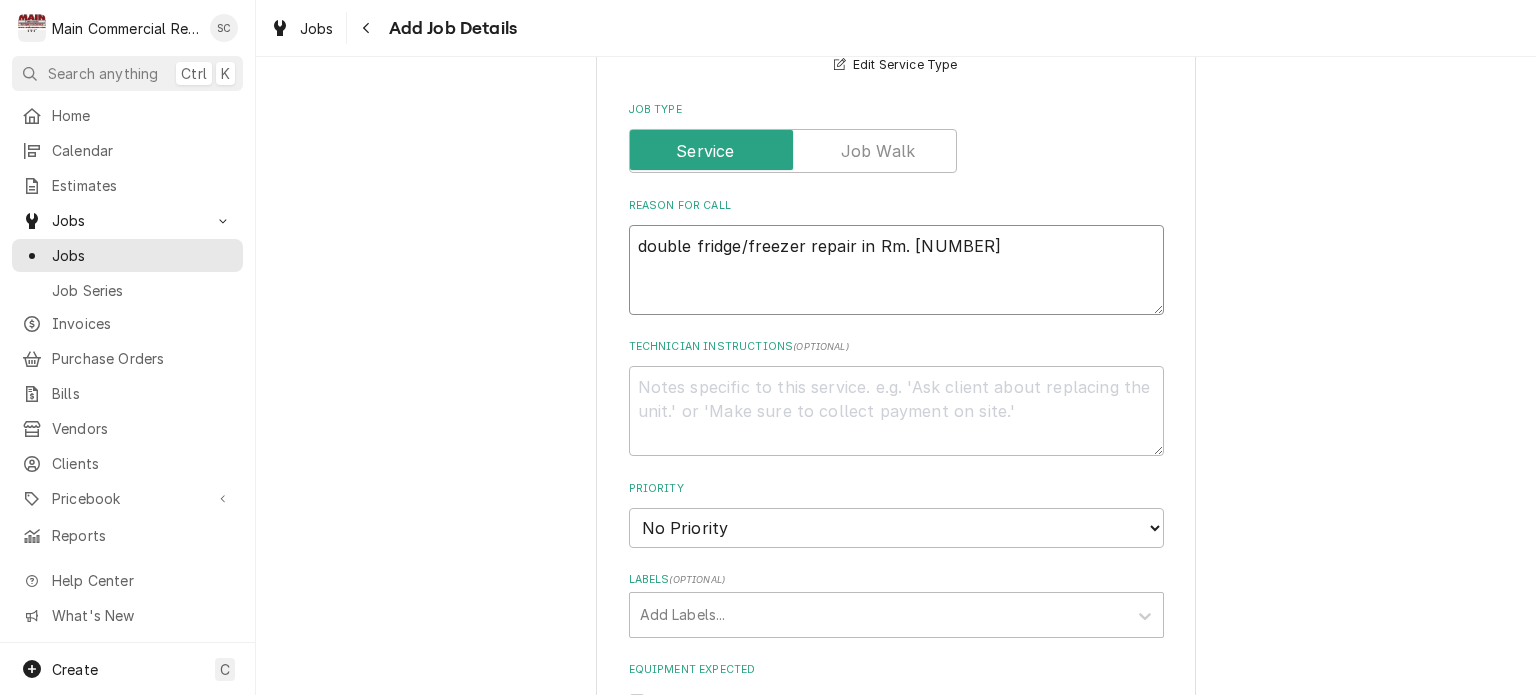click on "double fridge/freezer repair in Rm. 157" at bounding box center [896, 270] 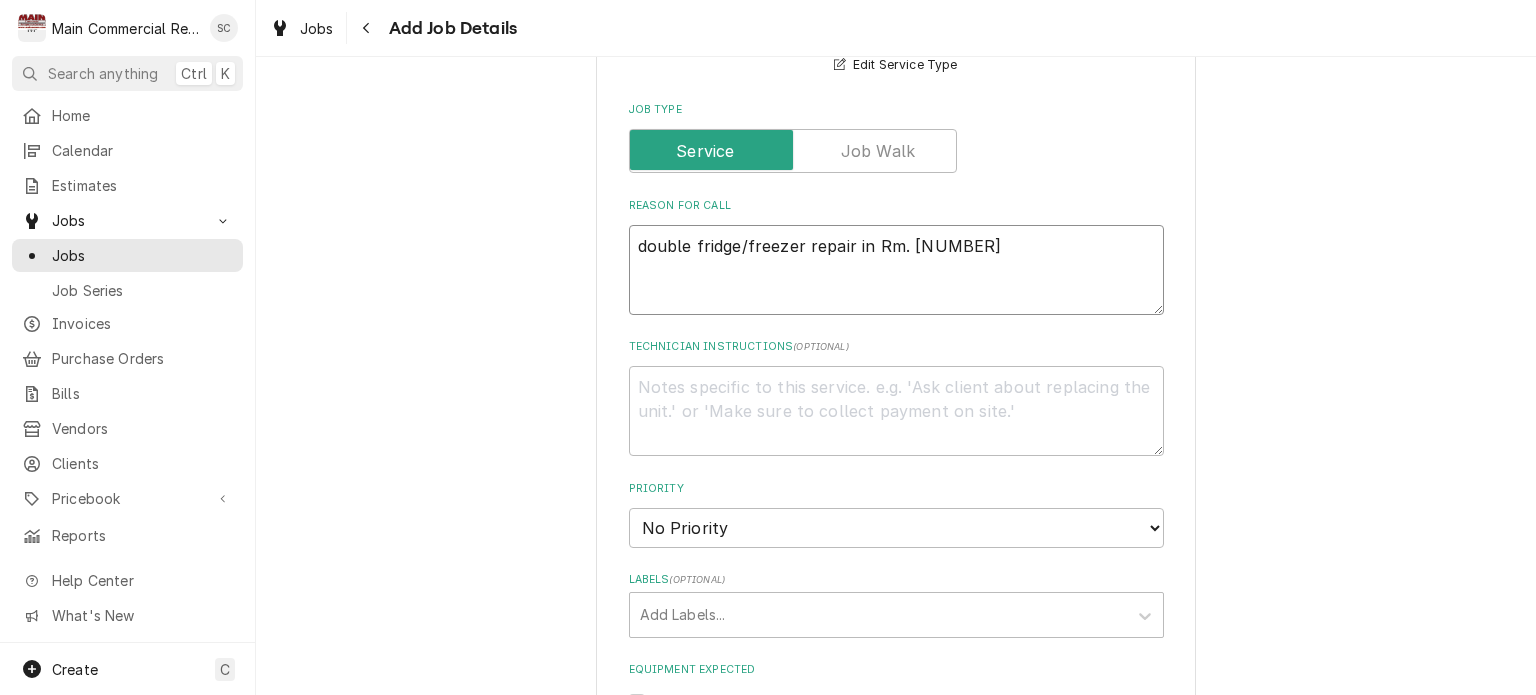 type on "x" 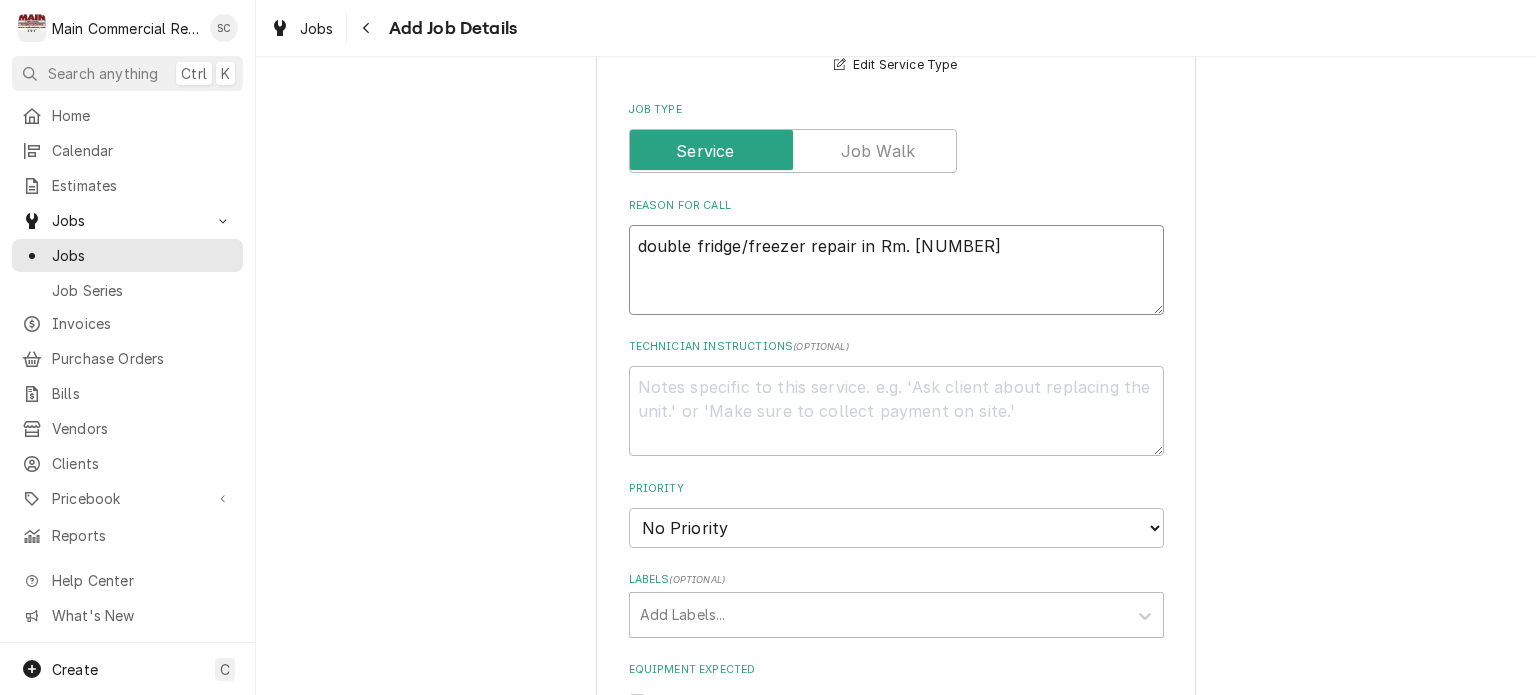 type on "double fridge/freezer repair in Rm. 157" 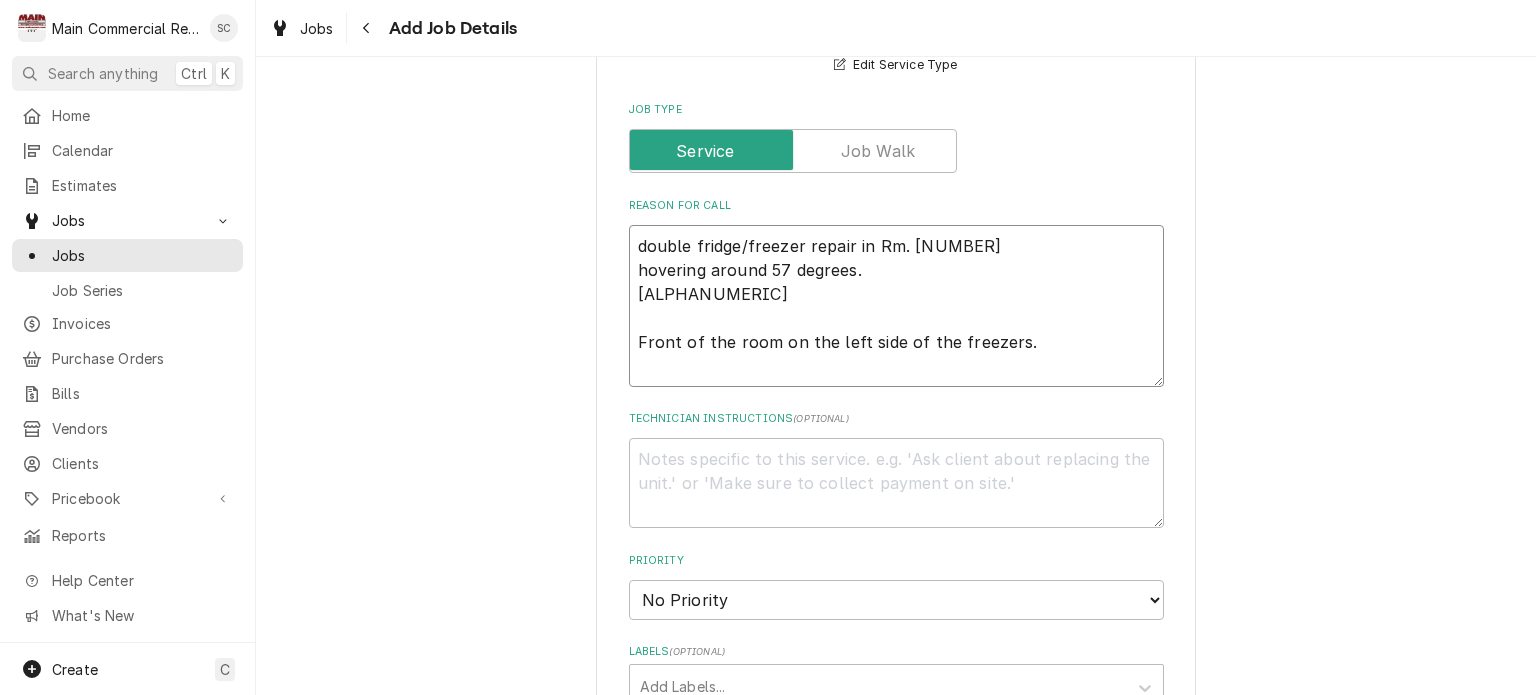 click on "double fridge/freezer repair in Rm. 157
hovering around 57 degrees.
178A49FHC
Front of the room on the left side of the set of freezers." at bounding box center [896, 306] 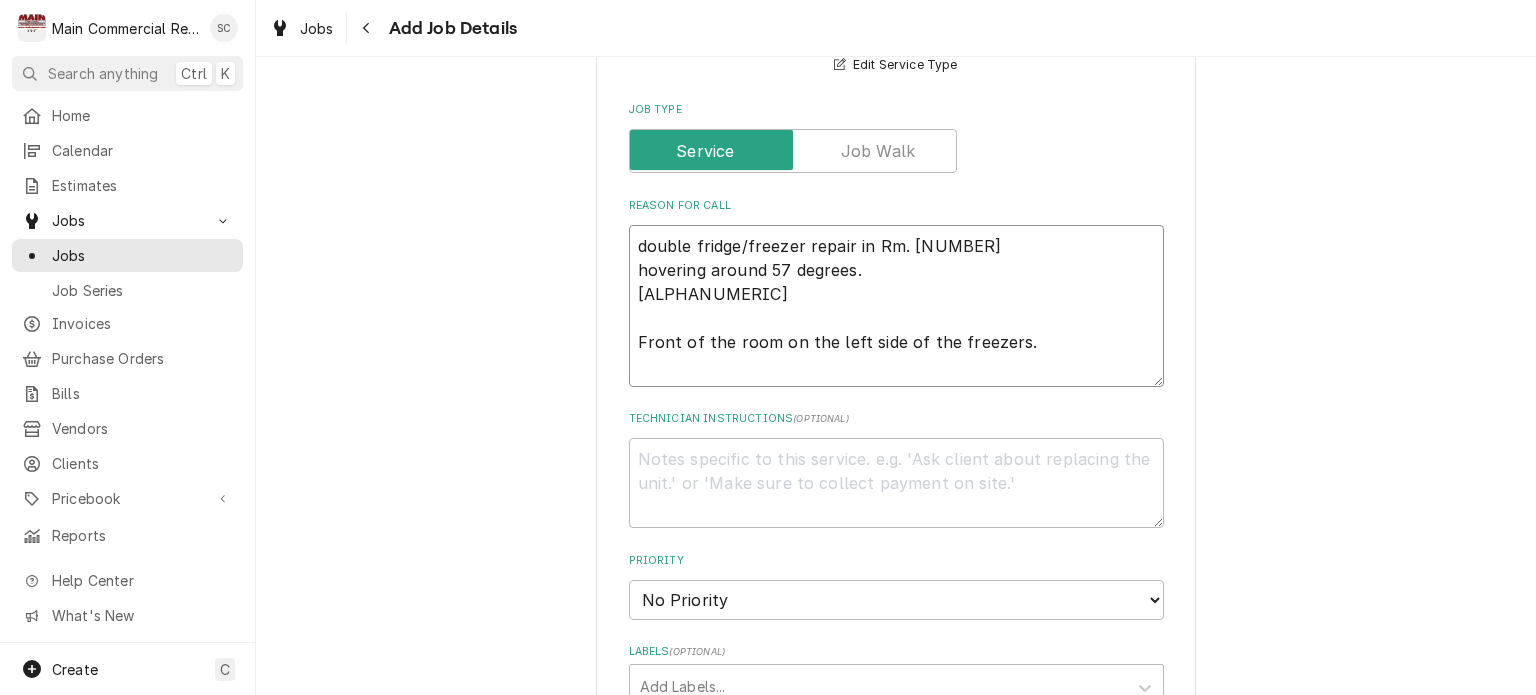 type on "x" 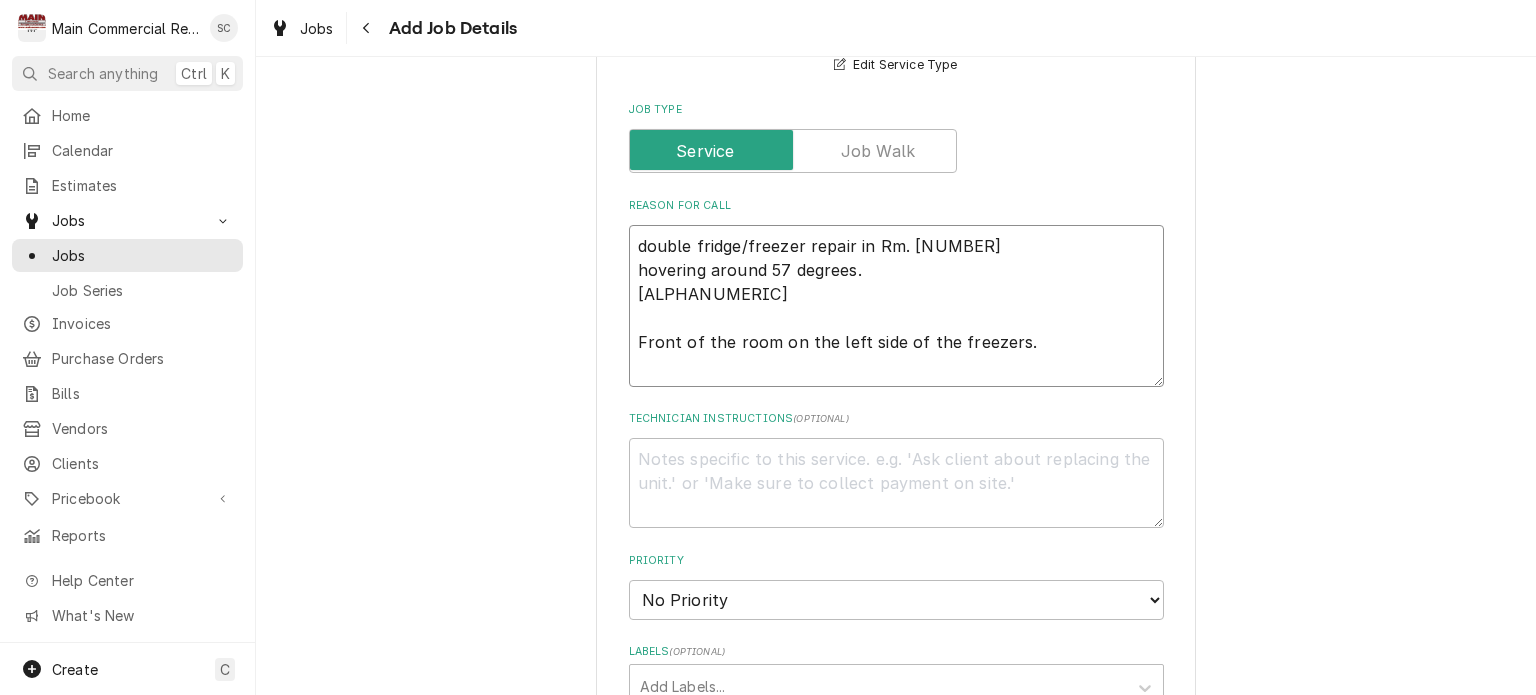 type on "double fridge/freezer repair in Rm. 157
hovering around 57 degrees.
178A49FHC
Front of the room on the left side of the set of freezers." 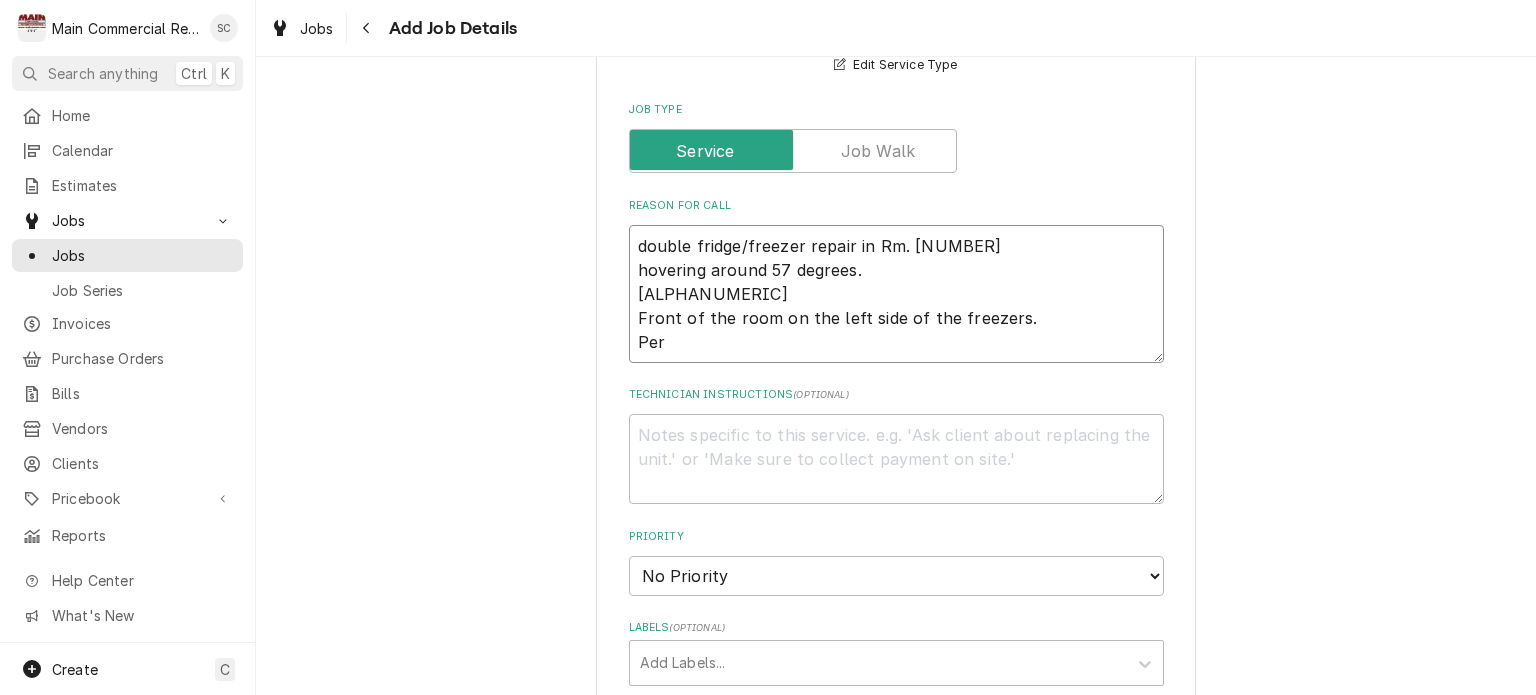 click on "double fridge/freezer repair in Rm. 157
hovering around 57 degrees.
178A49FHC
Front of the room on the left side of the set of freezers." at bounding box center [896, 294] 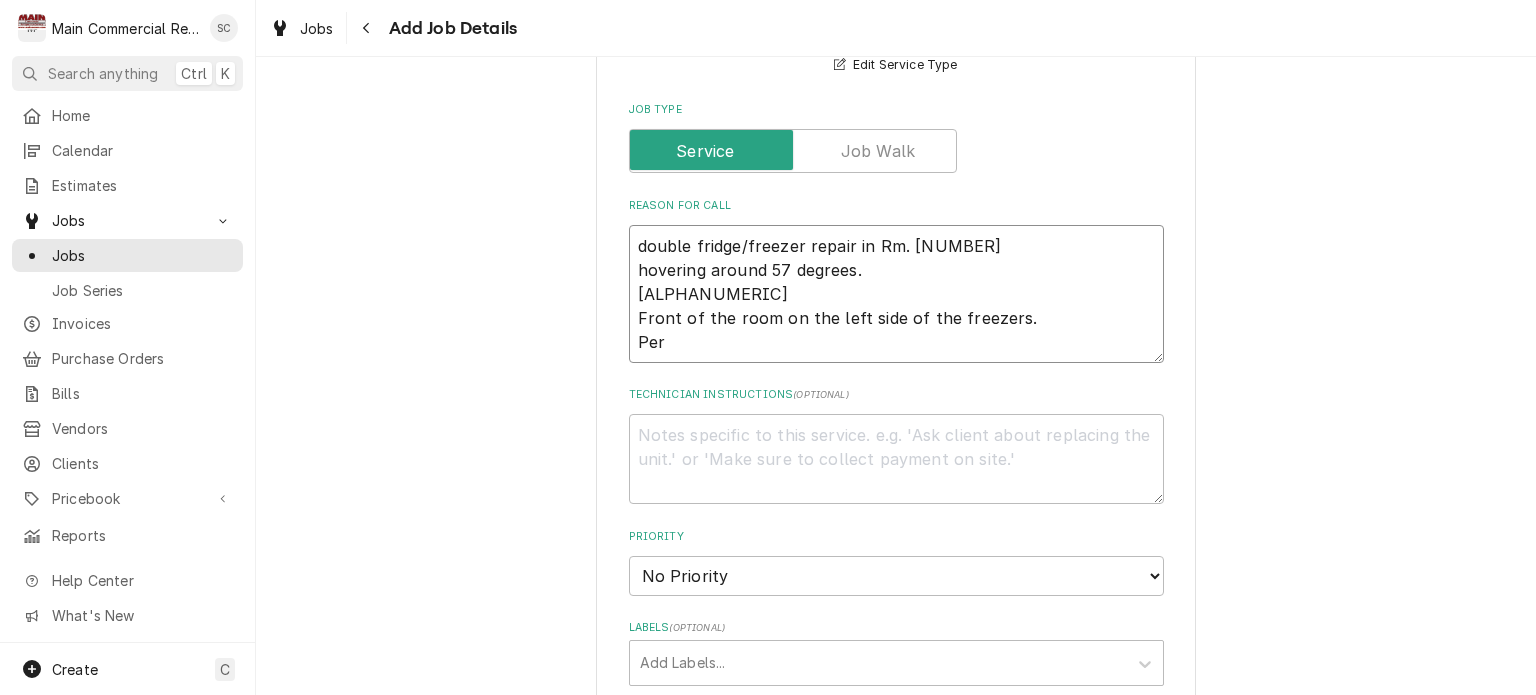 type on "x" 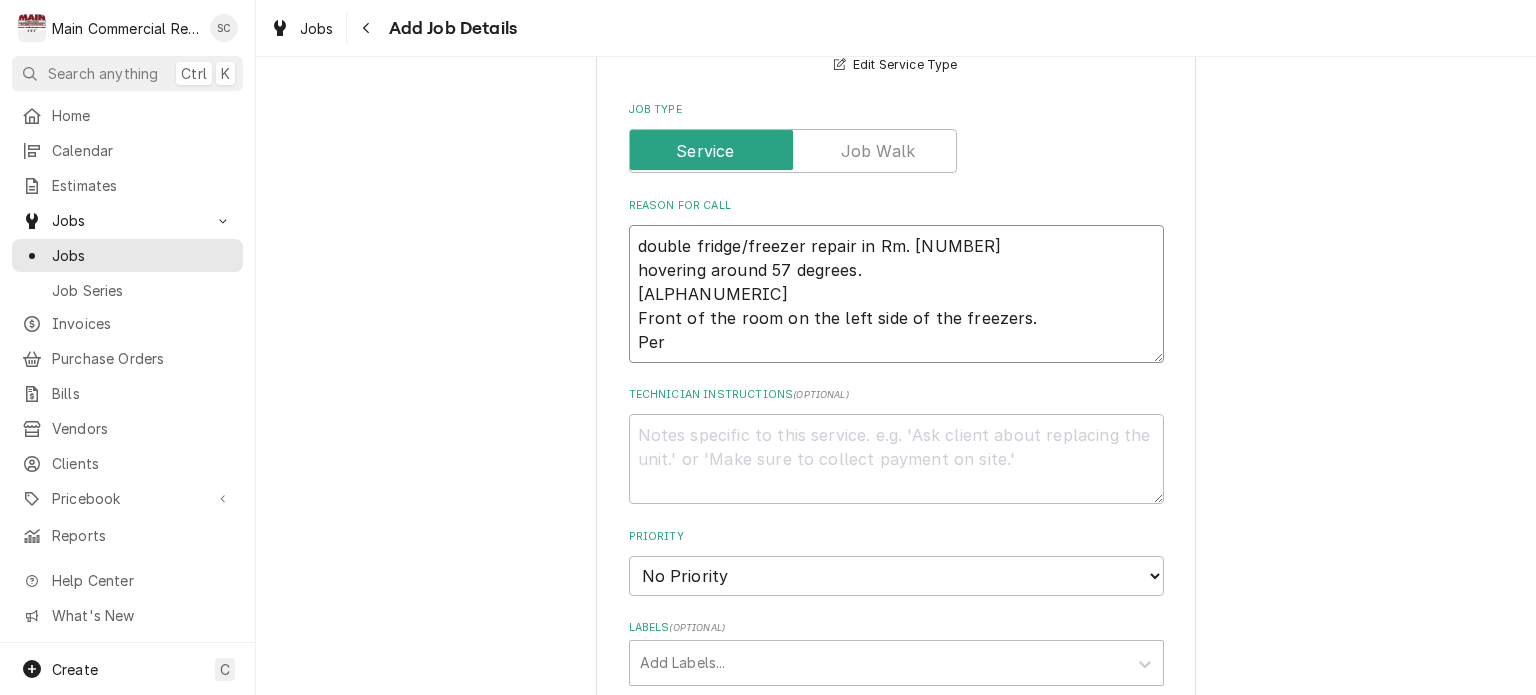 type on "double fridge/freezer repair in Rm. 157
hovering around 57 degrees.
178A49FHC
Front of the room on the left side of the set of freezers.
P" 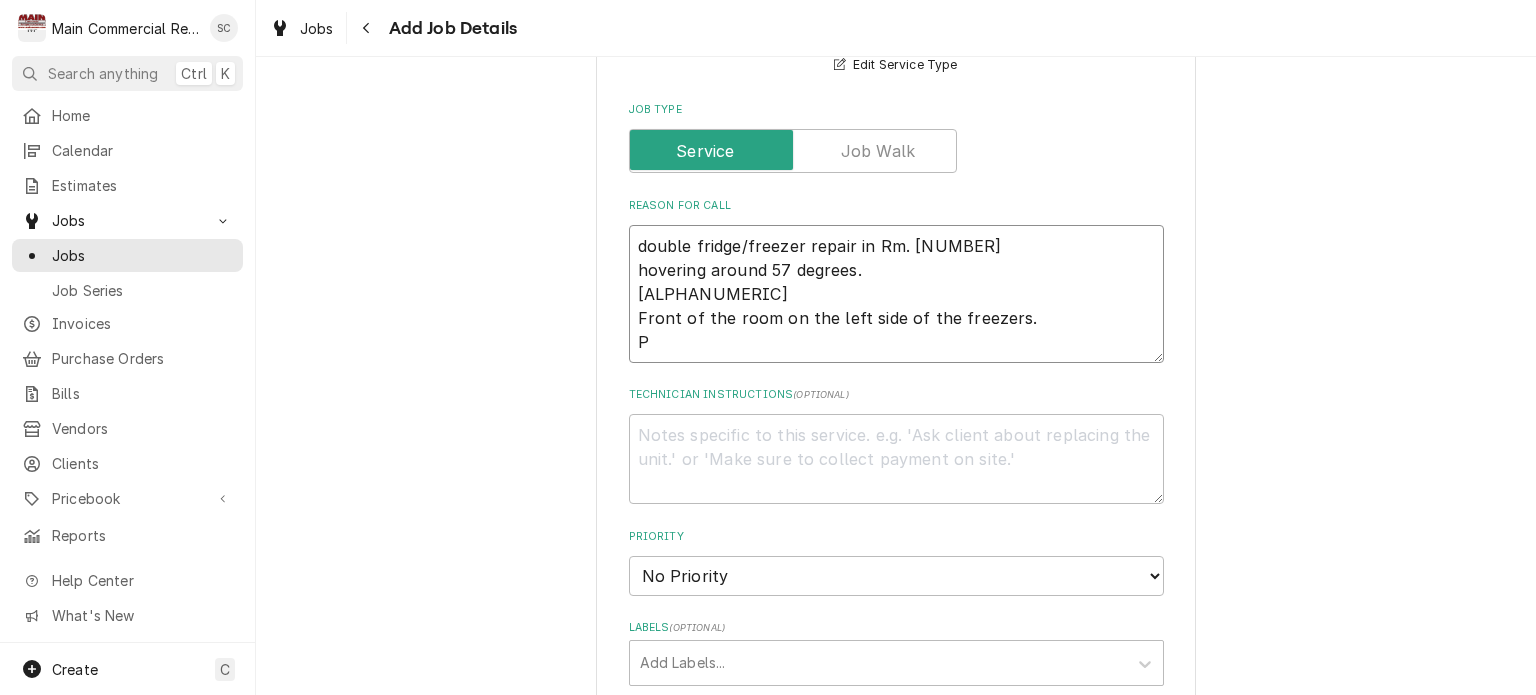 type on "x" 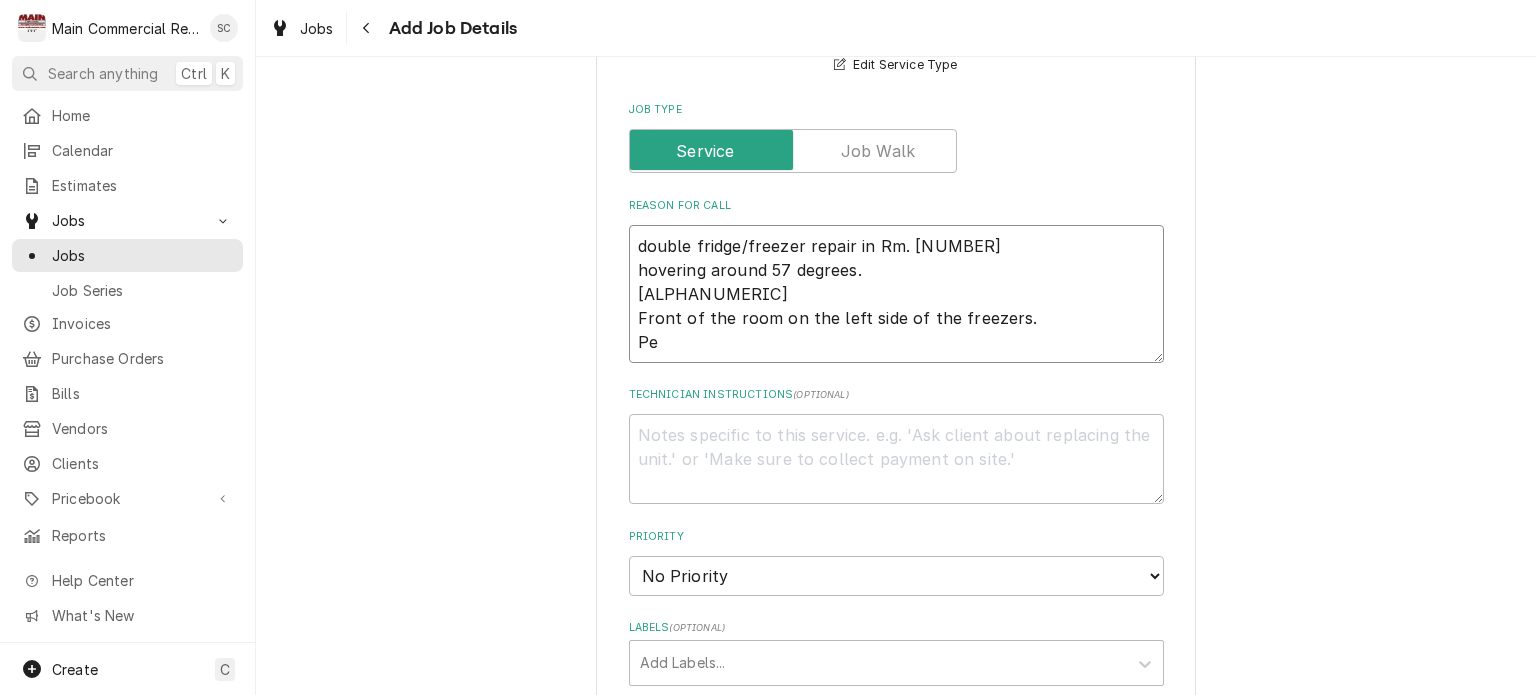 type on "x" 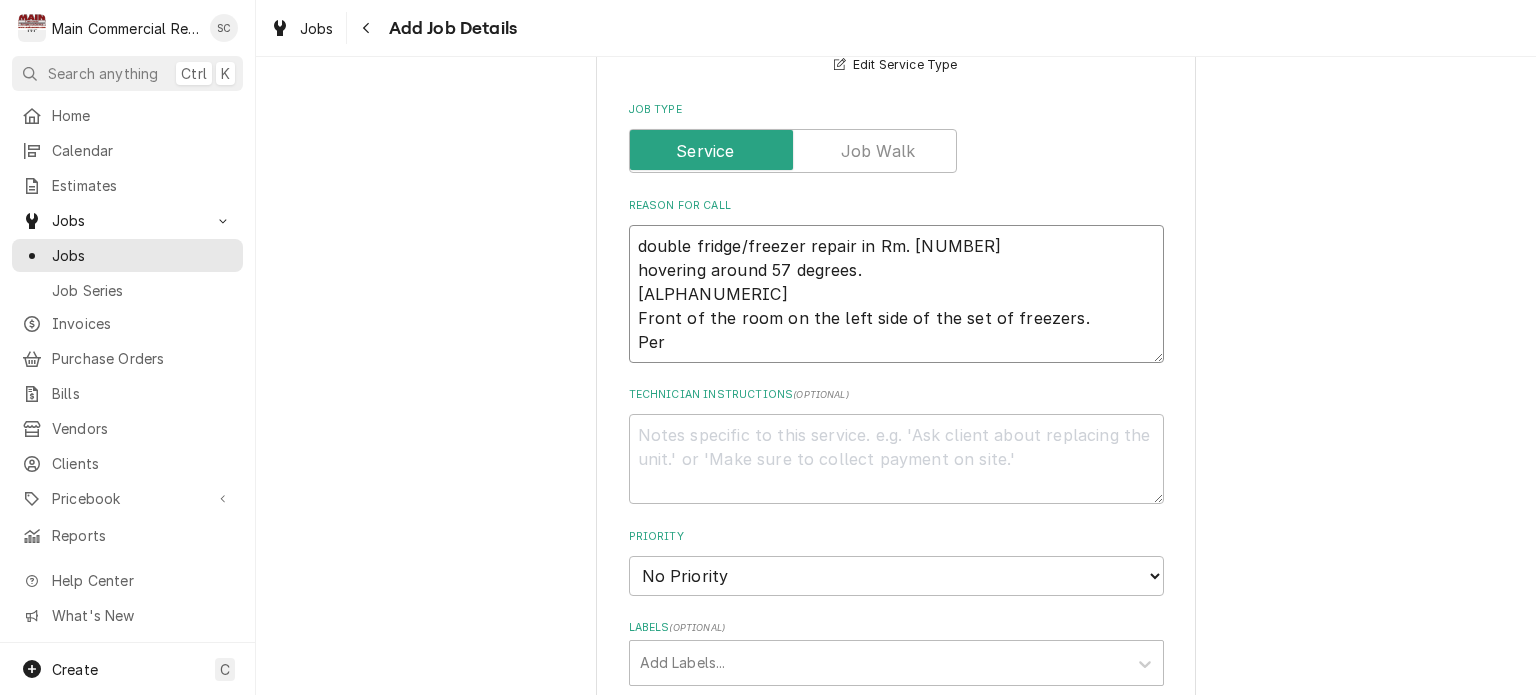 type on "x" 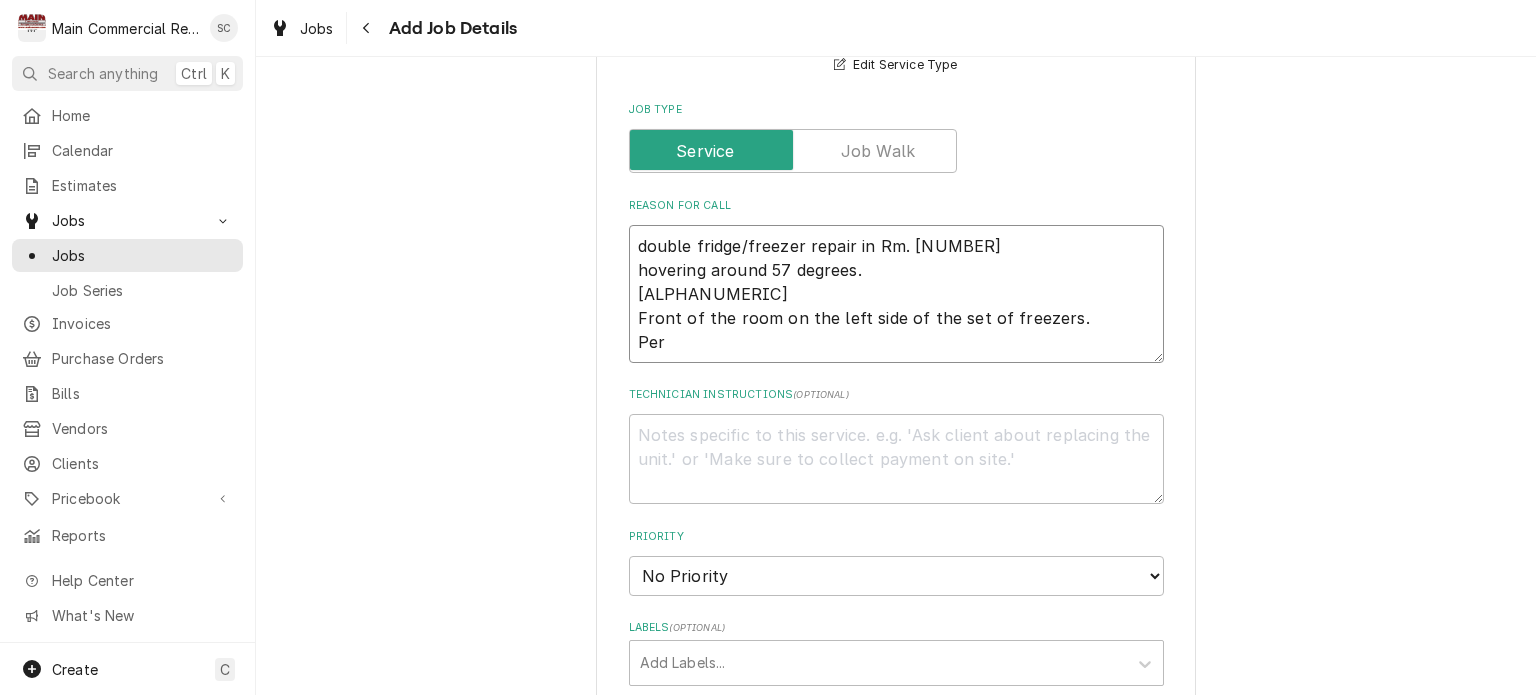type on "x" 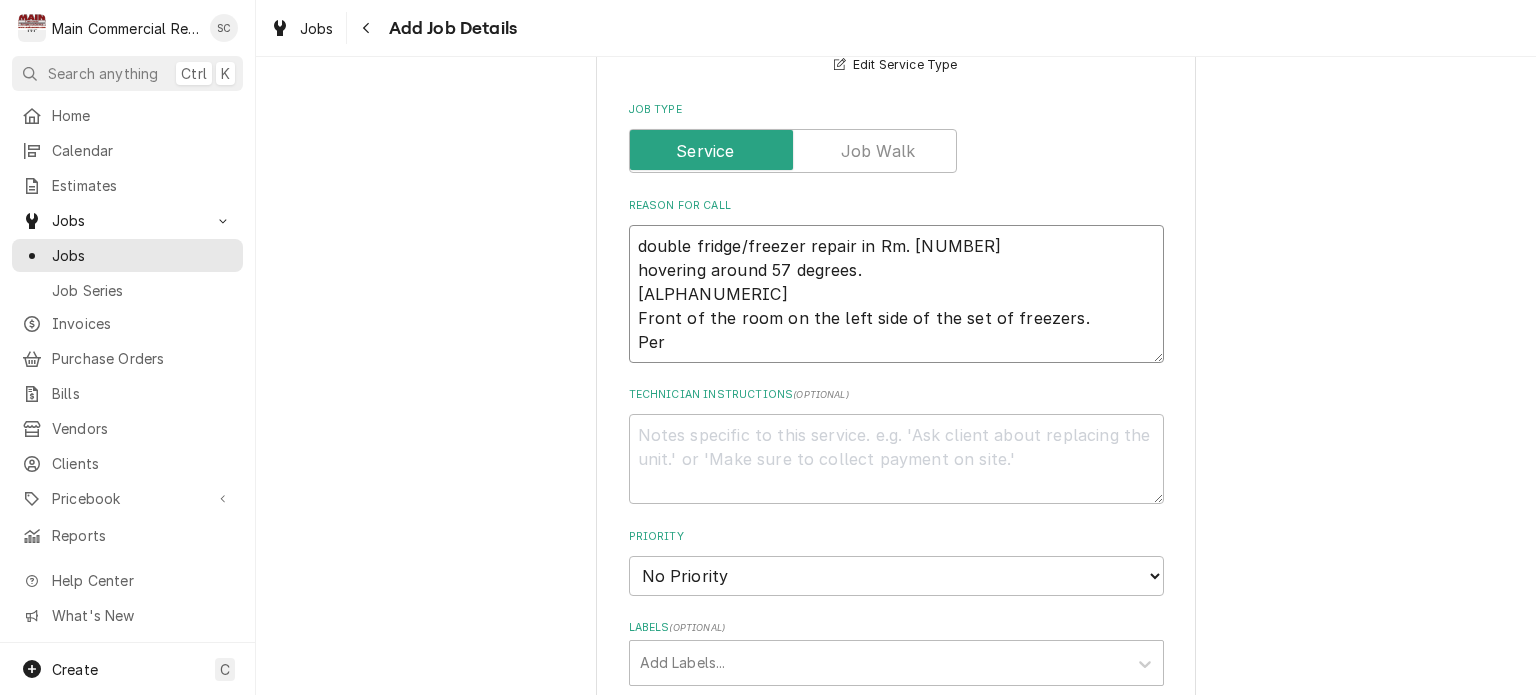type on "double fridge/freezer repair in Rm. 157
hovering around 57 degrees.
178A49FHC
Front of the room on the left side of the set of freezers.
Per T" 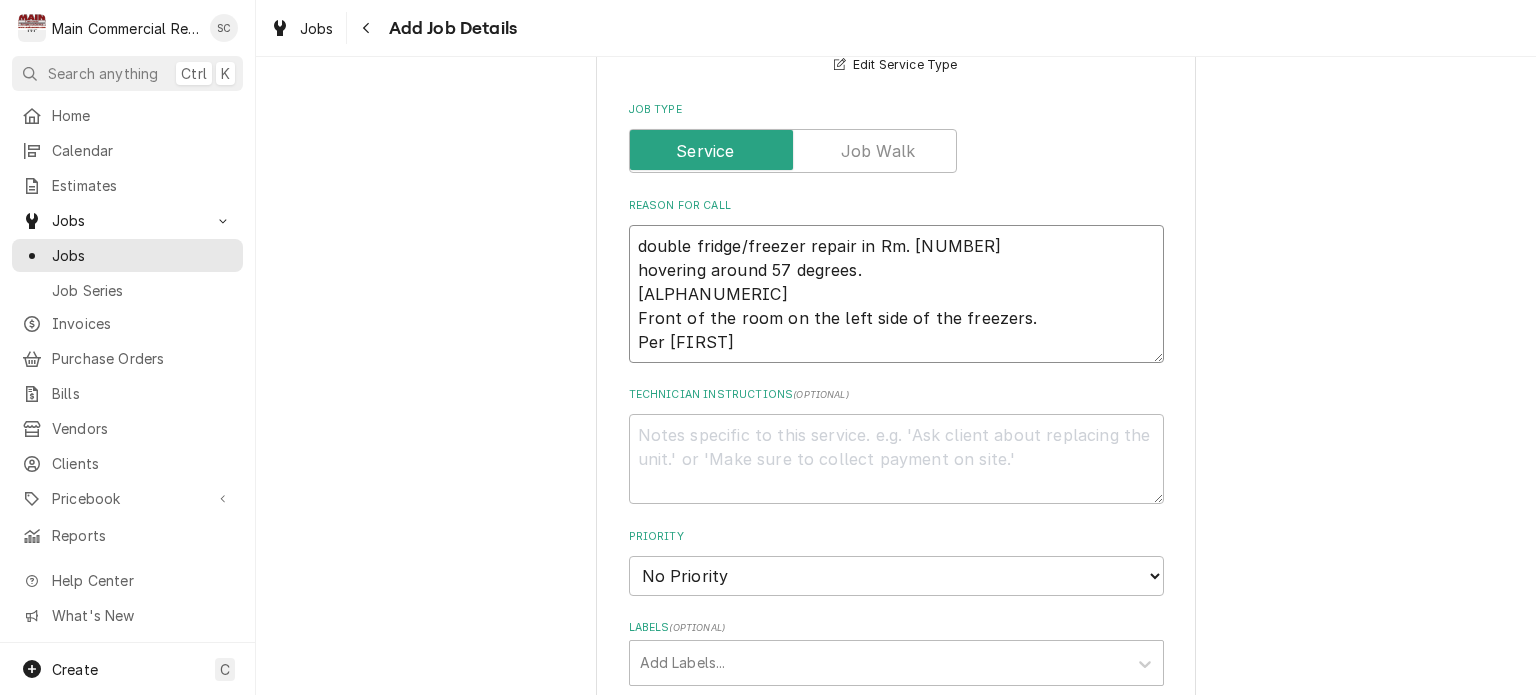 type on "x" 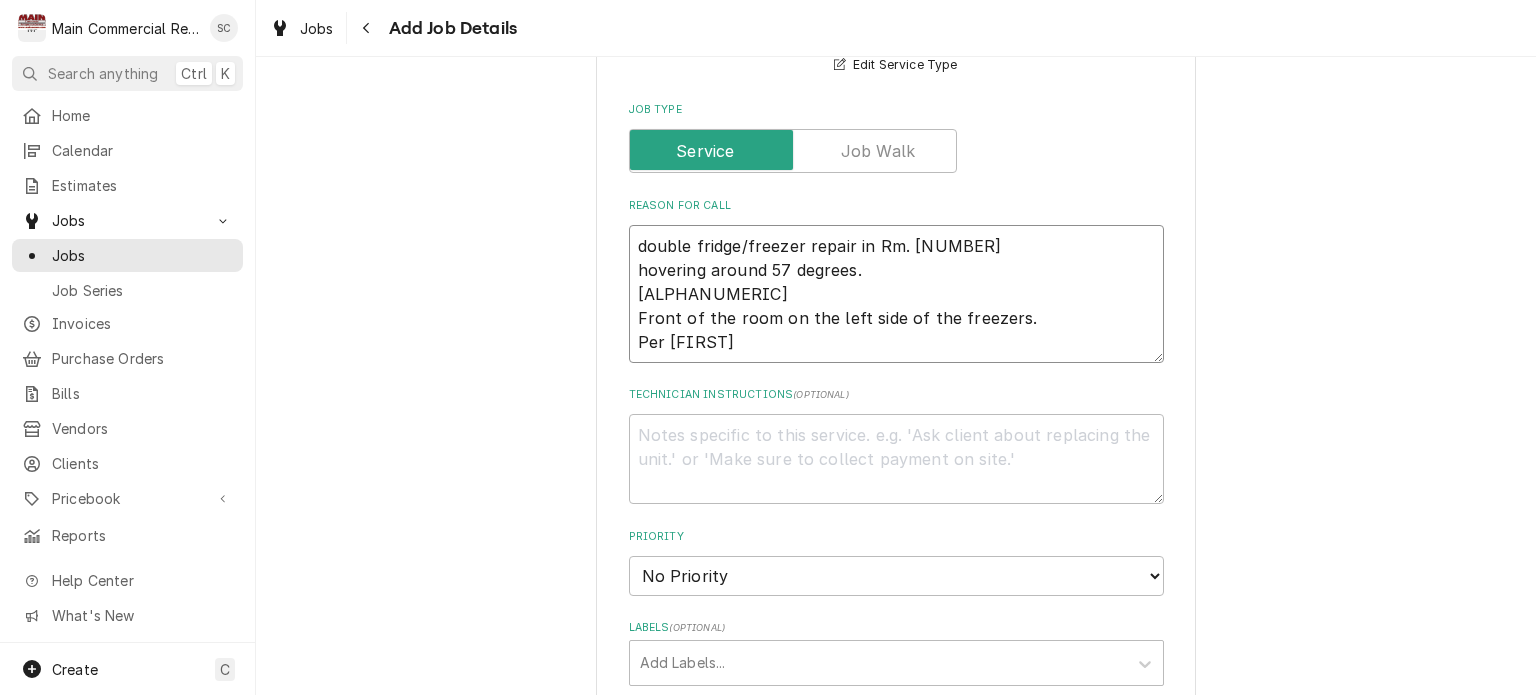 type on "x" 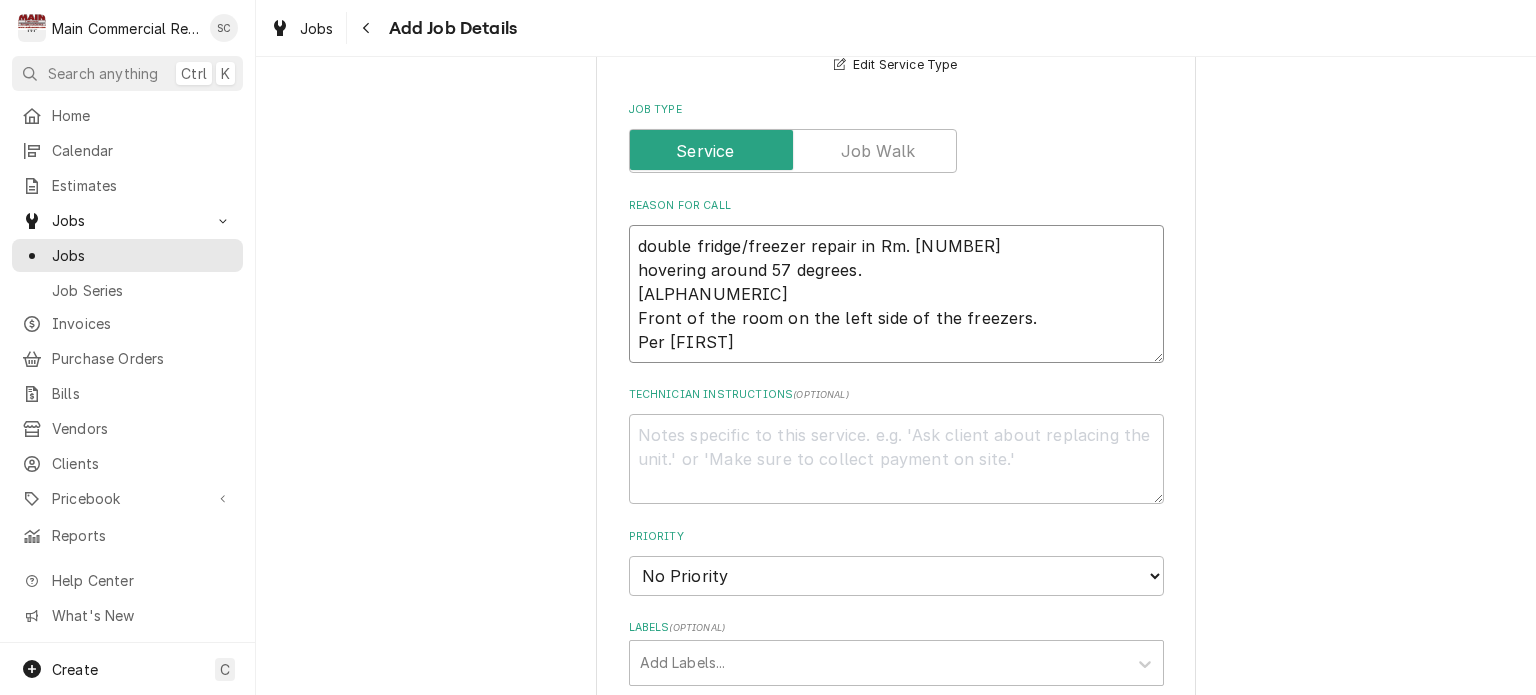type on "double fridge/freezer repair in Rm. 157
hovering around 57 degrees.
178A49FHC
Front of the room on the left side of the set of freezers.
Per Ted N" 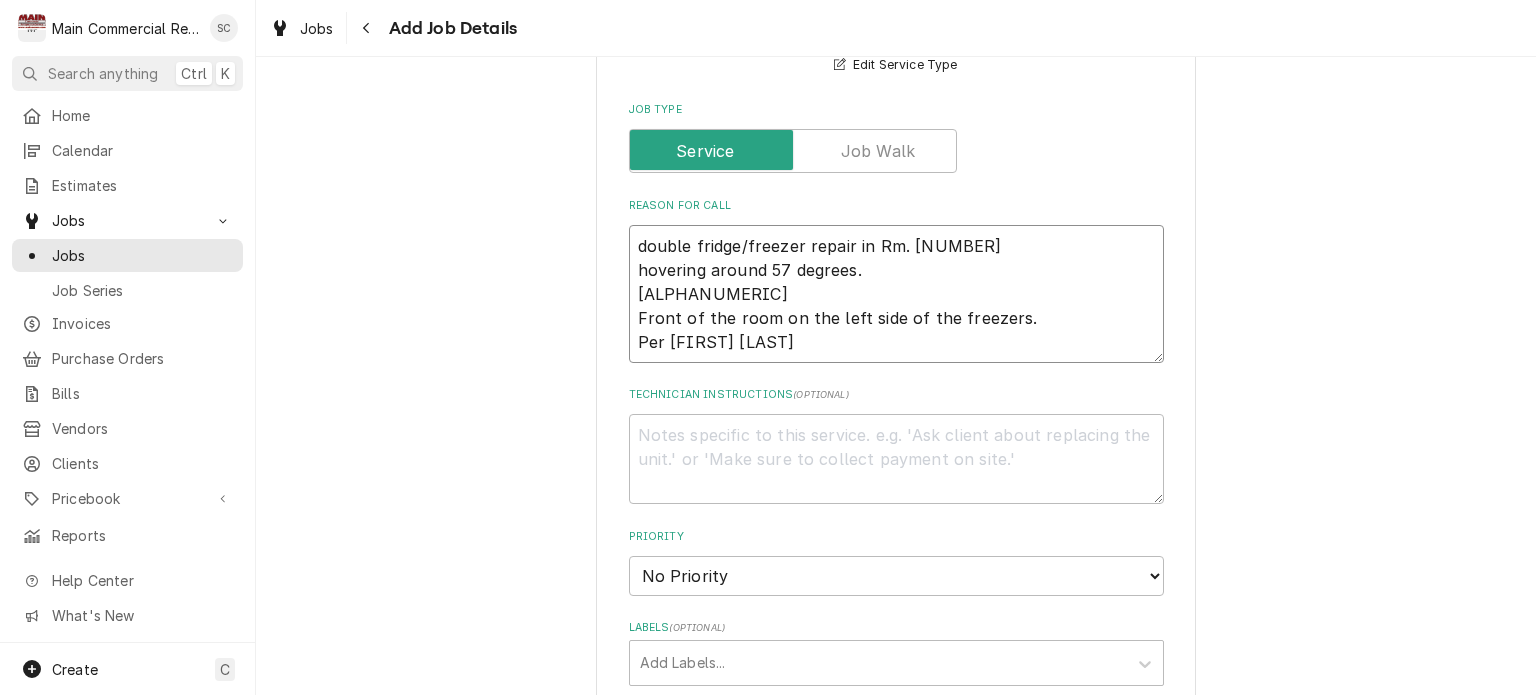 type on "x" 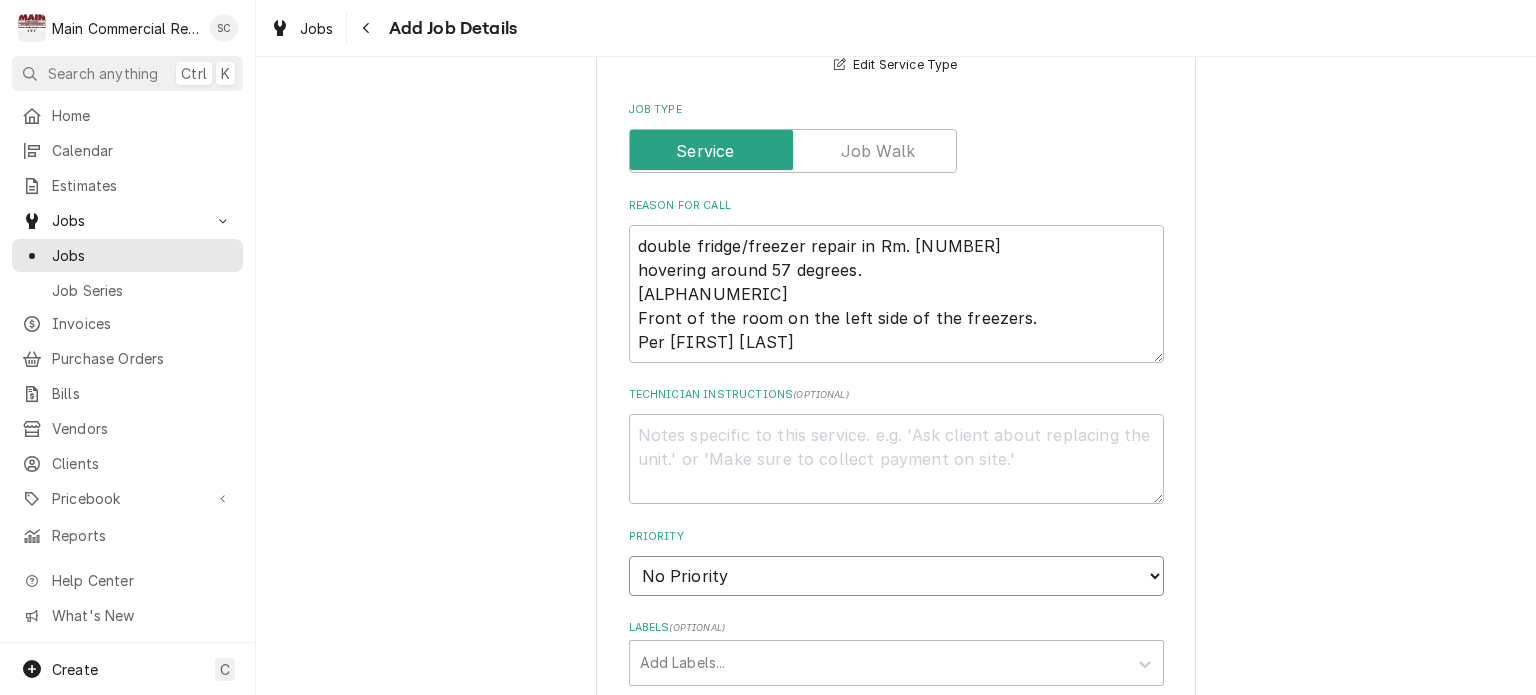 click on "No Priority Urgent High Medium Low" at bounding box center (896, 576) 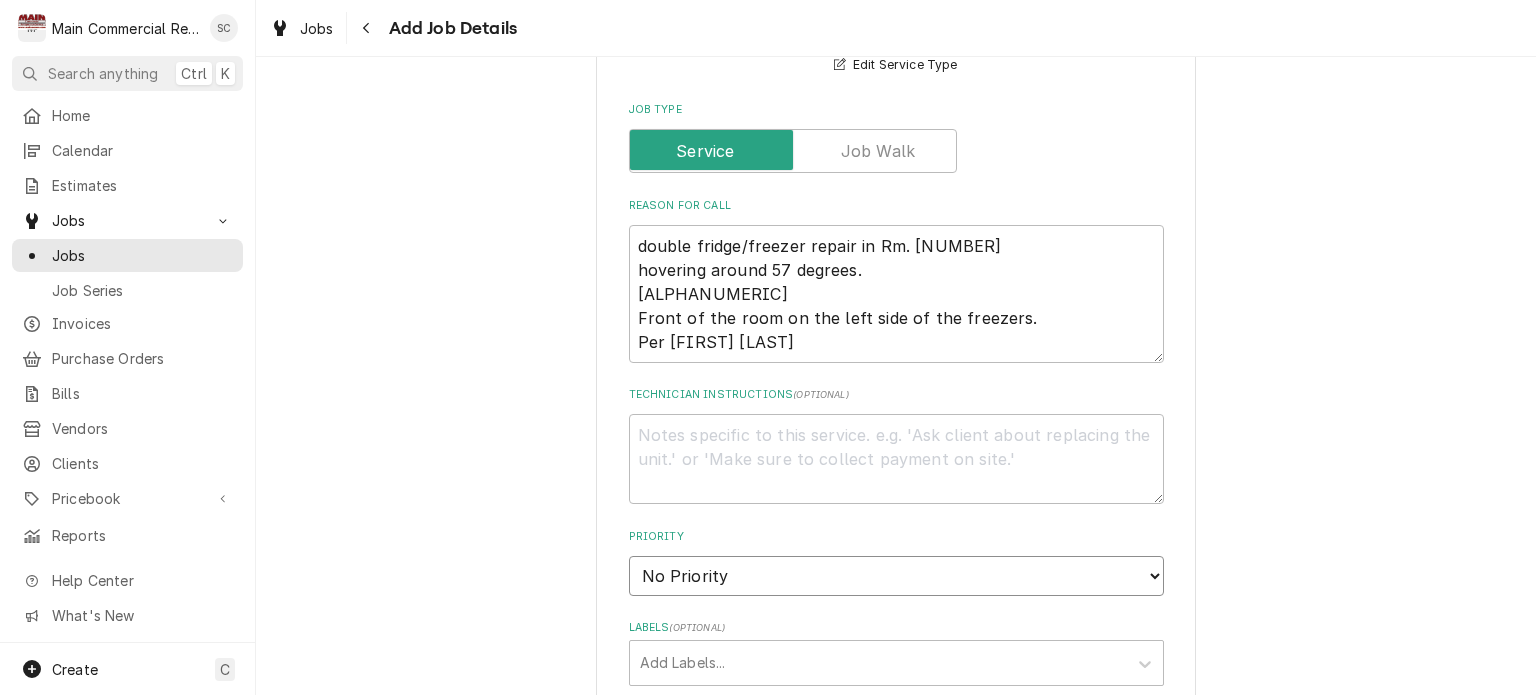select on "2" 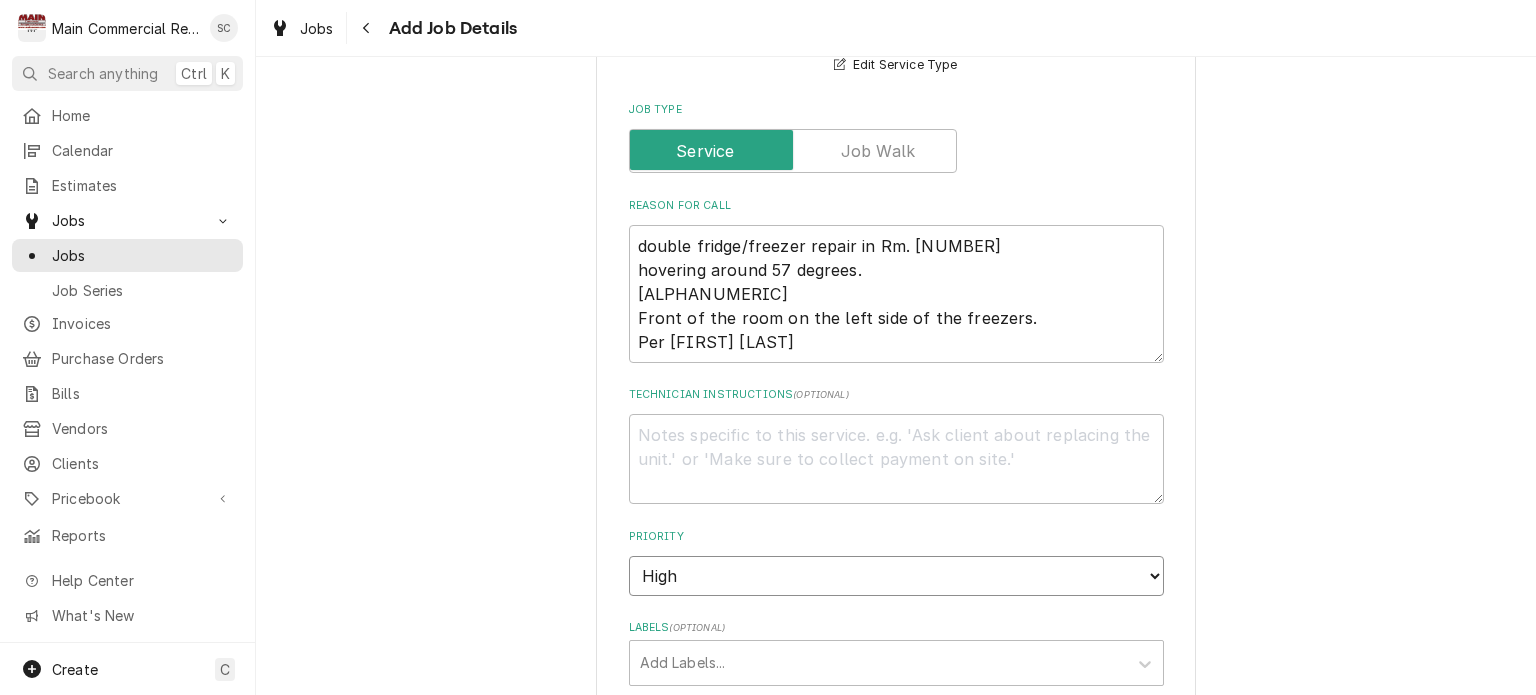 click on "No Priority Urgent High Medium Low" at bounding box center (896, 576) 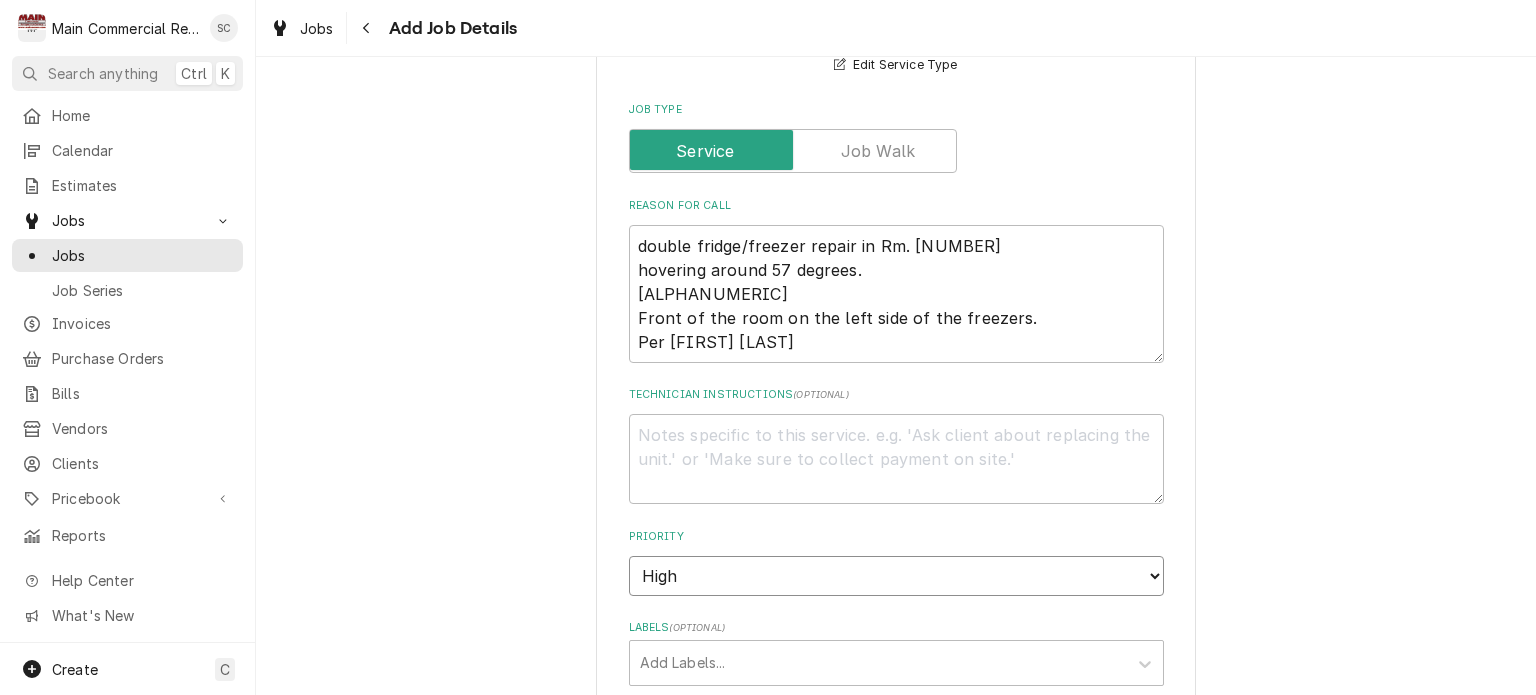 scroll, scrollTop: 1300, scrollLeft: 0, axis: vertical 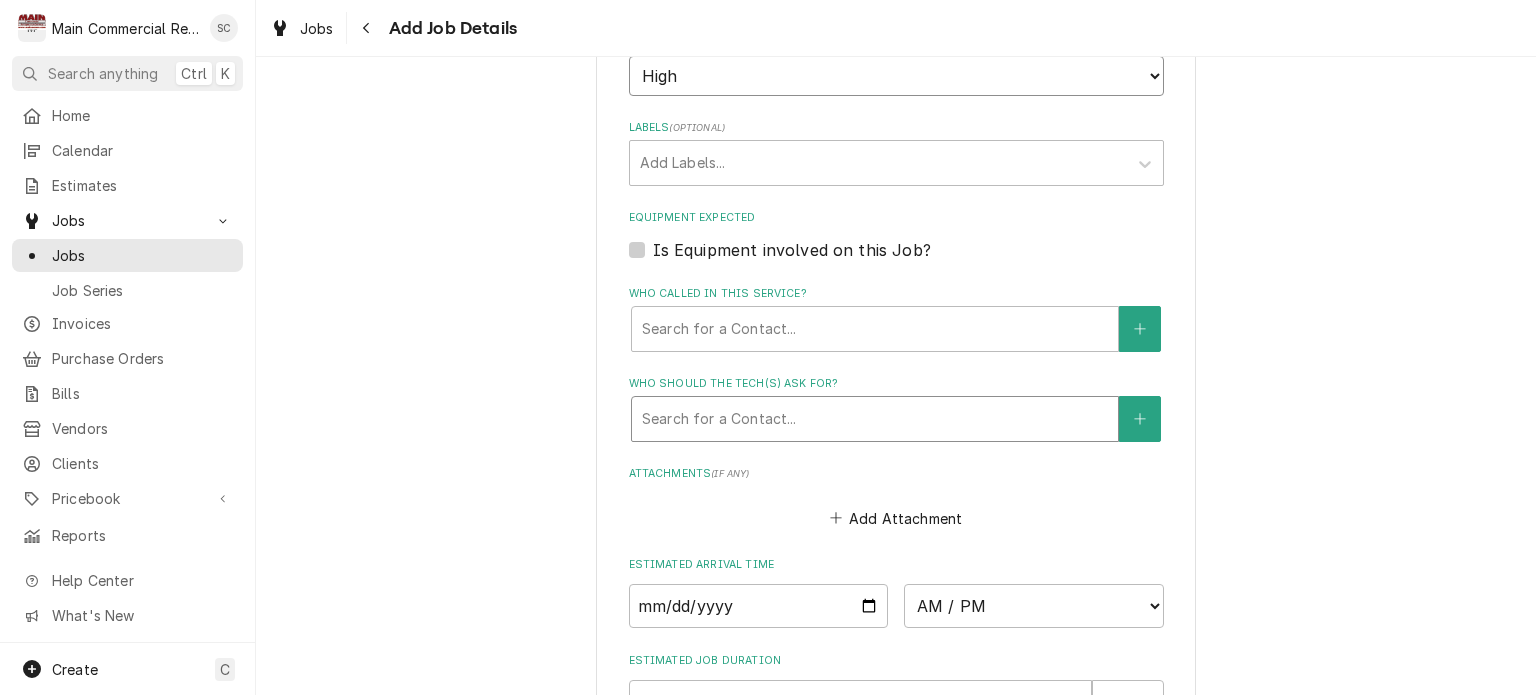 type on "x" 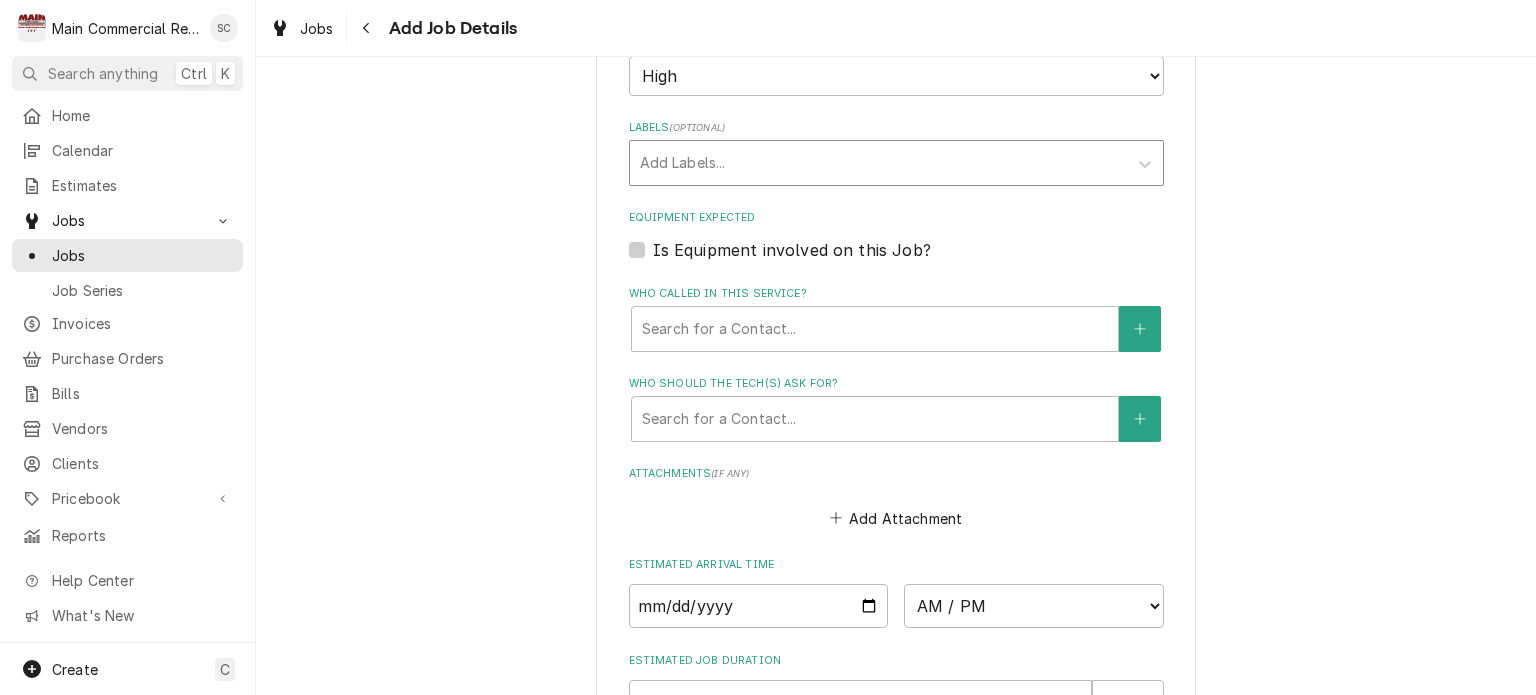 click at bounding box center (878, 163) 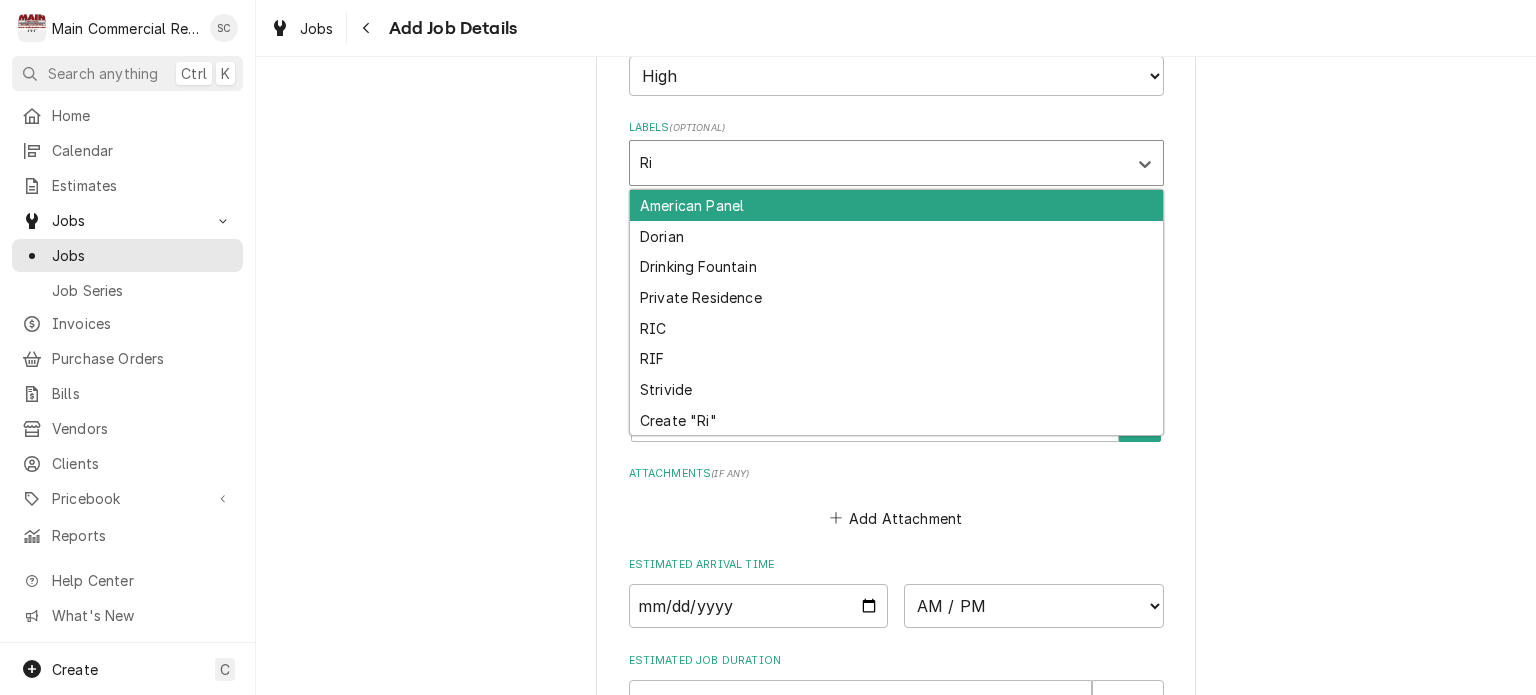 type on "RiC" 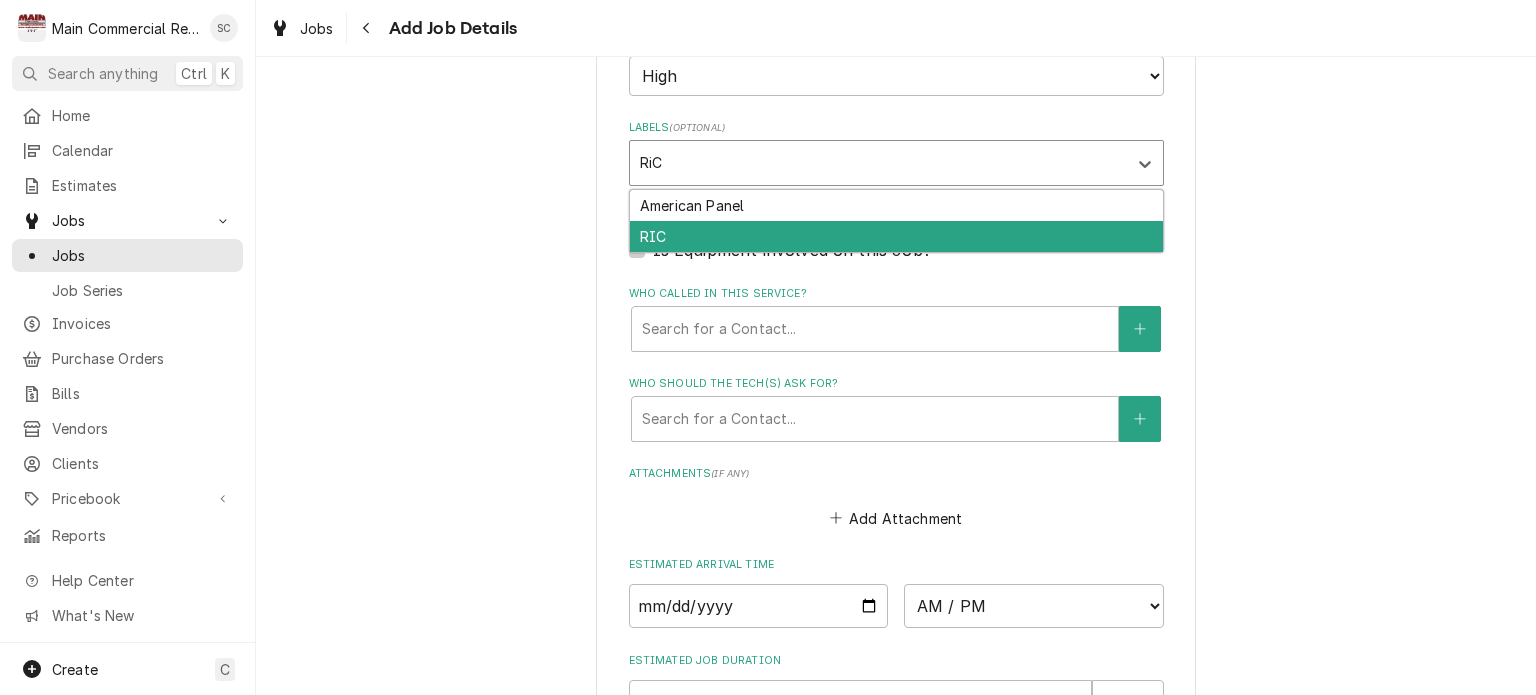 click on "RIC" at bounding box center [896, 236] 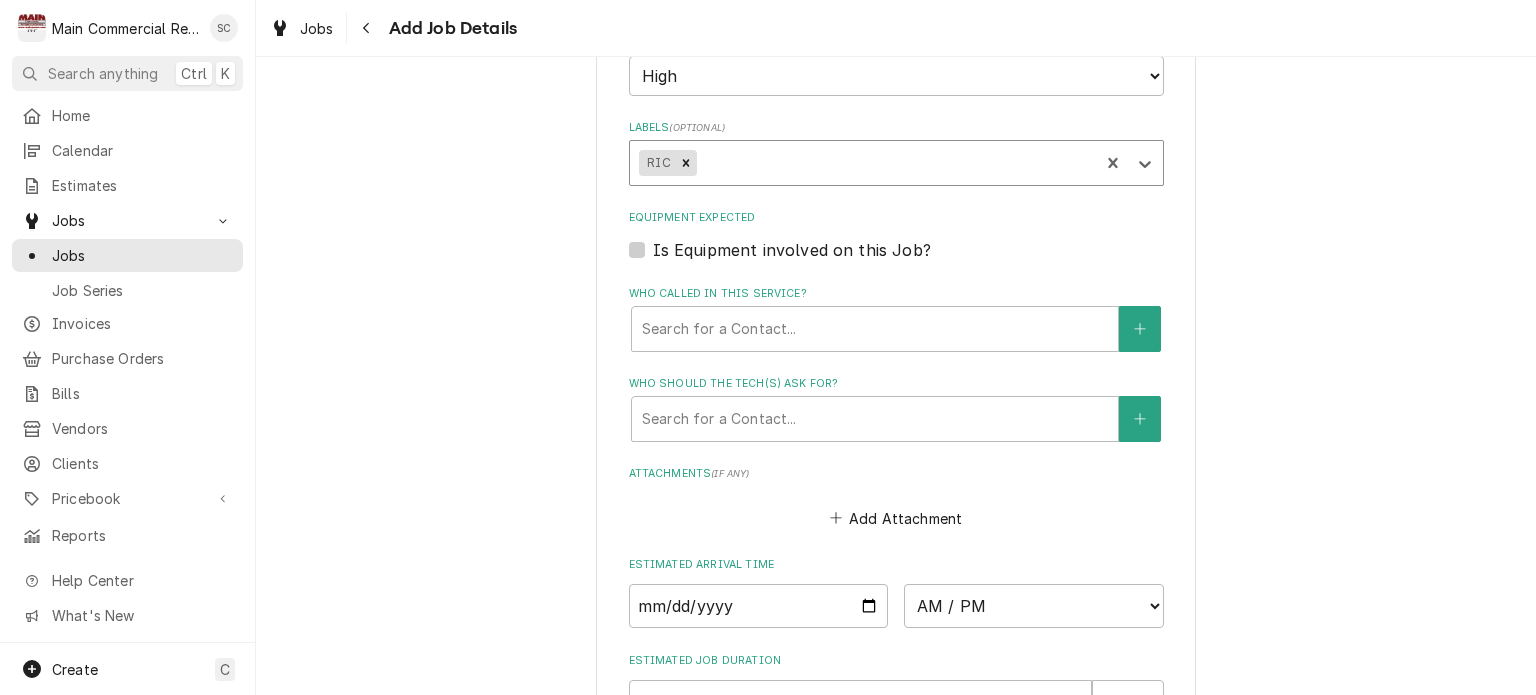 type on "x" 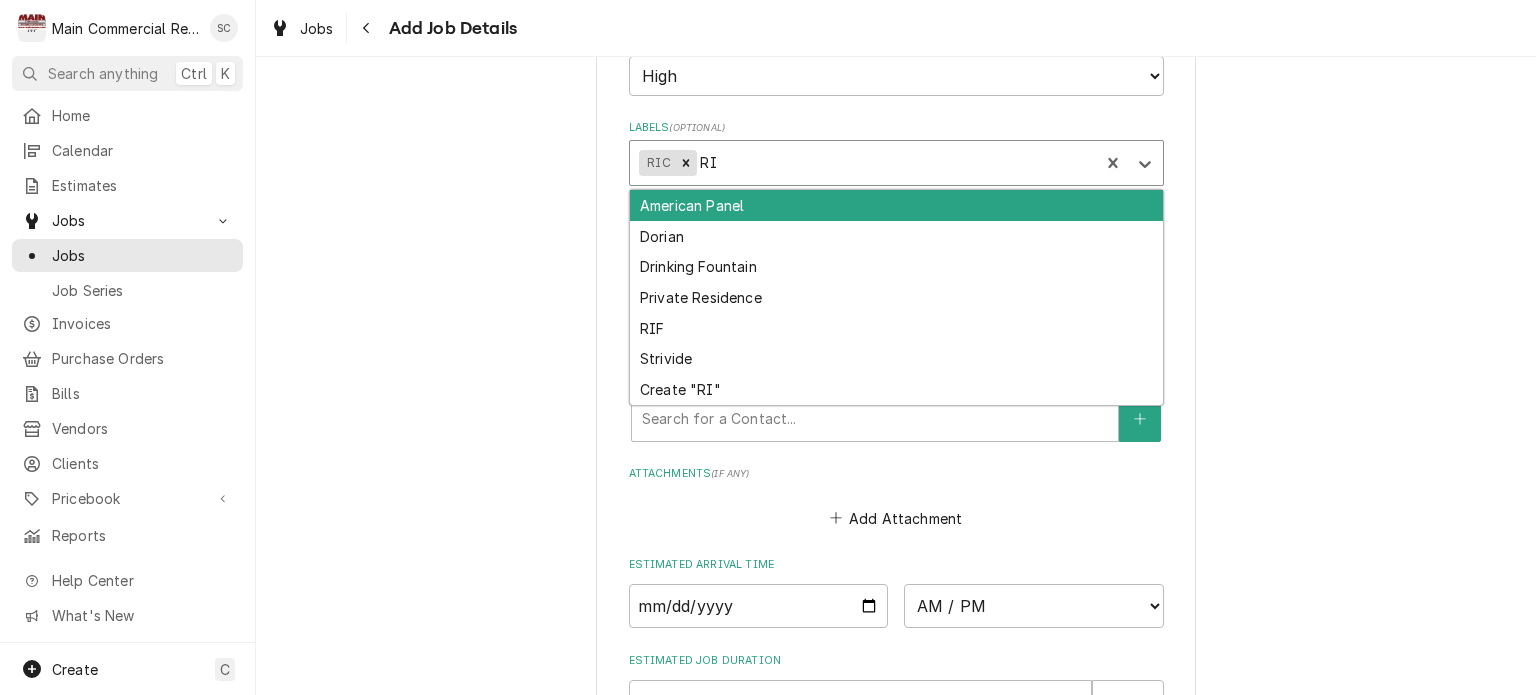 type on "RIF" 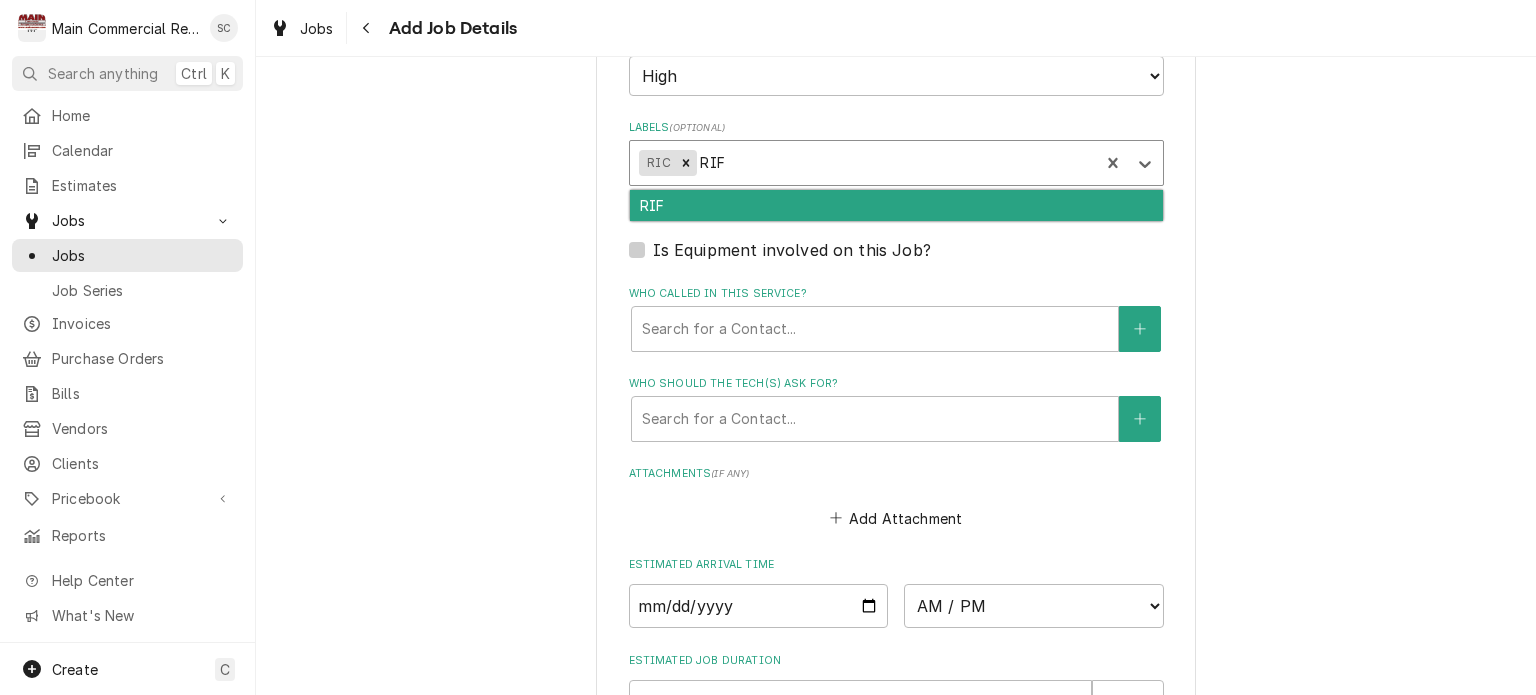 click on "RIF" at bounding box center [896, 205] 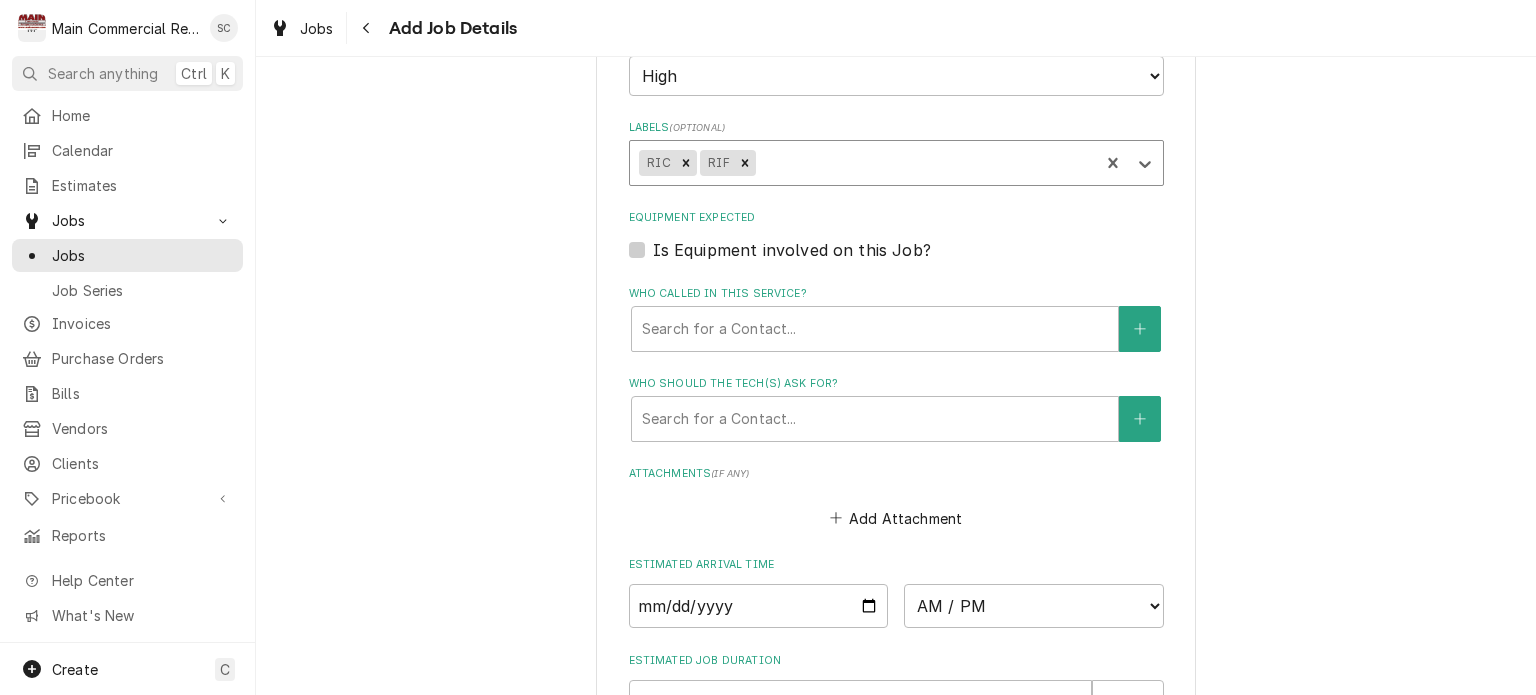 scroll, scrollTop: 1600, scrollLeft: 0, axis: vertical 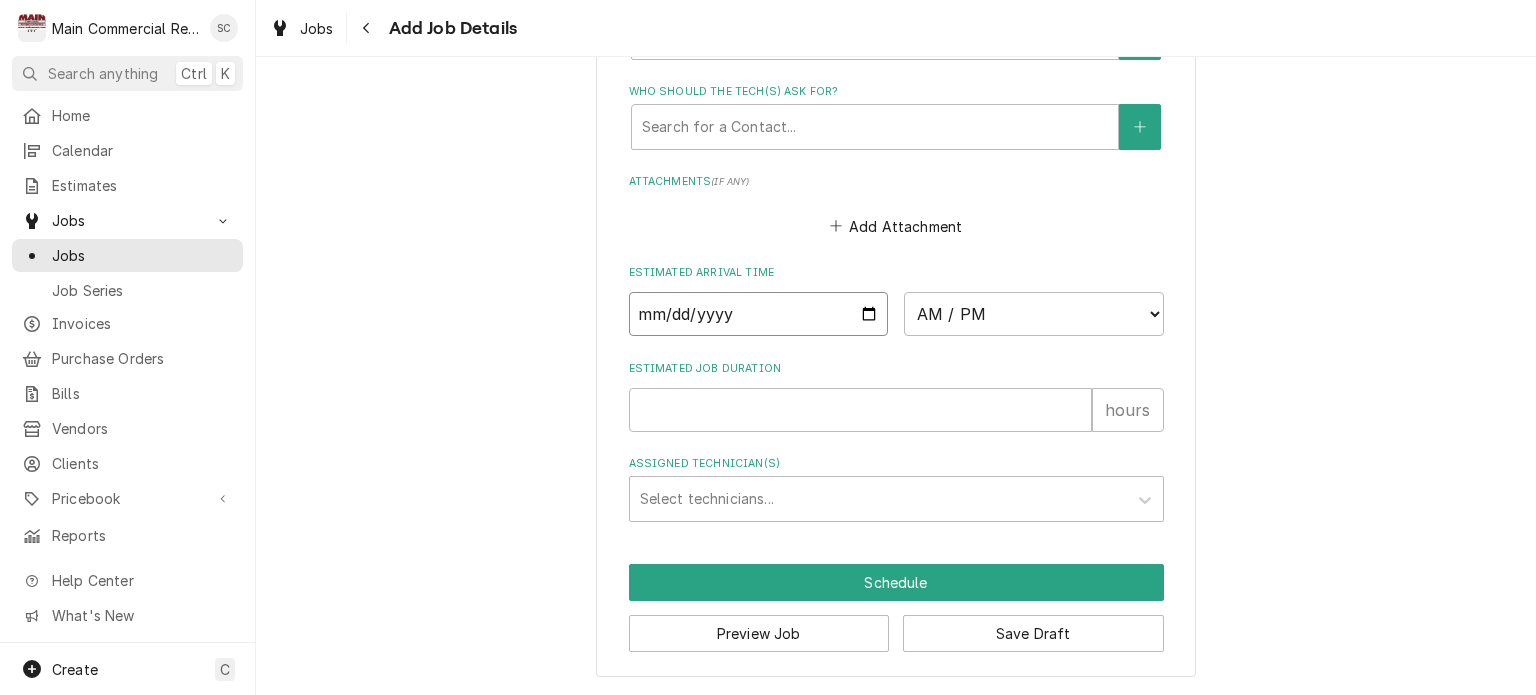 click at bounding box center [759, 314] 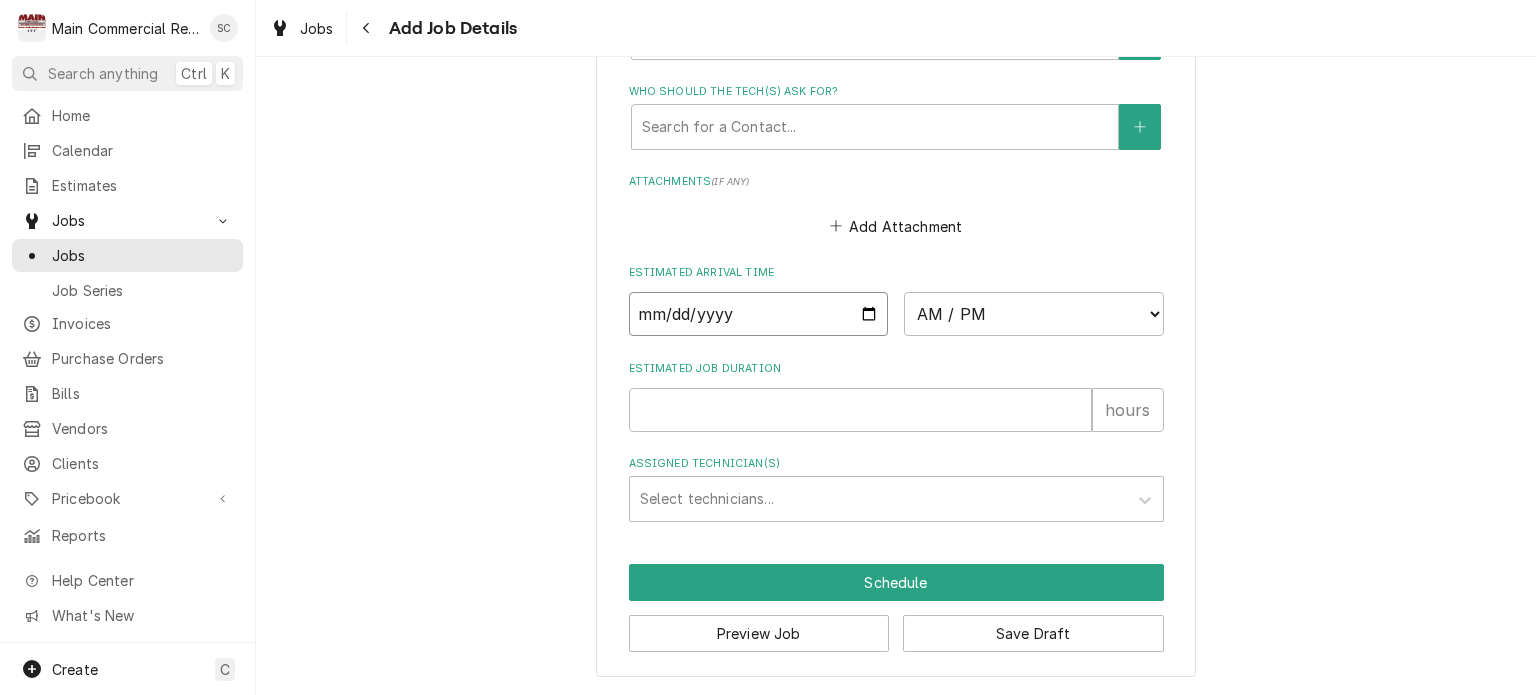 type on "x" 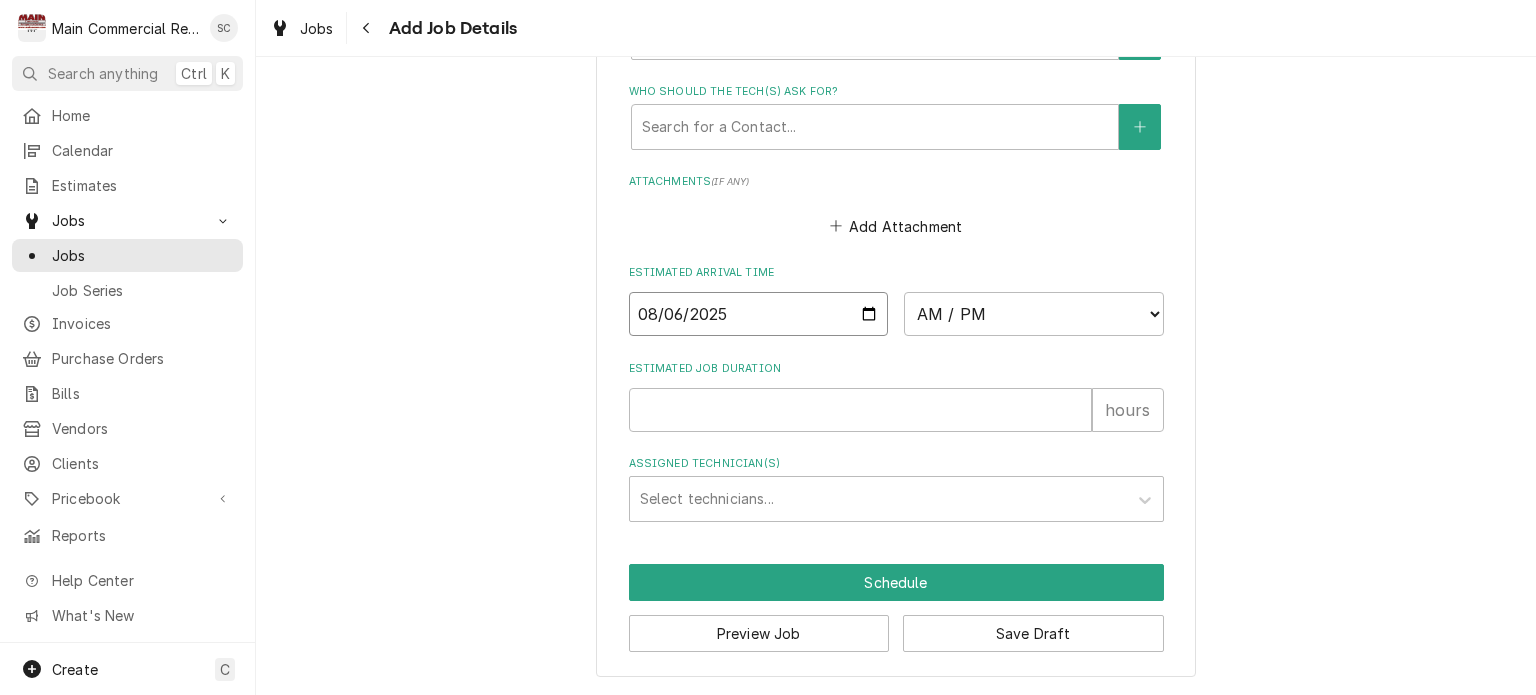 type on "x" 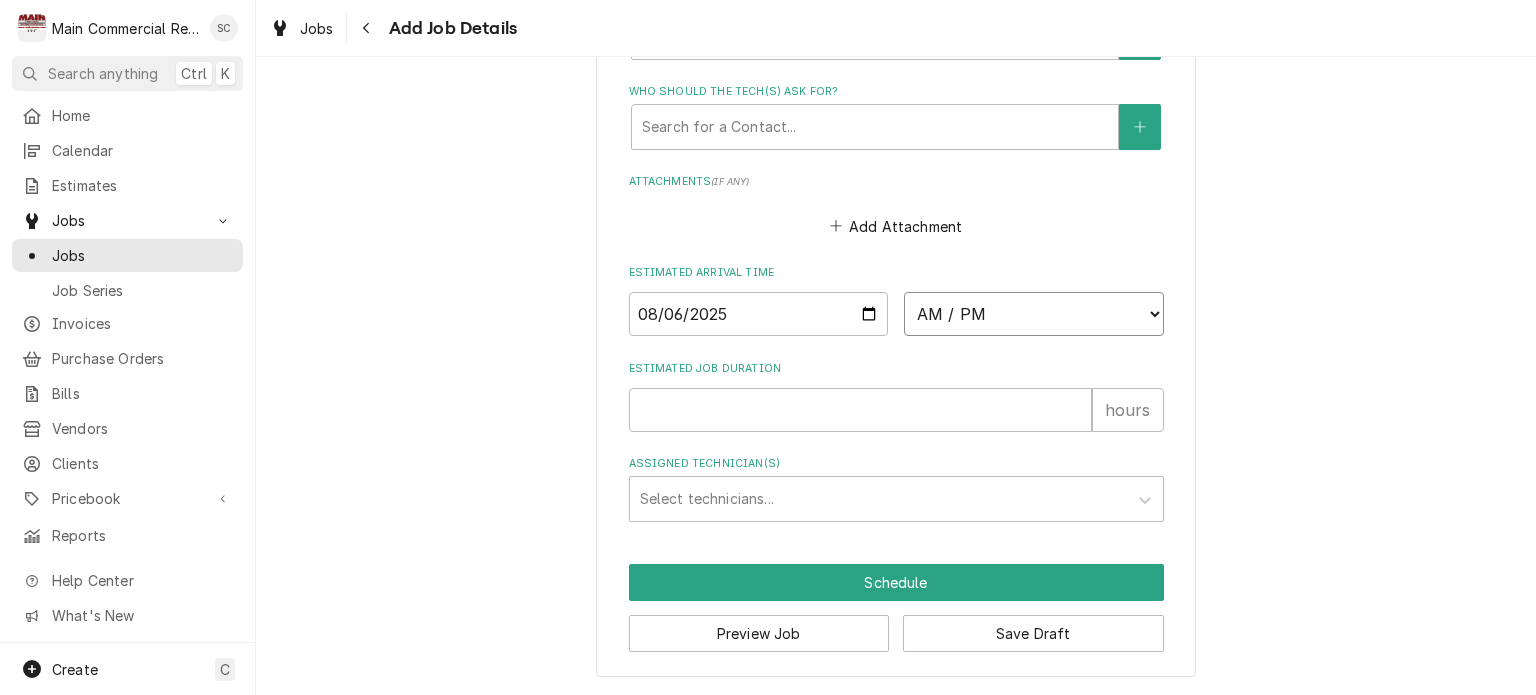 click on "AM / PM 6:00 AM 6:15 AM 6:30 AM 6:45 AM 7:00 AM 7:15 AM 7:30 AM 7:45 AM 8:00 AM 8:15 AM 8:30 AM 8:45 AM 9:00 AM 9:15 AM 9:30 AM 9:45 AM 10:00 AM 10:15 AM 10:30 AM 10:45 AM 11:00 AM 11:15 AM 11:30 AM 11:45 AM 12:00 PM 12:15 PM 12:30 PM 12:45 PM 1:00 PM 1:15 PM 1:30 PM 1:45 PM 2:00 PM 2:15 PM 2:30 PM 2:45 PM 3:00 PM 3:15 PM 3:30 PM 3:45 PM 4:00 PM 4:15 PM 4:30 PM 4:45 PM 5:00 PM 5:15 PM 5:30 PM 5:45 PM 6:00 PM 6:15 PM 6:30 PM 6:45 PM 7:00 PM 7:15 PM 7:30 PM 7:45 PM 8:00 PM 8:15 PM 8:30 PM 8:45 PM 9:00 PM 9:15 PM 9:30 PM 9:45 PM 10:00 PM 10:15 PM 10:30 PM 10:45 PM 11:00 PM 11:15 PM 11:30 PM 11:45 PM 12:00 AM 12:15 AM 12:30 AM 12:45 AM 1:00 AM 1:15 AM 1:30 AM 1:45 AM 2:00 AM 2:15 AM 2:30 AM 2:45 AM 3:00 AM 3:15 AM 3:30 AM 3:45 AM 4:00 AM 4:15 AM 4:30 AM 4:45 AM 5:00 AM 5:15 AM 5:30 AM 5:45 AM" at bounding box center [1034, 314] 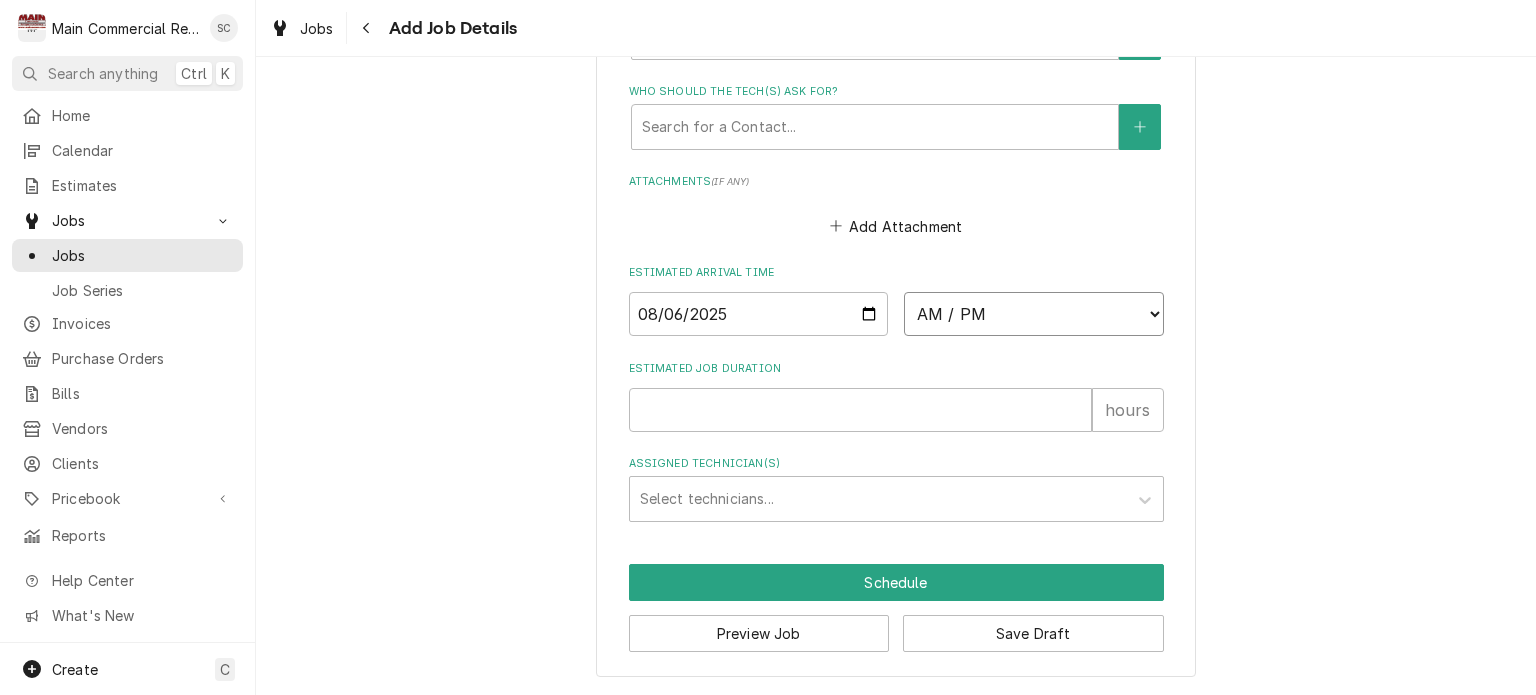 select on "08:00:00" 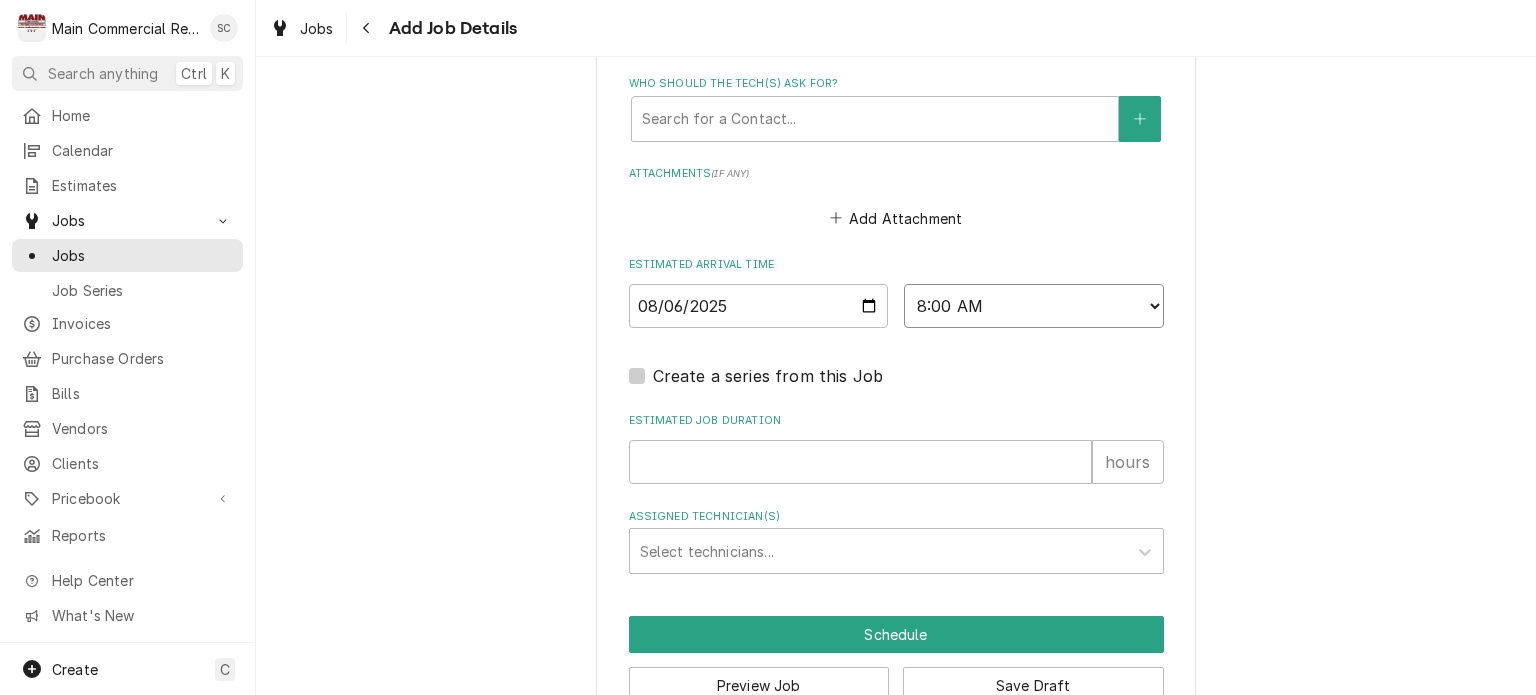 scroll, scrollTop: 1668, scrollLeft: 0, axis: vertical 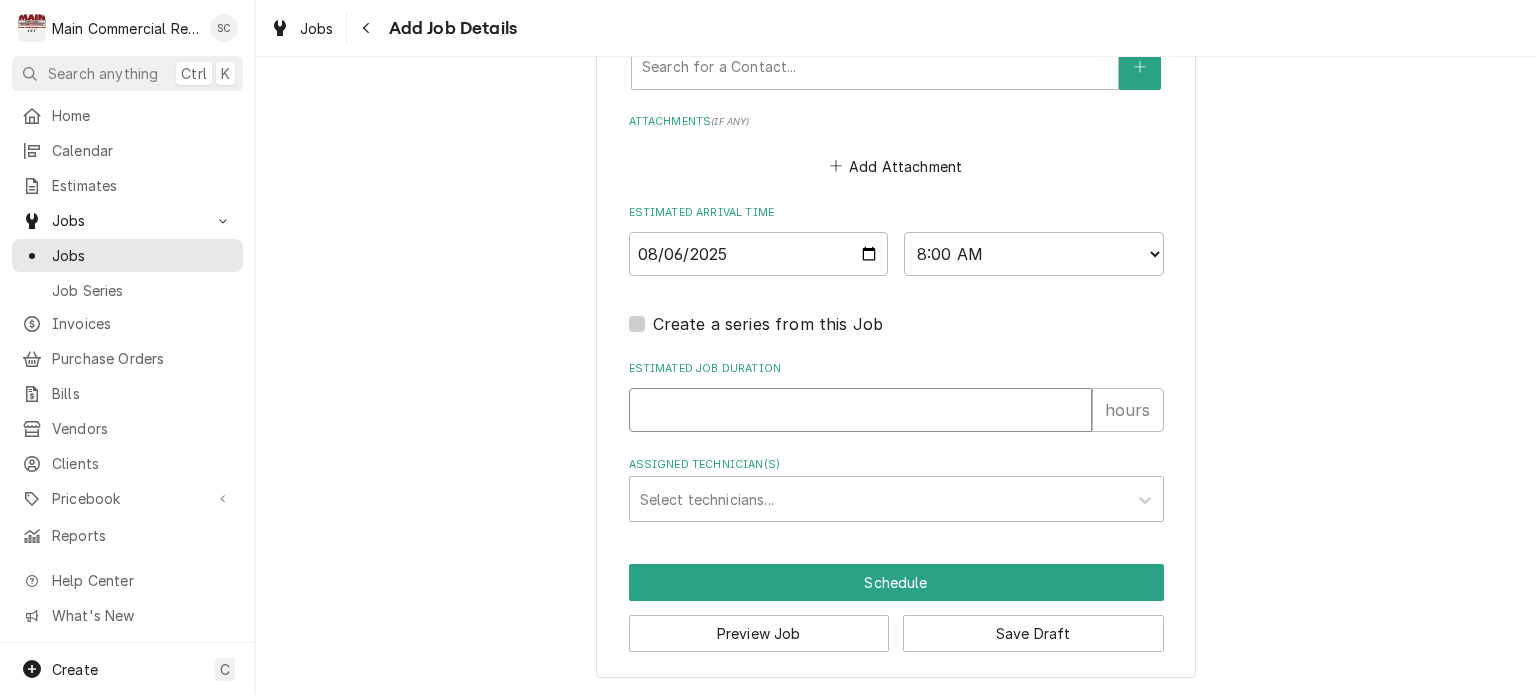 click on "Estimated Job Duration" at bounding box center (860, 410) 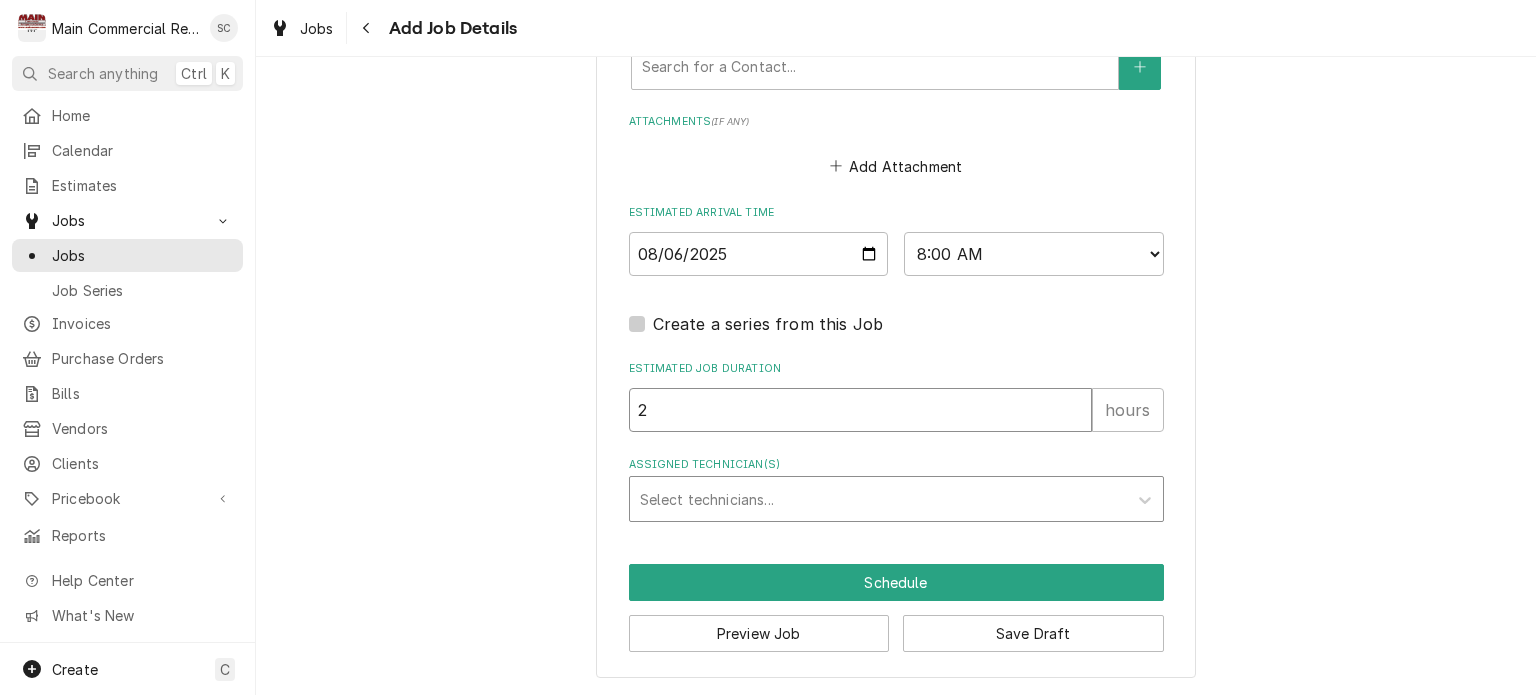 type on "x" 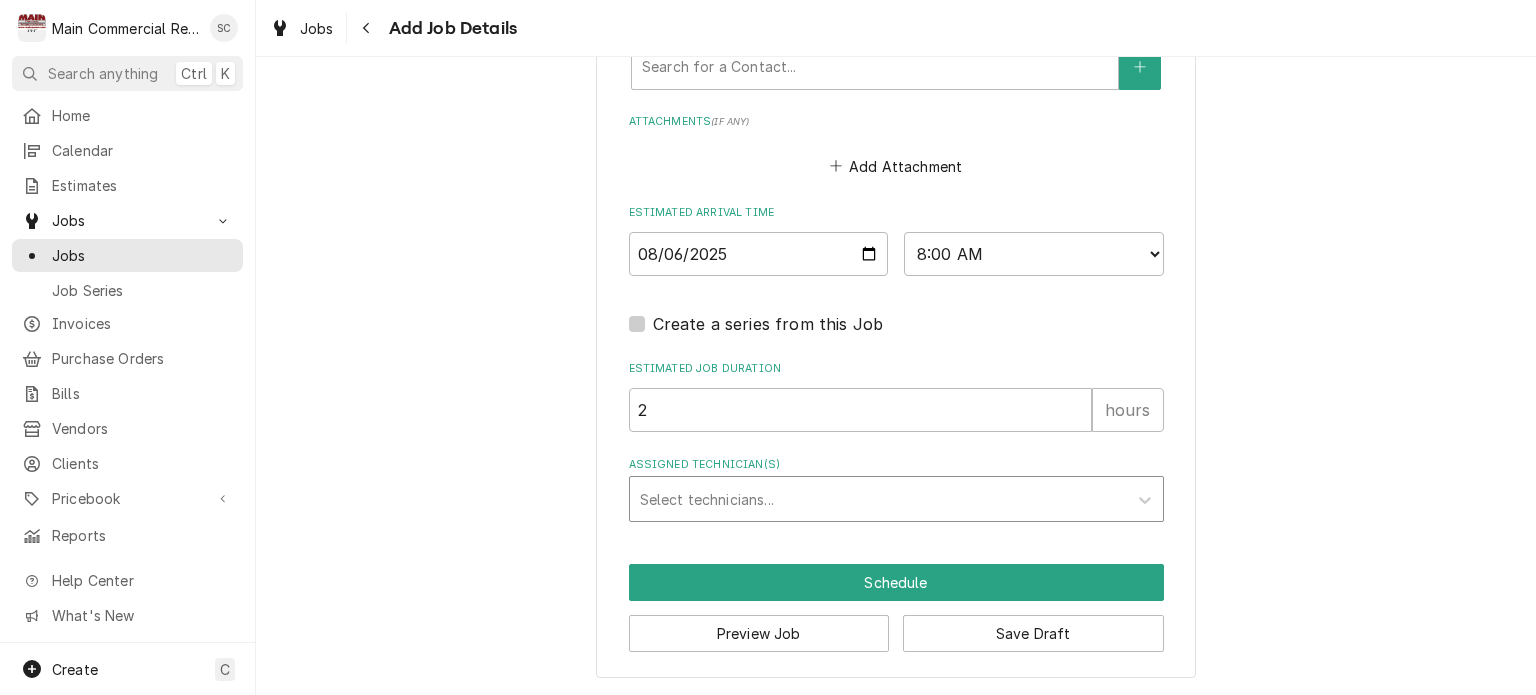 click at bounding box center [878, 499] 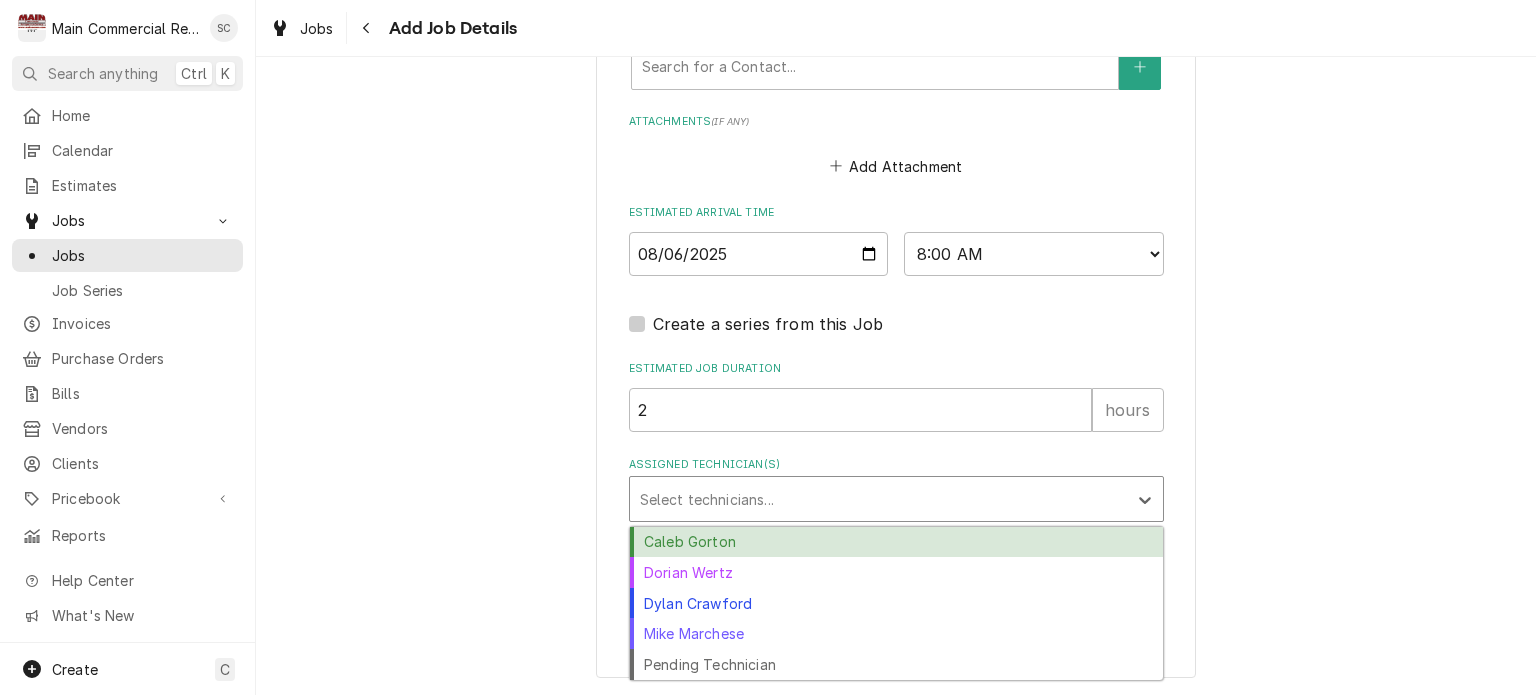 click on "Please provide the following information to create a job: Client Details Client *Hillsborough County Schools - Culinary Maintenance Contract, PMT: Visa/ACH/Check, School, Tax Exempt Edit Client Client Notes All emails for invoices and bids MUST go to: careerteched+culinaryrepairs@hcps.net Service Location Armwood High School / 12000 US 92, Seffner, FL 33584 Edit Service Location Job Details Job Source Direct (Phone/Email/etc.) Service Channel Corrigo Ecotrak Other Date Received 2025-08-05 Service Type ***DIAGNOSIS-SERVICE CALL*** 🛠️ SERVICE TYPE Edit Service Type Job Type Reason For Call double fridge/freezer repair in Rm. 157
hovering around 57 degrees.
178A49FHC
Front of the room on the left side of the set of freezers.
Per Ted Newfield Technician Instructions  ( optional ) Priority No Priority Urgent High Medium Low Labels  ( optional ) RIC RIF Equipment Expected Is Equipment involved on this Job? Who called in this service? Search for a Contact... Who should the tech(s) ask for? Attachments  ( ) 2" at bounding box center (896, -440) 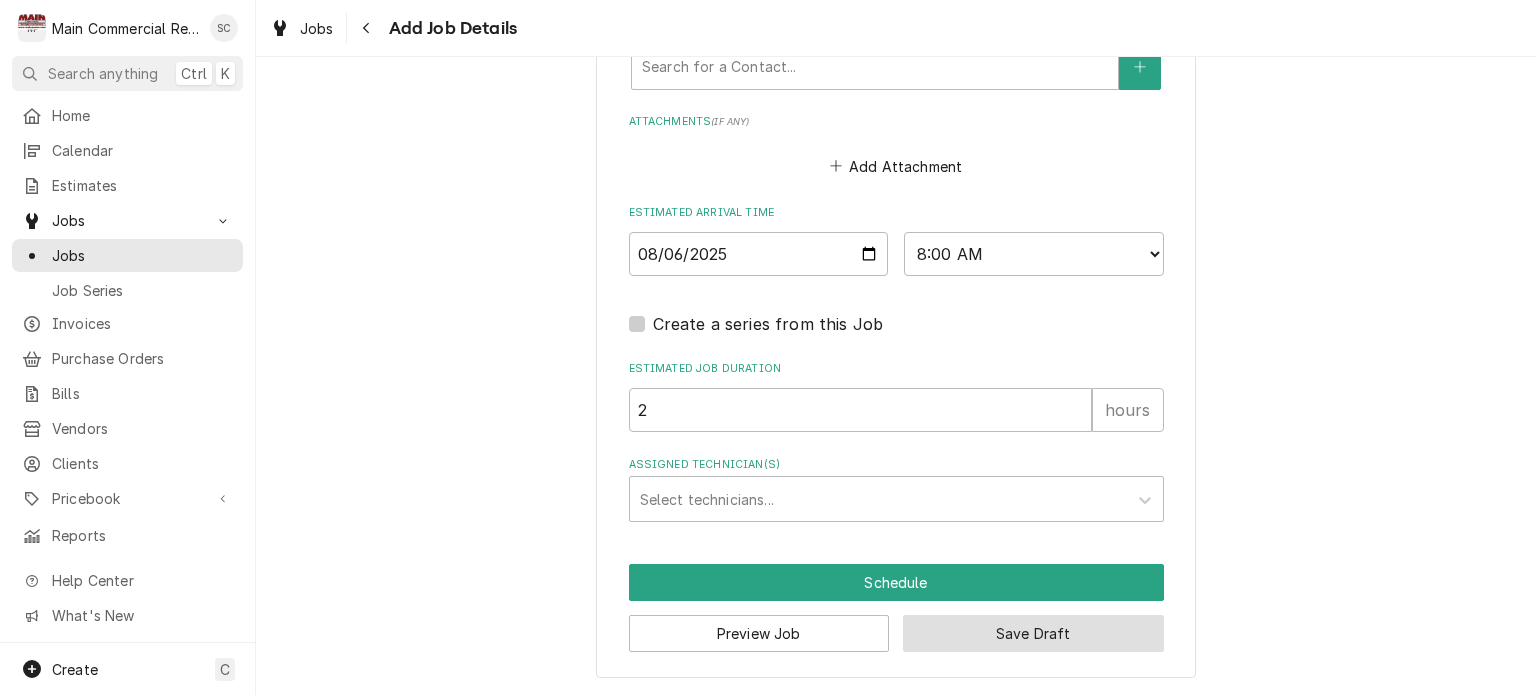 click on "Save Draft" at bounding box center (1033, 633) 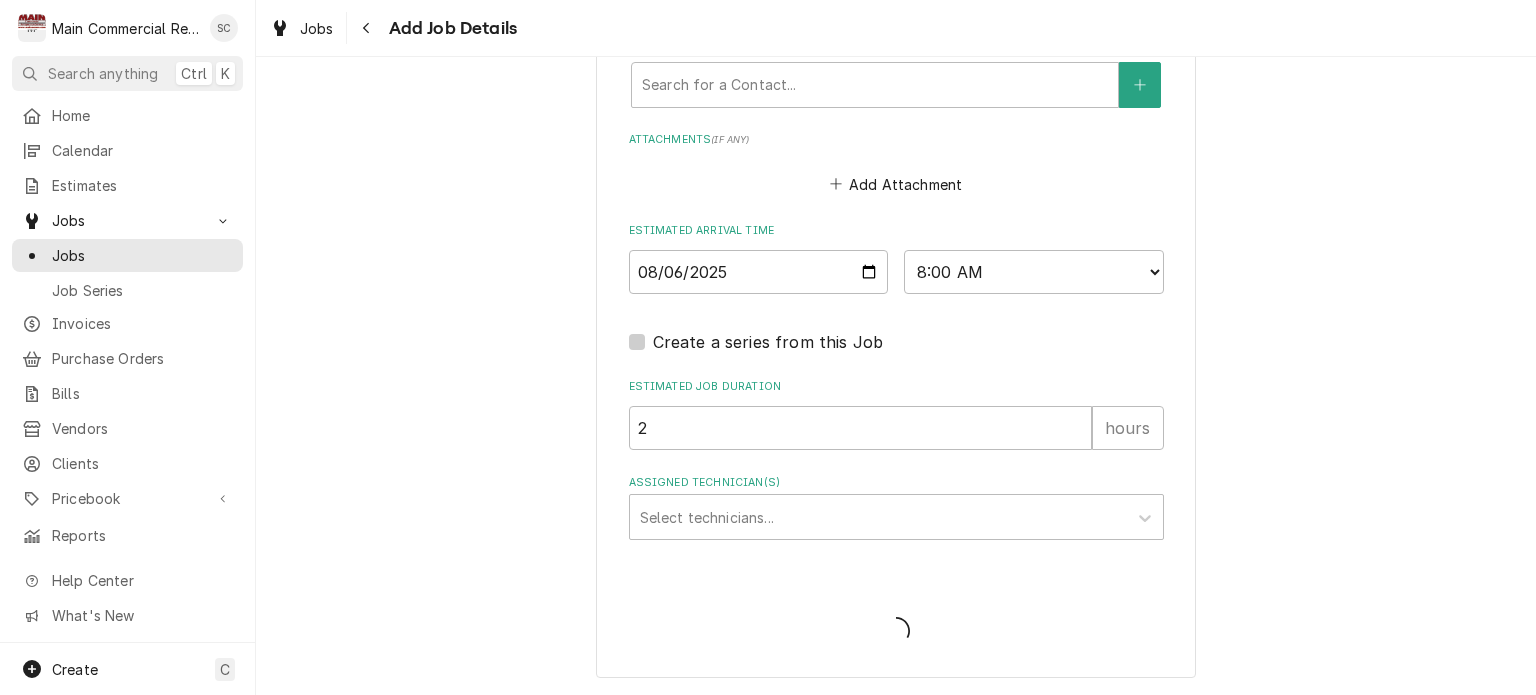 type on "x" 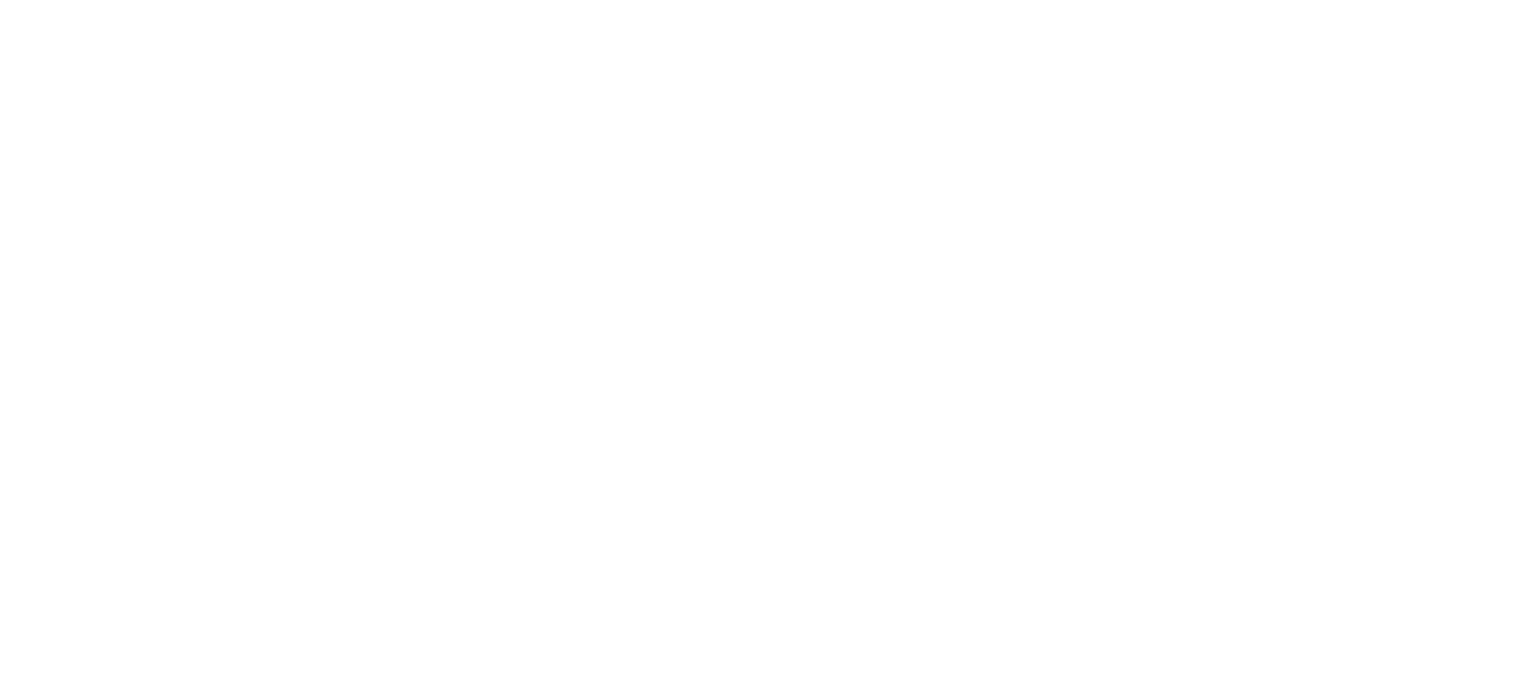 scroll, scrollTop: 0, scrollLeft: 0, axis: both 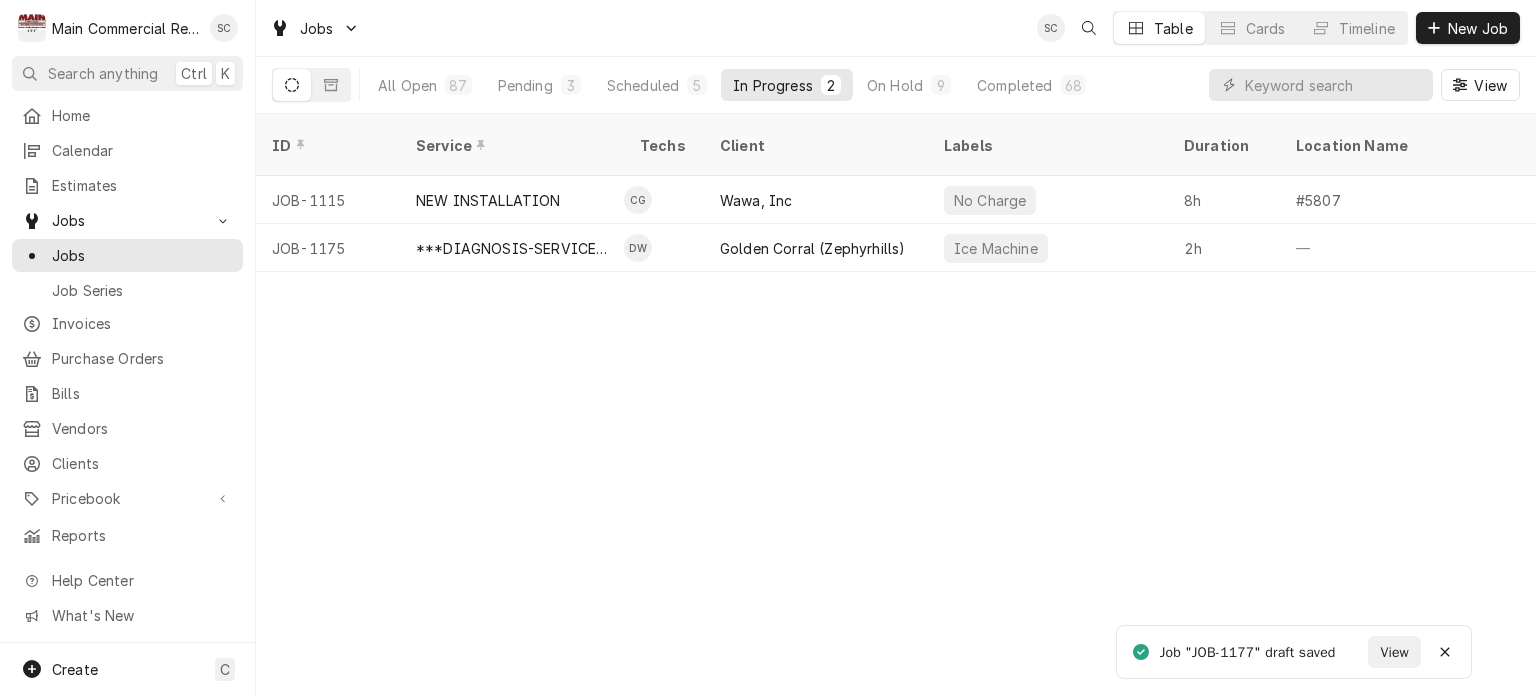 drag, startPoint x: 902, startPoint y: 431, endPoint x: 912, endPoint y: 432, distance: 10.049875 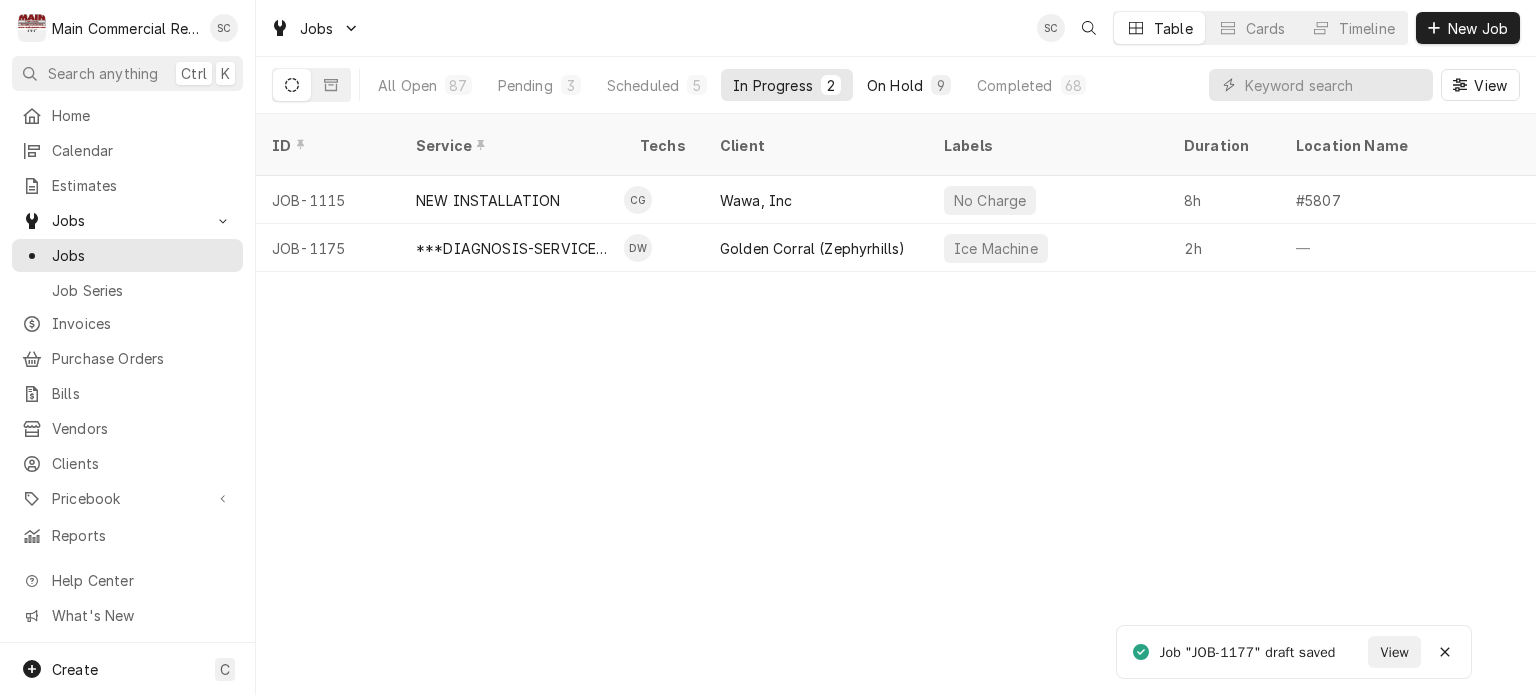 click on "On Hold" at bounding box center [895, 85] 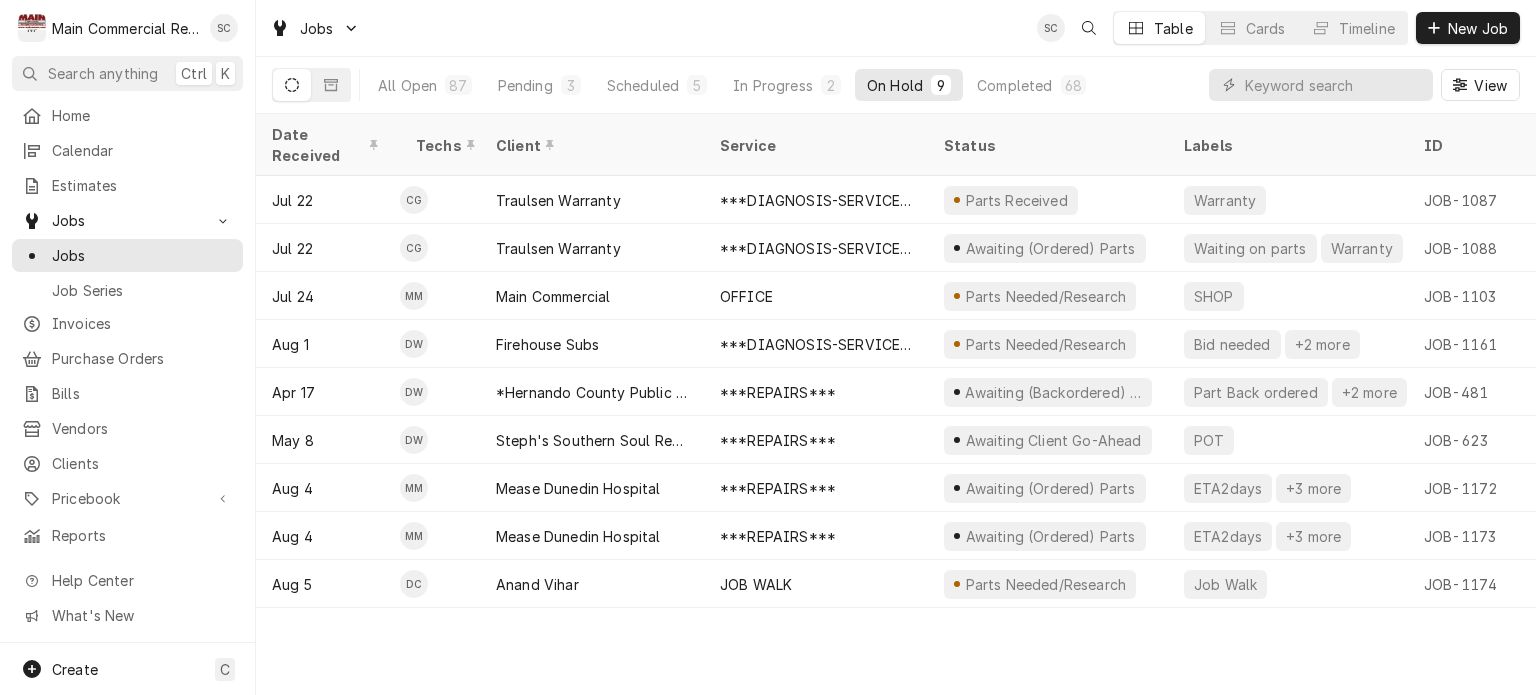 click on "Date Received Techs Client Service Status Labels ID Duration Location Name Job Type Priority Location Address Scheduled For On Hold Last Modified Jul 22   CG Traulsen Warranty ***DIAGNOSIS-SERVICE CALL*** Parts Received Warranty JOB-1087 1h Traulsen Warranty- Ruby Tuesday Service High 10509 Gibsonton Dr, Riverview, FL 33569 Jul 23   • 9:00 AM Jul 29   Jul 29   Jul 22   CG Traulsen Warranty ***DIAGNOSIS-SERVICE CALL*** Awaiting (Ordered) Parts Waiting on parts Warranty JOB-1088 1h Traulsen Warranty- Ruby Tuesday Service High 10509 Gibsonton Dr, Riverview, FL 33569 Jul 23   • 8:00 AM Jul 23   Aug 4   Jul 24   MM Main Commercial OFFICE Parts Needed/Research SHOP JOB-1103 2h Main Commercial - Shop/Office Service High 16705 Scheer Blvd, Hudson, FL 34667 Aug 4   • 2:00 PM Aug 4   Aug 4   Aug 1   DW Firehouse Subs ***DIAGNOSIS-SERVICE CALL*** Parts Needed/Research Bid needed +2 more JOB-1161 2h — Service Urgent 3434 Eastlake Rd., Palm Harbor, FL 34685 Aug 1   • 4:00 PM Aug 4   Aug 4   Apr 17   DW +2 more" at bounding box center [896, 404] 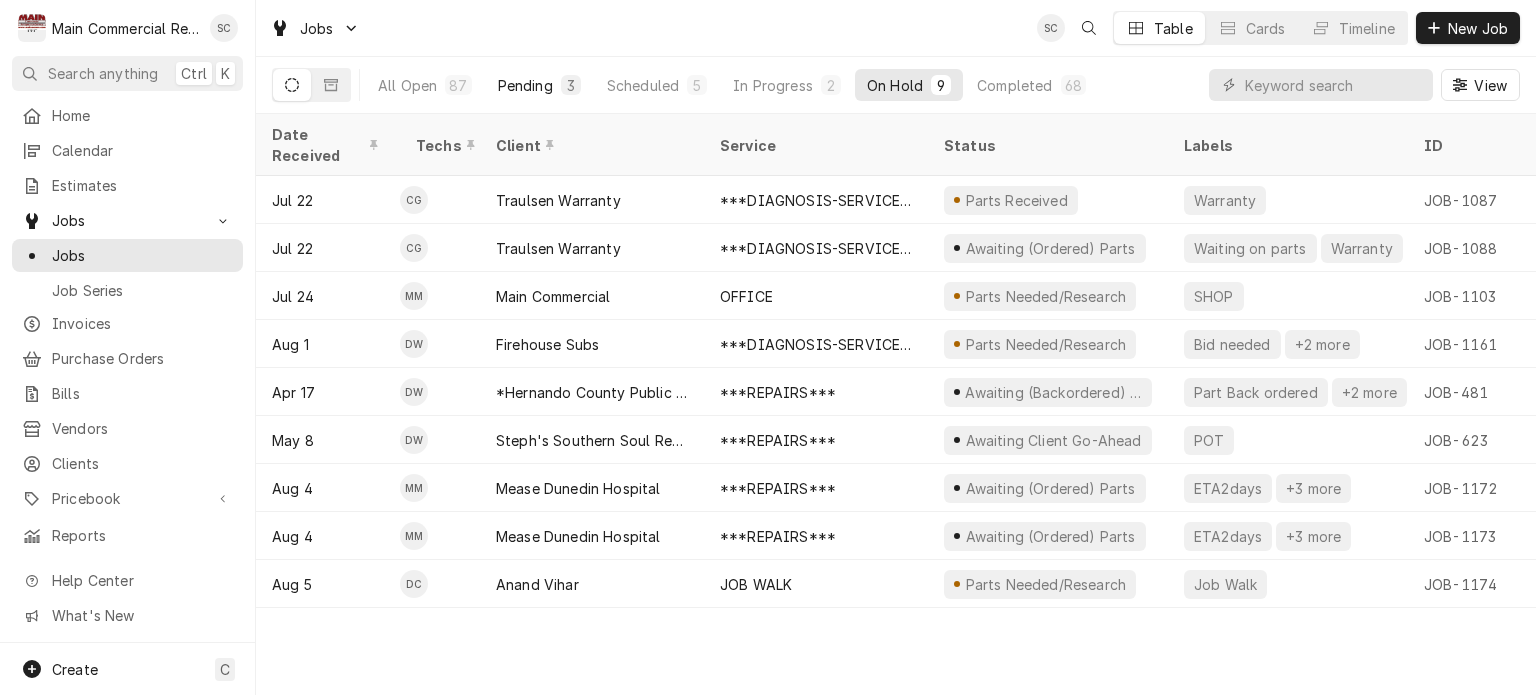 click on "Pending 3" at bounding box center (539, 85) 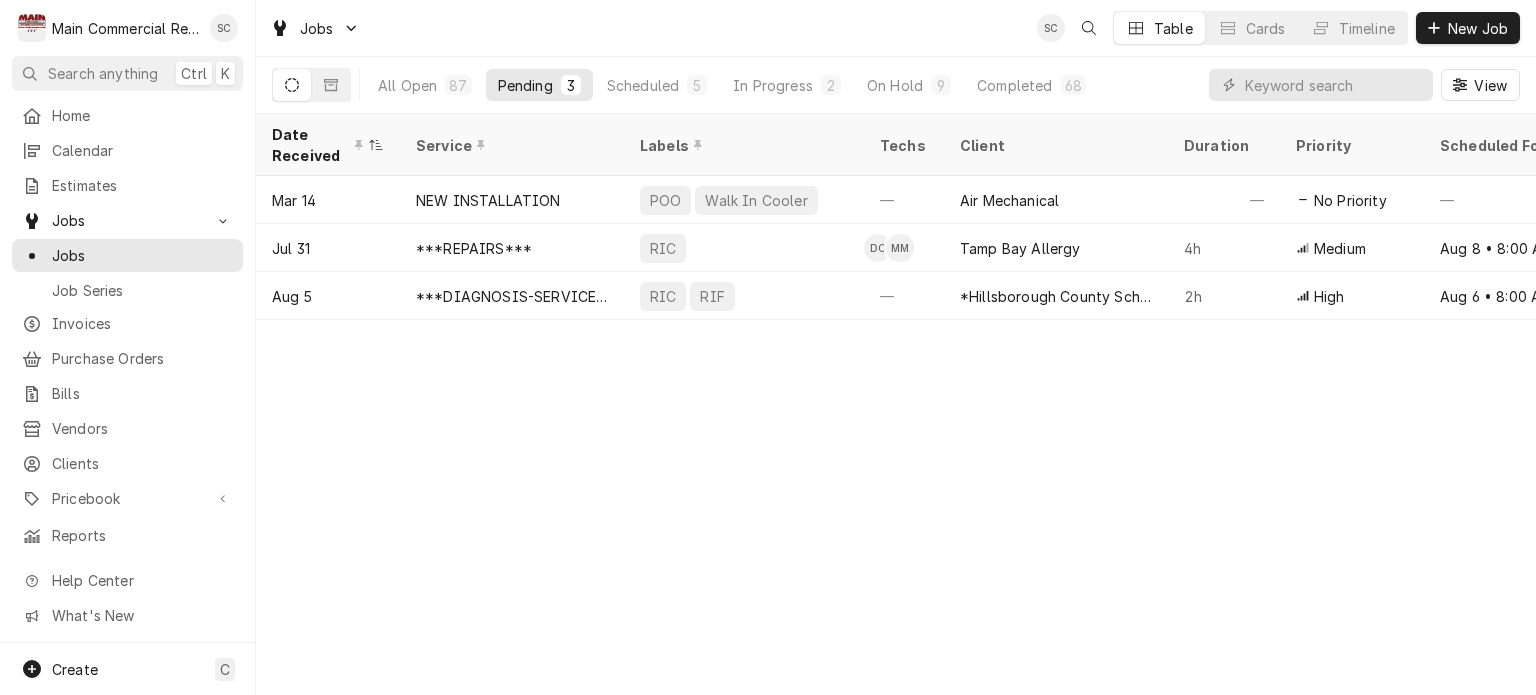 click on "Date Received Service Labels Techs Client Duration Priority Scheduled For Location Name Location Address Last Modified Job Type Status Mar 14   NEW INSTALLATION POO Walk In Cooler — Air Mechanical — No Priority — TGH Brooksville/Springhill 10461 Quality Dr, Spring Hill, FL 34609 Apr 29   Service Draft Jul 31   ***REPAIRS*** RIC DC MM Tamp Bay Allergy 4h Medium Aug 8   • 8:00 AM Tampa Bay Allergy-Dr. Weiss 3251 McMullen Booth Rd, Clearwater, FL 33761 Jul 31   Service Draft Aug 5   ***DIAGNOSIS-SERVICE CALL*** RIC RIF — *Hillsborough County Schools - Culinary 2h High Aug 6   • 8:00 AM Armwood High School 12000 US 92, Seffner, FL 33584 Aug 5   Service Draft Date — Time — Duration — Labels No labels Reason For Call Not mentioned" at bounding box center (896, 404) 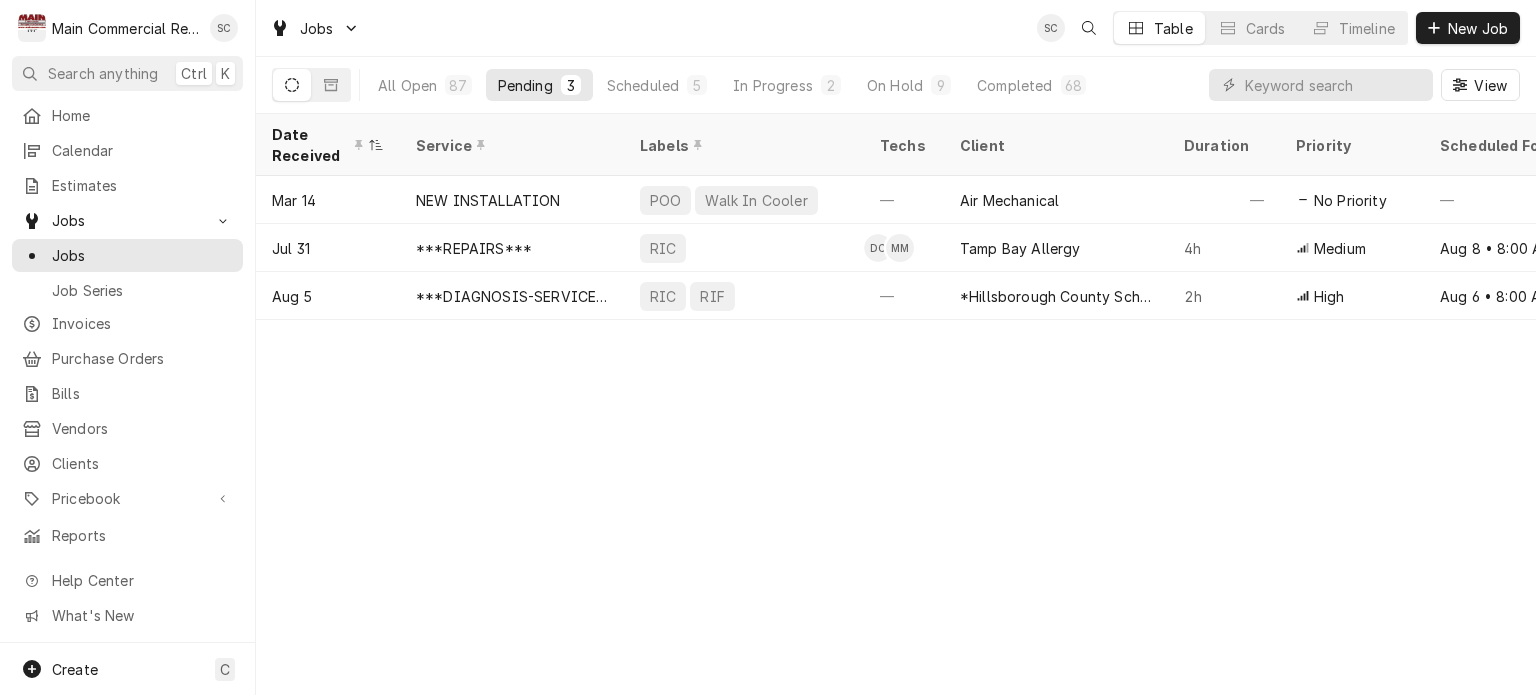 click on "Date Received Service Labels Techs Client Duration Priority Scheduled For Location Name Location Address Last Modified Job Type Status Mar 14   NEW INSTALLATION POO Walk In Cooler — Air Mechanical — No Priority — TGH Brooksville/Springhill 10461 Quality Dr, Spring Hill, FL 34609 Apr 29   Service Draft Jul 31   ***REPAIRS*** RIC DC MM Tamp Bay Allergy 4h Medium Aug 8   • 8:00 AM Tampa Bay Allergy-Dr. Weiss 3251 McMullen Booth Rd, Clearwater, FL 33761 Jul 31   Service Draft Aug 5   ***DIAGNOSIS-SERVICE CALL*** RIC RIF — *Hillsborough County Schools - Culinary 2h High Aug 6   • 8:00 AM Armwood High School 12000 US 92, Seffner, FL 33584 Aug 5   Service Draft Date — Time — Duration — Labels No labels Reason For Call Not mentioned" at bounding box center (896, 404) 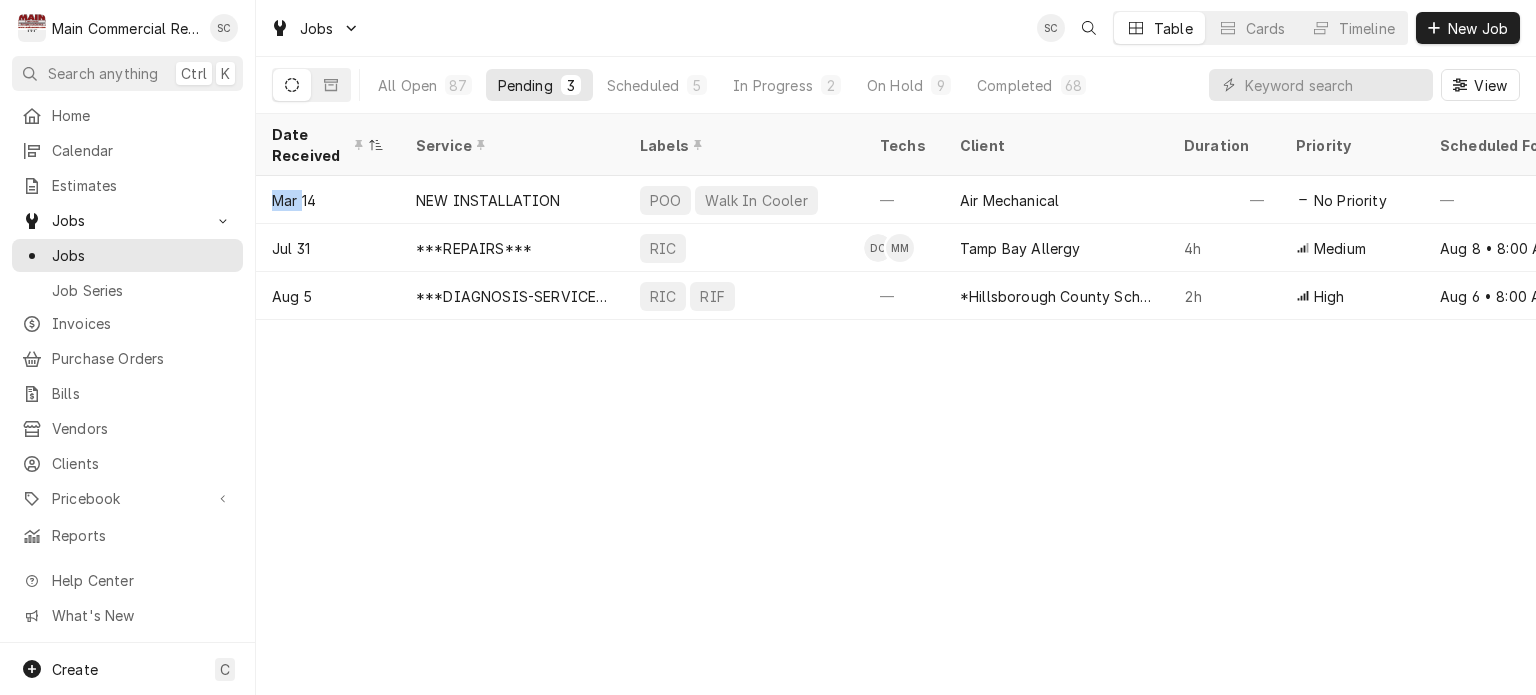 click on "Date Received Service Labels Techs Client Duration Priority Scheduled For Location Name Location Address Last Modified Job Type Status Mar 14   NEW INSTALLATION POO Walk In Cooler — Air Mechanical — No Priority — TGH Brooksville/Springhill 10461 Quality Dr, Spring Hill, FL 34609 Apr 29   Service Draft Jul 31   ***REPAIRS*** RIC DC MM Tamp Bay Allergy 4h Medium Aug 8   • 8:00 AM Tampa Bay Allergy-Dr. Weiss 3251 McMullen Booth Rd, Clearwater, FL 33761 Jul 31   Service Draft Aug 5   ***DIAGNOSIS-SERVICE CALL*** RIC RIF — *Hillsborough County Schools - Culinary 2h High Aug 6   • 8:00 AM Armwood High School 12000 US 92, Seffner, FL 33584 Aug 5   Service Draft Date — Time — Duration — Labels No labels Reason For Call Not mentioned" at bounding box center (896, 404) 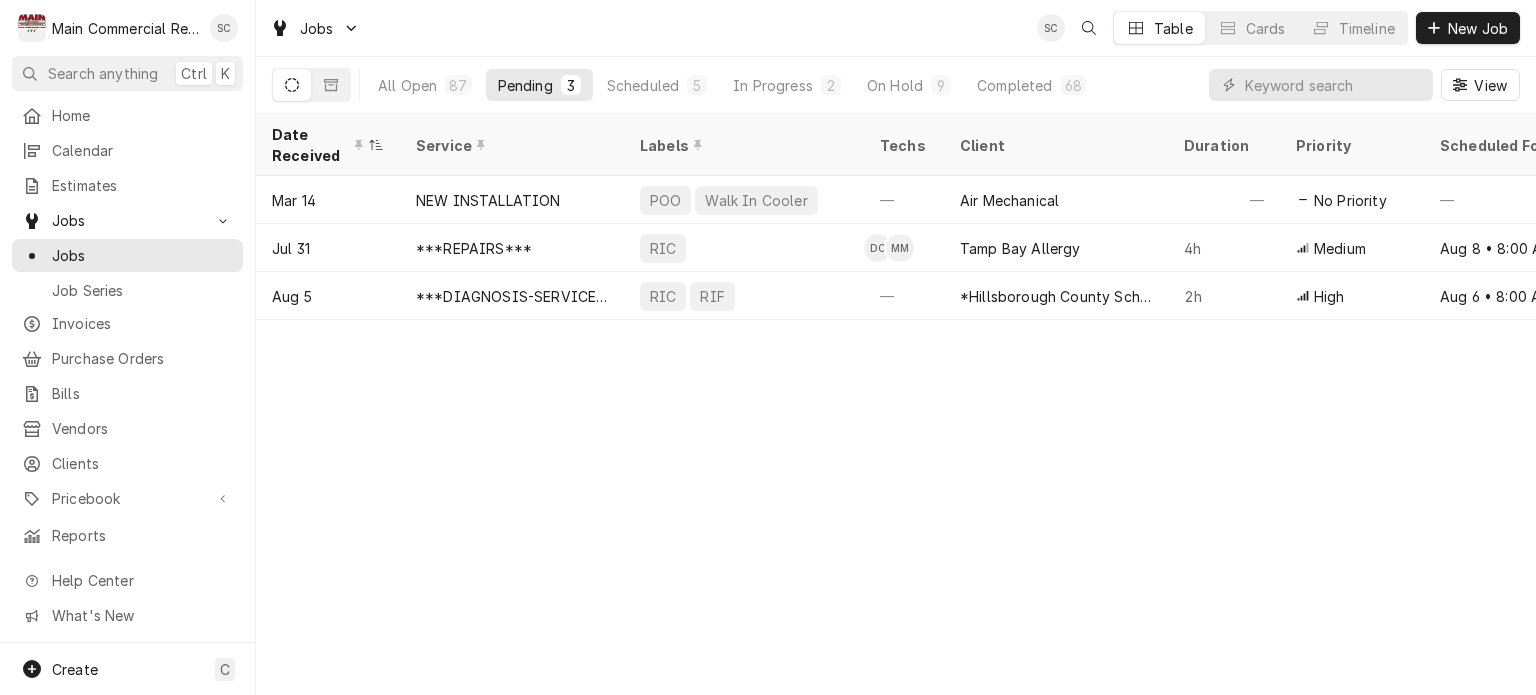 click on "Date Received Service Labels Techs Client Duration Priority Scheduled For Location Name Location Address Last Modified Job Type Status Mar 14   NEW INSTALLATION POO Walk In Cooler — Air Mechanical — No Priority — TGH Brooksville/Springhill 10461 Quality Dr, Spring Hill, FL 34609 Apr 29   Service Draft Jul 31   ***REPAIRS*** RIC DC MM Tamp Bay Allergy 4h Medium Aug 8   • 8:00 AM Tampa Bay Allergy-Dr. Weiss 3251 McMullen Booth Rd, Clearwater, FL 33761 Jul 31   Service Draft Aug 5   ***DIAGNOSIS-SERVICE CALL*** RIC RIF — *Hillsborough County Schools - Culinary 2h High Aug 6   • 8:00 AM Armwood High School 12000 US 92, Seffner, FL 33584 Aug 5   Service Draft Date — Time — Duration — Labels No labels Reason For Call Not mentioned" at bounding box center (896, 404) 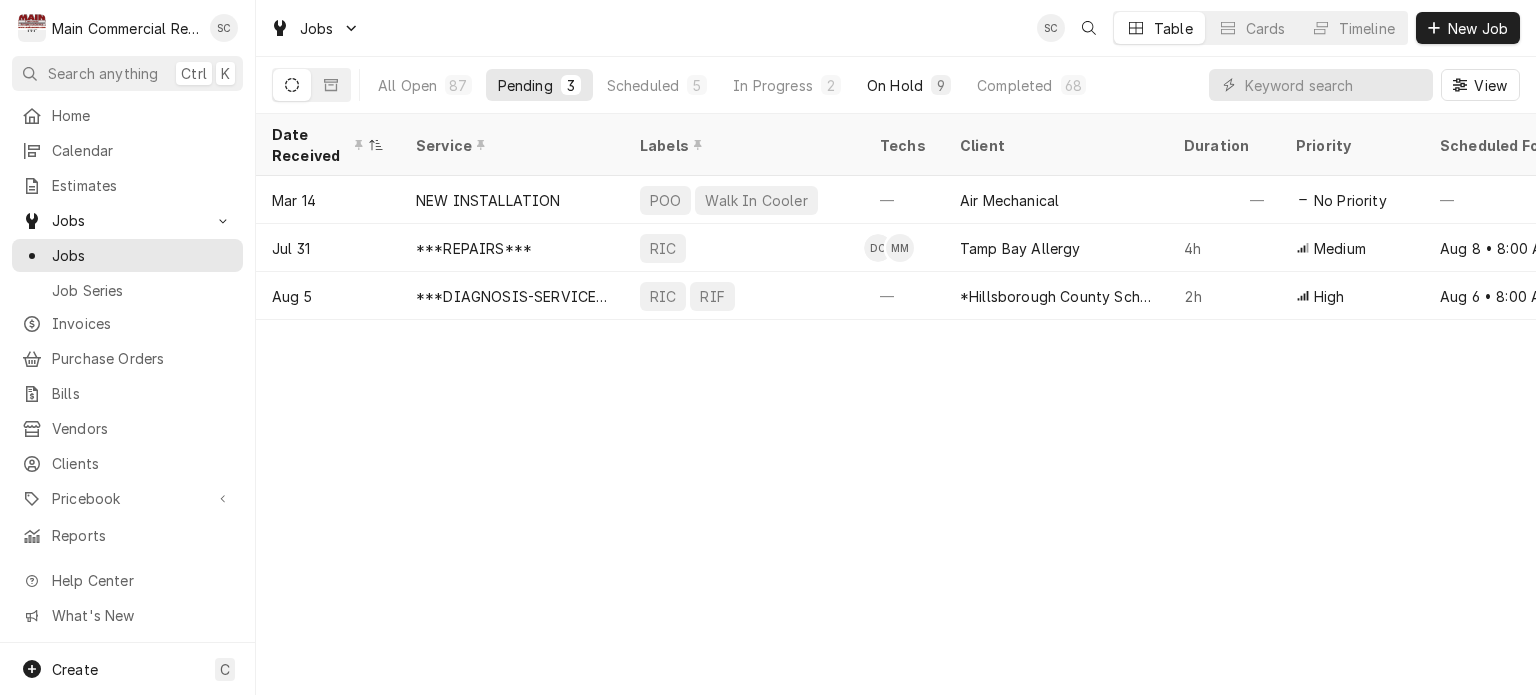 click on "On Hold 9" at bounding box center (909, 85) 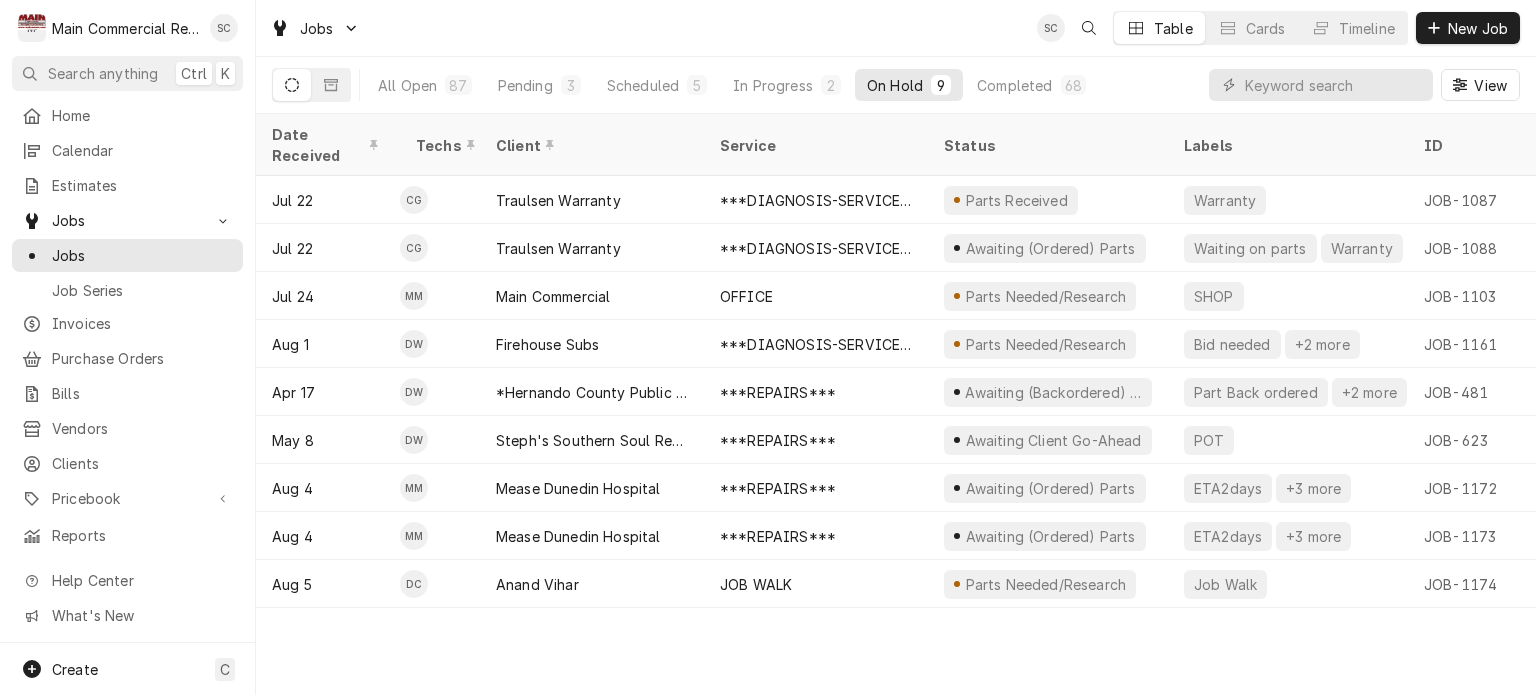 click on "Date Received Techs Client Service Status Labels ID Duration Location Name Job Type Priority Location Address Scheduled For On Hold Last Modified Jul 22   CG Traulsen Warranty ***DIAGNOSIS-SERVICE CALL*** Parts Received Warranty JOB-1087 1h Traulsen Warranty- Ruby Tuesday Service High 10509 Gibsonton Dr, Riverview, FL 33569 Jul 23   • 9:00 AM Jul 29   Jul 29   Jul 22   CG Traulsen Warranty ***DIAGNOSIS-SERVICE CALL*** Awaiting (Ordered) Parts Waiting on parts Warranty JOB-1088 1h Traulsen Warranty- Ruby Tuesday Service High 10509 Gibsonton Dr, Riverview, FL 33569 Jul 23   • 8:00 AM Jul 23   Aug 4   Jul 24   MM Main Commercial OFFICE Parts Needed/Research SHOP JOB-1103 2h Main Commercial - Shop/Office Service High 16705 Scheer Blvd, Hudson, FL 34667 Aug 4   • 2:00 PM Aug 4   Aug 4   Aug 1   DW Firehouse Subs ***DIAGNOSIS-SERVICE CALL*** Parts Needed/Research Bid needed +2 more JOB-1161 2h — Service Urgent 3434 Eastlake Rd., Palm Harbor, FL 34685 Aug 1   • 4:00 PM Aug 4   Aug 4   Apr 17   DW +2 more" at bounding box center [896, 404] 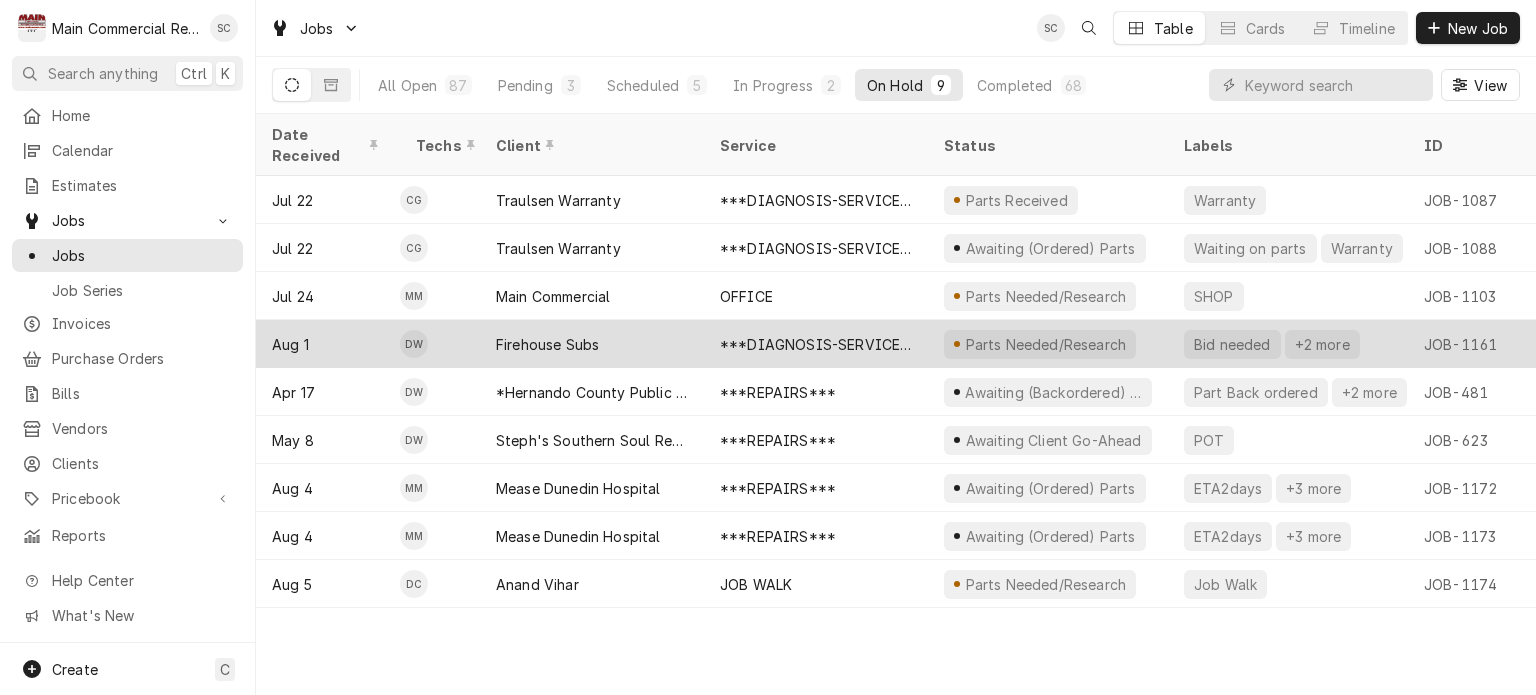 click on "***DIAGNOSIS-SERVICE CALL***" at bounding box center (816, 344) 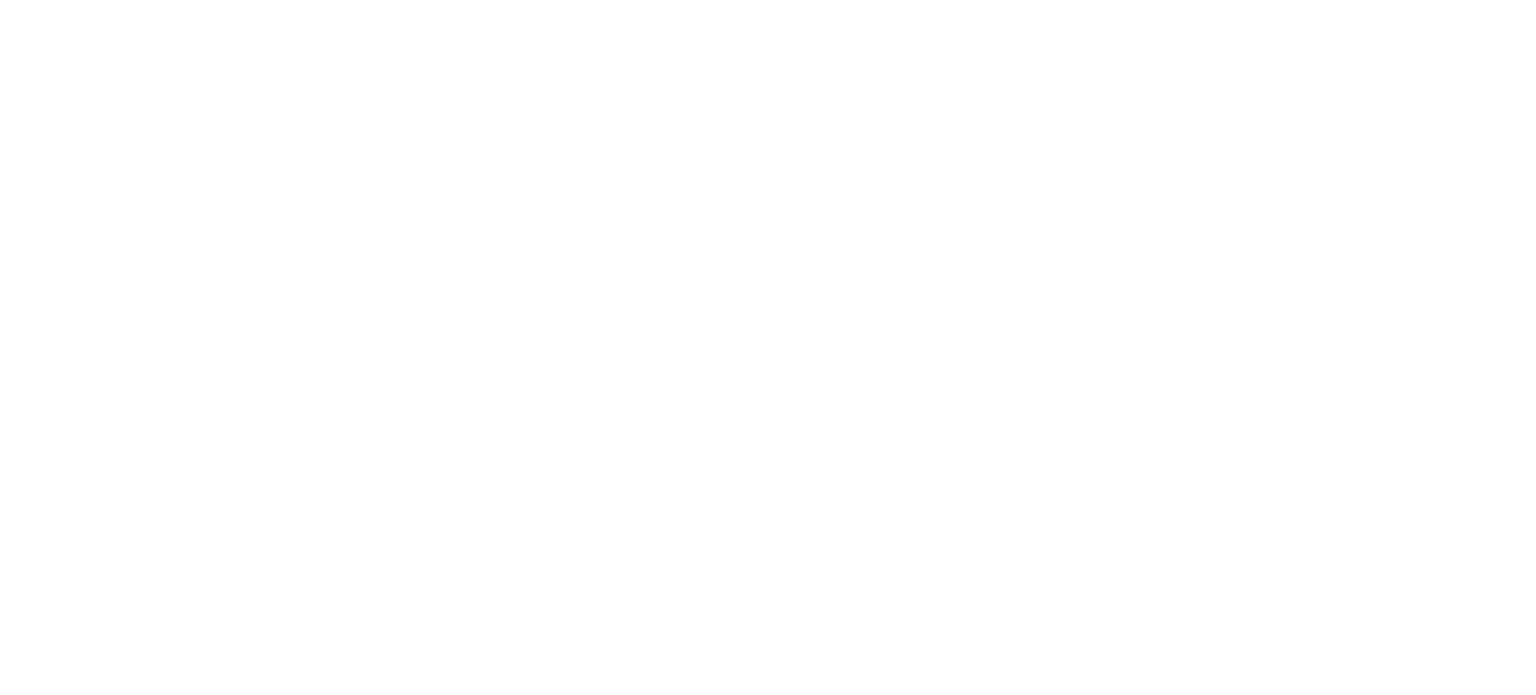 scroll, scrollTop: 0, scrollLeft: 0, axis: both 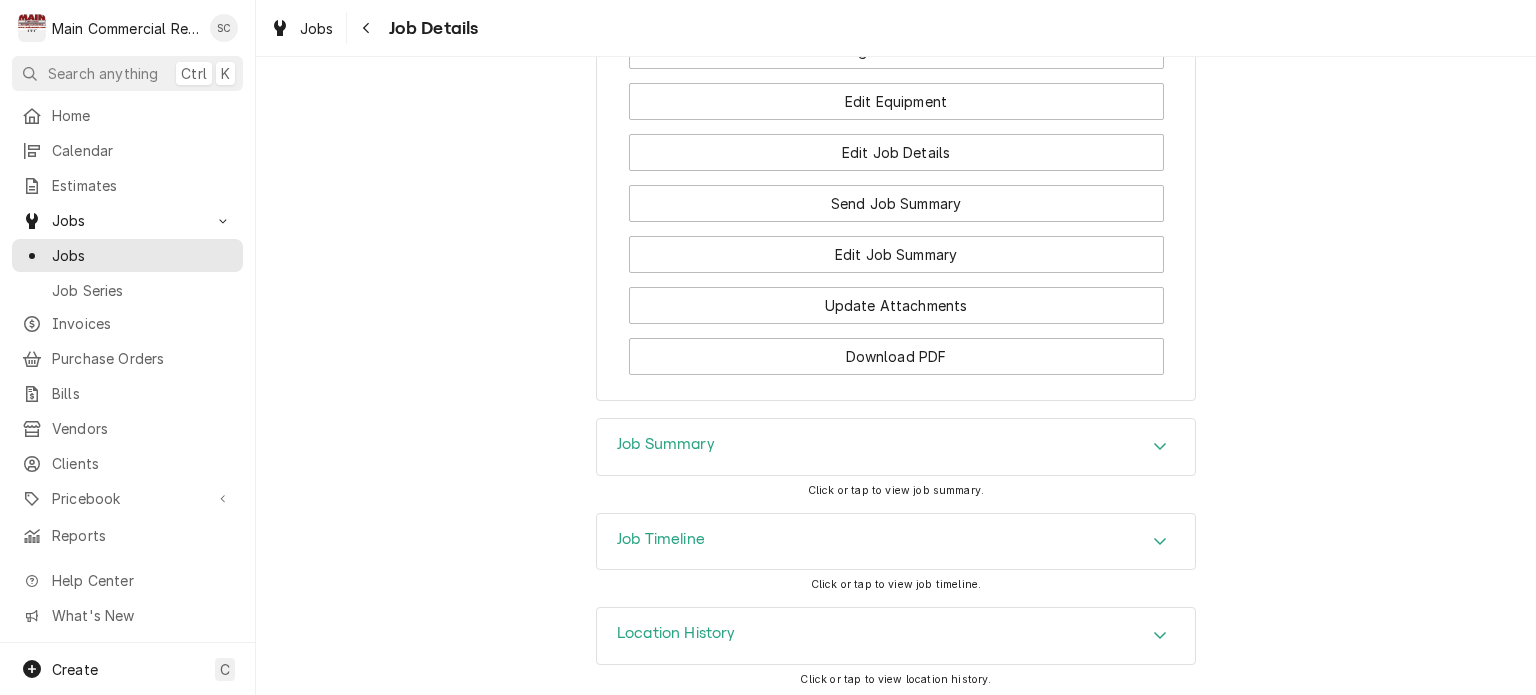click at bounding box center (1160, 447) 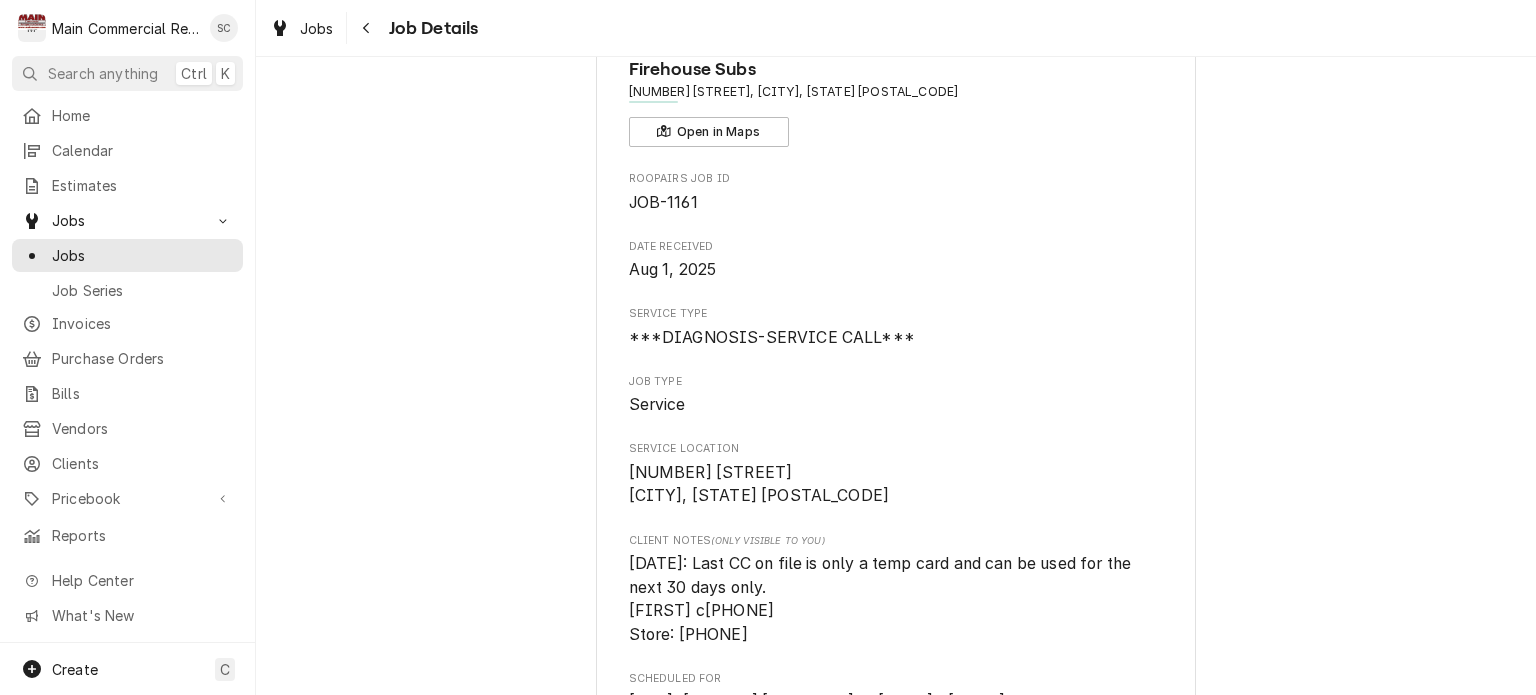 scroll, scrollTop: 0, scrollLeft: 0, axis: both 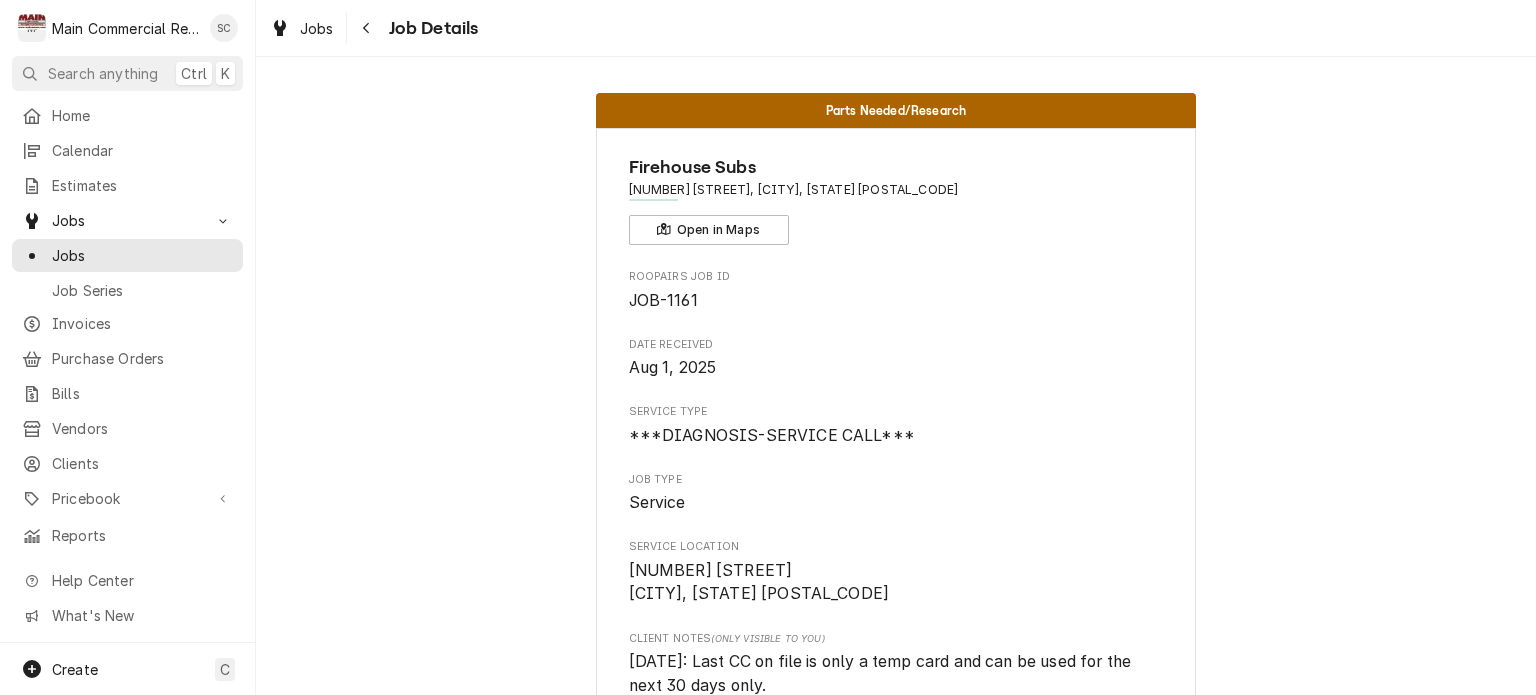 click on "Parts Needed/Research Firehouse Subs [NUMBER] [STREET], [CITY], [STATE] [POSTAL_CODE] Open in Maps Roopairs Job ID JOB-1161 Date Received [MONTH] 1, [YEAR] Service Type ***DIAGNOSIS-SERVICE CALL*** Job Type Service Service Location [NUMBER] [STREET]
[CITY], [STATE] [POSTAL_CODE] Client Notes  (Only Visible to You) [DATE]: Last CC on file is only a temp card and can be used for the next 30 days only.
[FIRST] c[PHONE]
Store: [PHONE] Scheduled For [DAY], [MONTH] 1st, [YEAR] - [TIME] Started On [DAY], [MONTH] 1st, [YEAR] - [TIME] Service Summary To Date Short Description ***DIAGNOSIS-SERVICE CALL*** Service Summary Show  more   On Hold On [DAY], [MONTH] 4th, [YEAR] - [TIME] On Hold SubStatus Parts Needed/Research On Hold Message What part(s) are needed & why? Need ot get parts information from Manufacturer to bid repair. Last Modified [DAY], [MONTH] 4th, [YEAR] - [TIME] Estimated Job Duration 2h Assigned Technician(s) [FIRST] [LAST] Reason For Call Priority Urgent Labels  (Only Visible to You) Bid needed OT APPROVED RIC Job Contact Name Email Phone" at bounding box center (896, 1347) 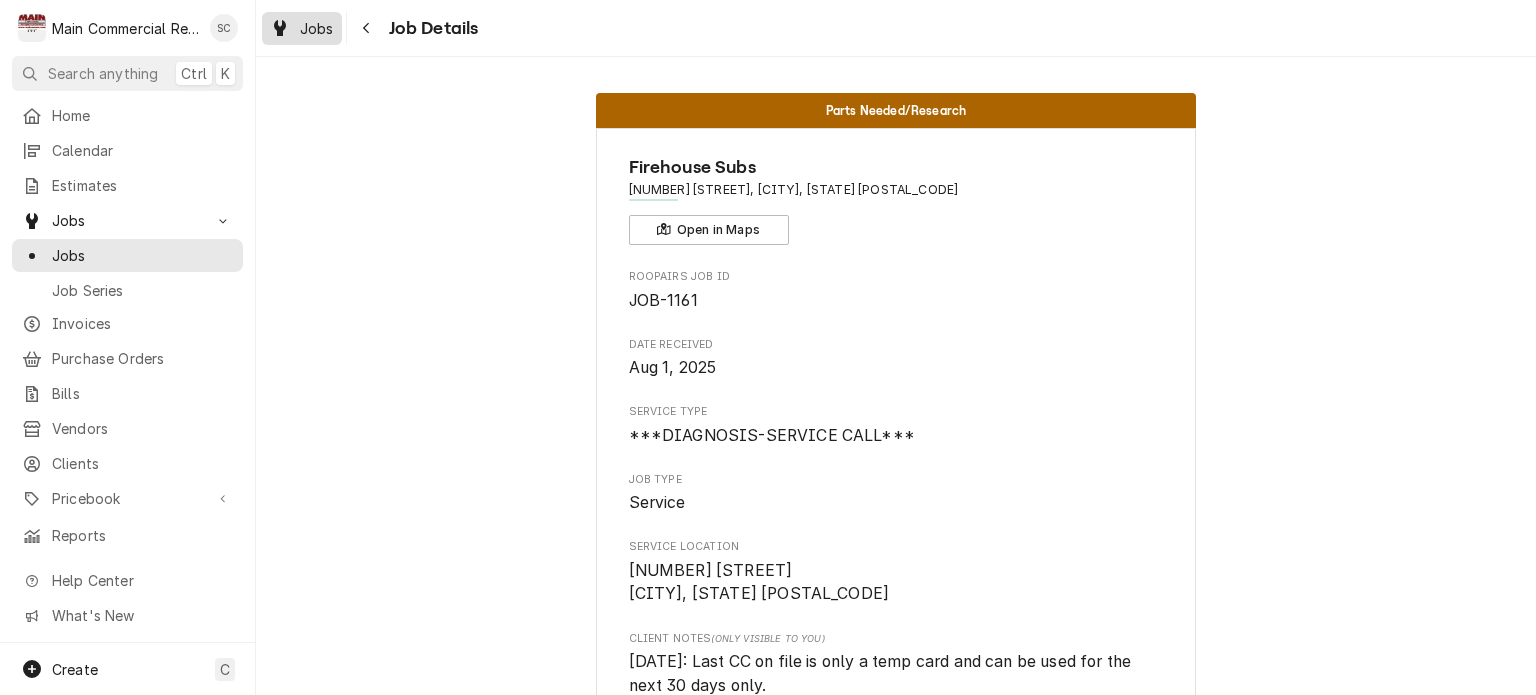 click on "Jobs" at bounding box center [317, 28] 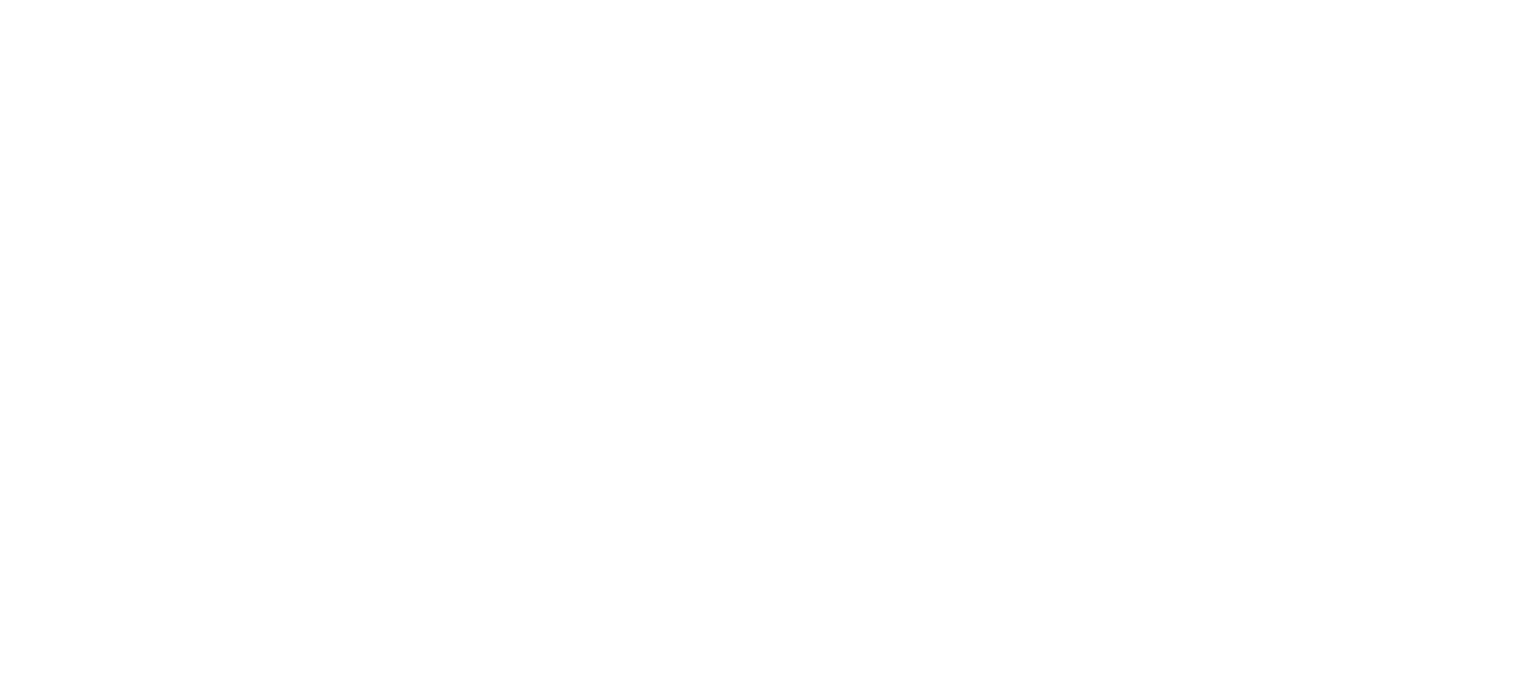 scroll, scrollTop: 0, scrollLeft: 0, axis: both 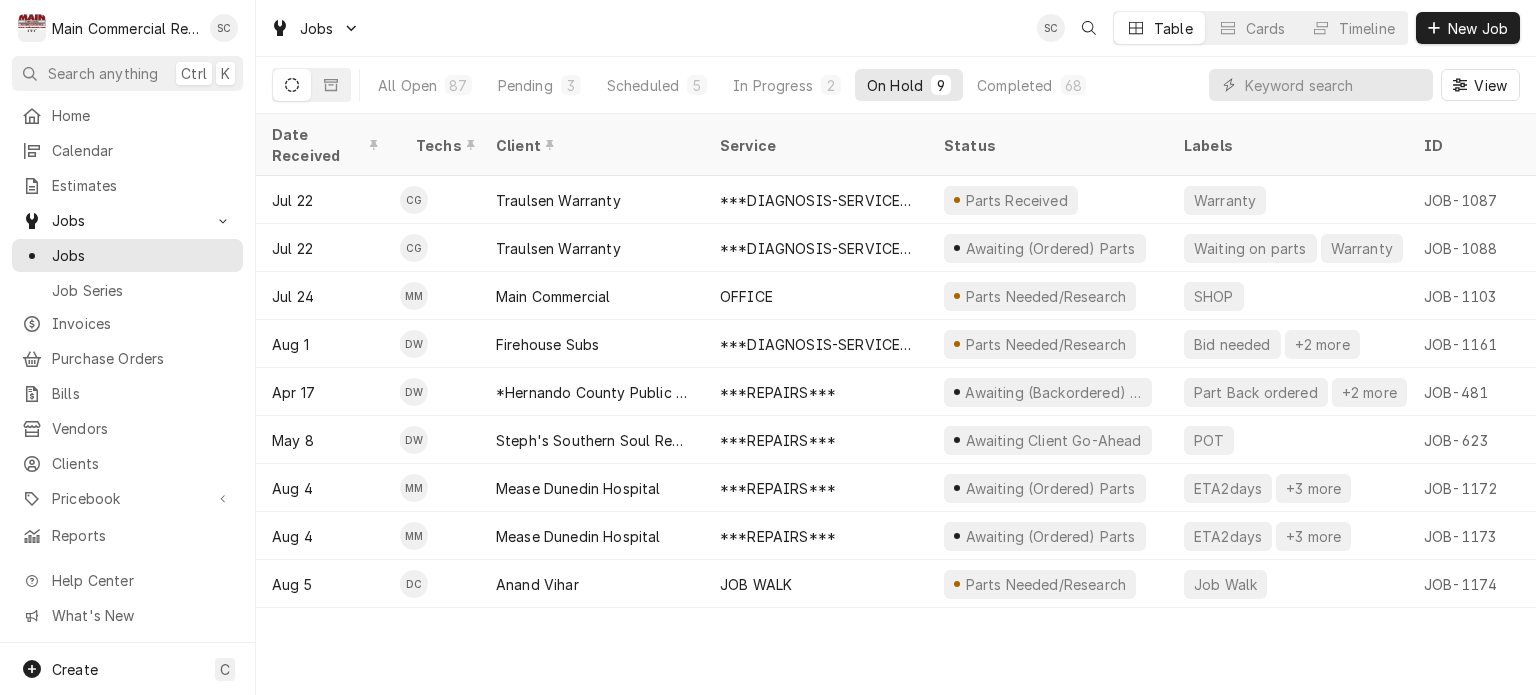 click on "Date Received Techs Client Service Status Labels ID Duration Location Name Job Type Priority Location Address Scheduled For On Hold Last Modified Jul 22   CG Traulsen Warranty ***DIAGNOSIS-SERVICE CALL*** Parts Received Warranty JOB-1087 1h Traulsen Warranty- Ruby Tuesday Service High 10509 Gibsonton Dr, Riverview, FL 33569 Jul 23   • 9:00 AM Jul 29   Jul 29   Jul 22   CG Traulsen Warranty ***DIAGNOSIS-SERVICE CALL*** Awaiting (Ordered) Parts Waiting on parts Warranty JOB-1088 1h Traulsen Warranty- Ruby Tuesday Service High 10509 Gibsonton Dr, Riverview, FL 33569 Jul 23   • 8:00 AM Jul 23   Aug 4   Jul 24   MM Main Commercial OFFICE Parts Needed/Research SHOP JOB-1103 2h Main Commercial - Shop/Office Service High 16705 Scheer Blvd, Hudson, FL 34667 Aug 4   • 2:00 PM Aug 4   Aug 4   Aug 1   DW Firehouse Subs ***DIAGNOSIS-SERVICE CALL*** Parts Needed/Research Bid needed +2 more JOB-1161 2h — Service Urgent 3434 Eastlake Rd., Palm Harbor, FL 34685 Aug 1   • 4:00 PM Aug 4   Aug 4   Apr 17   DW +2 more" at bounding box center (896, 404) 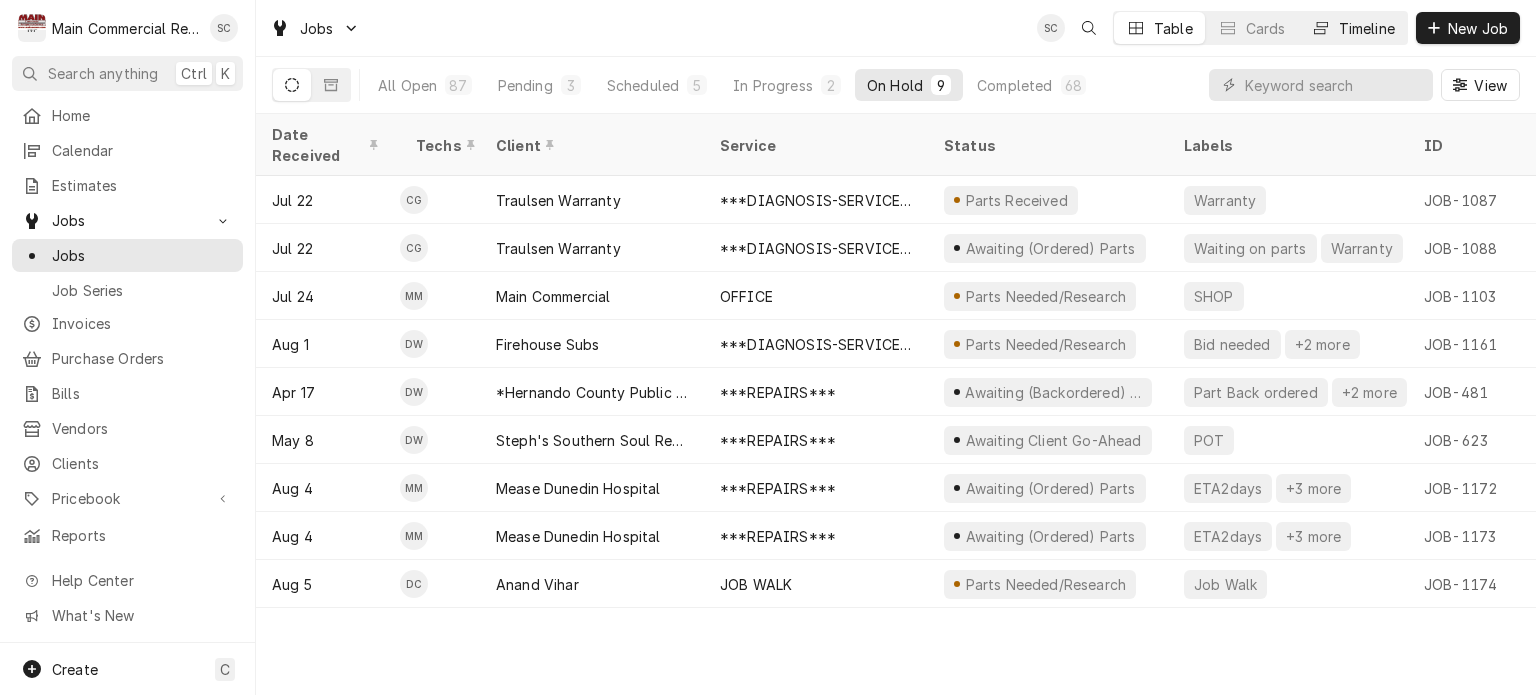 click on "Timeline" at bounding box center [1367, 28] 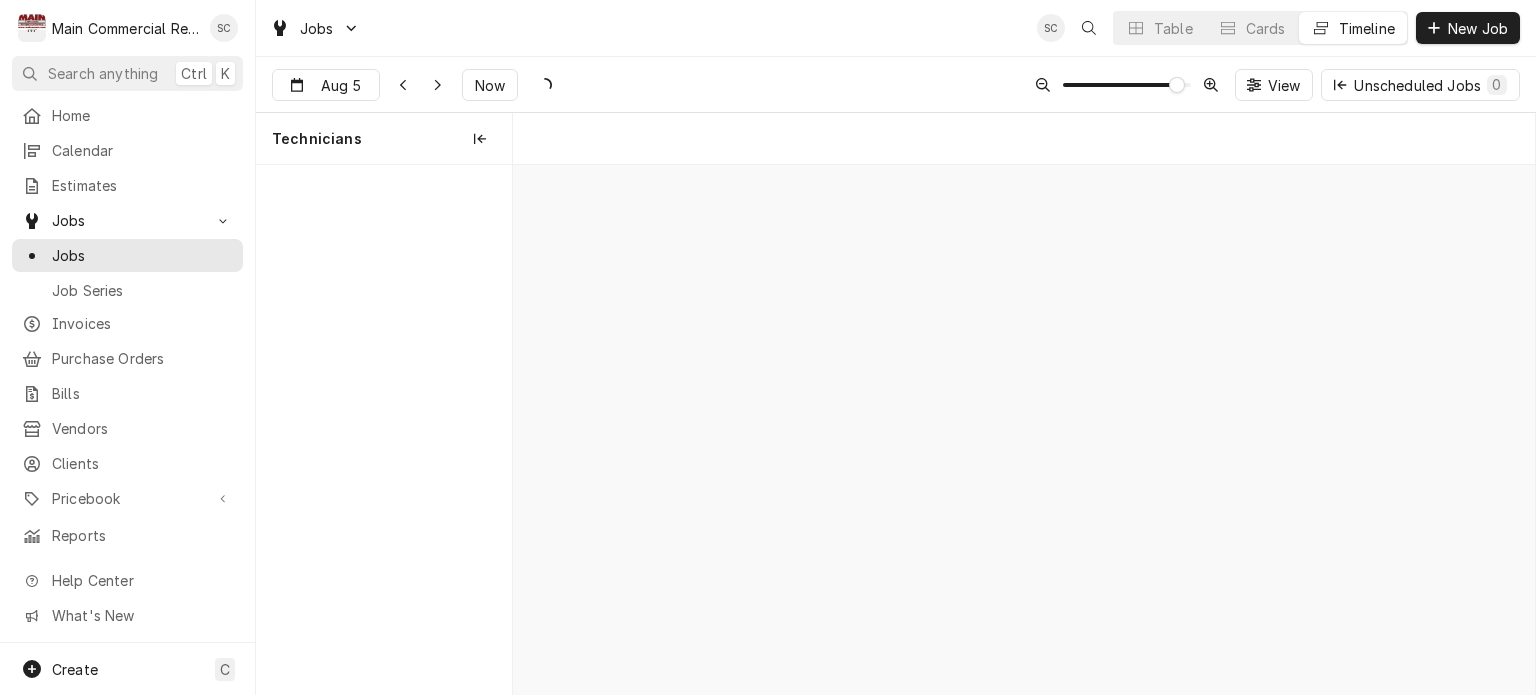 scroll, scrollTop: 0, scrollLeft: 20318, axis: horizontal 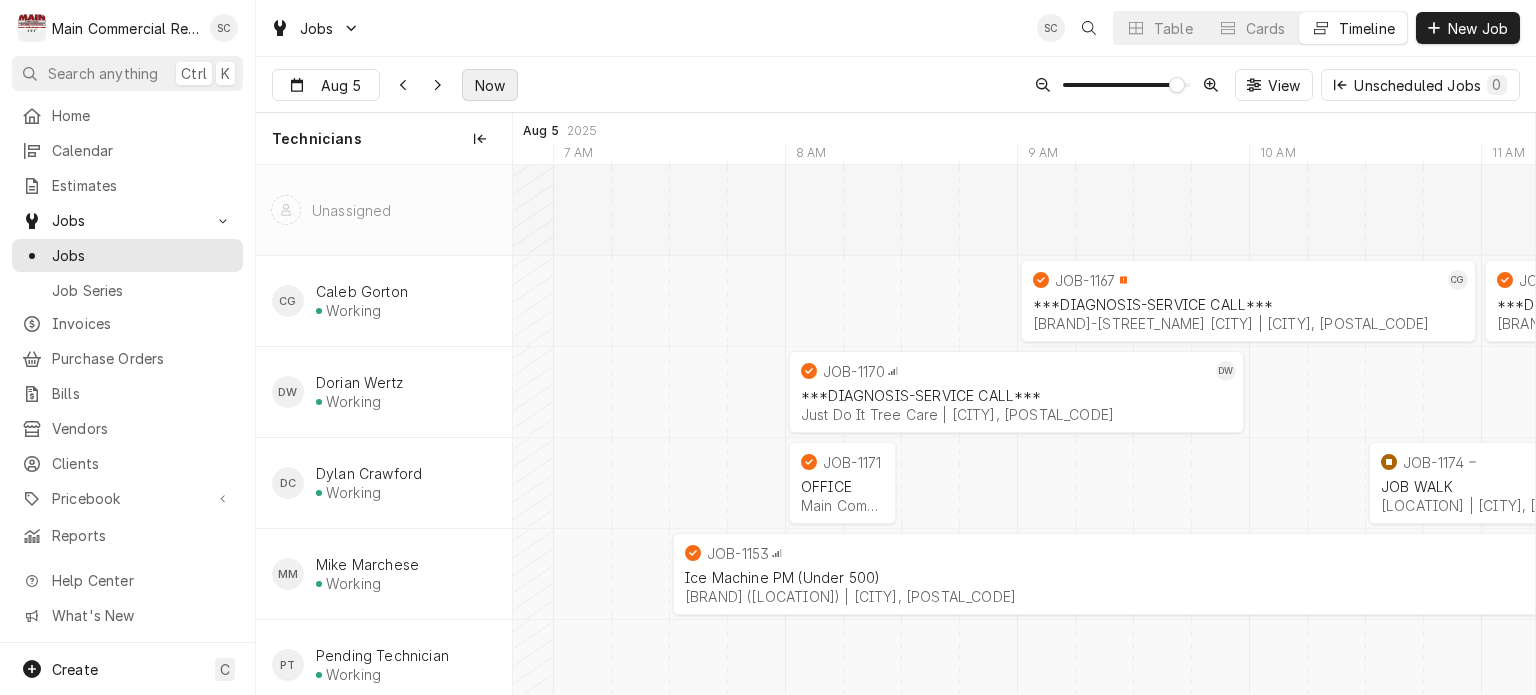 click on "Now" at bounding box center (490, 85) 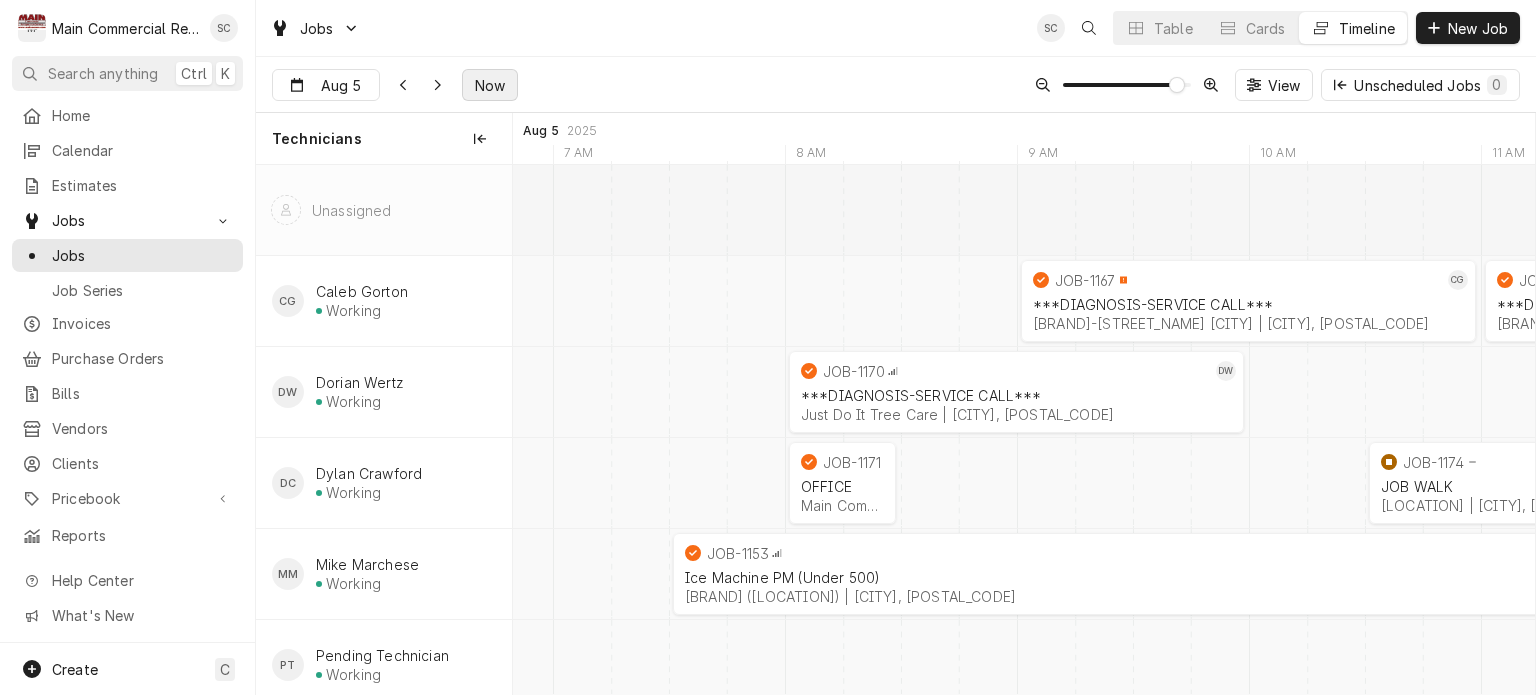 scroll, scrollTop: 0, scrollLeft: 21396, axis: horizontal 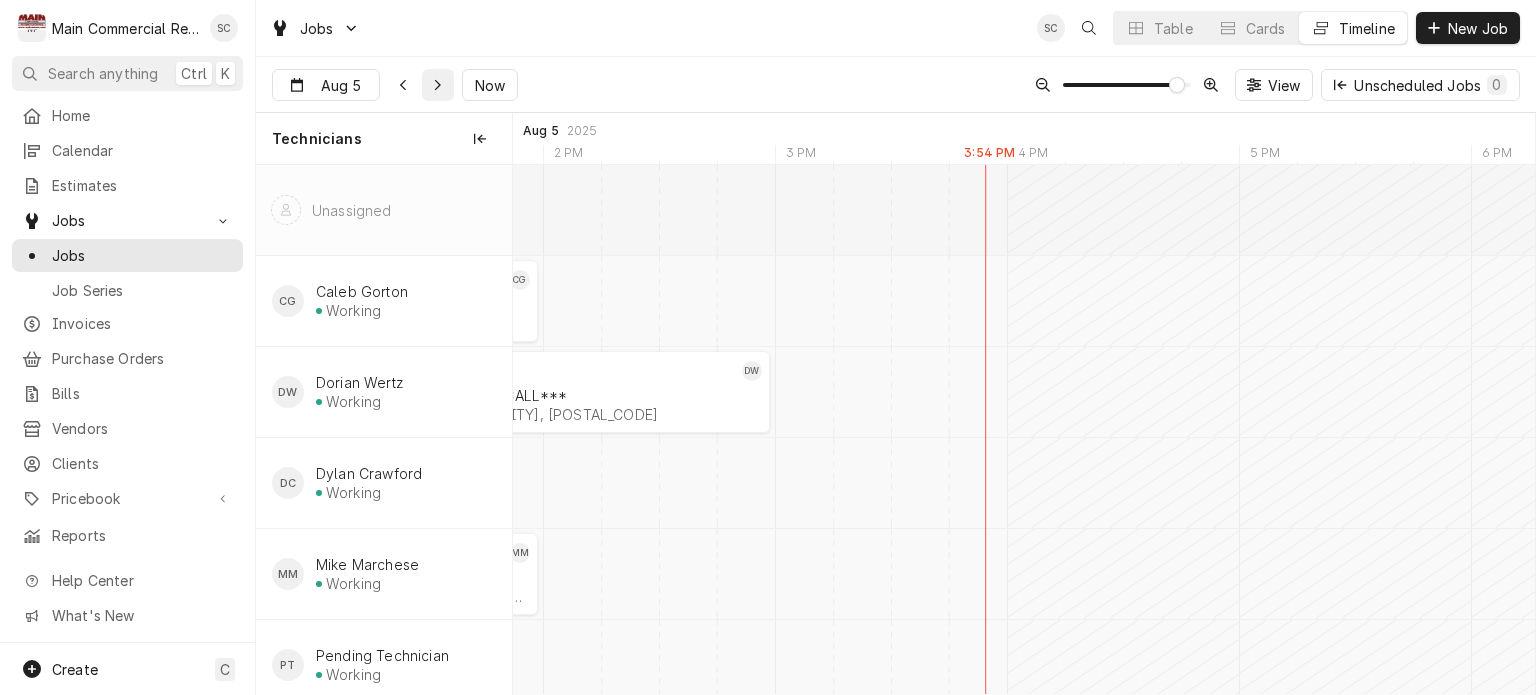 click 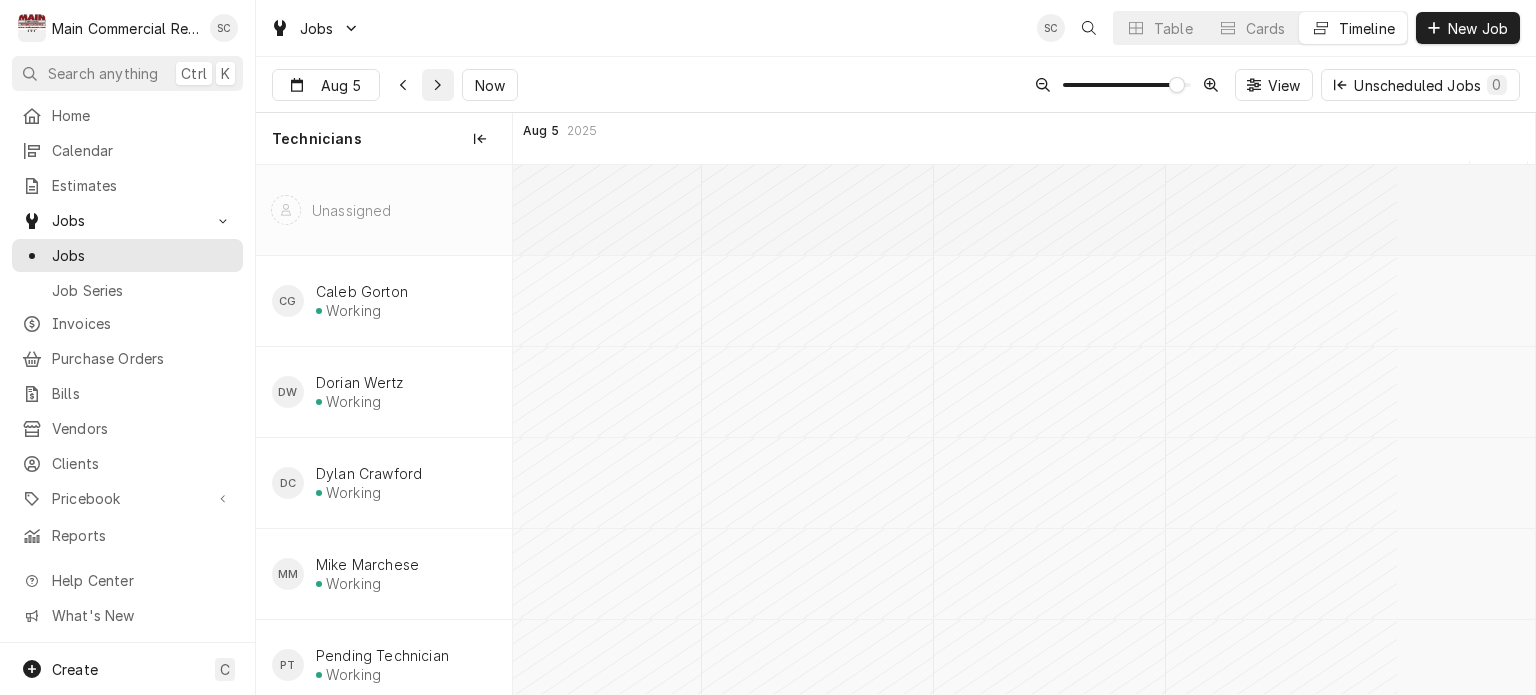 scroll, scrollTop: 0, scrollLeft: 24786, axis: horizontal 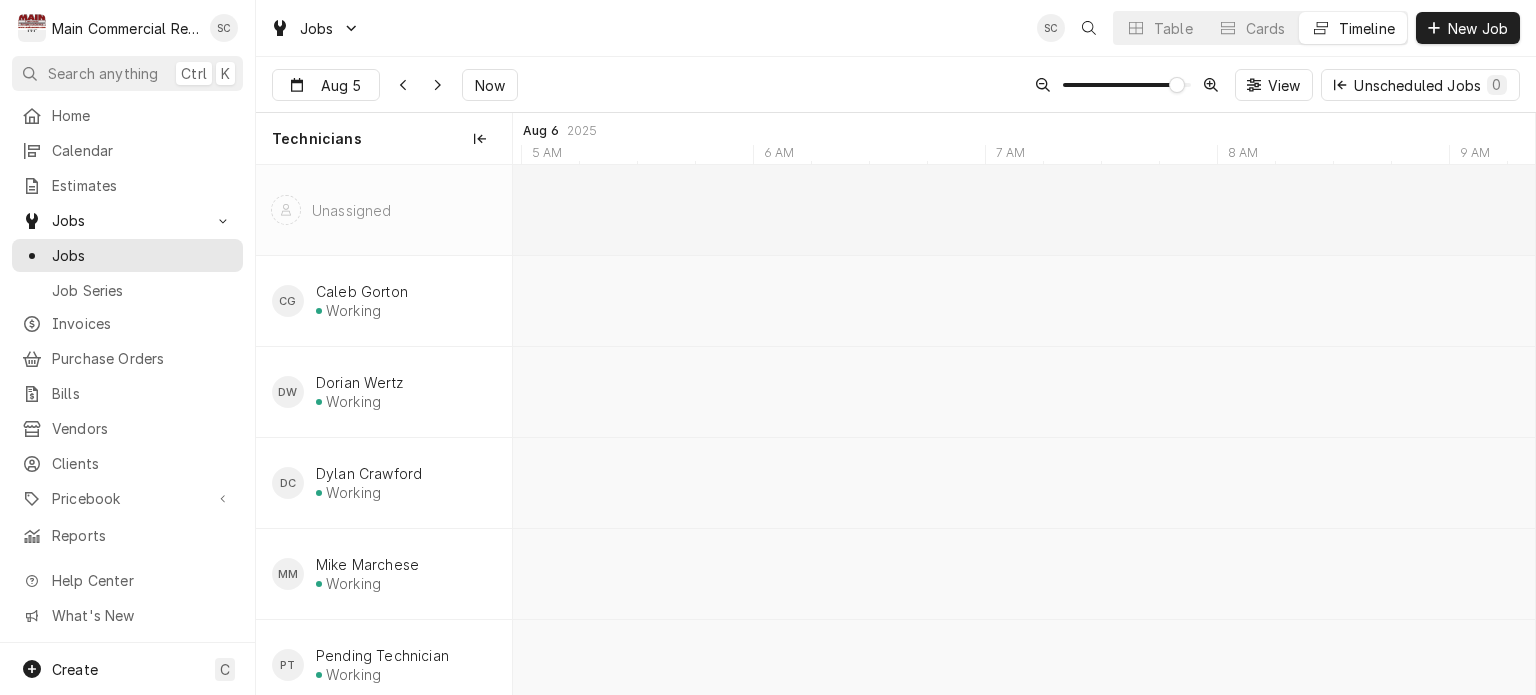type on "Aug 6" 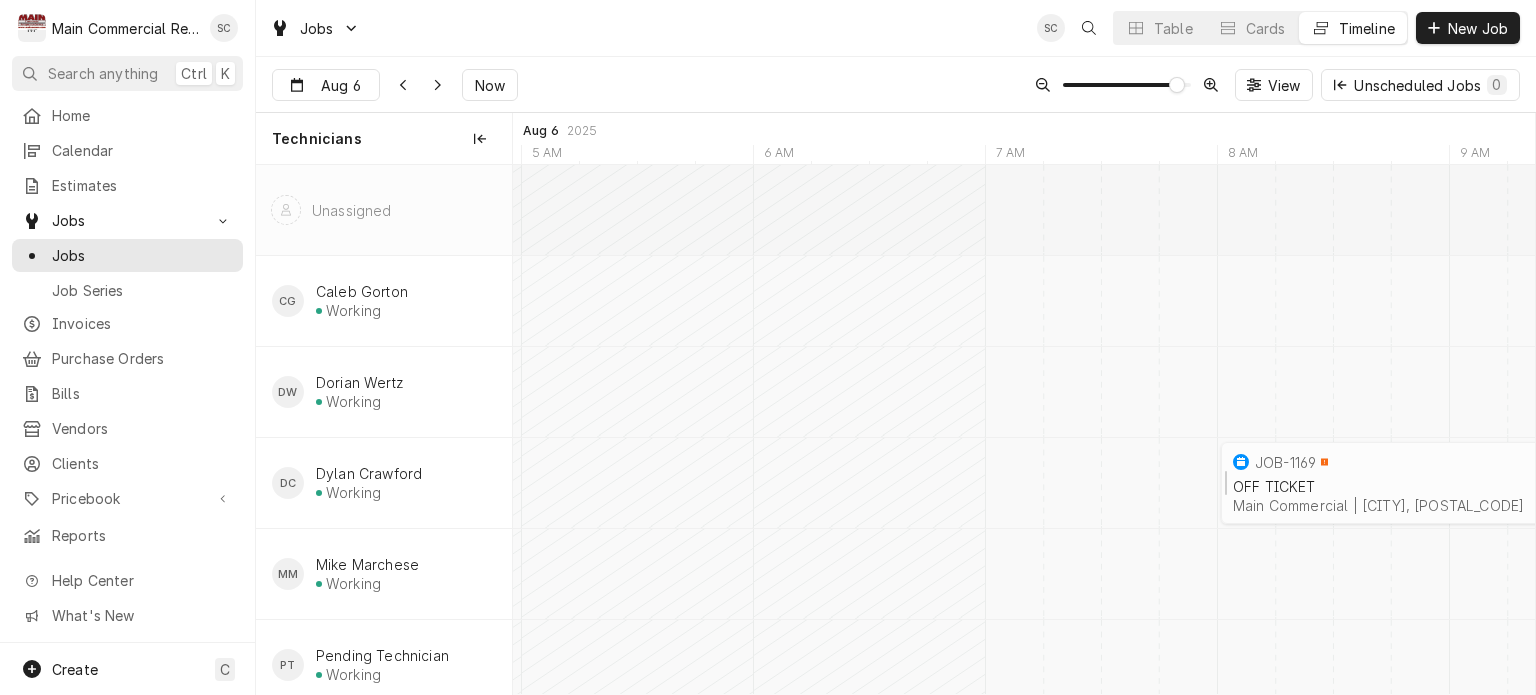 scroll, scrollTop: 36, scrollLeft: 0, axis: vertical 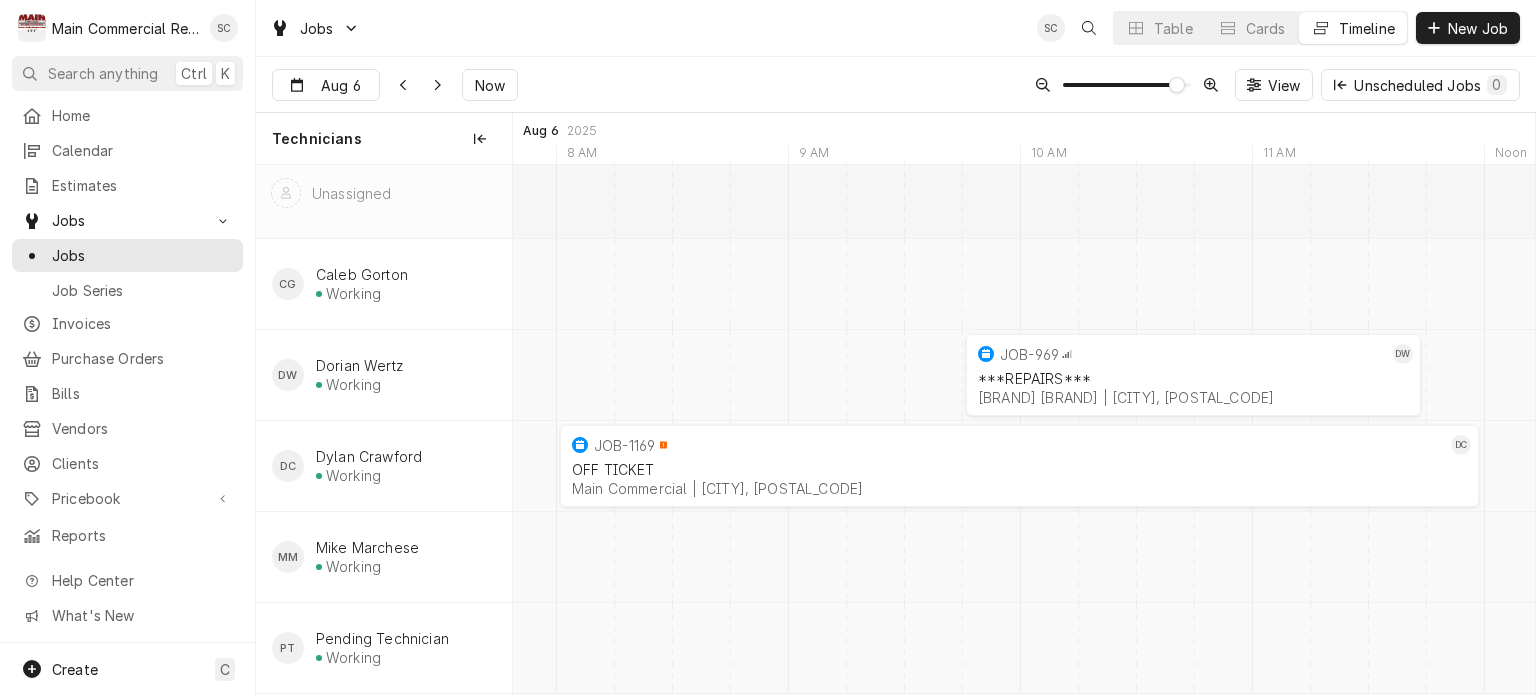 click on "Aug 6 Aug 6 Now View Unscheduled Jobs 0" at bounding box center [896, 85] 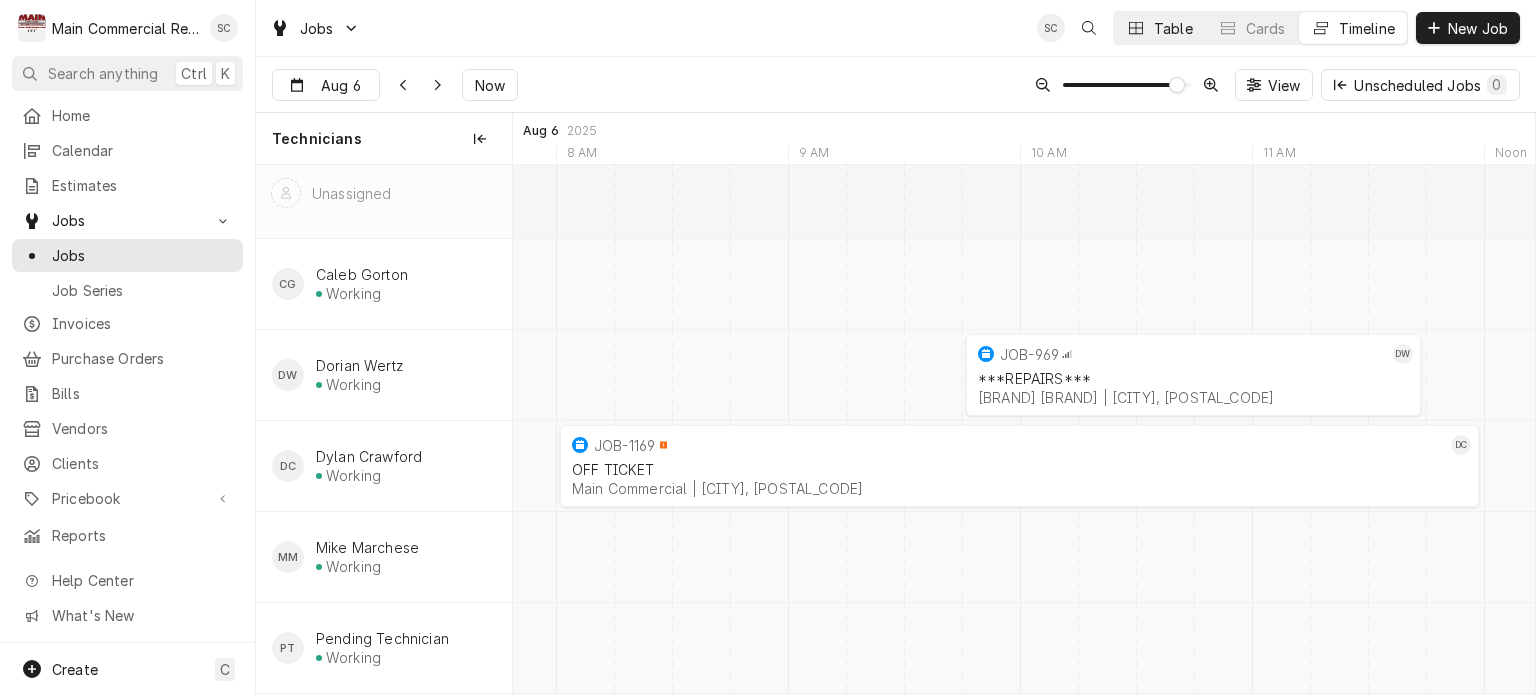 click at bounding box center (1136, 28) 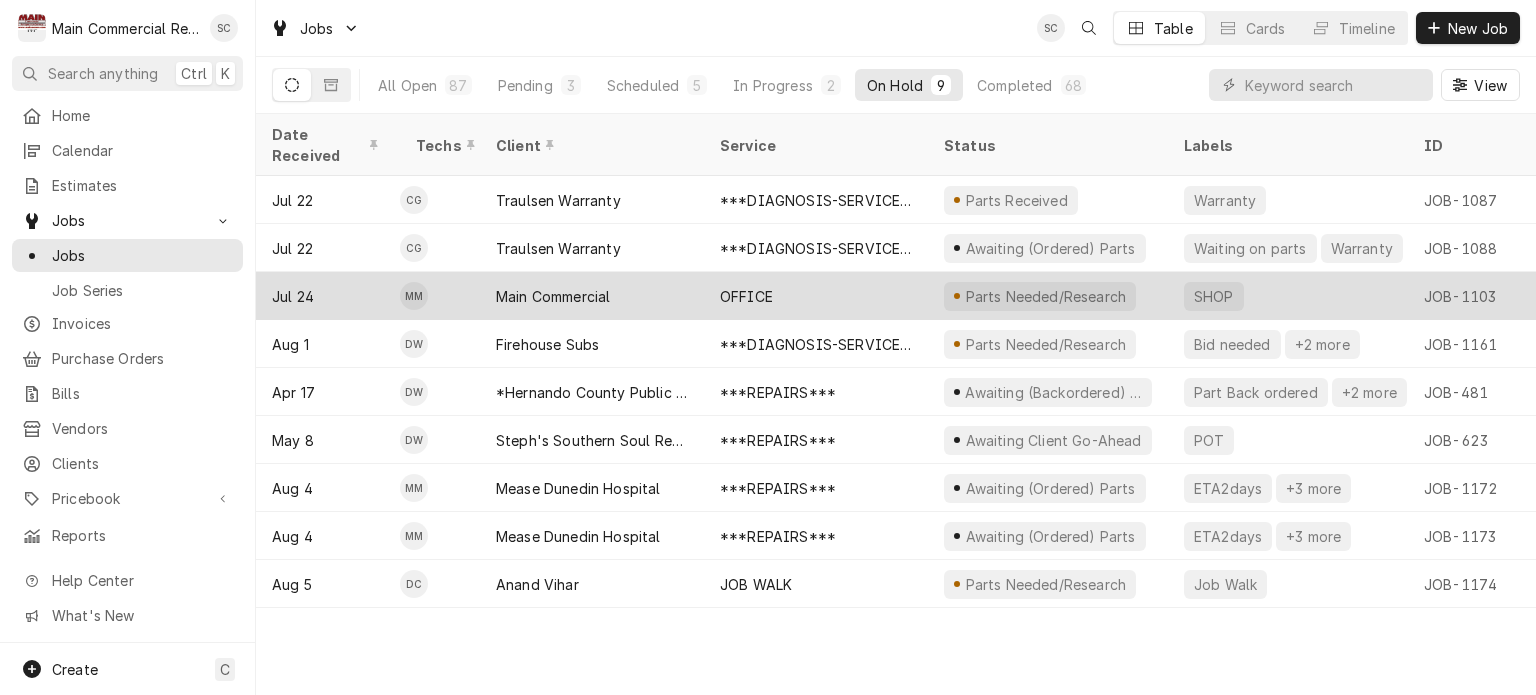 click on "OFFICE" at bounding box center (746, 296) 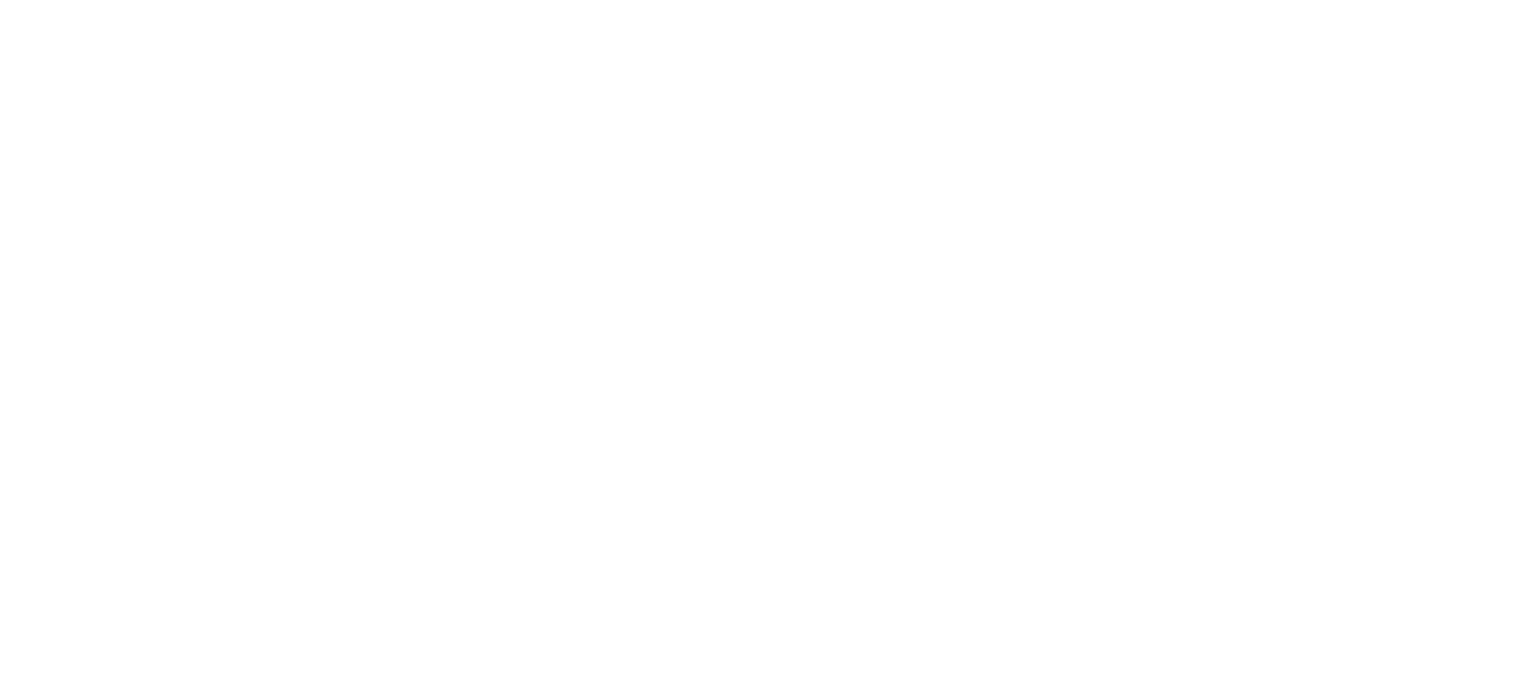 scroll, scrollTop: 0, scrollLeft: 0, axis: both 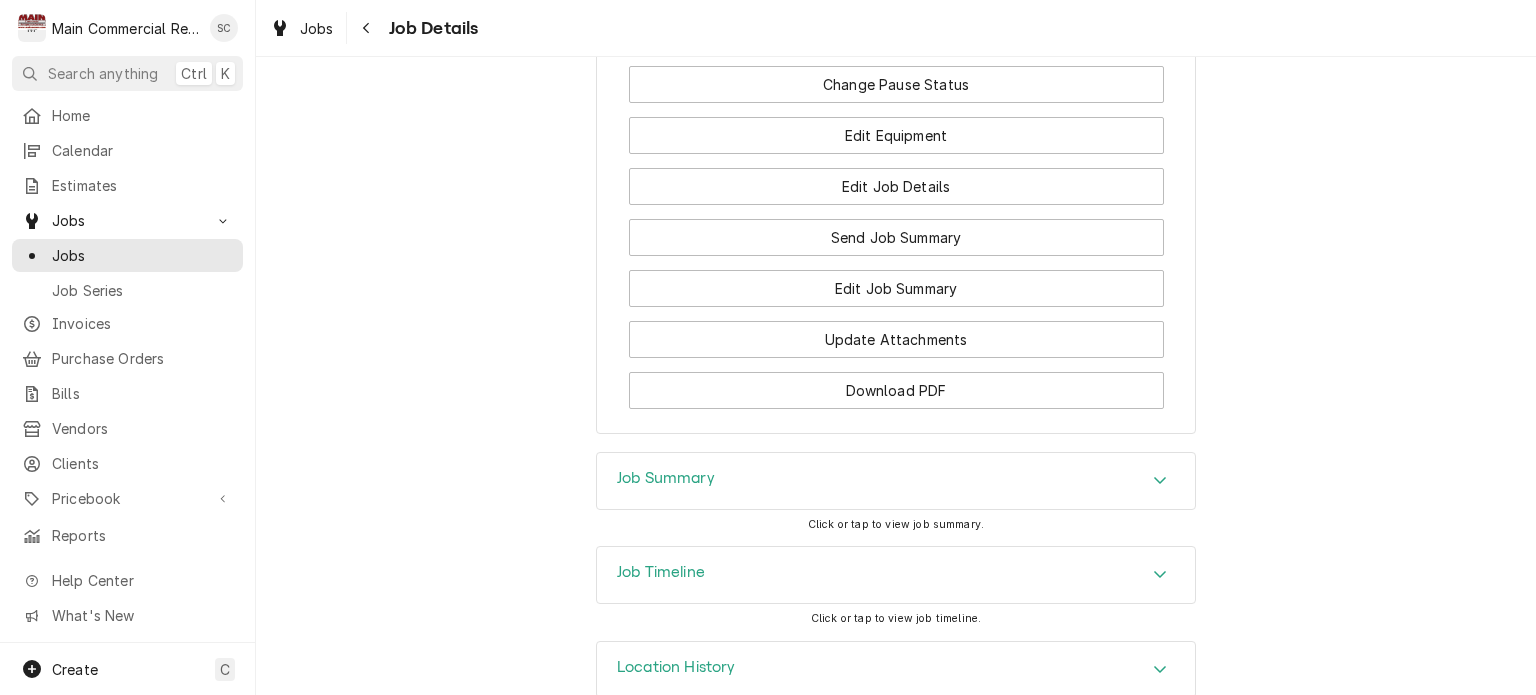 click 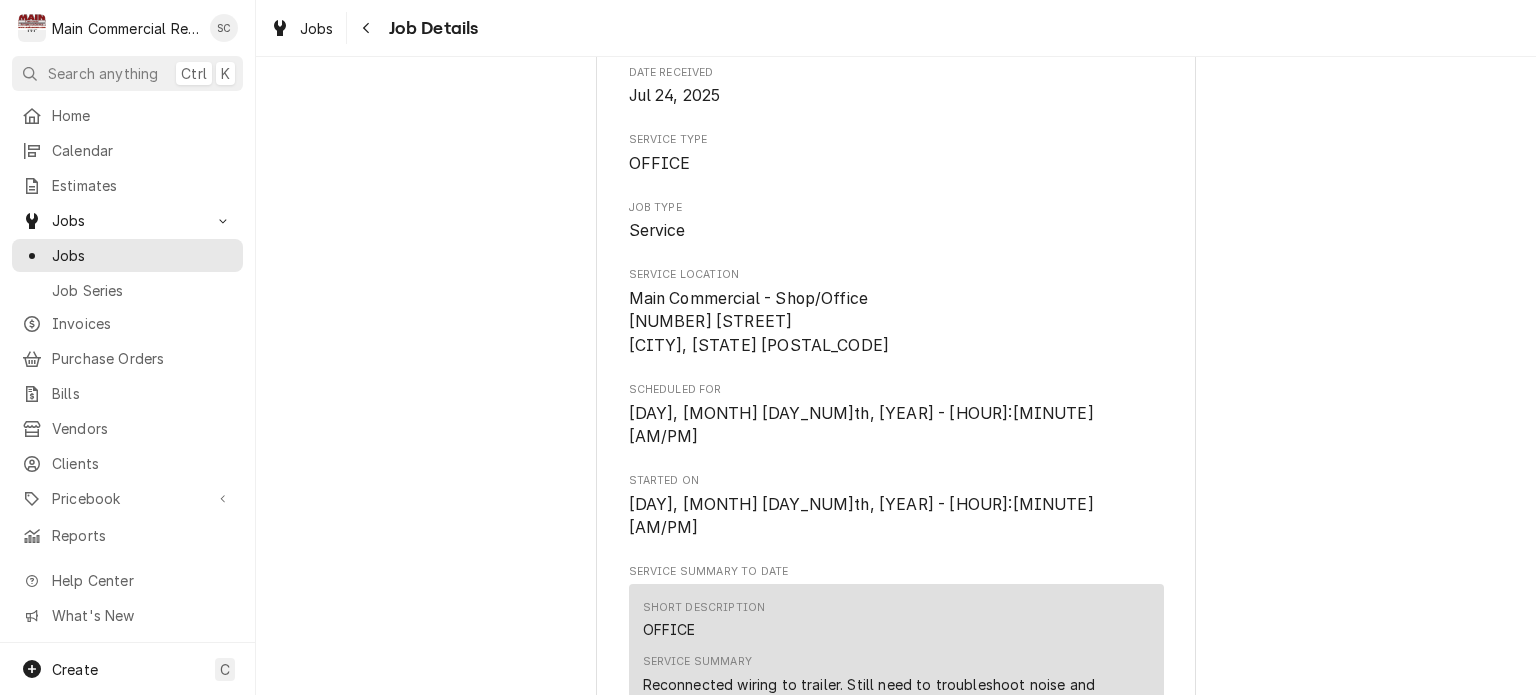 scroll, scrollTop: 0, scrollLeft: 0, axis: both 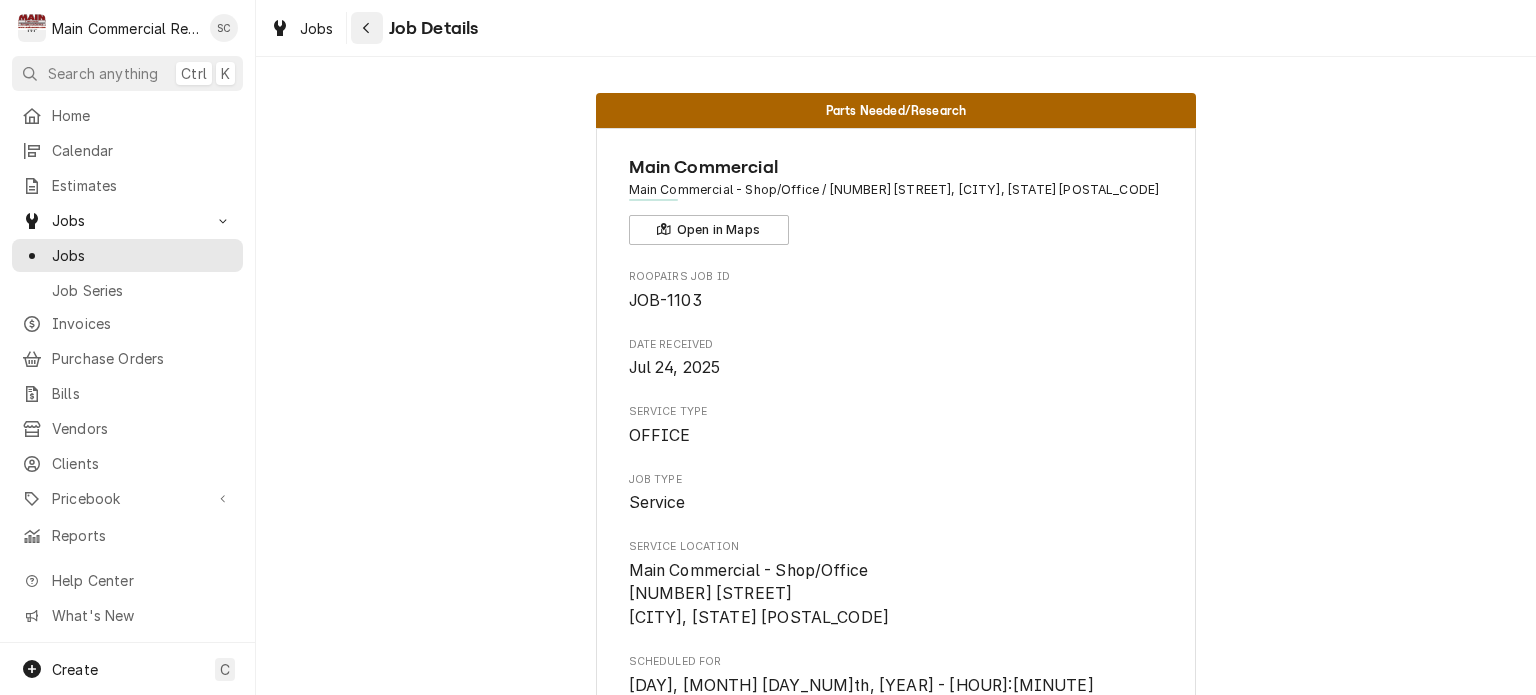 click at bounding box center (367, 28) 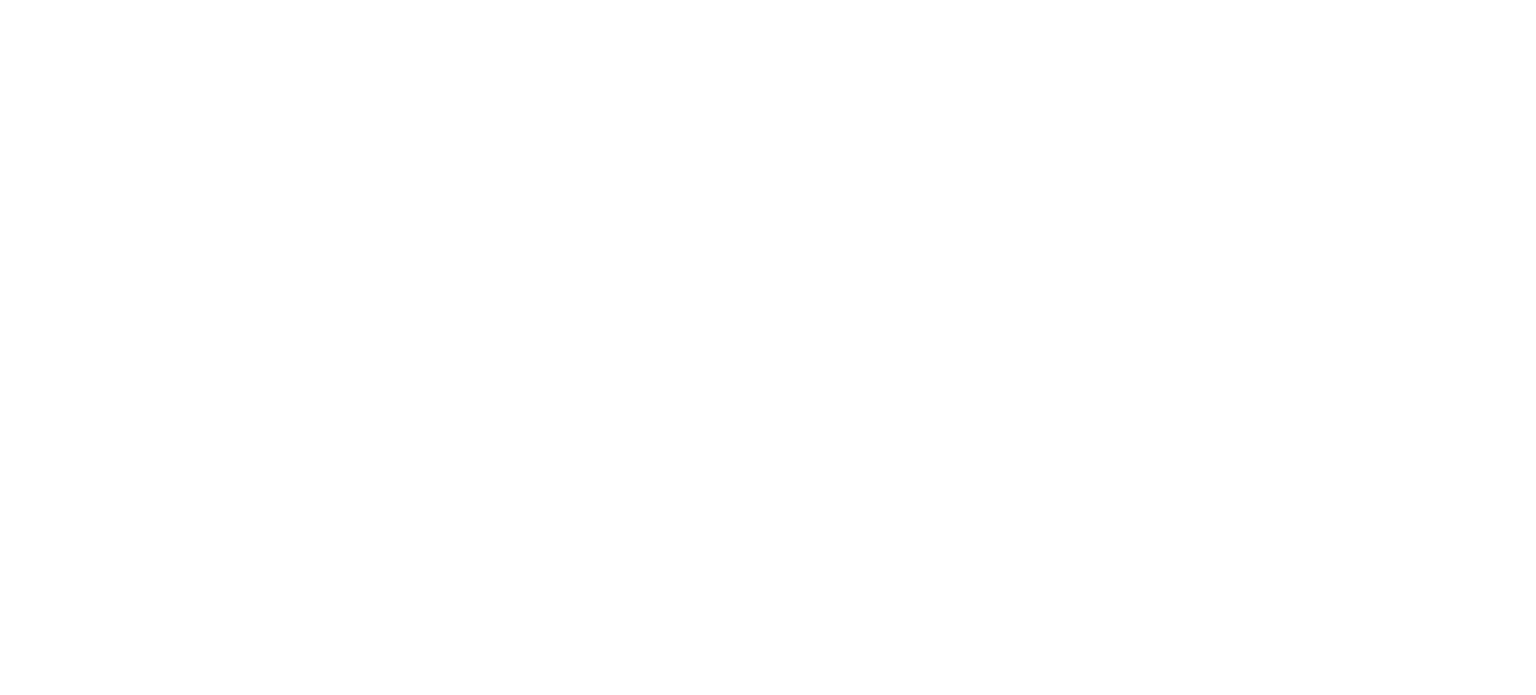 scroll, scrollTop: 0, scrollLeft: 0, axis: both 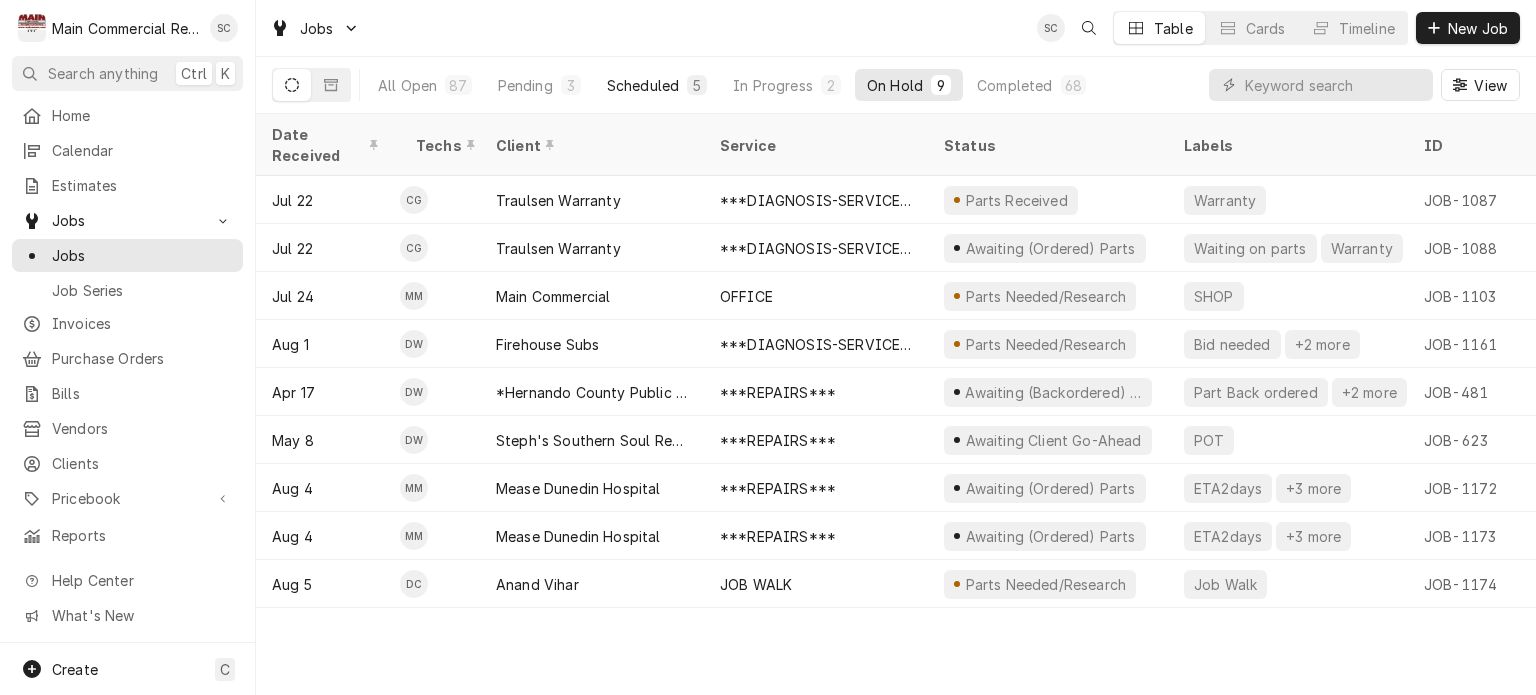 click on "Scheduled" at bounding box center [643, 85] 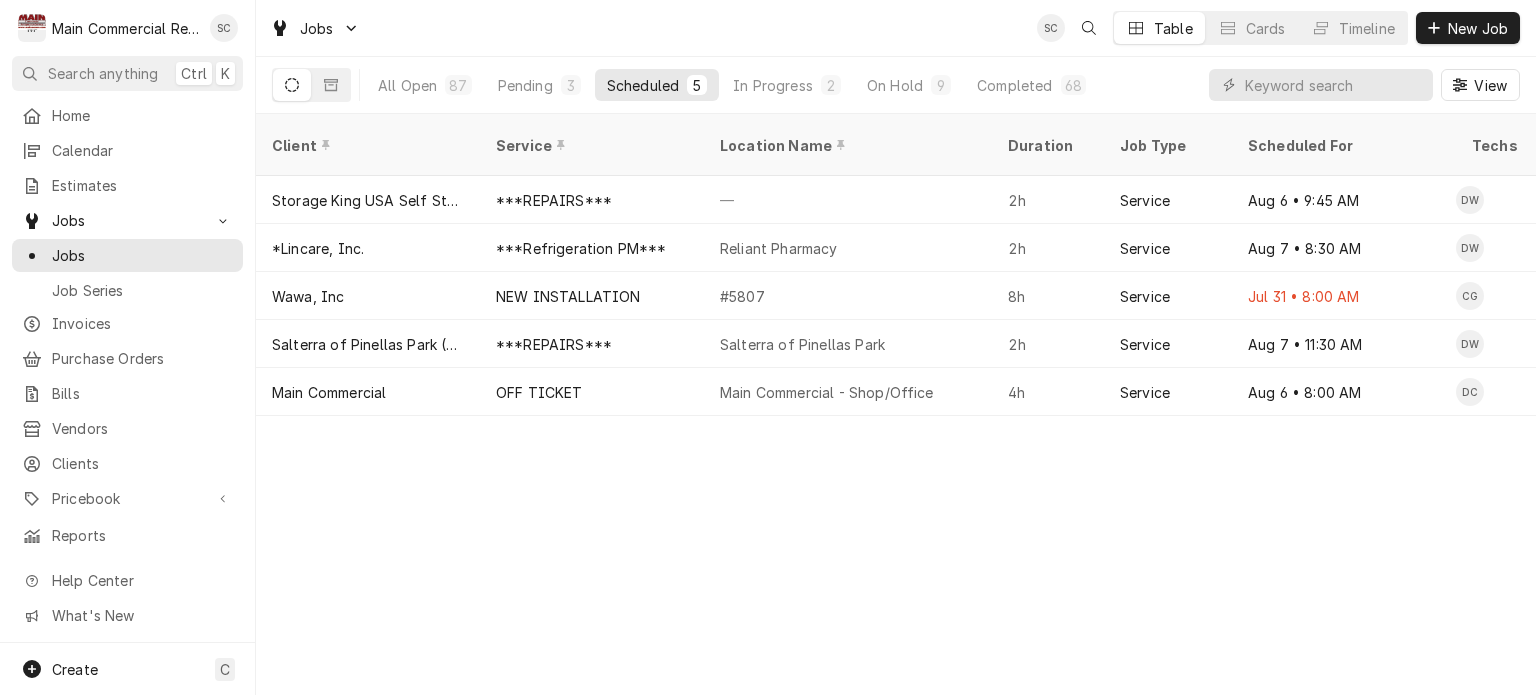 click on "Client Service Location Name Duration Job Type Scheduled For Techs Status Labels ID Priority Date Received Location Address Scheduled Last Modified Storage King USA Self Storage ***REPAIRS*** — 2h Service Aug 6   • 9:45 AM DW Upcoming Ice Machine +2 more JOB-969 Medium Jul 2   [NUMBER] [STREET], [CITY], [STATE] [POSTAL_CODE] Aug 5   Aug 5   *Lincare, Inc. ***Refrigeration PM*** Reliant Pharmacy 2h Service Aug 7   • 8:30 AM DW Upcoming PM JOB-1075 No Priority Jul 21   [NUMBER] [STREET], [CITY], [STATE] [POSTAL_CODE] Aug 1   Aug 1   Wawa, Inc NEW INSTALLATION #5807 8h Service Jul 31   • 8:00 AM CG Past Due No Charge JOB-1116 Urgent Jul 25   [NUMBER] [STREET], [CITY], [STATE] [POSTAL_CODE] Jul 25   Jul 25   Salterra of Pinellas Park (Previously Volante) ***REPAIRS*** Salterra of Pinellas Park 2h Service Aug 7   • 11:30 AM DW Upcoming Baker +4 more JOB-1162 No Priority Aug 1   [NUMBER] [STREET], [CITY], [STATE] [POSTAL_CODE] Aug 1   Aug 1   Main Commercial OFF TICKET Main Commercial - Shop/Office 4h Service Aug 6   DC OFF" at bounding box center (896, 404) 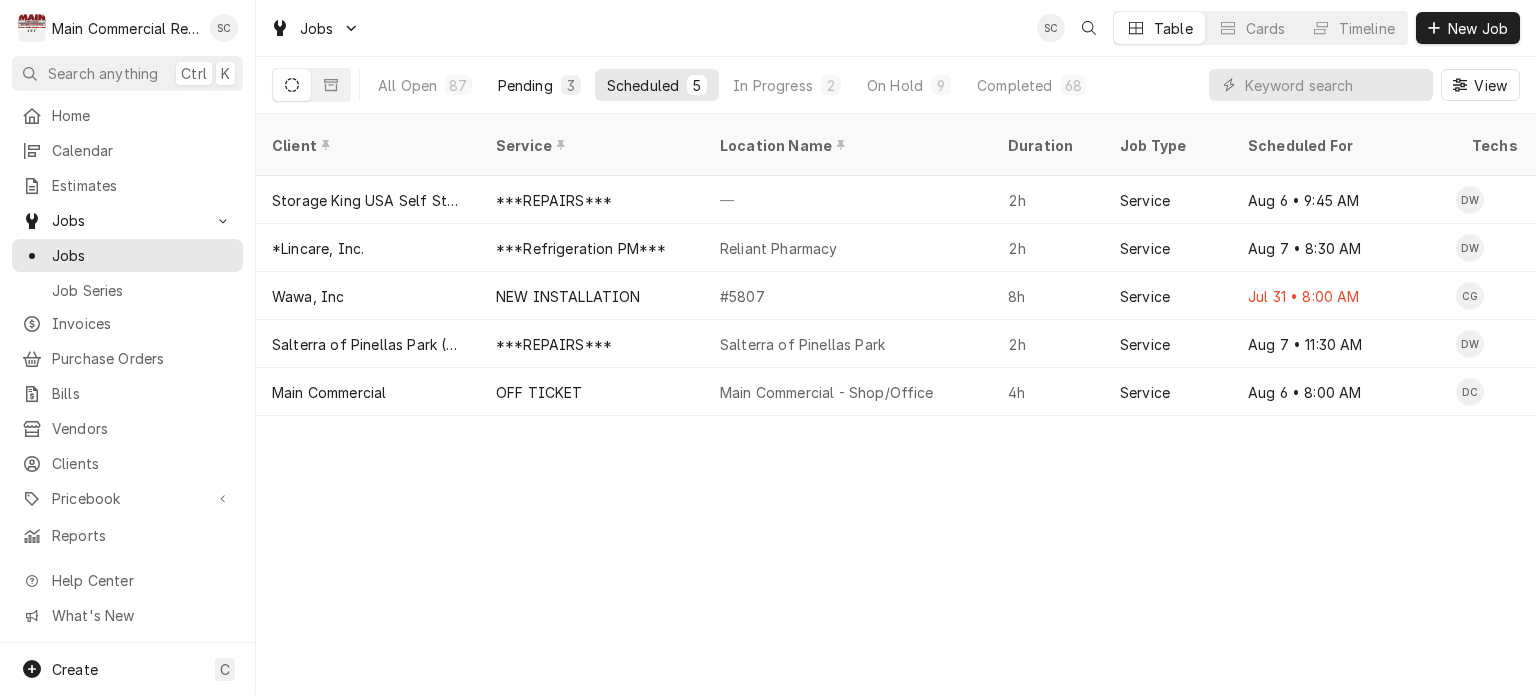 click on "Pending" at bounding box center (525, 85) 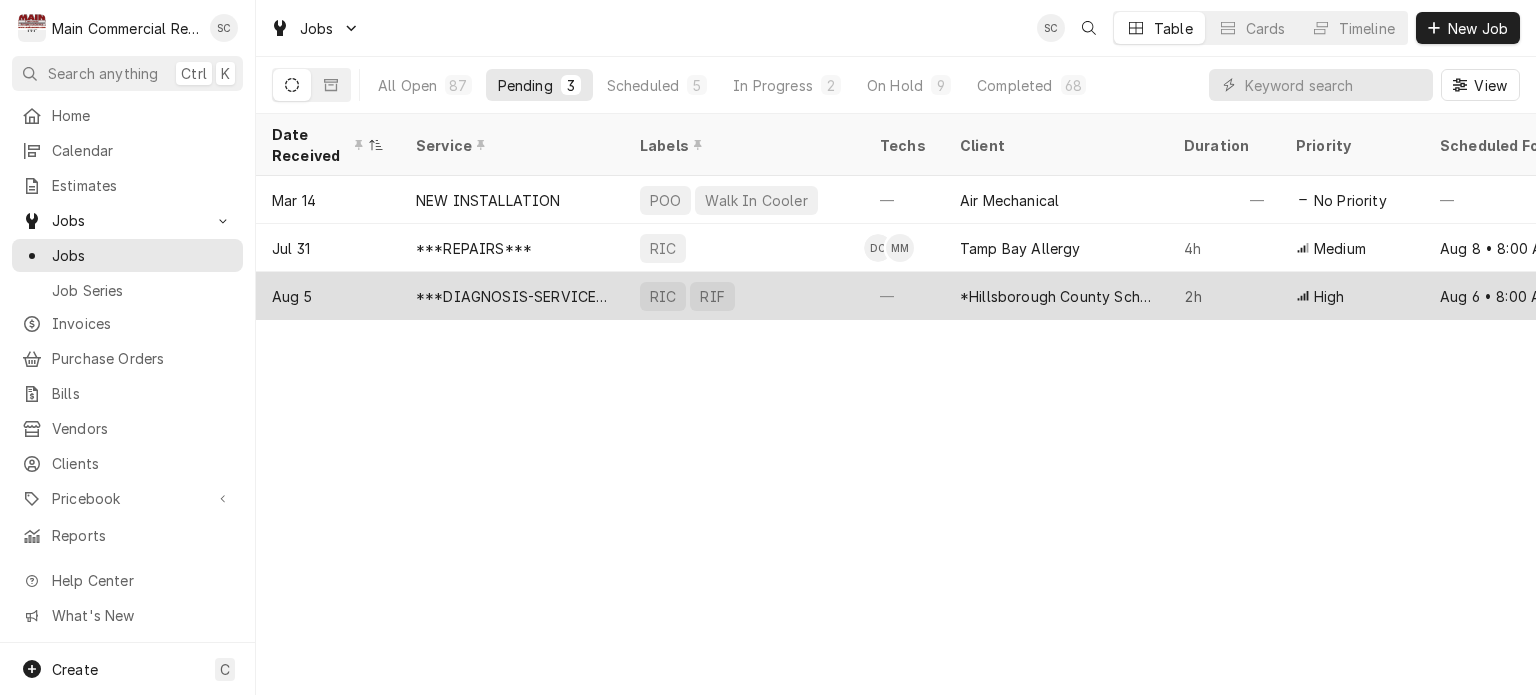 click on "***DIAGNOSIS-SERVICE CALL***" at bounding box center [512, 296] 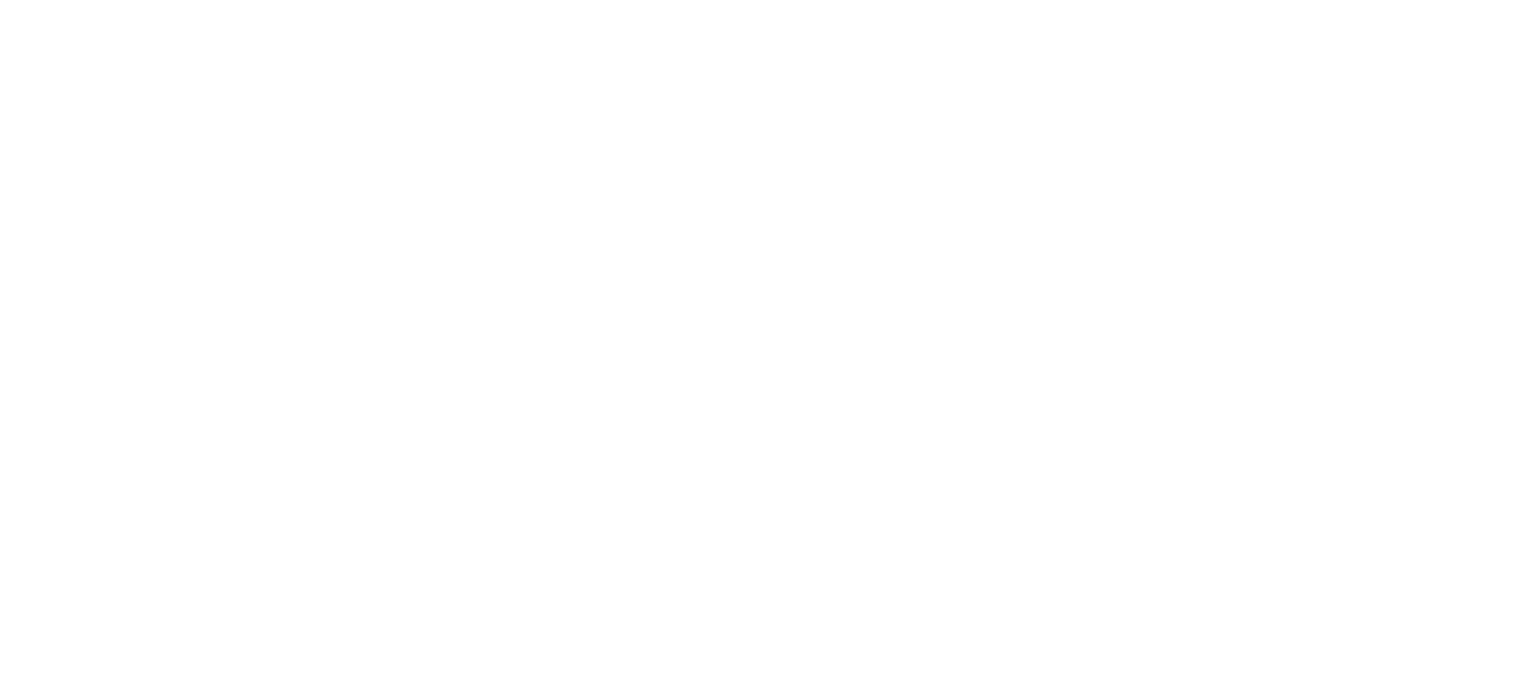 scroll, scrollTop: 0, scrollLeft: 0, axis: both 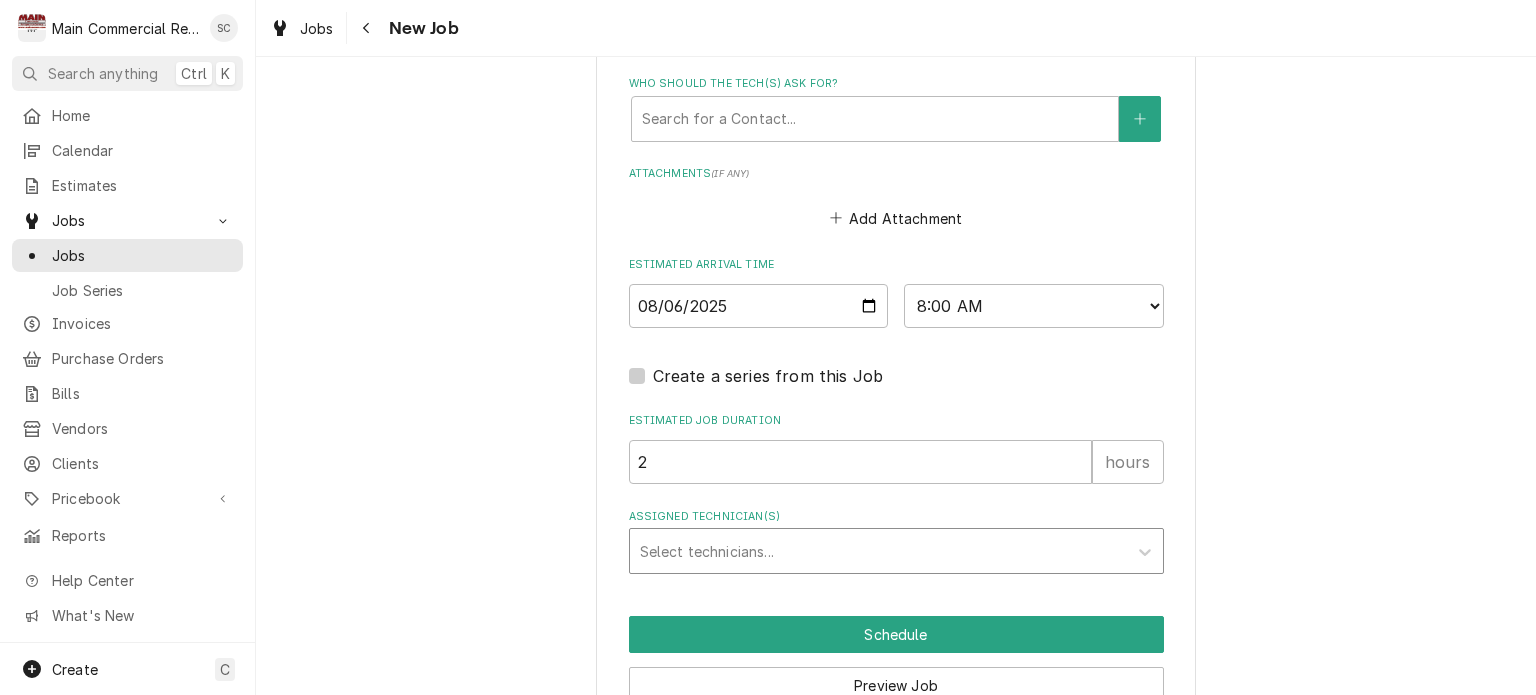 click at bounding box center (878, 551) 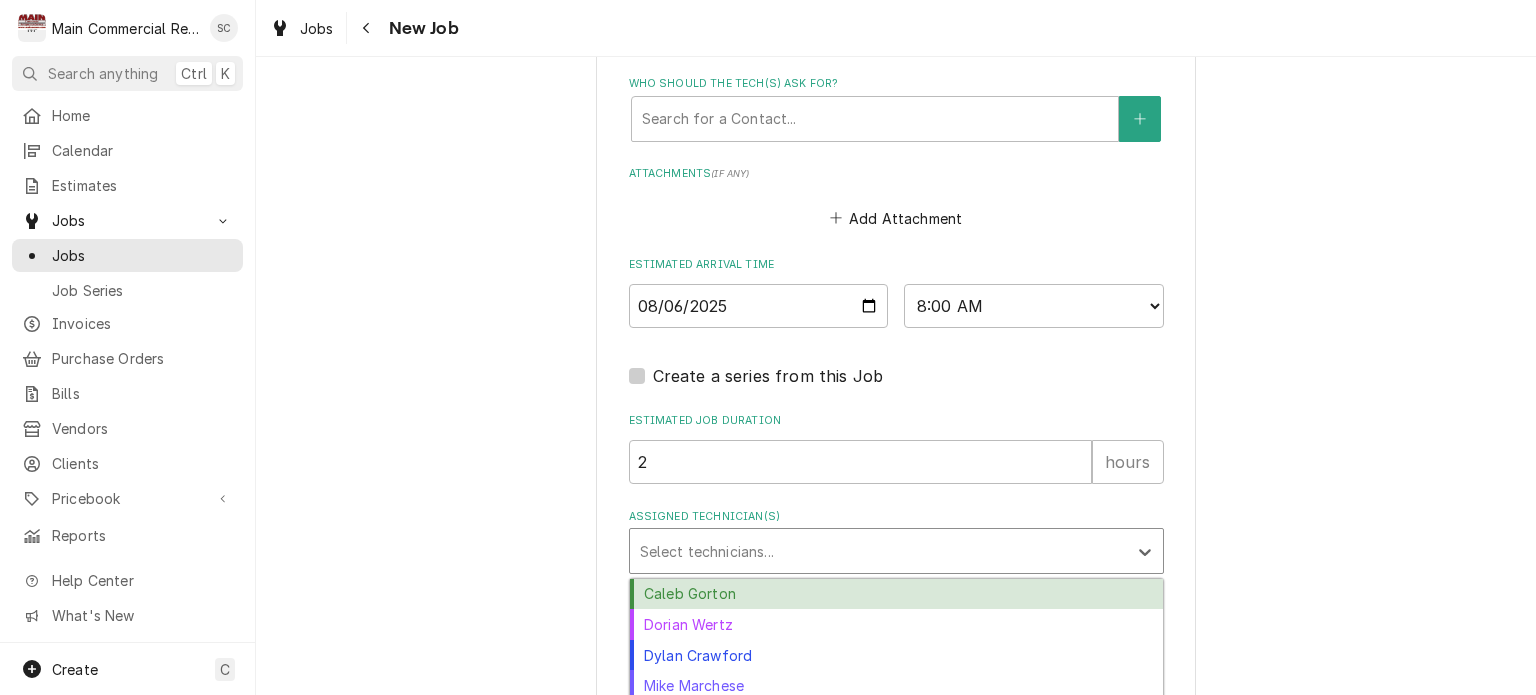 click on "Caleb Gorton" at bounding box center (896, 594) 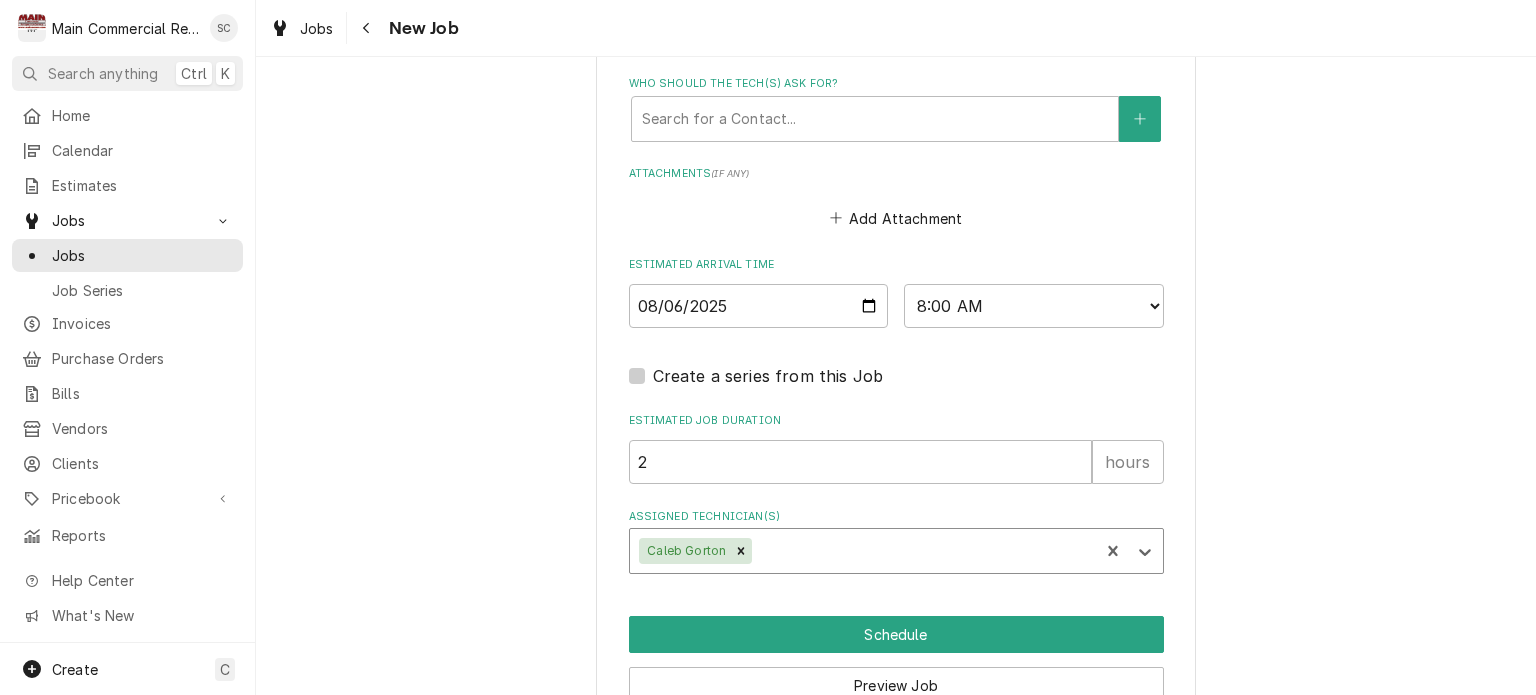 scroll, scrollTop: 1300, scrollLeft: 0, axis: vertical 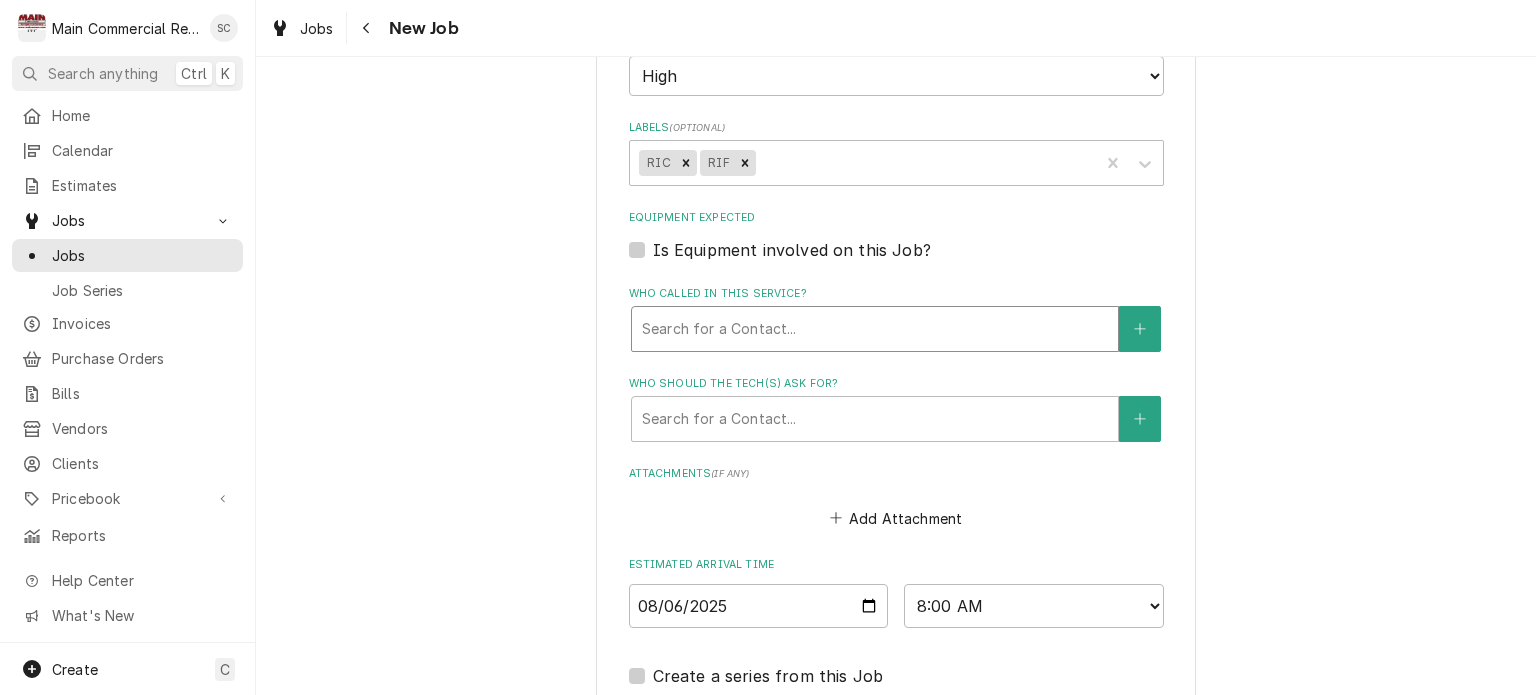 click at bounding box center (875, 329) 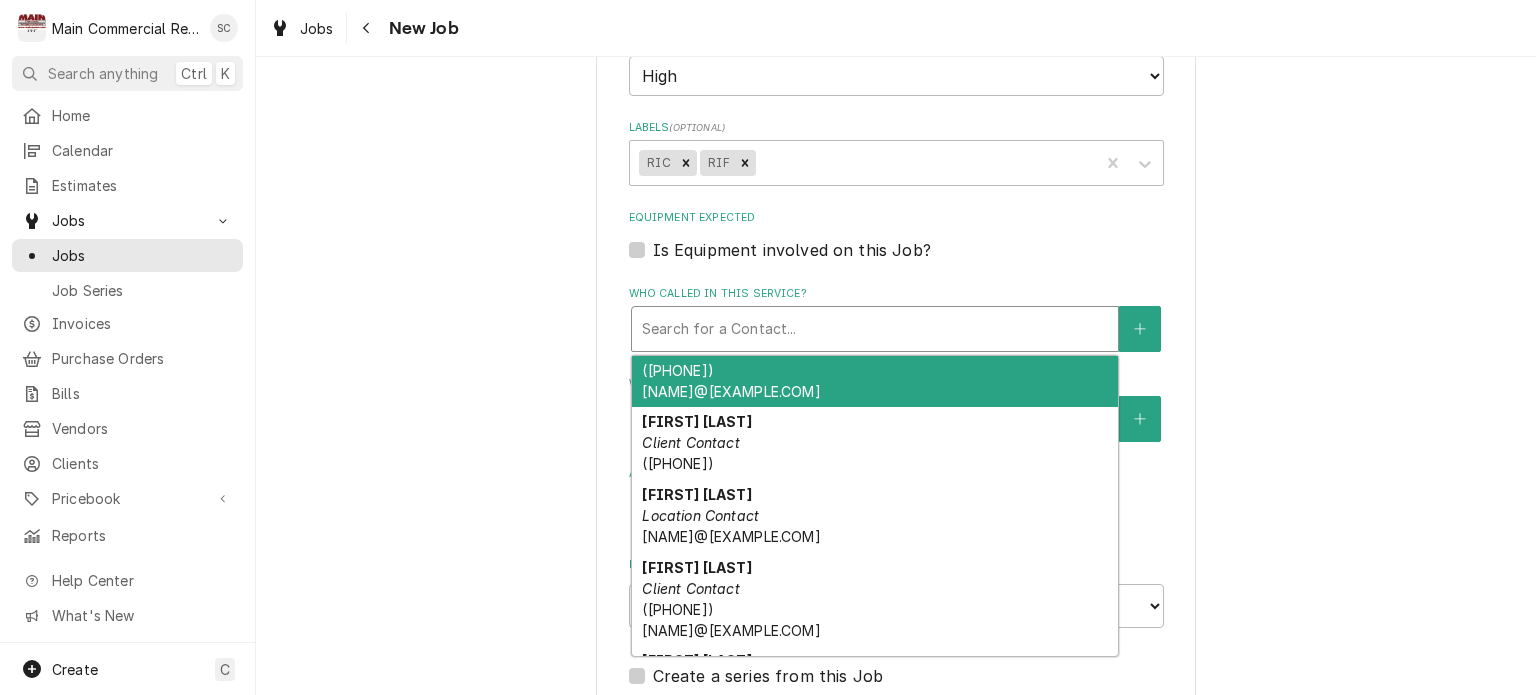 scroll, scrollTop: 800, scrollLeft: 0, axis: vertical 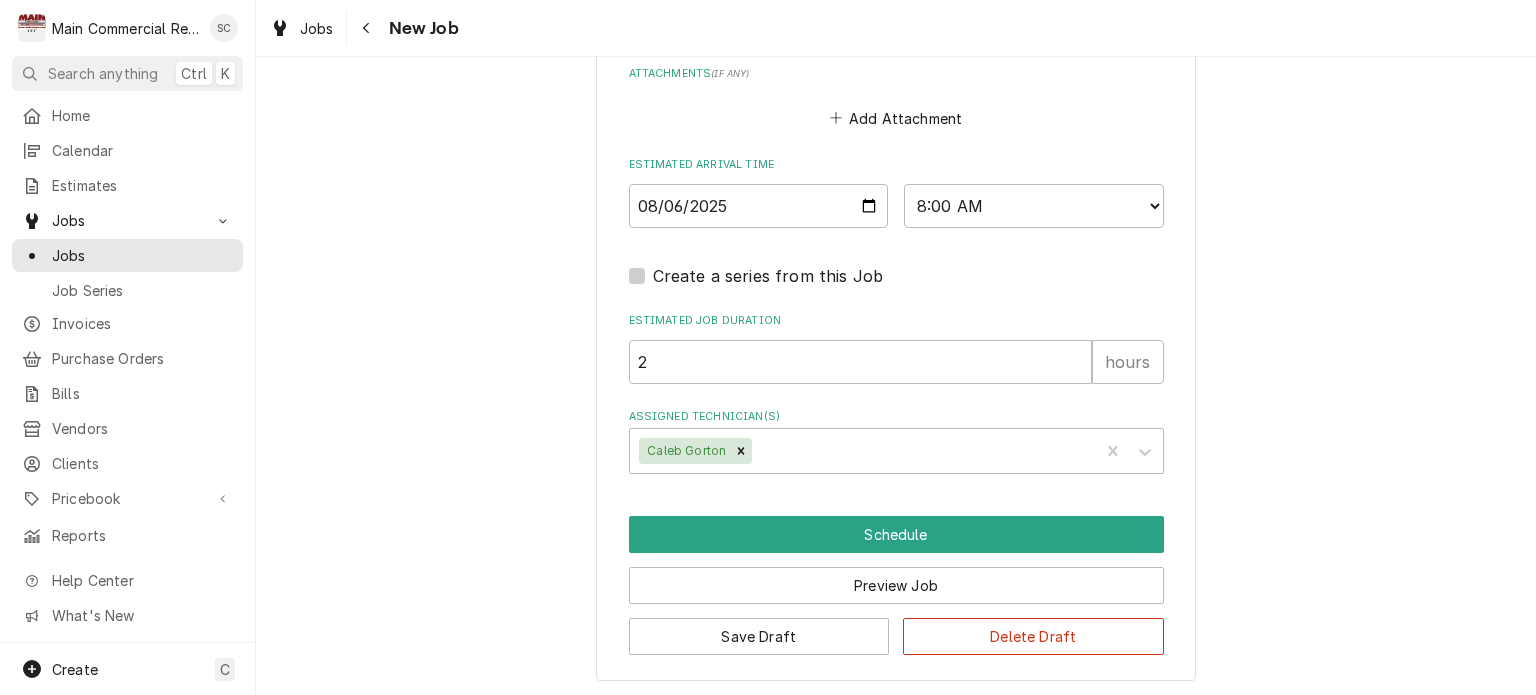 click on "Use the fields below to edit this job: Client Details Client *[COMPANY] - Culinary Edit Client Client Notes All emails for invoices and bids MUST go to: [EMAIL] Service Location [SCHOOL] / [NUMBER] [STREET], [CITY], [STATE] [ZIP] Edit Service Location Job Details Job Source Direct (Phone/Email/etc.) Service Channel Corrigo Ecotrak Other Date Received [DATE] Service Type ***DIAGNOSIS-SERVICE CALL*** 🛠️ SERVICE TYPE Edit Service Type Job Type Reason For Call double fridge/freezer repair in Rm. 157
hovering around 57 degrees.
[ID]
Front of the room on the left side of the set of freezers.
Per [FIRST] [LAST] Technician Instructions  ( optional ) Priority No Priority Urgent High Medium Low Labels  ( optional ) RIC RIF Equipment Expected Is Equipment involved on this Job? Who called in this service? Search for a Contact... Who should the tech(s) ask for? Search for a Contact... Attachments  ( if any ) Add Attachment Estimated Arrival Time [DATE] [TIME]" at bounding box center [896, -462] 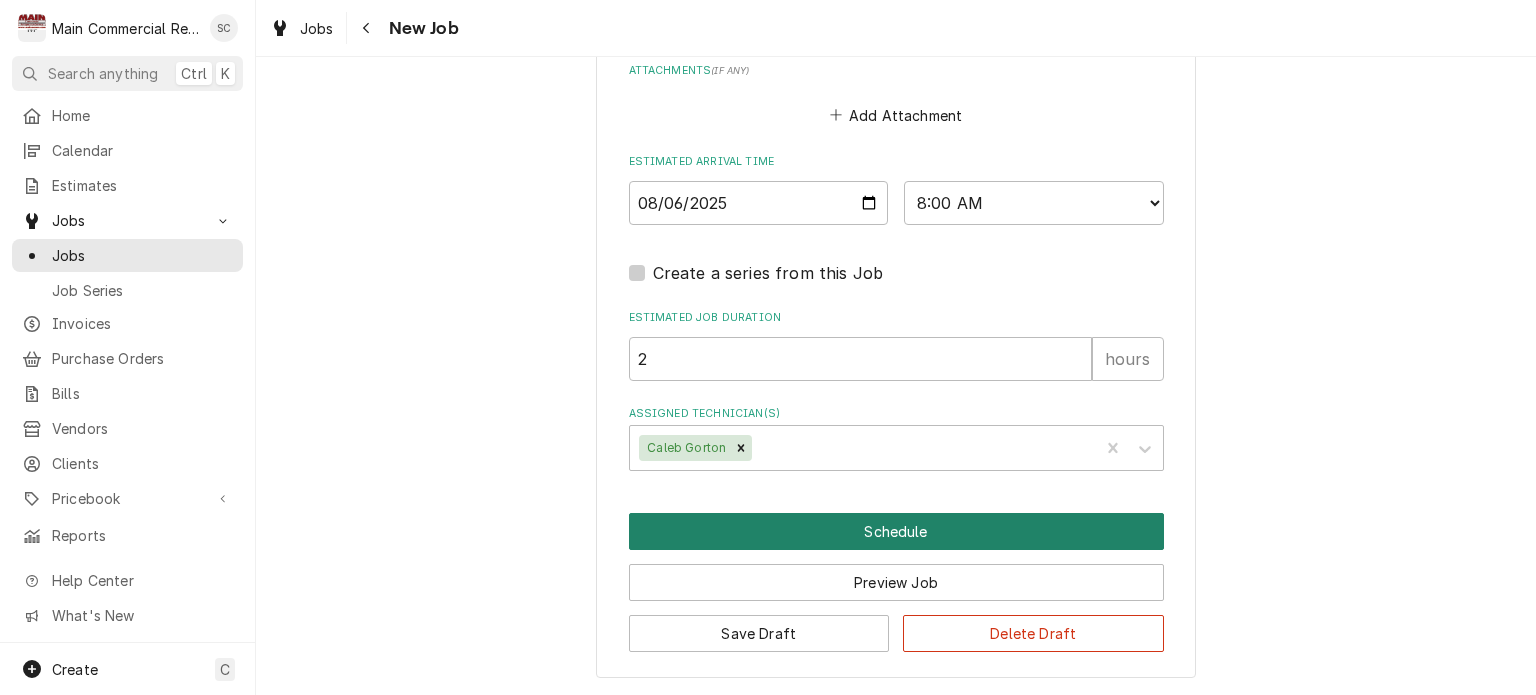click on "Schedule" at bounding box center (896, 531) 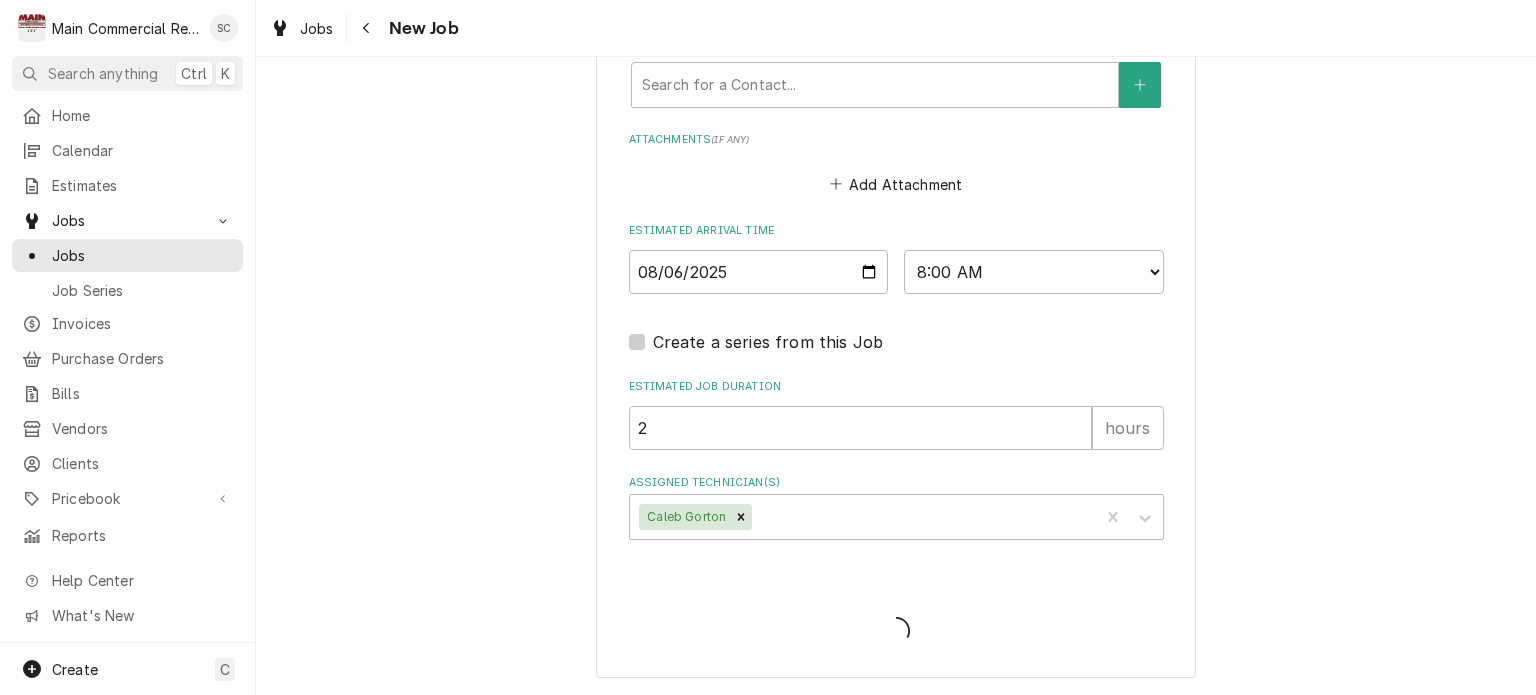 scroll, scrollTop: 1651, scrollLeft: 0, axis: vertical 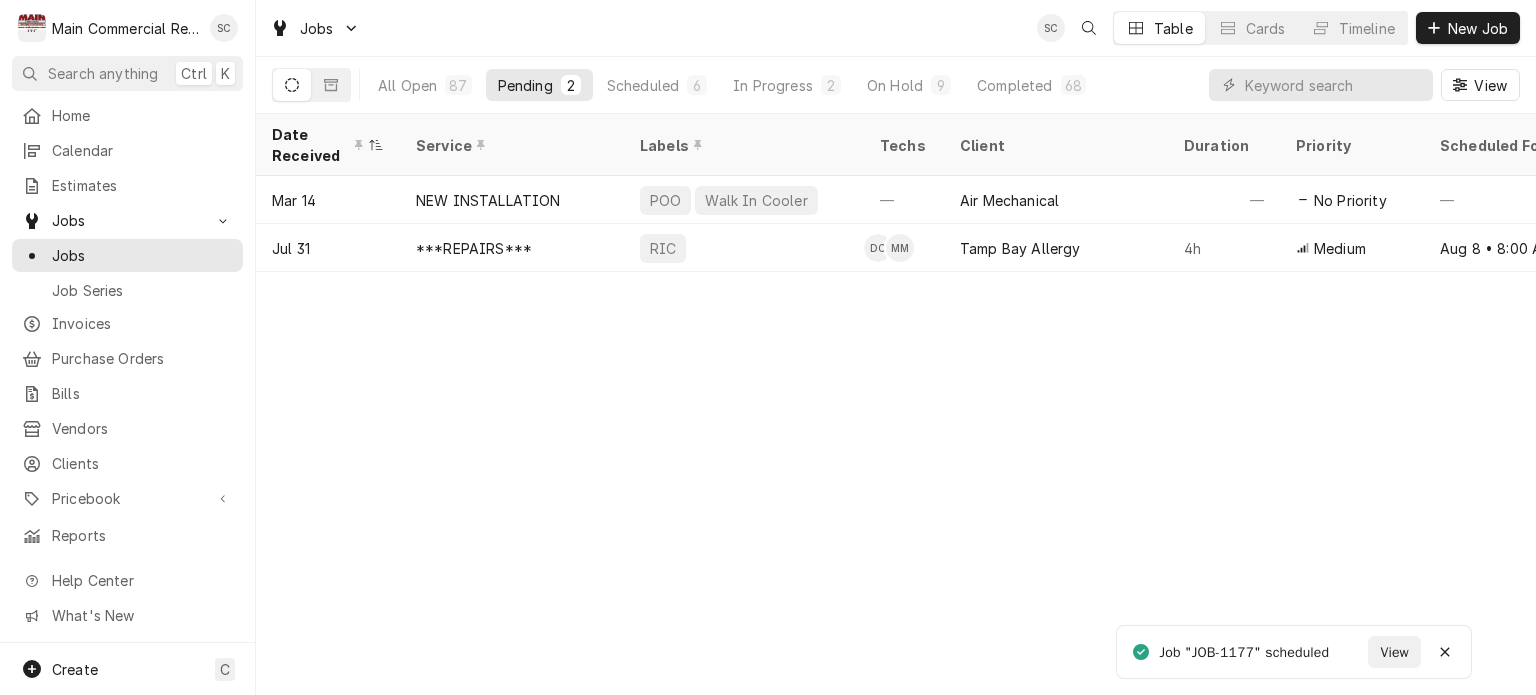 click on "Date Received Service Labels Techs Client Duration Priority Scheduled For Location Name Location Address Last Modified Job Type Status Mar 14   NEW INSTALLATION POO Walk In Cooler — Air Mechanical — No Priority — TGH Brooksville/Springhill [NUMBER] [STREET], [CITY], [STATE] Apr 29   Service Draft Jul 31   ***REPAIRS*** RIC DC MM Tamp Bay Allergy 4h Medium Aug 8   • 8:00 AM Tampa Bay Allergy-Dr. Weiss [NUMBER] [STREET], [CITY], [STATE] Jul 31   Service Draft Date — Time — Duration — Labels No labels Reason For Call Not mentioned" at bounding box center (896, 404) 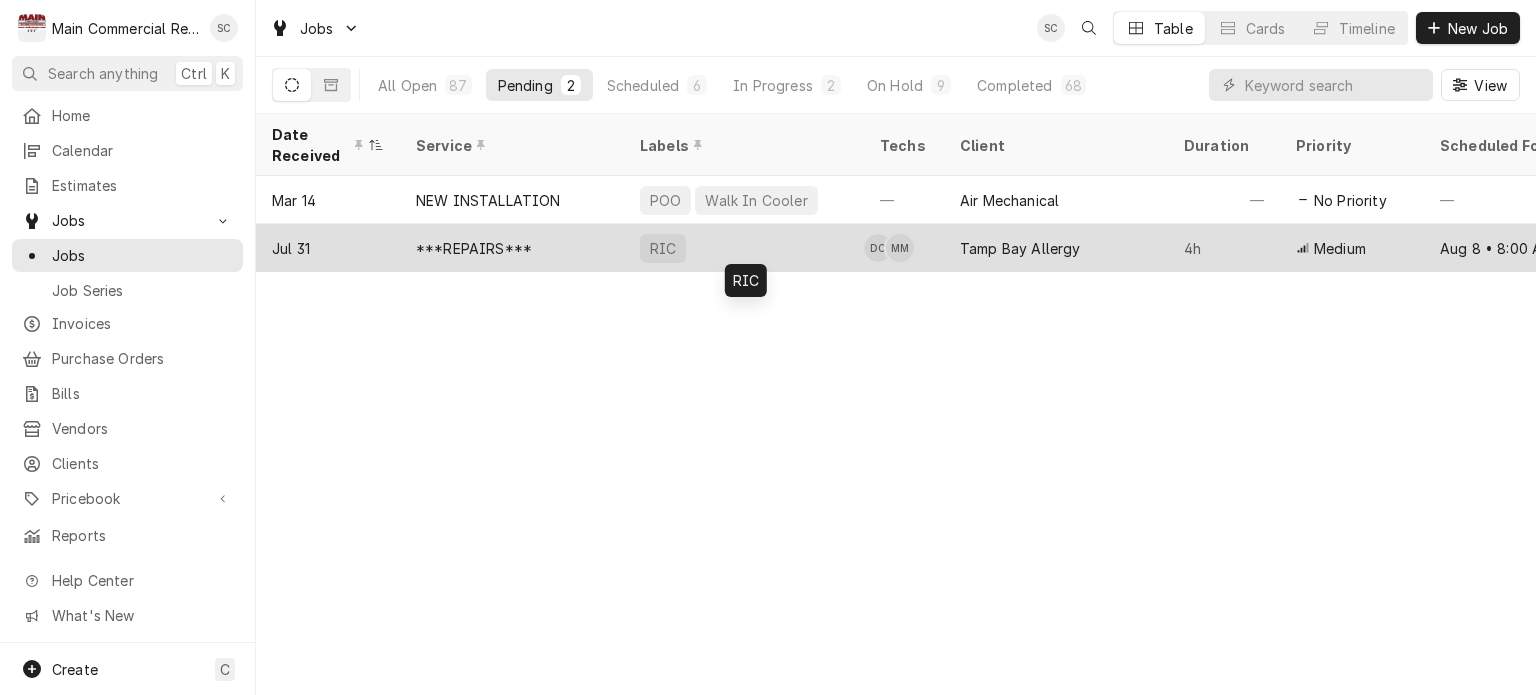 click on "RIC" at bounding box center [744, 248] 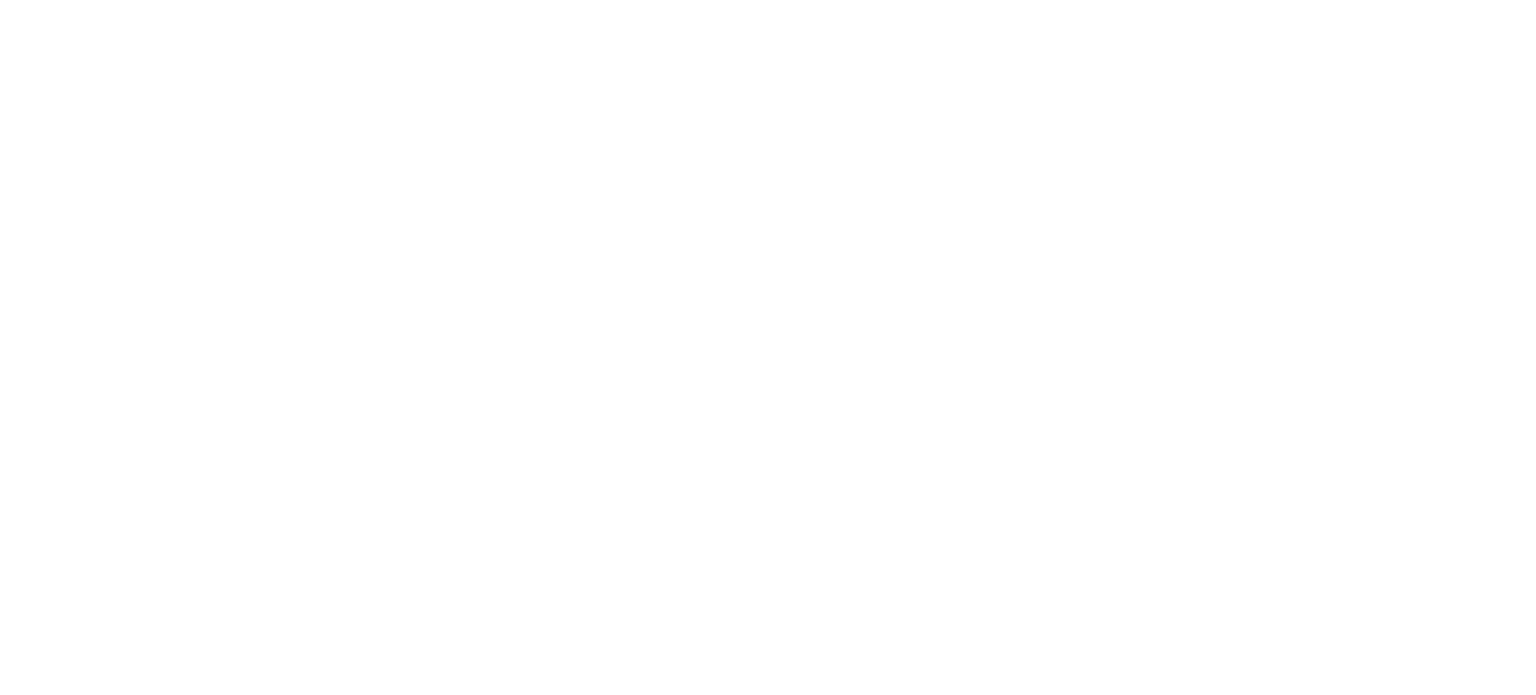scroll, scrollTop: 0, scrollLeft: 0, axis: both 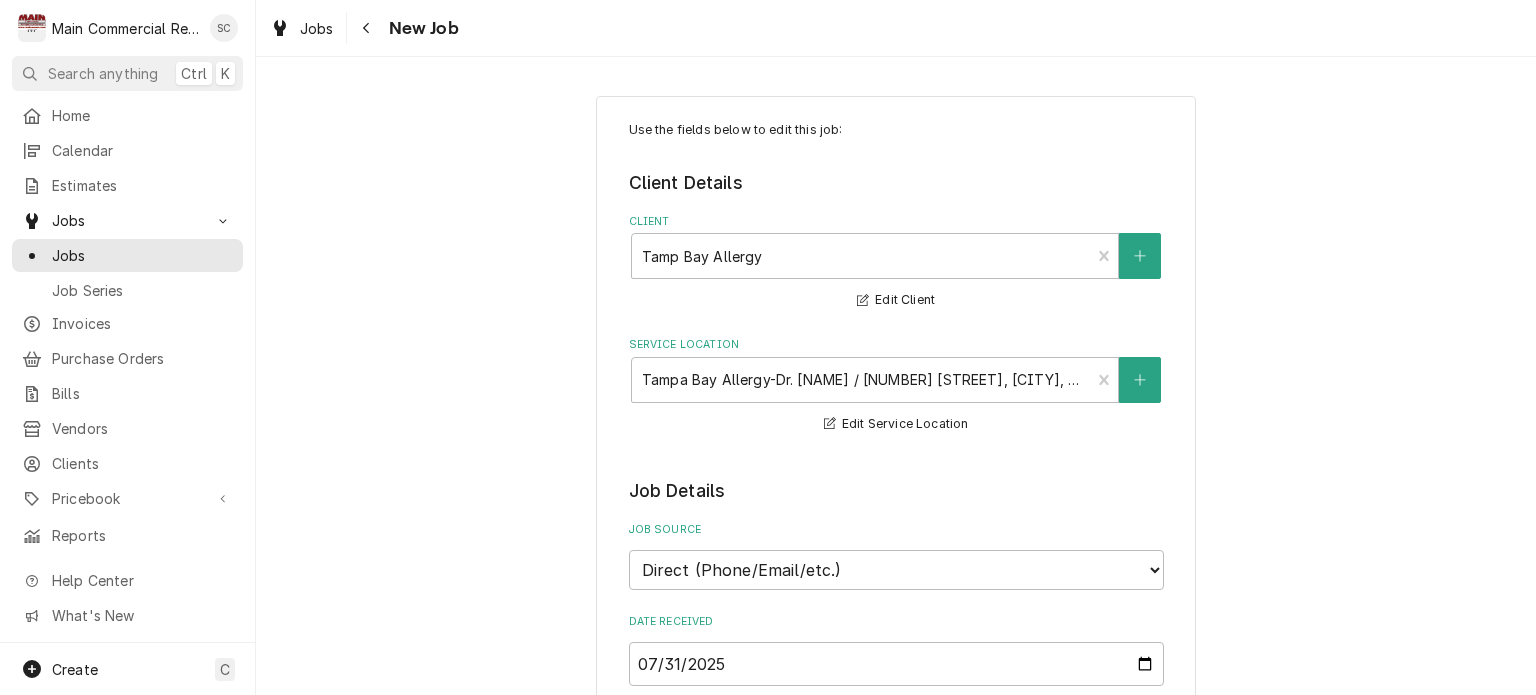 type on "x" 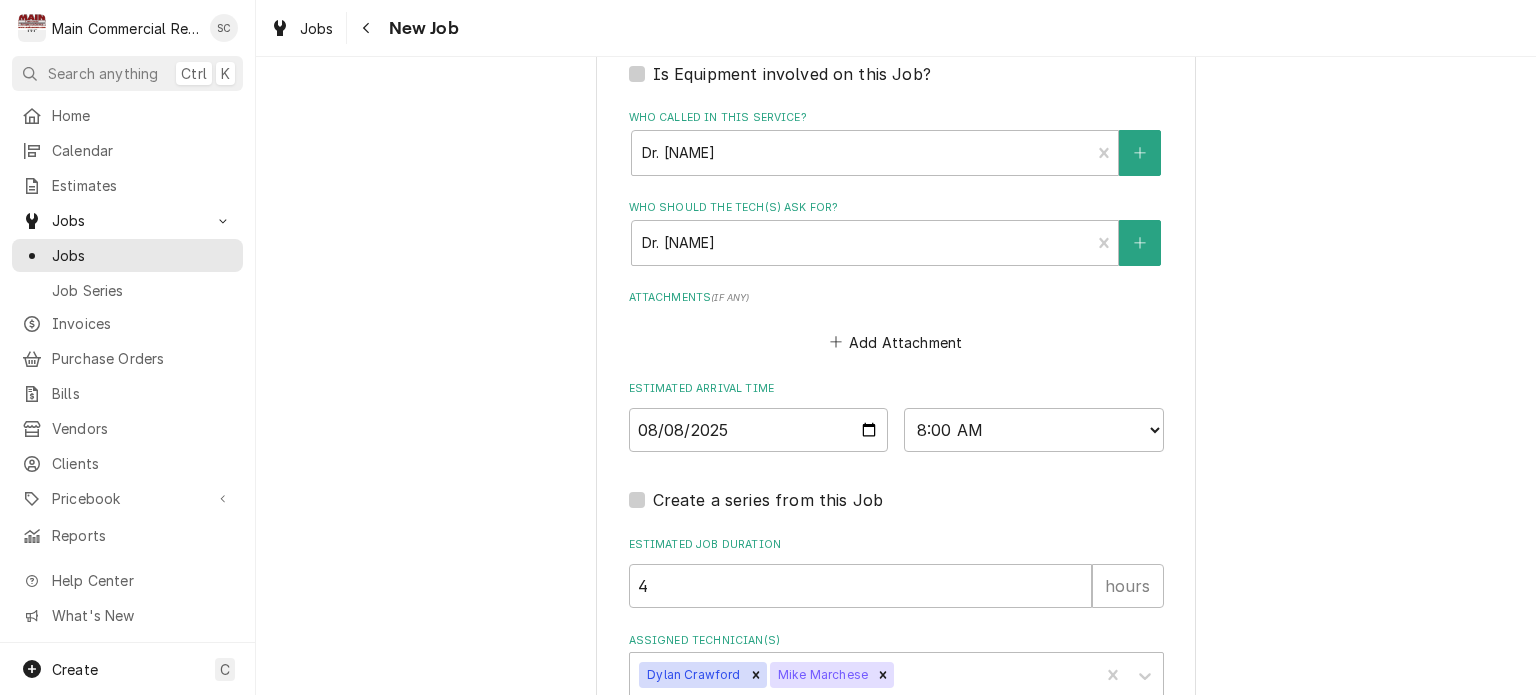 scroll, scrollTop: 1800, scrollLeft: 0, axis: vertical 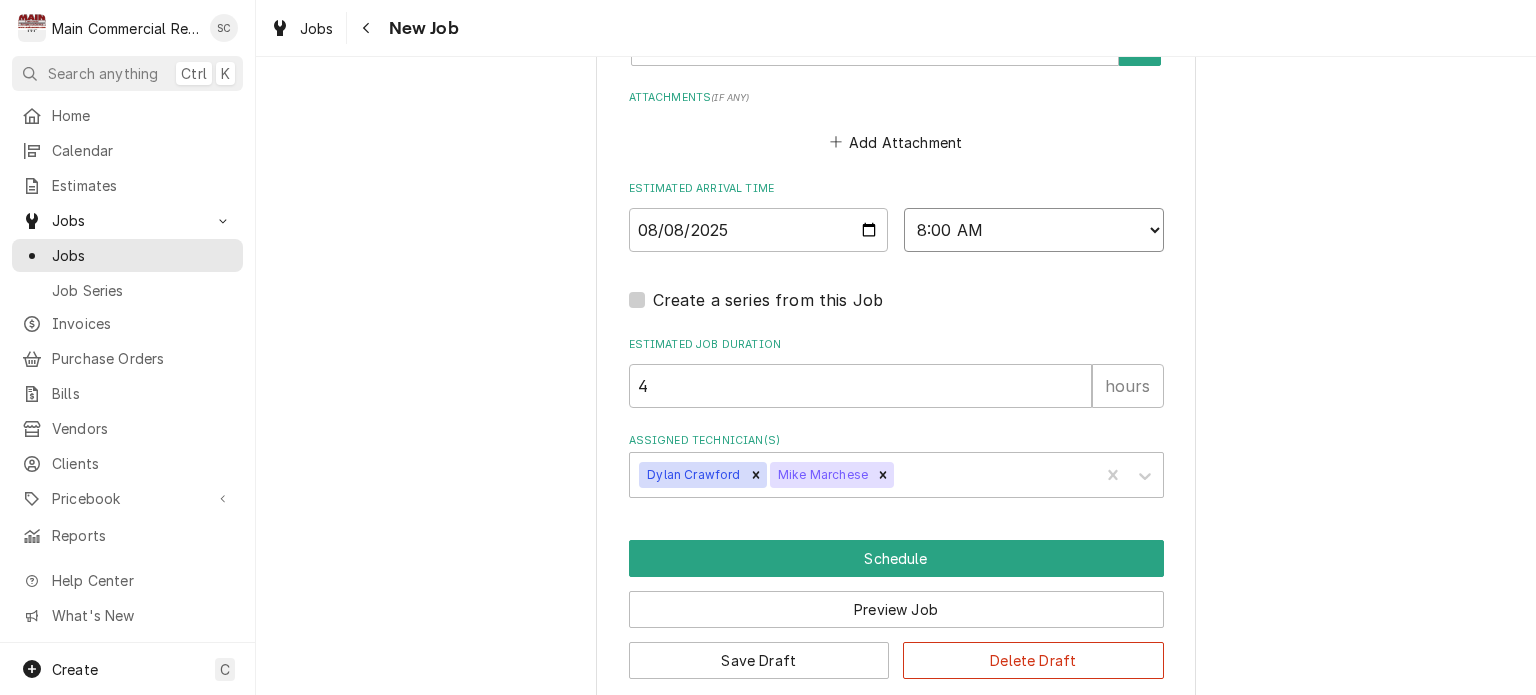 click on "AM / PM 6:00 AM 6:15 AM 6:30 AM 6:45 AM 7:00 AM 7:15 AM 7:30 AM 7:45 AM 8:00 AM 8:15 AM 8:30 AM 8:45 AM 9:00 AM 9:15 AM 9:30 AM 9:45 AM 10:00 AM 10:15 AM 10:30 AM 10:45 AM 11:00 AM 11:15 AM 11:30 AM 11:45 AM 12:00 PM 12:15 PM 12:30 PM 12:45 PM 1:00 PM 1:15 PM 1:30 PM 1:45 PM 2:00 PM 2:15 PM 2:30 PM 2:45 PM 3:00 PM 3:15 PM 3:30 PM 3:45 PM 4:00 PM 4:15 PM 4:30 PM 4:45 PM 5:00 PM 5:15 PM 5:30 PM 5:45 PM 6:00 PM 6:15 PM 6:30 PM 6:45 PM 7:00 PM 7:15 PM 7:30 PM 7:45 PM 8:00 PM 8:15 PM 8:30 PM 8:45 PM 9:00 PM 9:15 PM 9:30 PM 9:45 PM 10:00 PM 10:15 PM 10:30 PM 10:45 PM 11:00 PM 11:15 PM 11:30 PM 11:45 PM 12:00 AM 12:15 AM 12:30 AM 12:45 AM 1:00 AM 1:15 AM 1:30 AM 1:45 AM 2:00 AM 2:15 AM 2:30 AM 2:45 AM 3:00 AM 3:15 AM 3:30 AM 3:45 AM 4:00 AM 4:15 AM 4:30 AM 4:45 AM 5:00 AM 5:15 AM 5:30 AM 5:45 AM" at bounding box center (1034, 230) 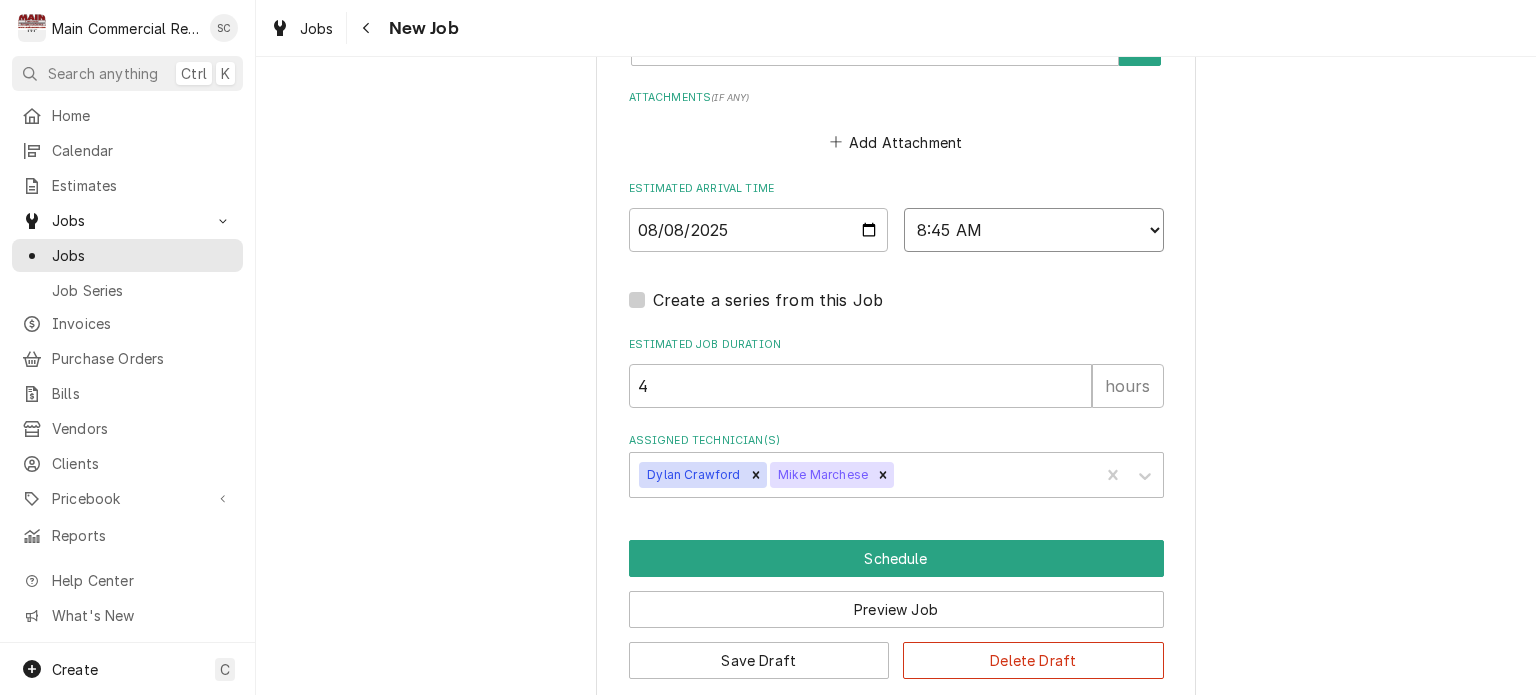 click on "AM / PM 6:00 AM 6:15 AM 6:30 AM 6:45 AM 7:00 AM 7:15 AM 7:30 AM 7:45 AM 8:00 AM 8:15 AM 8:30 AM 8:45 AM 9:00 AM 9:15 AM 9:30 AM 9:45 AM 10:00 AM 10:15 AM 10:30 AM 10:45 AM 11:00 AM 11:15 AM 11:30 AM 11:45 AM 12:00 PM 12:15 PM 12:30 PM 12:45 PM 1:00 PM 1:15 PM 1:30 PM 1:45 PM 2:00 PM 2:15 PM 2:30 PM 2:45 PM 3:00 PM 3:15 PM 3:30 PM 3:45 PM 4:00 PM 4:15 PM 4:30 PM 4:45 PM 5:00 PM 5:15 PM 5:30 PM 5:45 PM 6:00 PM 6:15 PM 6:30 PM 6:45 PM 7:00 PM 7:15 PM 7:30 PM 7:45 PM 8:00 PM 8:15 PM 8:30 PM 8:45 PM 9:00 PM 9:15 PM 9:30 PM 9:45 PM 10:00 PM 10:15 PM 10:30 PM 10:45 PM 11:00 PM 11:15 PM 11:30 PM 11:45 PM 12:00 AM 12:15 AM 12:30 AM 12:45 AM 1:00 AM 1:15 AM 1:30 AM 1:45 AM 2:00 AM 2:15 AM 2:30 AM 2:45 AM 3:00 AM 3:15 AM 3:30 AM 3:45 AM 4:00 AM 4:15 AM 4:30 AM 4:45 AM 5:00 AM 5:15 AM 5:30 AM 5:45 AM" at bounding box center [1034, 230] 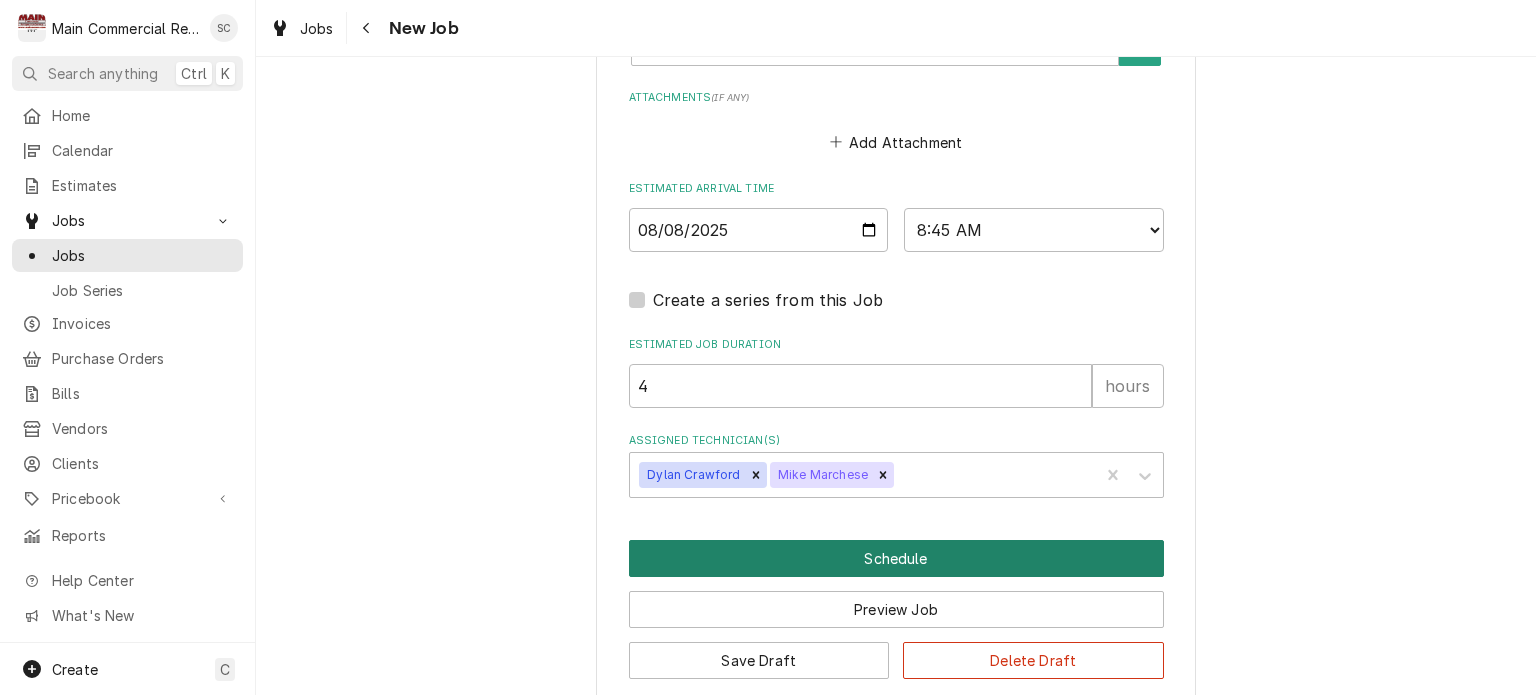 click on "Schedule" at bounding box center (896, 558) 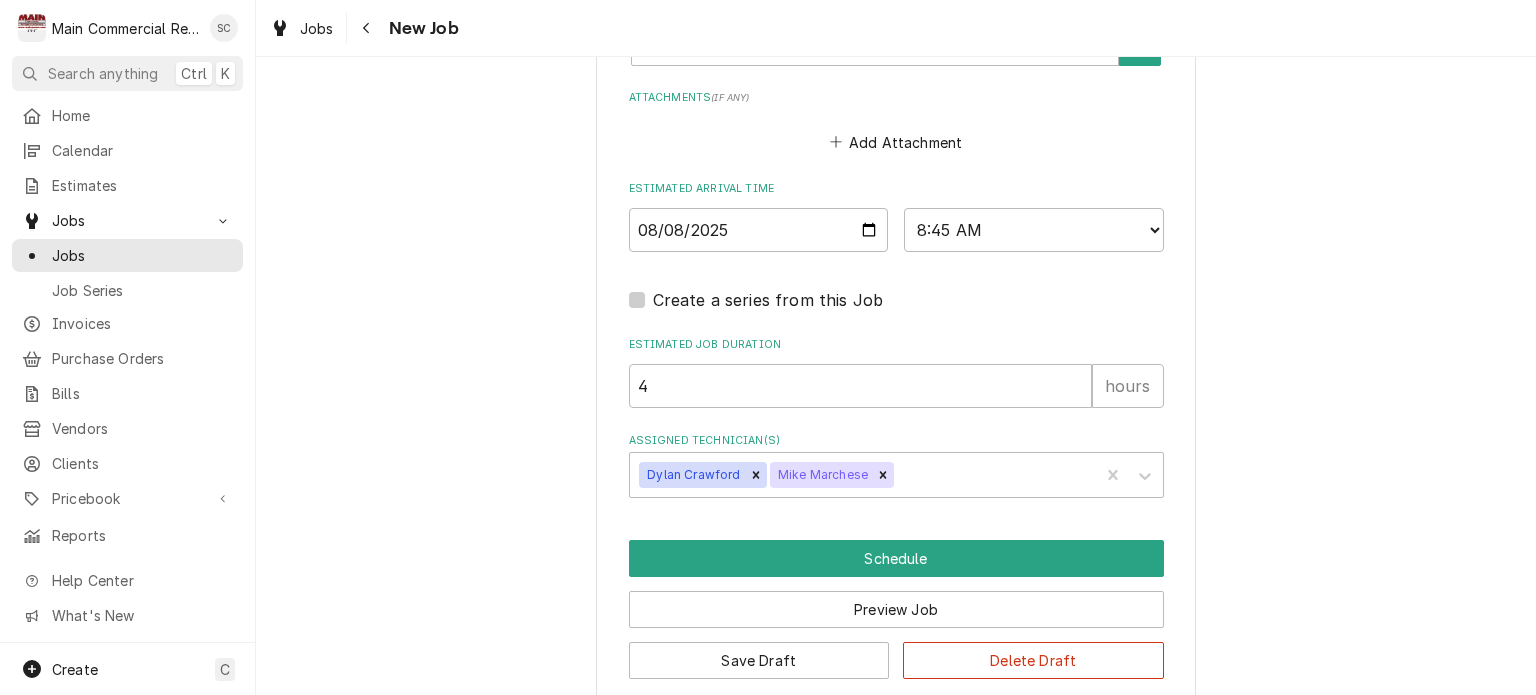 scroll, scrollTop: 1751, scrollLeft: 0, axis: vertical 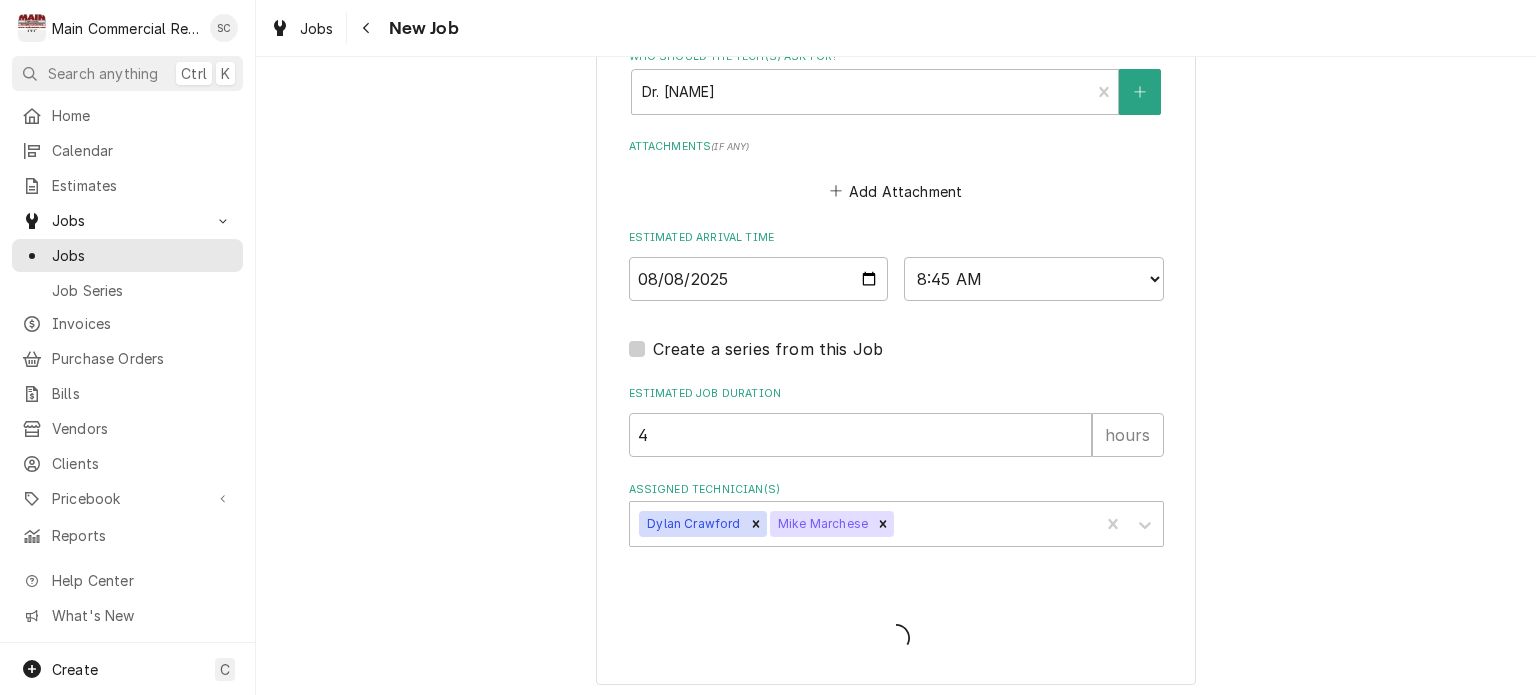type on "x" 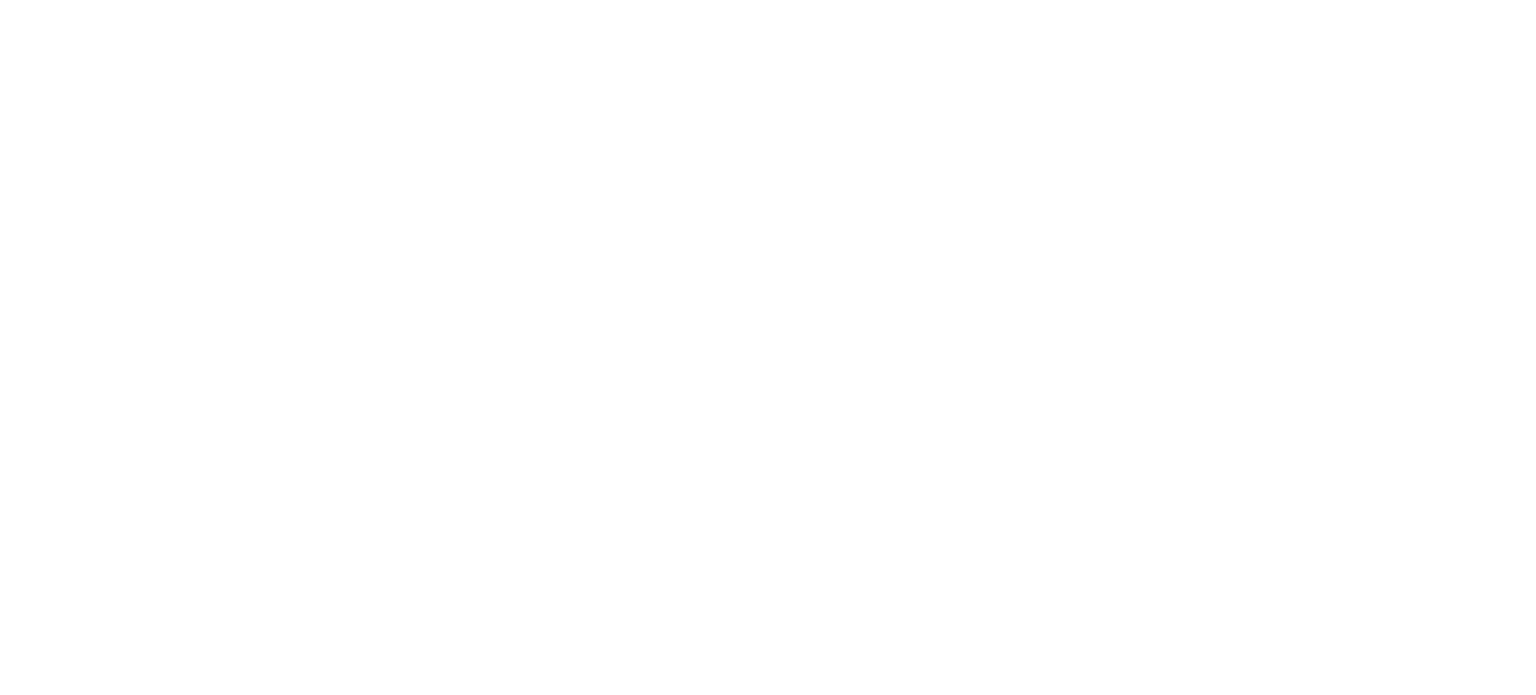 scroll, scrollTop: 0, scrollLeft: 0, axis: both 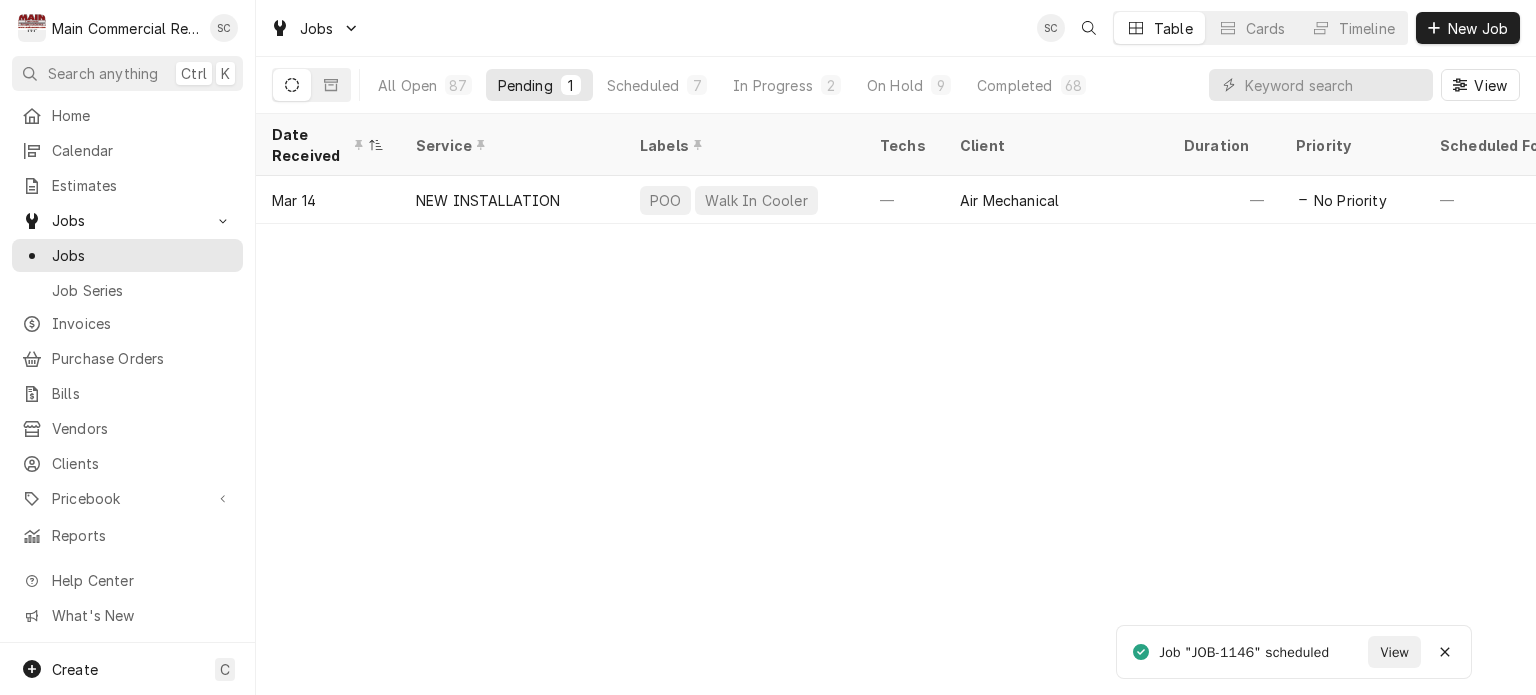 click on "Date Received Service Labels Techs Client Duration Priority Scheduled For Location Name Location Address Last Modified Job Type Status Mar 14   NEW INSTALLATION POO Walk In Cooler — Air Mechanical — No Priority — TGH [CITY]/[CITY] 10461 [STREET] Dr, [CITY], [STATE] Apr 29   Service Draft Date — Time — Duration — Labels No labels Reason For Call Not mentioned" at bounding box center (896, 404) 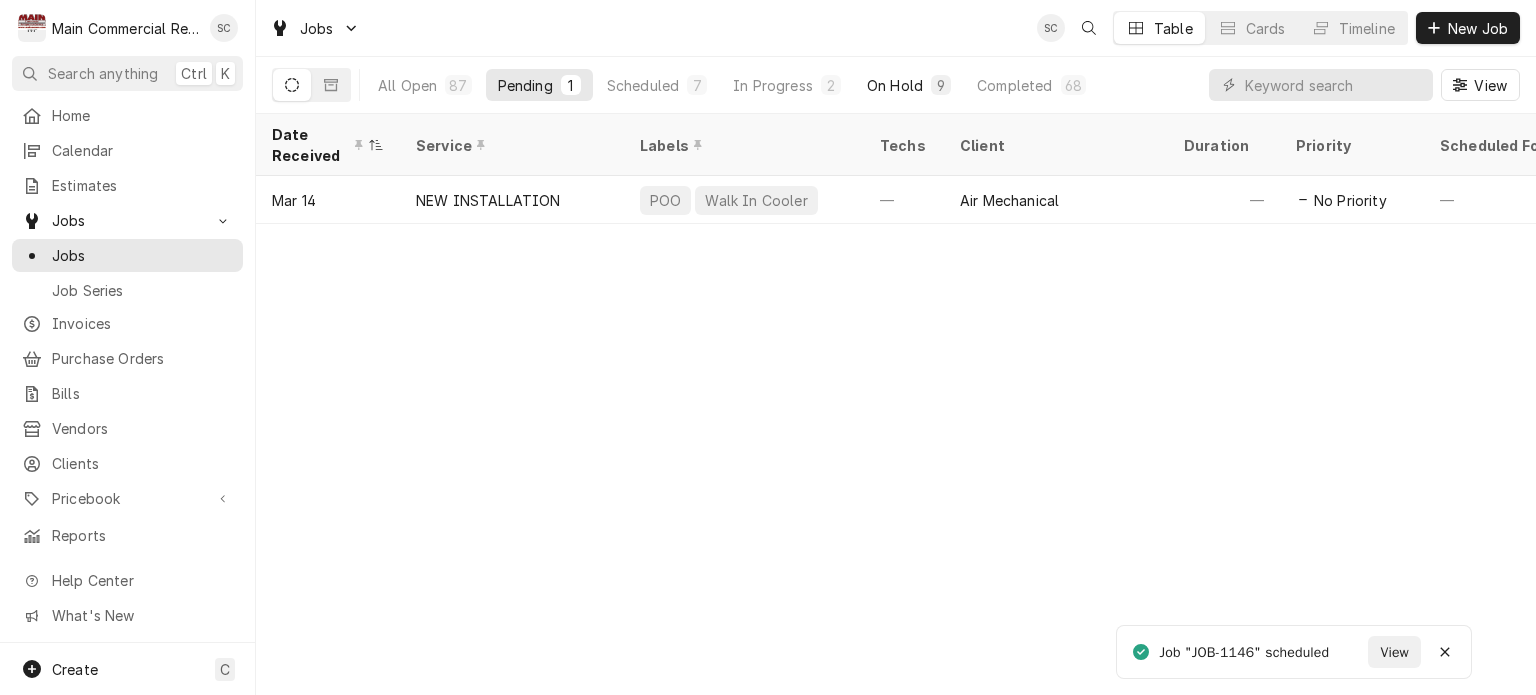 click on "9" at bounding box center [941, 85] 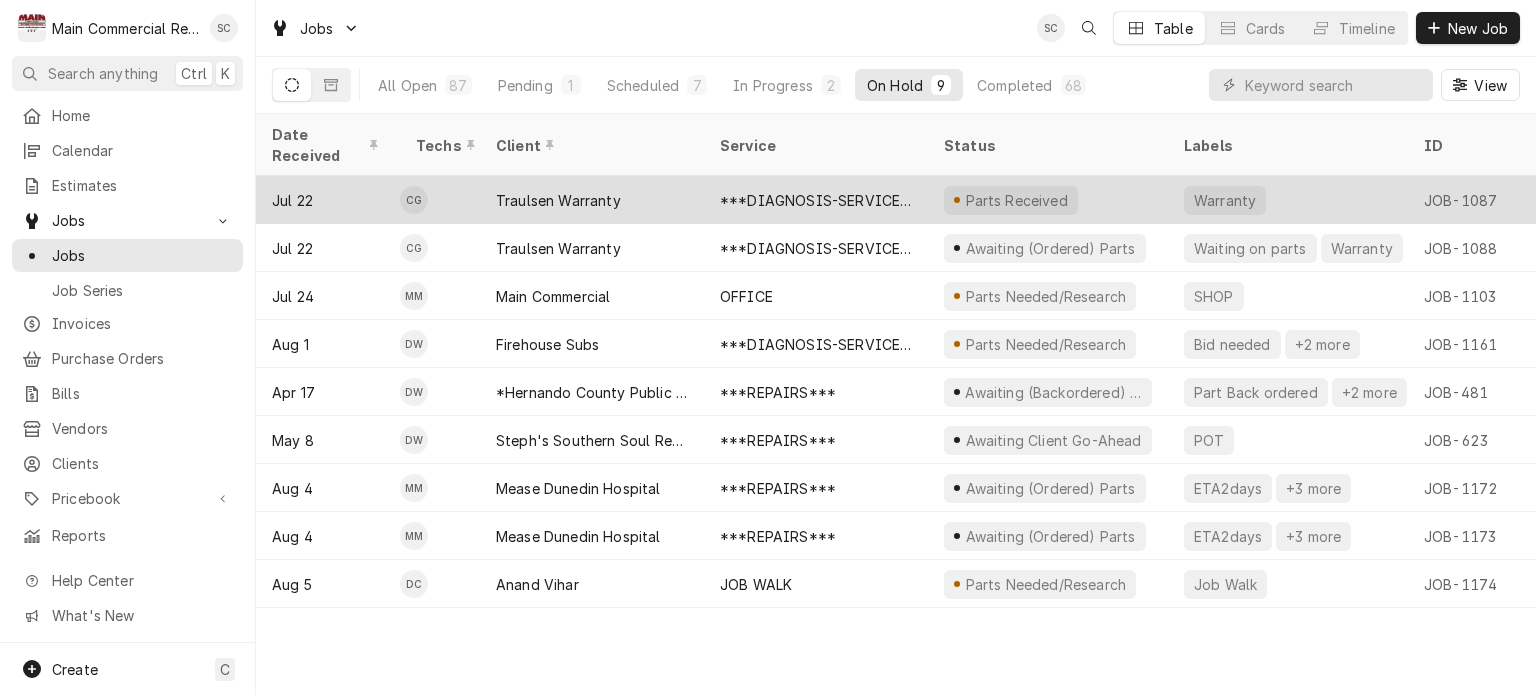 click on "***DIAGNOSIS-SERVICE CALL***" at bounding box center (816, 200) 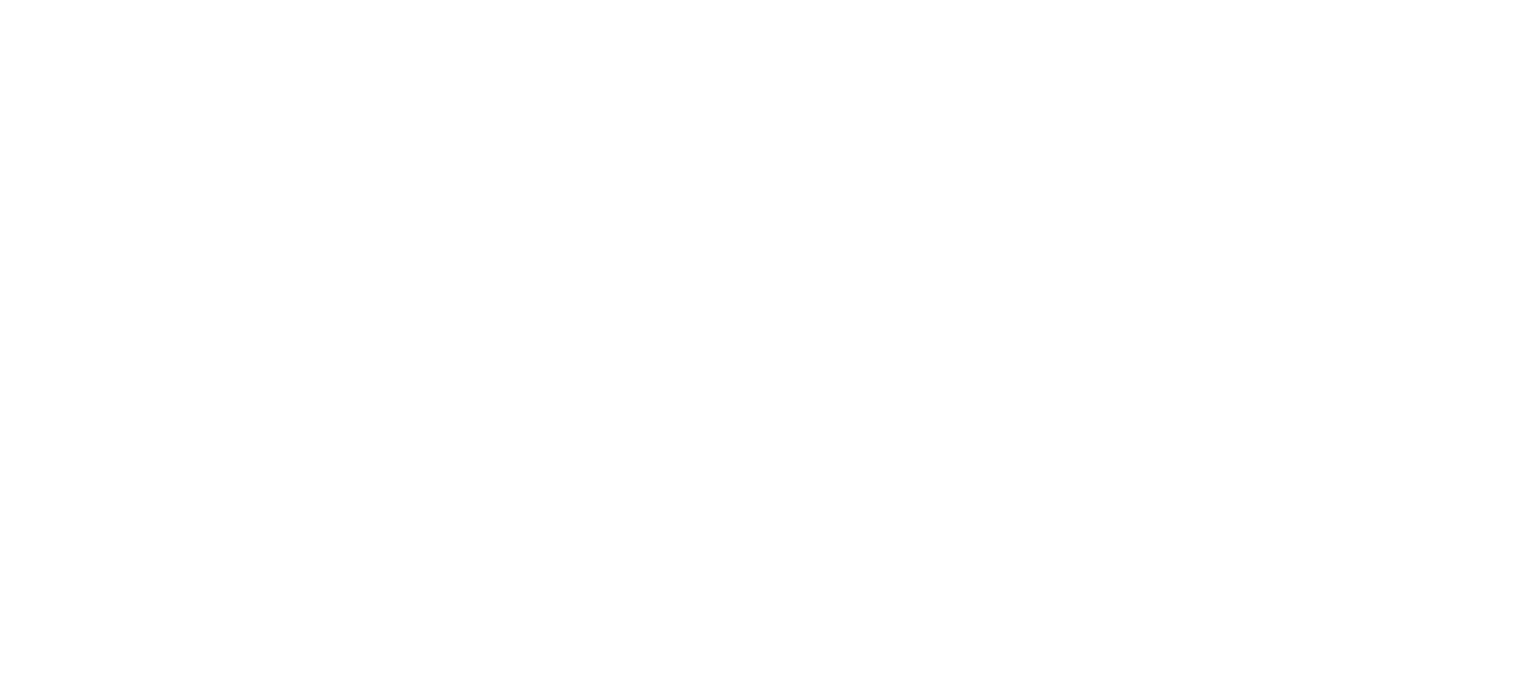 scroll, scrollTop: 0, scrollLeft: 0, axis: both 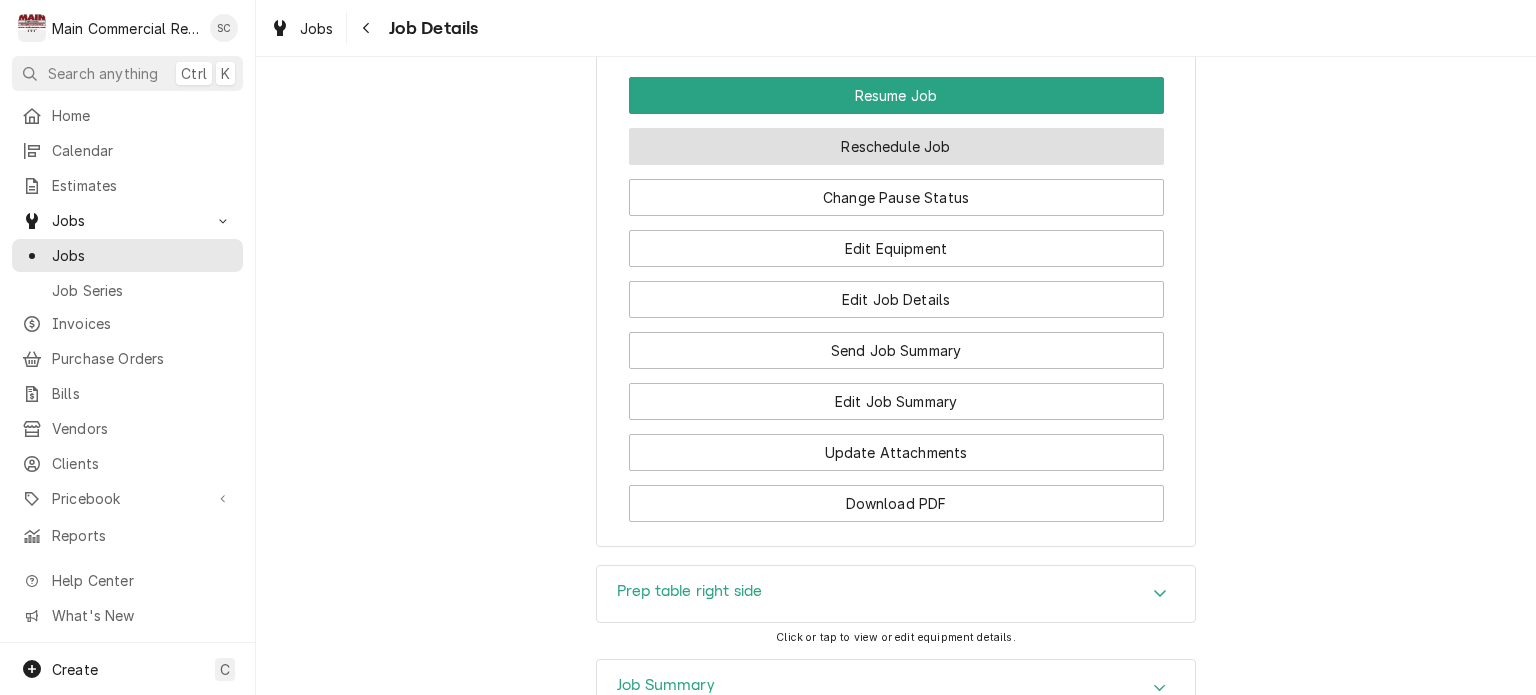 click on "Reschedule Job" at bounding box center (896, 146) 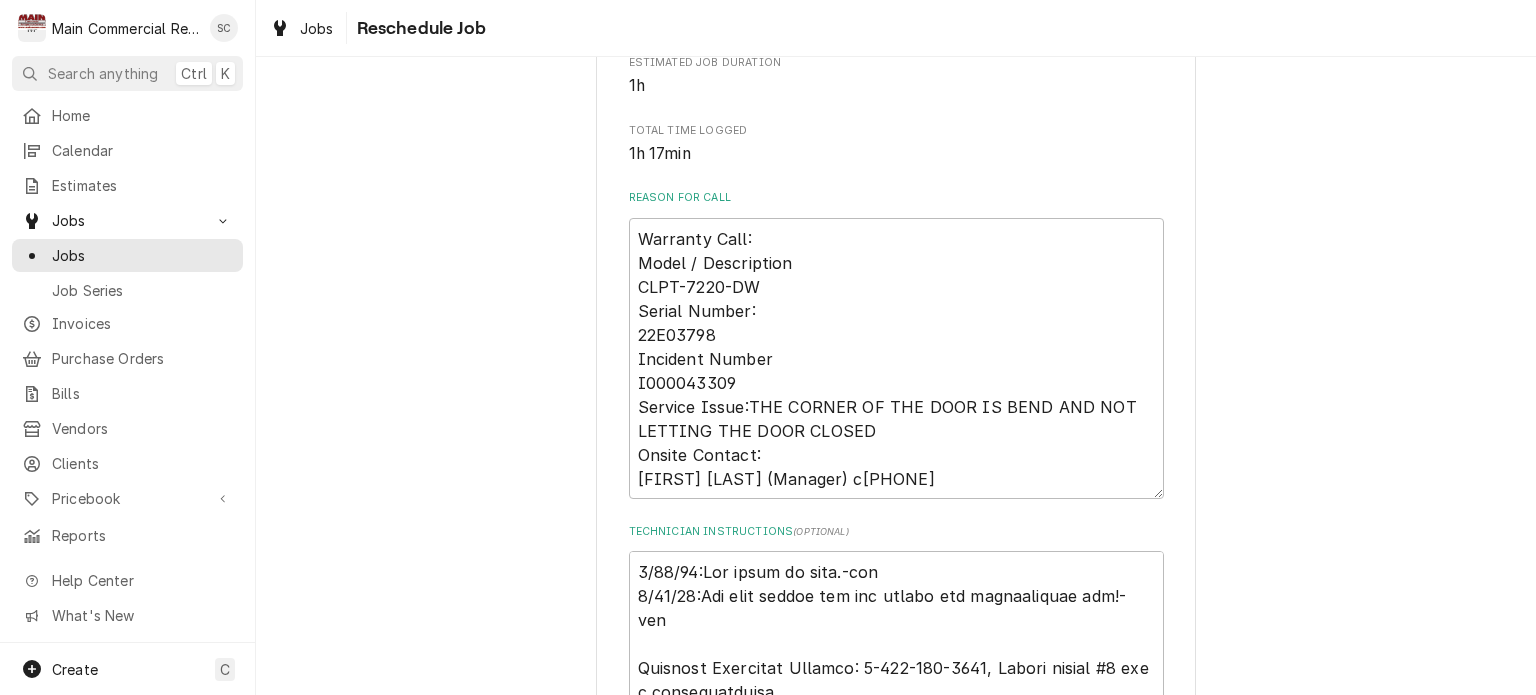 scroll, scrollTop: 900, scrollLeft: 0, axis: vertical 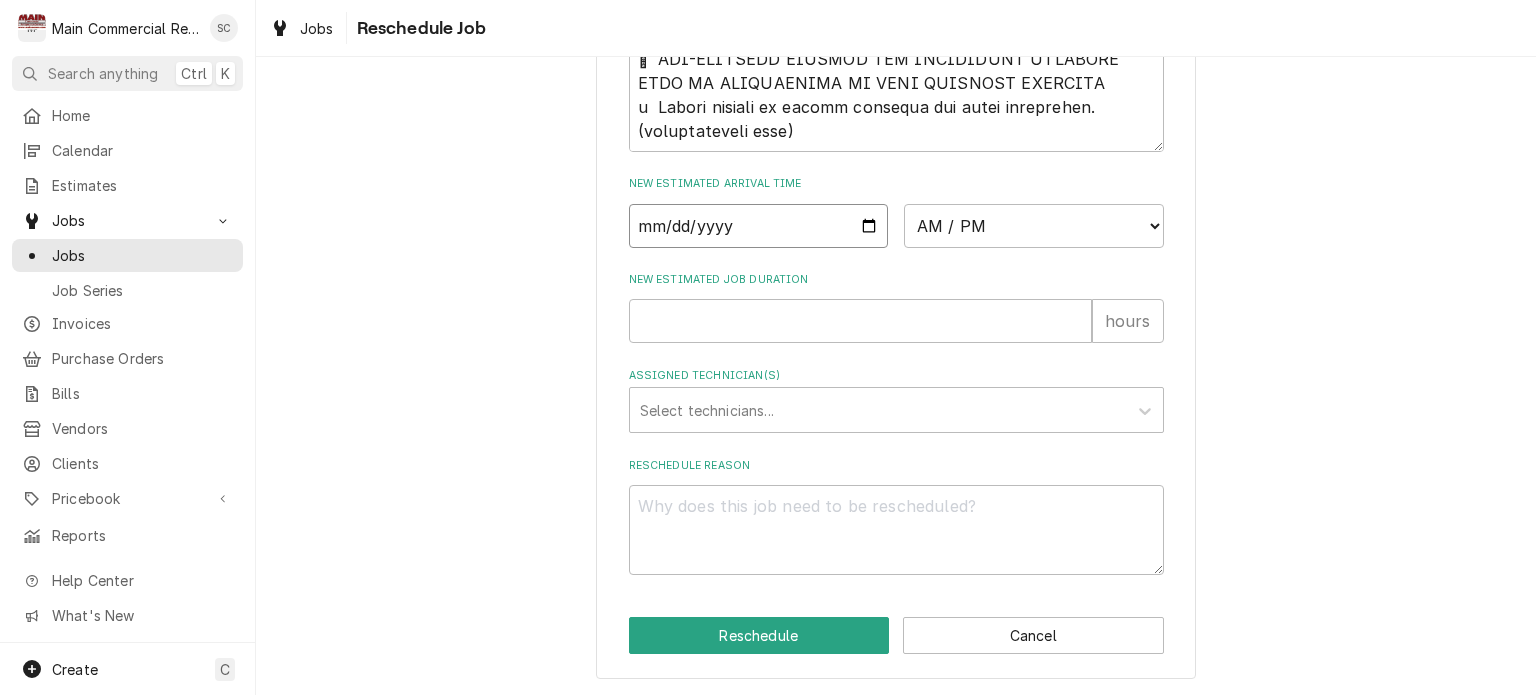 click at bounding box center (759, 226) 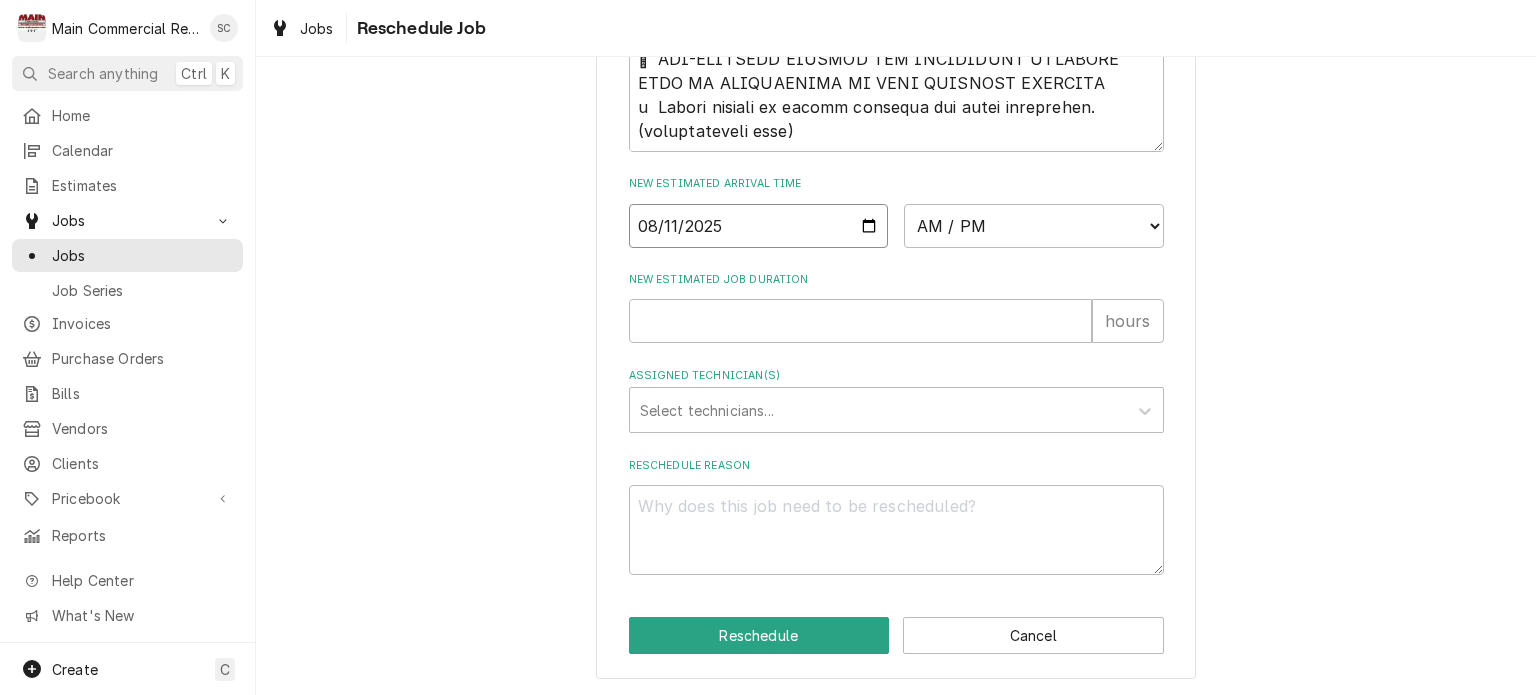 type on "2025-08-11" 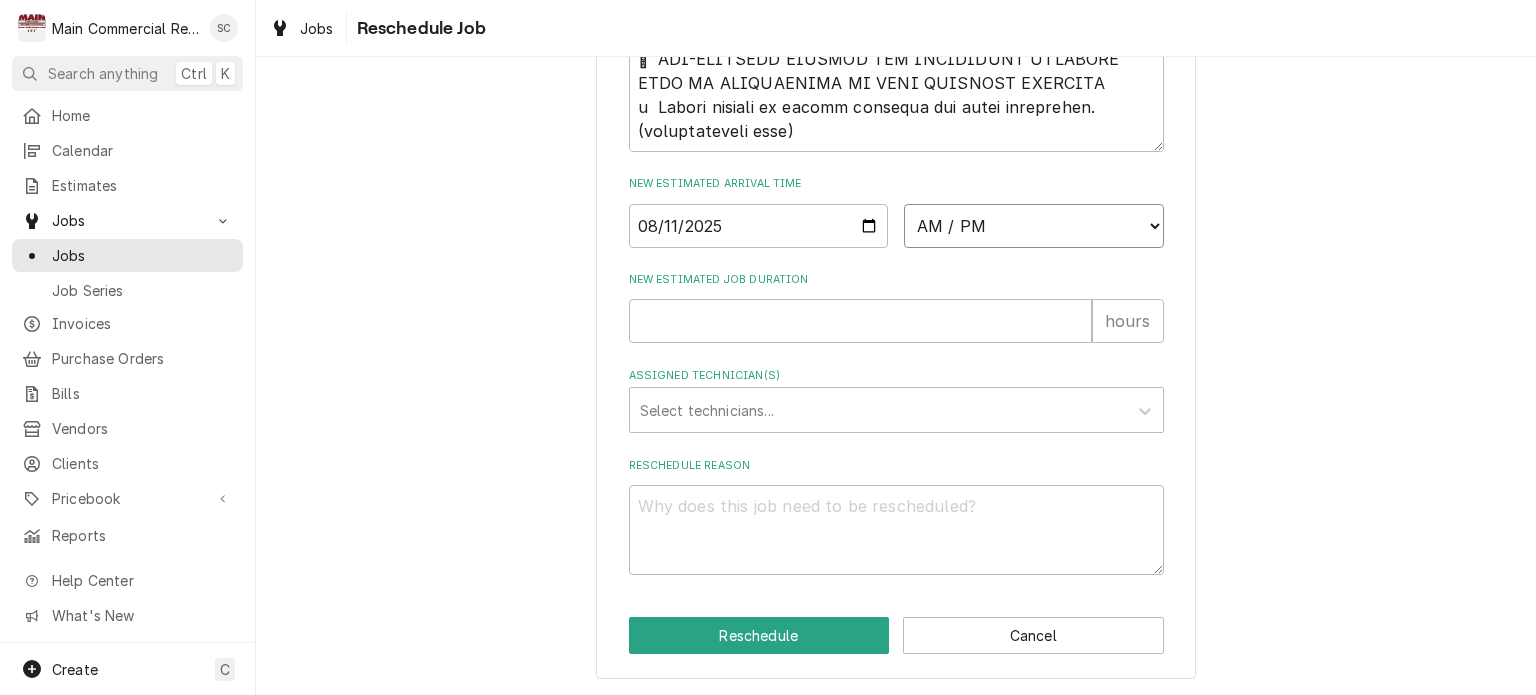 click on "AM / PM 6:00 AM 6:15 AM 6:30 AM 6:45 AM 7:00 AM 7:15 AM 7:30 AM 7:45 AM 8:00 AM 8:15 AM 8:30 AM 8:45 AM 9:00 AM 9:15 AM 9:30 AM 9:45 AM 10:00 AM 10:15 AM 10:30 AM 10:45 AM 11:00 AM 11:15 AM 11:30 AM 11:45 AM 12:00 PM 12:15 PM 12:30 PM 12:45 PM 1:00 PM 1:15 PM 1:30 PM 1:45 PM 2:00 PM 2:15 PM 2:30 PM 2:45 PM 3:00 PM 3:15 PM 3:30 PM 3:45 PM 4:00 PM 4:15 PM 4:30 PM 4:45 PM 5:00 PM 5:15 PM 5:30 PM 5:45 PM 6:00 PM 6:15 PM 6:30 PM 6:45 PM 7:00 PM 7:15 PM 7:30 PM 7:45 PM 8:00 PM 8:15 PM 8:30 PM 8:45 PM 9:00 PM 9:15 PM 9:30 PM 9:45 PM 10:00 PM 10:15 PM 10:30 PM 10:45 PM 11:00 PM 11:15 PM 11:30 PM 11:45 PM 12:00 AM 12:15 AM 12:30 AM 12:45 AM 1:00 AM 1:15 AM 1:30 AM 1:45 AM 2:00 AM 2:15 AM 2:30 AM 2:45 AM 3:00 AM 3:15 AM 3:30 AM 3:45 AM 4:00 AM 4:15 AM 4:30 AM 4:45 AM 5:00 AM 5:15 AM 5:30 AM 5:45 AM" at bounding box center [1034, 226] 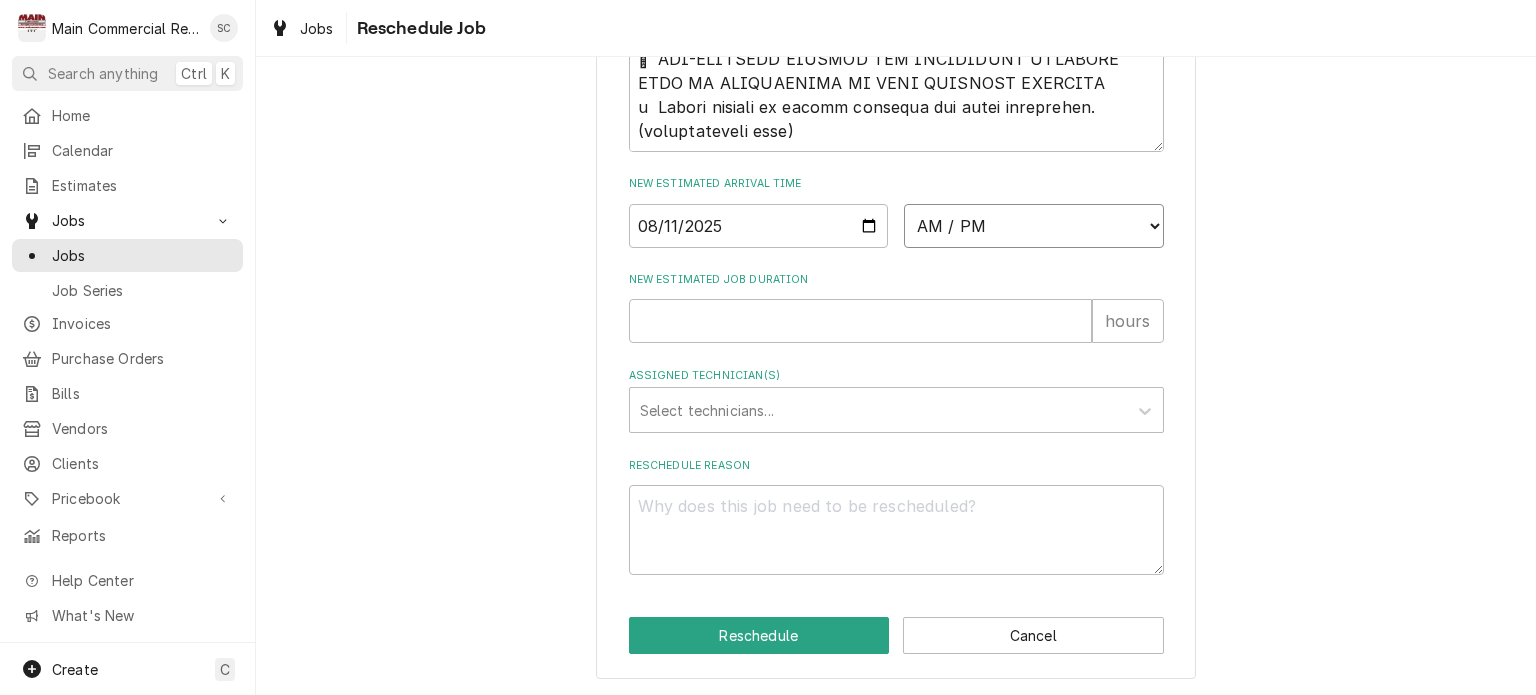 select on "09:00:00" 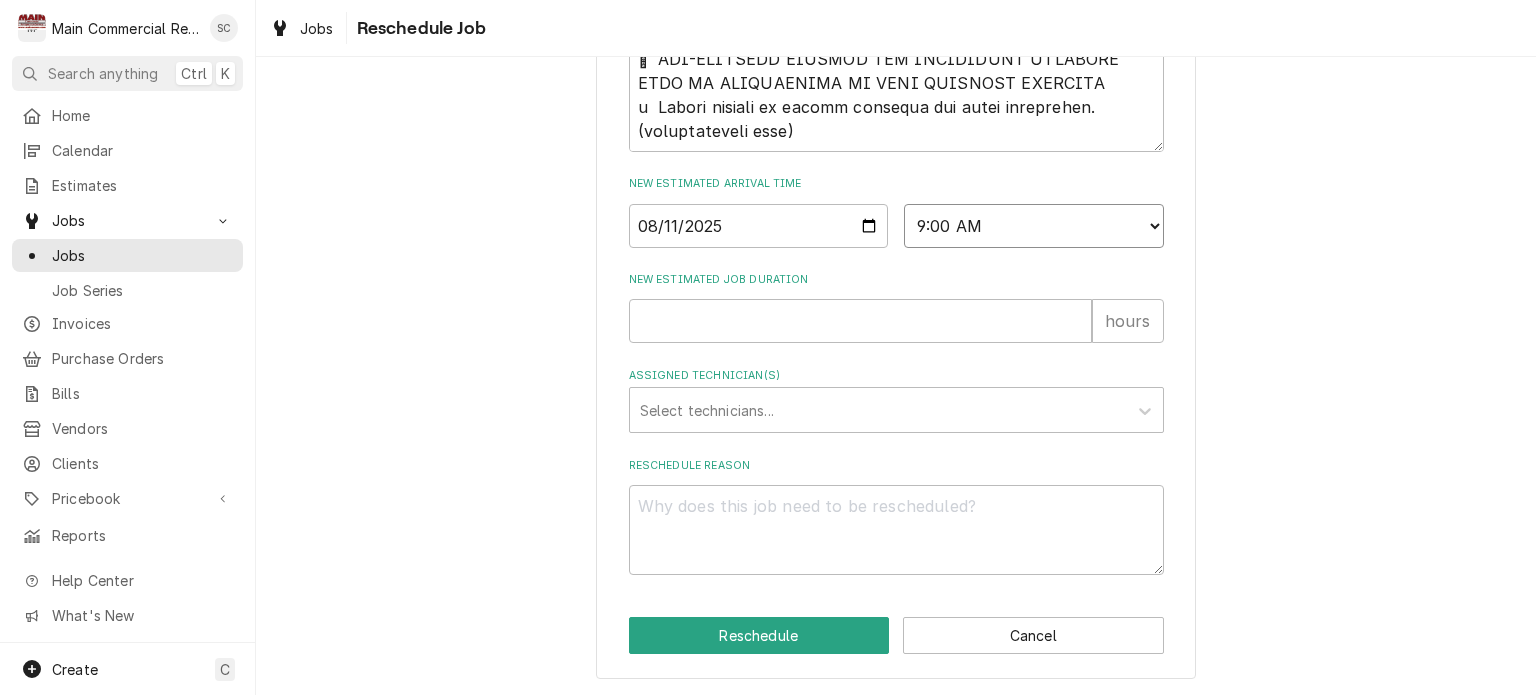 click on "AM / PM 6:00 AM 6:15 AM 6:30 AM 6:45 AM 7:00 AM 7:15 AM 7:30 AM 7:45 AM 8:00 AM 8:15 AM 8:30 AM 8:45 AM 9:00 AM 9:15 AM 9:30 AM 9:45 AM 10:00 AM 10:15 AM 10:30 AM 10:45 AM 11:00 AM 11:15 AM 11:30 AM 11:45 AM 12:00 PM 12:15 PM 12:30 PM 12:45 PM 1:00 PM 1:15 PM 1:30 PM 1:45 PM 2:00 PM 2:15 PM 2:30 PM 2:45 PM 3:00 PM 3:15 PM 3:30 PM 3:45 PM 4:00 PM 4:15 PM 4:30 PM 4:45 PM 5:00 PM 5:15 PM 5:30 PM 5:45 PM 6:00 PM 6:15 PM 6:30 PM 6:45 PM 7:00 PM 7:15 PM 7:30 PM 7:45 PM 8:00 PM 8:15 PM 8:30 PM 8:45 PM 9:00 PM 9:15 PM 9:30 PM 9:45 PM 10:00 PM 10:15 PM 10:30 PM 10:45 PM 11:00 PM 11:15 PM 11:30 PM 11:45 PM 12:00 AM 12:15 AM 12:30 AM 12:45 AM 1:00 AM 1:15 AM 1:30 AM 1:45 AM 2:00 AM 2:15 AM 2:30 AM 2:45 AM 3:00 AM 3:15 AM 3:30 AM 3:45 AM 4:00 AM 4:15 AM 4:30 AM 4:45 AM 5:00 AM 5:15 AM 5:30 AM 5:45 AM" at bounding box center (1034, 226) 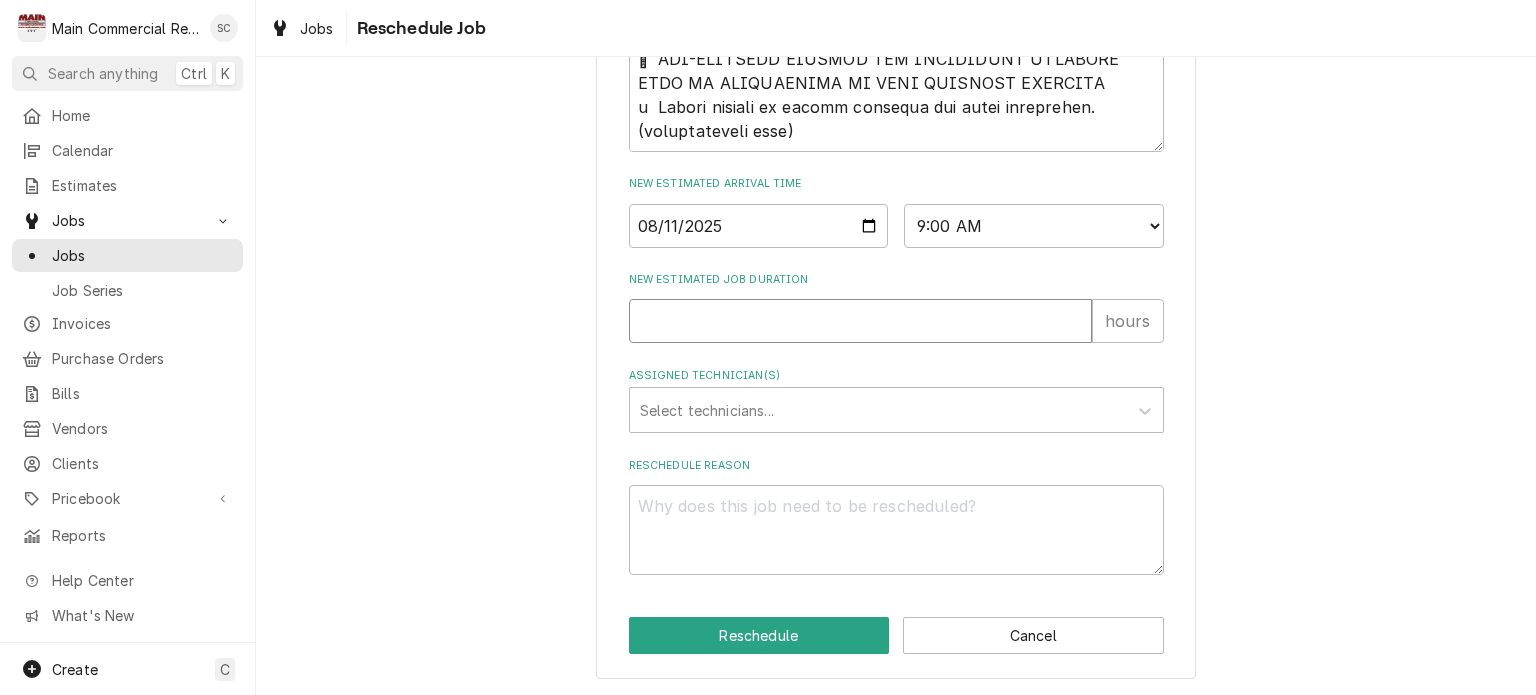 click on "New Estimated Job Duration" at bounding box center (860, 321) 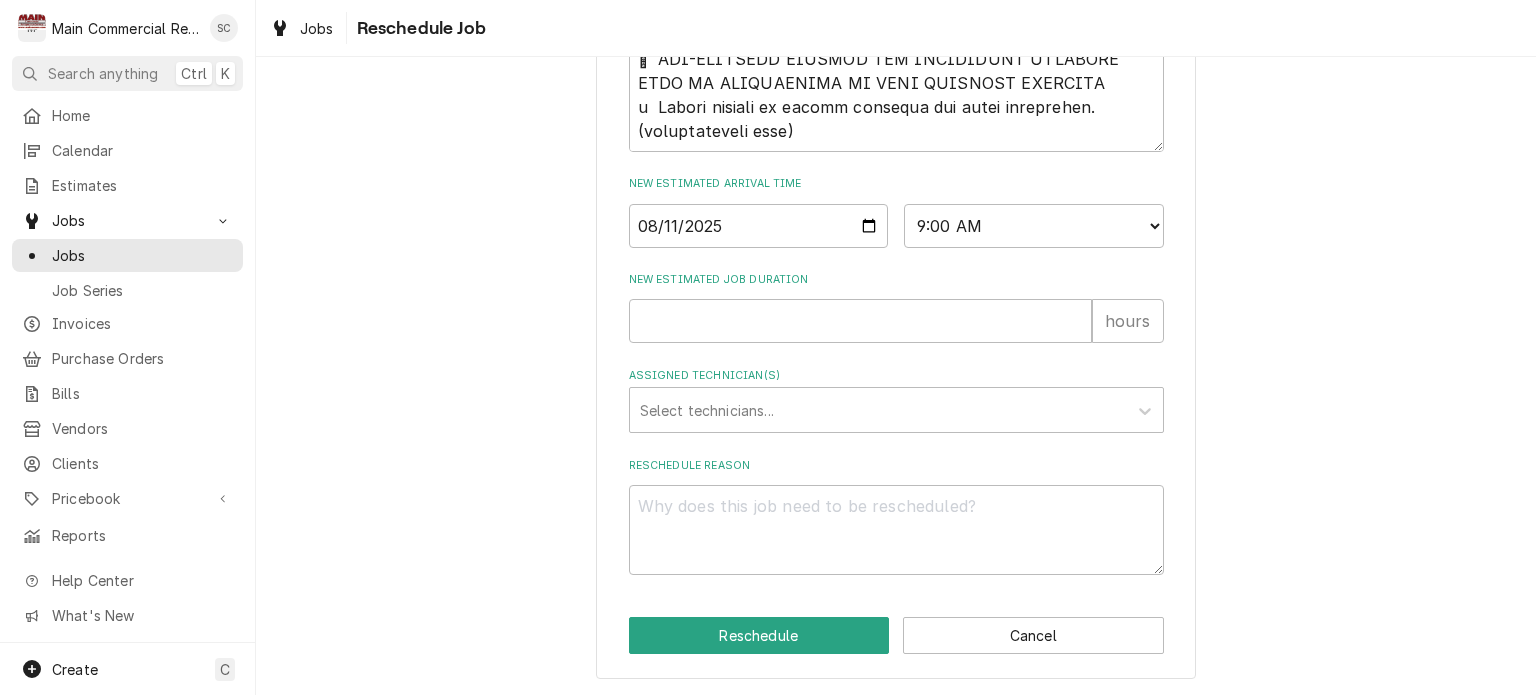scroll, scrollTop: 2293, scrollLeft: 0, axis: vertical 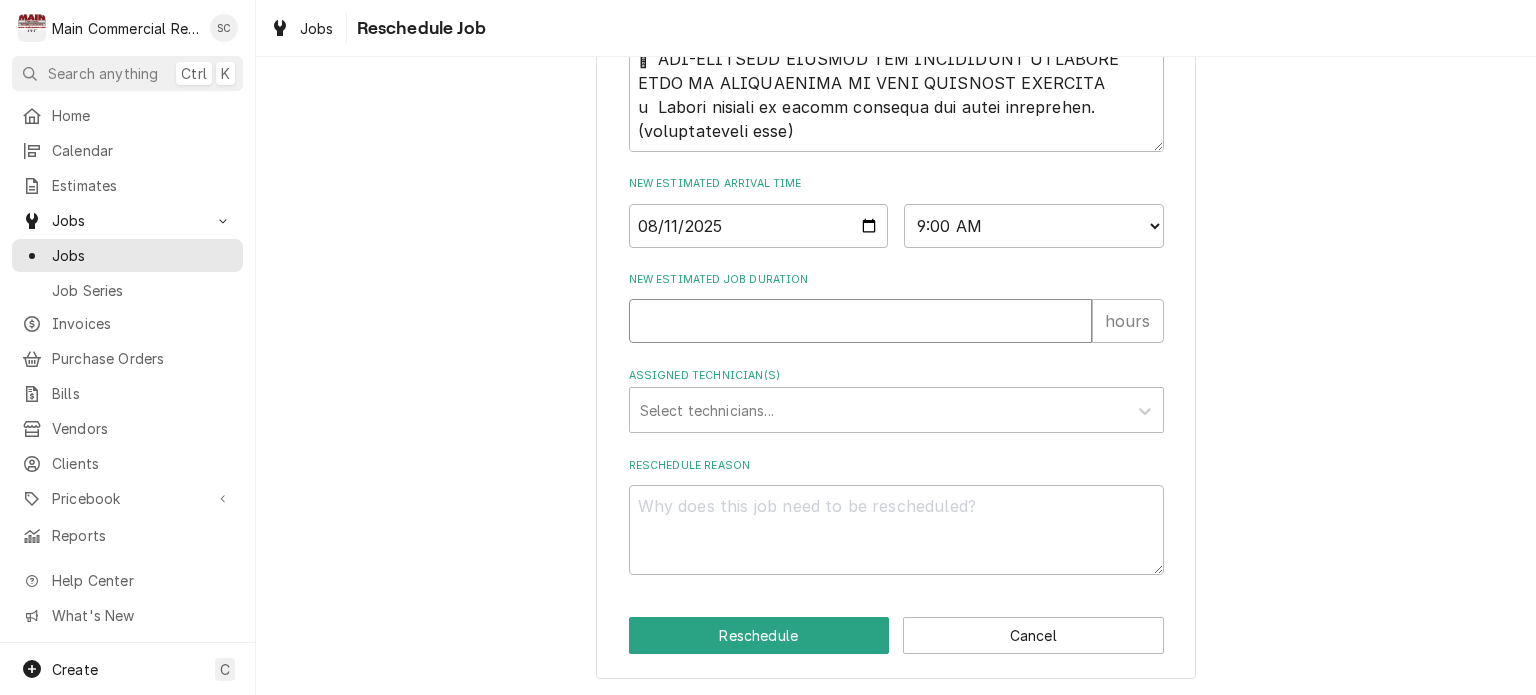 click on "New Estimated Job Duration" at bounding box center [860, 321] 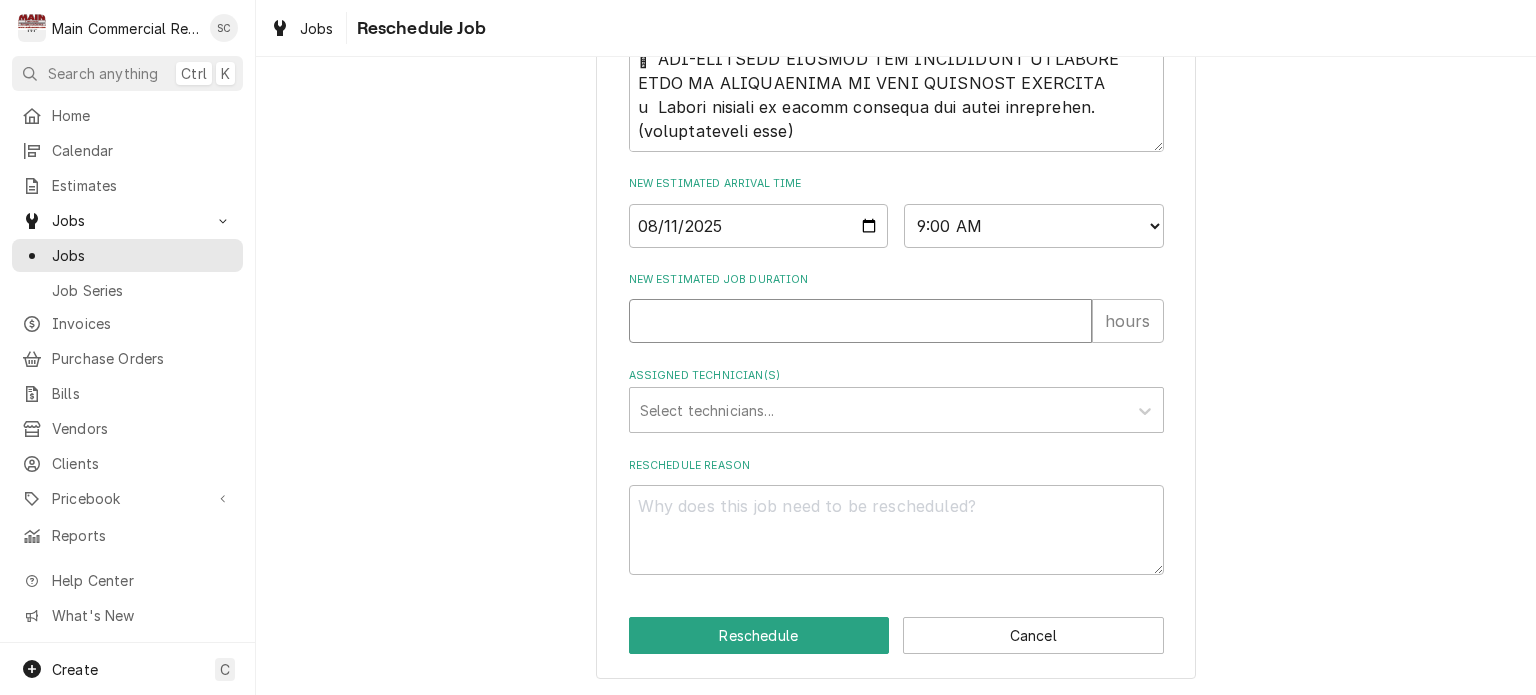 type on "x" 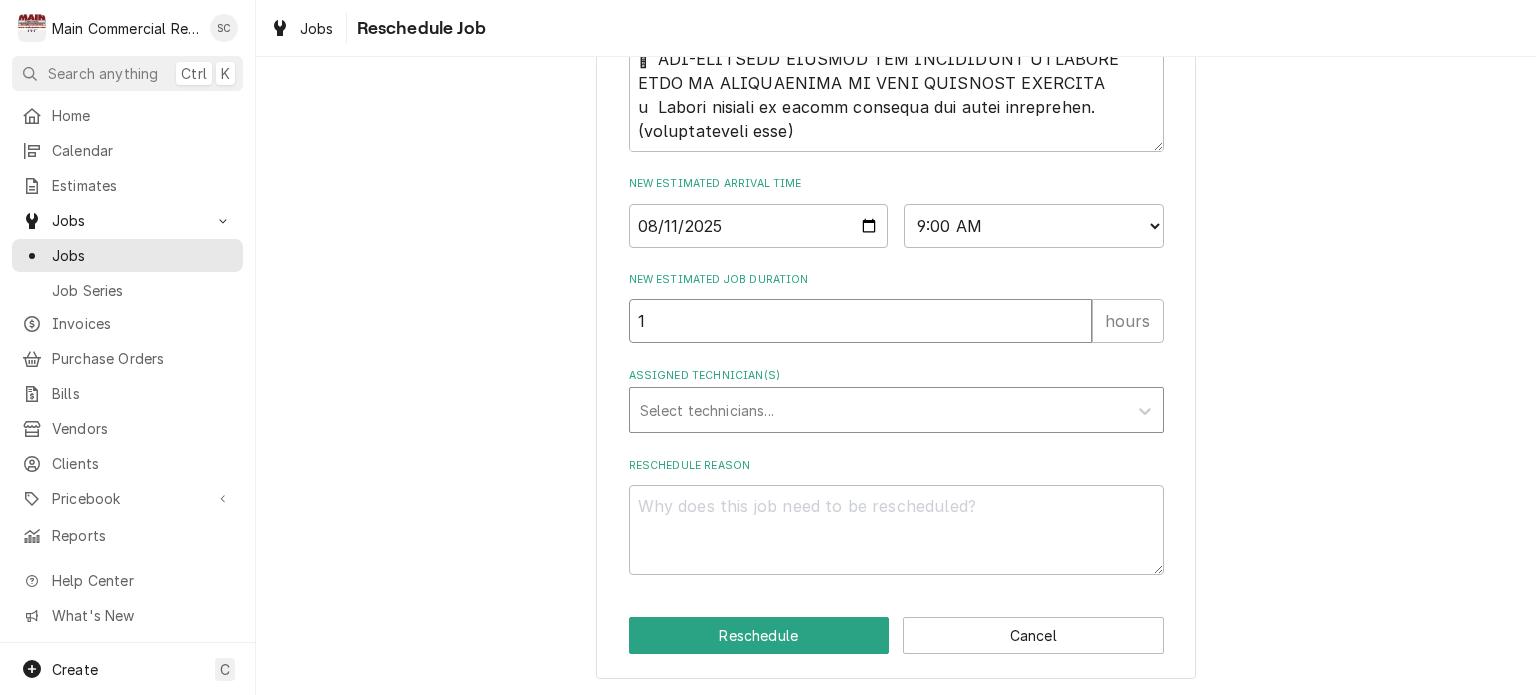 type on "1" 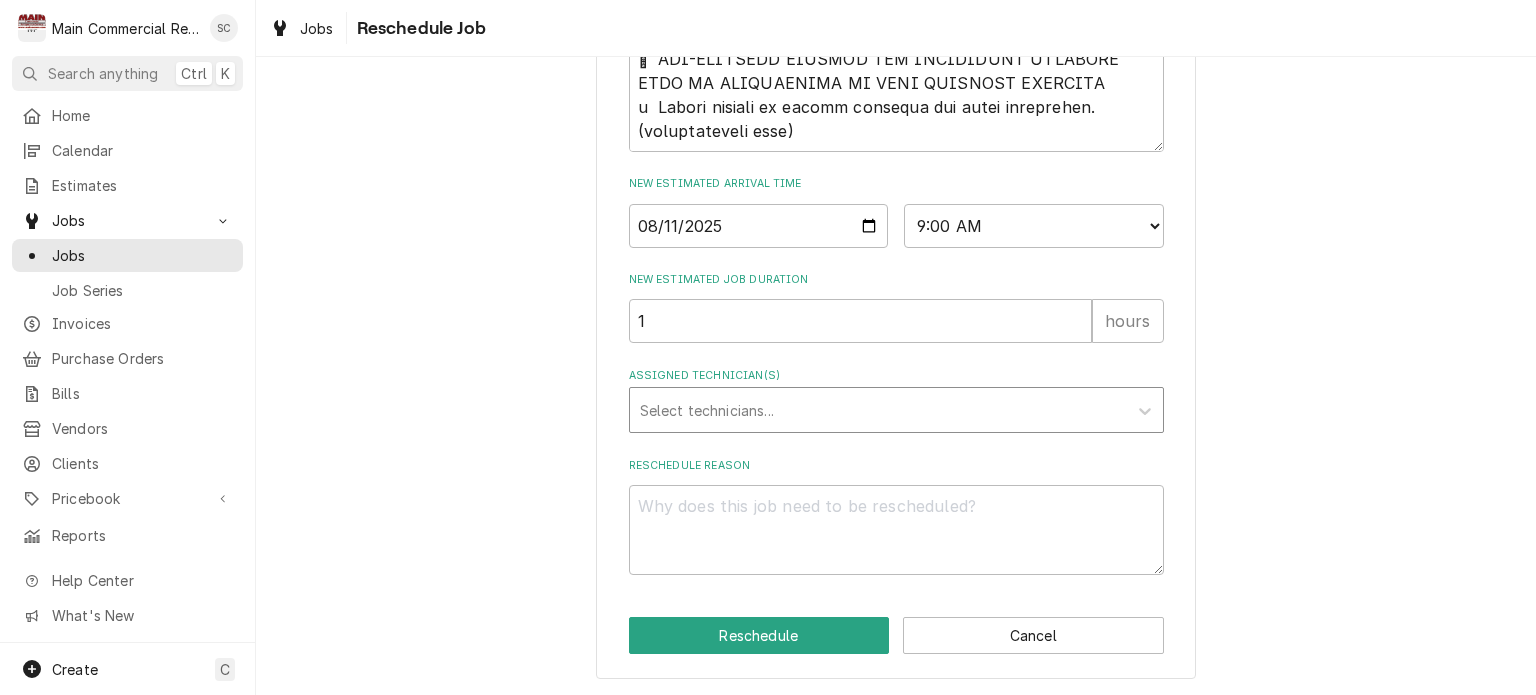 click at bounding box center (878, 410) 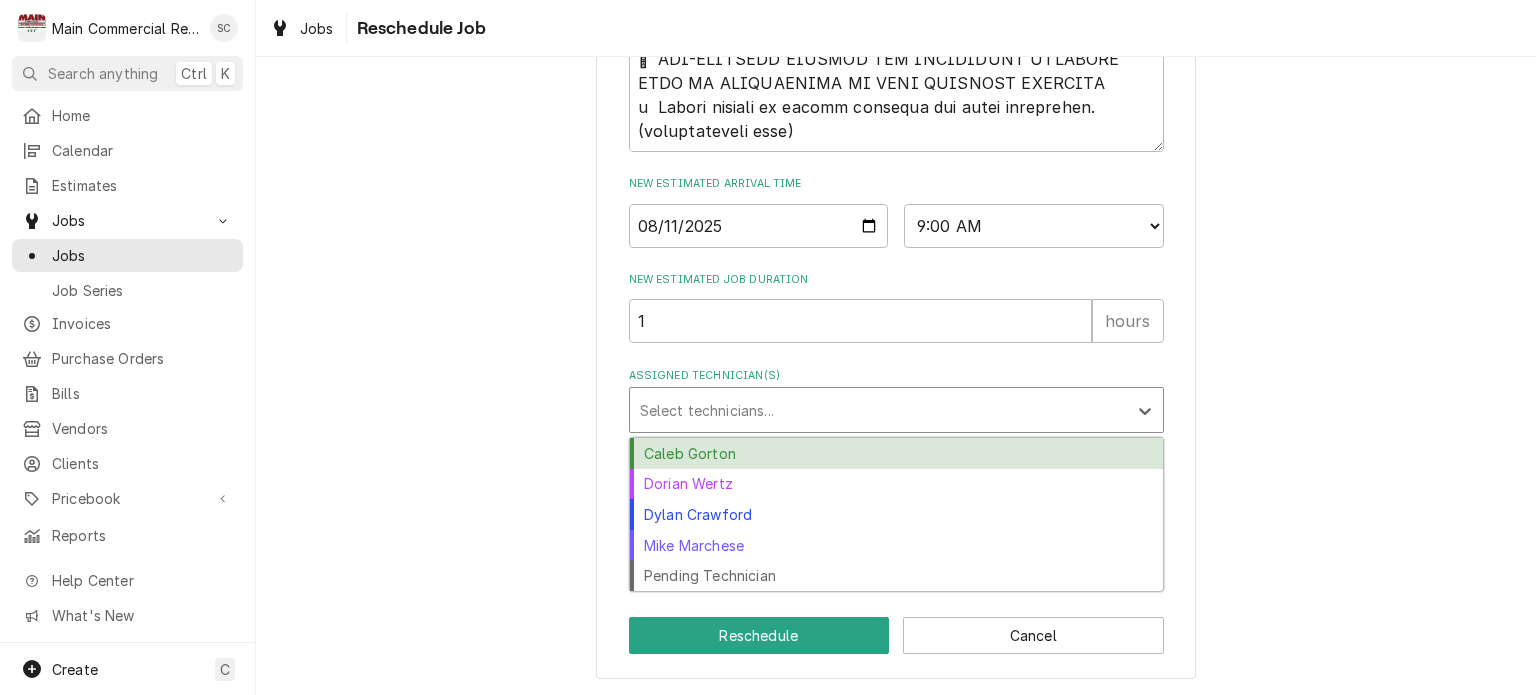click on "Caleb Gorton" at bounding box center [896, 453] 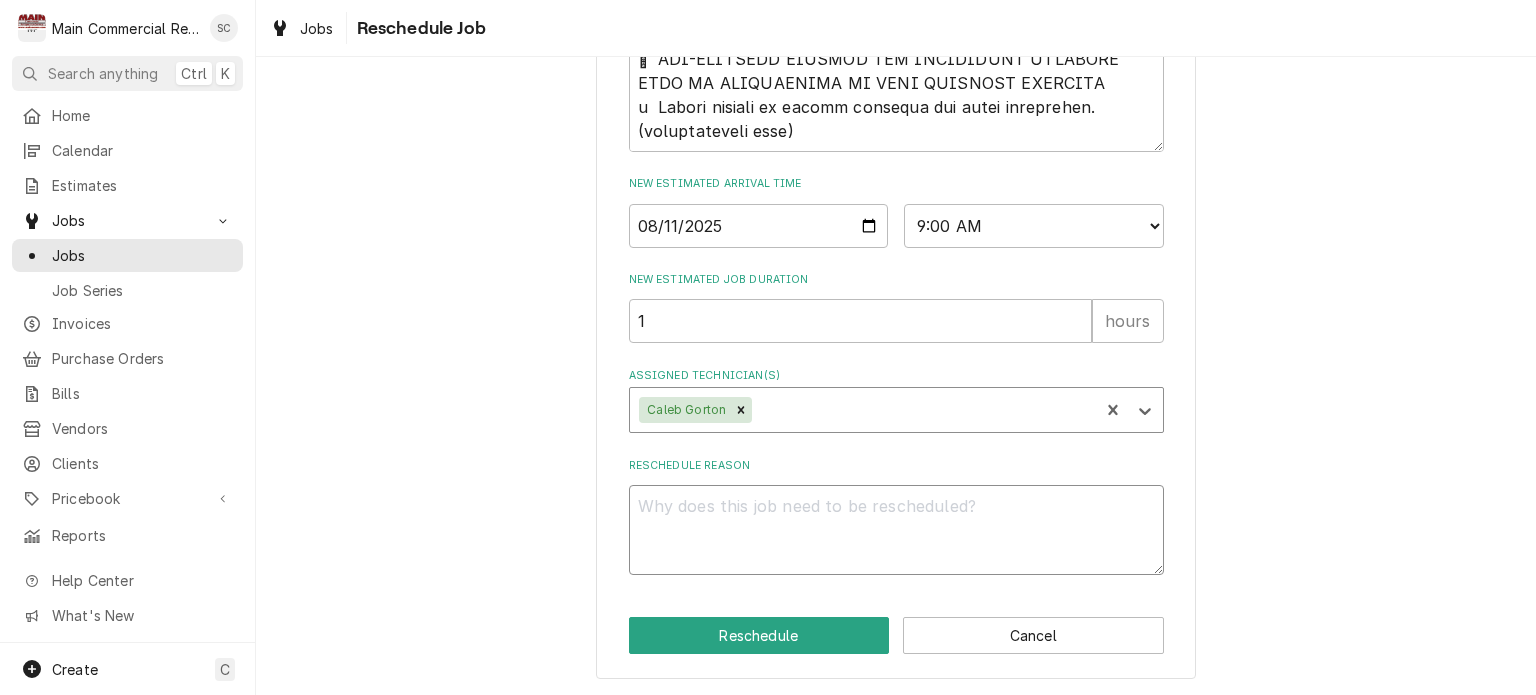 click on "Reschedule Reason" at bounding box center [896, 530] 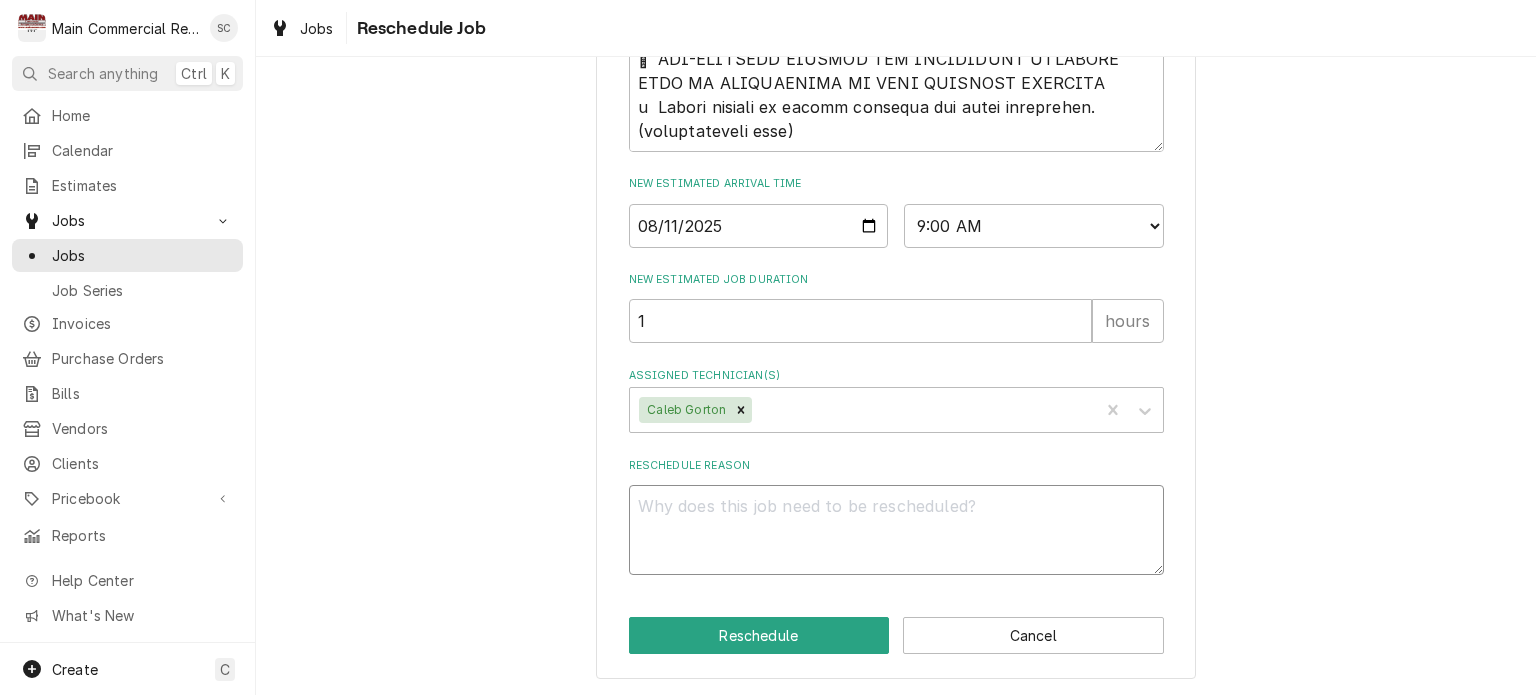 type on "x" 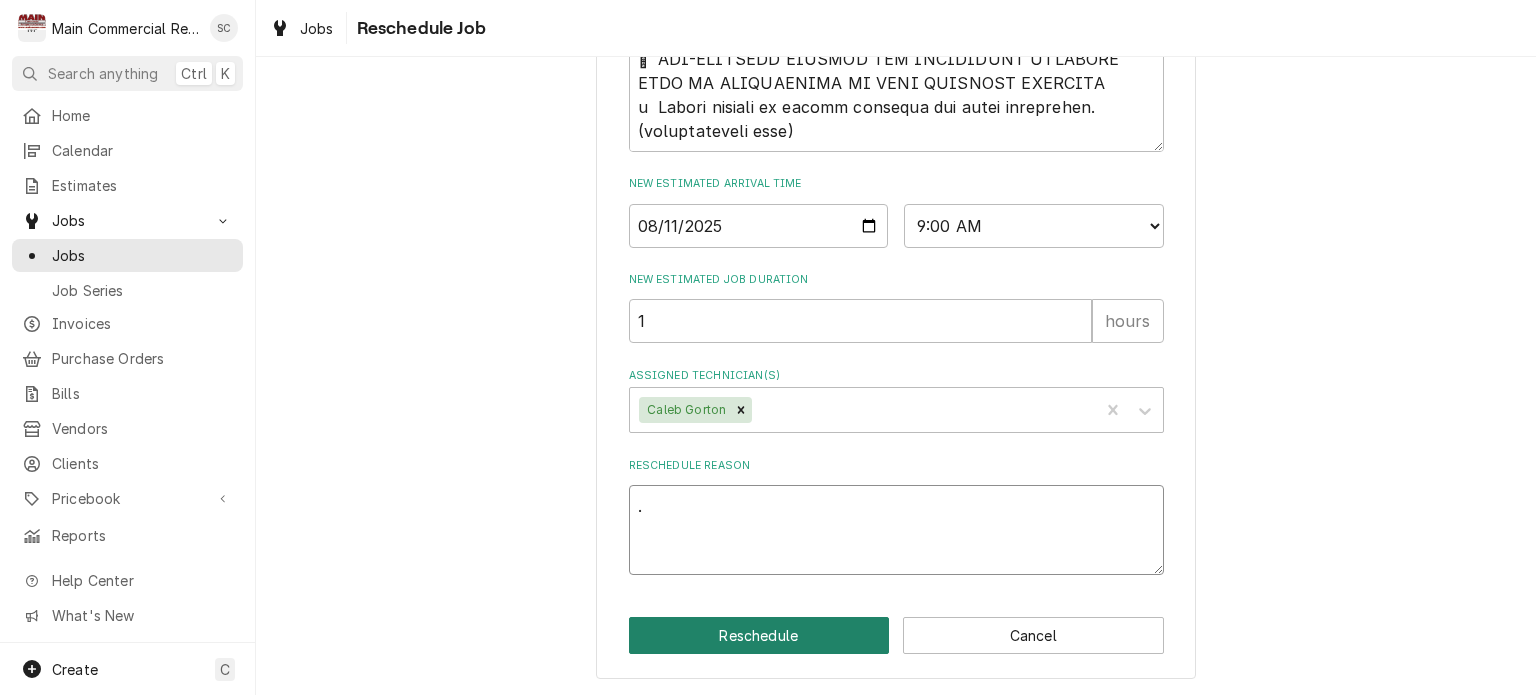 type on "." 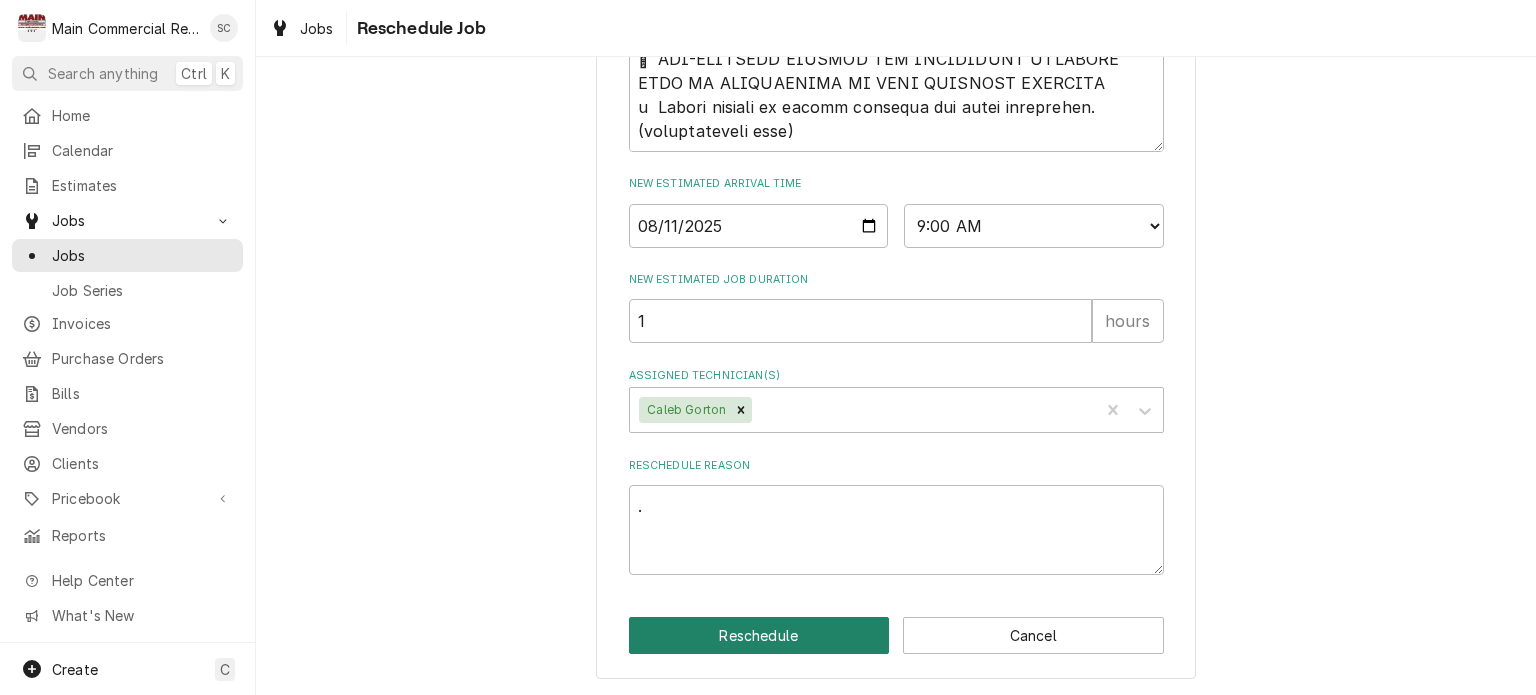 click on "Reschedule" at bounding box center [759, 635] 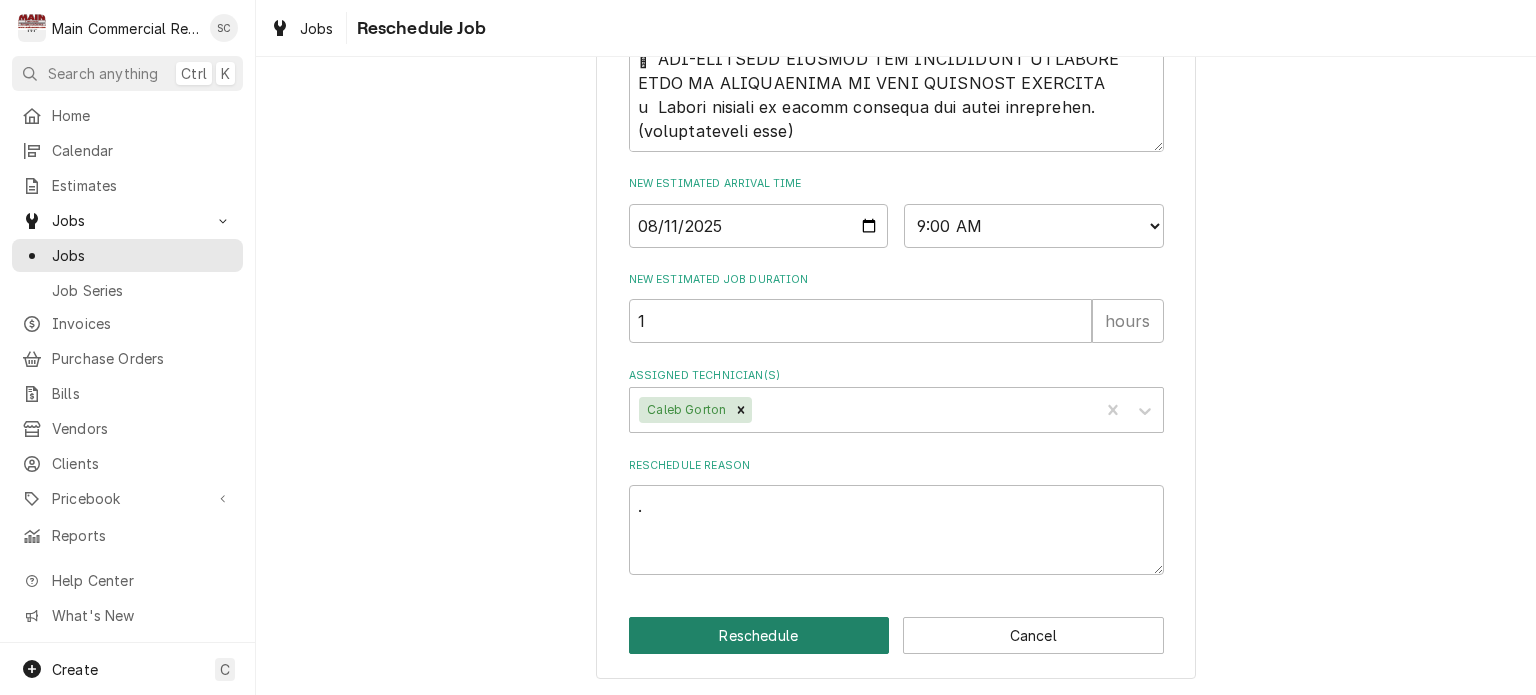 type on "x" 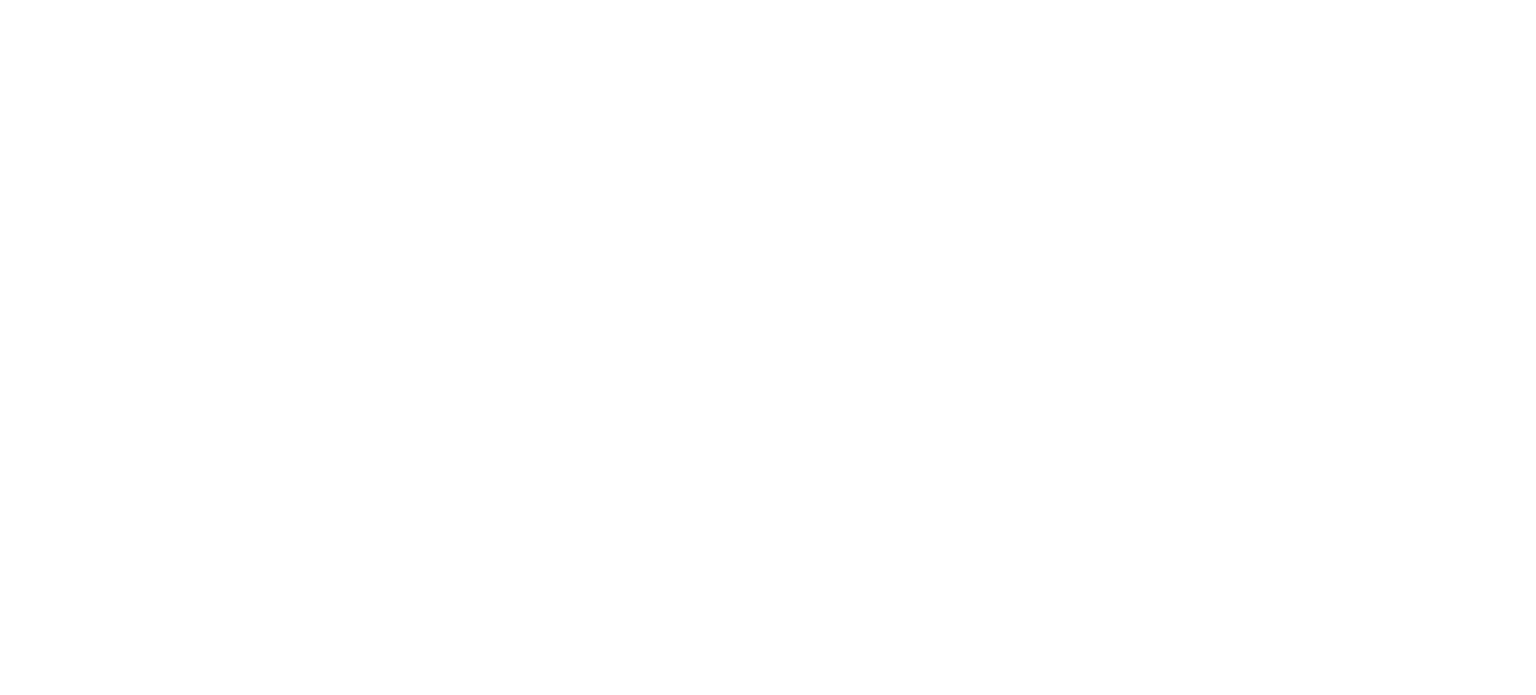 scroll, scrollTop: 0, scrollLeft: 0, axis: both 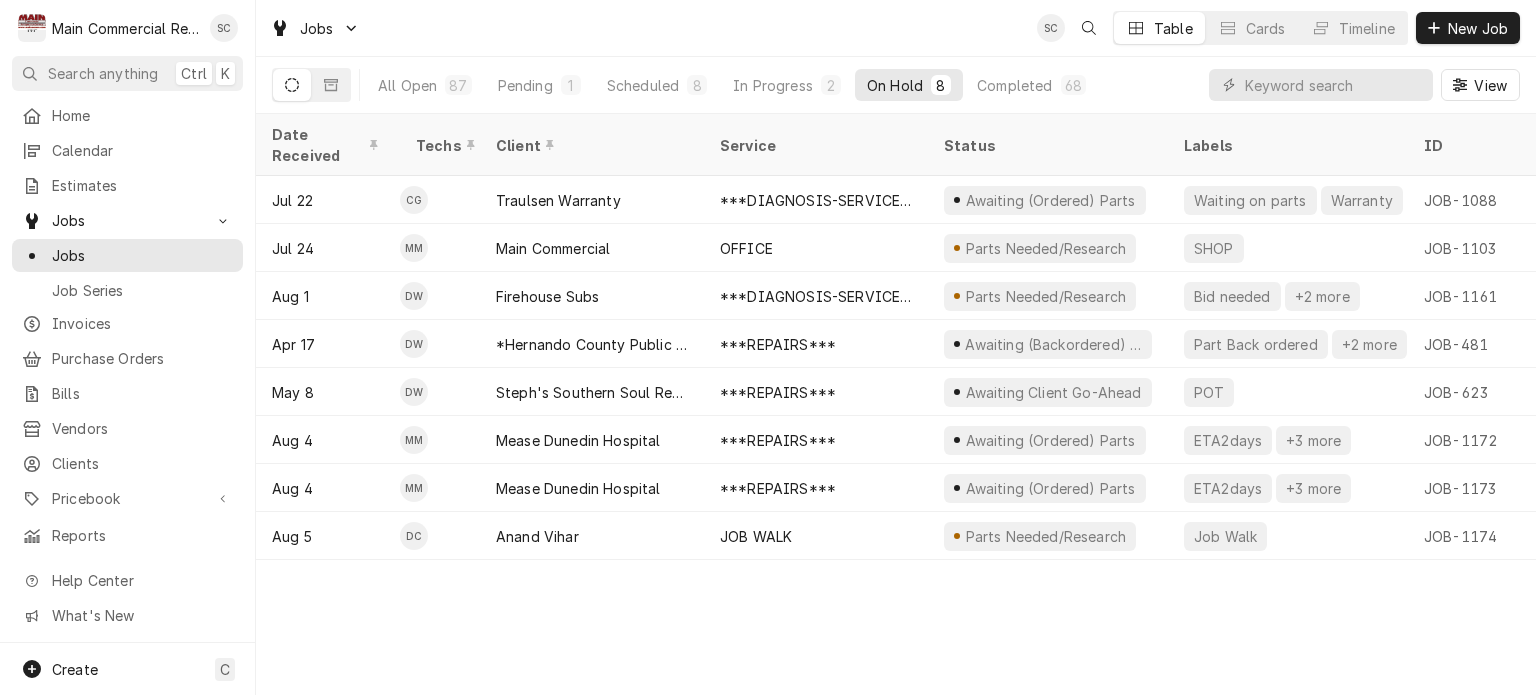 click on "Date Received Techs Client Service Status Labels ID Duration Location Name Job Type Priority Location Address Scheduled For On Hold Last Modified [DATE]   CG Traulsen Warranty ***DIAGNOSIS-SERVICE CALL*** Awaiting (Ordered) Parts Waiting on parts Warranty JOB-1088 1h Traulsen Warranty- Ruby Tuesday Service High [NUMBER] [STREET], [CITY], [STATE] [POSTAL_CODE] [DATE]   • [TIME] [DATE]   [DATE]   [DATE]   MM Main Commercial OFFICE Parts Needed/Research SHOP JOB-1103 2h Main Commercial - Shop/Office Service High [NUMBER] [STREET], [CITY], [STATE] [POSTAL_CODE] [DATE]   • [TIME] [DATE]   [DATE]   [DATE]   DW Firehouse Subs ***DIAGNOSIS-SERVICE CALL*** Parts Needed/Research Bid needed +2 more JOB-1161 2h — Service Urgent [NUMBER] [STREET], [CITY], [STATE] [POSTAL_CODE] [DATE]   • [TIME] [DATE]   [DATE]   [DATE]   DW *Hernando County Public School ***REPAIRS*** Awaiting (Backordered) Parts Part Back ordered +2 more JOB-481 5h *Moton Elementary School Service No Priority [NUMBER] [STREET], [CITY], [STATE] [POSTAL_CODE] [DATE]   • [TIME] [DATE]" at bounding box center [896, 404] 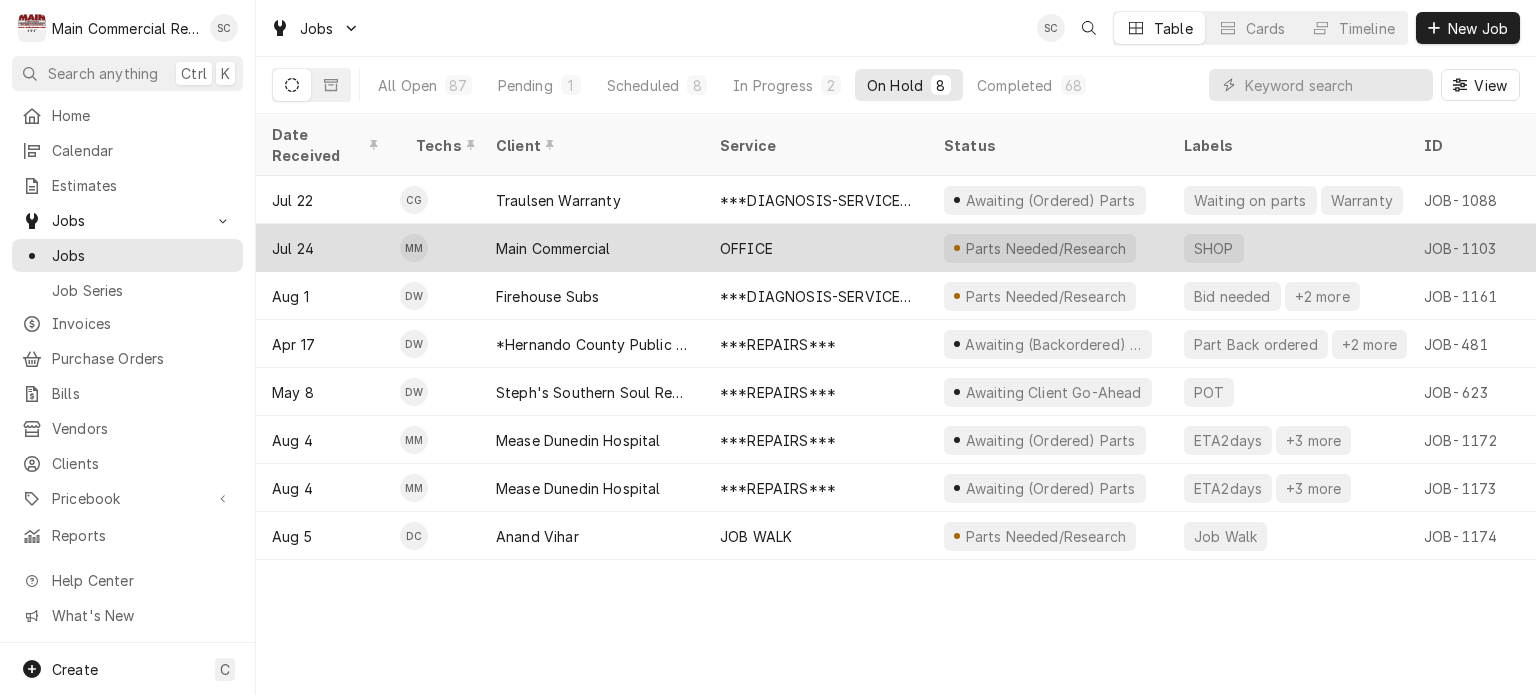 click on "OFFICE" at bounding box center [816, 248] 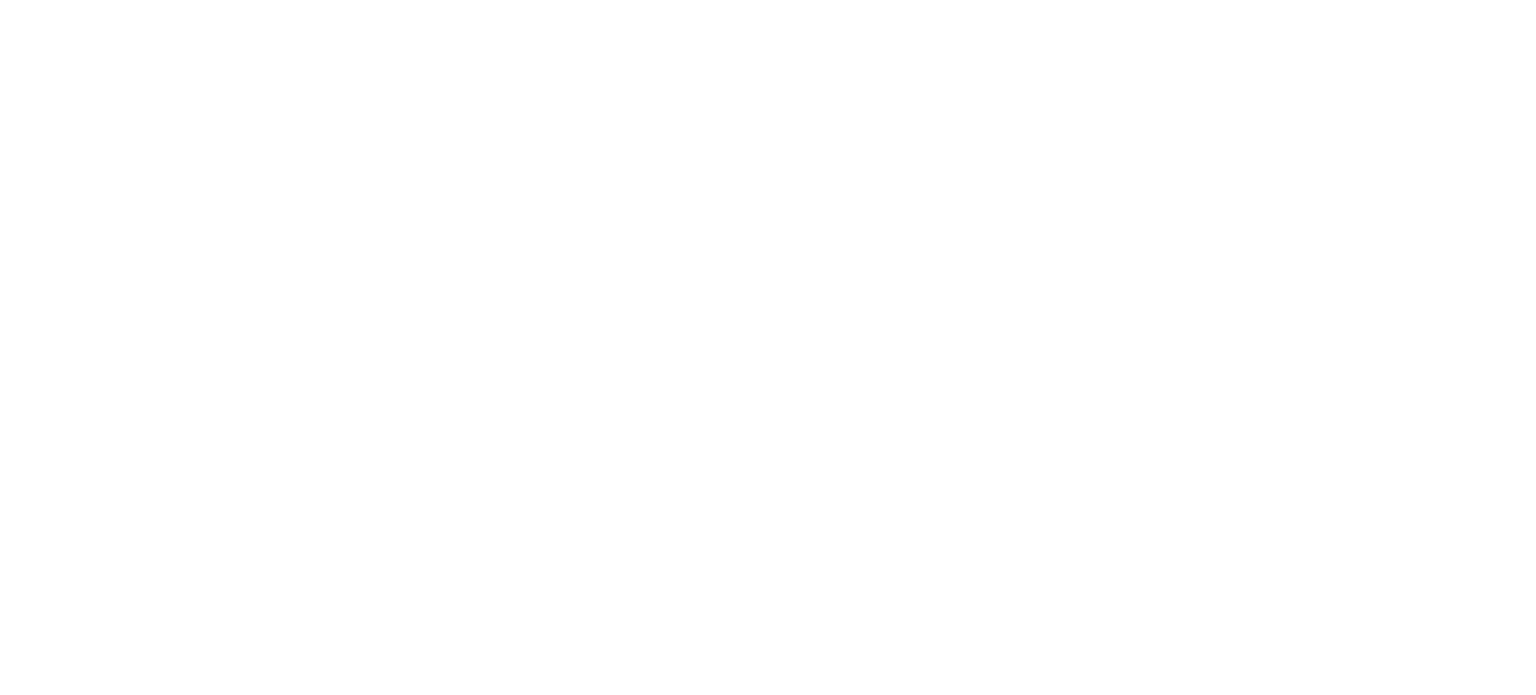 scroll, scrollTop: 0, scrollLeft: 0, axis: both 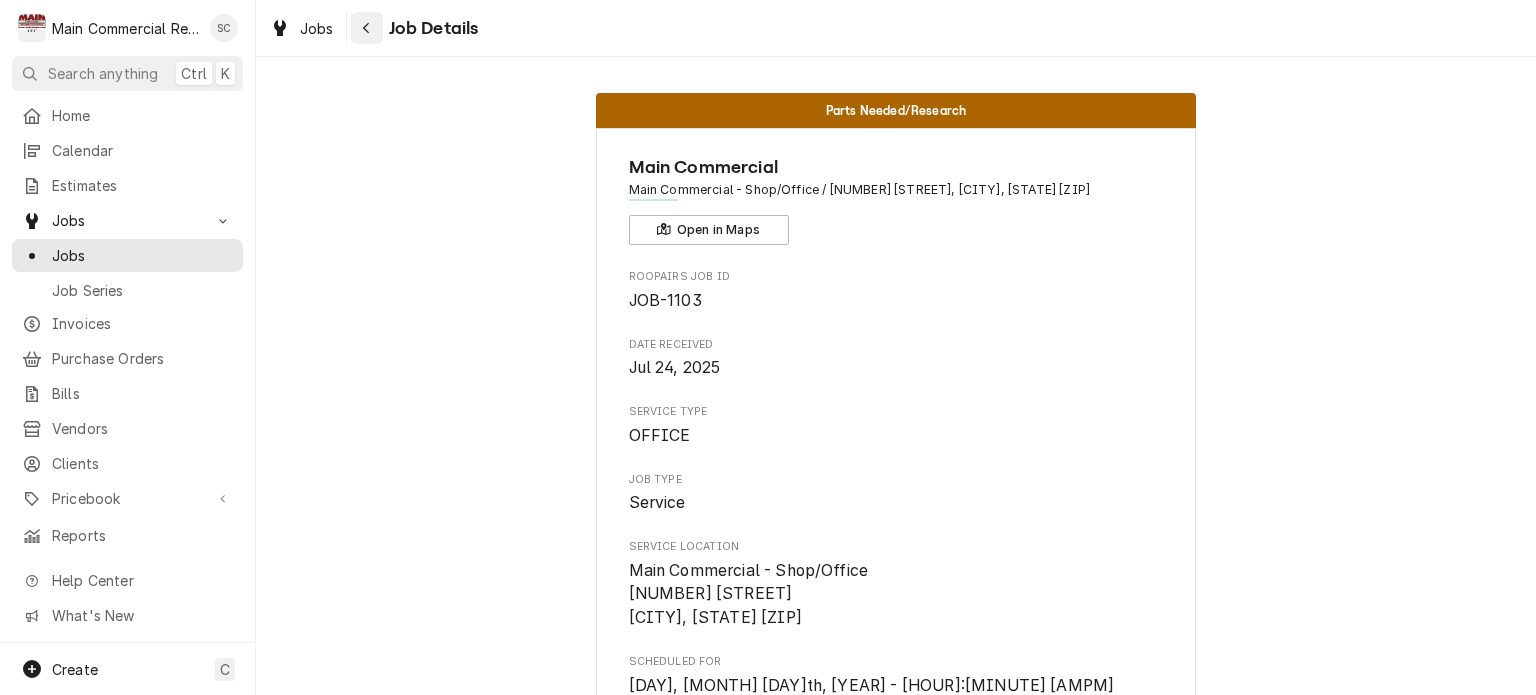click at bounding box center [367, 28] 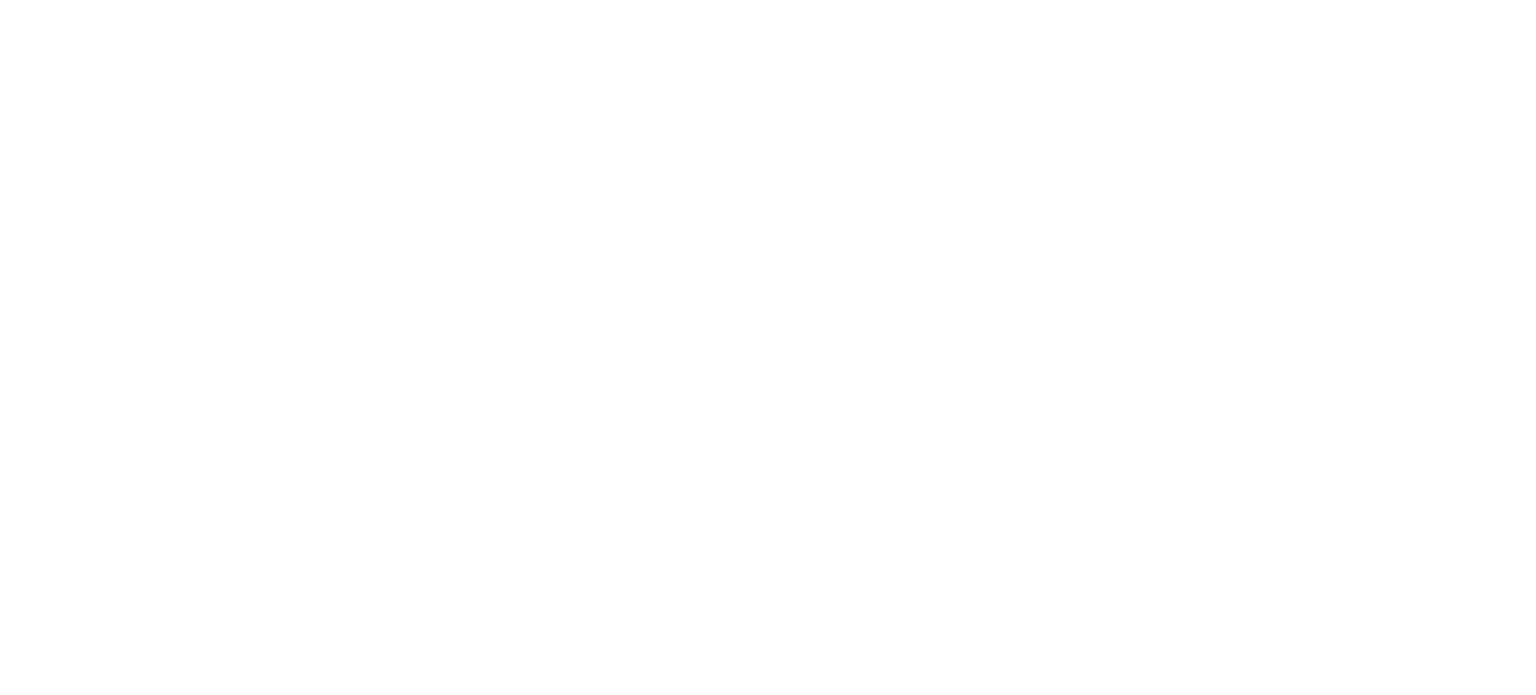 scroll, scrollTop: 0, scrollLeft: 0, axis: both 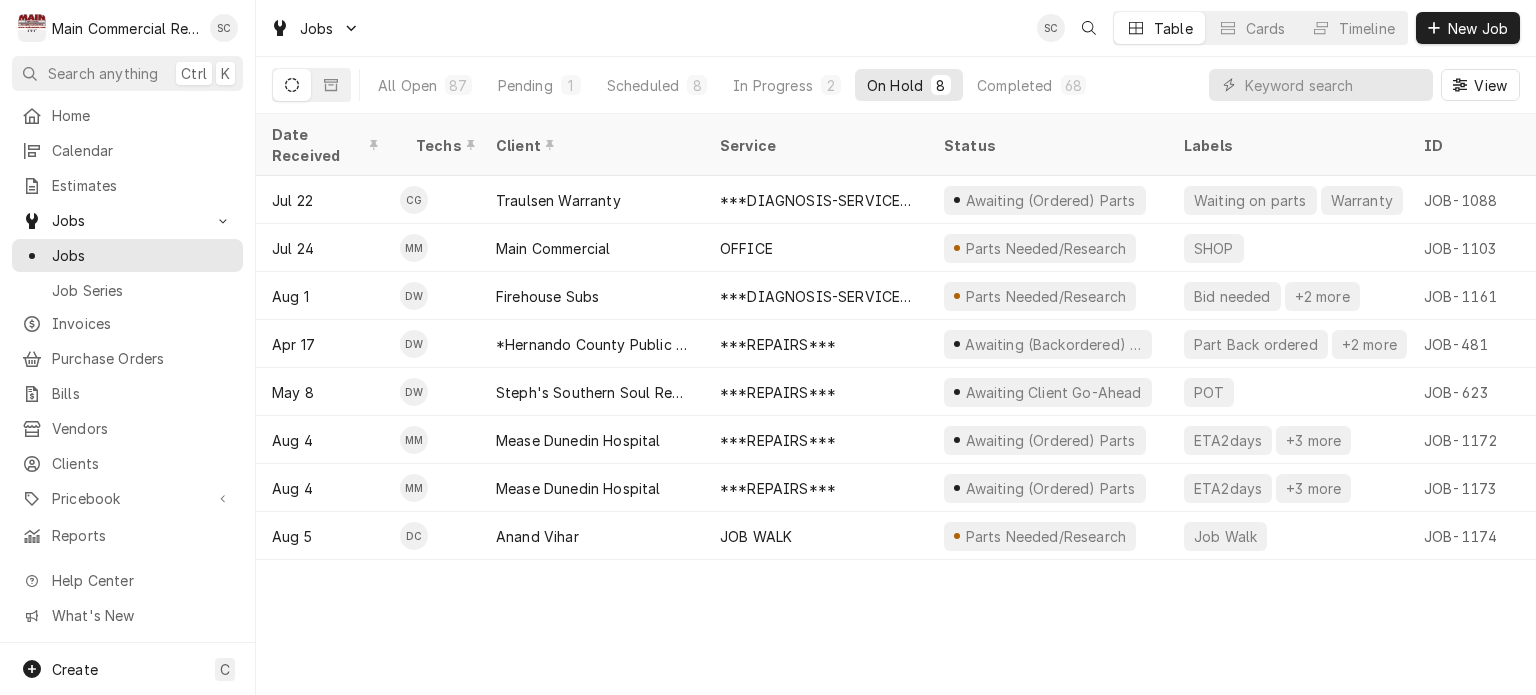 click on "Date Received Techs Client Service Status Labels ID Duration Location Name Job Type Priority Location Address Scheduled For On Hold Last Modified Jul 22   CG Traulsen Warranty ***DIAGNOSIS-SERVICE CALL*** Awaiting (Ordered) Parts Waiting on parts Warranty JOB-1088 1h Traulsen Warranty- Ruby Tuesday Service High [NUMBER] [STREET], [CITY], [STATE] Jul 23   • 8:00 AM Jul 23   Aug 4   Jul 24   MM Main Commercial OFFICE Parts Needed/Research SHOP JOB-1103 2h Main Commercial - Shop/Office Service High [NUMBER] [STREET], [CITY], [STATE] Aug 4   • 2:00 PM Aug 4   Aug 4   Aug 1   DW Firehouse Subs ***DIAGNOSIS-SERVICE CALL*** Parts Needed/Research Bid needed +2 more JOB-1161 2h — Service Urgent [NUMBER] [STREET], [CITY], [STATE] Aug 1   • 4:00 PM Aug 4   Aug 4   Apr 17   DW *Hernando County Public School ***REPAIRS*** Awaiting (Backordered) Parts Part Back ordered +2 more JOB-481 5h *Moton Elementary School Service No Priority [NUMBER] [STREET], [CITY], [STATE] Jul 10   • 8:00 AM Jul 10" at bounding box center [896, 404] 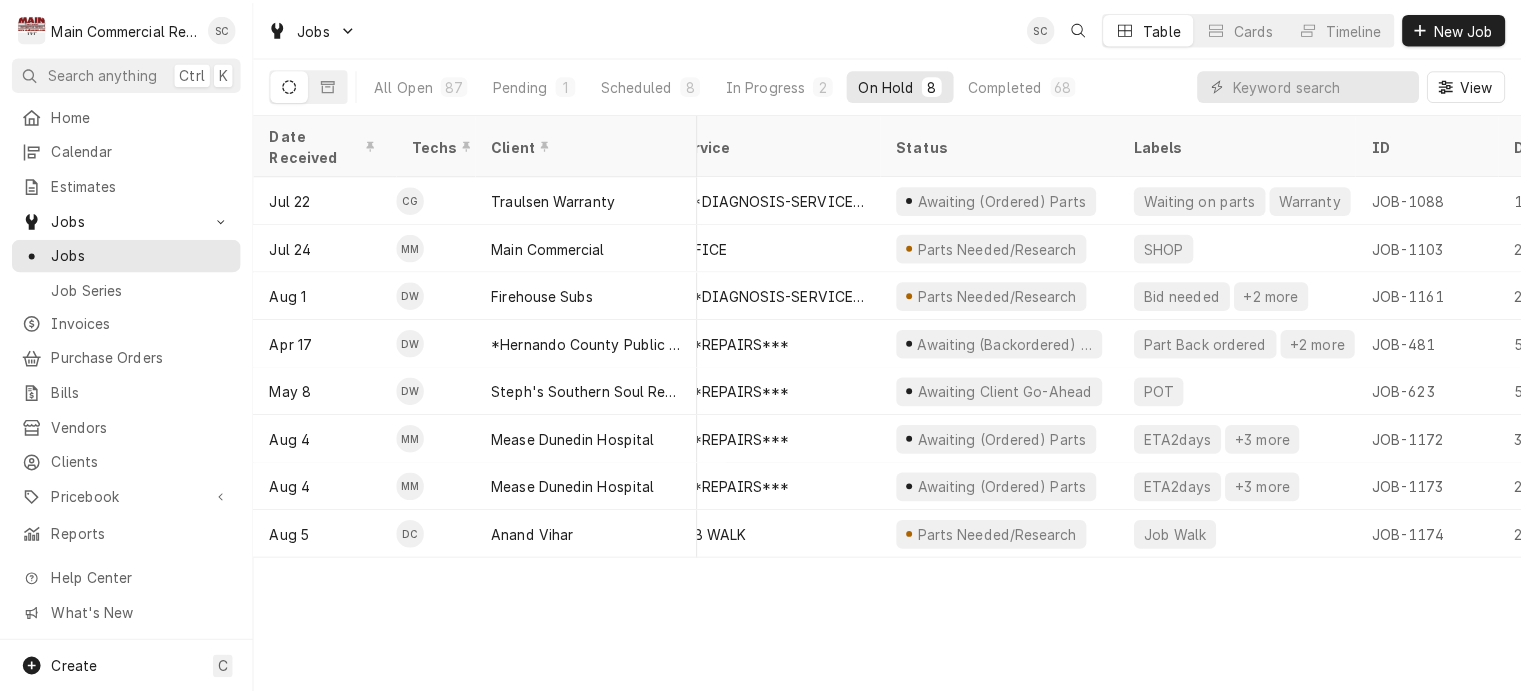scroll, scrollTop: 0, scrollLeft: 0, axis: both 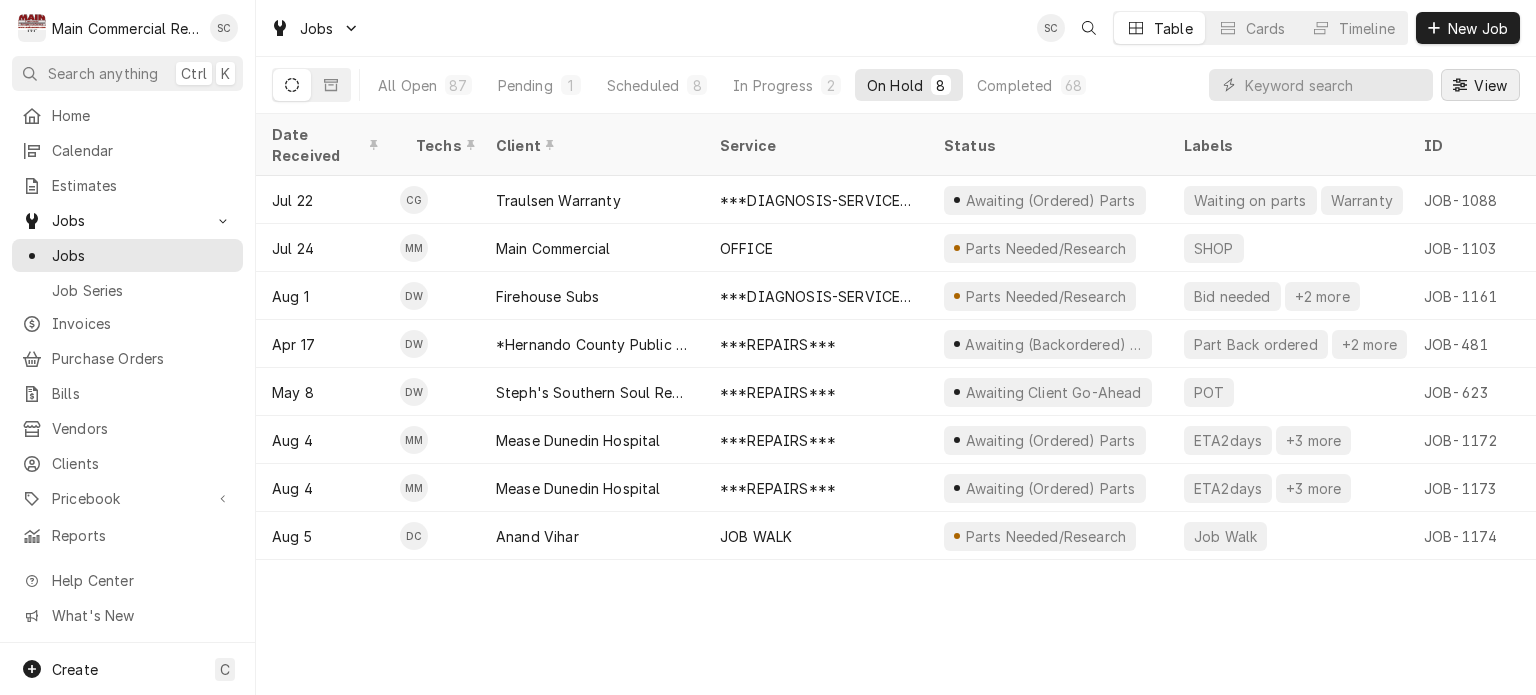 click 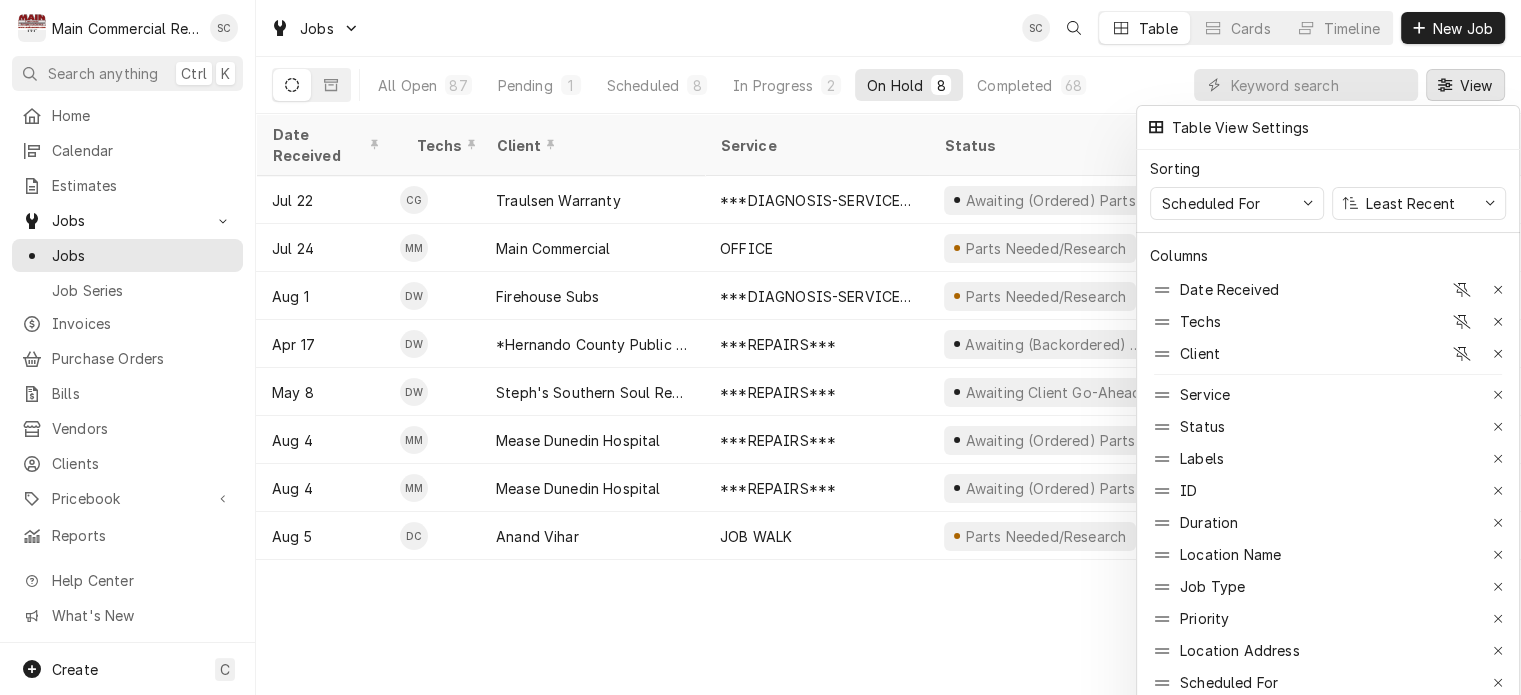 click at bounding box center [760, 347] 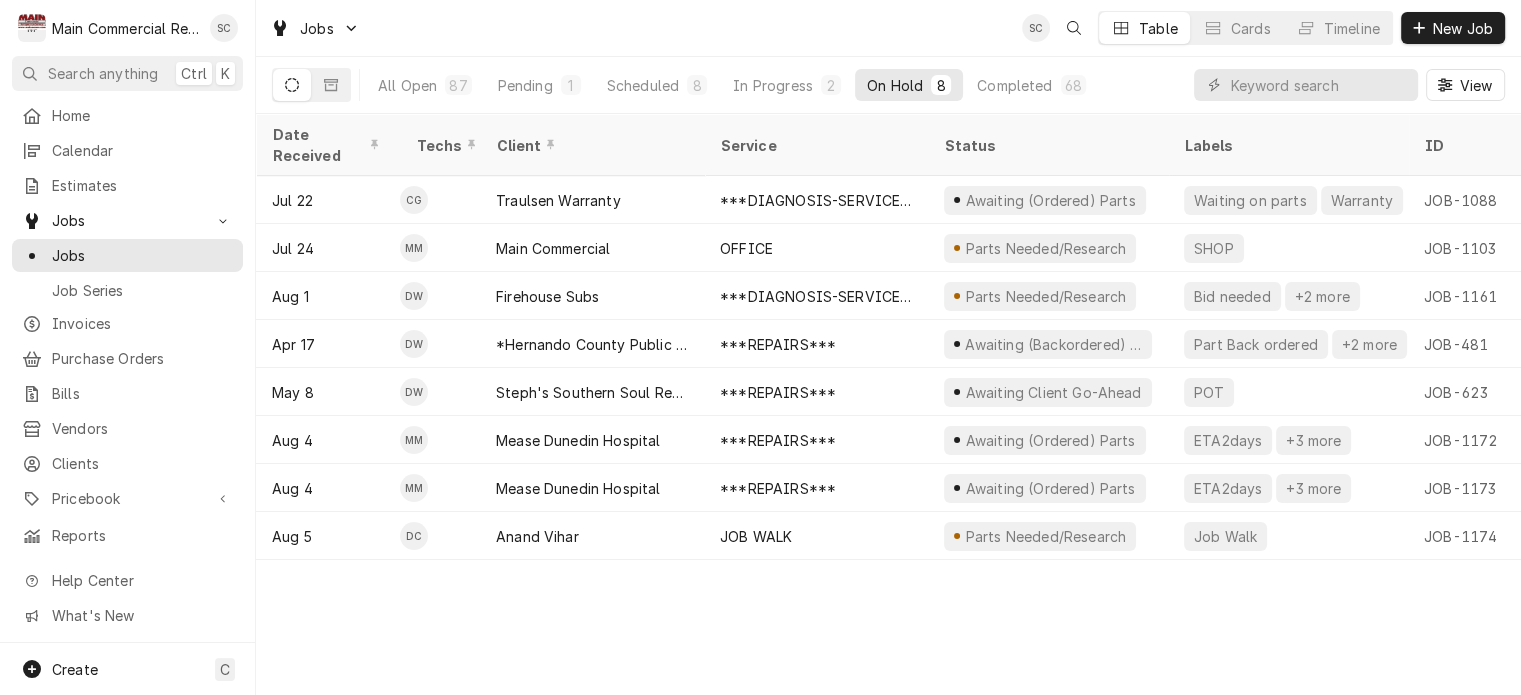 click on "Date Received Techs Client Service Status Labels ID Duration Location Name Job Type Priority Location Address Scheduled For On Hold Last Modified Jul 22   CG Traulsen Warranty ***DIAGNOSIS-SERVICE CALL*** Awaiting (Ordered) Parts Waiting on parts Warranty JOB-1088 1h Traulsen Warranty- Ruby Tuesday Service High [NUMBER] [STREET], [CITY], [STATE] Jul 23   • 8:00 AM Jul 23   Aug 4   Jul 24   MM Main Commercial OFFICE Parts Needed/Research SHOP JOB-1103 2h Main Commercial - Shop/Office Service High [NUMBER] [STREET], [CITY], [STATE] Aug 4   • 2:00 PM Aug 4   Aug 4   Aug 1   DW Firehouse Subs ***DIAGNOSIS-SERVICE CALL*** Parts Needed/Research Bid needed +2 more JOB-1161 2h — Service Urgent [NUMBER] [STREET], [CITY], [STATE] Aug 1   • 4:00 PM Aug 4   Aug 4   Apr 17   DW *Hernando County Public School ***REPAIRS*** Awaiting (Backordered) Parts Part Back ordered +2 more JOB-481 5h *Moton Elementary School Service No Priority [NUMBER] [STREET], [CITY], [STATE] Jul 10   • 8:00 AM Jul 10" at bounding box center [888, 404] 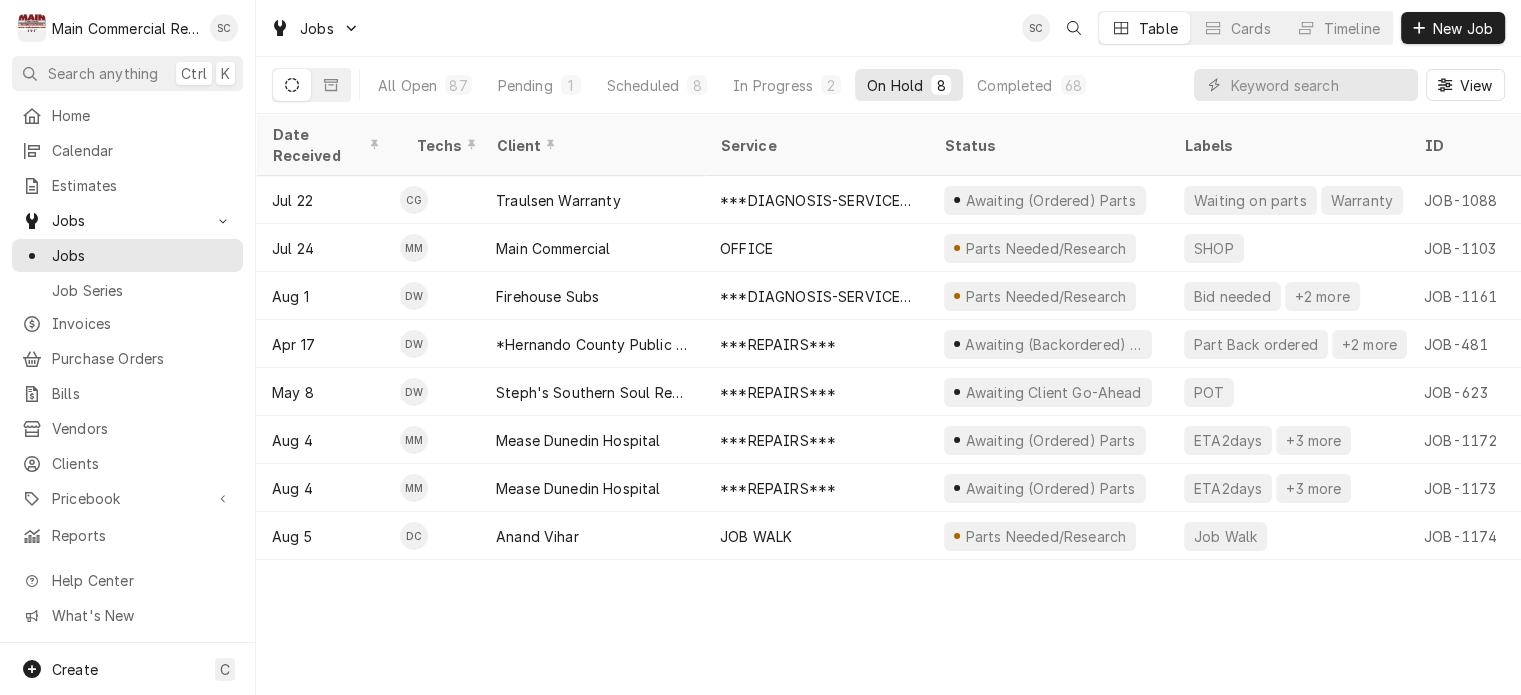 click on "Date Received Techs Client Service Status Labels ID Duration Location Name Job Type Priority Location Address Scheduled For On Hold Last Modified Jul 22   CG Traulsen Warranty ***DIAGNOSIS-SERVICE CALL*** Awaiting (Ordered) Parts Waiting on parts Warranty JOB-1088 1h Traulsen Warranty- Ruby Tuesday Service High [NUMBER] [STREET], [CITY], [STATE] Jul 23   • 8:00 AM Jul 23   Aug 4   Jul 24   MM Main Commercial OFFICE Parts Needed/Research SHOP JOB-1103 2h Main Commercial - Shop/Office Service High [NUMBER] [STREET], [CITY], [STATE] Aug 4   • 2:00 PM Aug 4   Aug 4   Aug 1   DW Firehouse Subs ***DIAGNOSIS-SERVICE CALL*** Parts Needed/Research Bid needed +2 more JOB-1161 2h — Service Urgent [NUMBER] [STREET], [CITY], [STATE] Aug 1   • 4:00 PM Aug 4   Aug 4   Apr 17   DW *Hernando County Public School ***REPAIRS*** Awaiting (Backordered) Parts Part Back ordered +2 more JOB-481 5h *Moton Elementary School Service No Priority [NUMBER] [STREET], [CITY], [STATE] Jul 10   • 8:00 AM Jul 10" at bounding box center [888, 404] 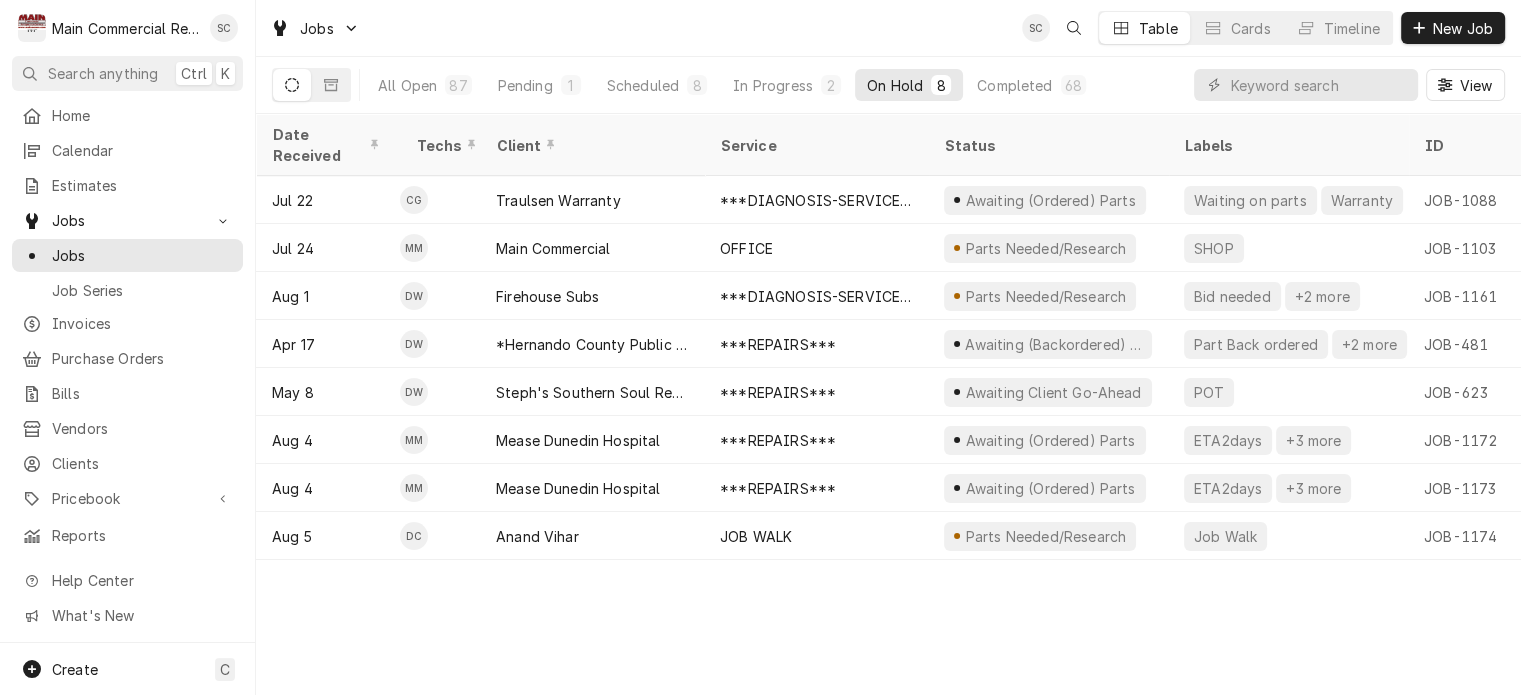 click on "Date Received Techs Client Service Status Labels ID Duration Location Name Job Type Priority Location Address Scheduled For On Hold Last Modified Jul 22   CG Traulsen Warranty ***DIAGNOSIS-SERVICE CALL*** Awaiting (Ordered) Parts Waiting on parts Warranty JOB-1088 1h Traulsen Warranty- Ruby Tuesday Service High [NUMBER] [STREET], [CITY], [STATE] Jul 23   • 8:00 AM Jul 23   Aug 4   Jul 24   MM Main Commercial OFFICE Parts Needed/Research SHOP JOB-1103 2h Main Commercial - Shop/Office Service High [NUMBER] [STREET], [CITY], [STATE] Aug 4   • 2:00 PM Aug 4   Aug 4   Aug 1   DW Firehouse Subs ***DIAGNOSIS-SERVICE CALL*** Parts Needed/Research Bid needed +2 more JOB-1161 2h — Service Urgent [NUMBER] [STREET], [CITY], [STATE] Aug 1   • 4:00 PM Aug 4   Aug 4   Apr 17   DW *Hernando County Public School ***REPAIRS*** Awaiting (Backordered) Parts Part Back ordered +2 more JOB-481 5h *Moton Elementary School Service No Priority [NUMBER] [STREET], [CITY], [STATE] Jul 10   • 8:00 AM Jul 10" at bounding box center (888, 404) 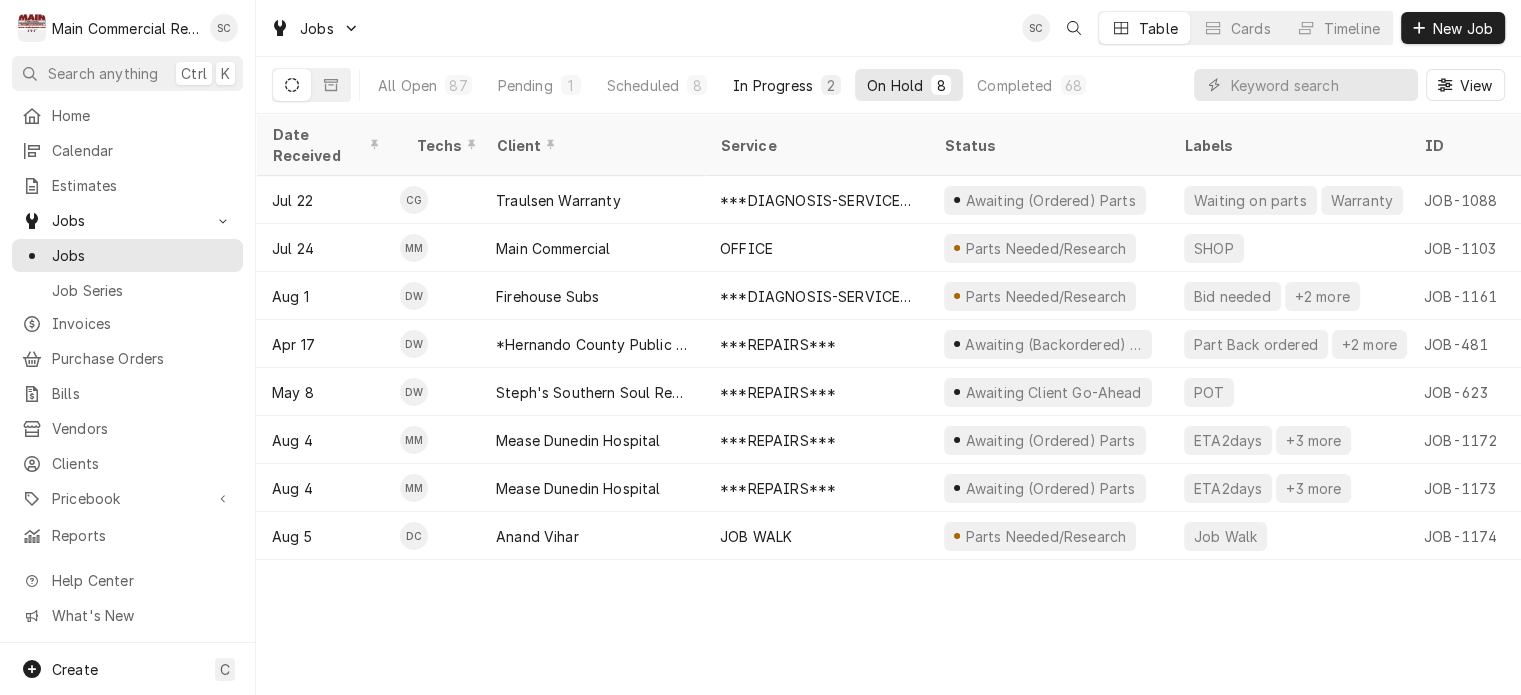 click on "In Progress" at bounding box center [773, 85] 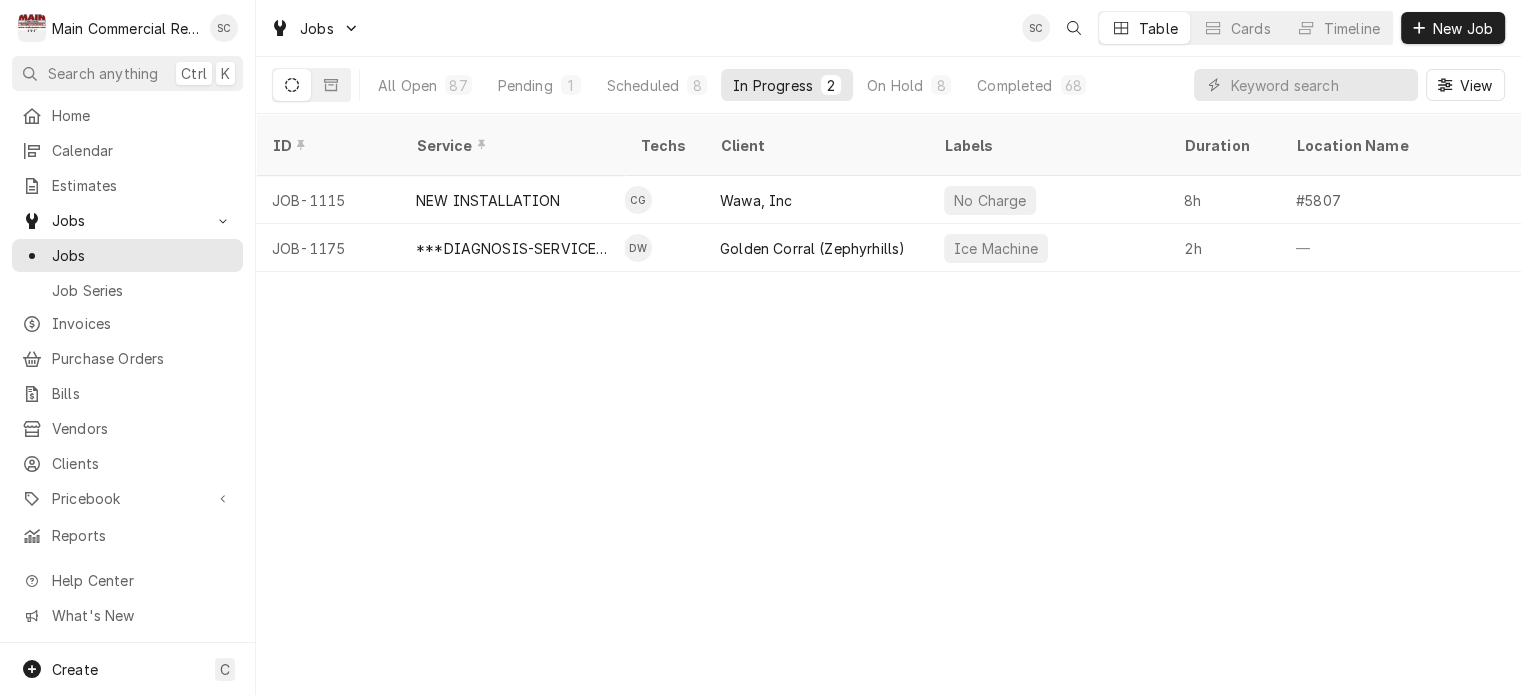 click on "ID Service Techs Client Labels Duration Location Name Date Received Status Priority Location Address Scheduled For Status Changed Last Modified Job Type JOB-1115 NEW INSTALLATION CG Wawa, Inc No Charge 8h #5807 Jul 25   Active Urgent [NUMBER] [STREET], [CITY], [STATE] Jul 30   • 8:00 AM Jul 30   Jul 30   Service JOB-1175 ***DIAGNOSIS-SERVICE CALL*** DW Golden Corral (Zephyrhills) Ice Machine 2h — Aug 5   Active Urgent [NUMBER] [STREET], [CITY], [STATE] Aug 5   • 1:00 PM Aug 5   Aug 5   Service 1bzNzA1 Date — Time — Duration — Labels No labels Reason For Call Not mentioned" at bounding box center [888, 404] 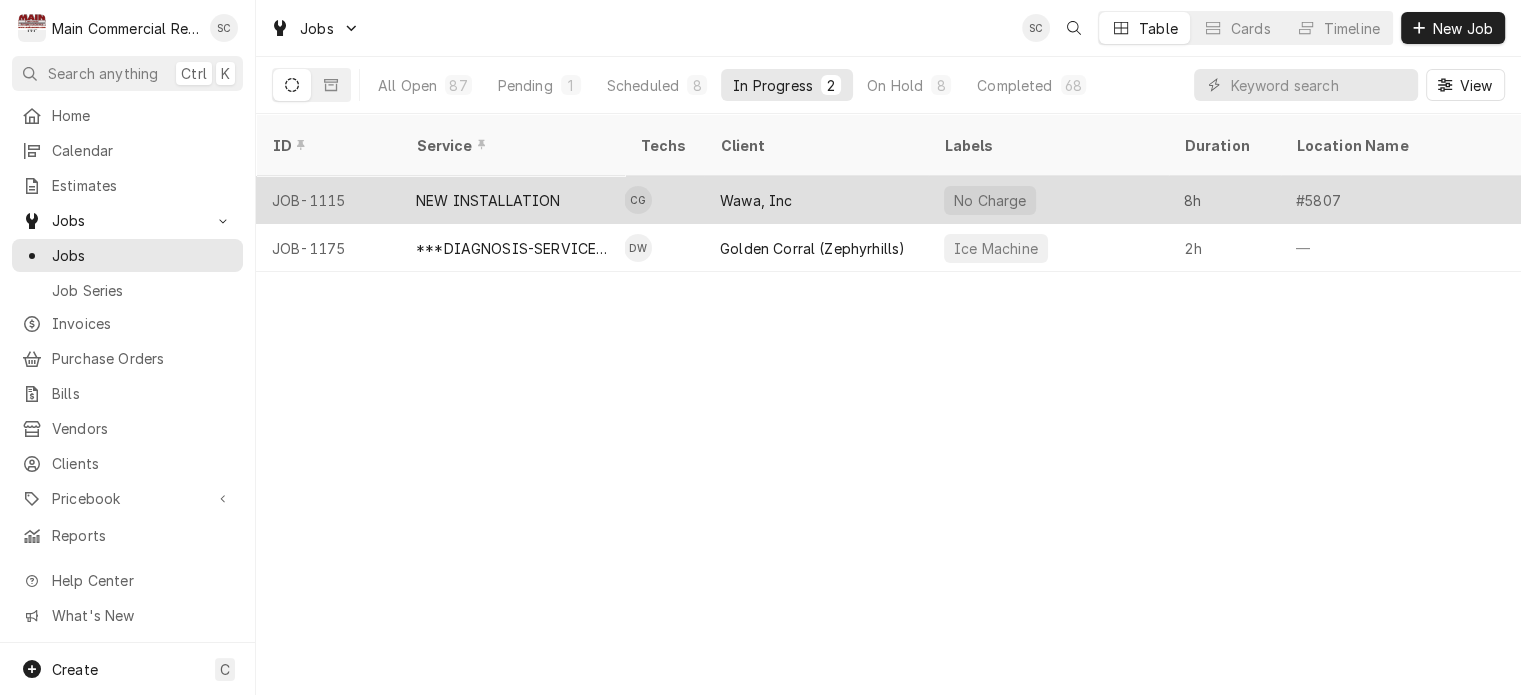 click on "Wawa, Inc" at bounding box center (816, 200) 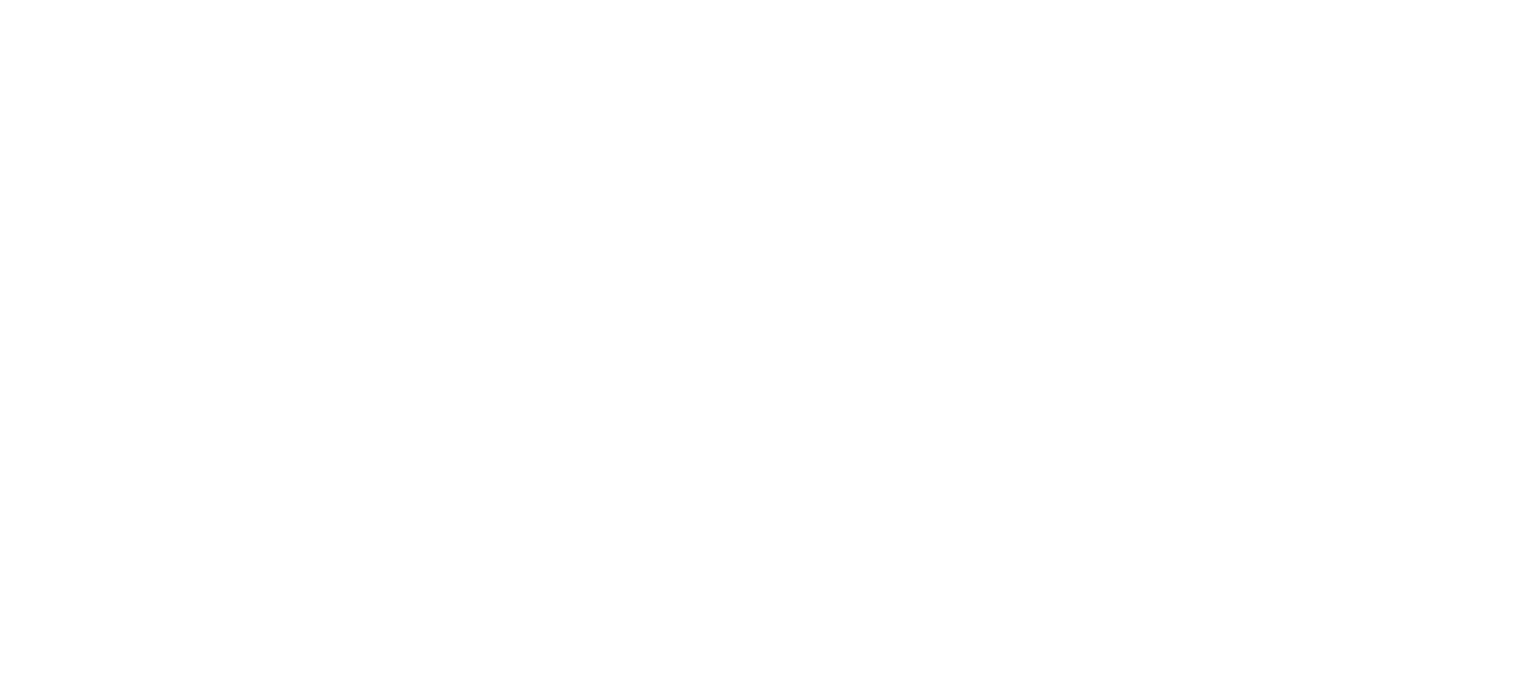 scroll, scrollTop: 0, scrollLeft: 0, axis: both 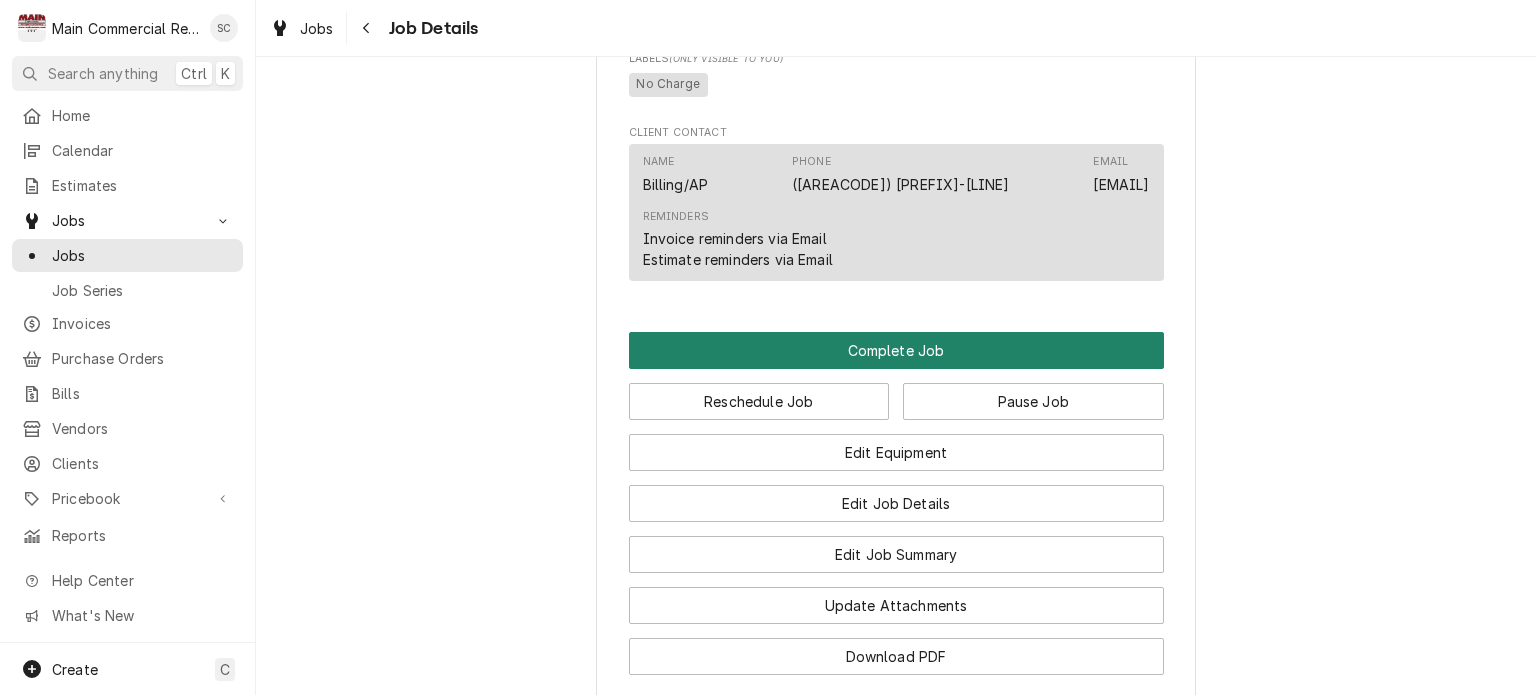 click on "Complete Job" at bounding box center [896, 350] 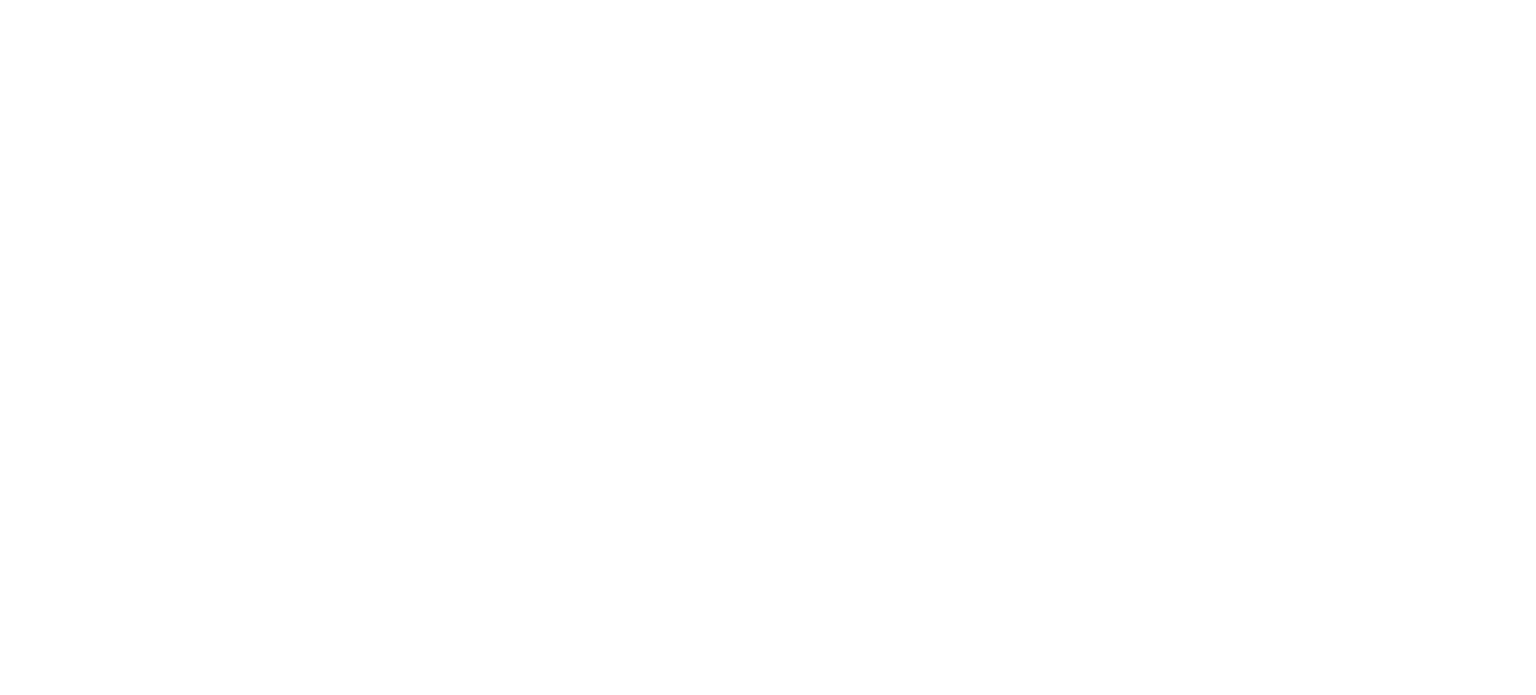 scroll, scrollTop: 0, scrollLeft: 0, axis: both 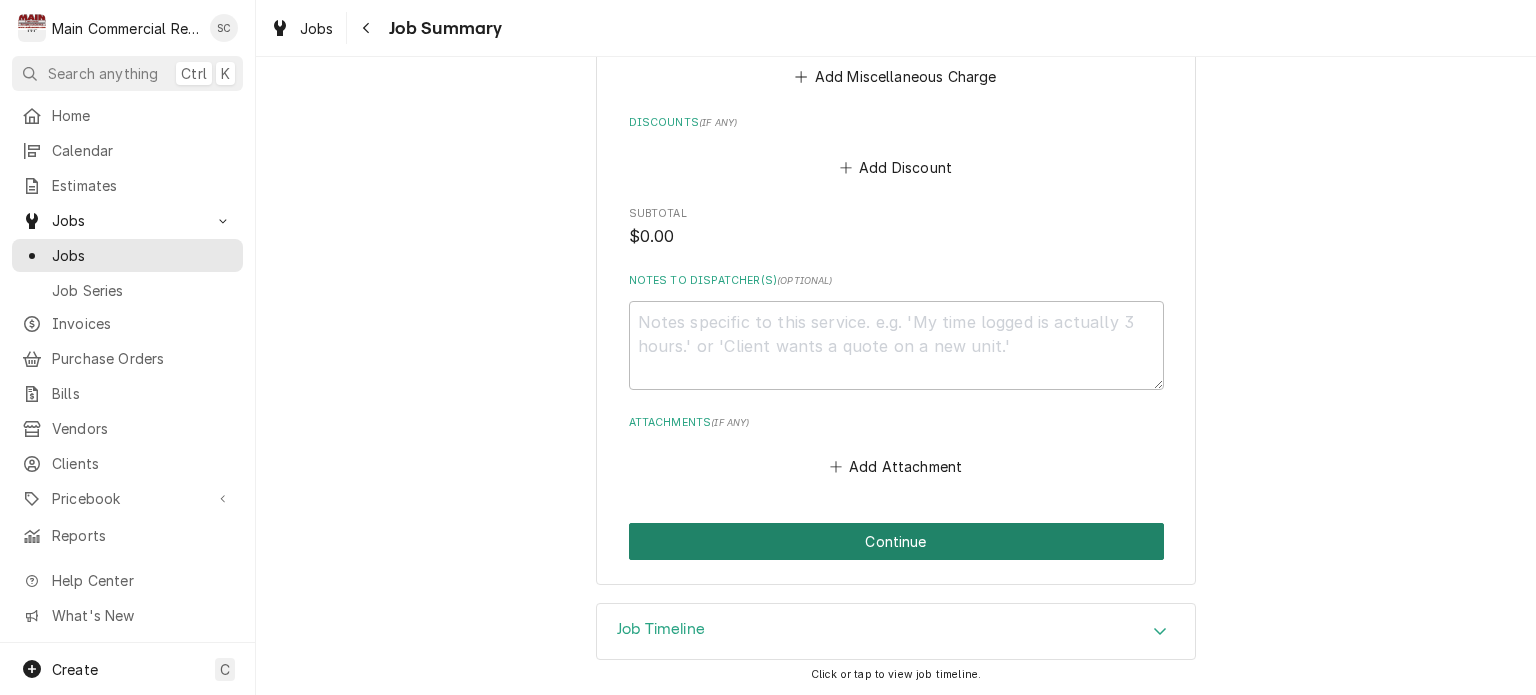 click on "Continue" at bounding box center [896, 541] 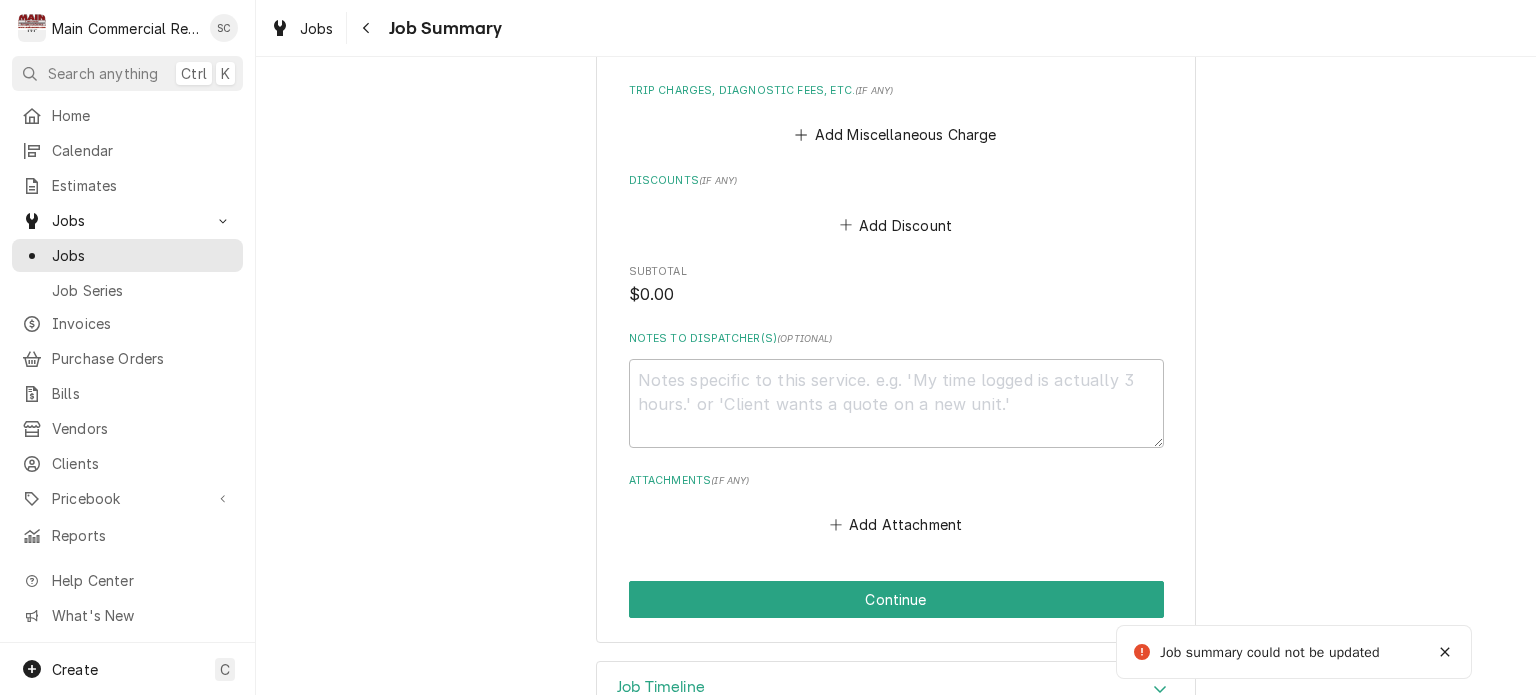 scroll, scrollTop: 1044, scrollLeft: 0, axis: vertical 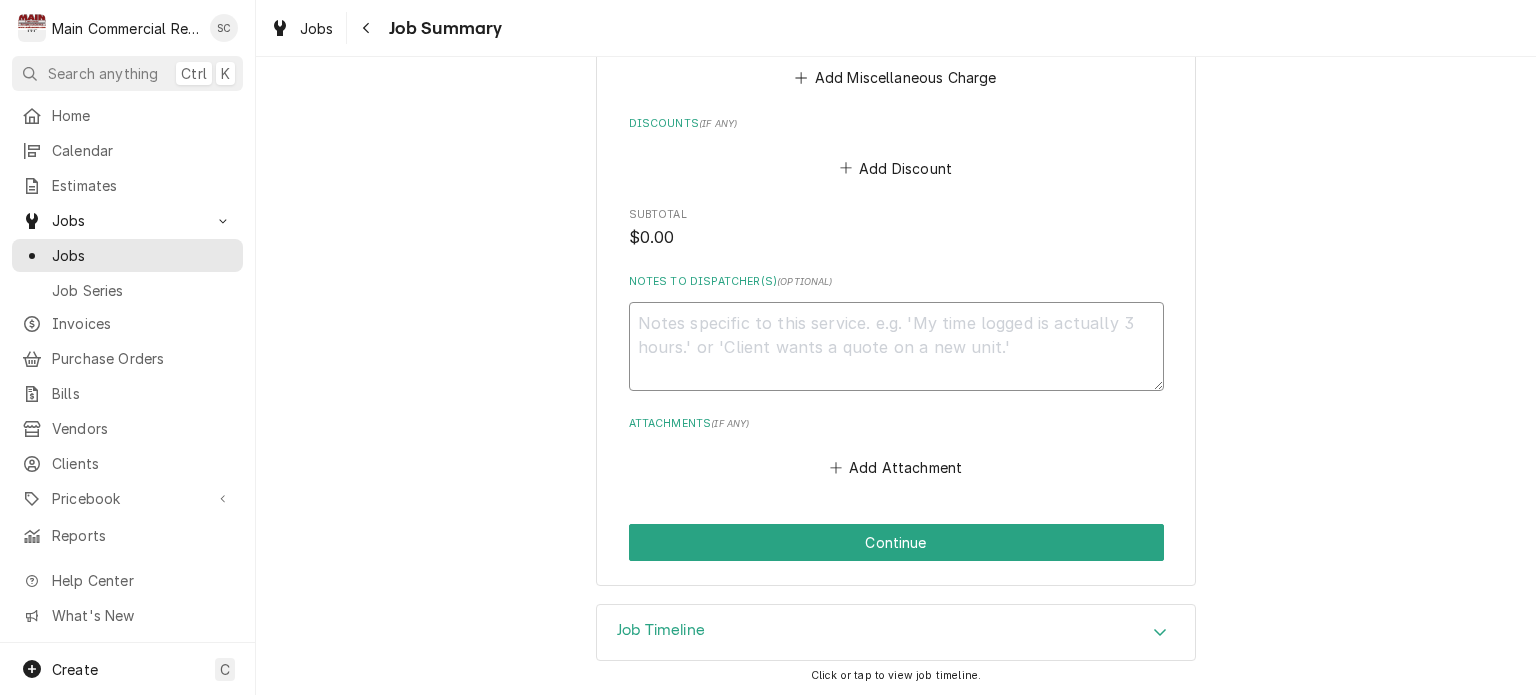 click on "Notes to Dispatcher(s)  ( optional )" at bounding box center (896, 347) 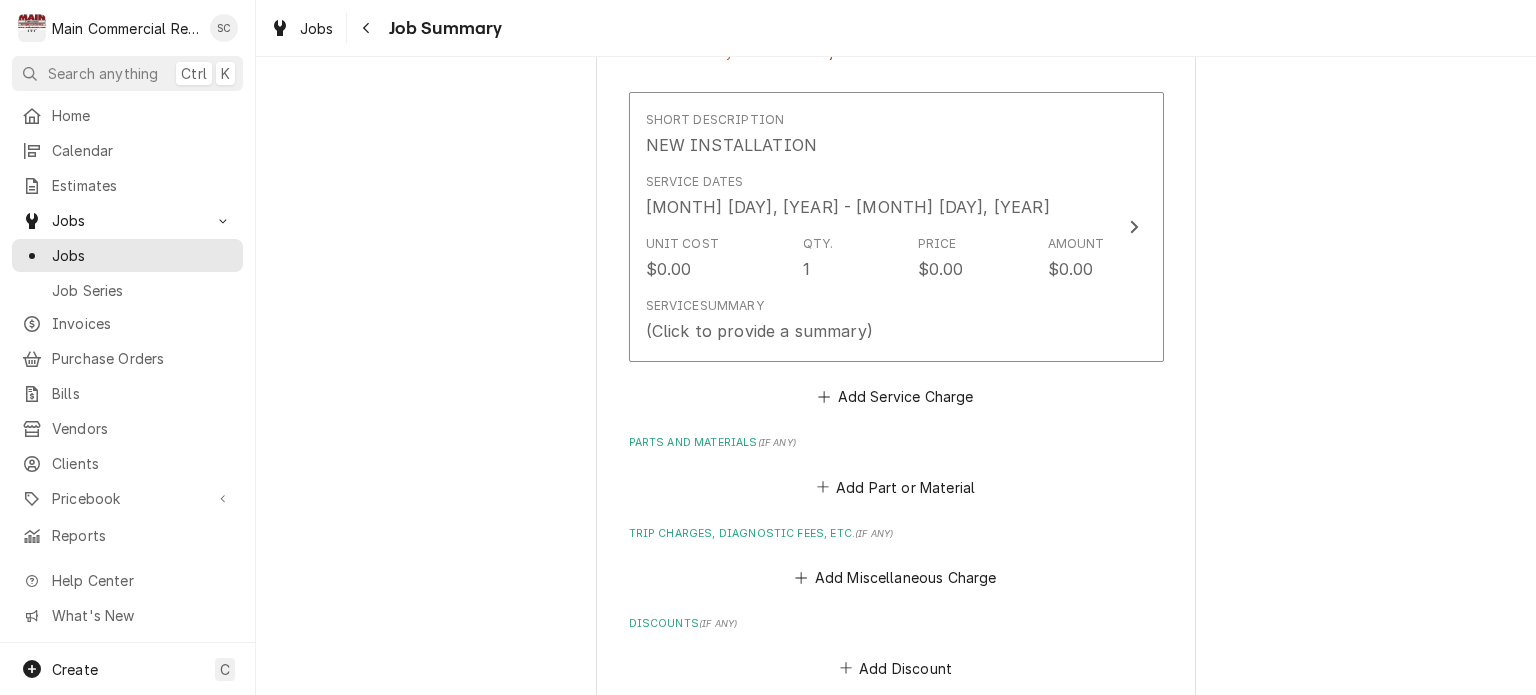 scroll, scrollTop: 144, scrollLeft: 0, axis: vertical 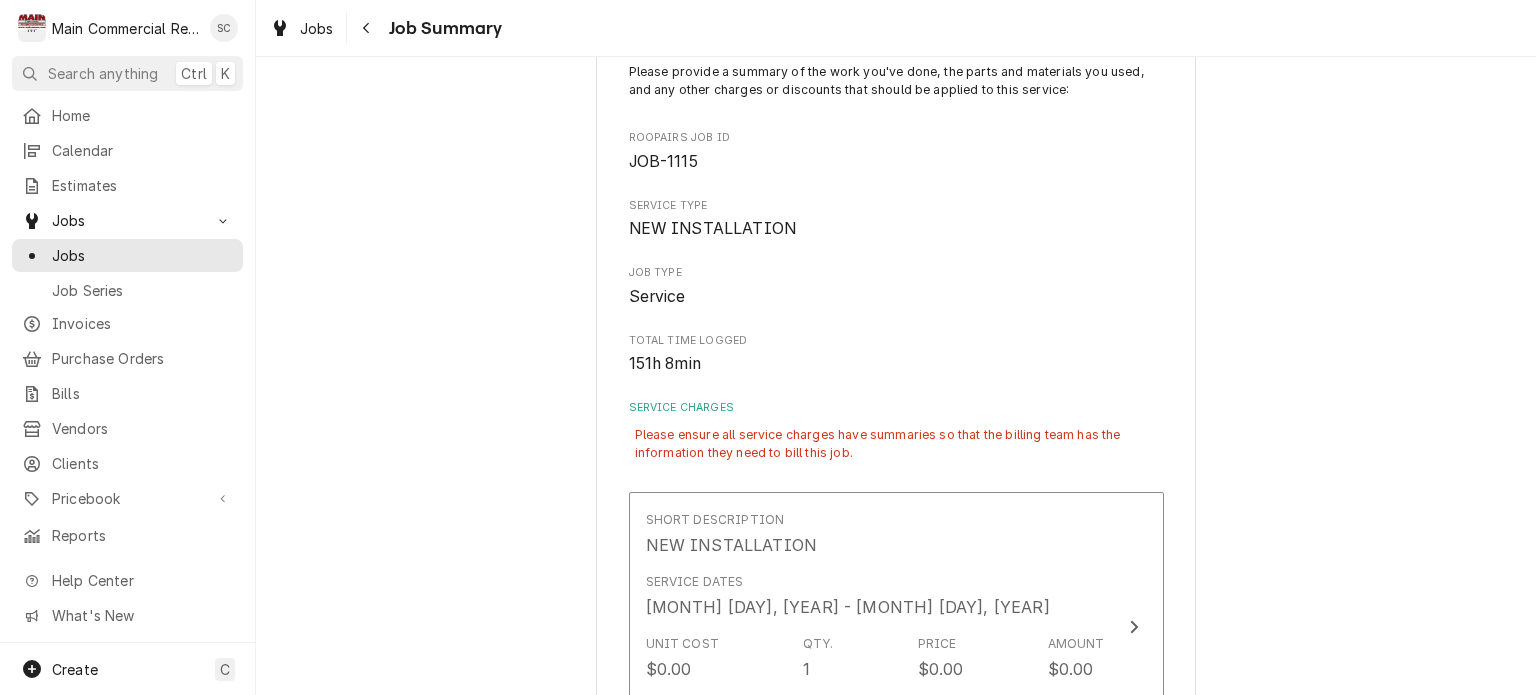 click on "Please ensure all service charges have summaries so that the billing team has the information they need to bill this job." at bounding box center [896, 444] 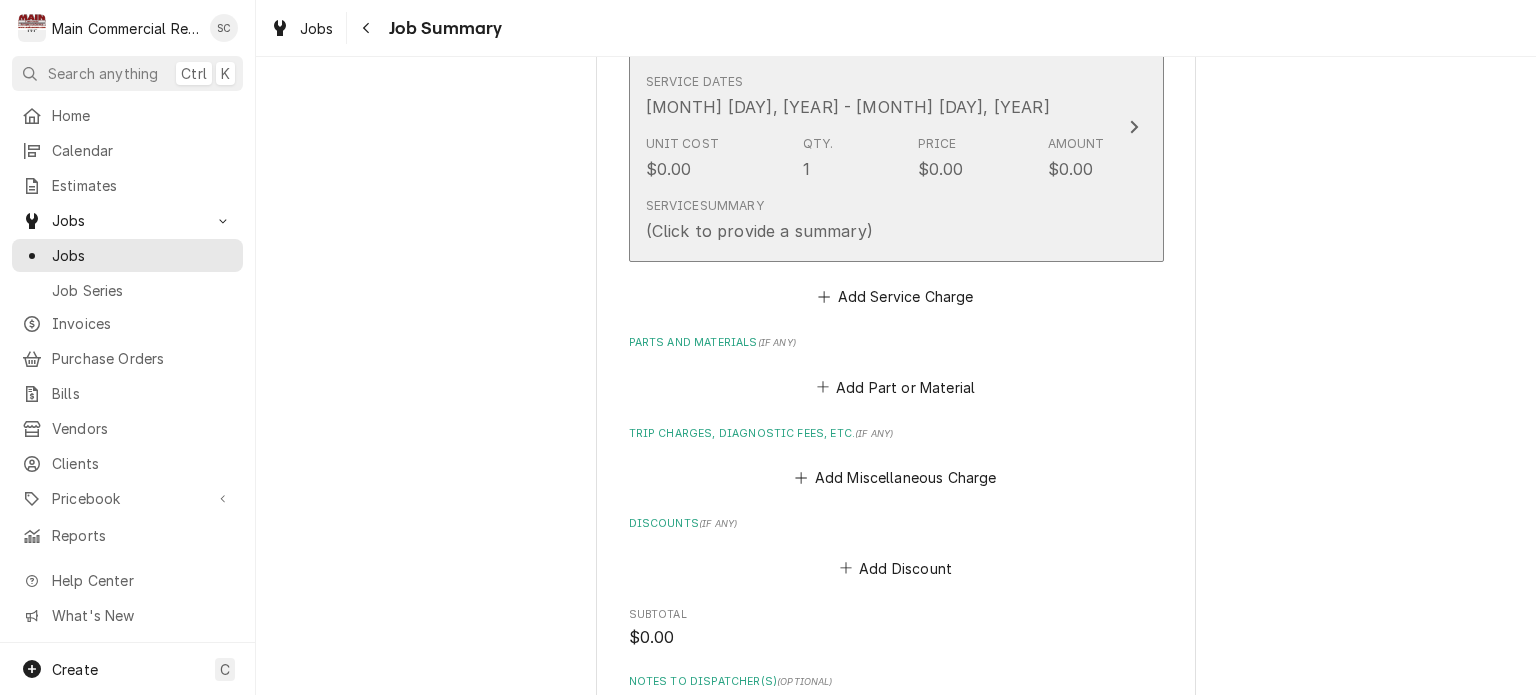 click on "Service  Summary (Click to provide a summary)" at bounding box center (875, 220) 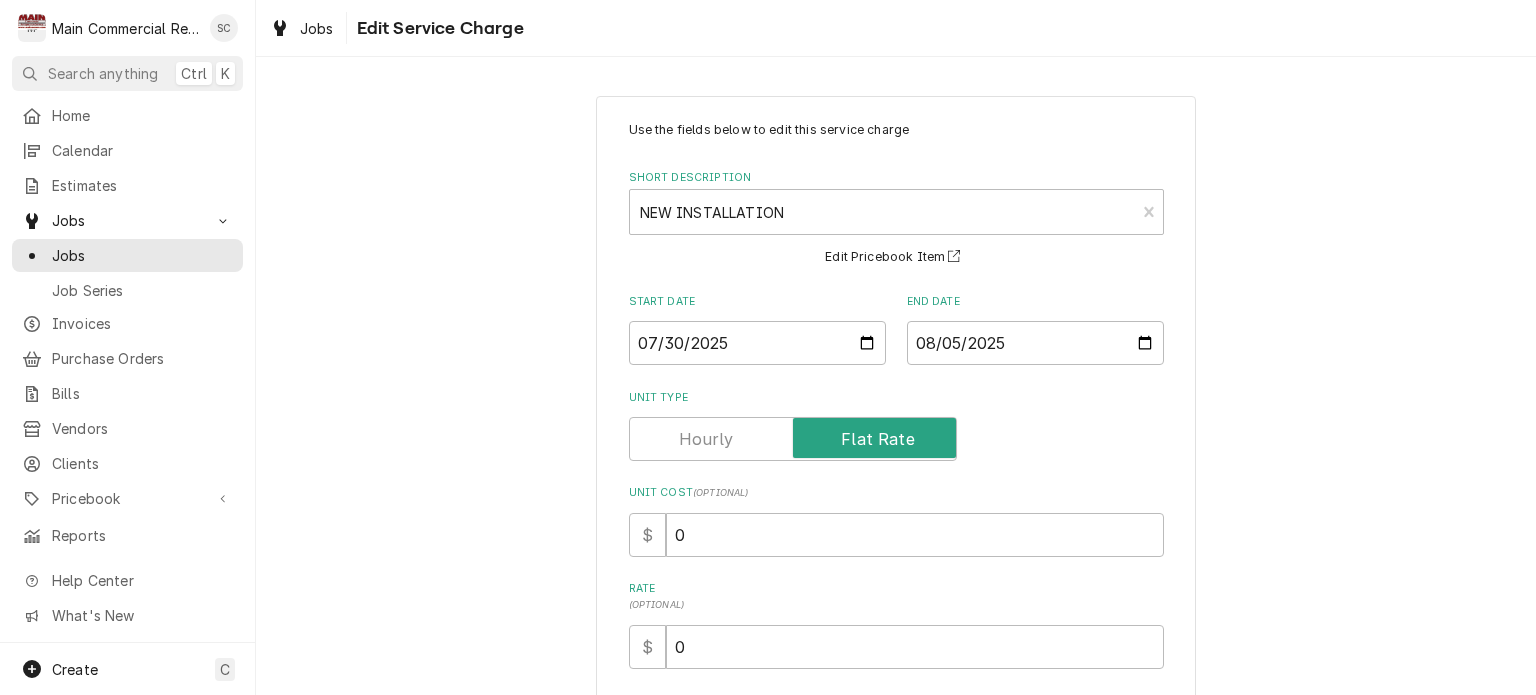 scroll, scrollTop: 286, scrollLeft: 0, axis: vertical 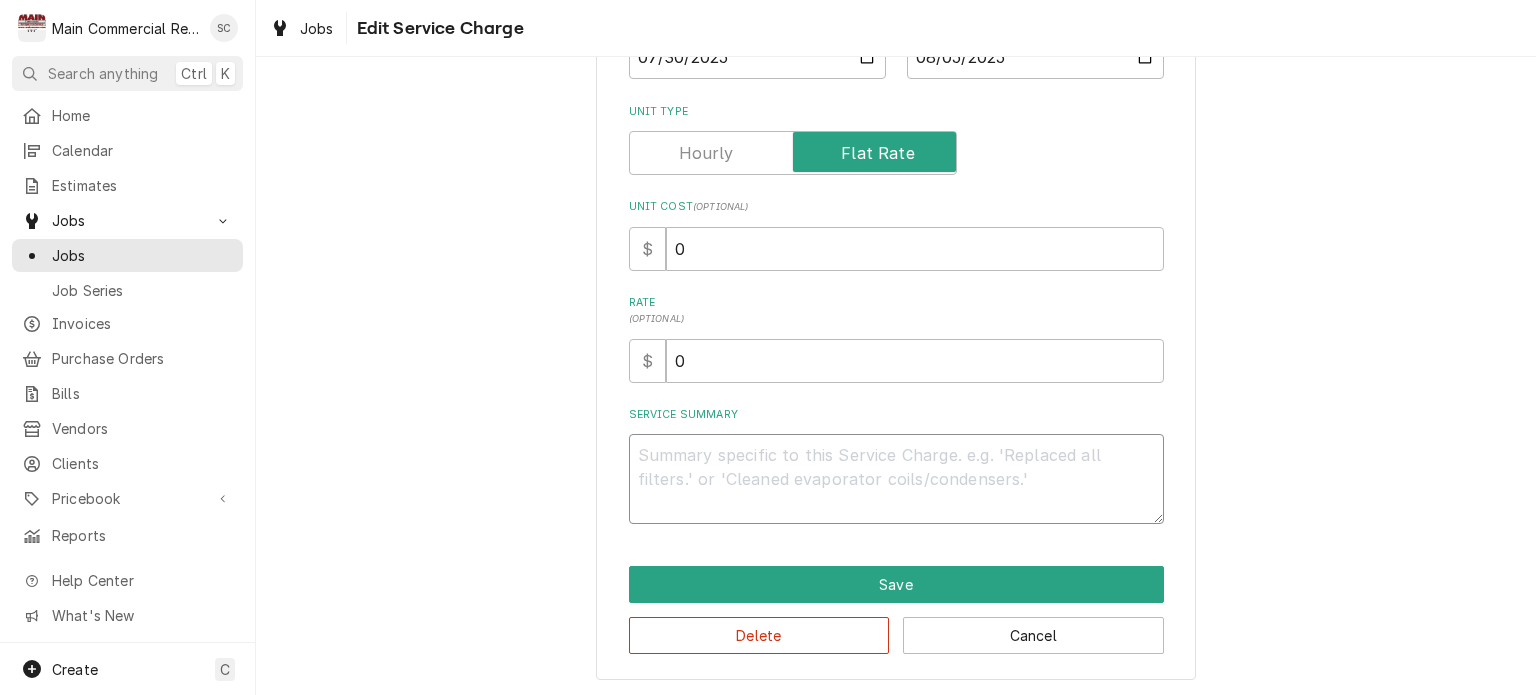 click on "Service Summary" at bounding box center (896, 479) 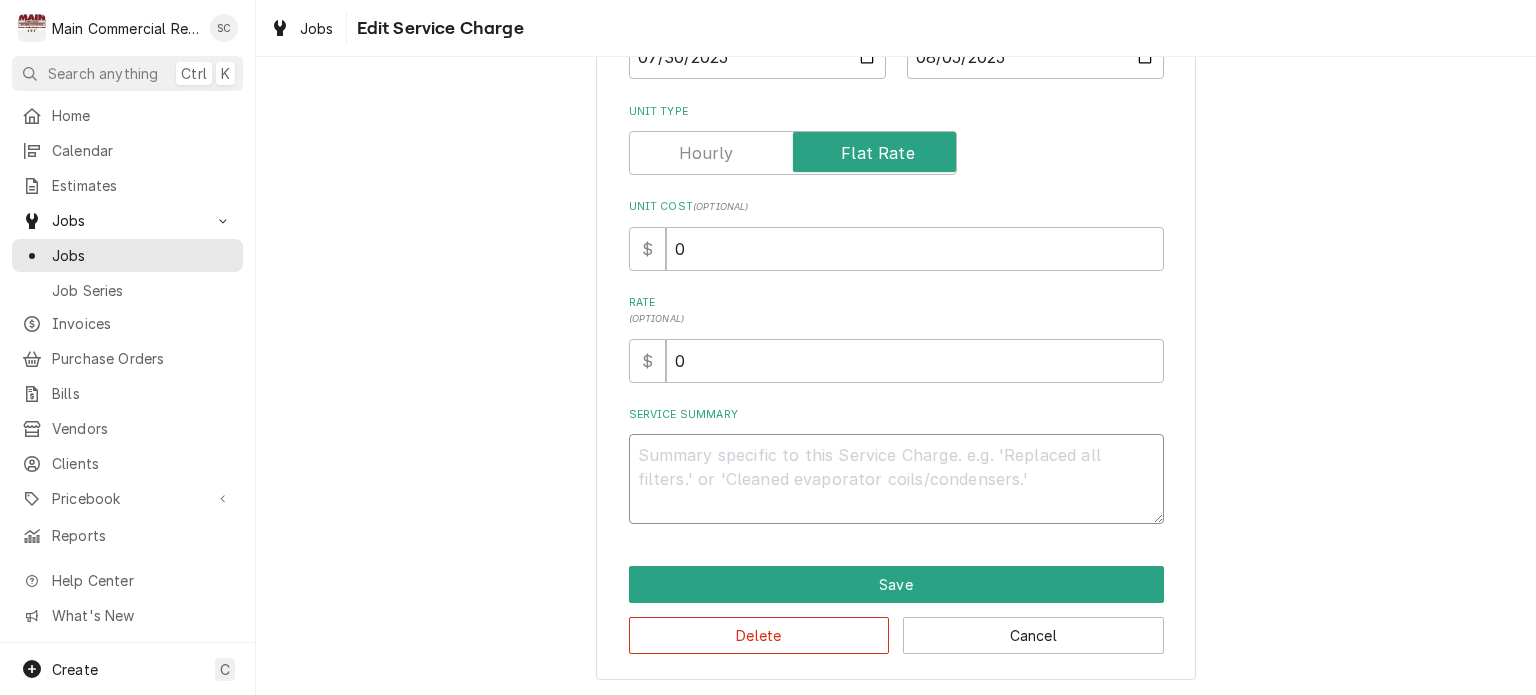 type on "x" 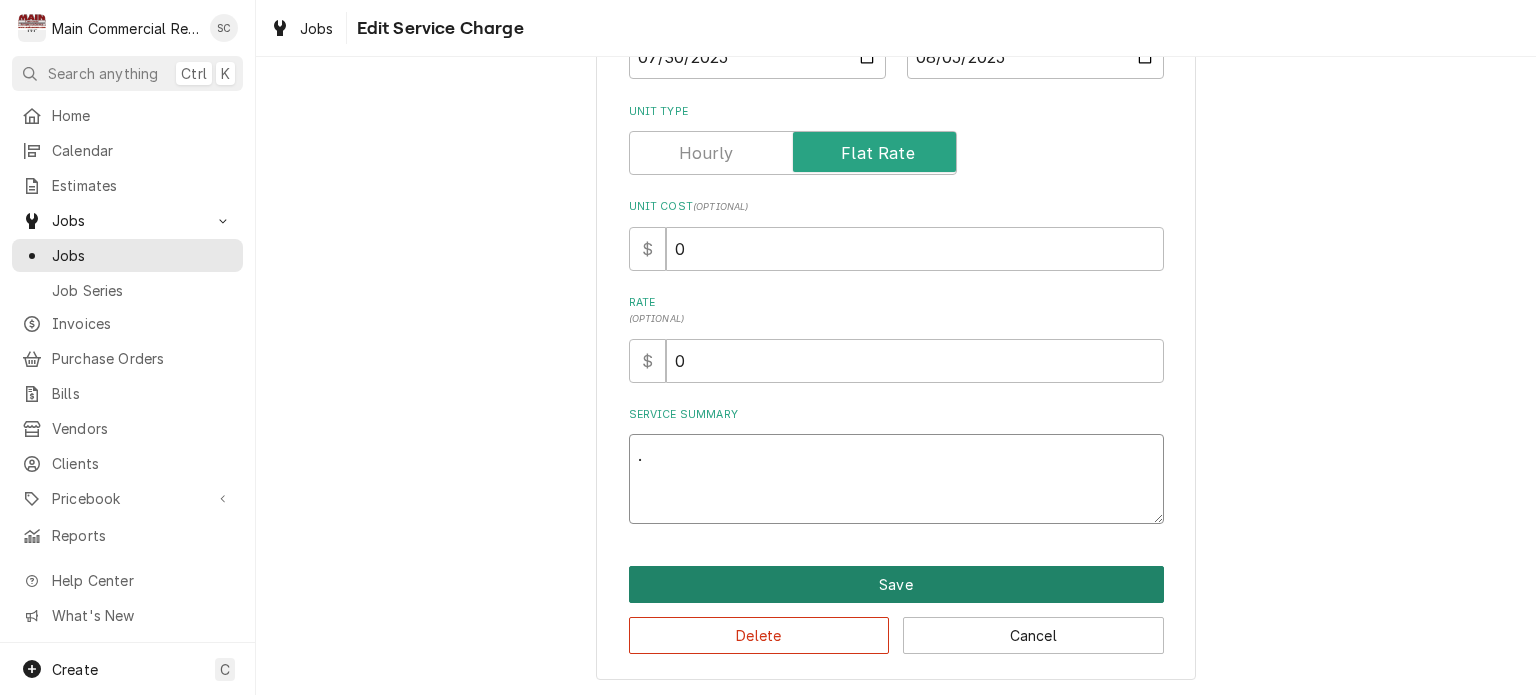 type on "." 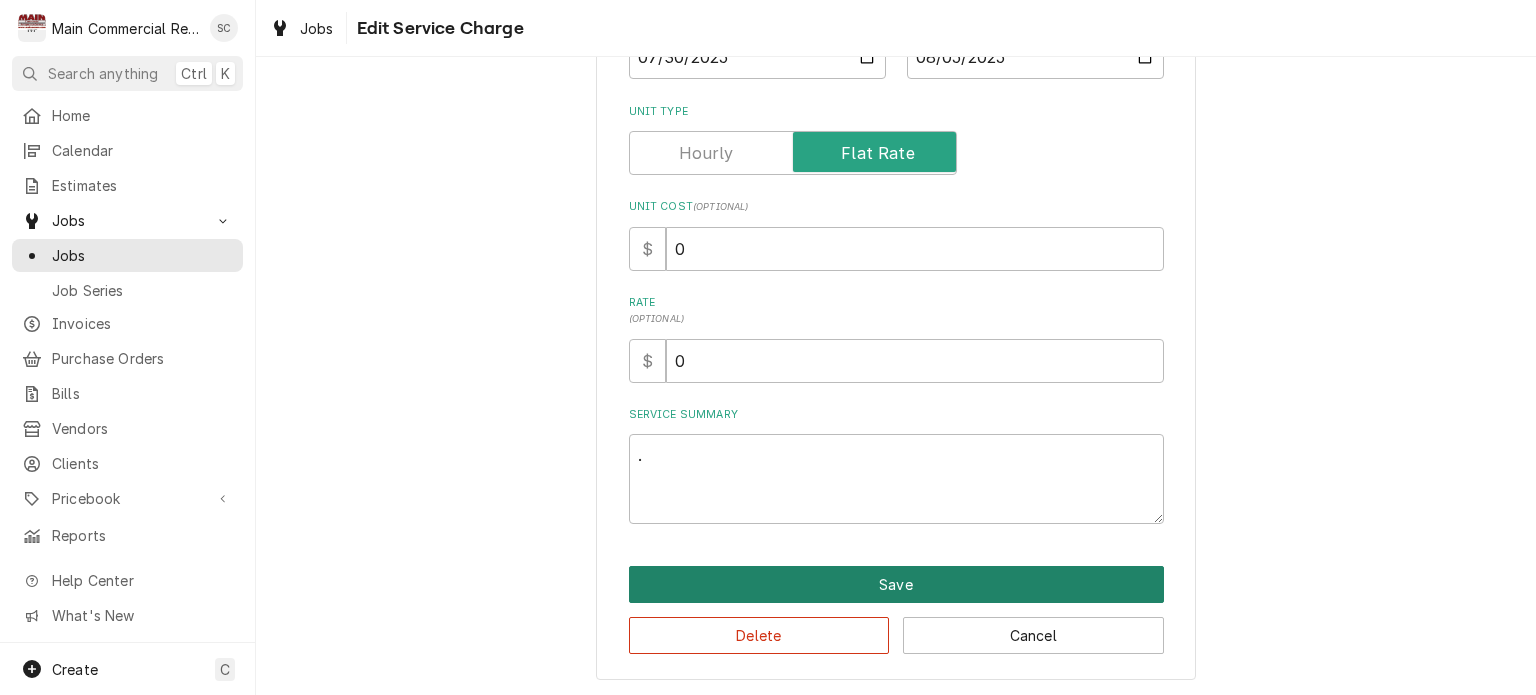 click on "Save" at bounding box center (896, 584) 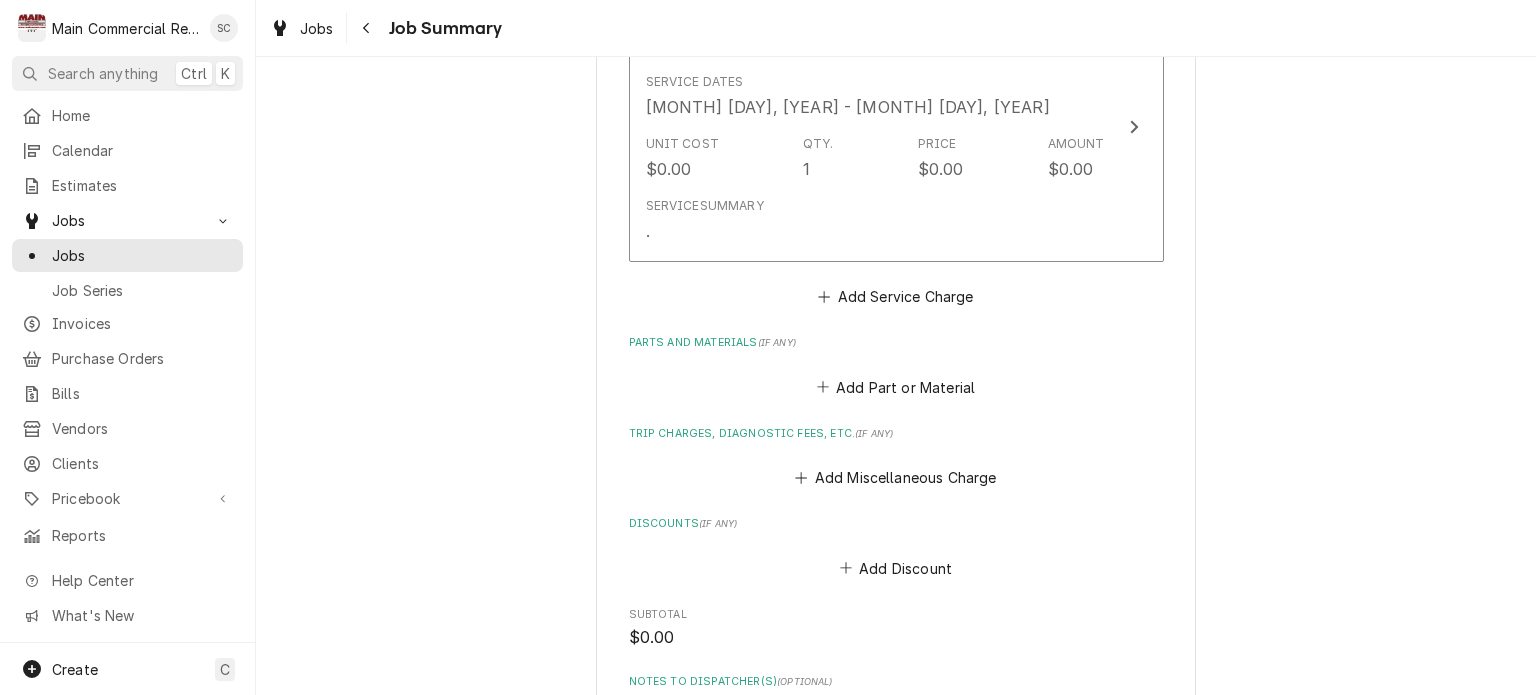 scroll, scrollTop: 1044, scrollLeft: 0, axis: vertical 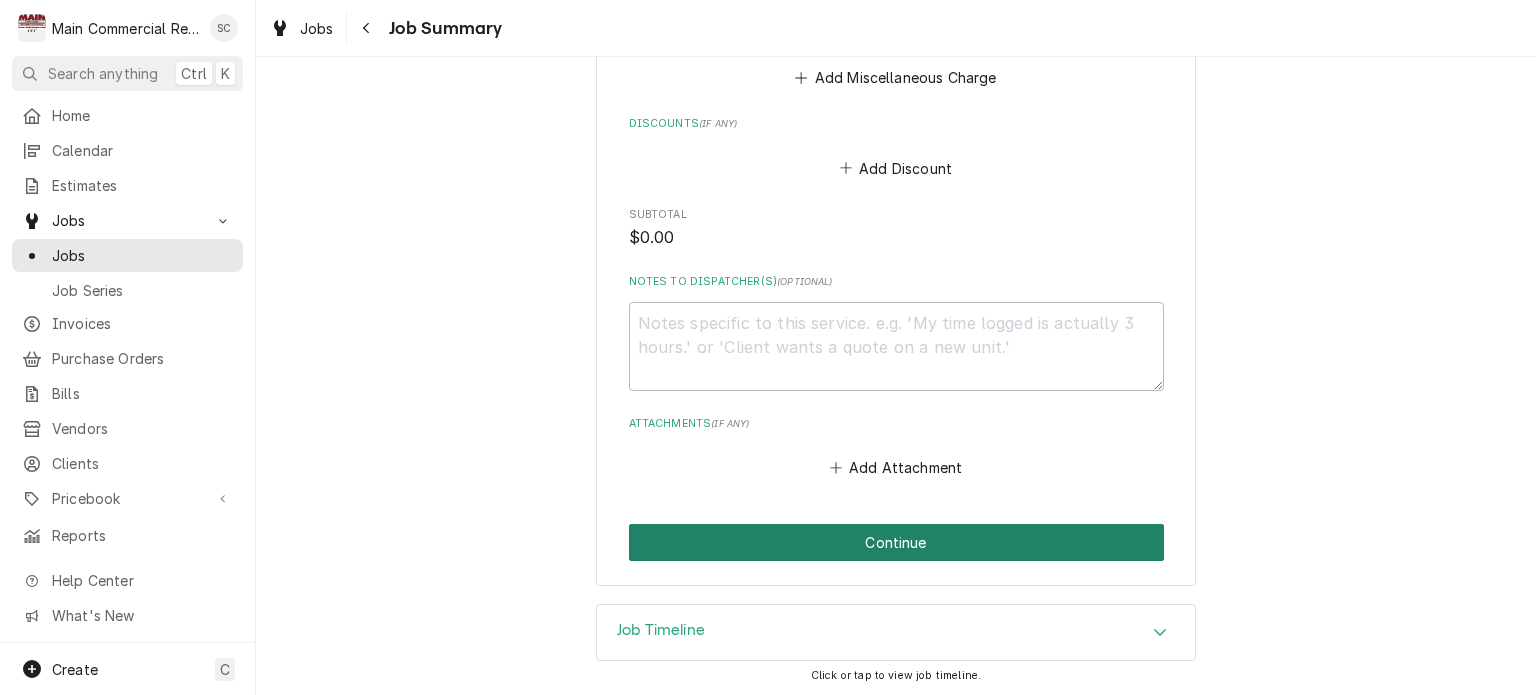 click on "Continue" at bounding box center [896, 542] 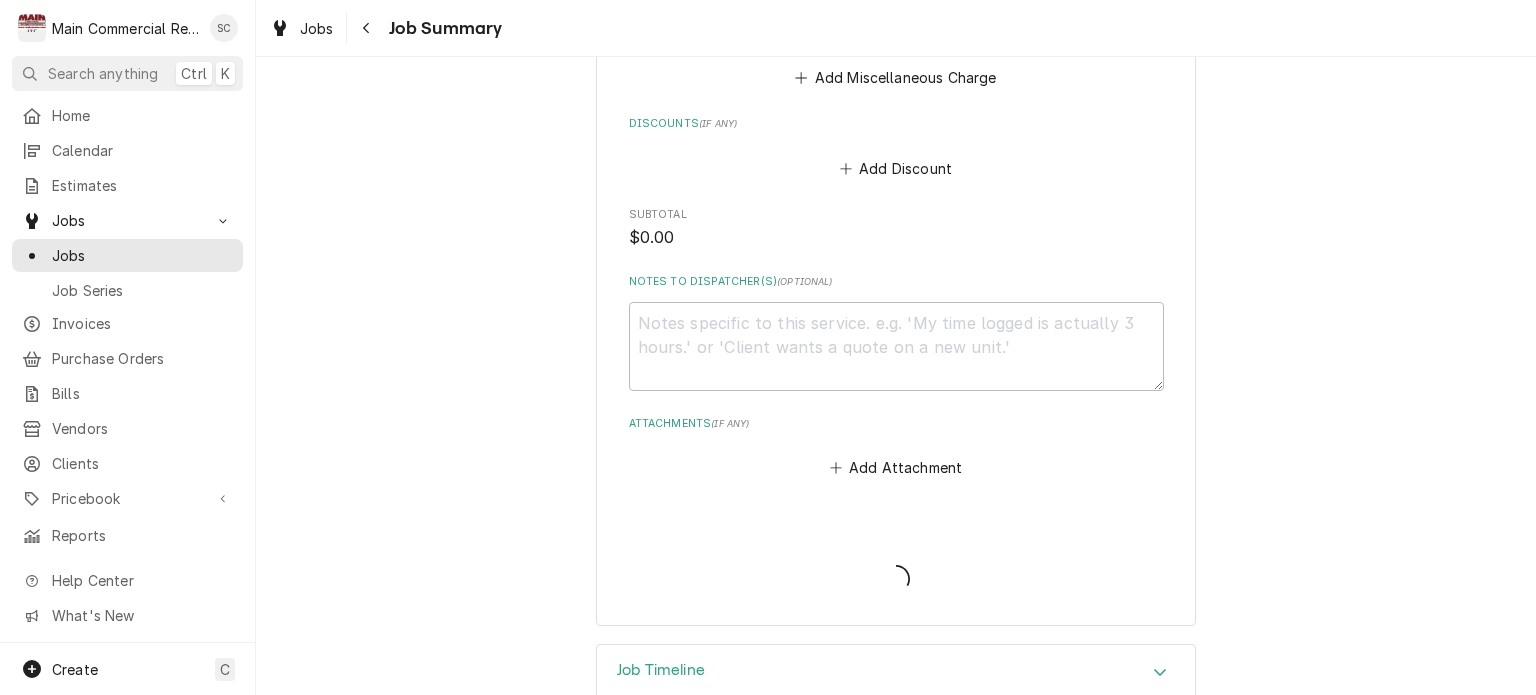 type on "x" 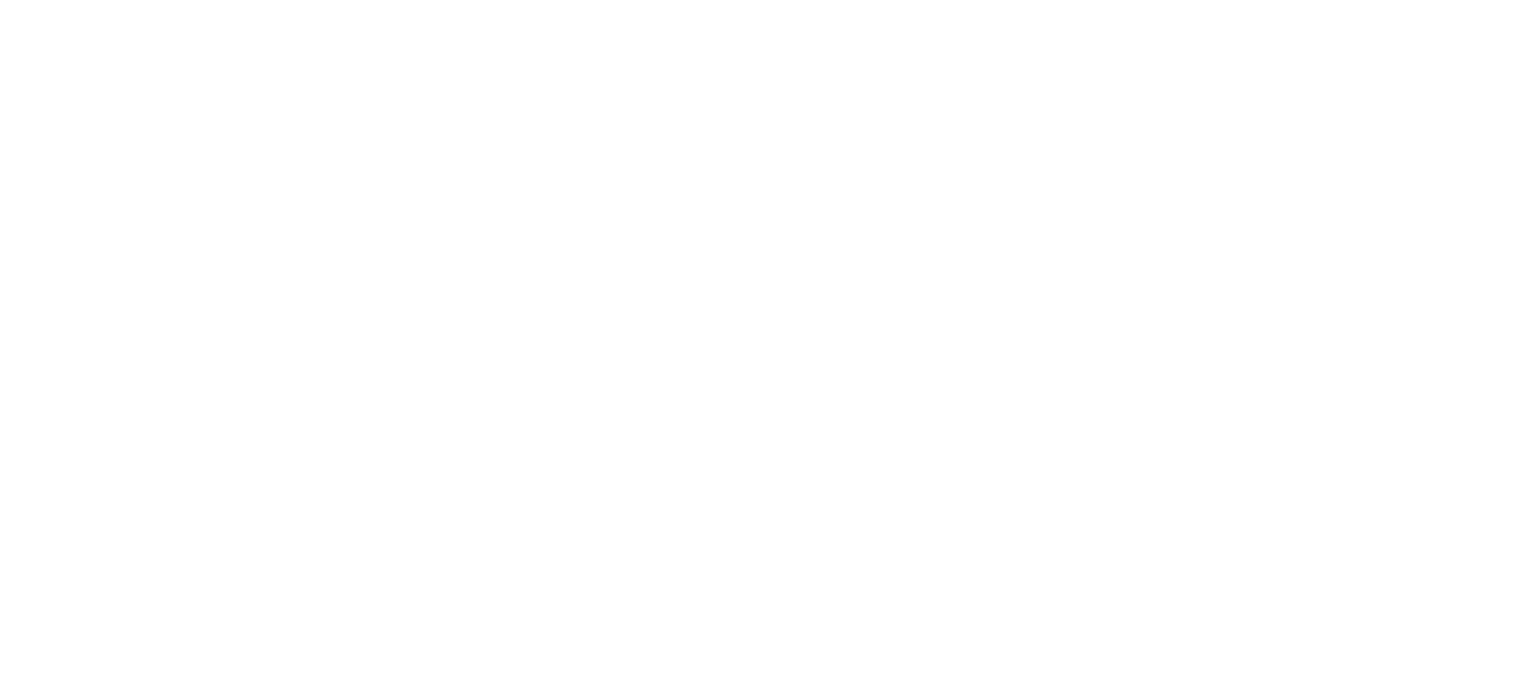 scroll, scrollTop: 0, scrollLeft: 0, axis: both 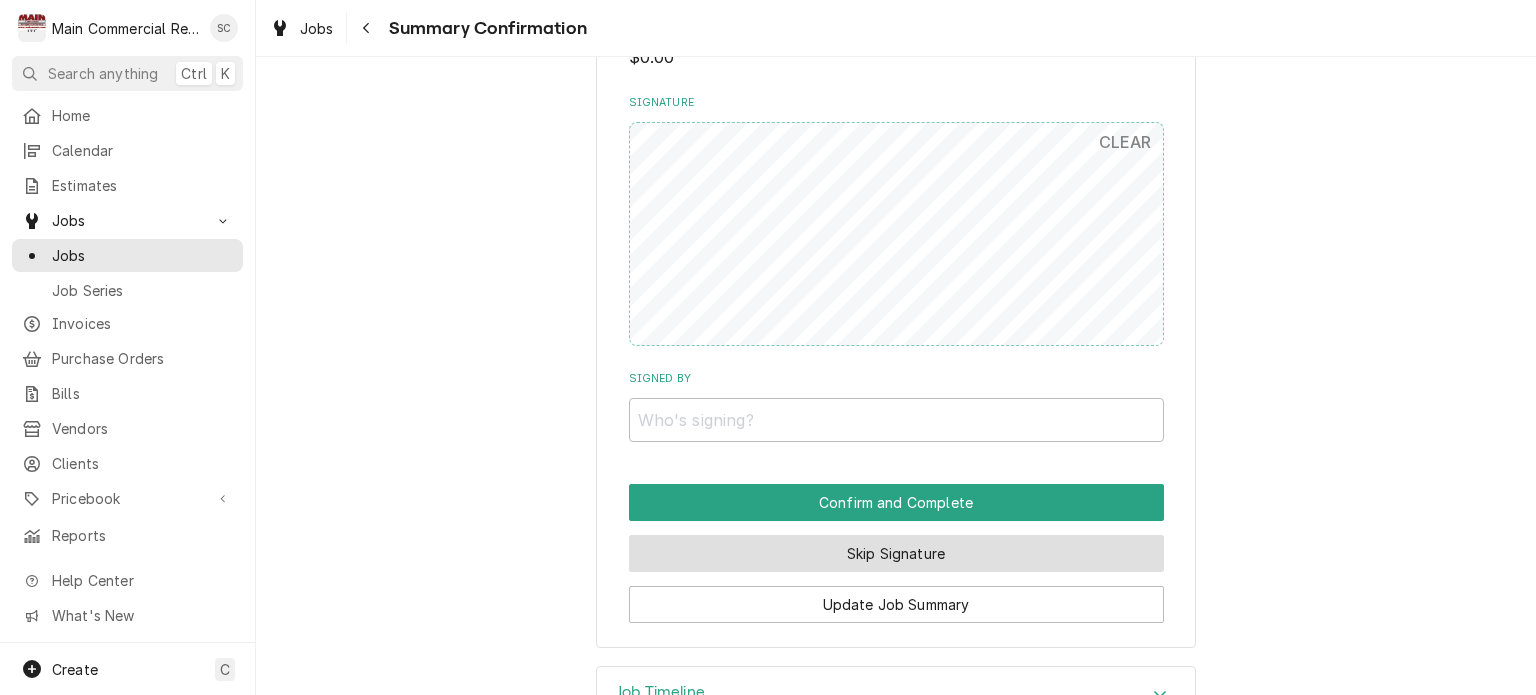 click on "Skip Signature" at bounding box center [896, 553] 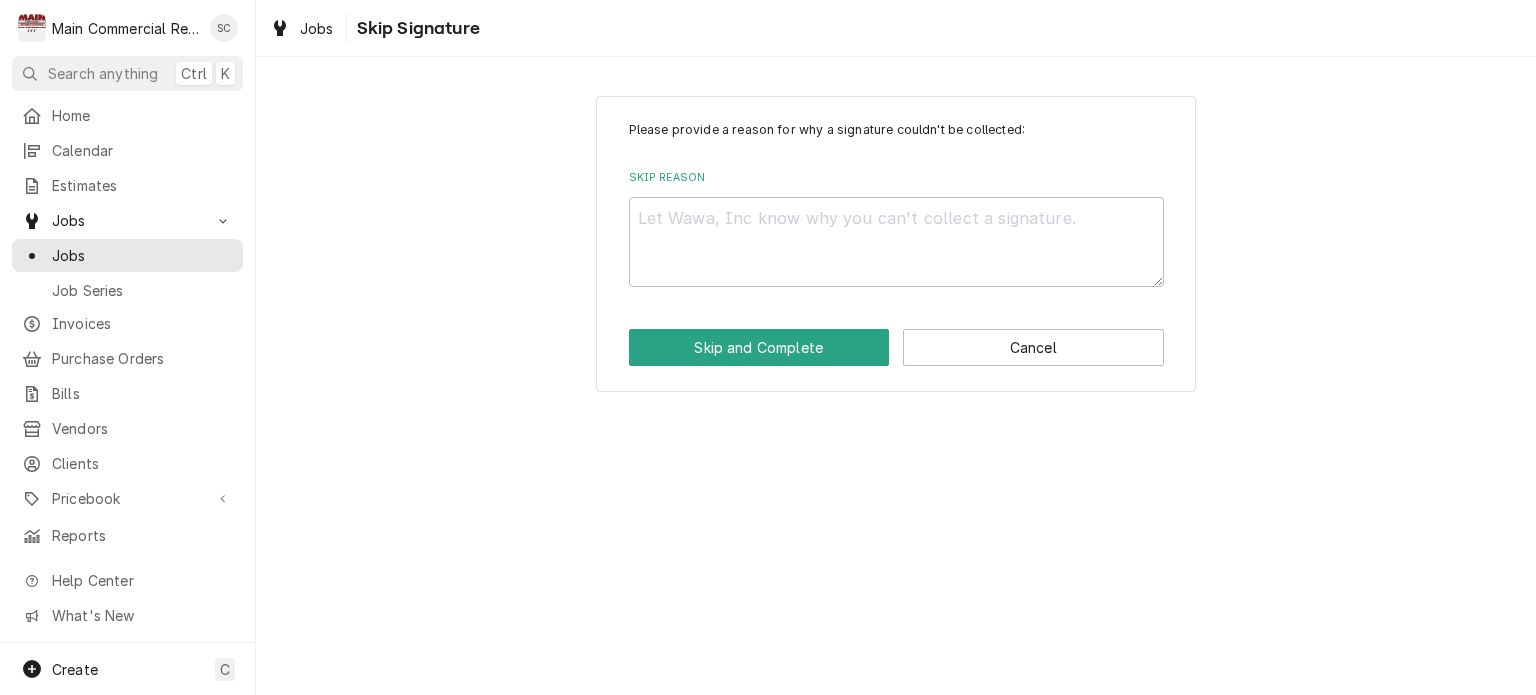 scroll, scrollTop: 0, scrollLeft: 0, axis: both 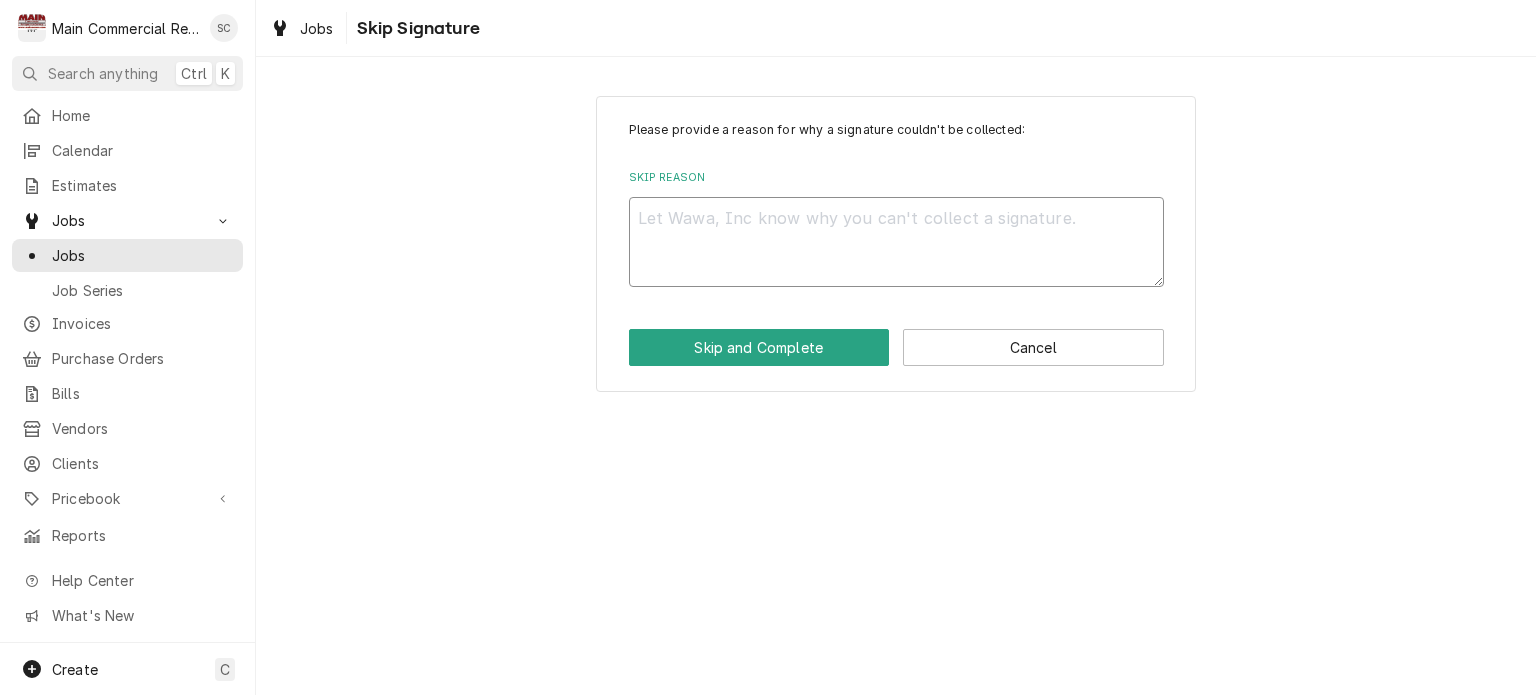 click on "Skip Reason" at bounding box center [896, 242] 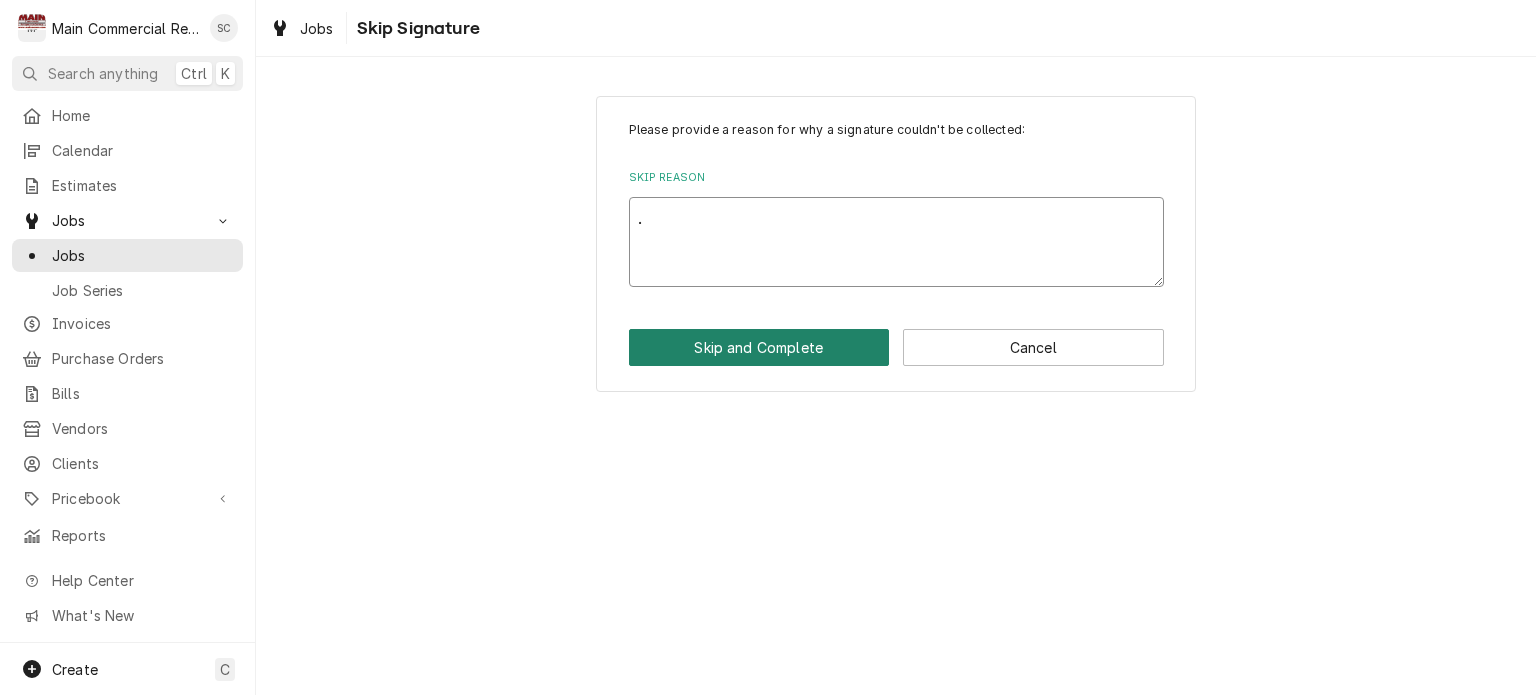 type on "." 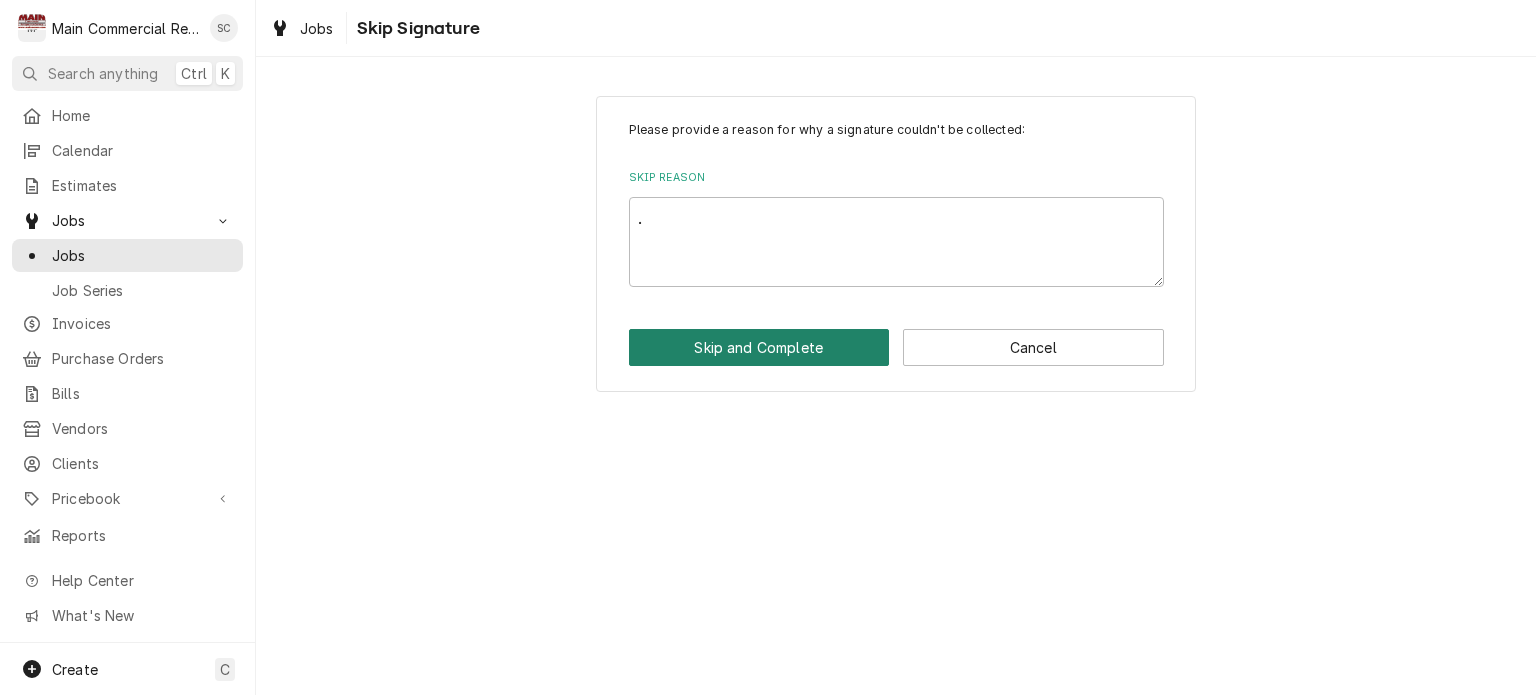 click on "Skip and Complete" at bounding box center (759, 347) 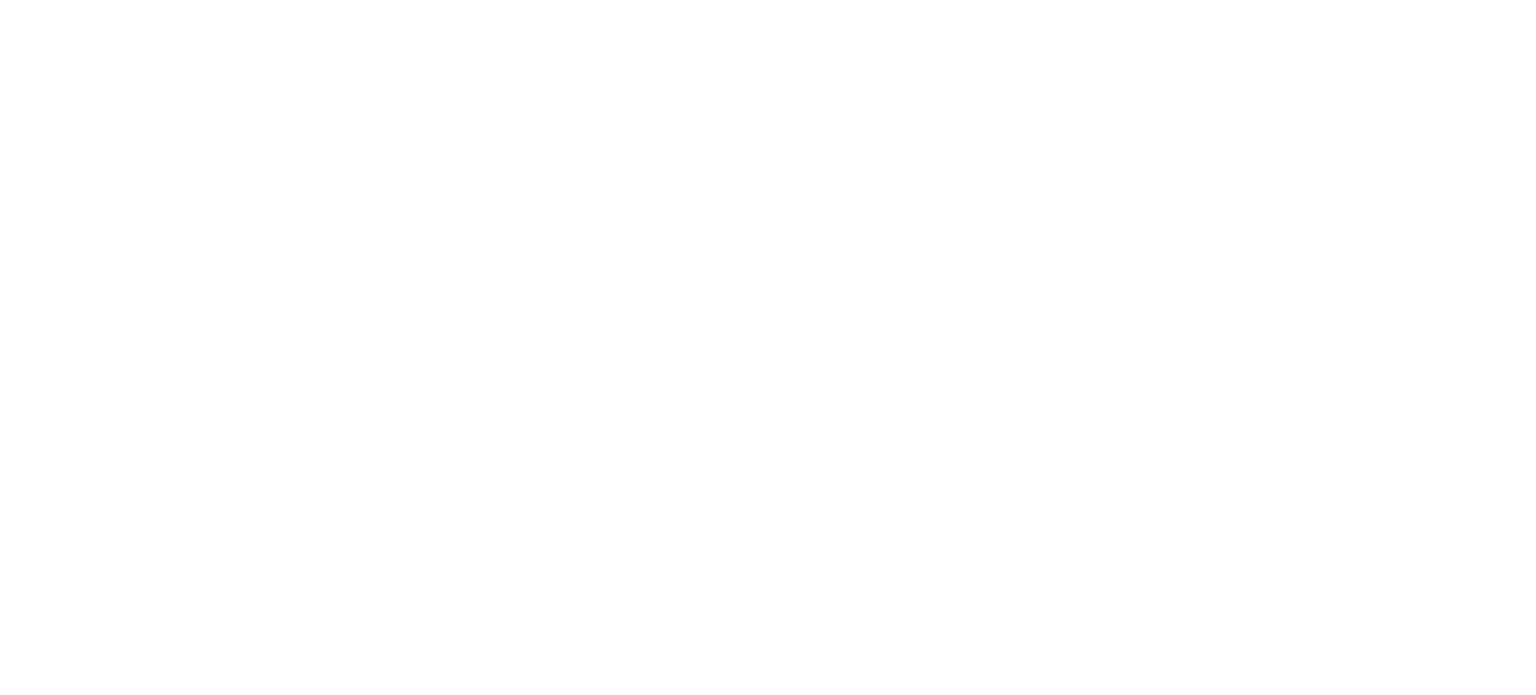scroll, scrollTop: 0, scrollLeft: 0, axis: both 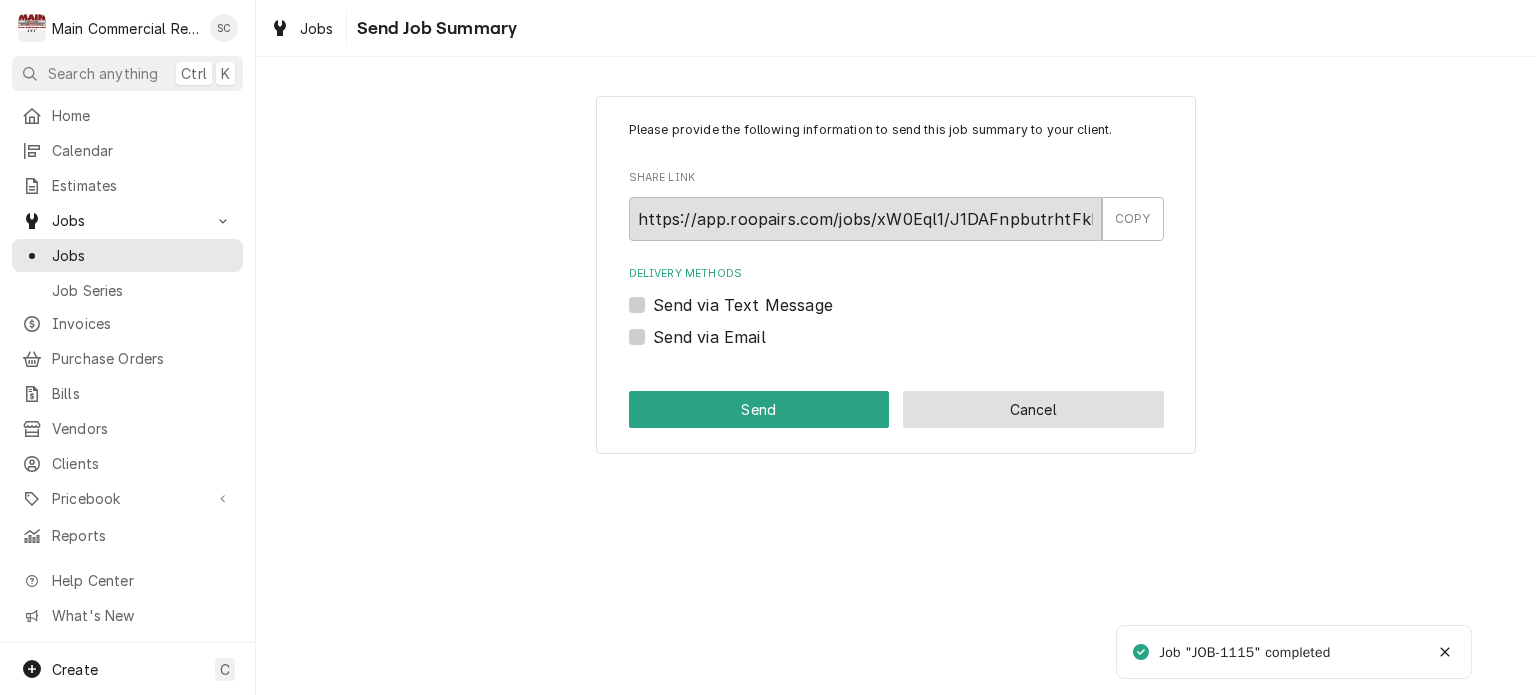 click on "Cancel" at bounding box center [1033, 409] 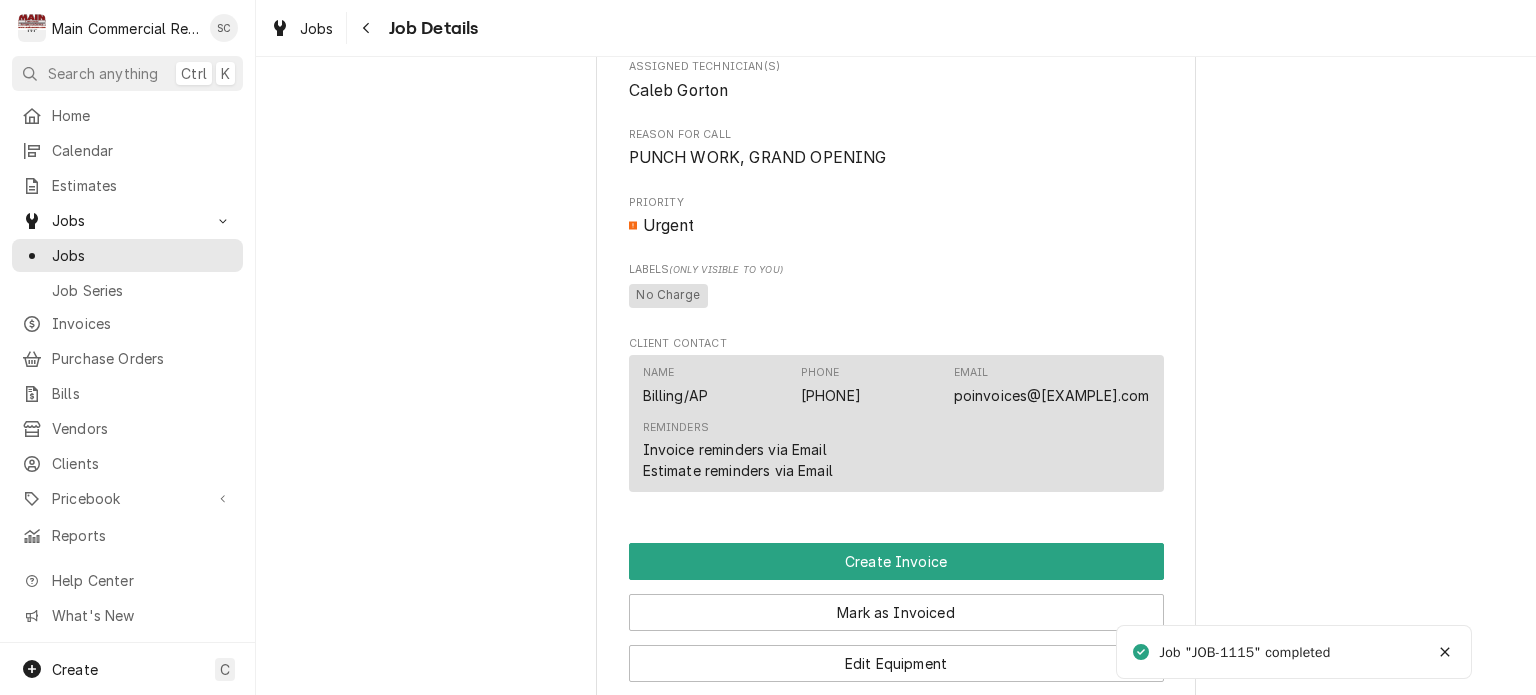 scroll, scrollTop: 1400, scrollLeft: 0, axis: vertical 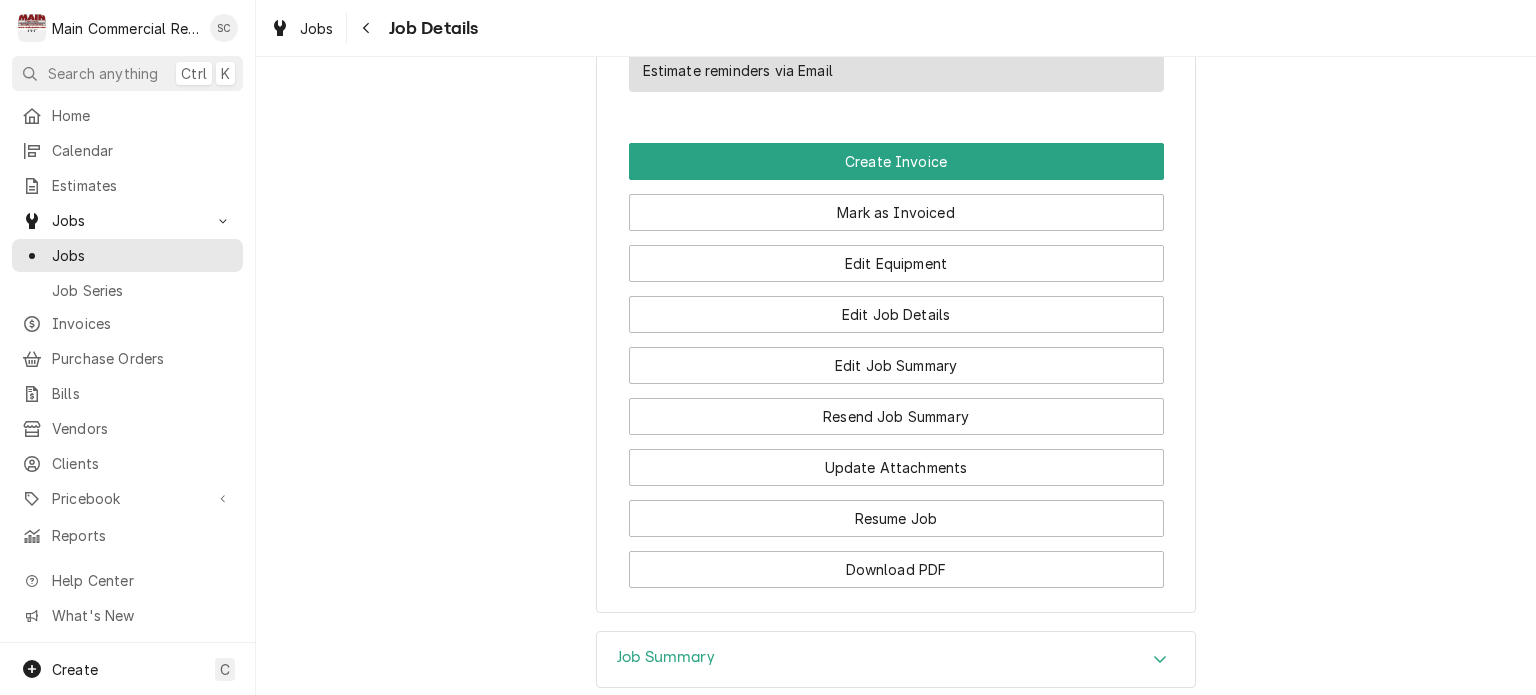 drag, startPoint x: 1223, startPoint y: 337, endPoint x: 1239, endPoint y: 319, distance: 24.083189 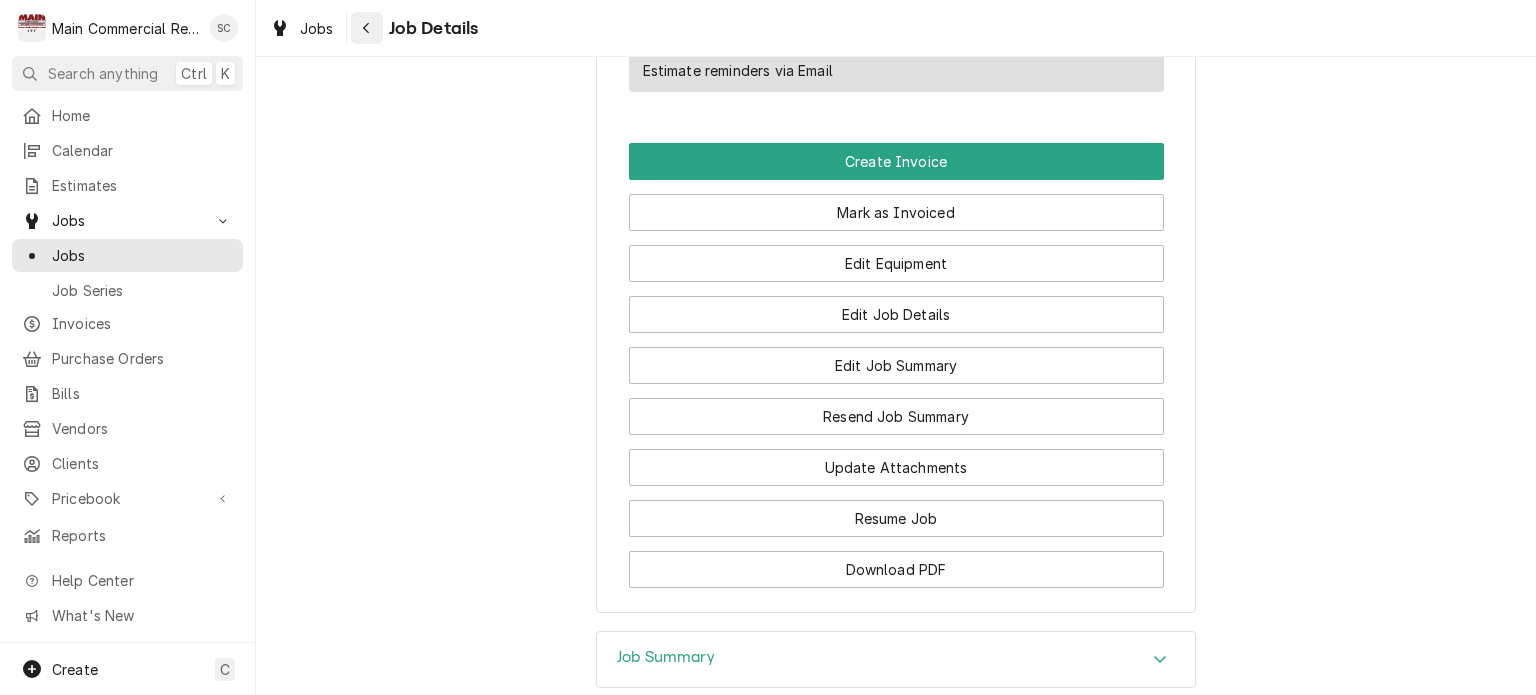 click 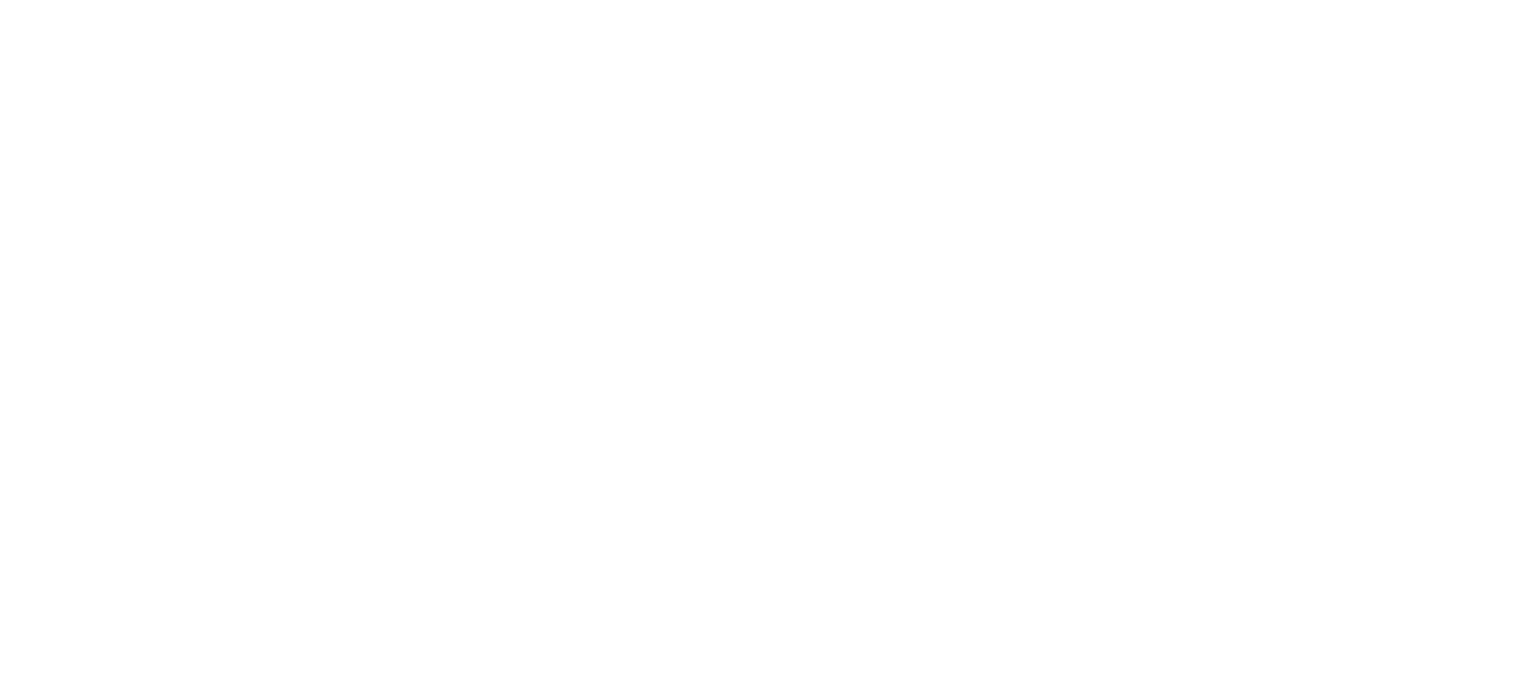 scroll, scrollTop: 0, scrollLeft: 0, axis: both 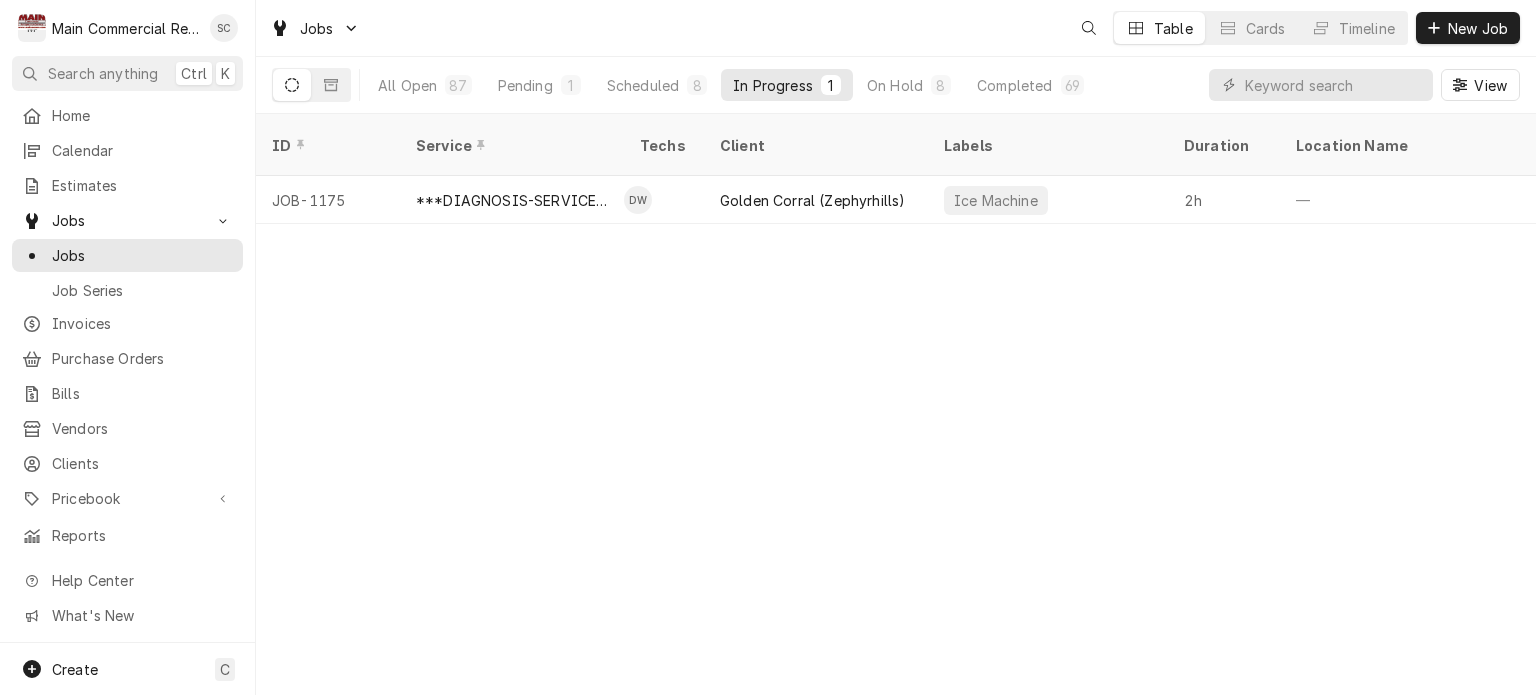 click on "ID Service Techs Client Labels Duration Location Name Date Received Status Priority Location Address Scheduled For Status Changed Last Modified Job Type JOB-1175 ***DIAGNOSIS-SERVICE CALL*** DW [COMPANY] (Zephyrhills) Ice Machine 2h — Aug 5   Active Urgent [NUMBER] [STREET], [CITY], [STATE] [POSTAL_CODE] Aug 5   • 1:00 PM Aug 5   Aug 5   Service Date — Time — Duration — Labels No labels Reason For Call Not mentioned" at bounding box center (896, 404) 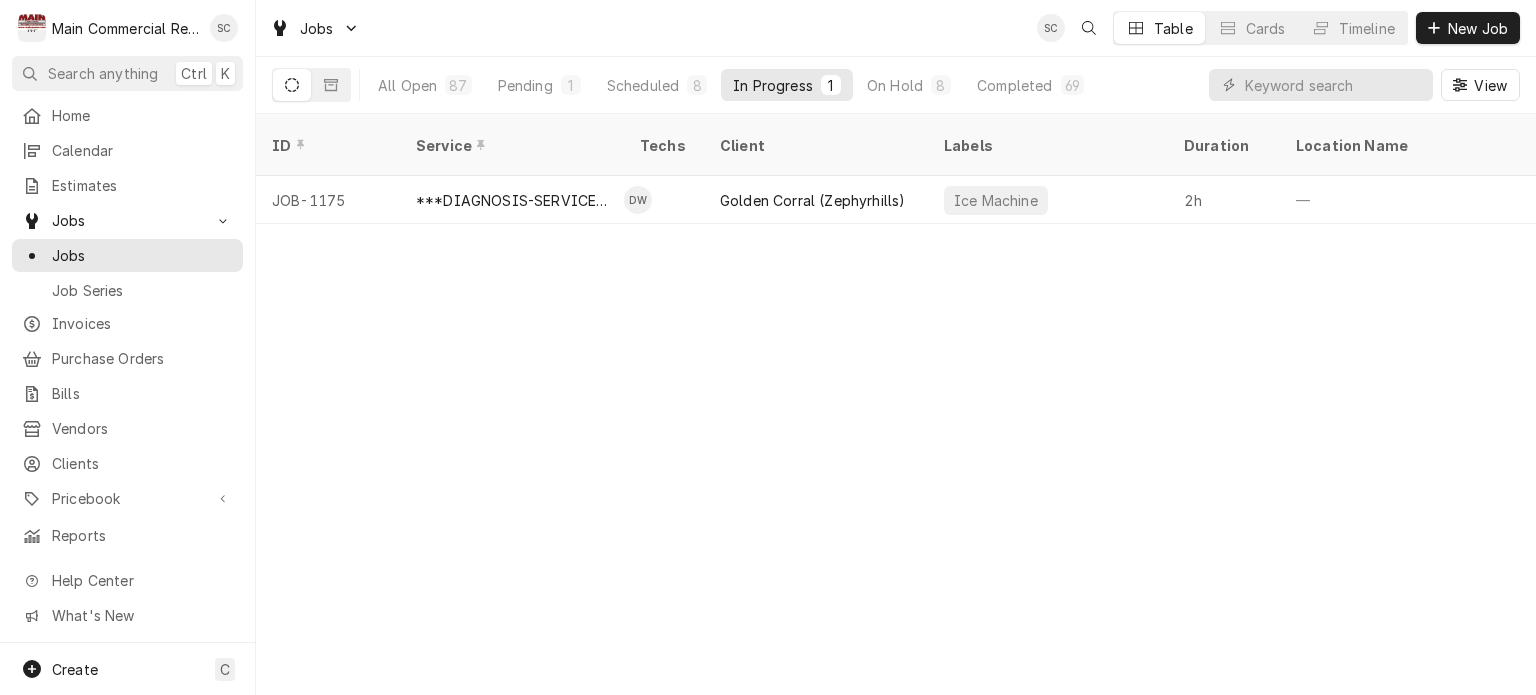 click on "ID Service Techs Client Labels Duration Location Name Date Received Status Priority Location Address Scheduled For Status Changed Last Modified Job Type JOB-1175 ***DIAGNOSIS-SERVICE CALL*** DW [COMPANY] (Zephyrhills) Ice Machine 2h — Aug 5   Active Urgent [NUMBER] [STREET], [CITY], [STATE] [POSTAL_CODE] Aug 5   • 1:00 PM Aug 5   Aug 5   Service Date — Time — Duration — Labels No labels Reason For Call Not mentioned" at bounding box center [896, 404] 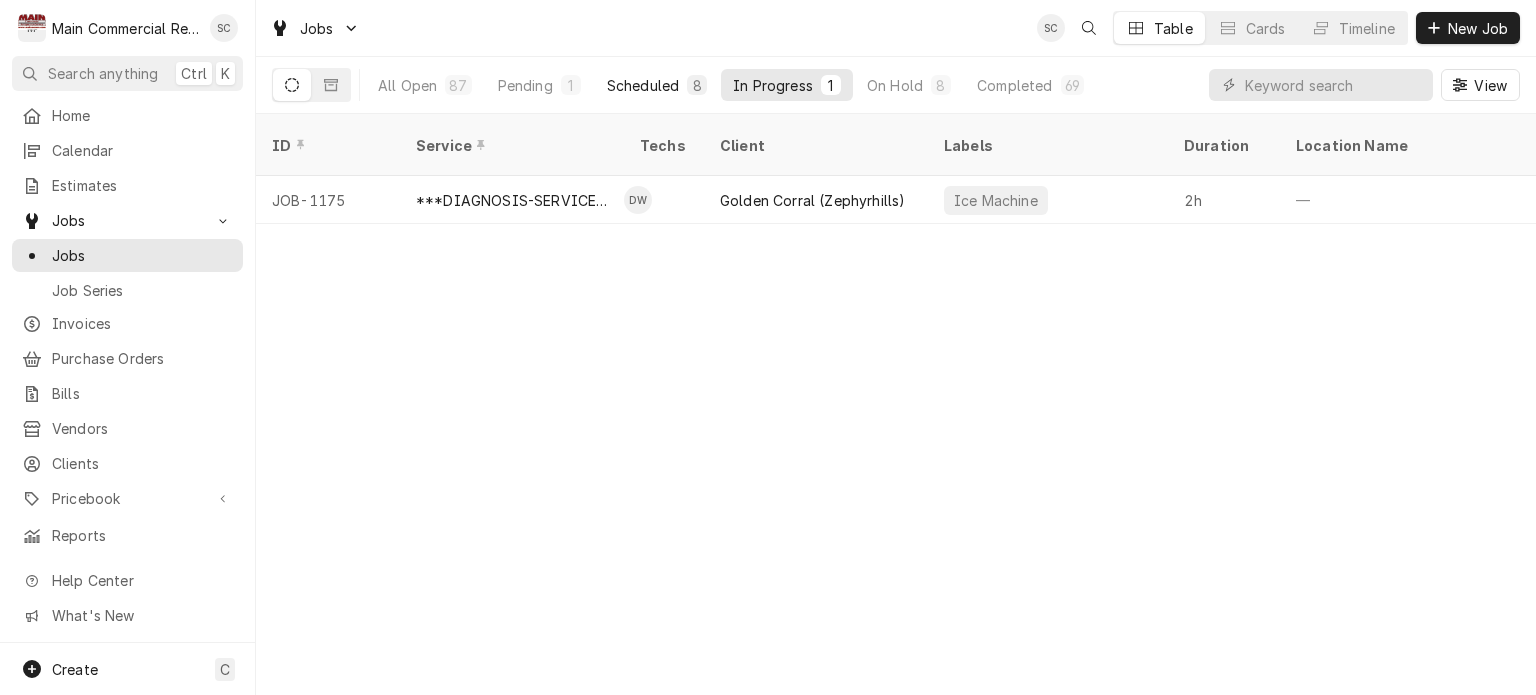 click on "Scheduled" at bounding box center [643, 85] 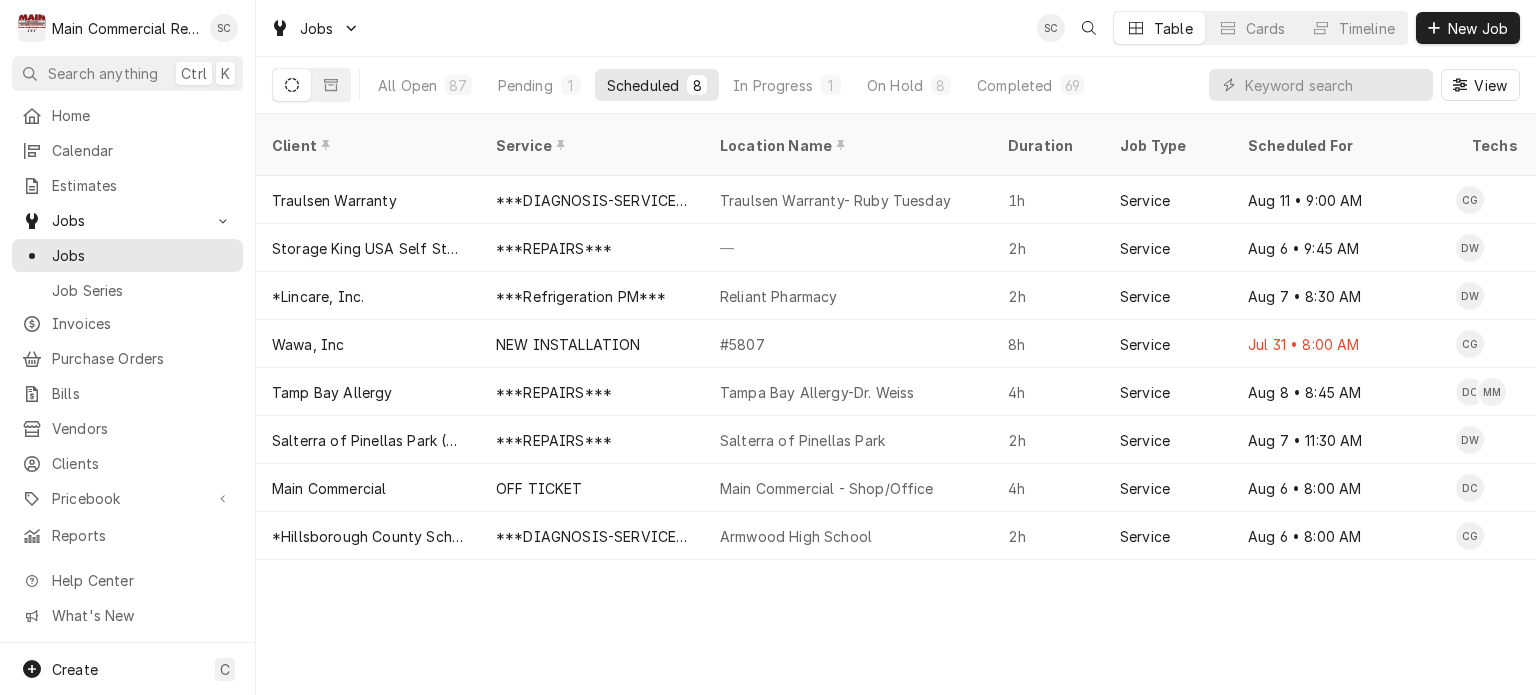 click on "Client Service Location Name Duration Job Type Scheduled For Techs Status Labels ID Priority Date Received Location Address Scheduled Last Modified Traulsen Warranty ***DIAGNOSIS-SERVICE CALL*** Traulsen Warranty- Ruby Tuesday 1h Service Aug 11   • 9:00 AM CG Upcoming Warranty JOB-1087 High Jul 22   [NUMBER] [STREET], [CITY], [STATE] [POSTAL_CODE] Aug 5   Aug 5   Storage King USA Self Storage ***REPAIRS*** — 2h Service Aug 6   • 9:45 AM DW Upcoming Ice Machine +2 more JOB-969 Medium Jul 2   [NUMBER] [STREET], [CITY], [STATE] [POSTAL_CODE] Aug 5   Aug 5   *Lincare, Inc. ***Refrigeration PM*** Reliant Pharmacy 2h Service Aug 7   • 8:30 AM DW Upcoming PM JOB-1075 No Priority Jul 21   [NUMBER] [STREET], [CITY], [STATE] [POSTAL_CODE] Aug 1   Aug 1   Wawa, Inc NEW INSTALLATION #5807 8h Service Jul 31   • 8:00 AM CG Past Due No Charge JOB-1116 Urgent Jul 25   [NUMBER] [STREET], [CITY], [STATE] [POSTAL_CODE] Jul 25   Jul 25   Tamp Bay Allergy ***REPAIRS*** Tampa Bay Allergy-Dr. Weiss 4h Service Aug 8   • 8:45 AM DC MM RIC" at bounding box center (896, 404) 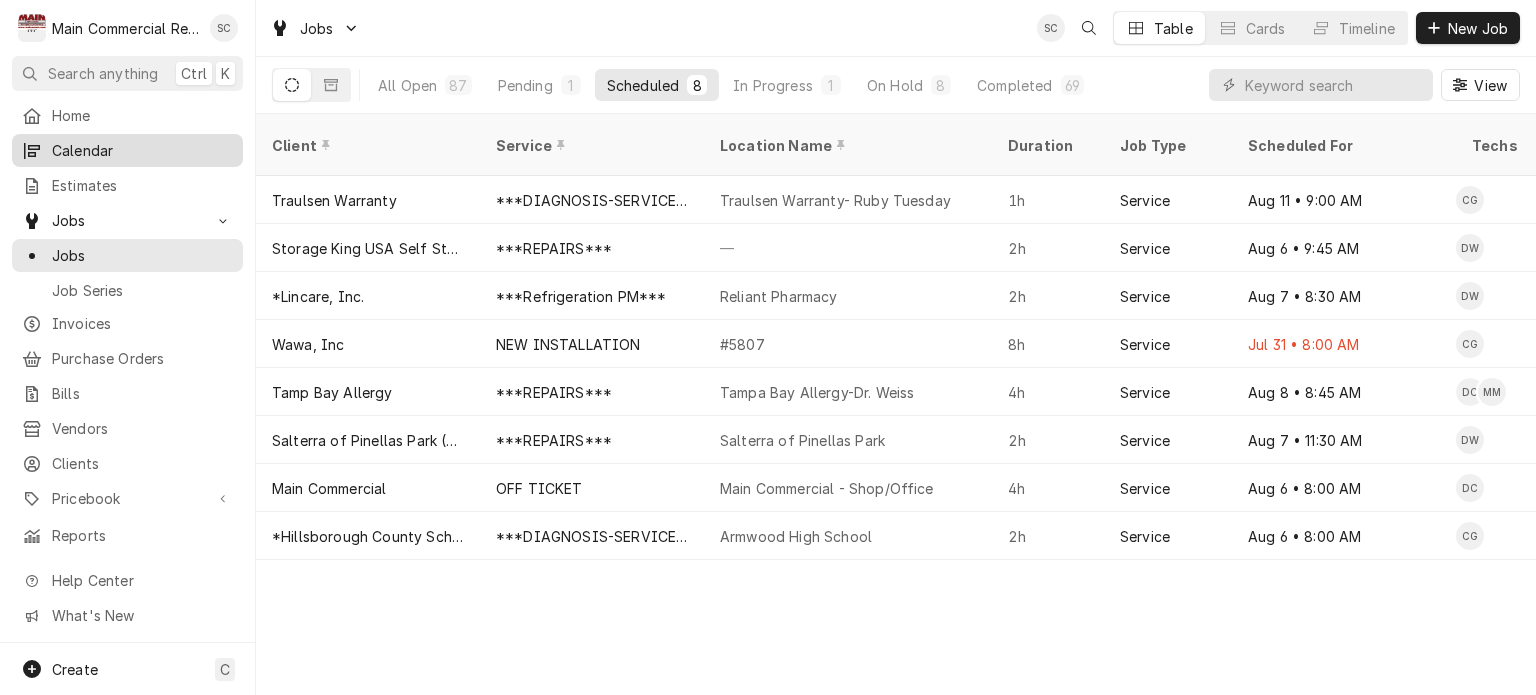 click on "Calendar" at bounding box center [142, 150] 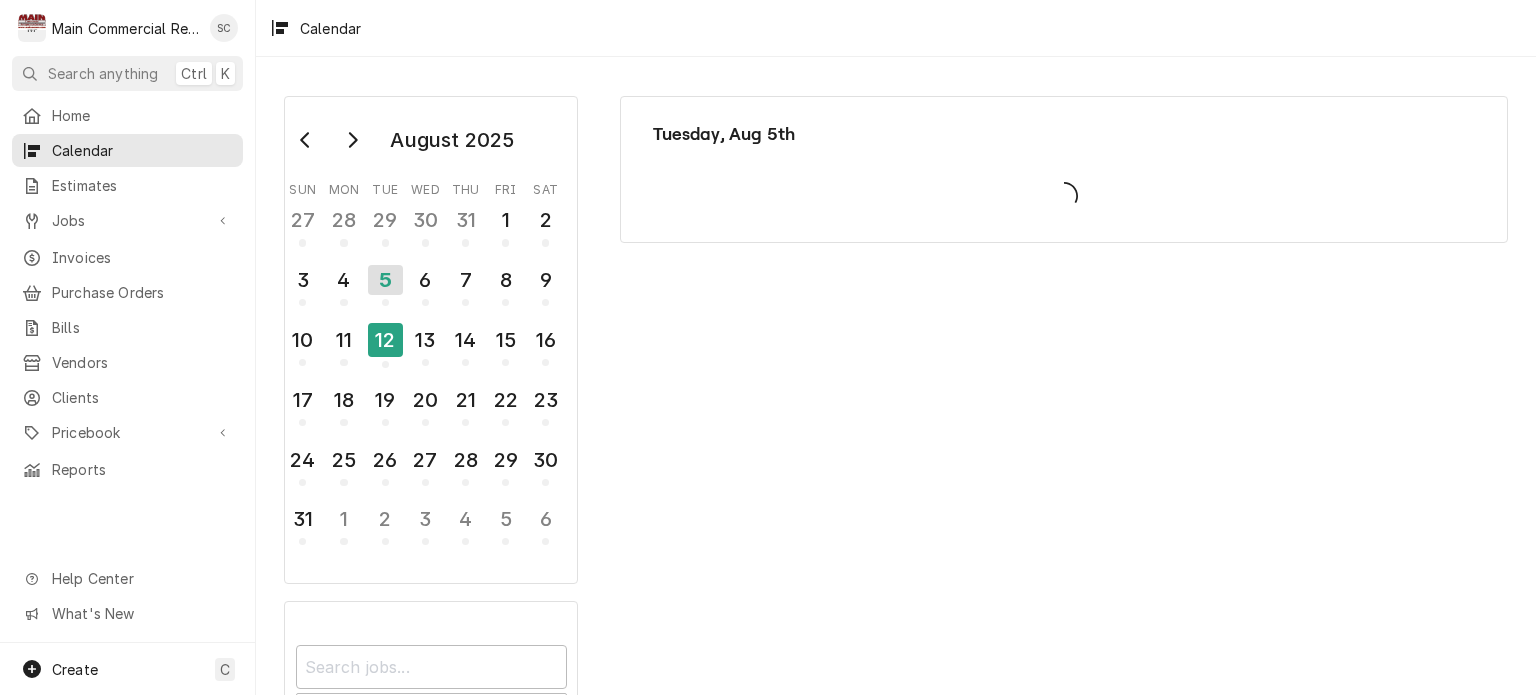 scroll, scrollTop: 0, scrollLeft: 0, axis: both 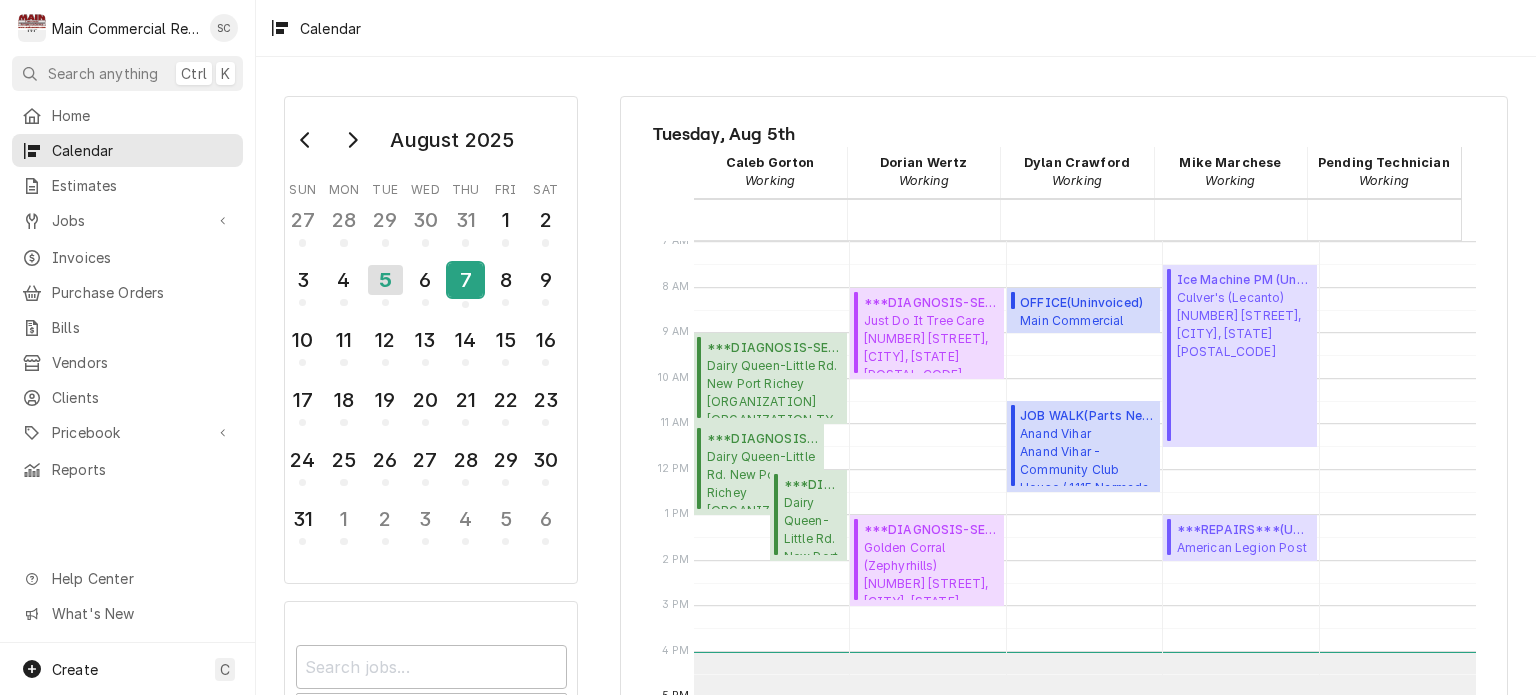 click on "7" at bounding box center [465, 280] 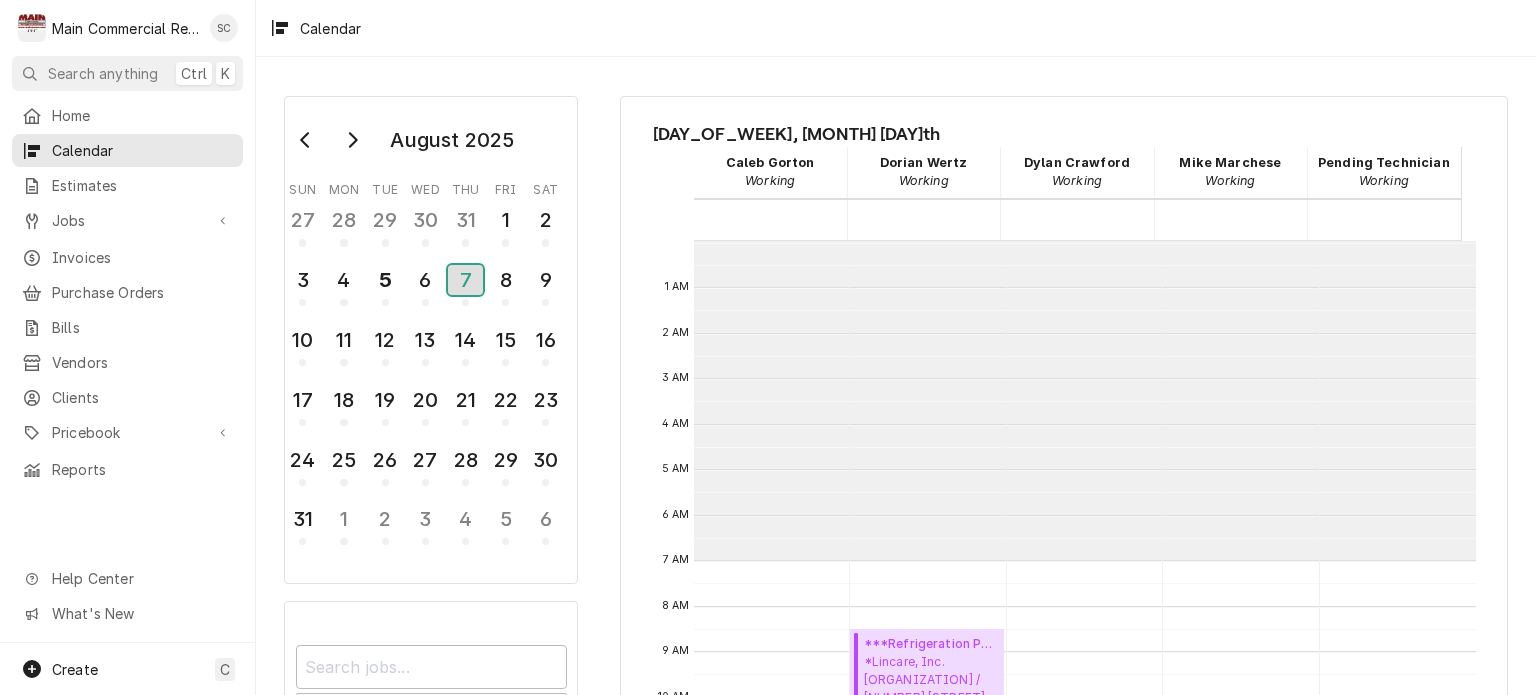 scroll, scrollTop: 319, scrollLeft: 0, axis: vertical 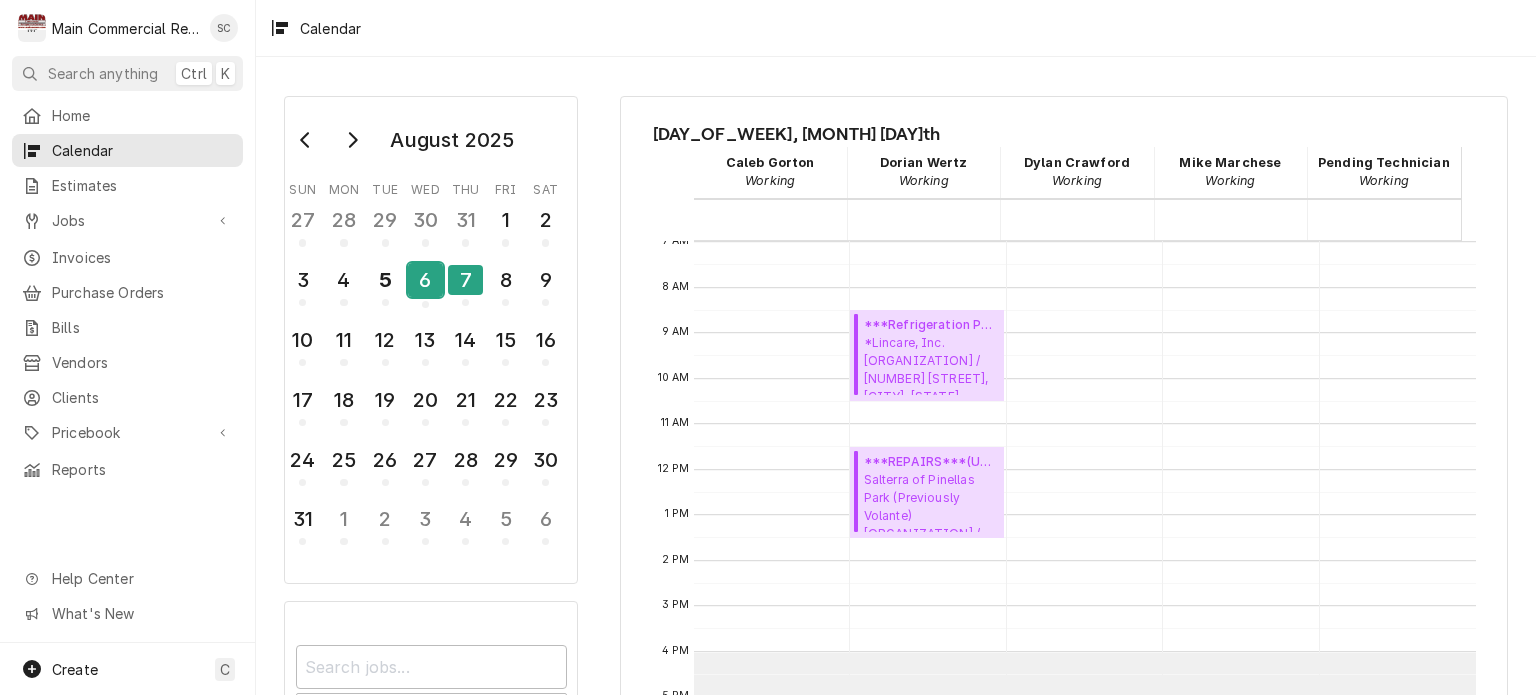 click on "6" at bounding box center [425, 280] 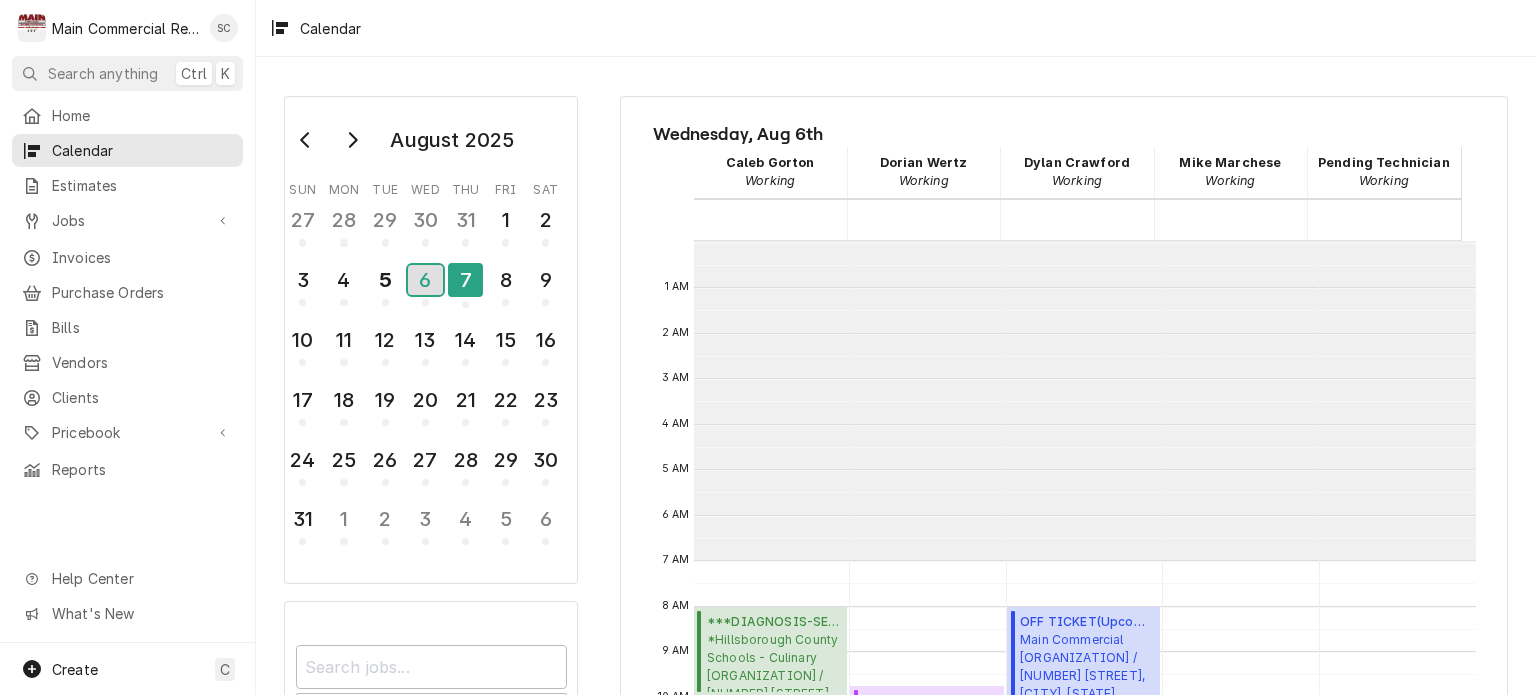 scroll, scrollTop: 319, scrollLeft: 0, axis: vertical 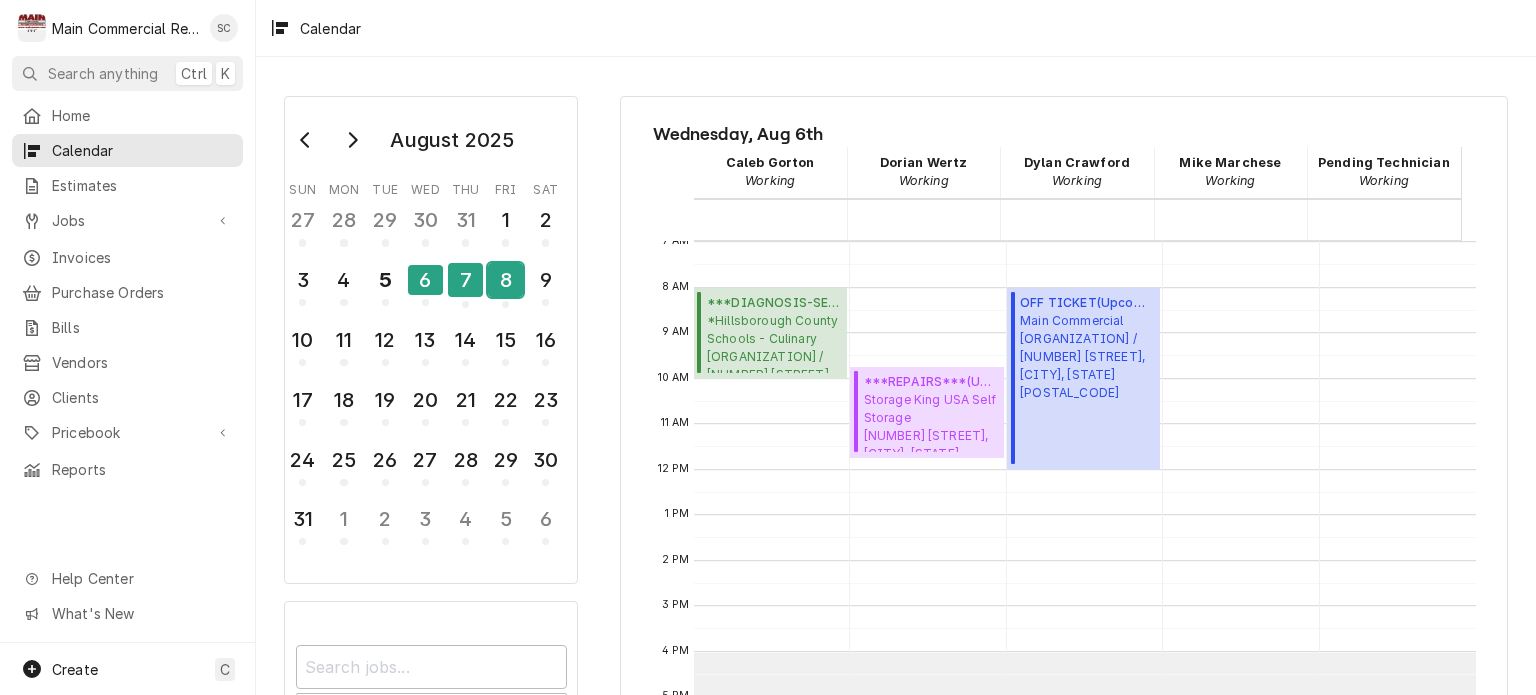 click on "8" at bounding box center (505, 280) 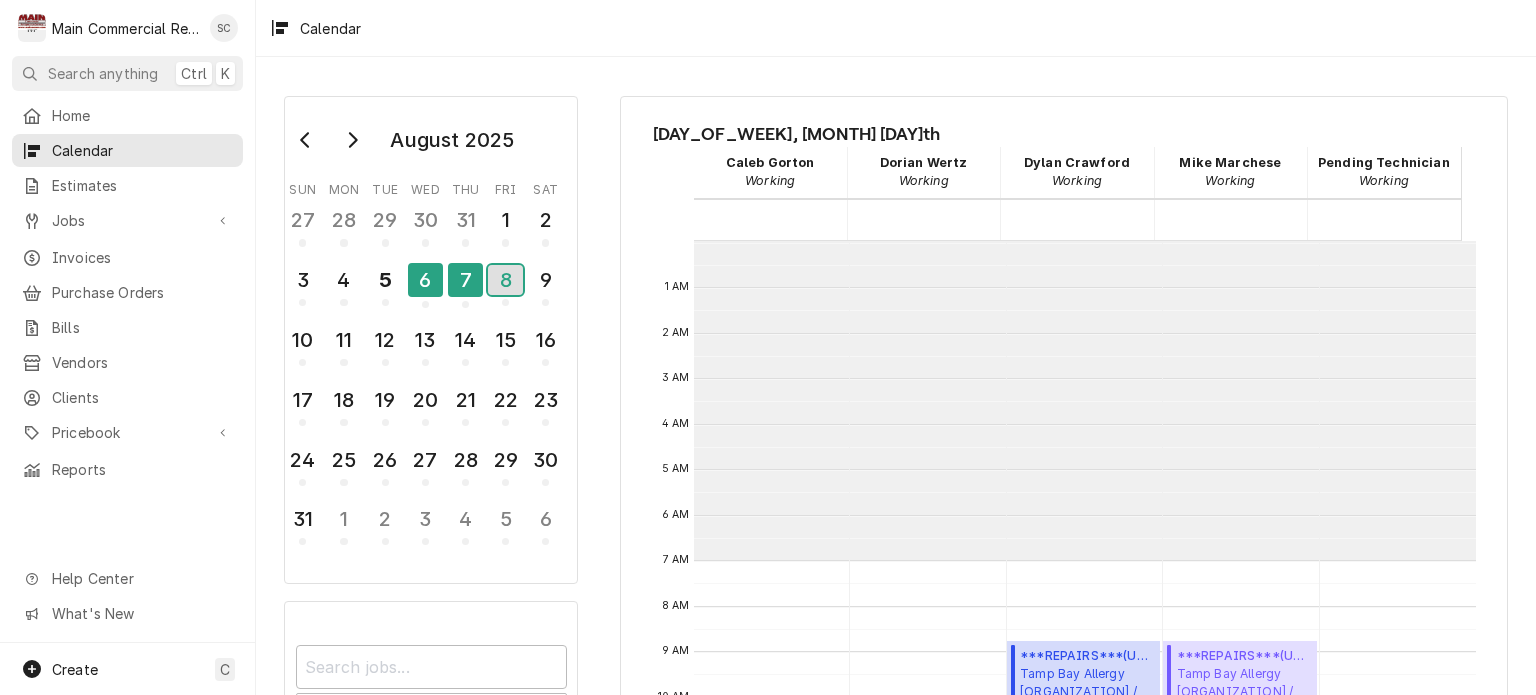 scroll, scrollTop: 319, scrollLeft: 0, axis: vertical 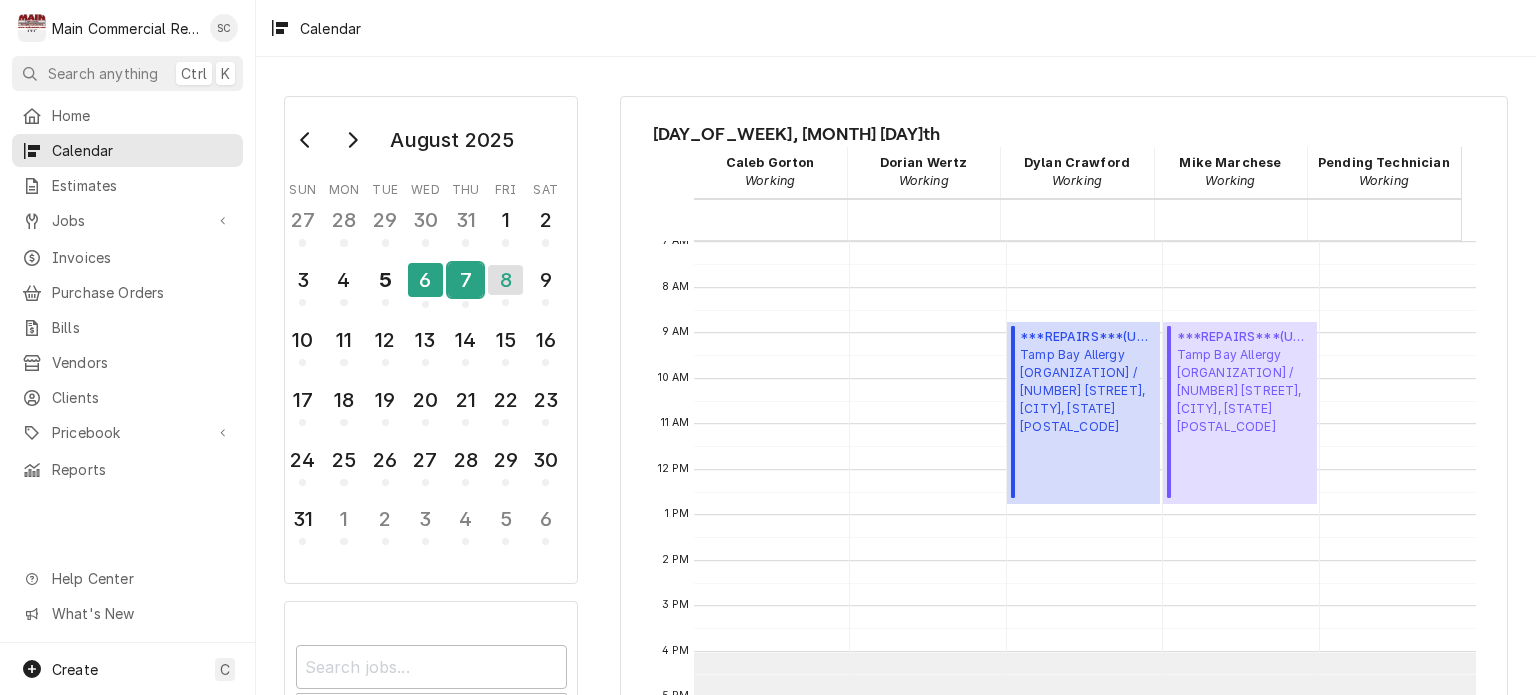 click on "7" at bounding box center (465, 280) 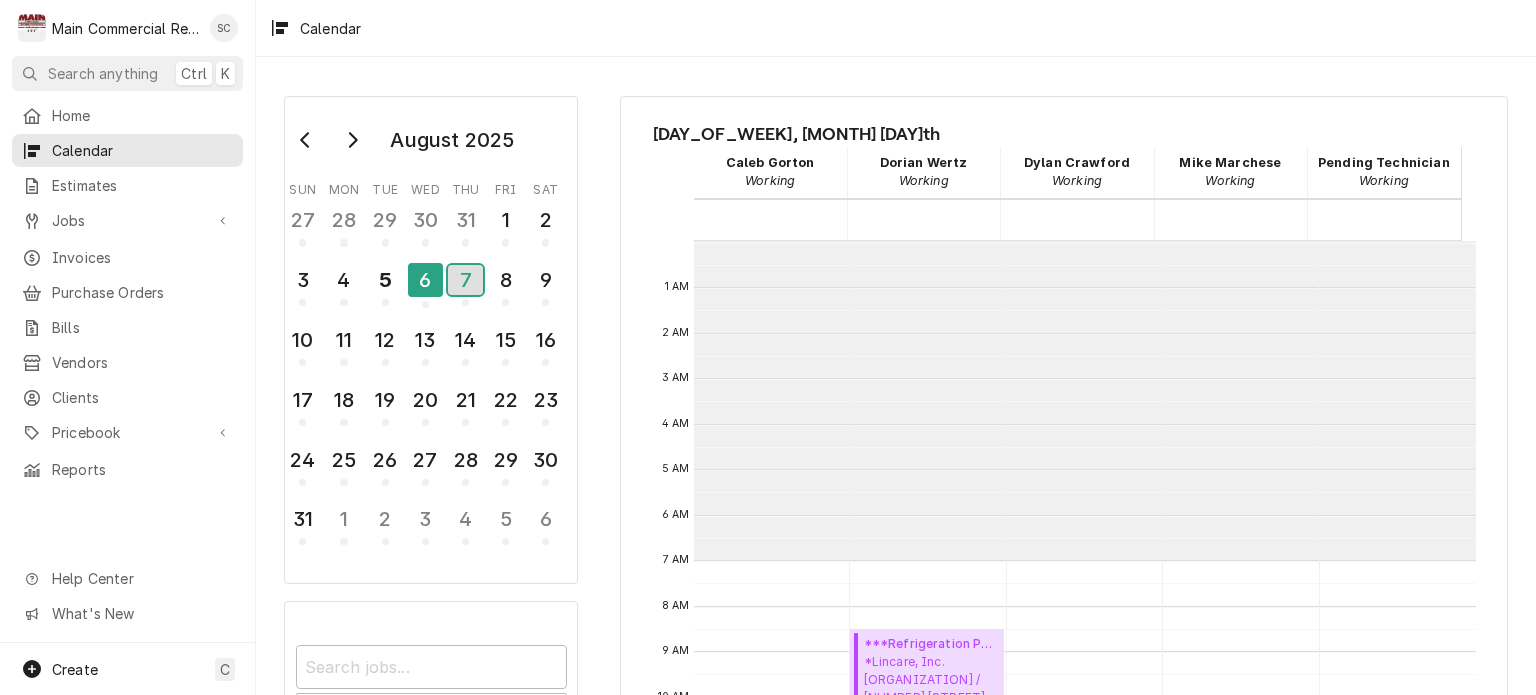 scroll, scrollTop: 319, scrollLeft: 0, axis: vertical 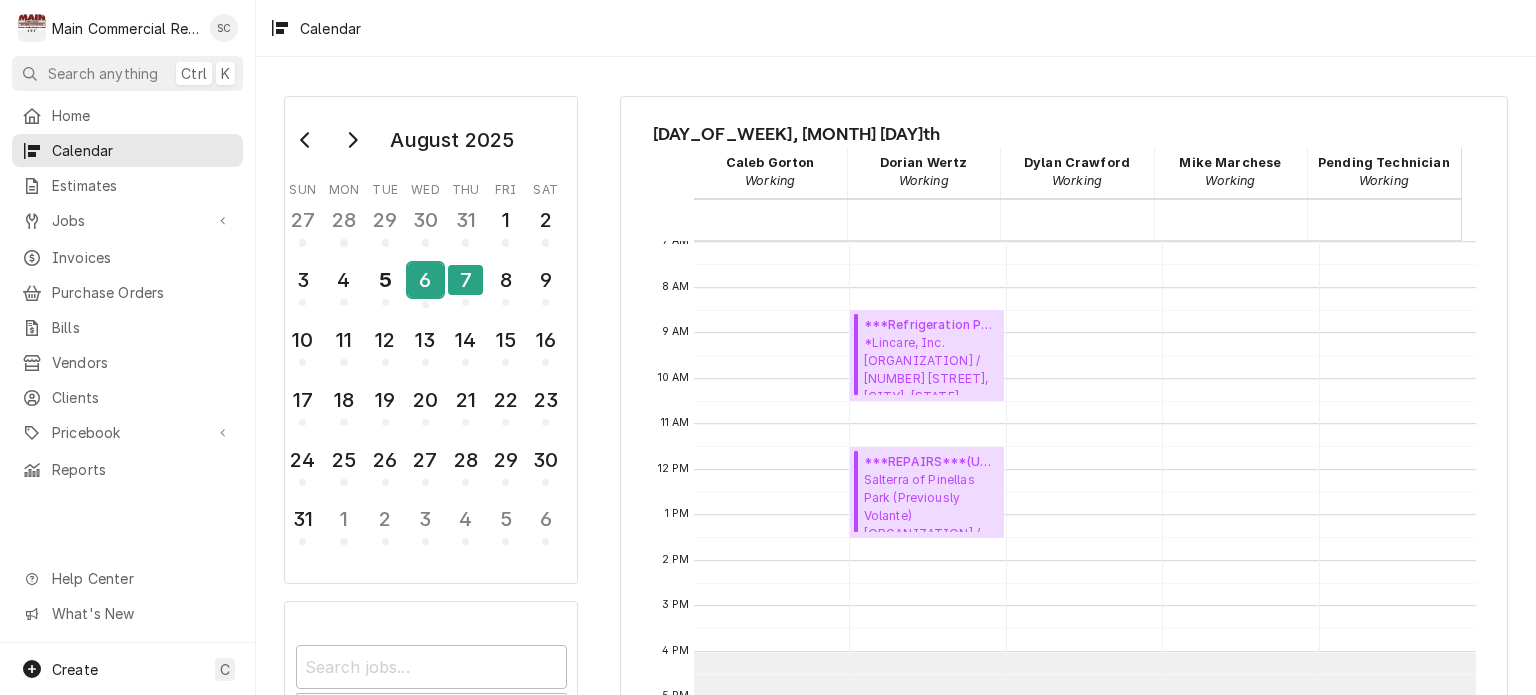 click on "6" at bounding box center [425, 280] 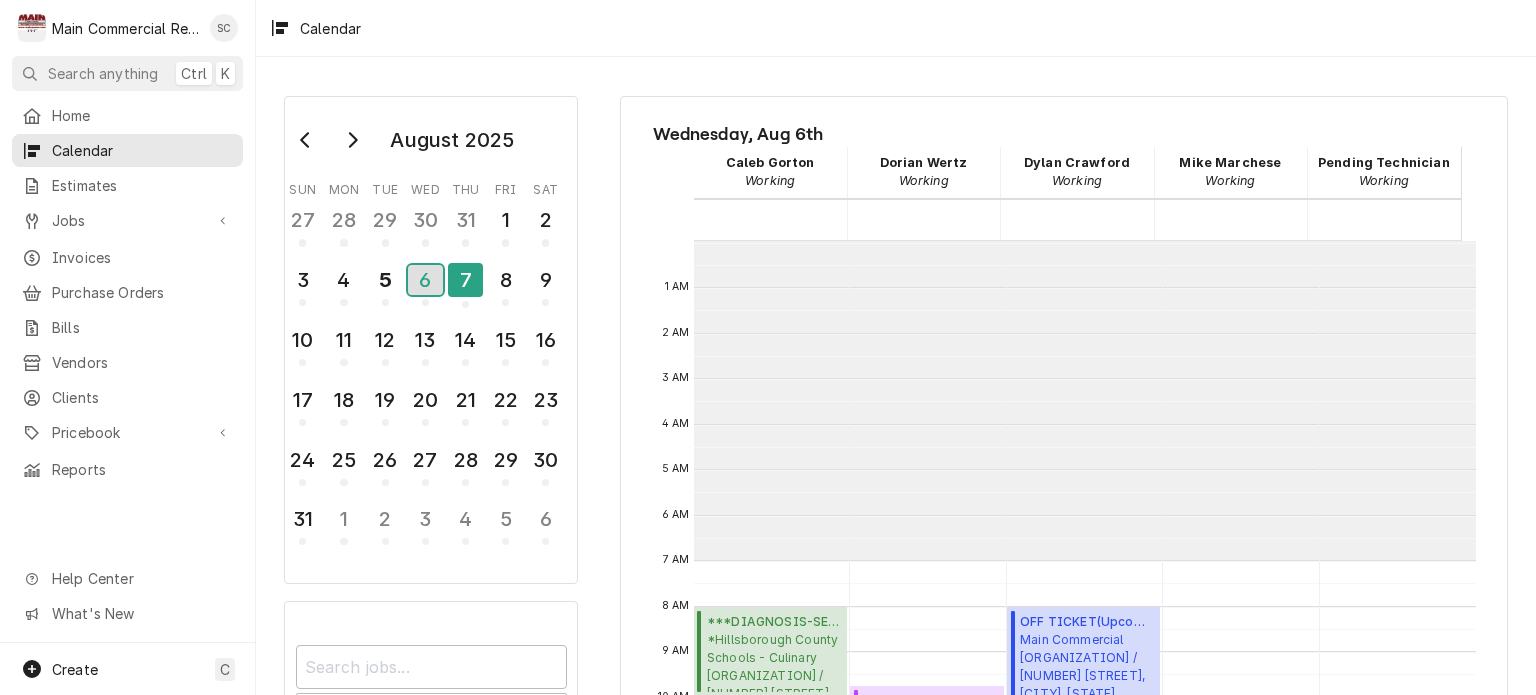 scroll, scrollTop: 319, scrollLeft: 0, axis: vertical 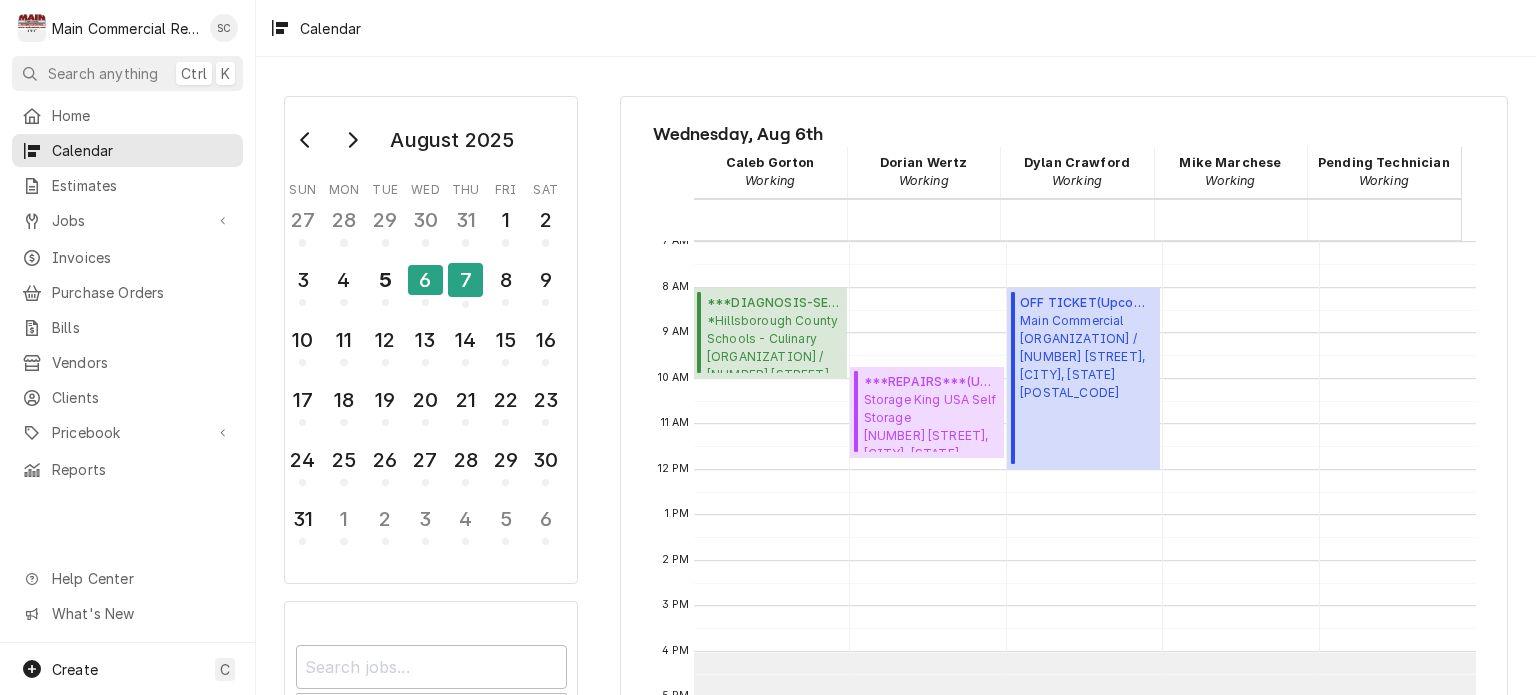 click on "Calendar" at bounding box center (896, 28) 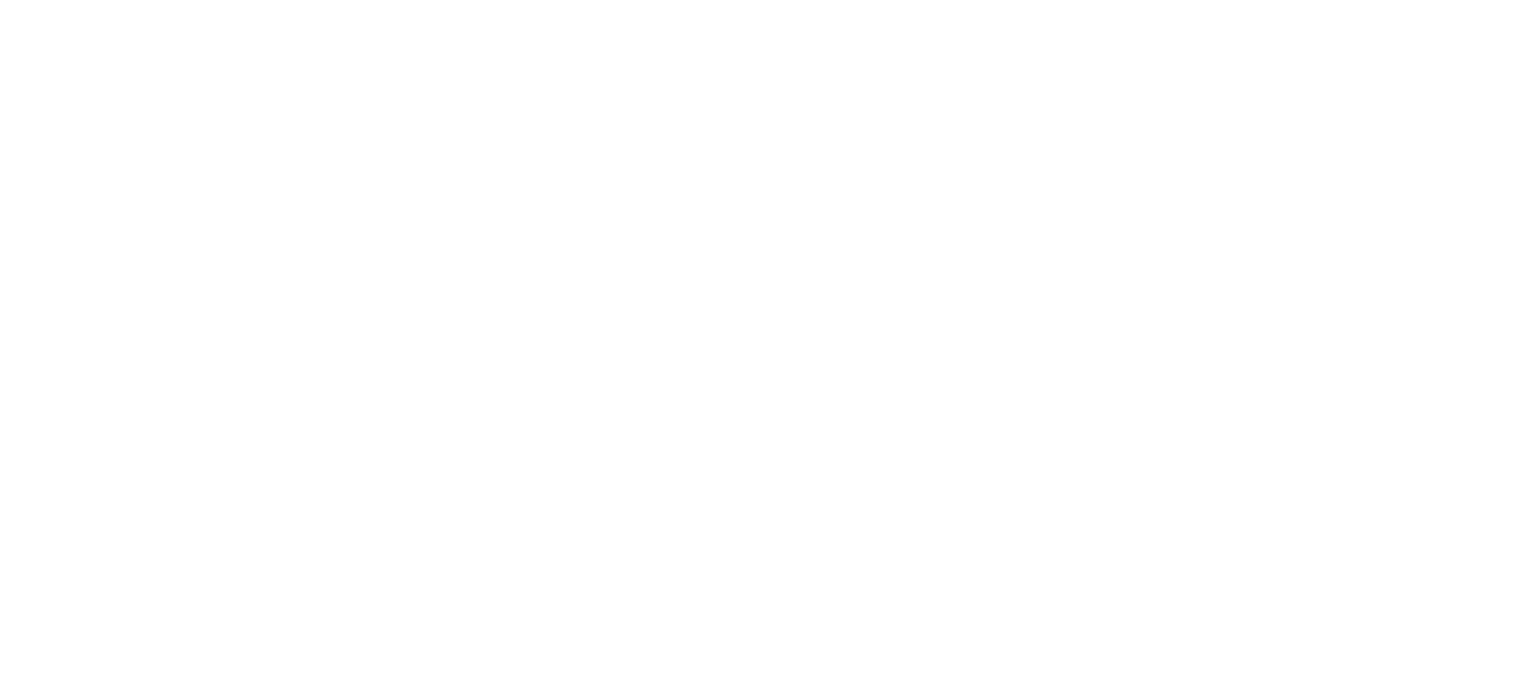 scroll, scrollTop: 0, scrollLeft: 0, axis: both 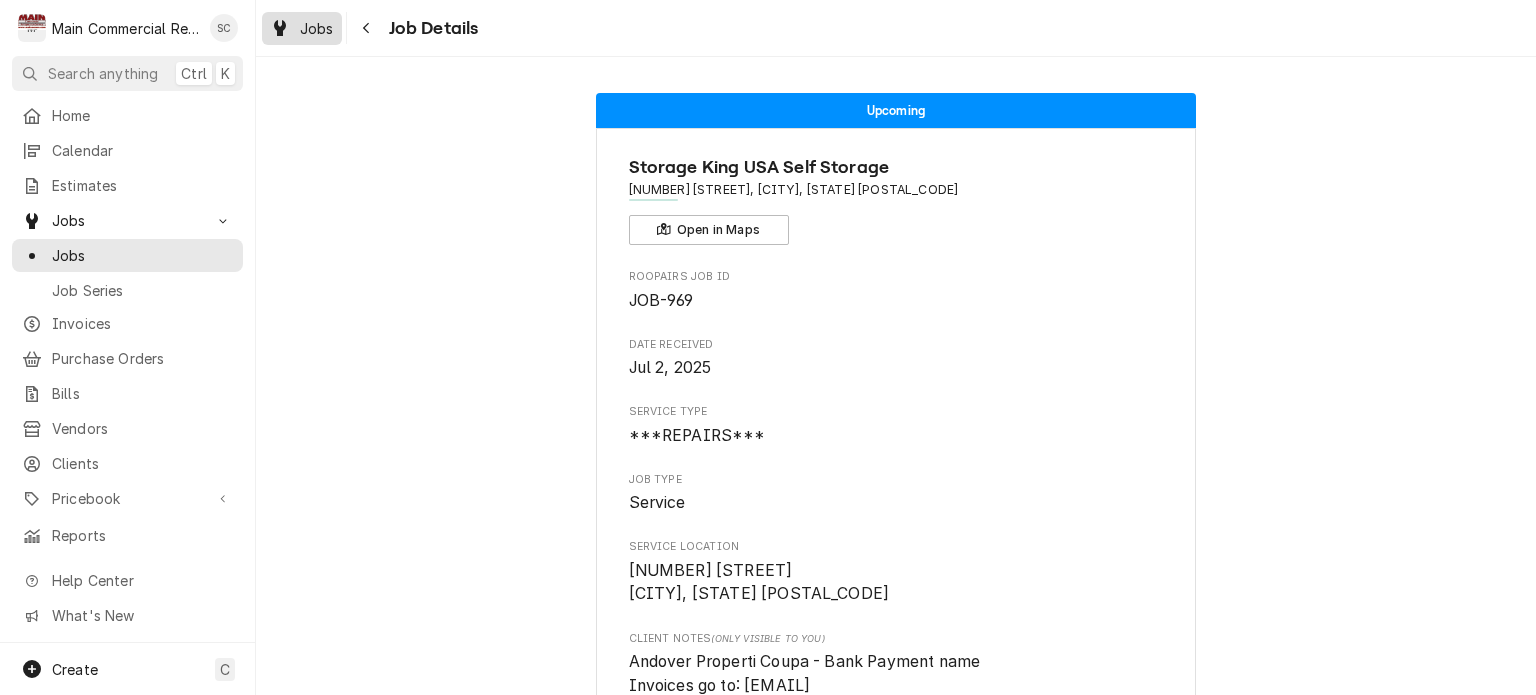 click on "Jobs" at bounding box center [317, 28] 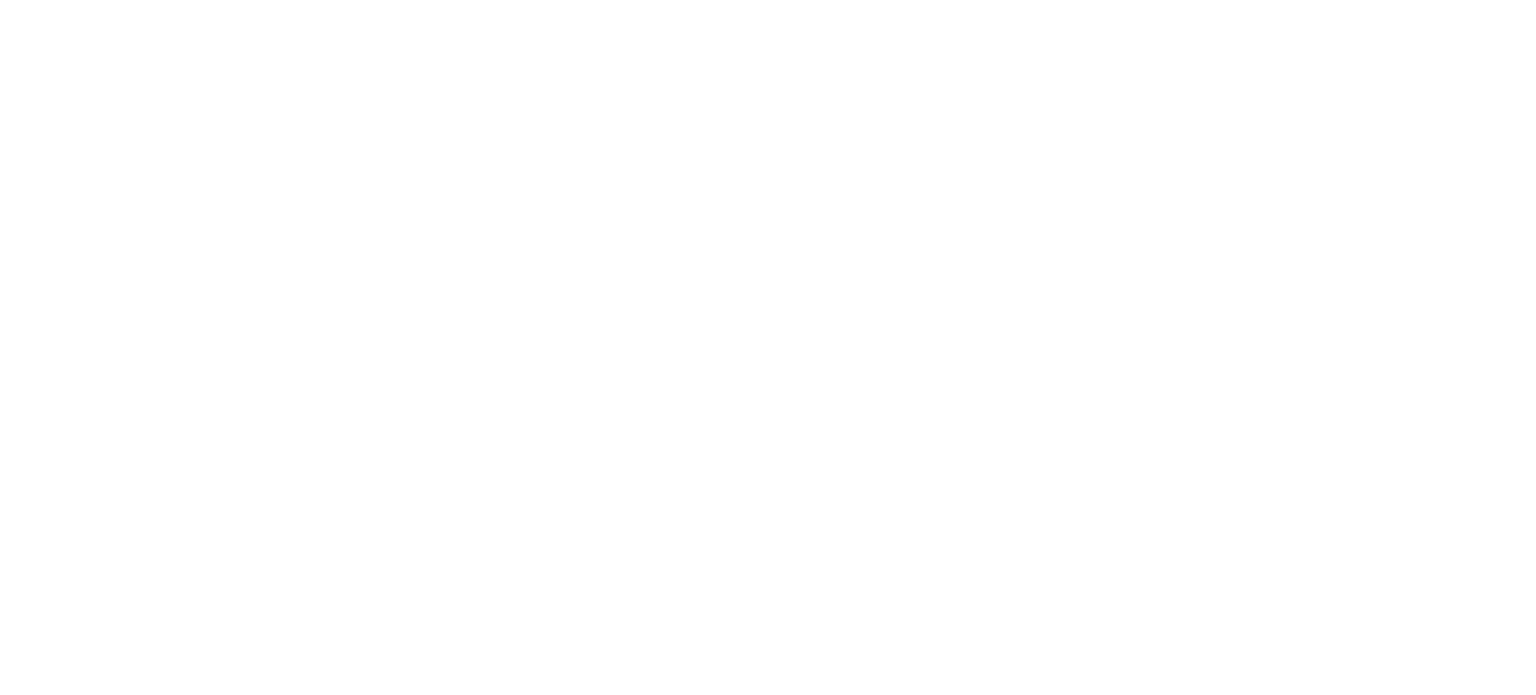 scroll, scrollTop: 0, scrollLeft: 0, axis: both 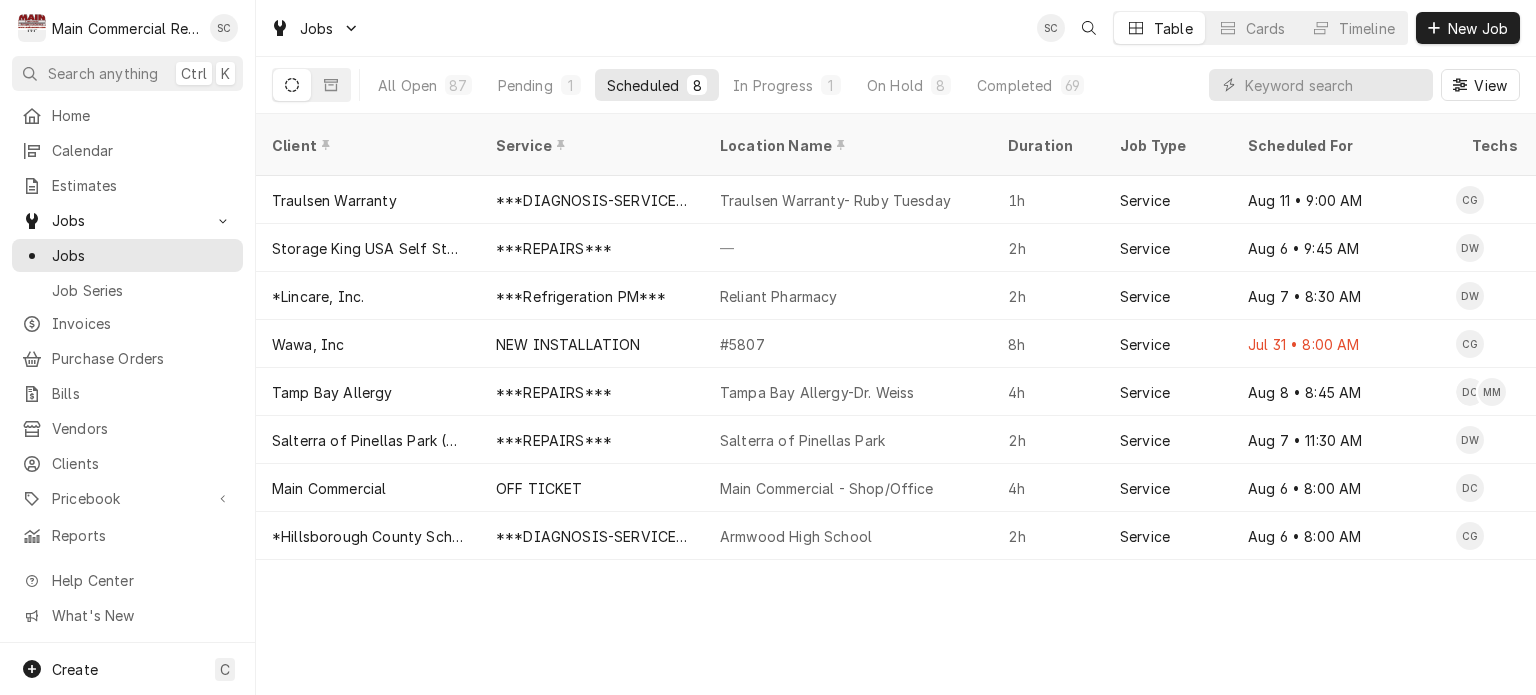 click on "Client Service Location Name Duration Job Type Scheduled For Techs Status Labels ID Priority Date Received Location Address Scheduled Last Modified Traulsen Warranty ***DIAGNOSIS-SERVICE CALL*** Traulsen Warranty- Ruby Tuesday 1h Service Aug 11   • 9:00 AM CG Upcoming Warranty JOB-1087 High Jul 22   10509 Gibsonton Dr, Riverview, FL 33569 Aug 5   Aug 5   Storage King USA Self Storage ***REPAIRS*** — 2h Service Aug 6   • 9:45 AM DW Upcoming Ice Machine +2 more JOB-969 Medium Jul 2   3617 Commercial Way, Spring Hill, FL 34606 Aug 5   Aug 5   *Lincare, Inc. ***Refrigeration PM*** Reliant Pharmacy 2h Service Aug 7   • 8:30 AM DW Upcoming PM JOB-1075 No Priority Jul 21   3985 Gateway Center Blvd., Pinellas Park, FL 33782 Aug 1   Aug 1   Wawa, Inc NEW INSTALLATION #5807 8h Service Jul 31   • 8:00 AM CG Past Due No Charge JOB-1116 Urgent Jul 25   2137 N. Schillinger Rd, Semmes, AL 36575 Jul 25   Jul 25   Tamp Bay Allergy ***REPAIRS*** Tampa Bay Allergy-Dr. Weiss 4h Service Aug 8   • 8:45 AM DC MM RIC" at bounding box center [896, 404] 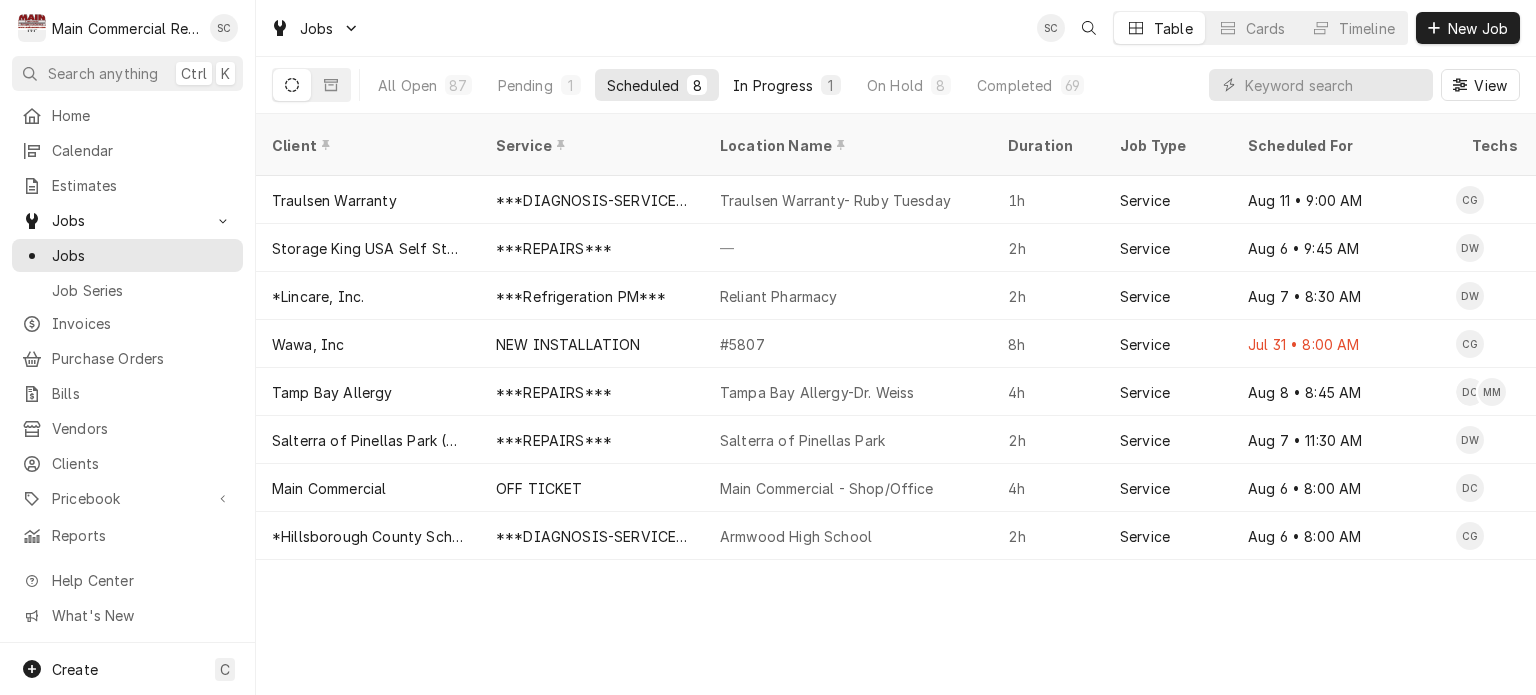 click on "In Progress" at bounding box center (773, 85) 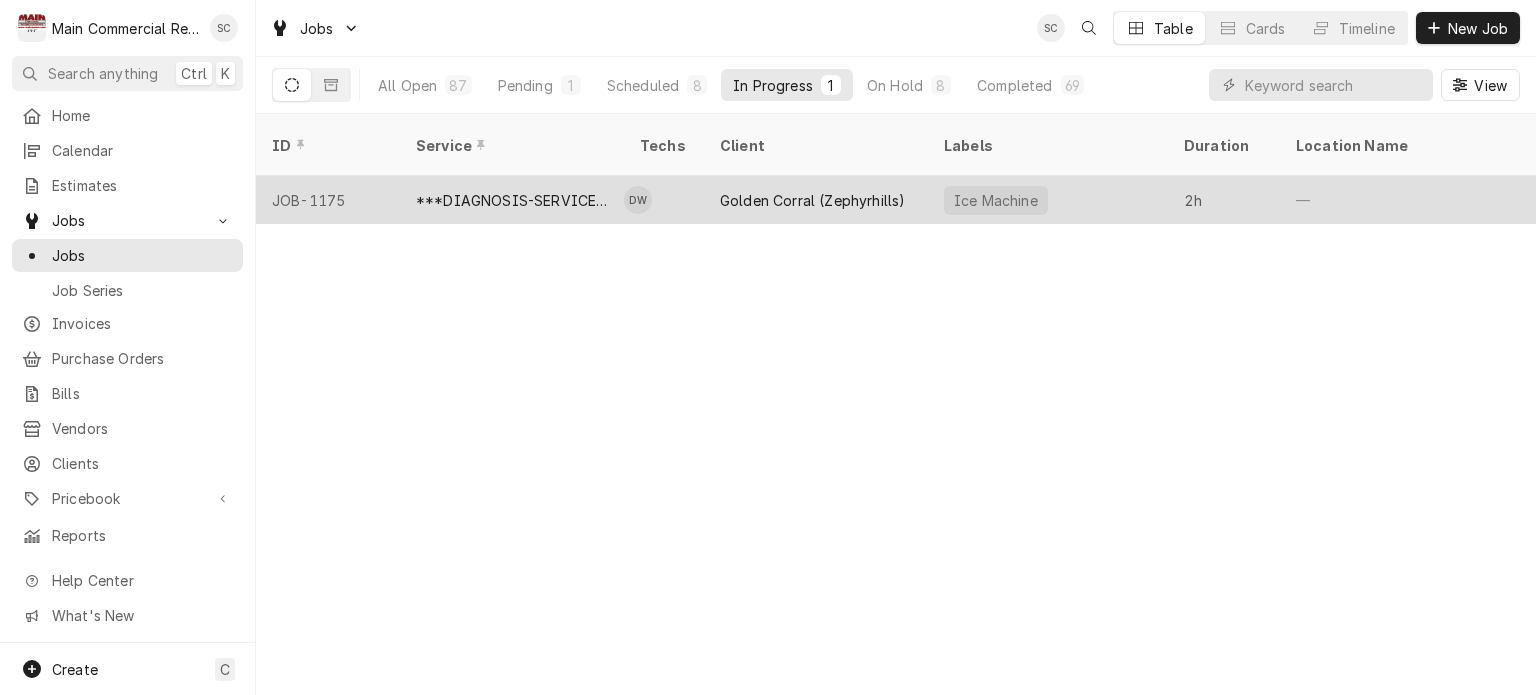click on "Golden Corral (Zephyrhills)" at bounding box center [816, 200] 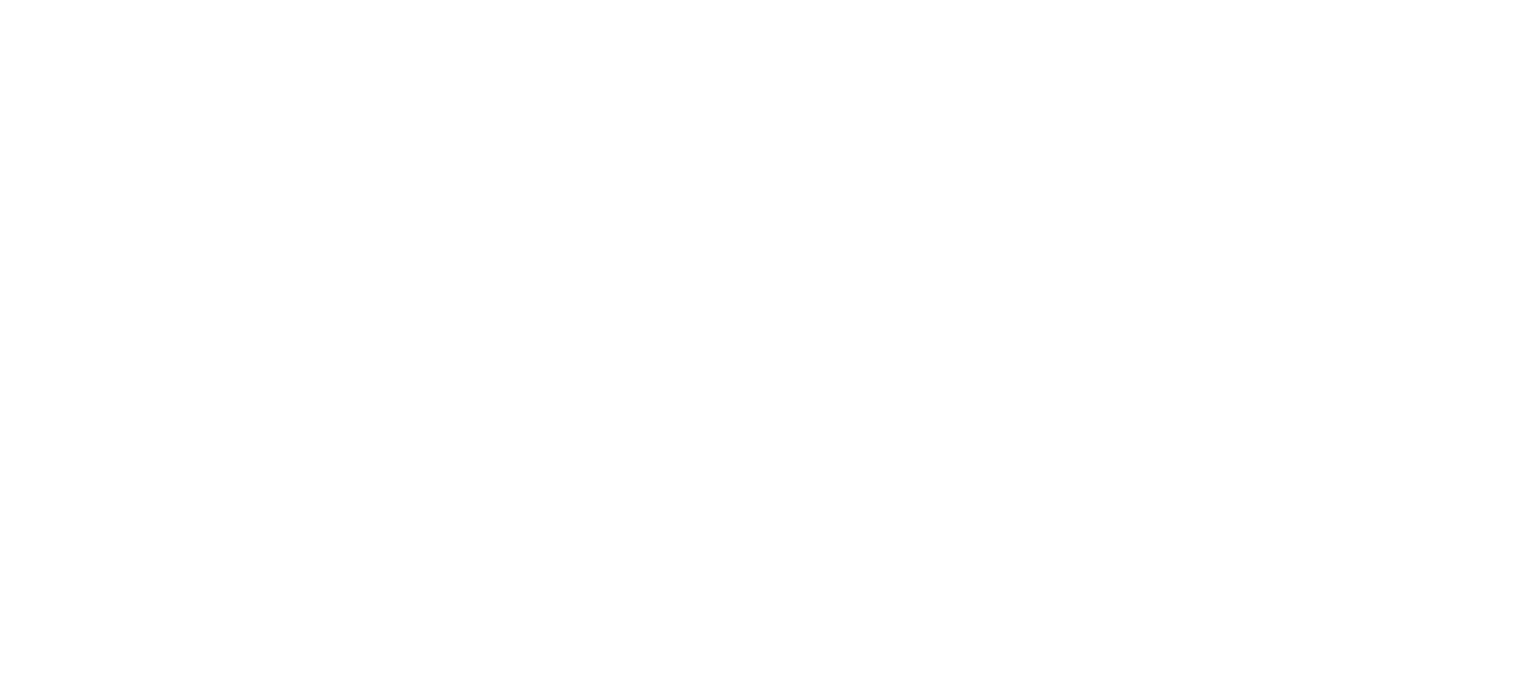 scroll, scrollTop: 0, scrollLeft: 0, axis: both 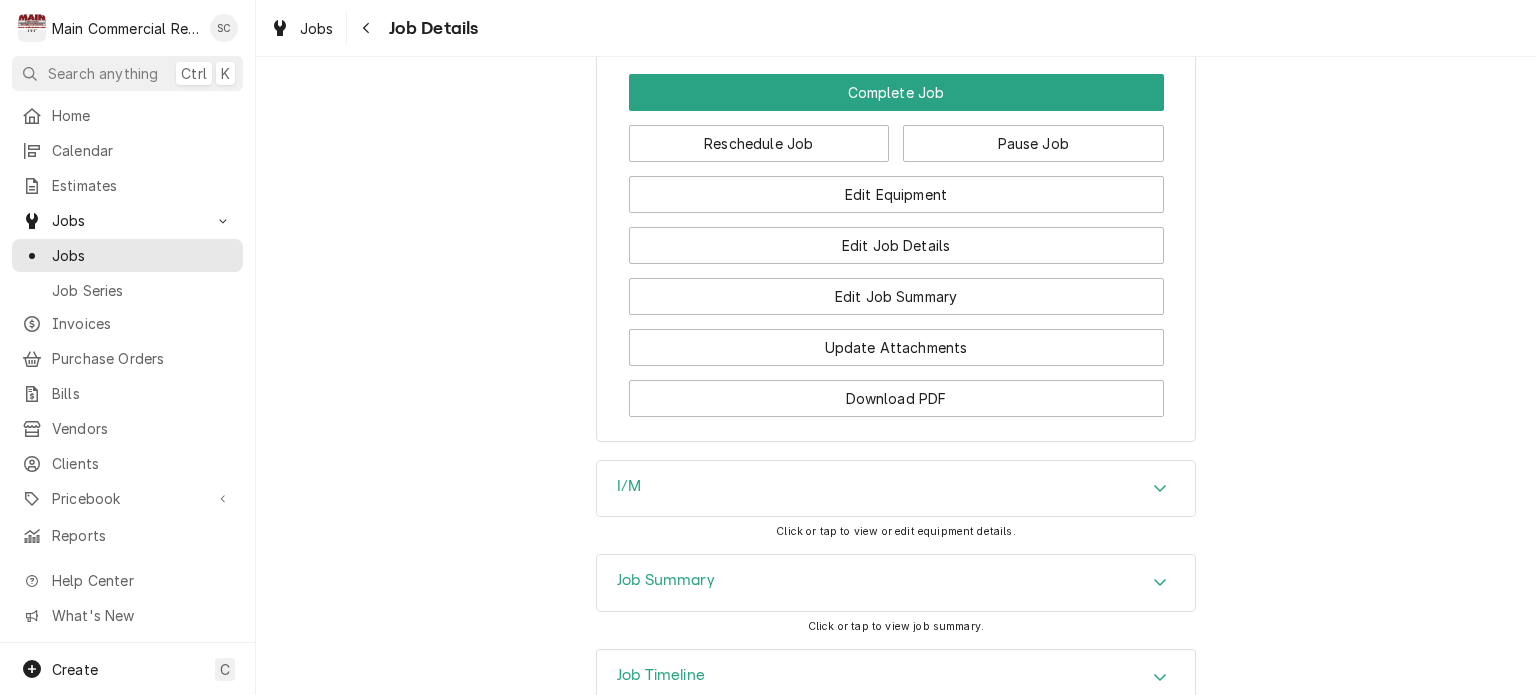 click on "I/M" at bounding box center (896, 489) 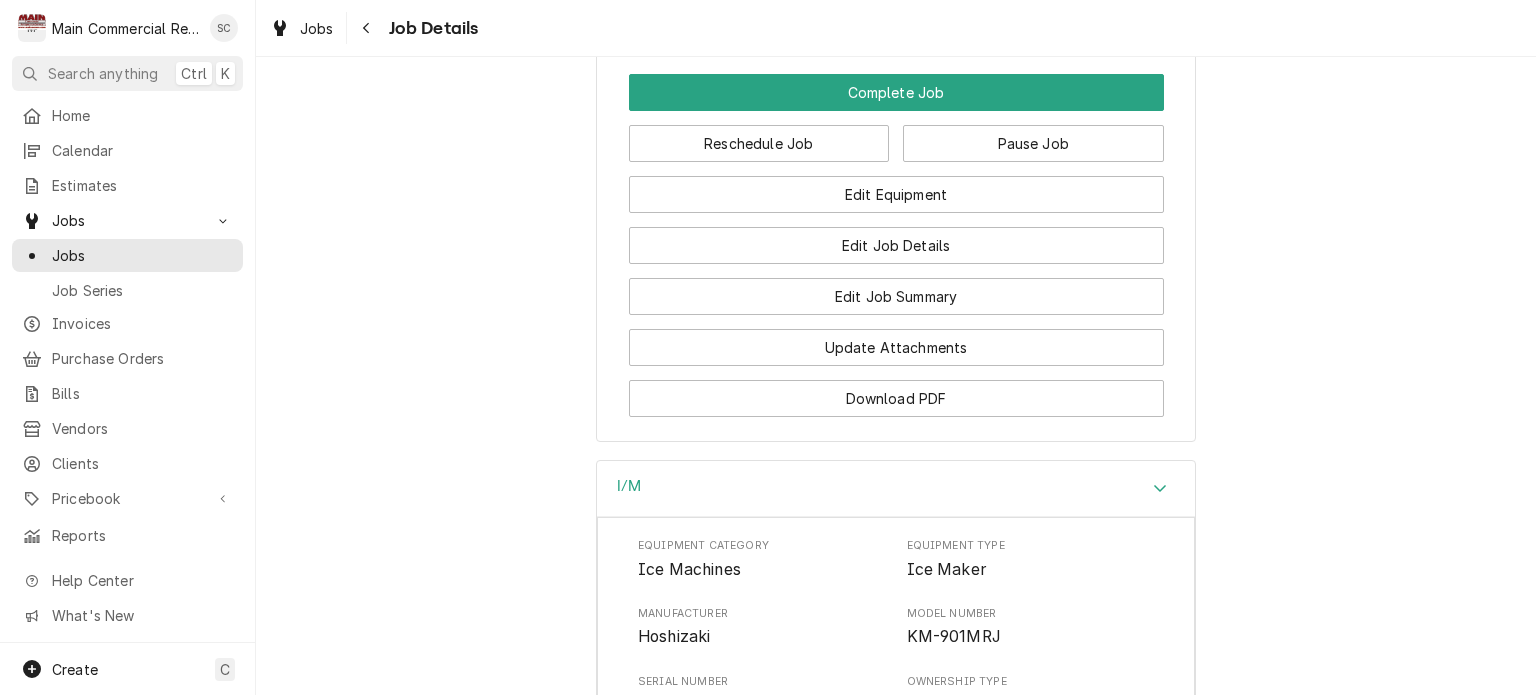 scroll, scrollTop: 2700, scrollLeft: 0, axis: vertical 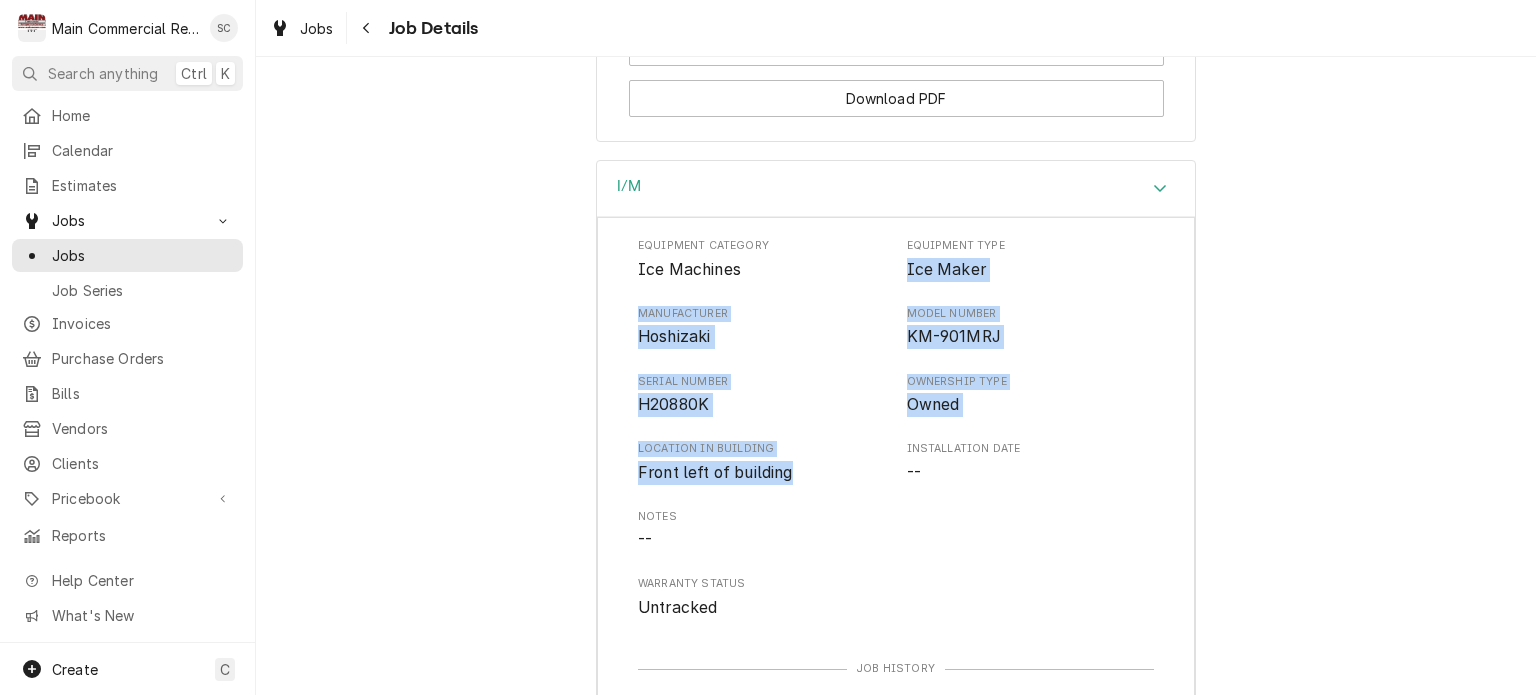 drag, startPoint x: 784, startPoint y: 469, endPoint x: 924, endPoint y: 269, distance: 244.13112 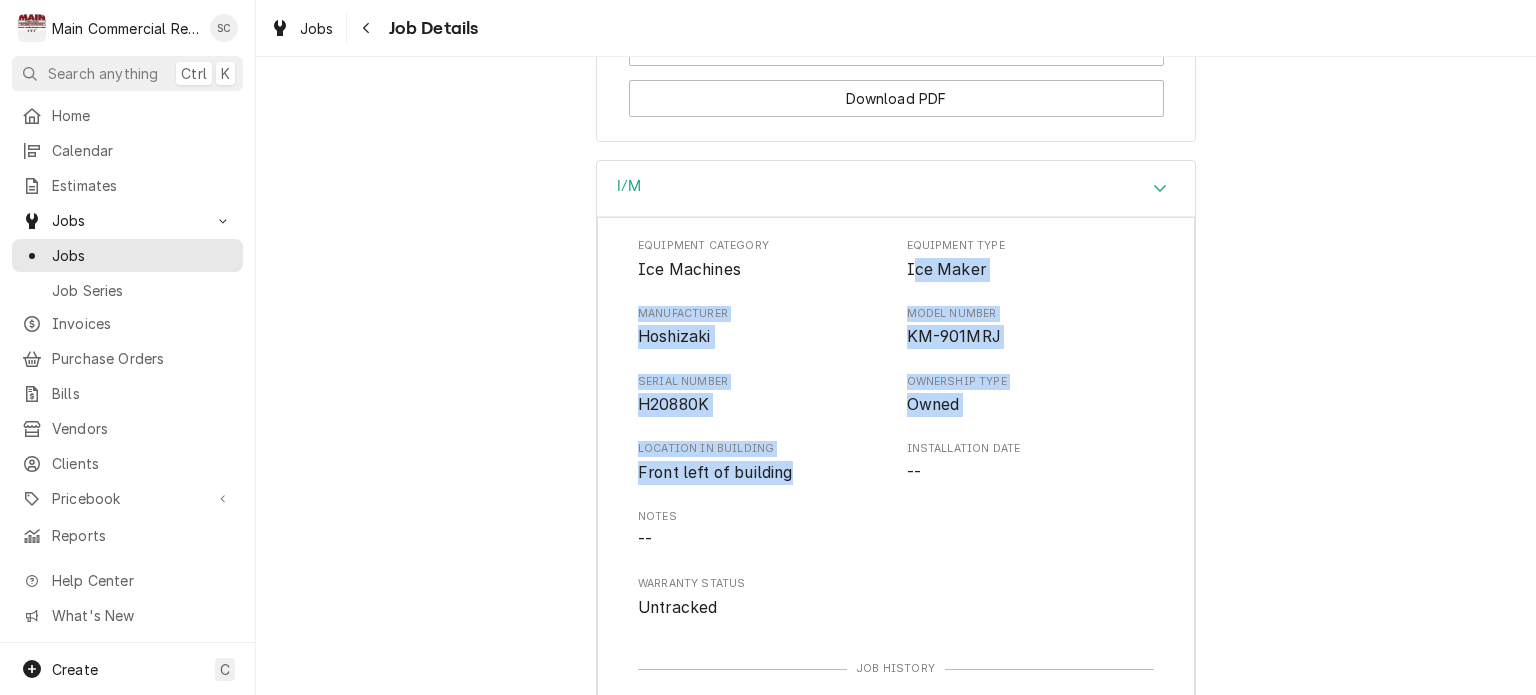 click on "Ice Maker" at bounding box center (946, 269) 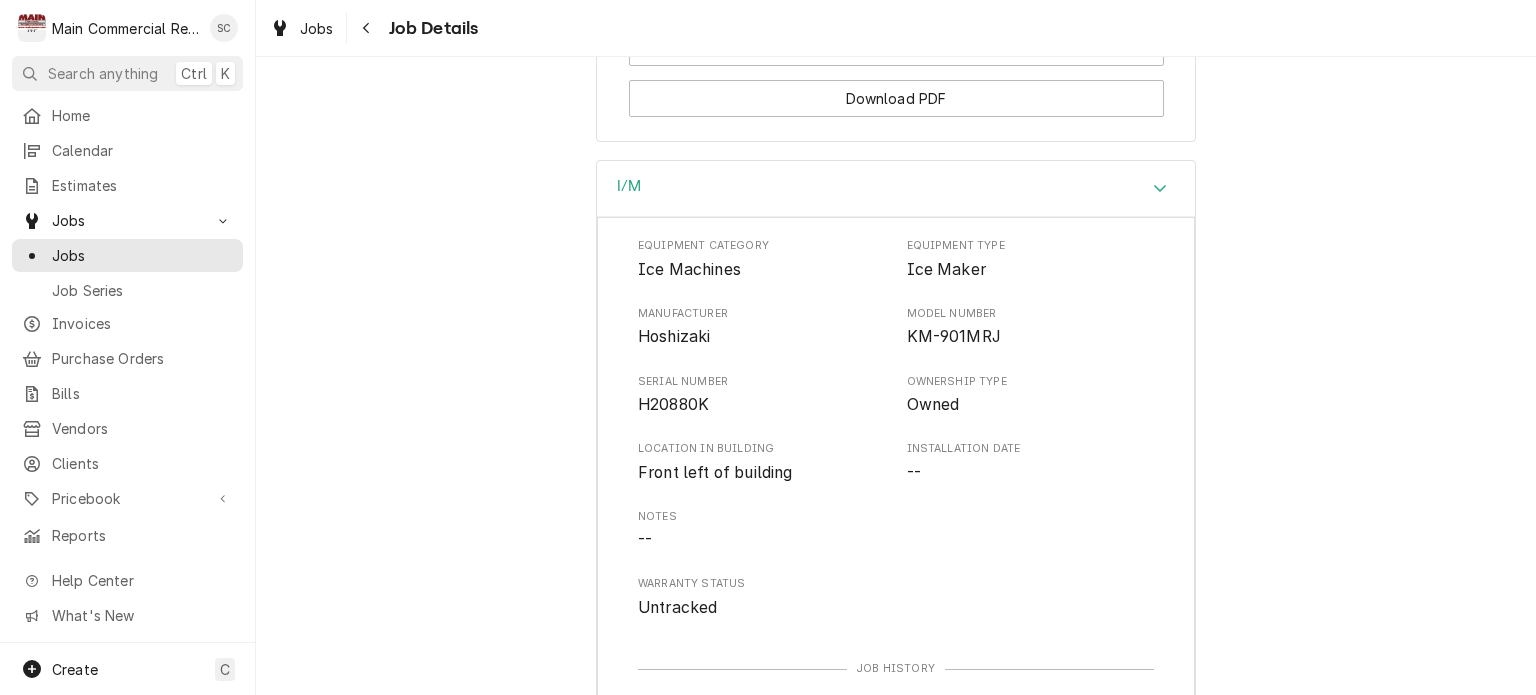 click on "Equipment Category Ice Machines Equipment Type Ice Maker" at bounding box center (896, 259) 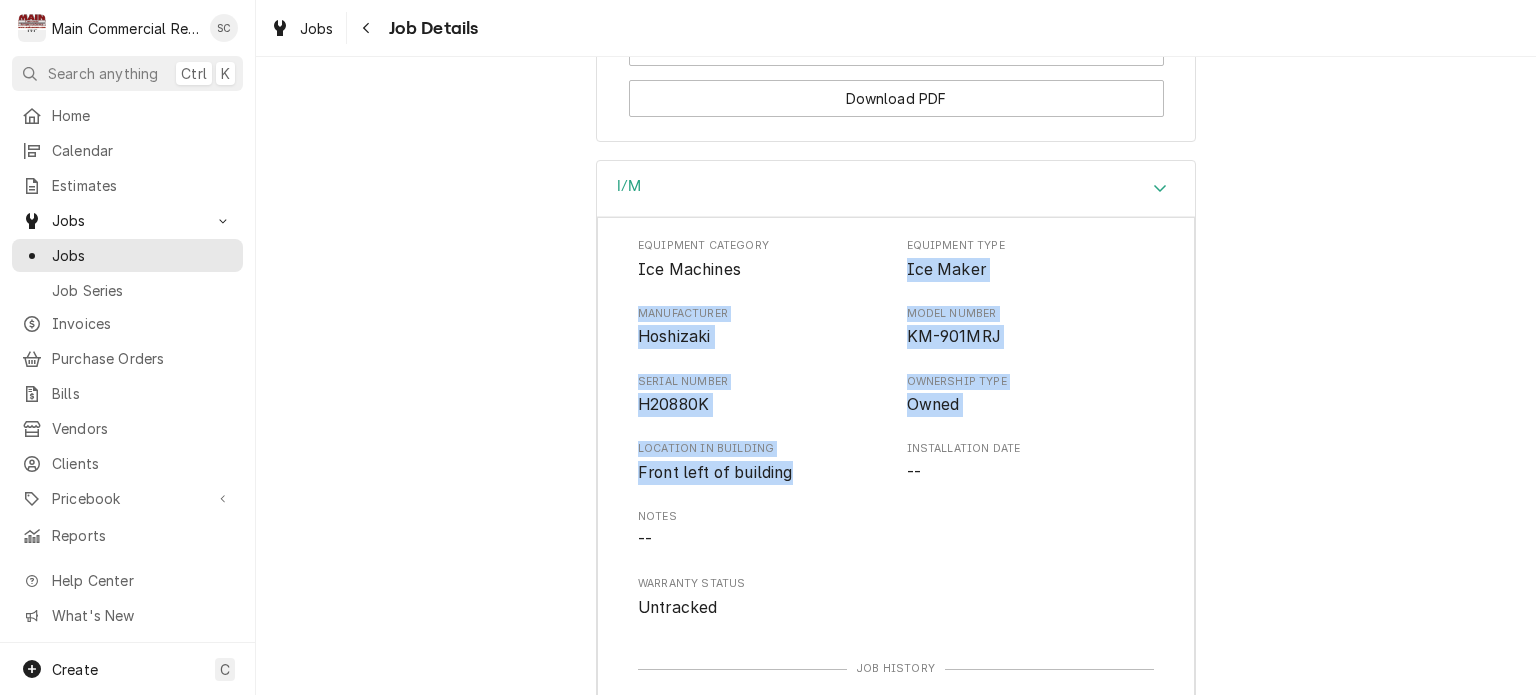drag, startPoint x: 895, startPoint y: 267, endPoint x: 849, endPoint y: 415, distance: 154.98387 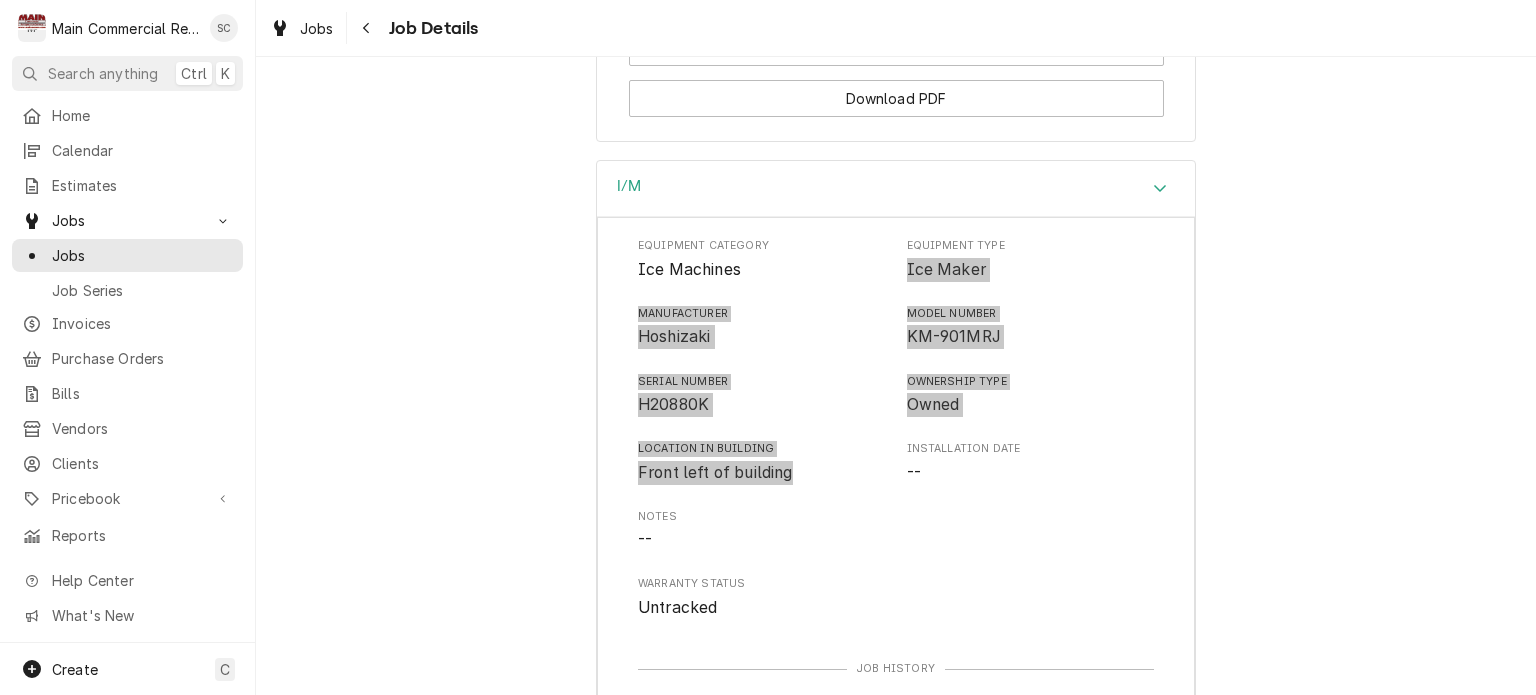 scroll, scrollTop: 3108, scrollLeft: 0, axis: vertical 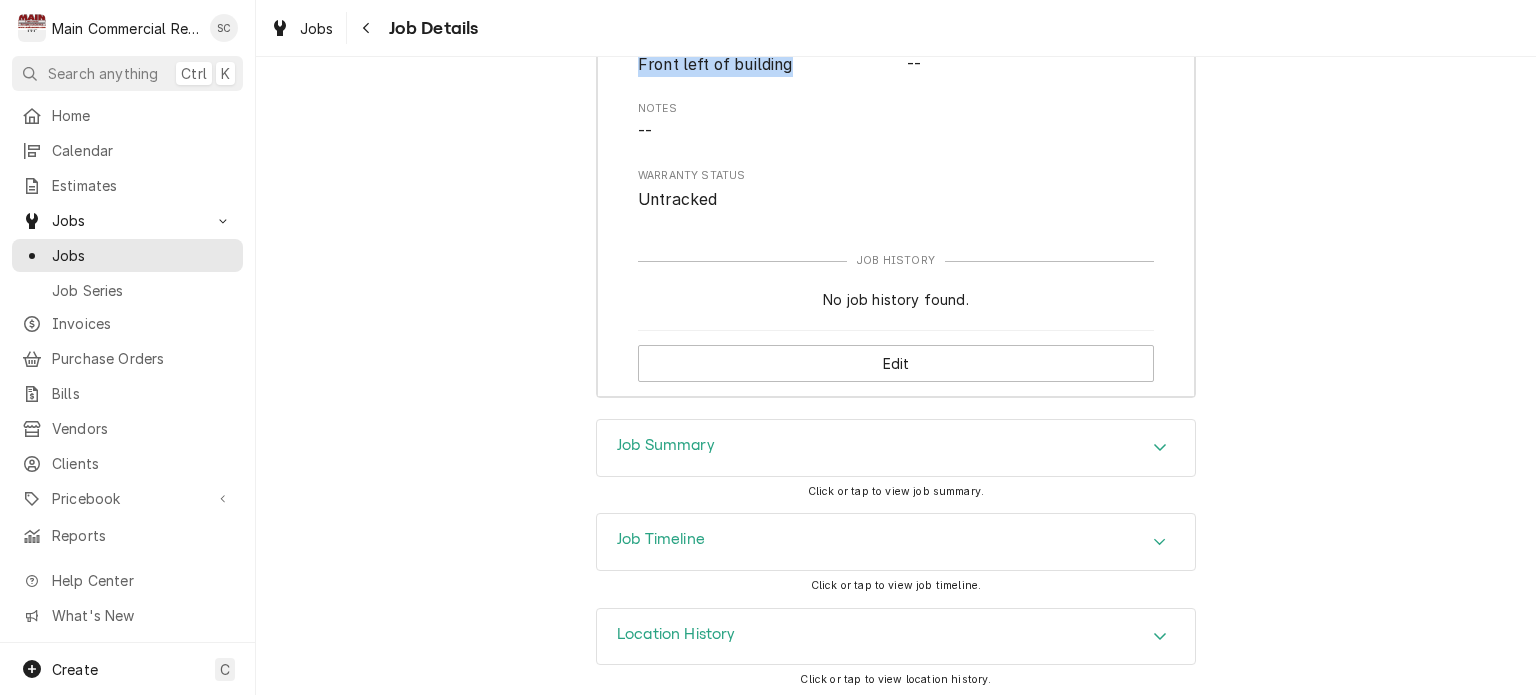 click 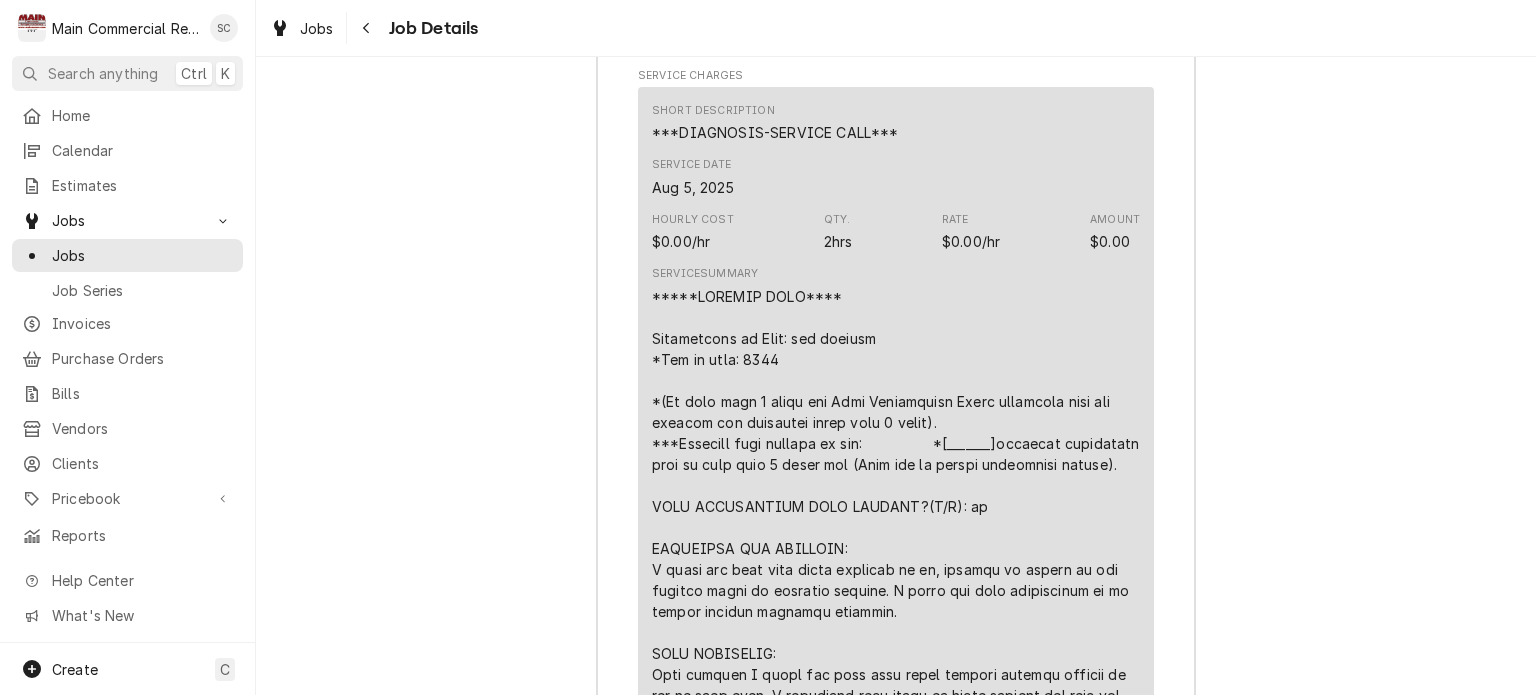scroll, scrollTop: 3908, scrollLeft: 0, axis: vertical 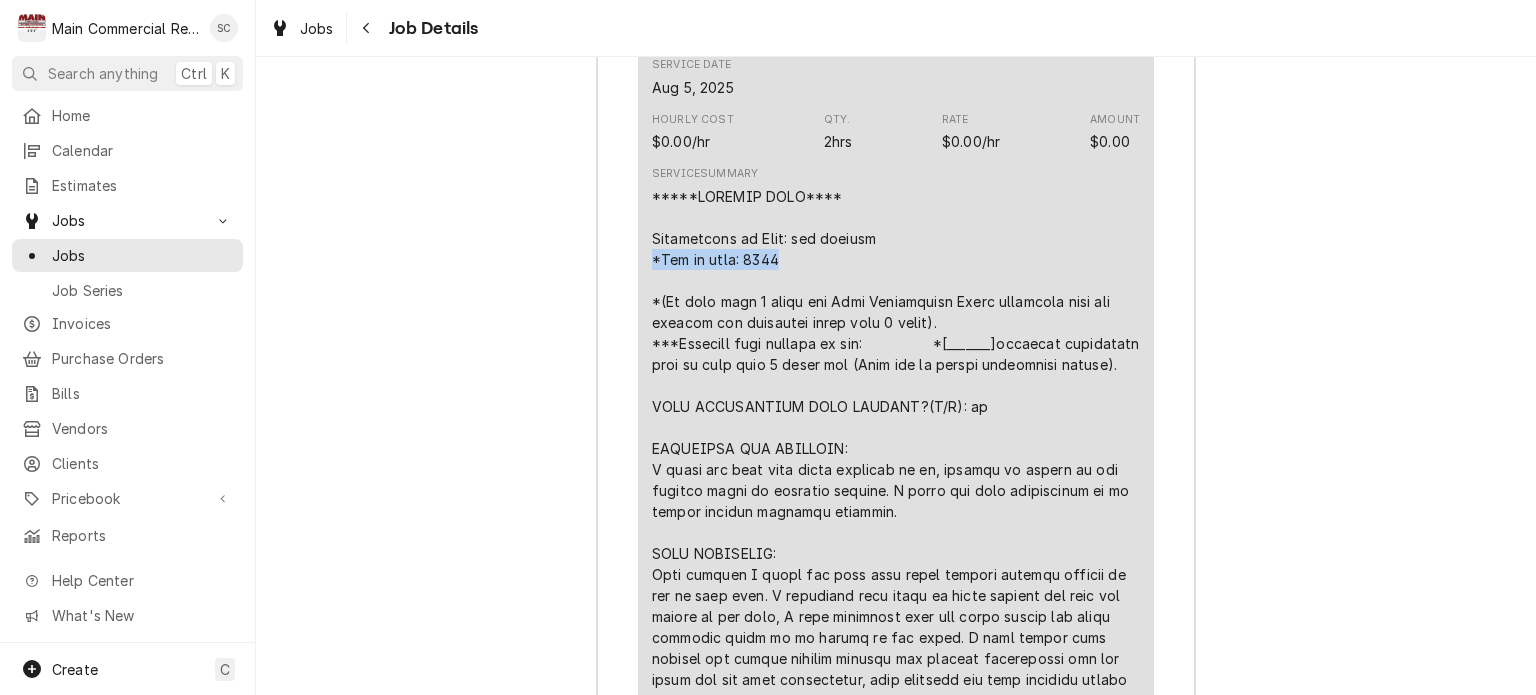 drag, startPoint x: 810, startPoint y: 245, endPoint x: 640, endPoint y: 257, distance: 170.423 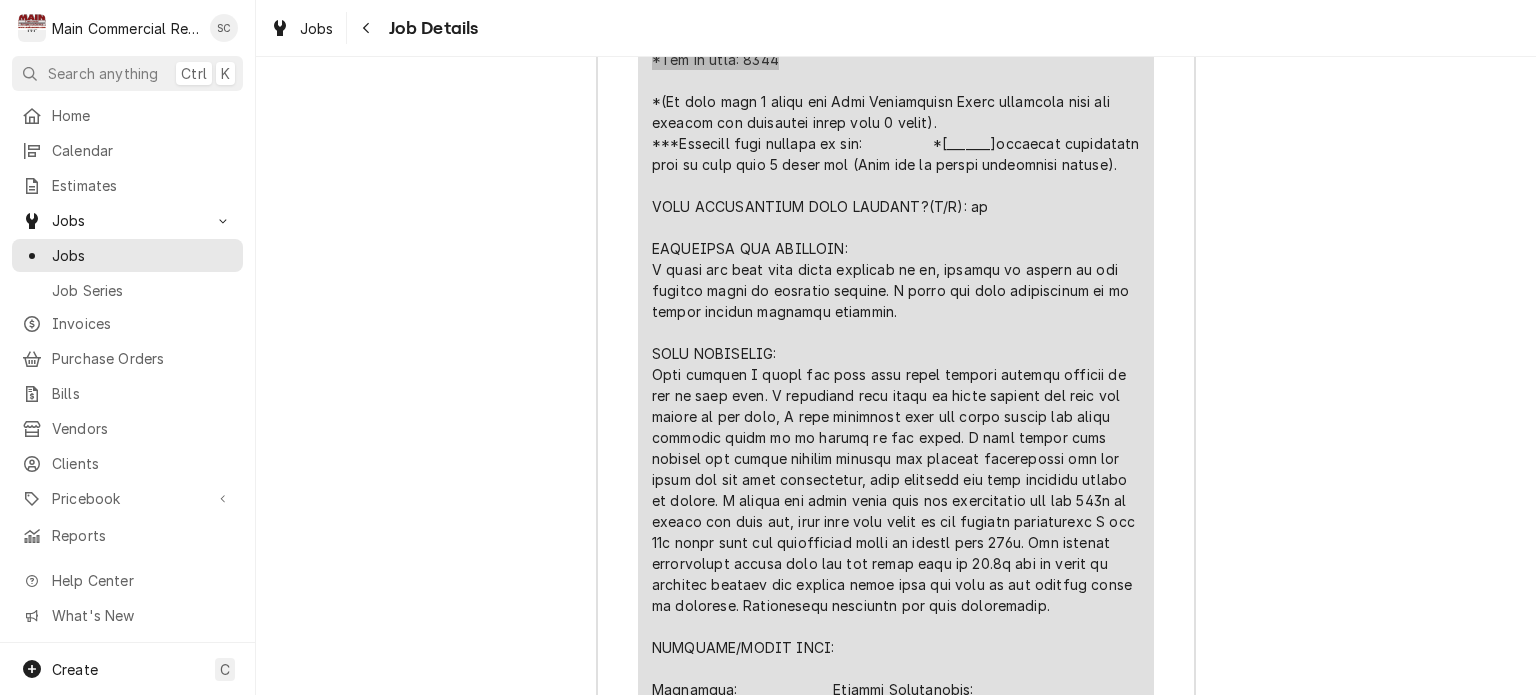scroll, scrollTop: 4608, scrollLeft: 0, axis: vertical 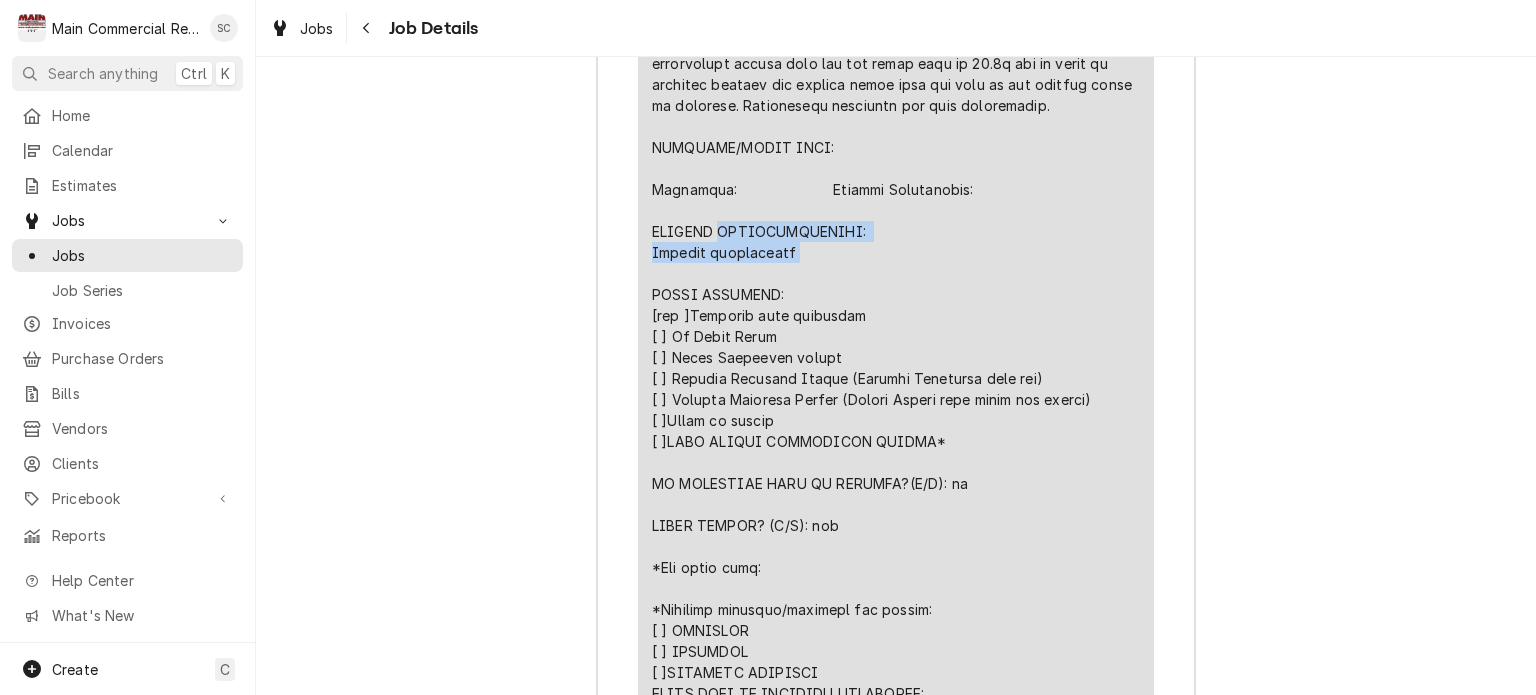 drag, startPoint x: 779, startPoint y: 266, endPoint x: 715, endPoint y: 245, distance: 67.357254 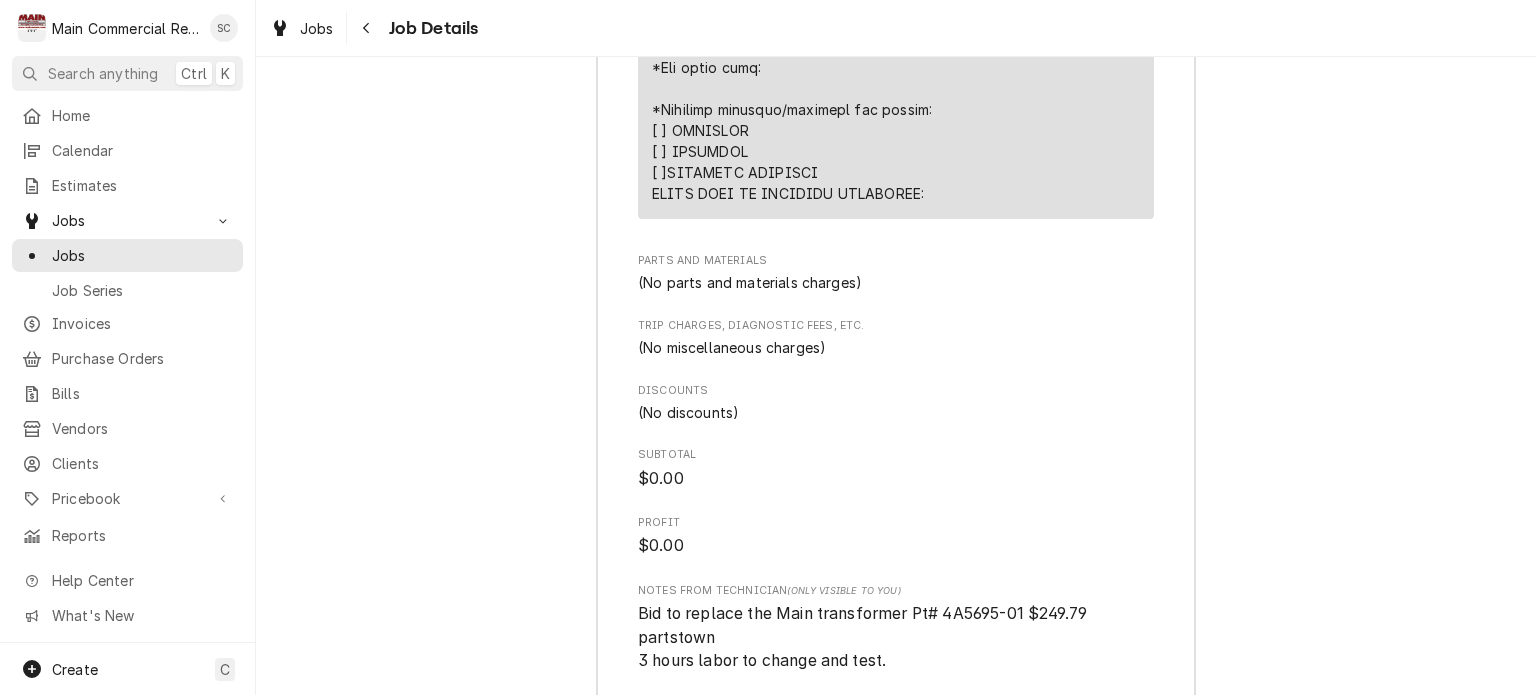 scroll, scrollTop: 5353, scrollLeft: 0, axis: vertical 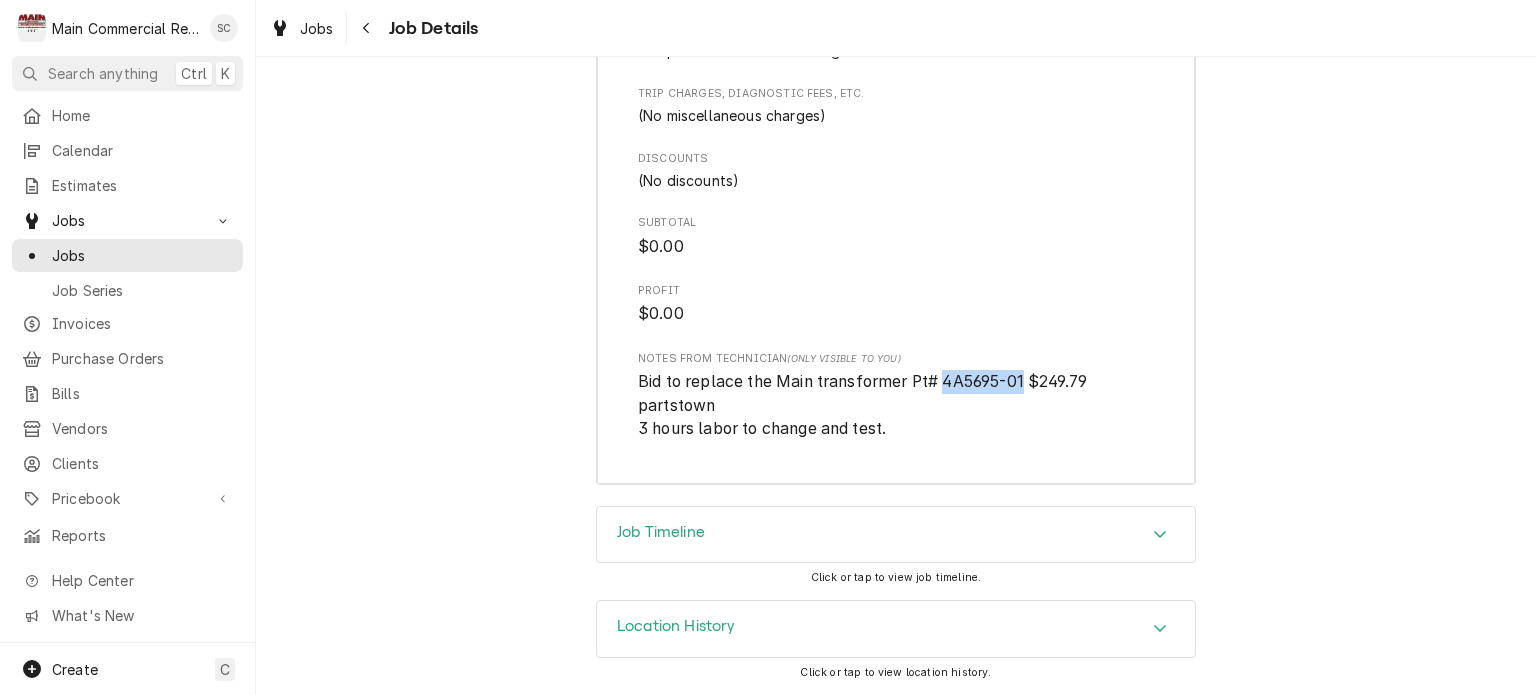 drag, startPoint x: 1016, startPoint y: 383, endPoint x: 947, endPoint y: 390, distance: 69.354164 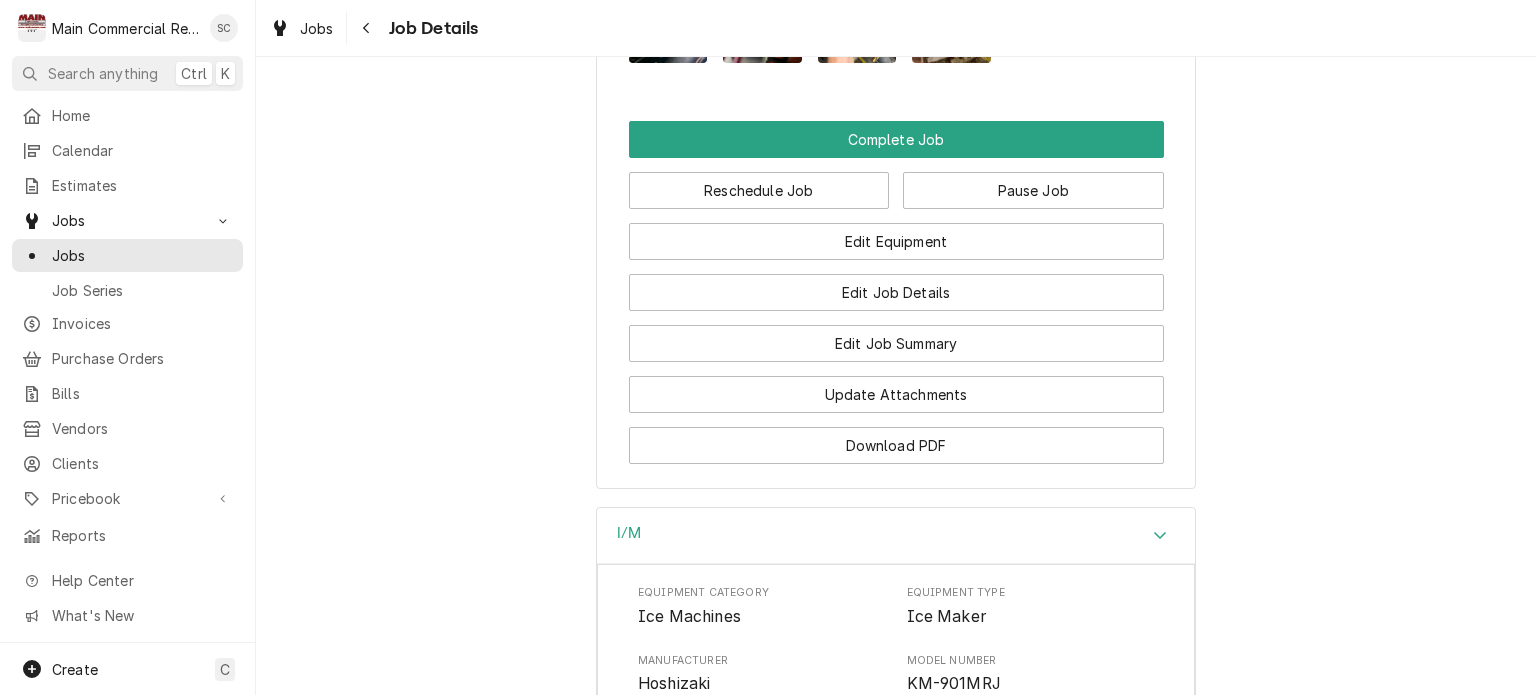 scroll, scrollTop: 2253, scrollLeft: 0, axis: vertical 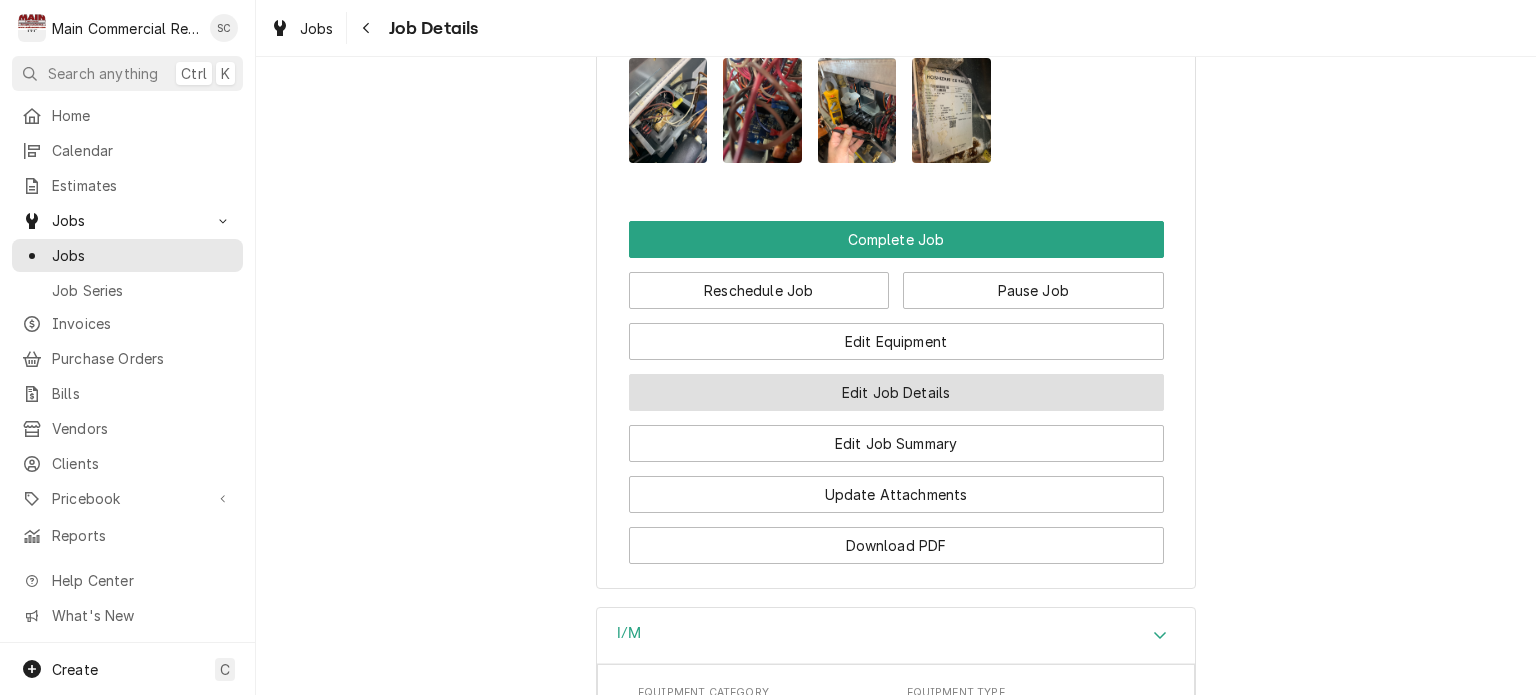 click on "Edit Job Details" at bounding box center (896, 392) 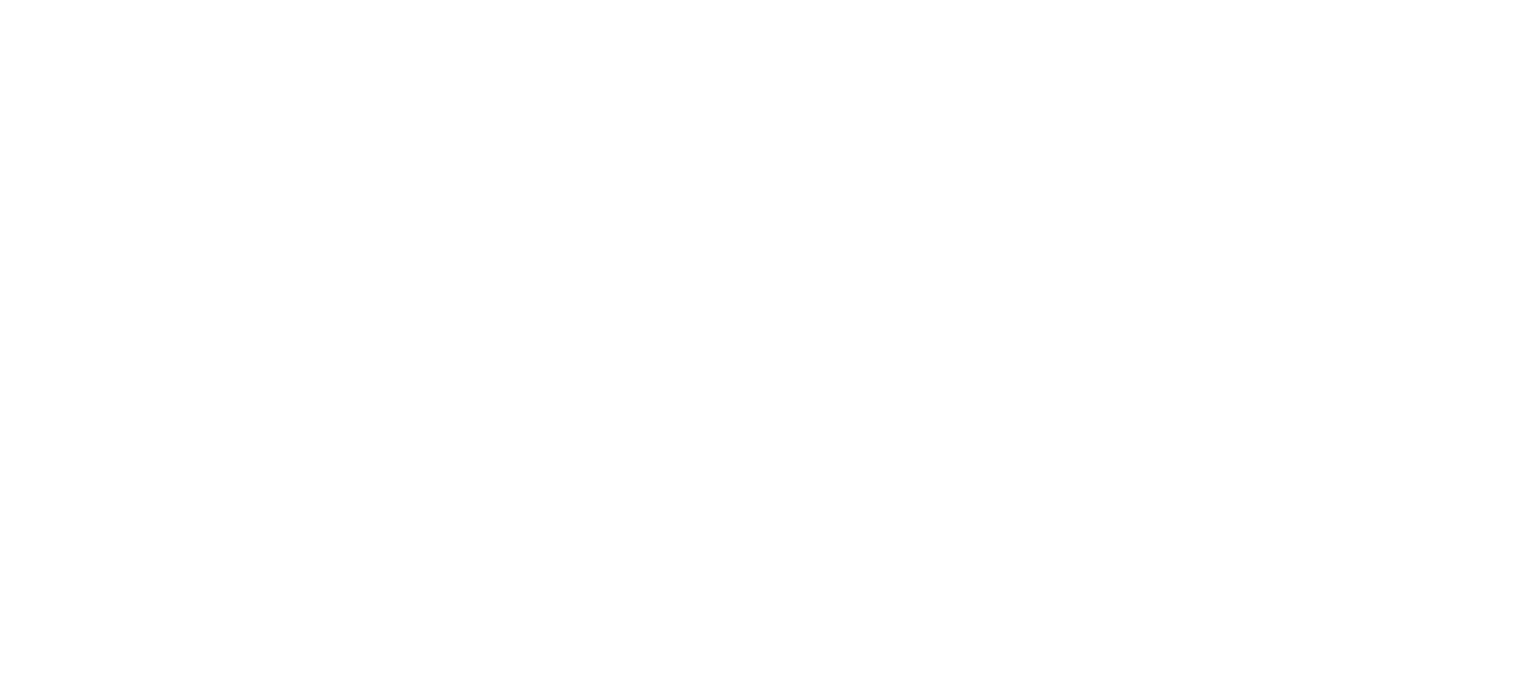 scroll, scrollTop: 0, scrollLeft: 0, axis: both 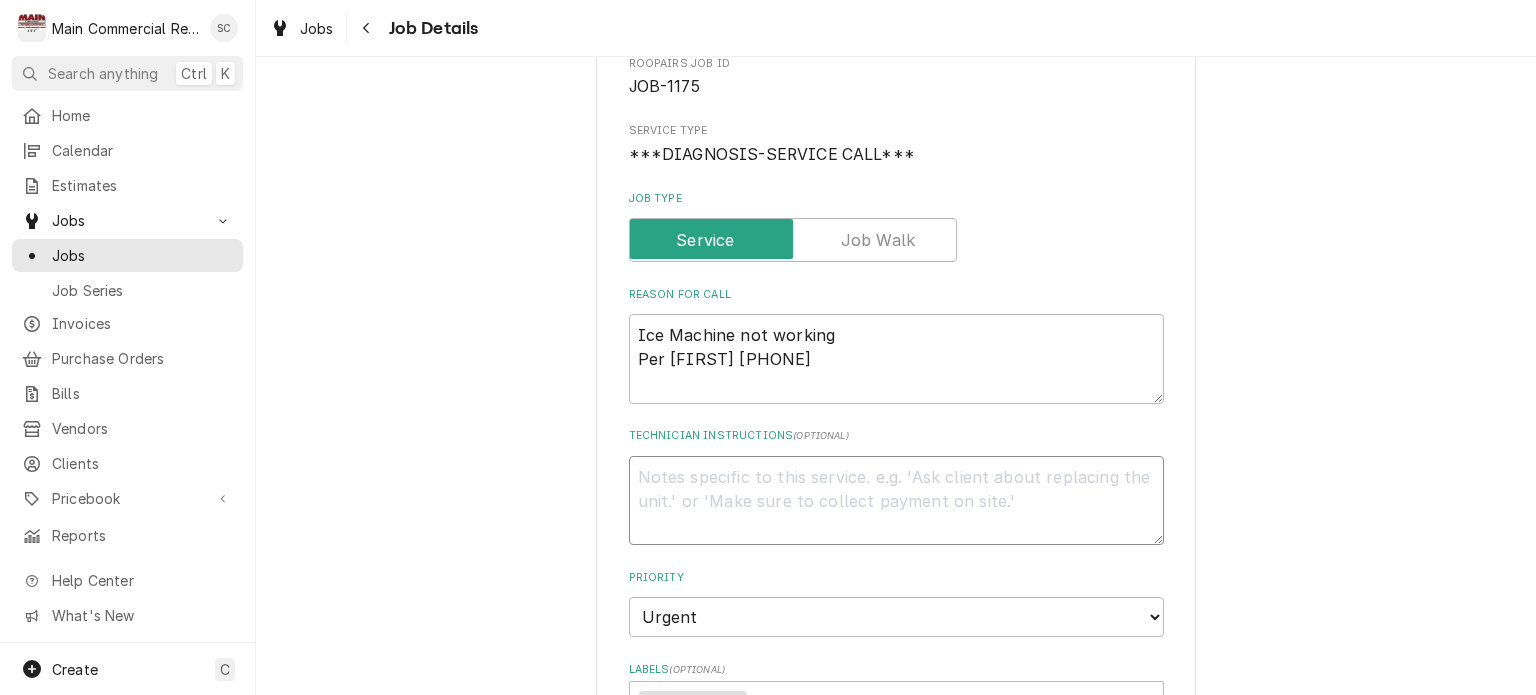 click on "Technician Instructions  ( optional )" at bounding box center (896, 501) 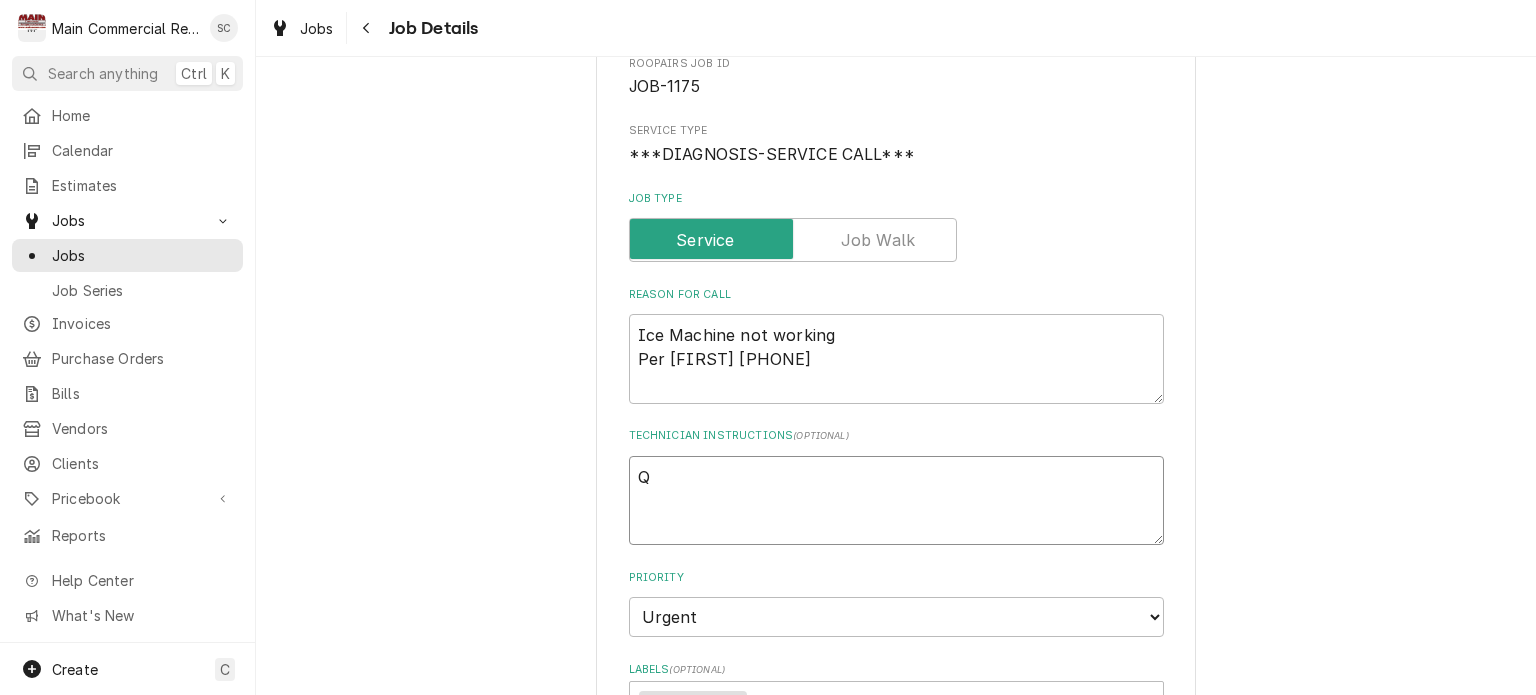 type on "x" 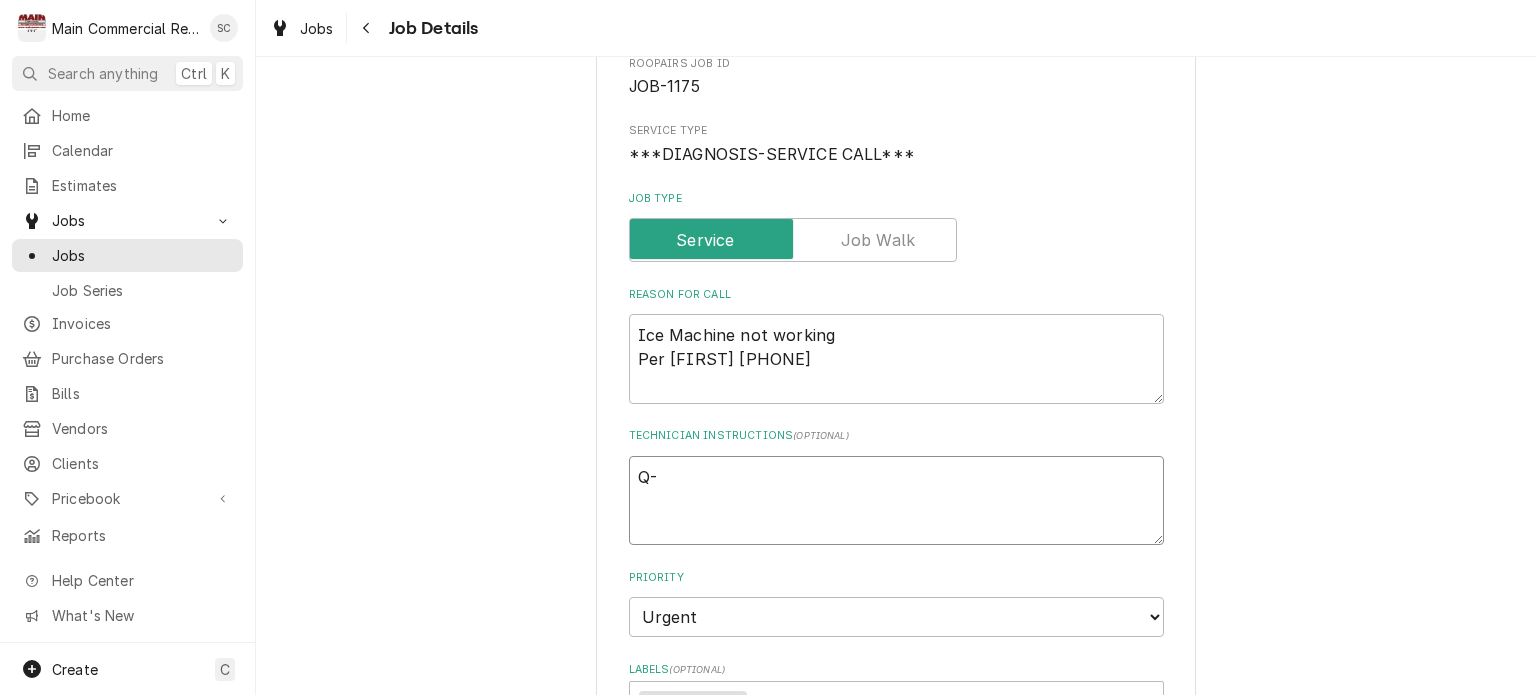 type on "x" 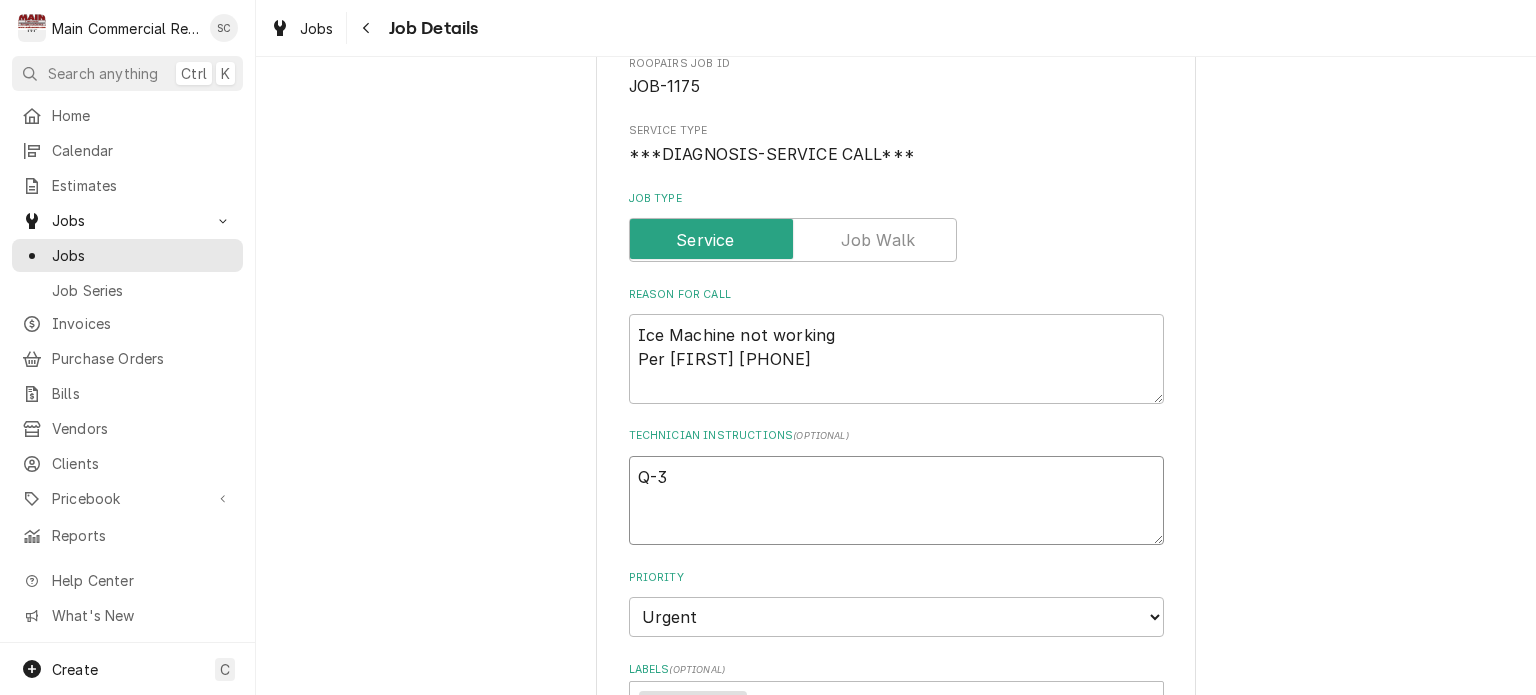 type on "x" 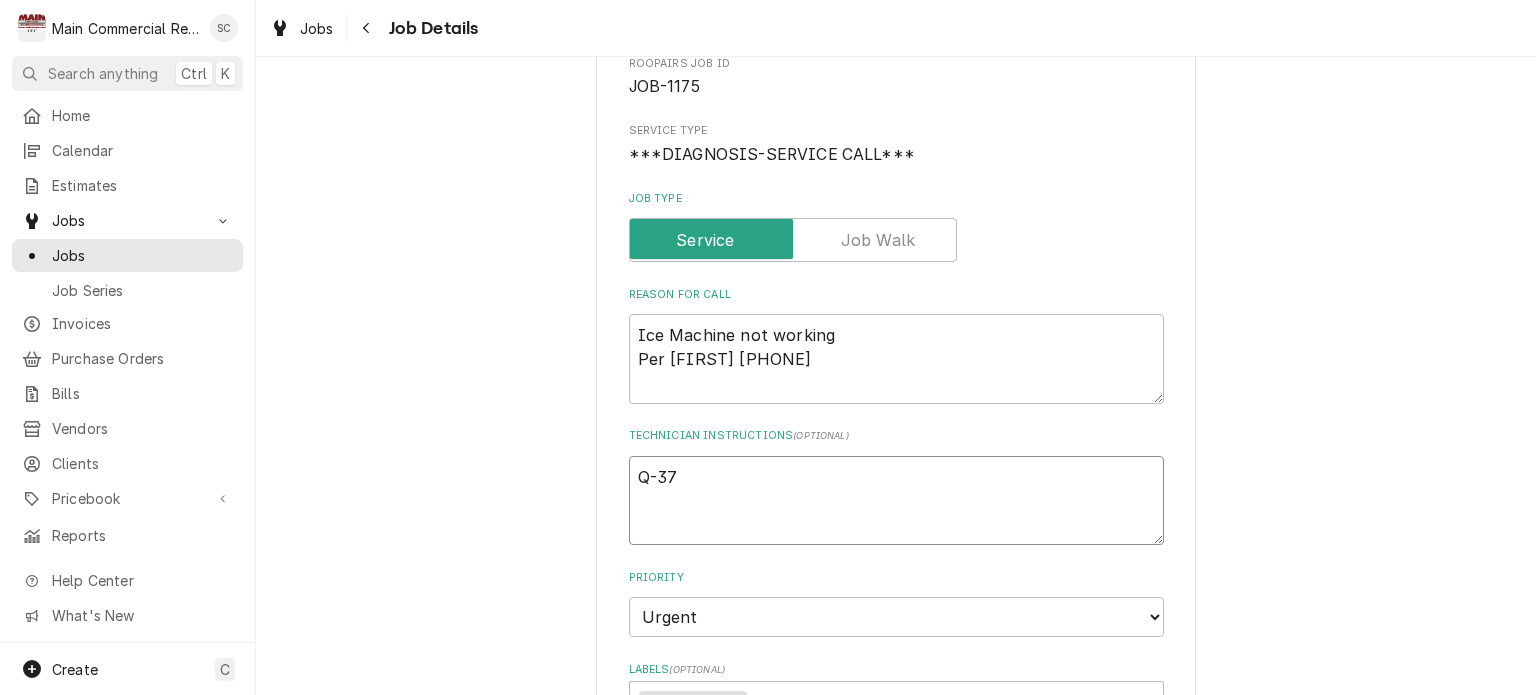 type on "x" 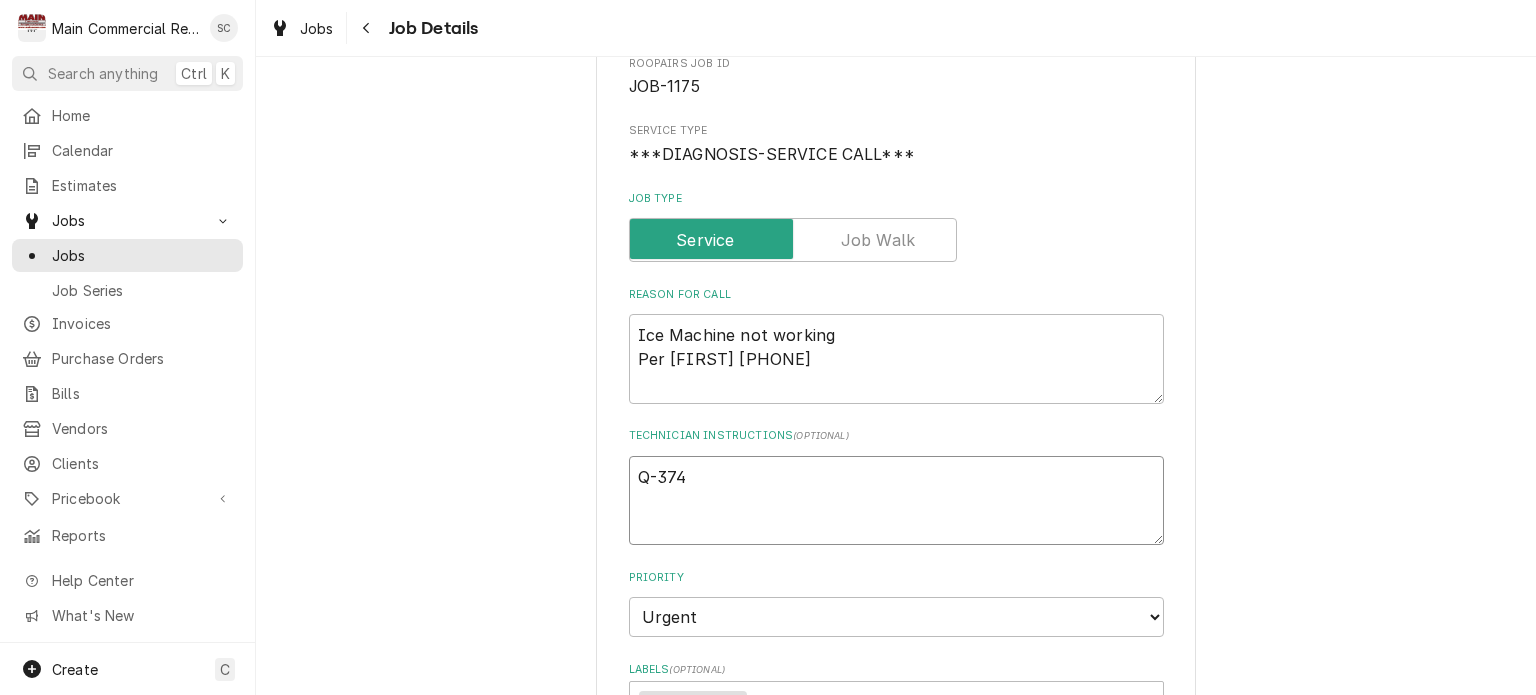 type on "x" 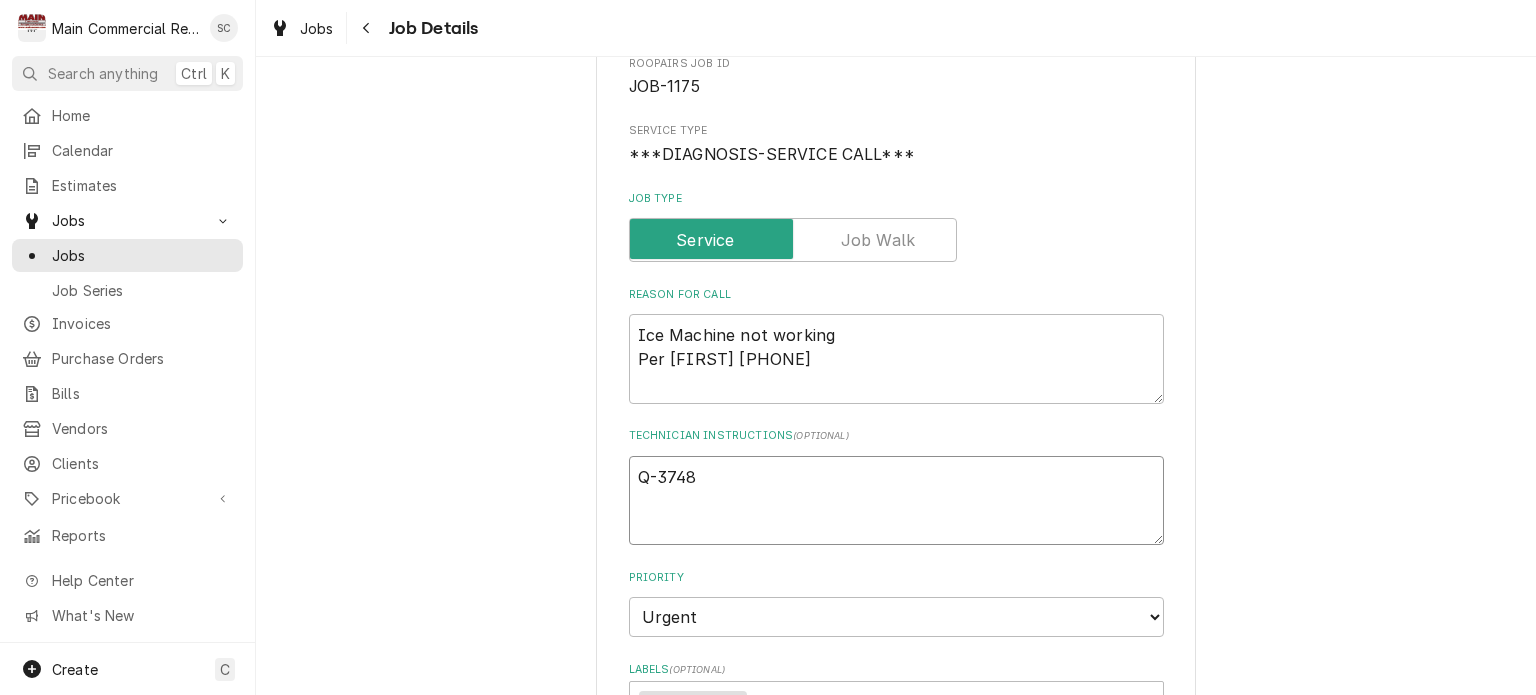 type on "x" 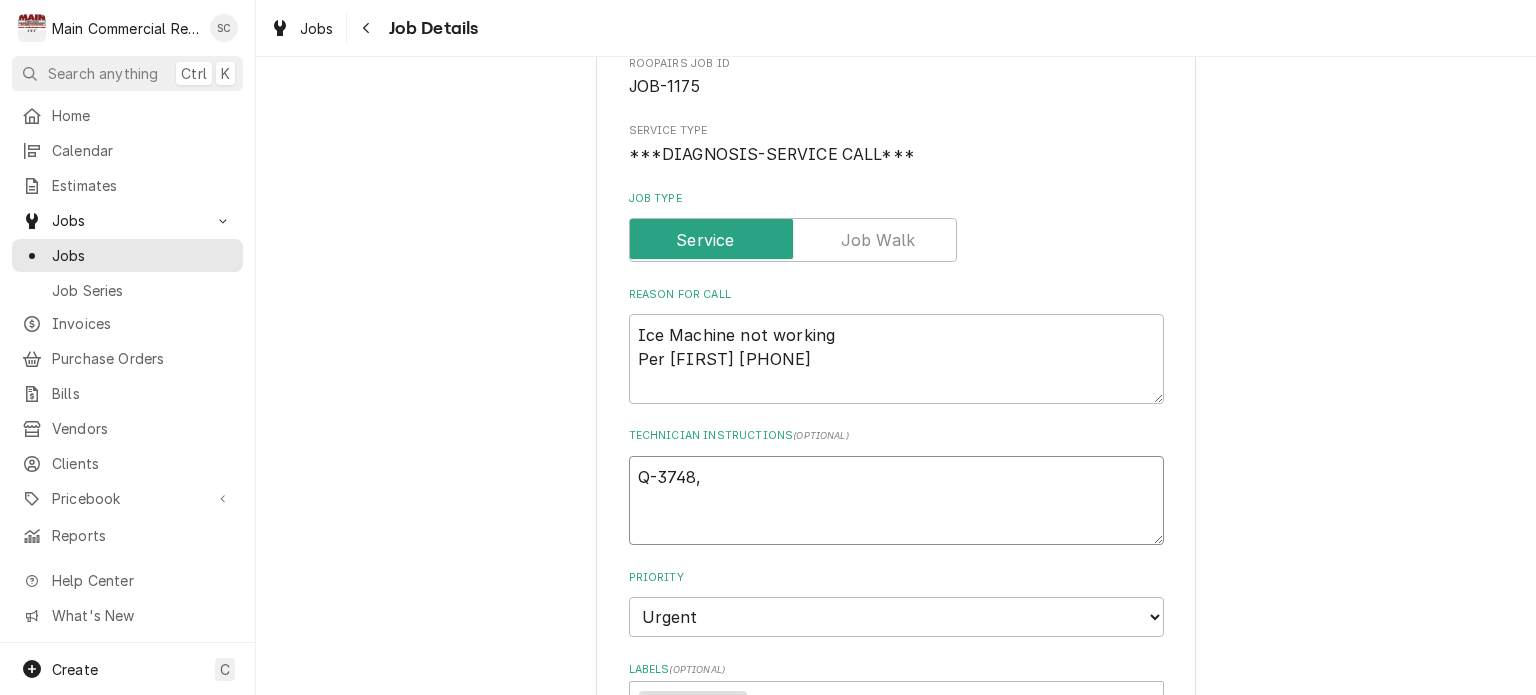 type on "x" 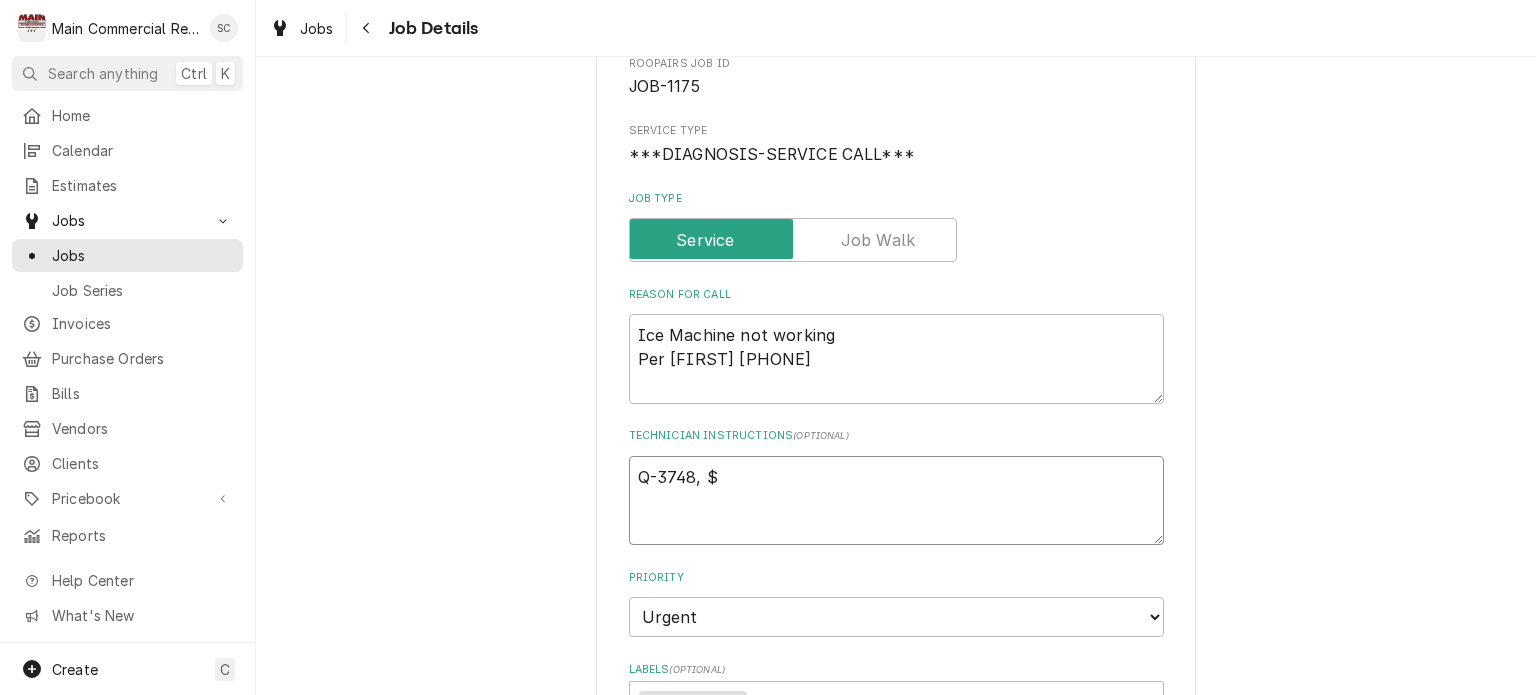 type on "x" 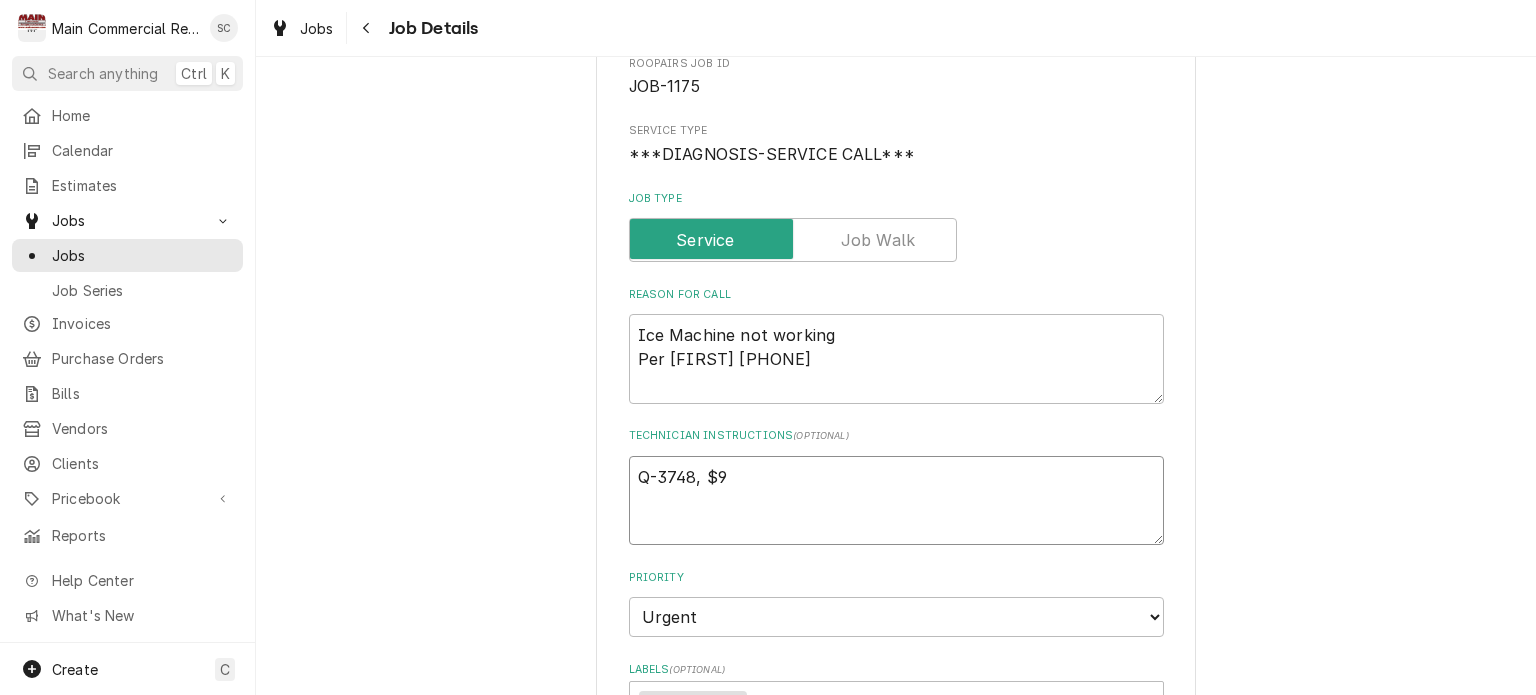 type on "x" 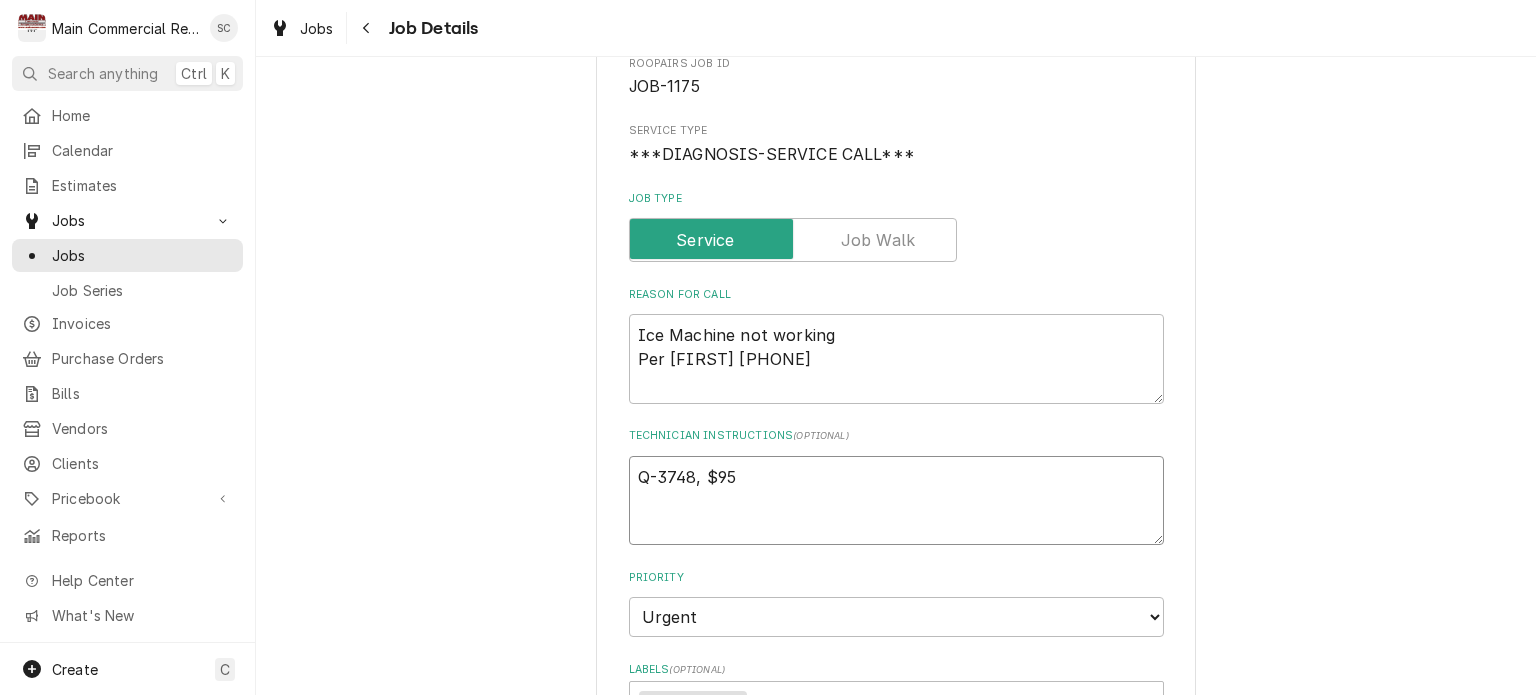 type on "x" 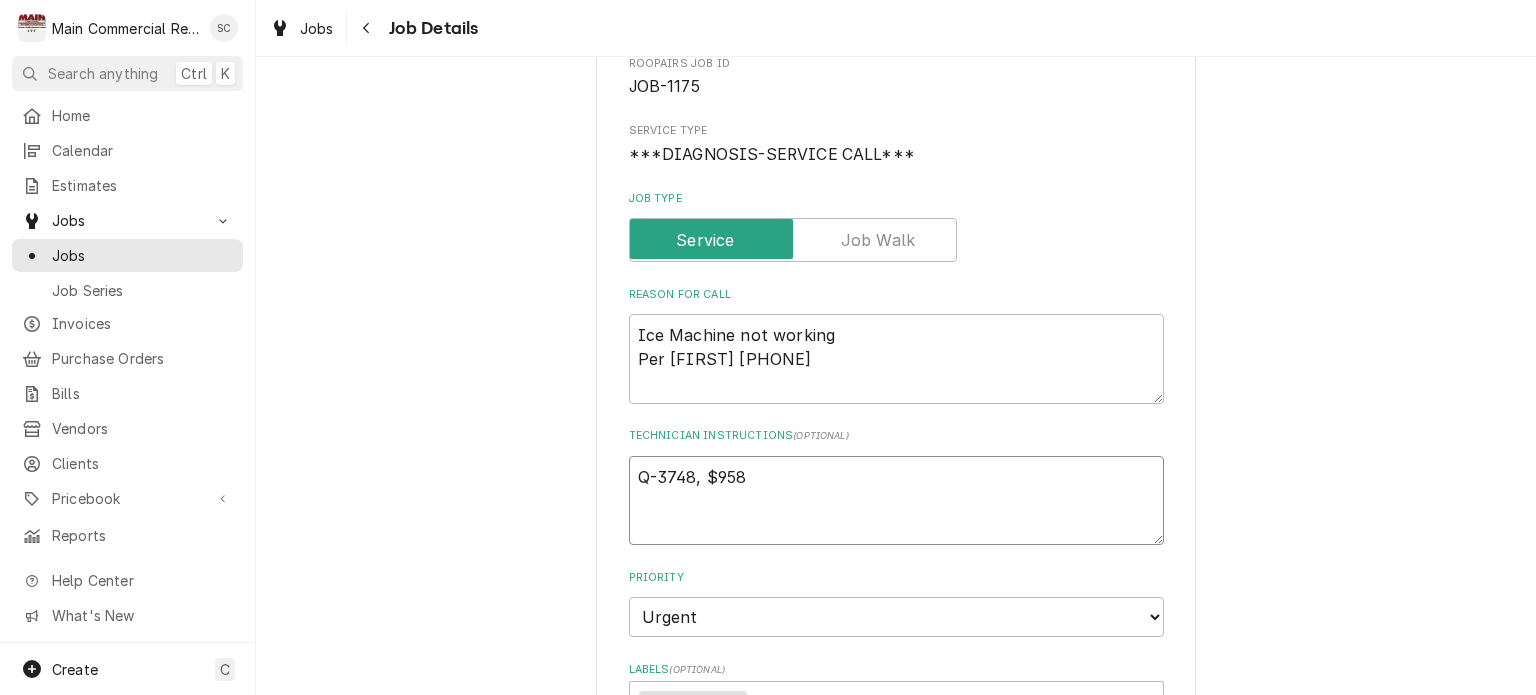 type on "x" 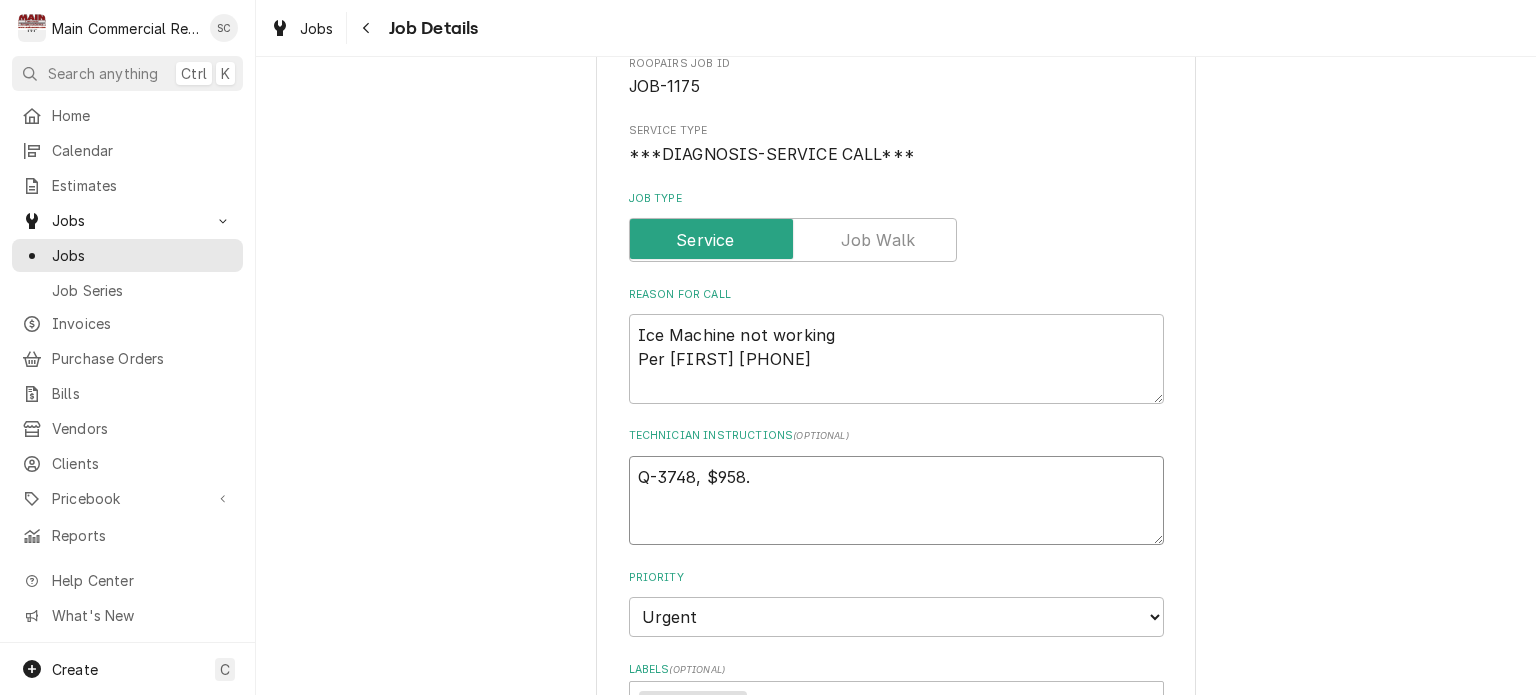 type on "x" 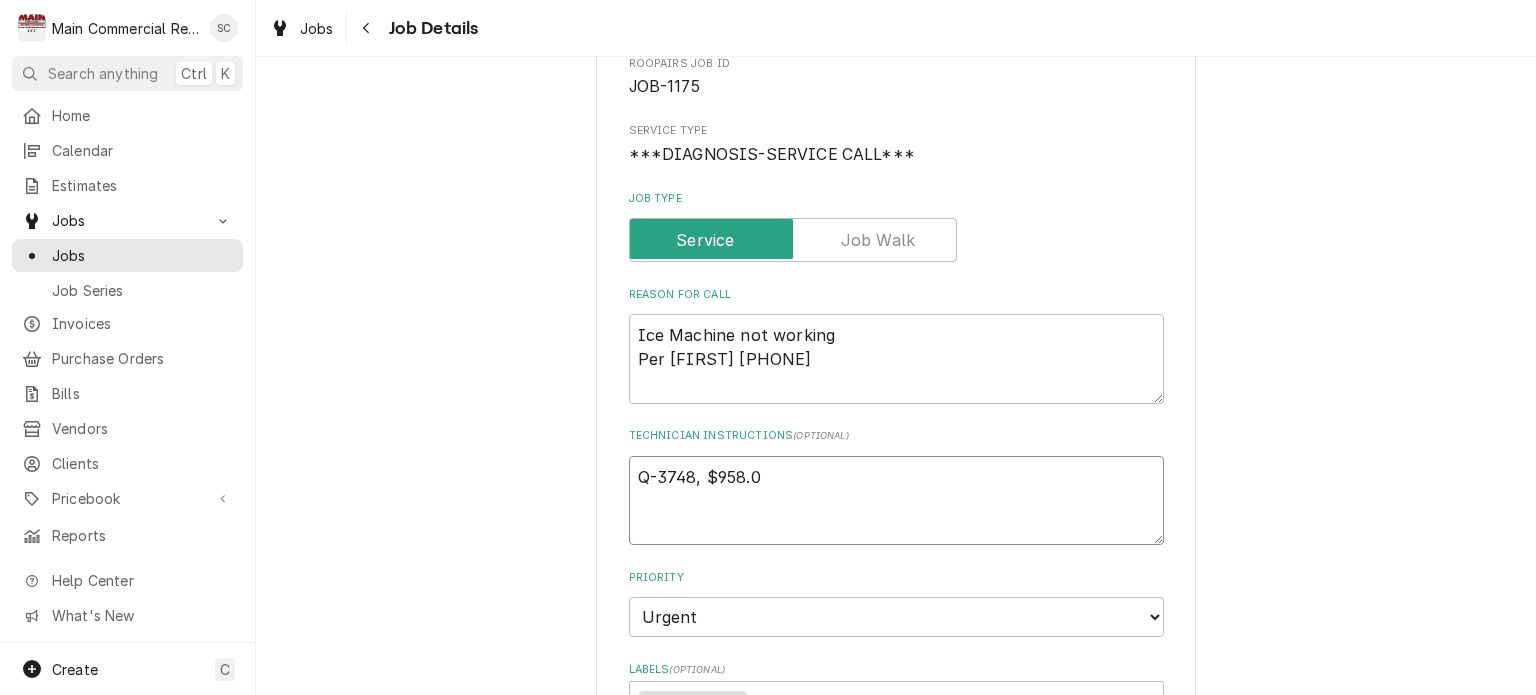 type on "x" 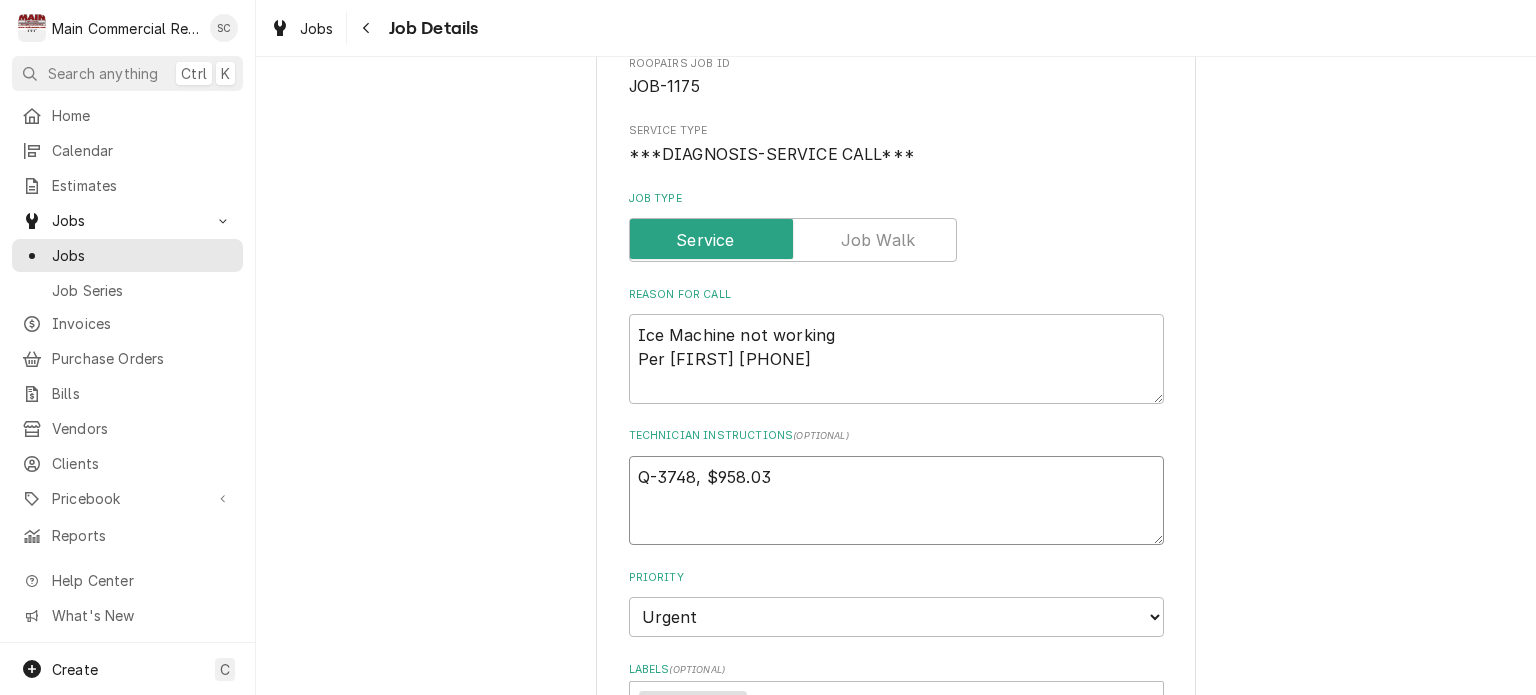 type on "x" 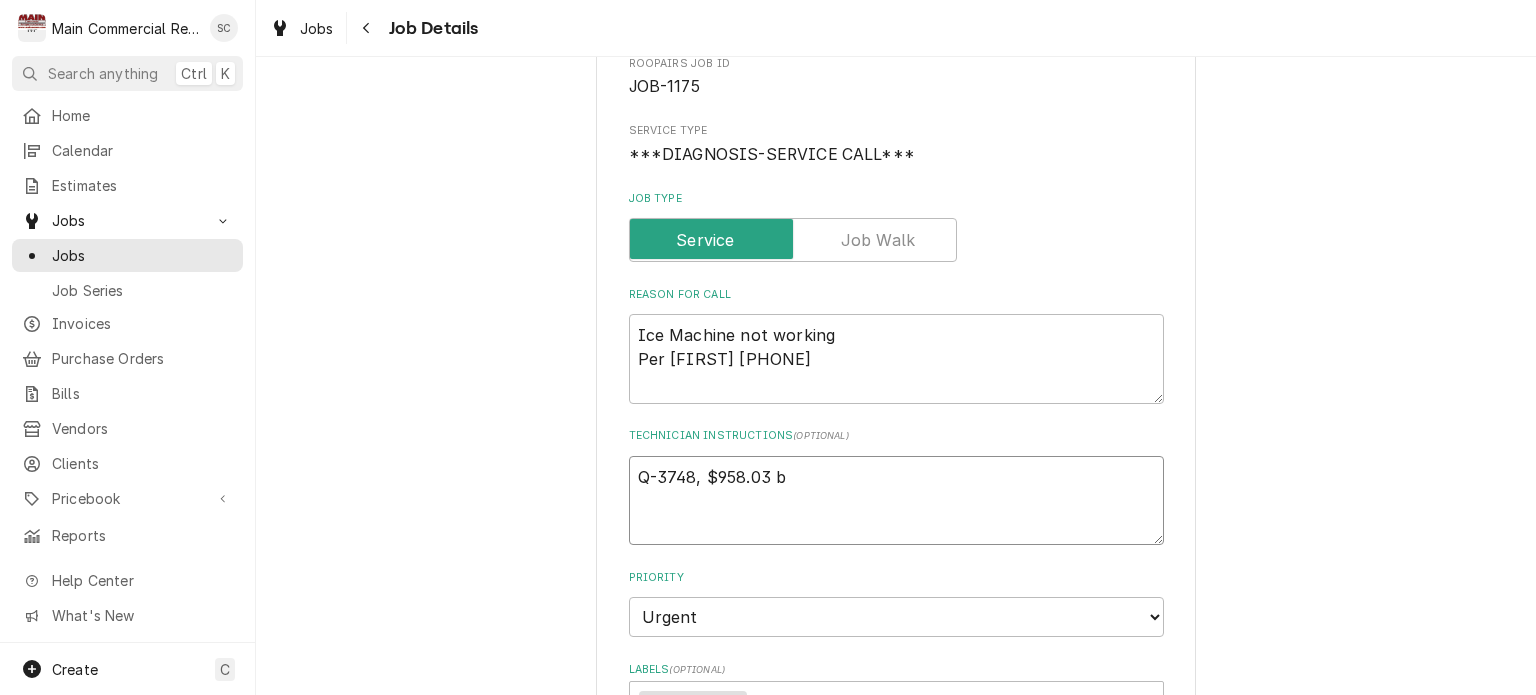 type on "x" 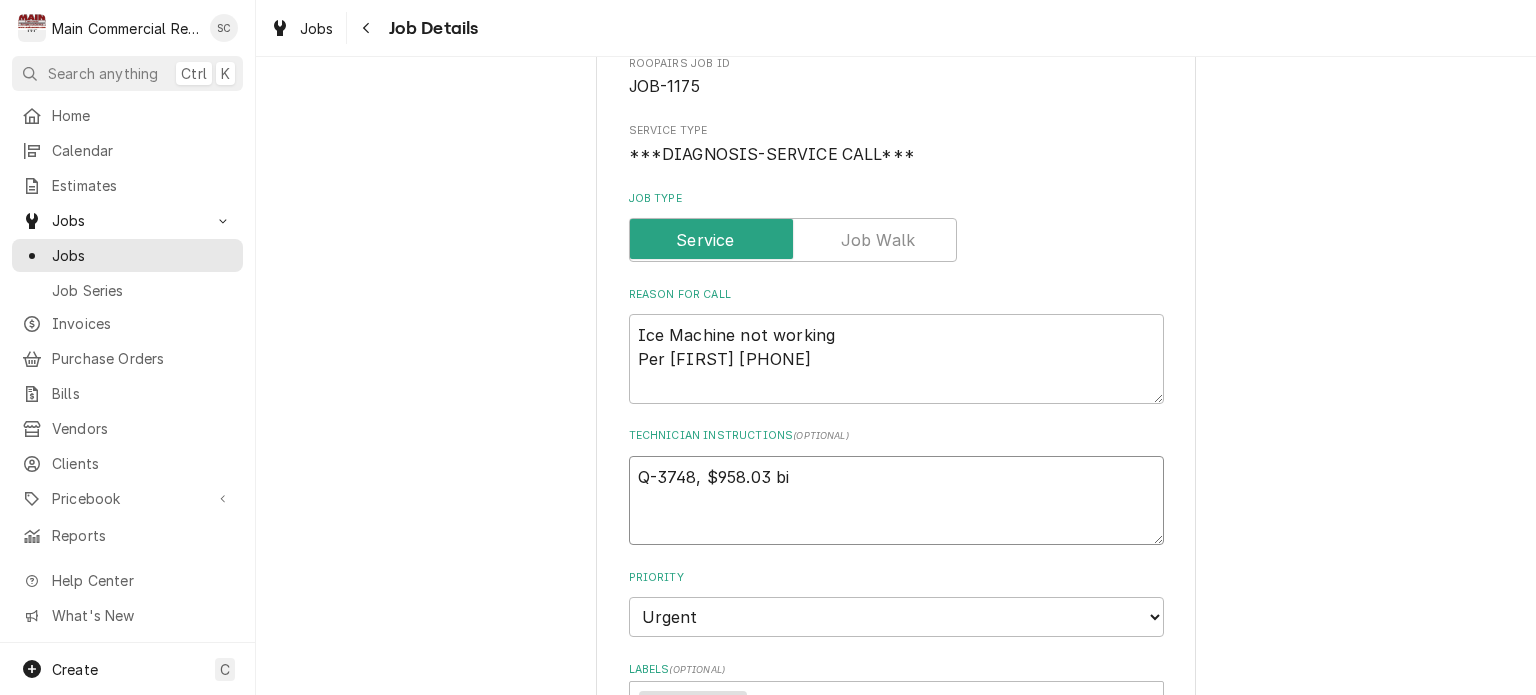 type on "x" 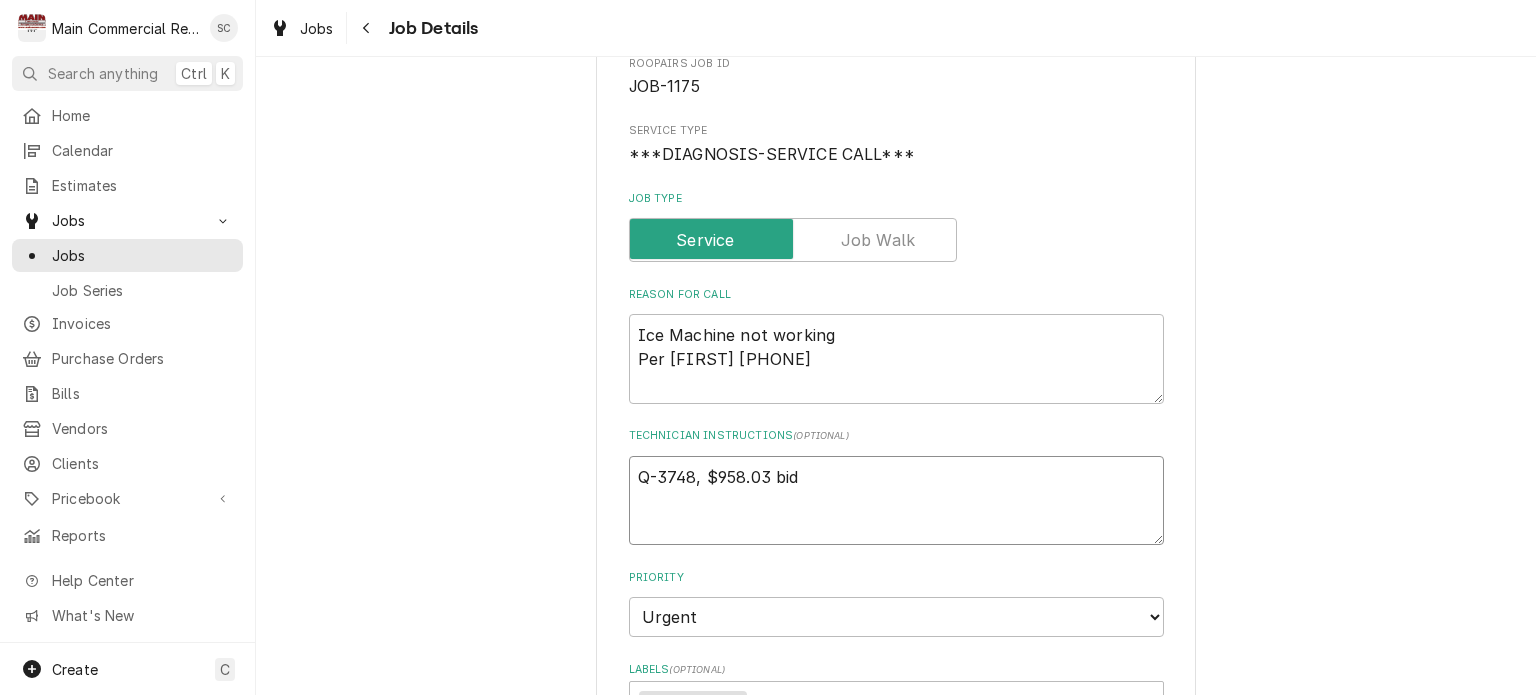 type on "x" 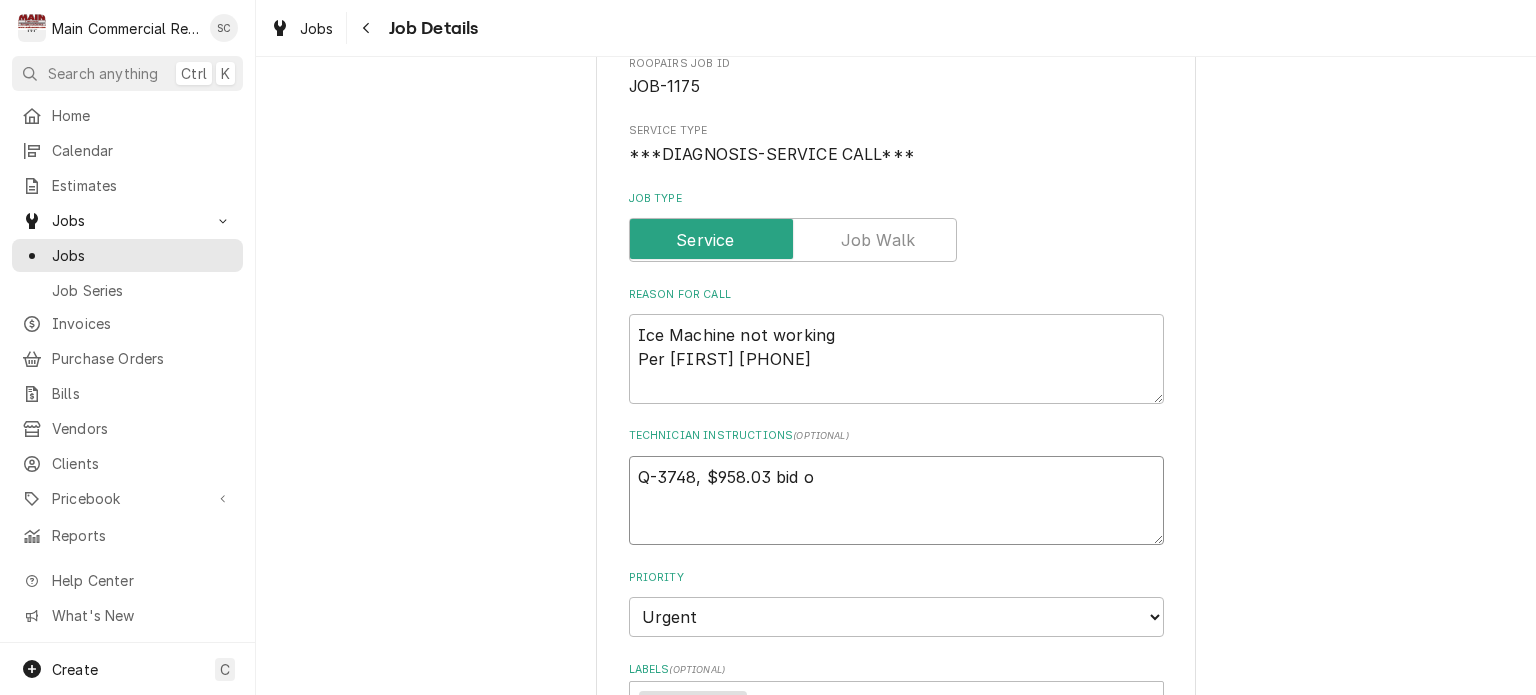 type on "x" 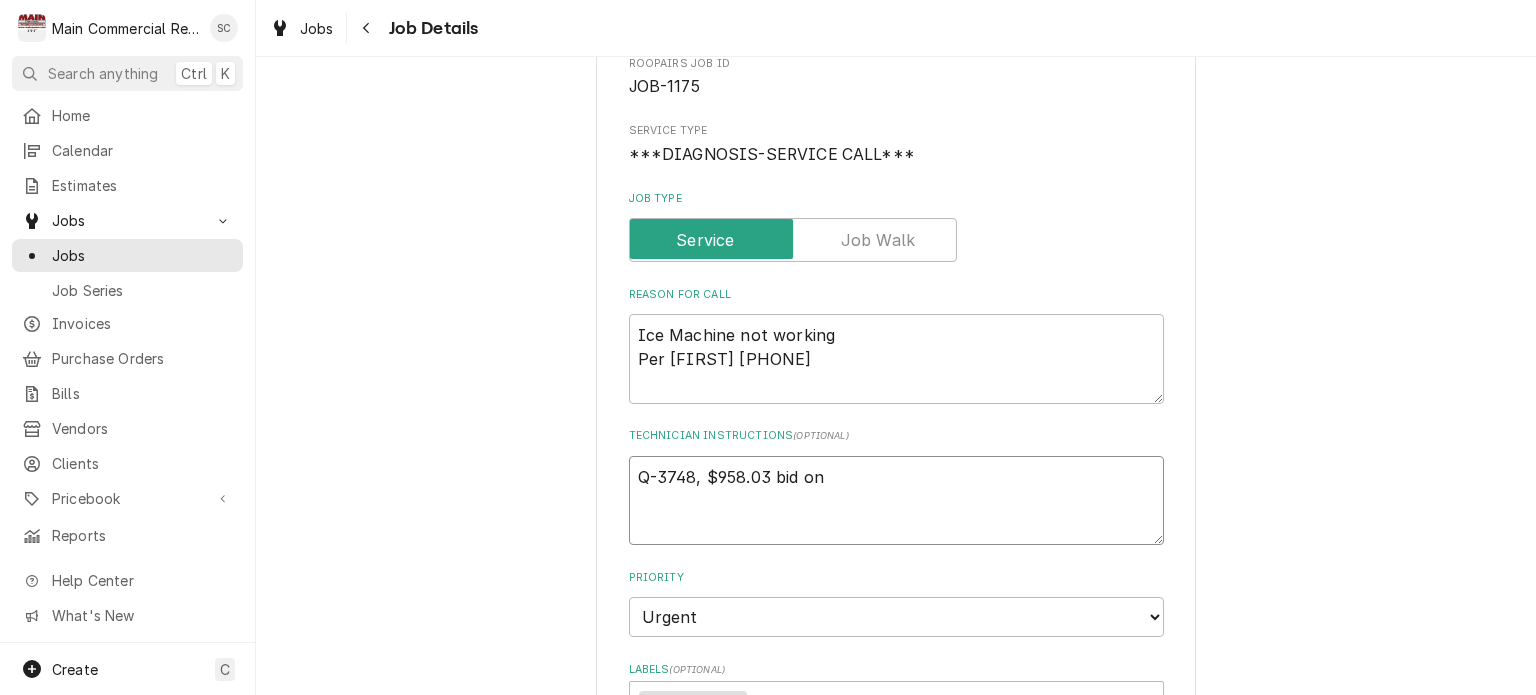 type on "x" 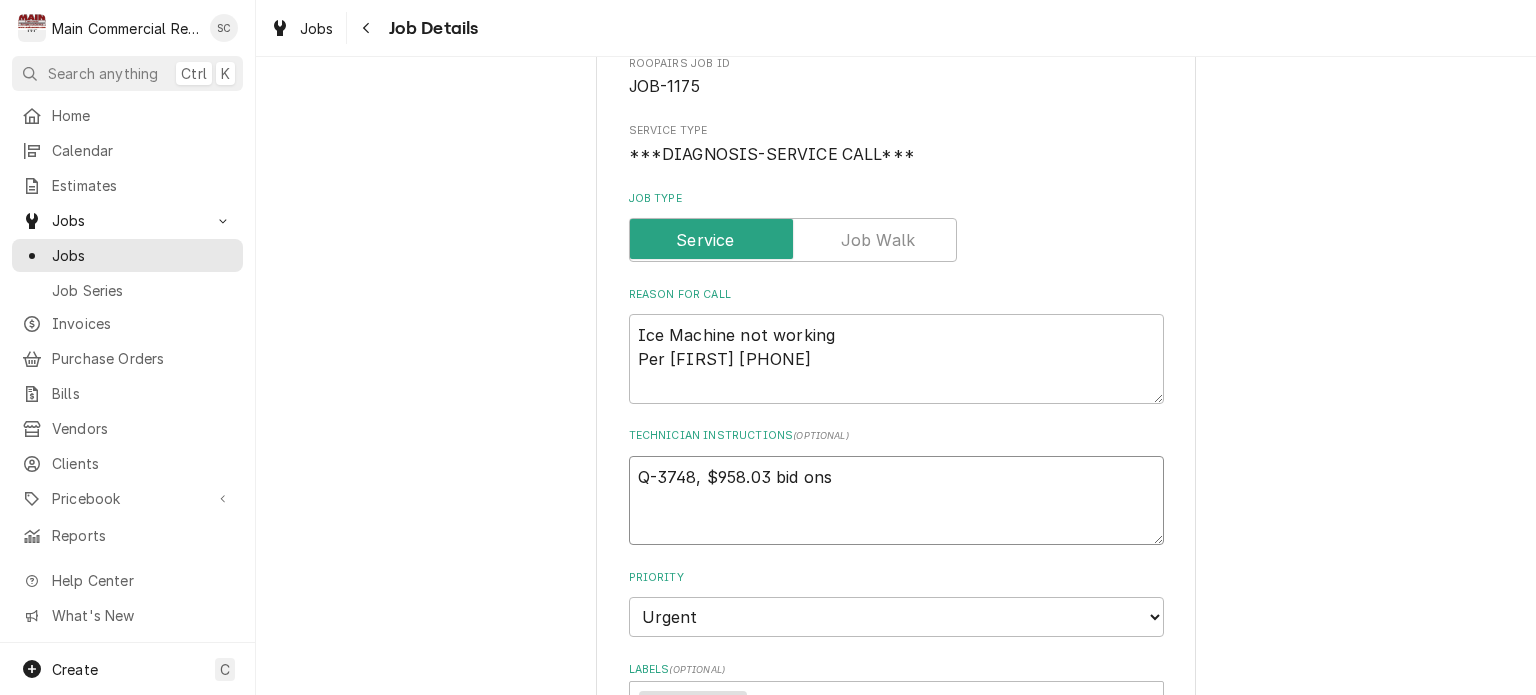 type on "x" 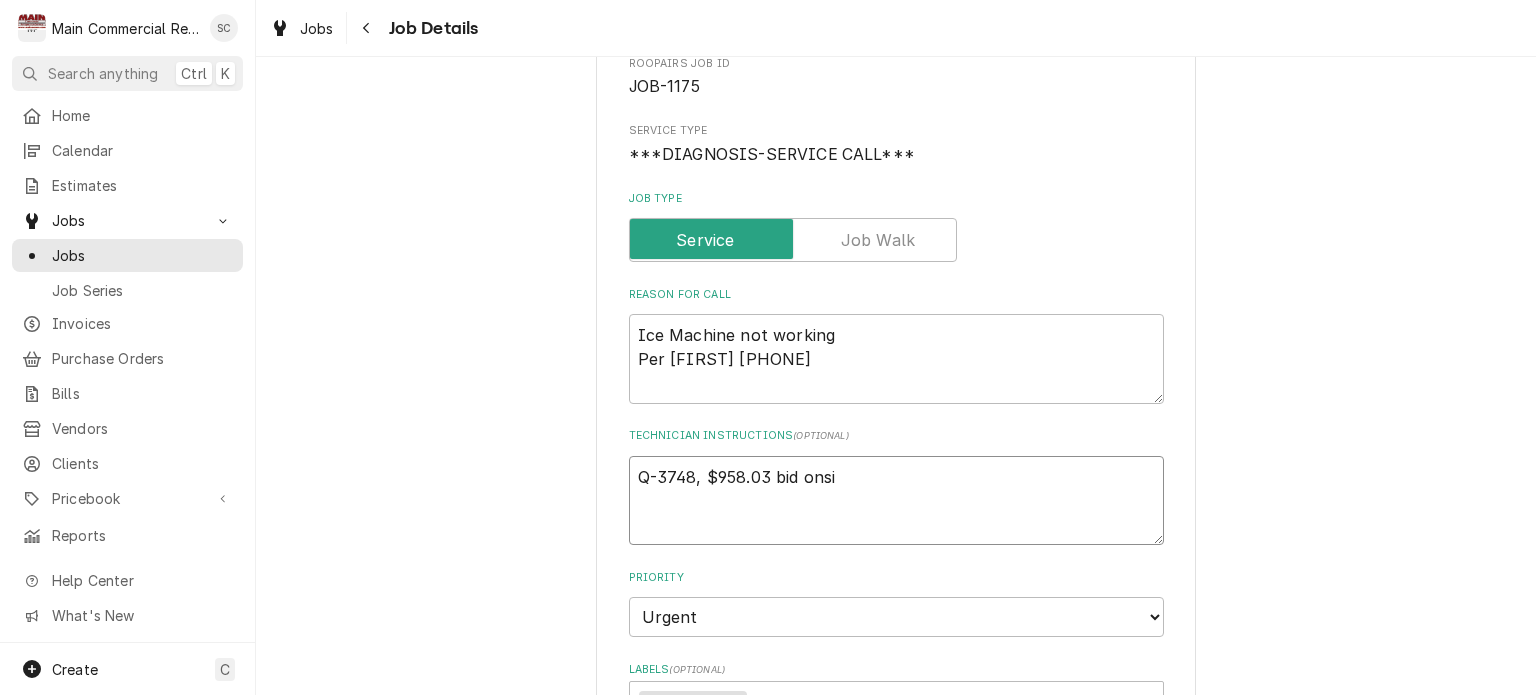 type on "x" 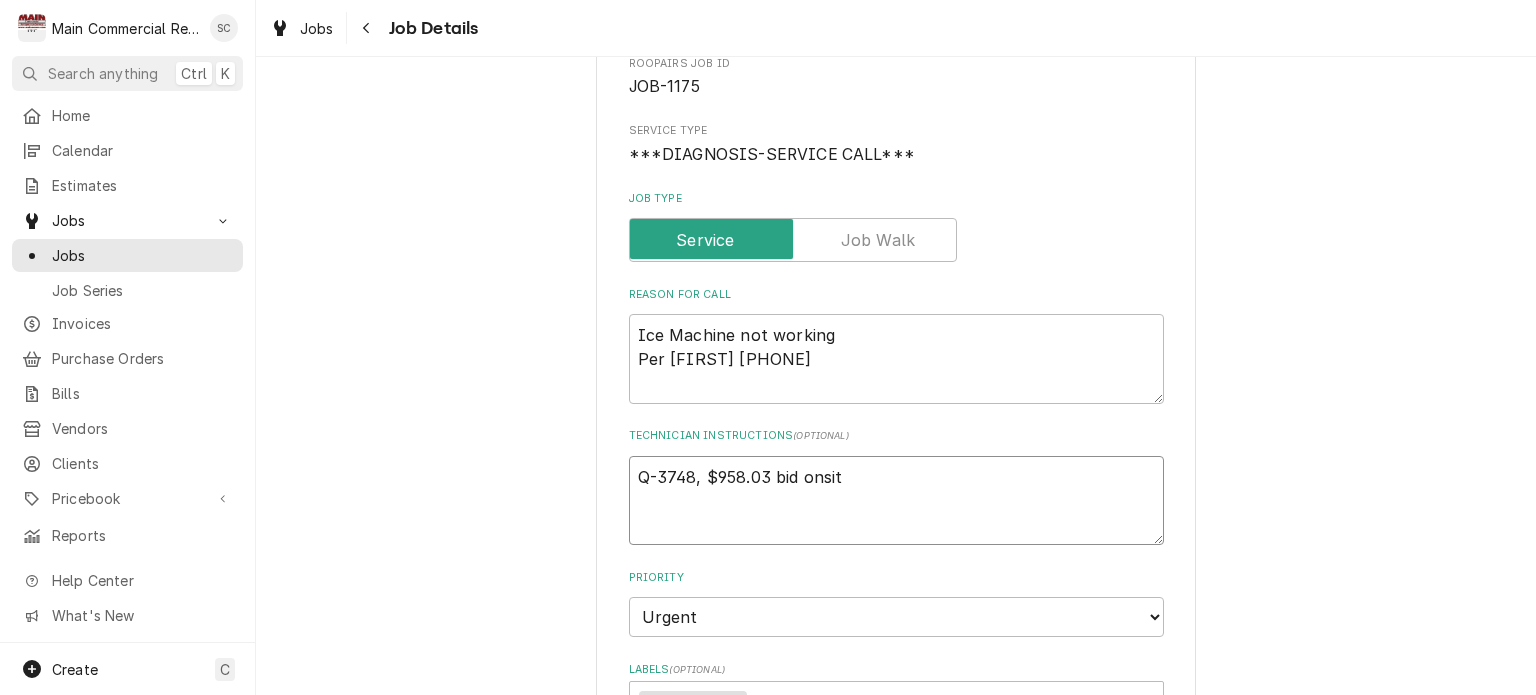 type on "x" 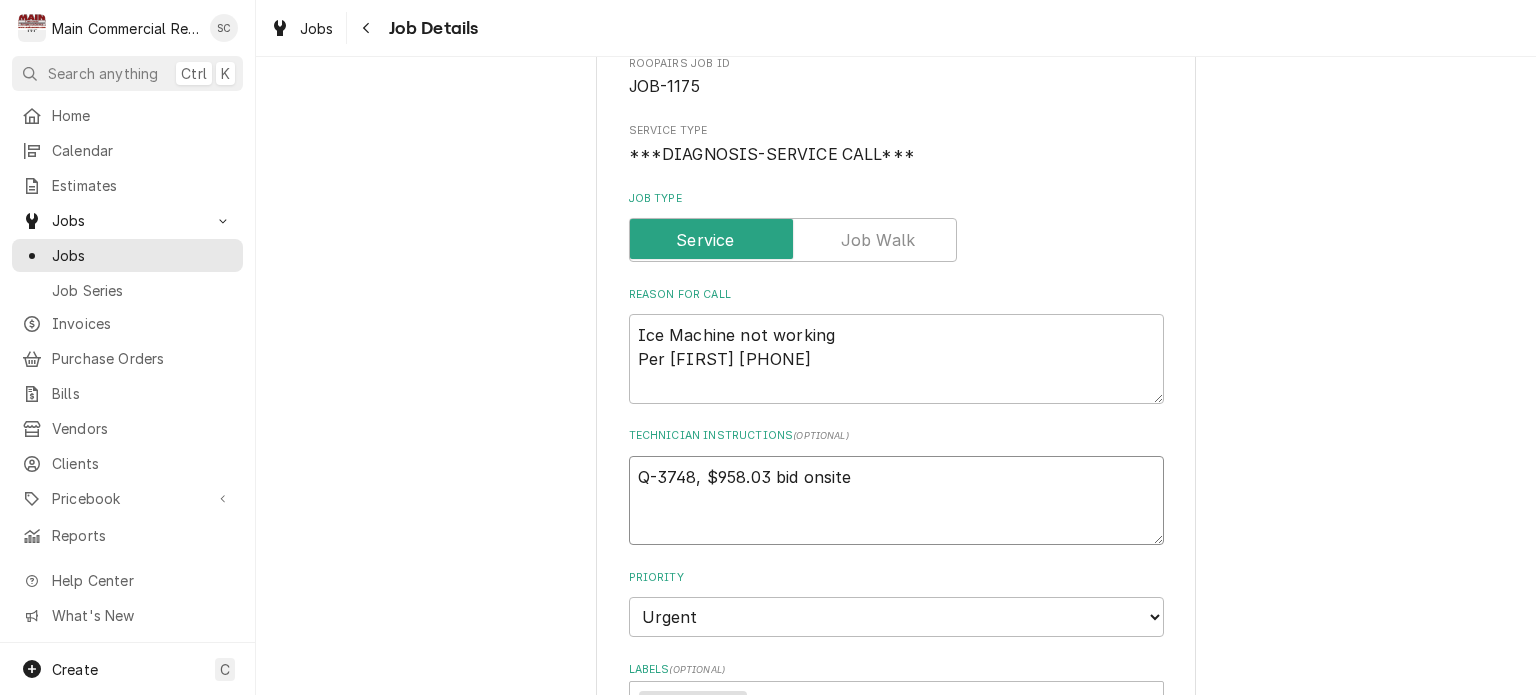 type on "x" 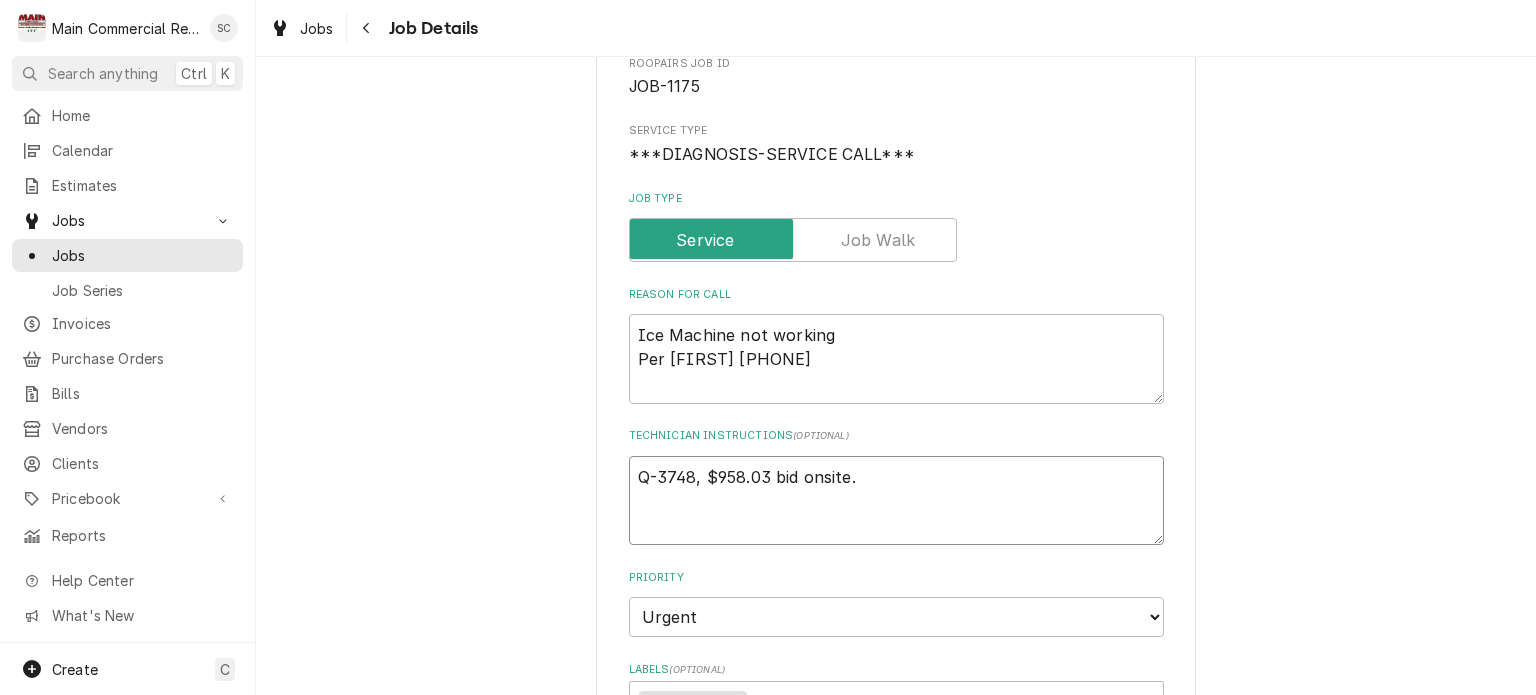 type on "x" 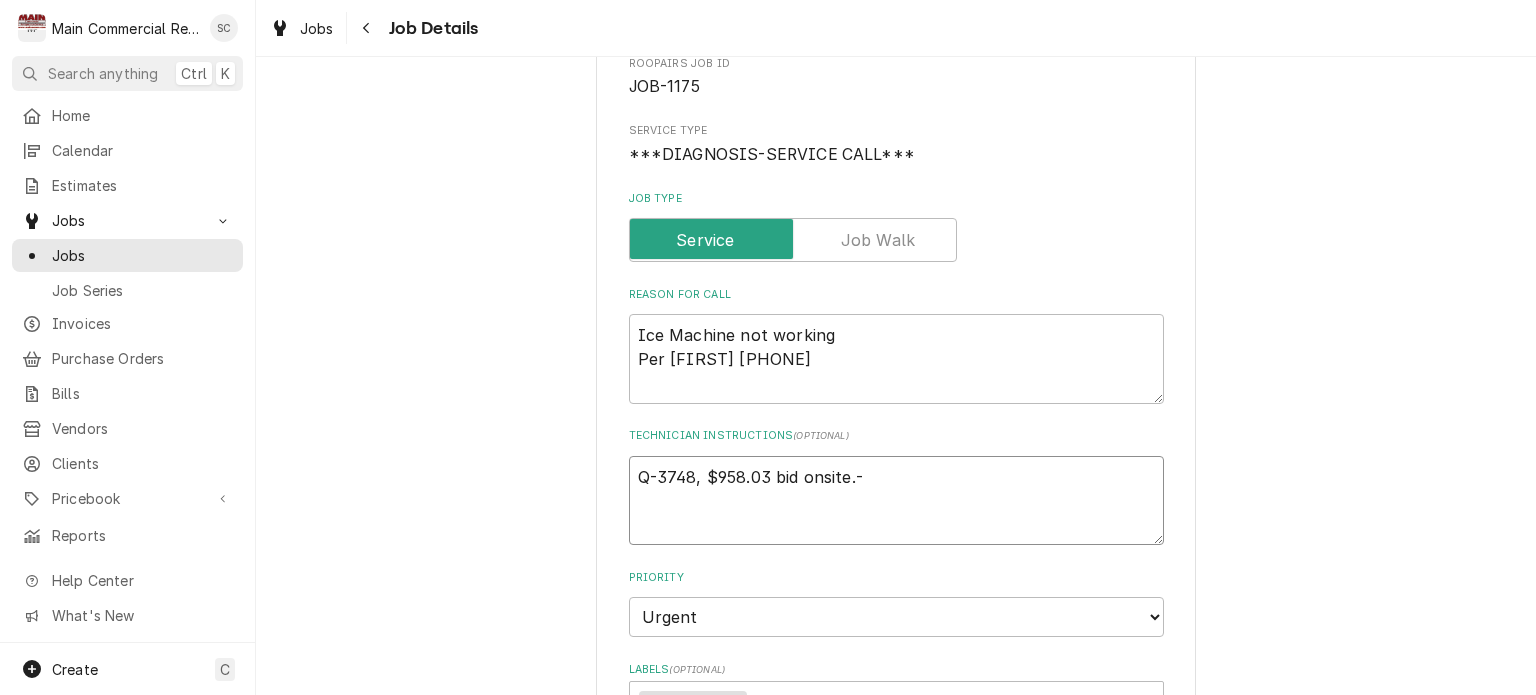 type on "x" 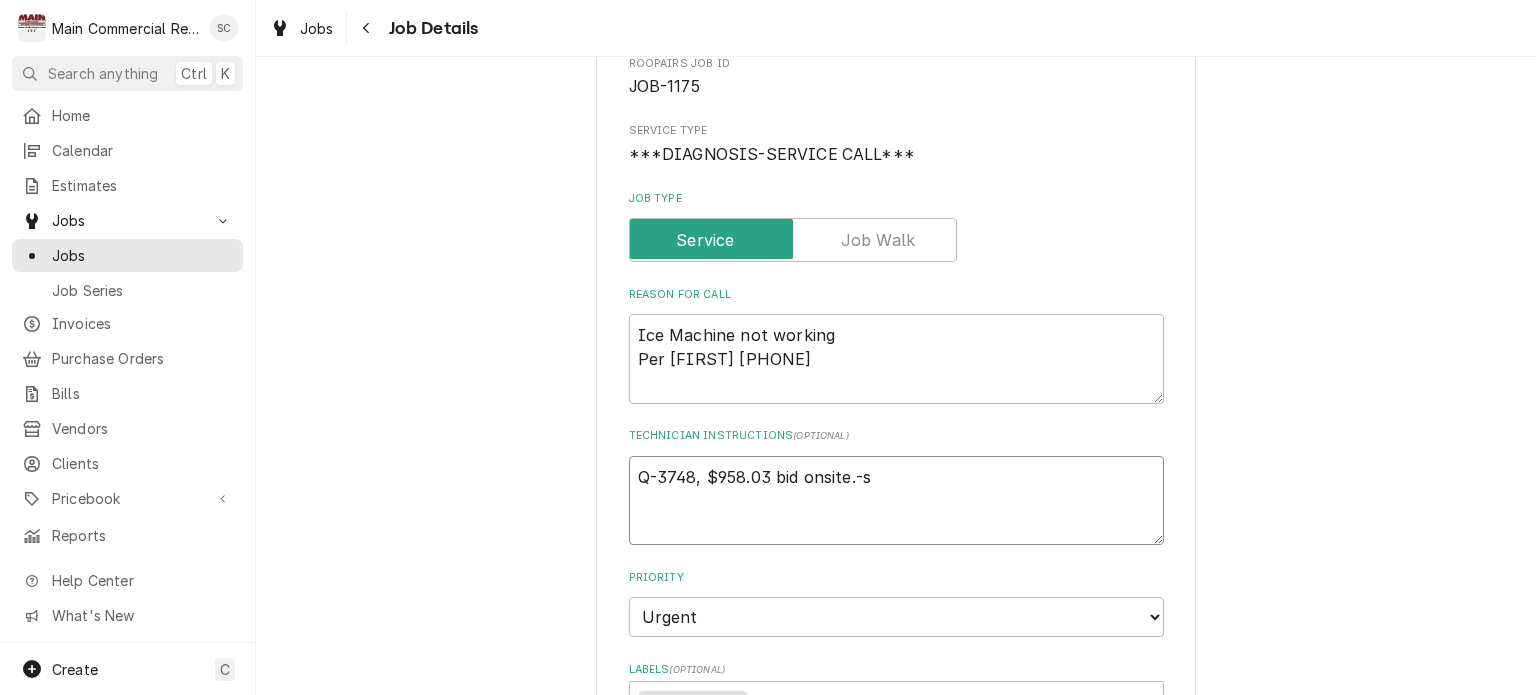 type on "x" 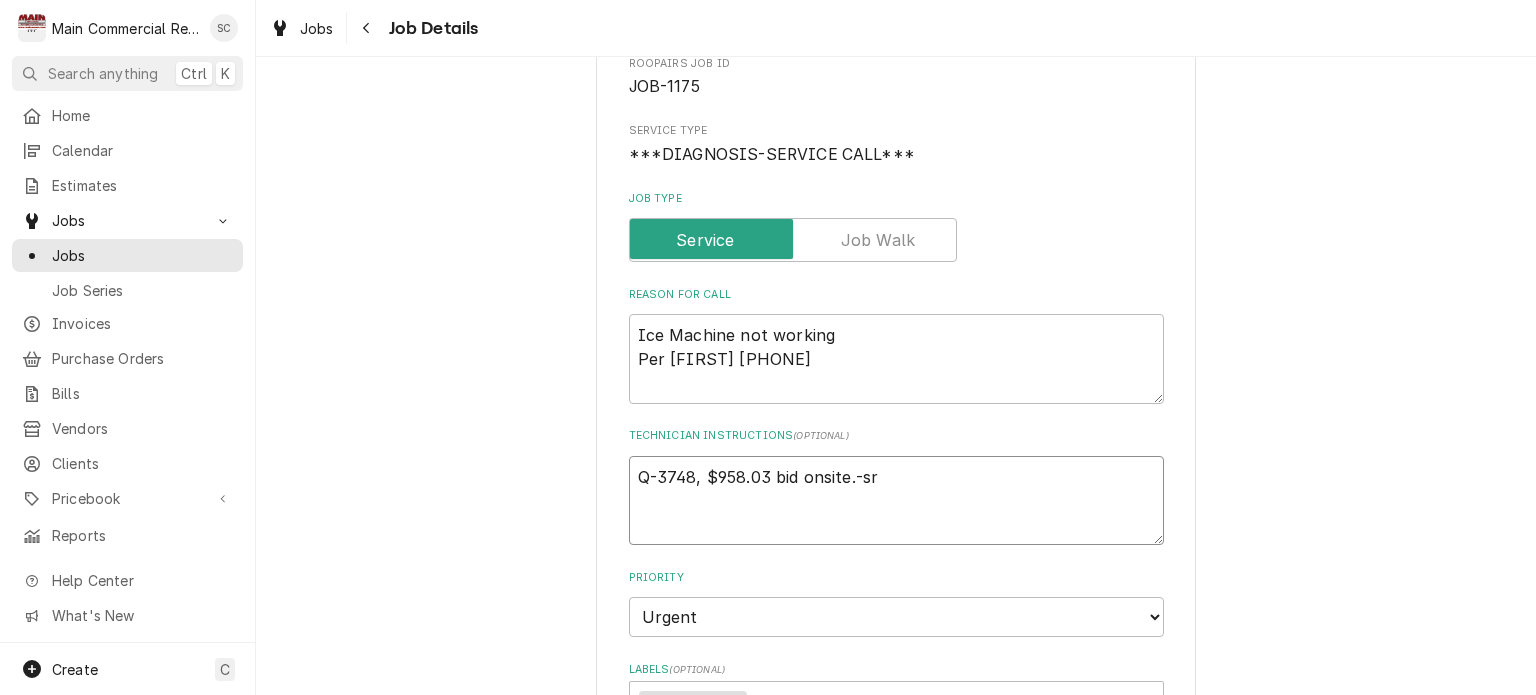 type on "x" 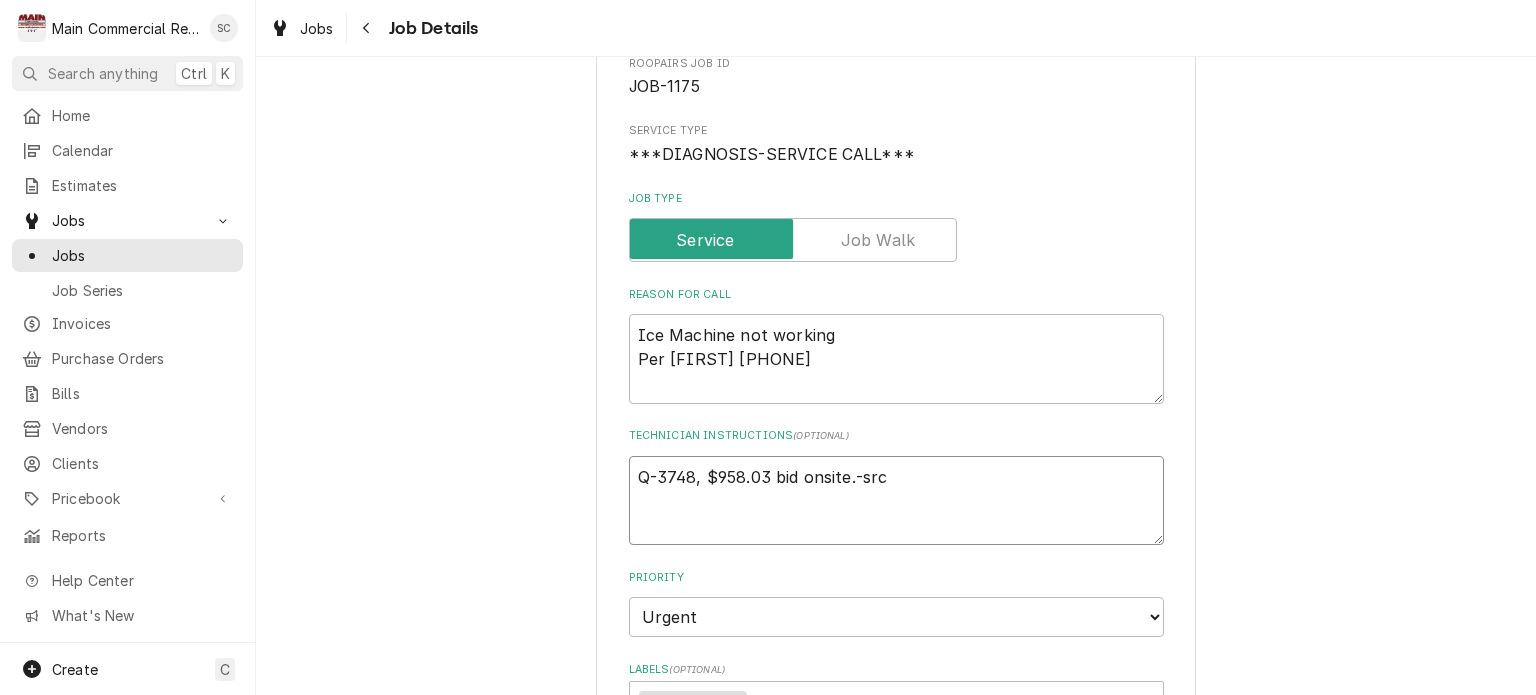 type on "x" 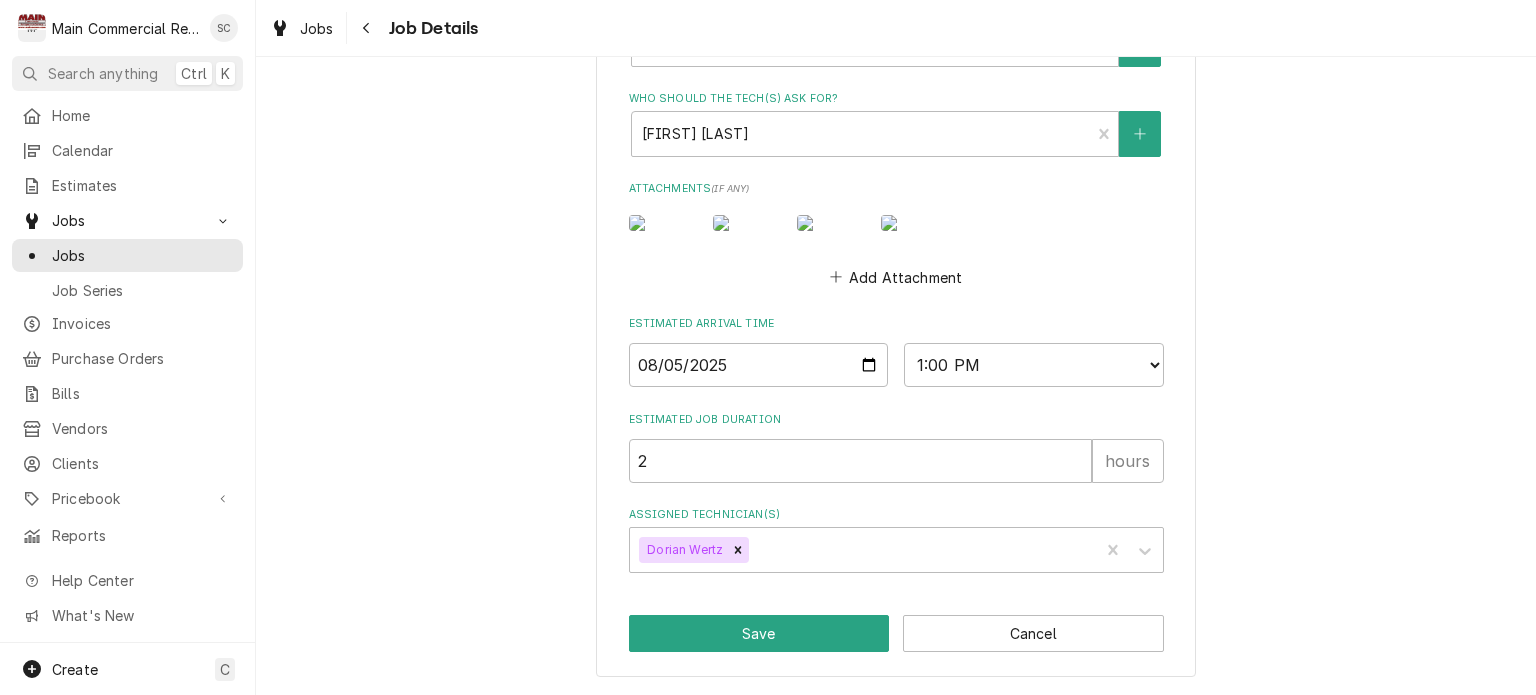 scroll, scrollTop: 1247, scrollLeft: 0, axis: vertical 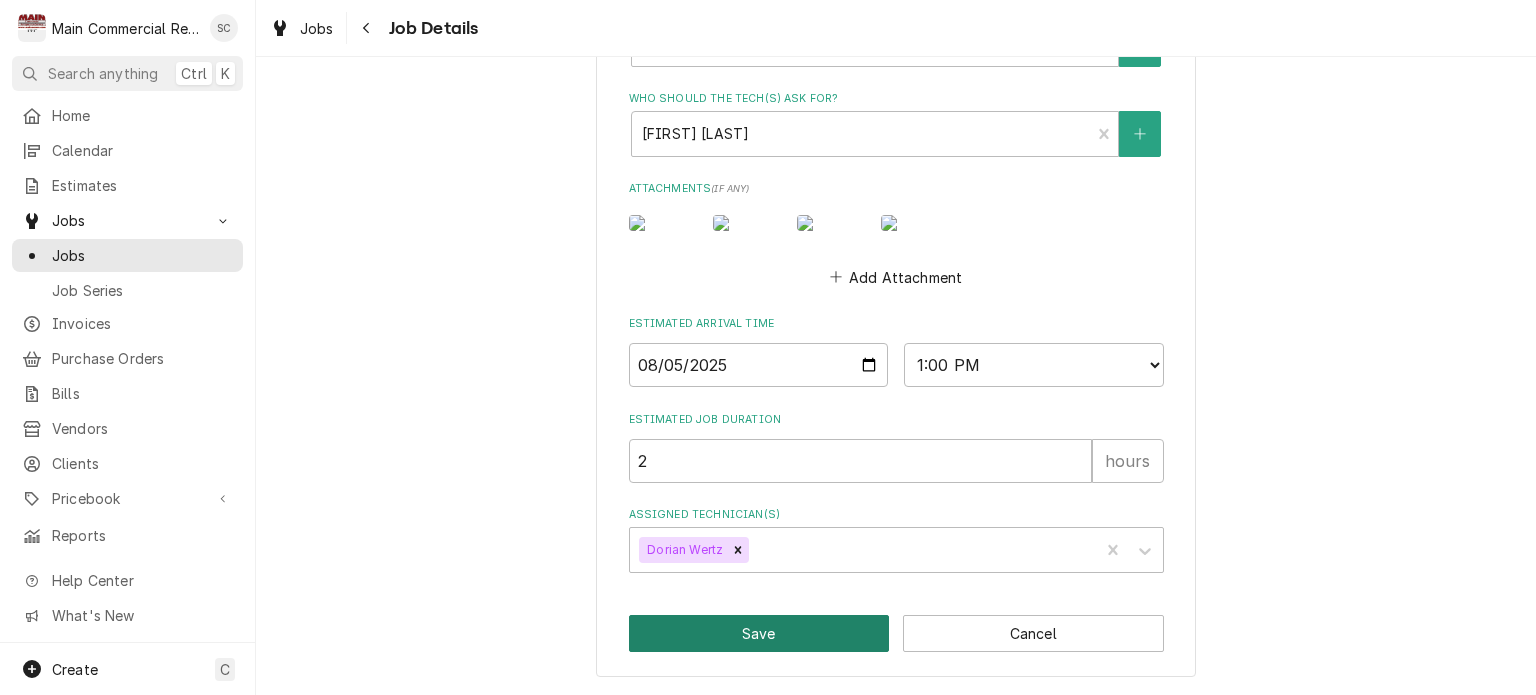 type on "Q-3748, $958.03 bid onsite.-src" 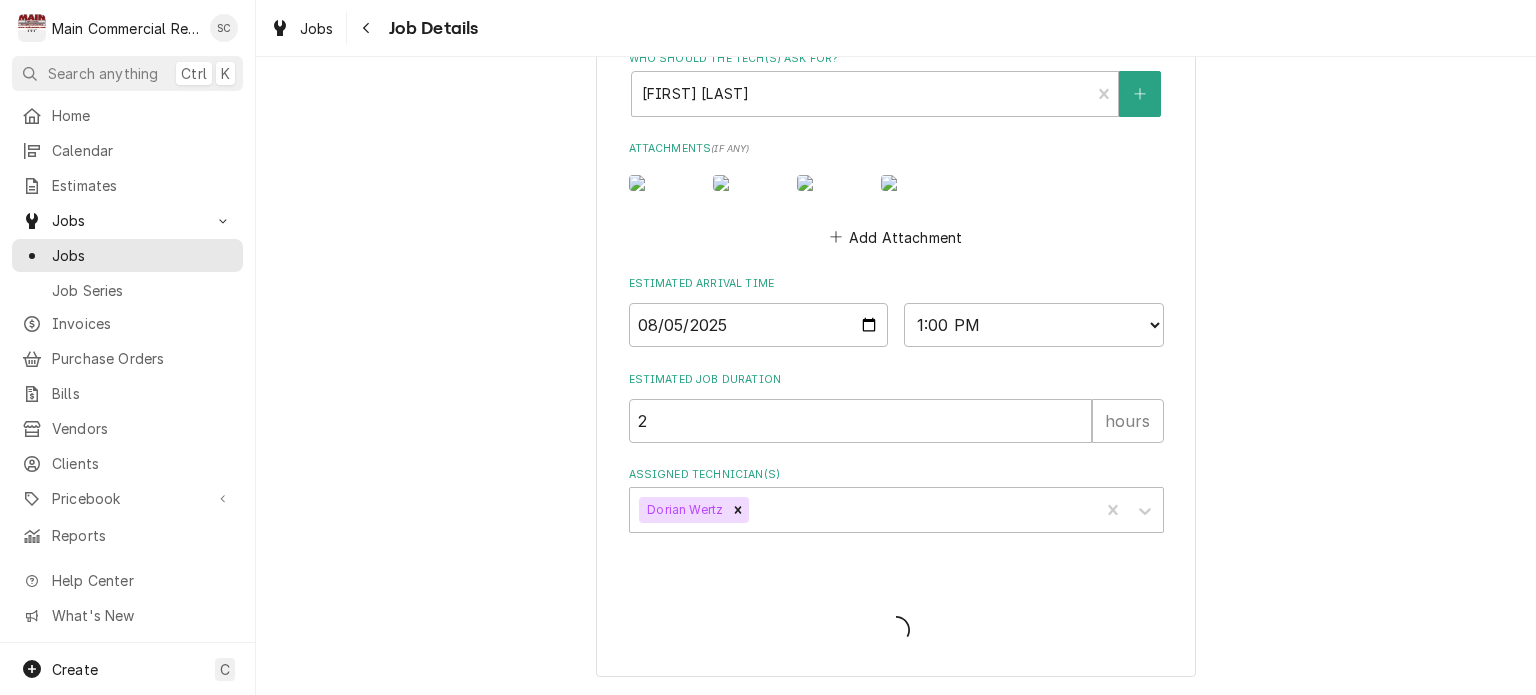 type on "x" 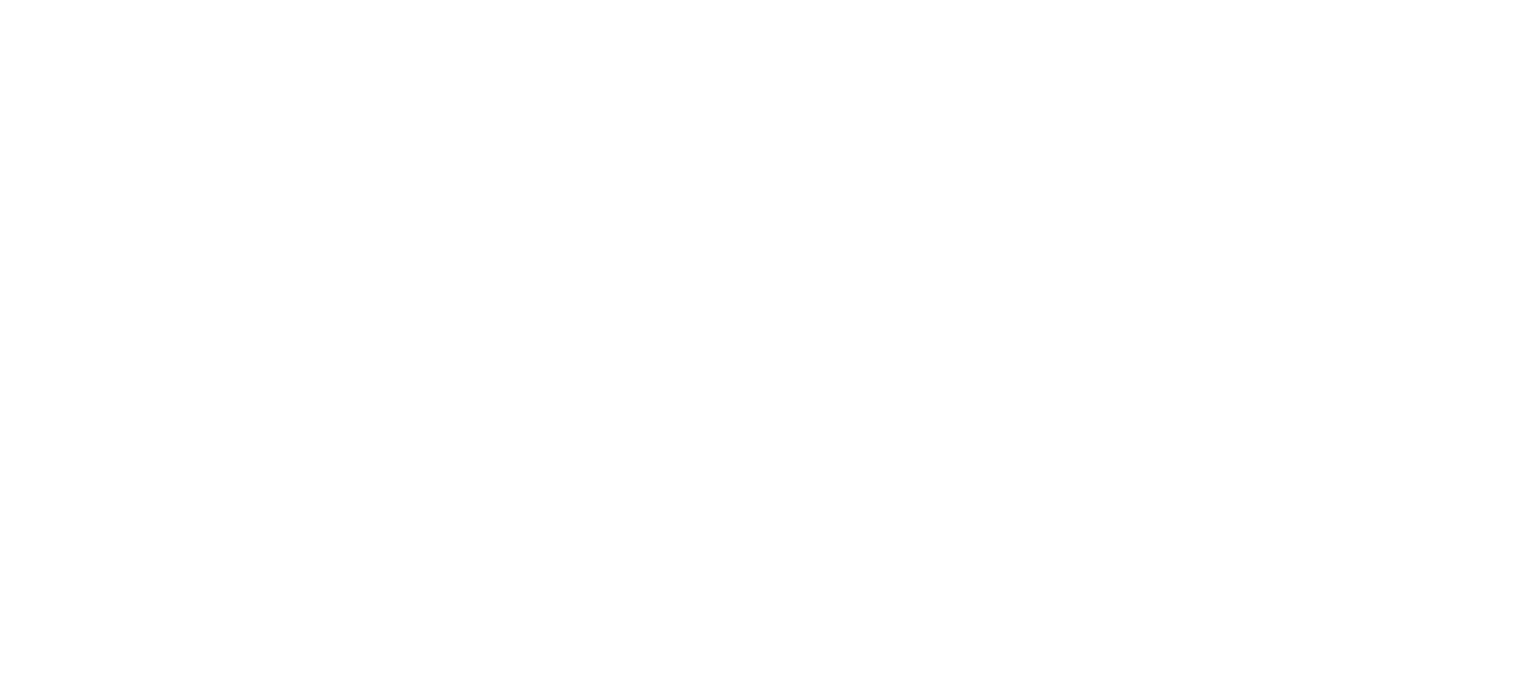scroll, scrollTop: 0, scrollLeft: 0, axis: both 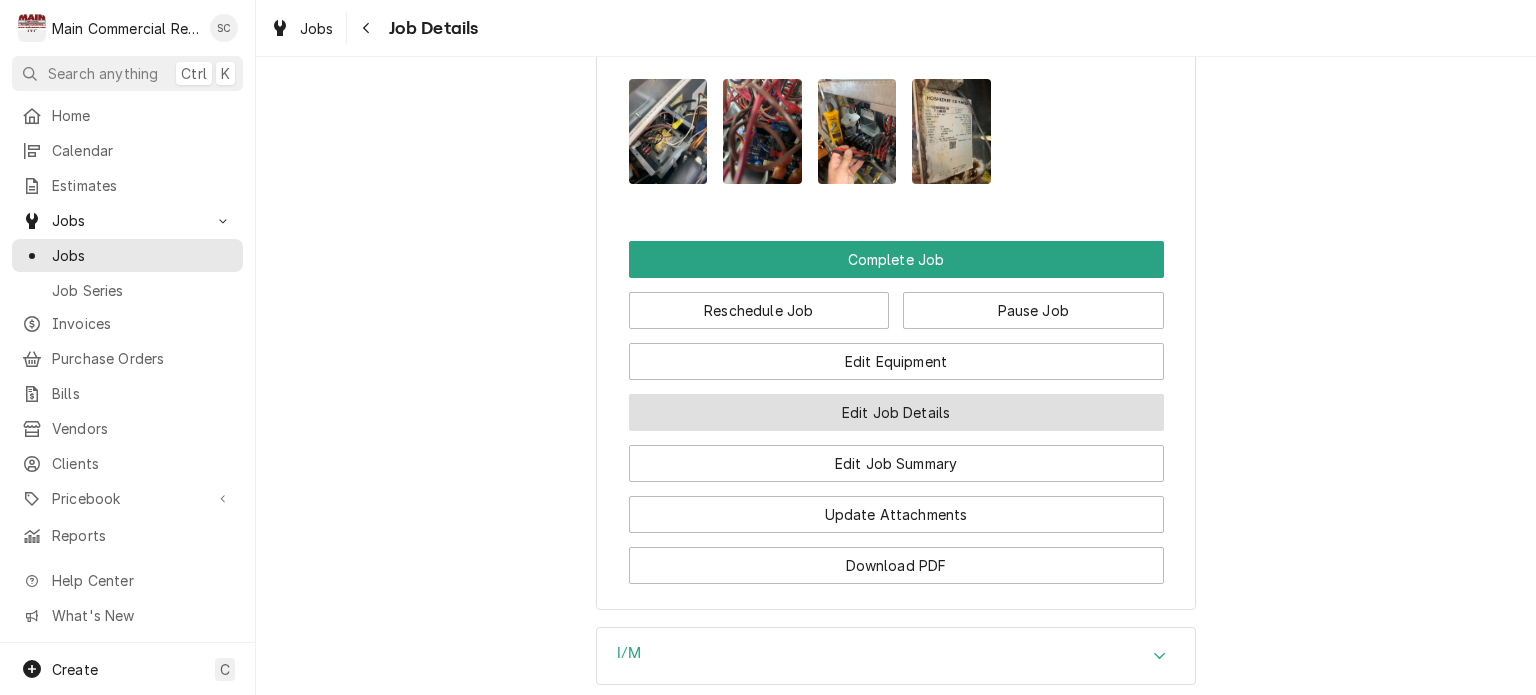 click on "Edit Job Details" at bounding box center (896, 412) 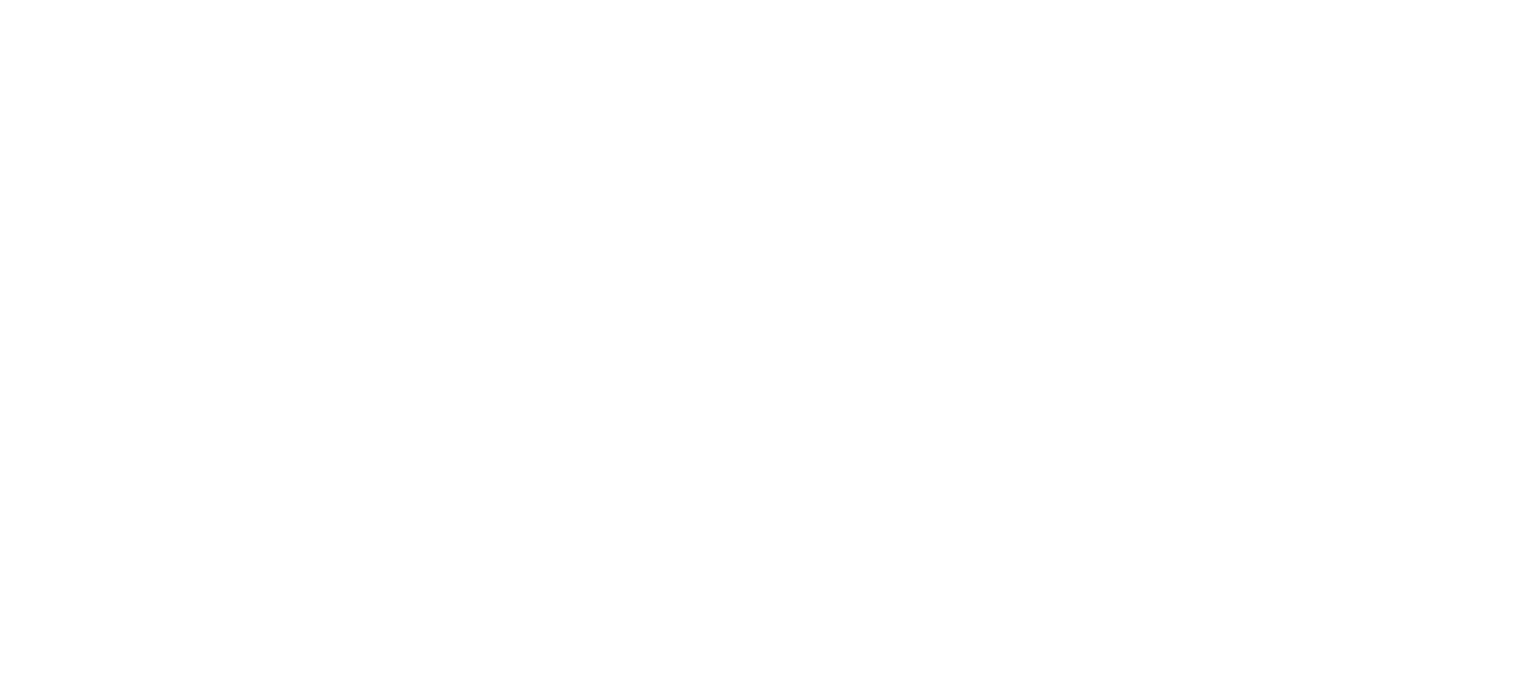 scroll, scrollTop: 0, scrollLeft: 0, axis: both 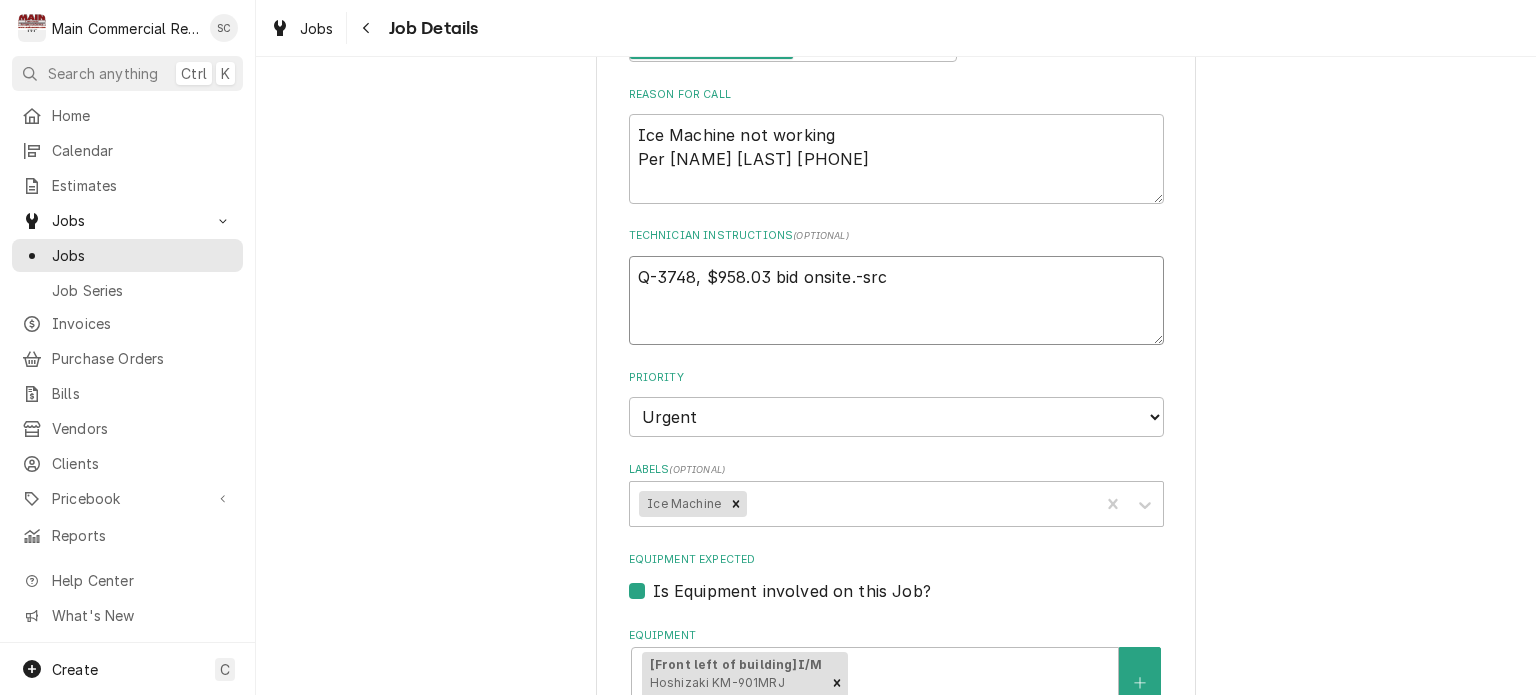 click on "Q-3748, $958.03 bid onsite.-src" at bounding box center [896, 301] 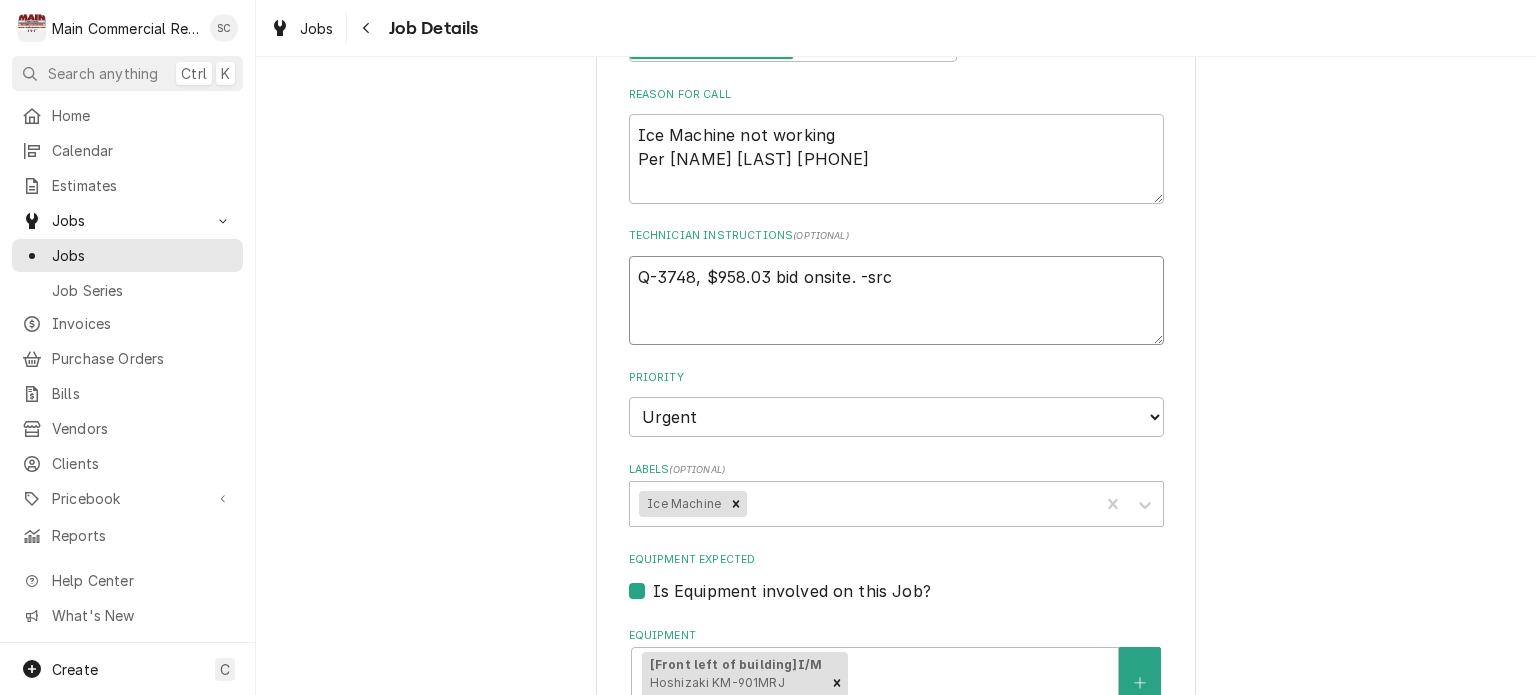 type on "x" 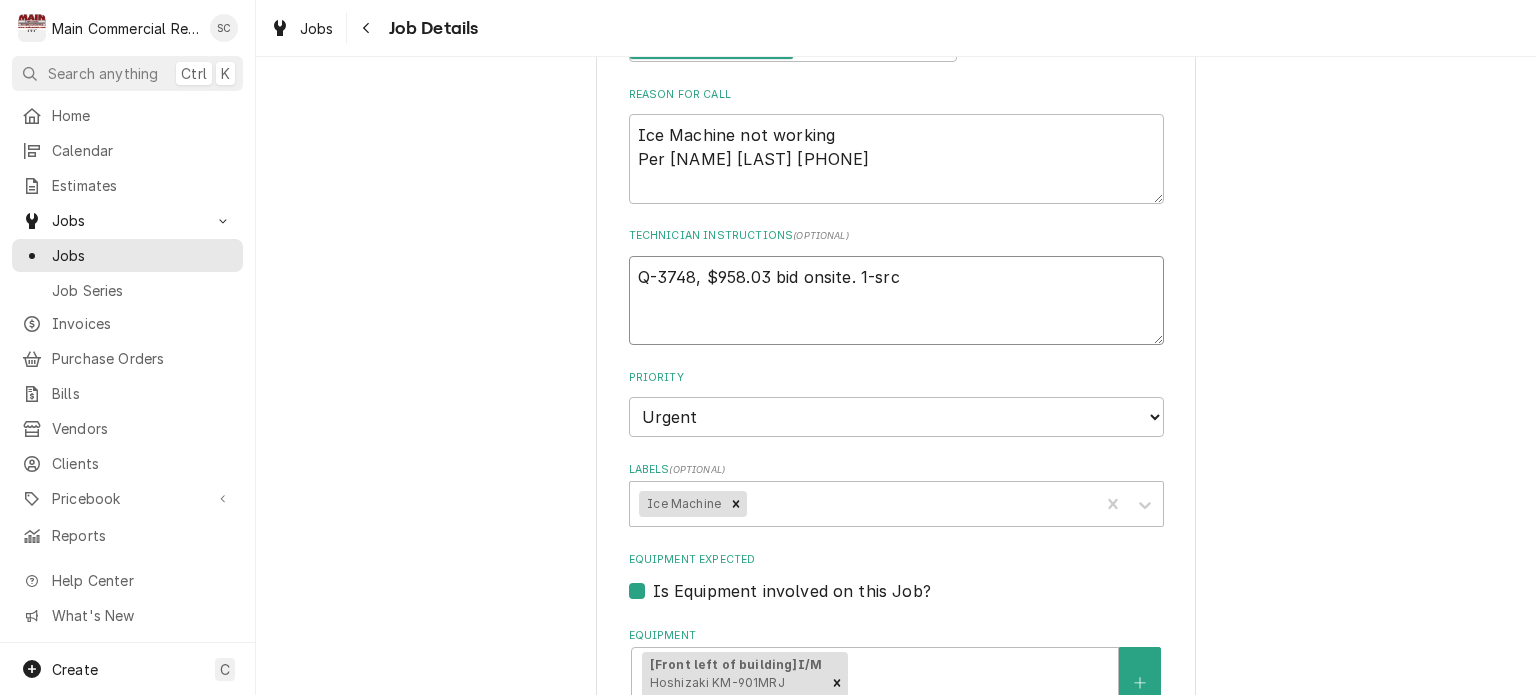 type on "x" 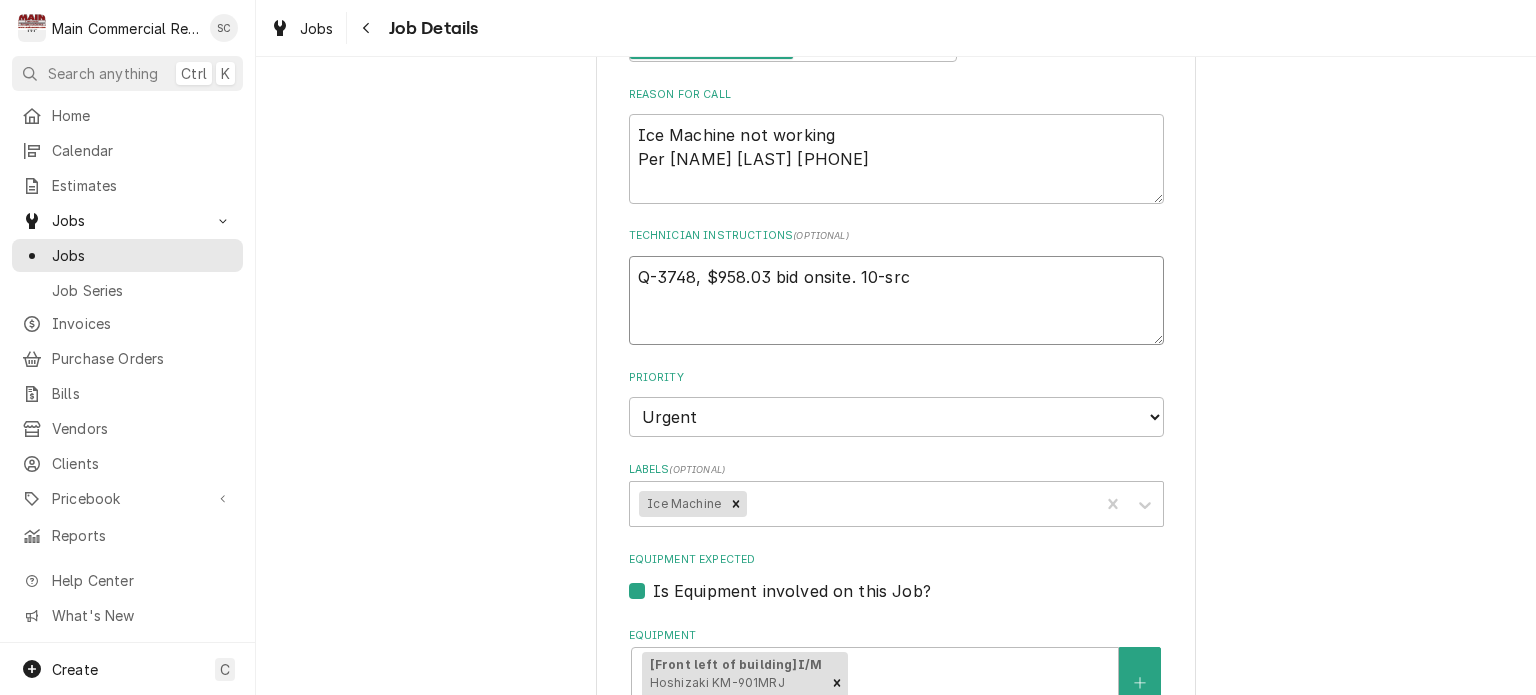 type on "x" 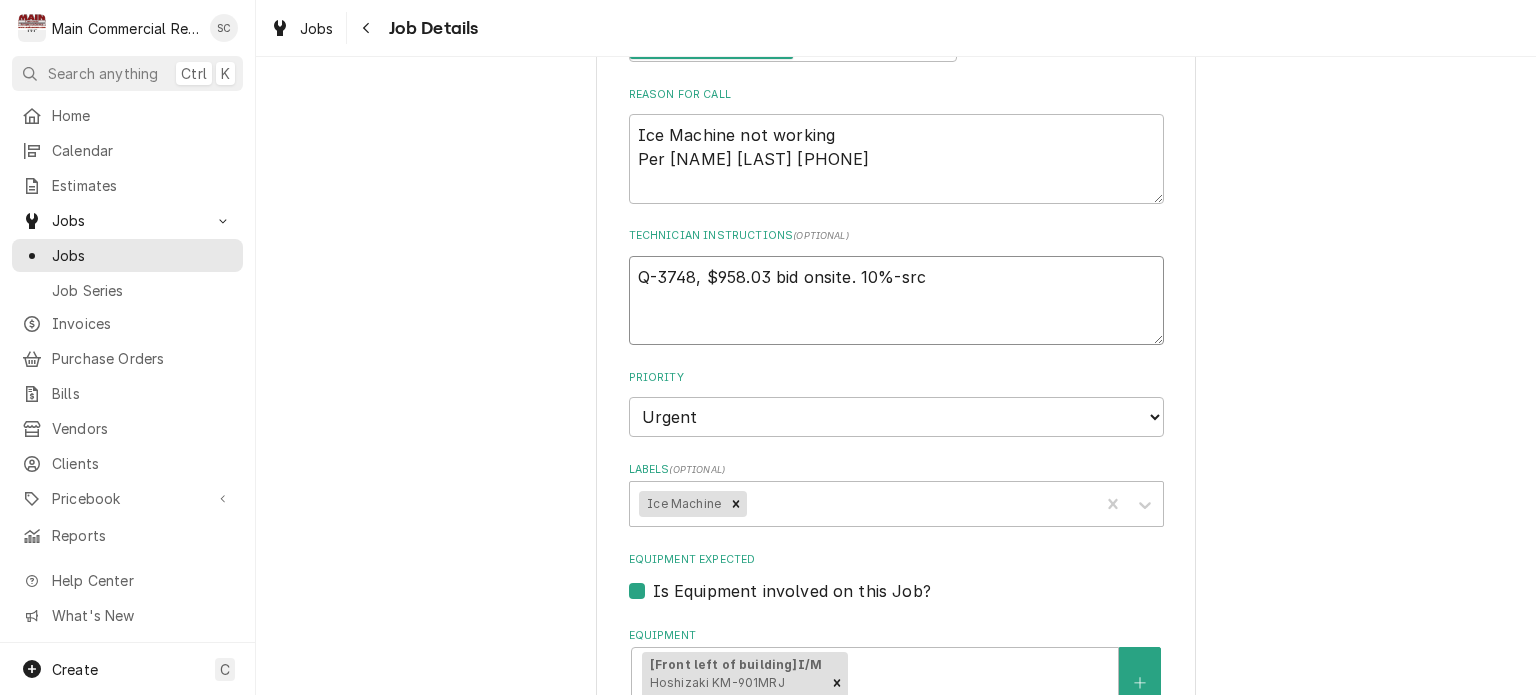 type on "x" 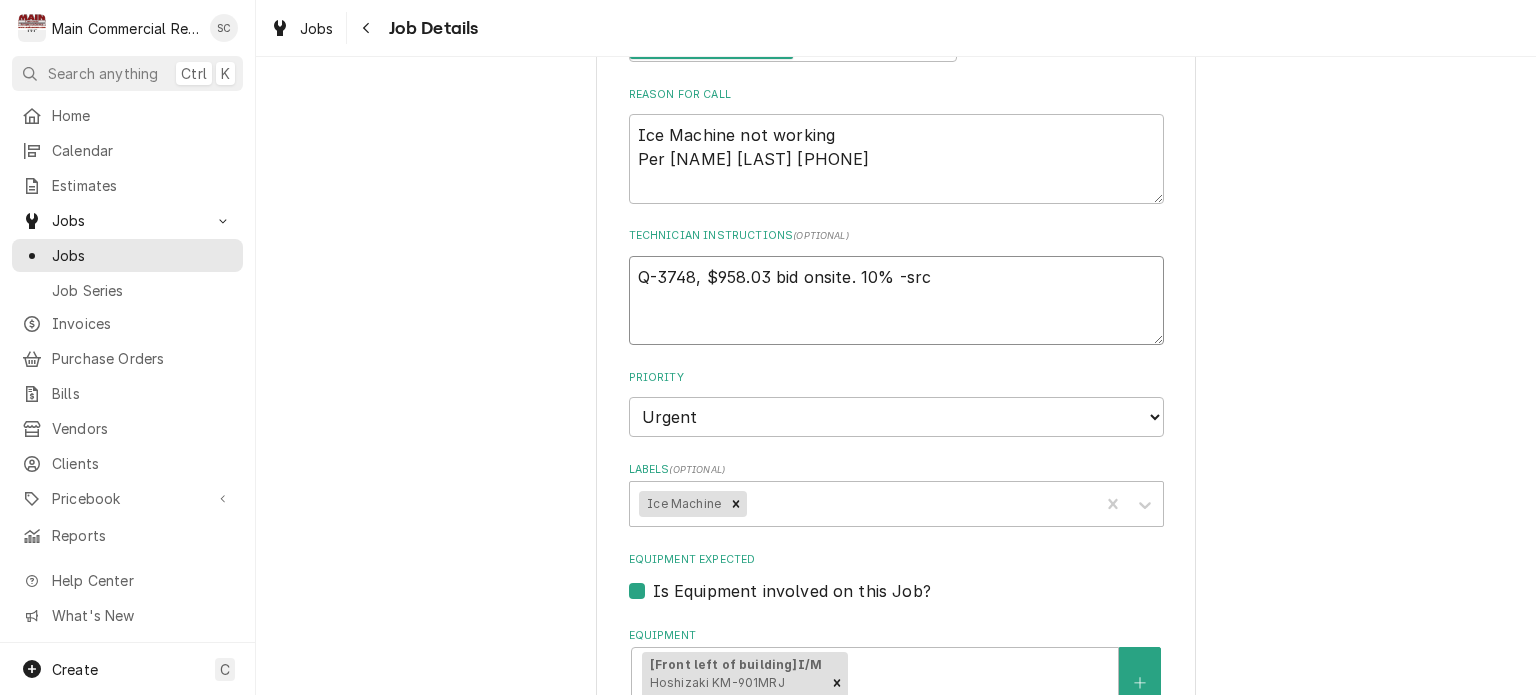 type on "x" 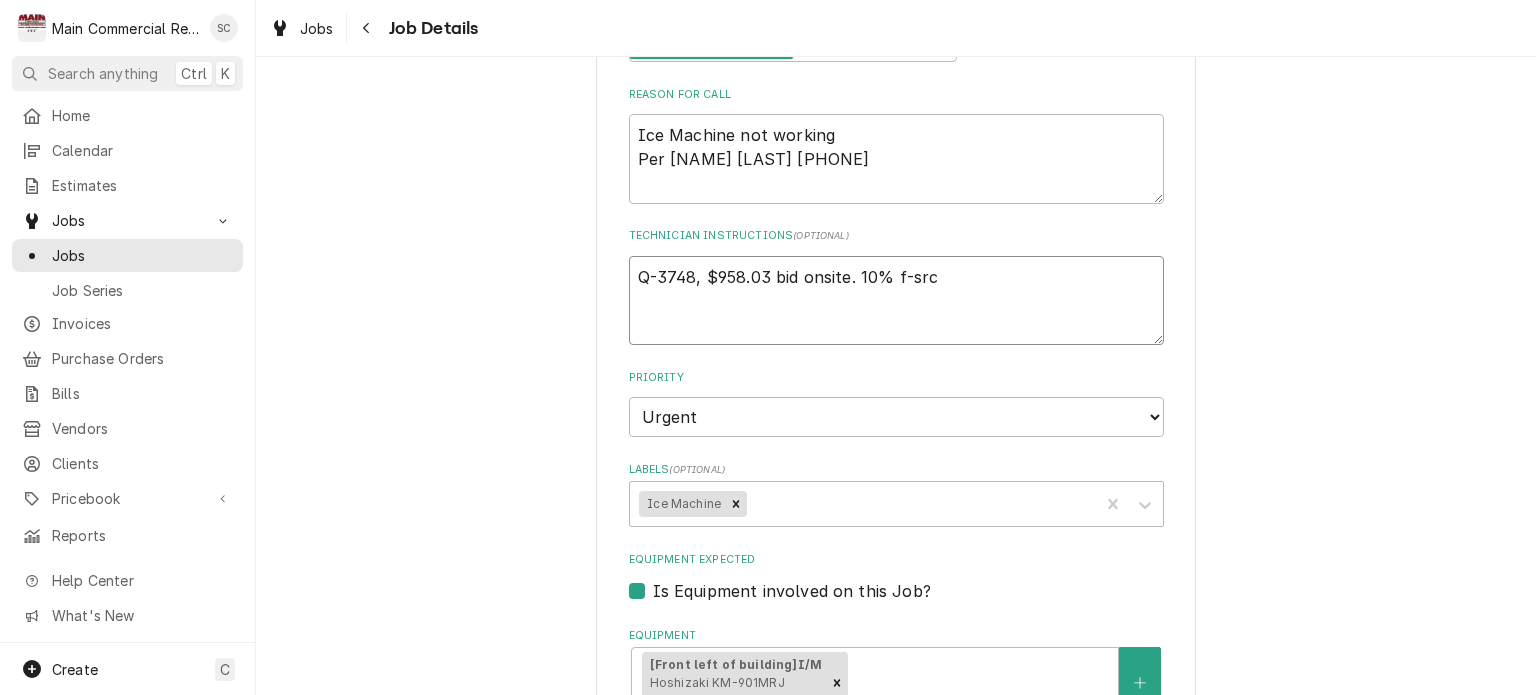 type on "x" 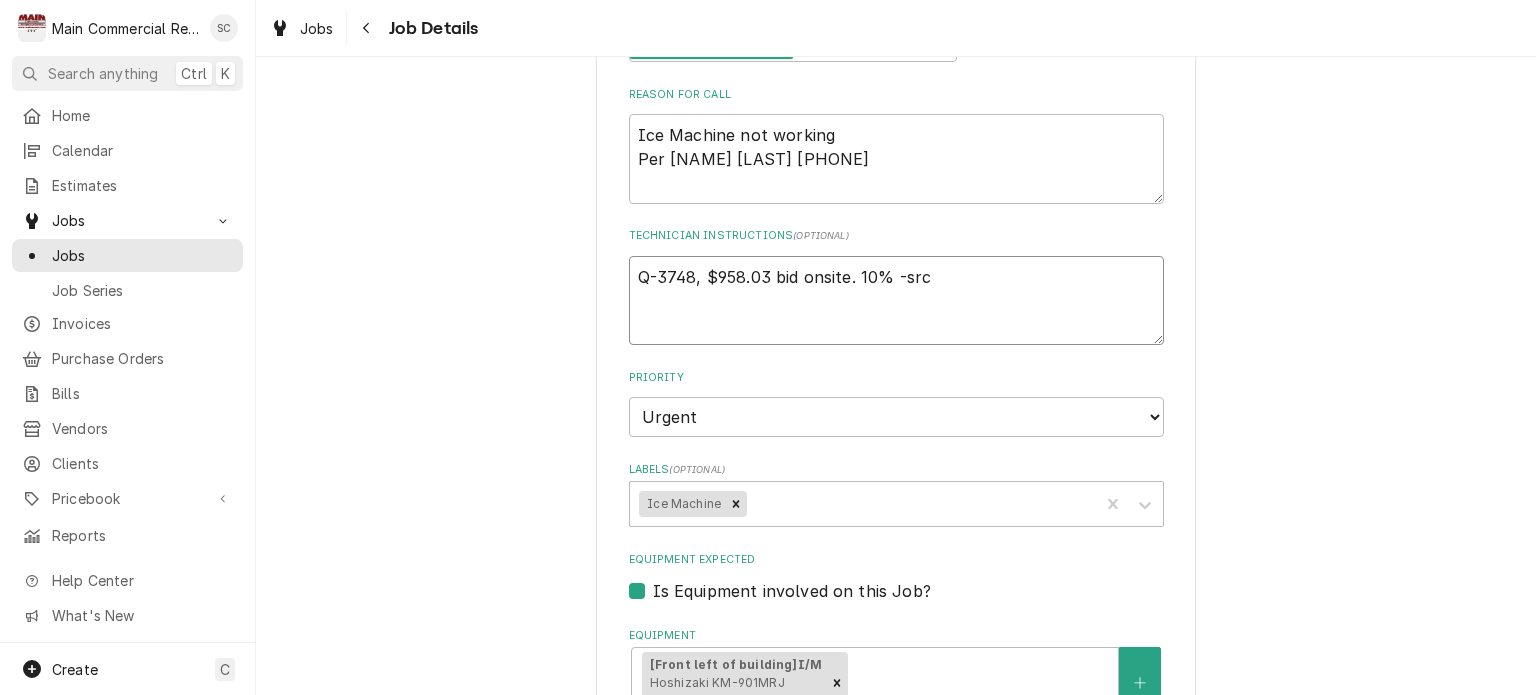 type on "x" 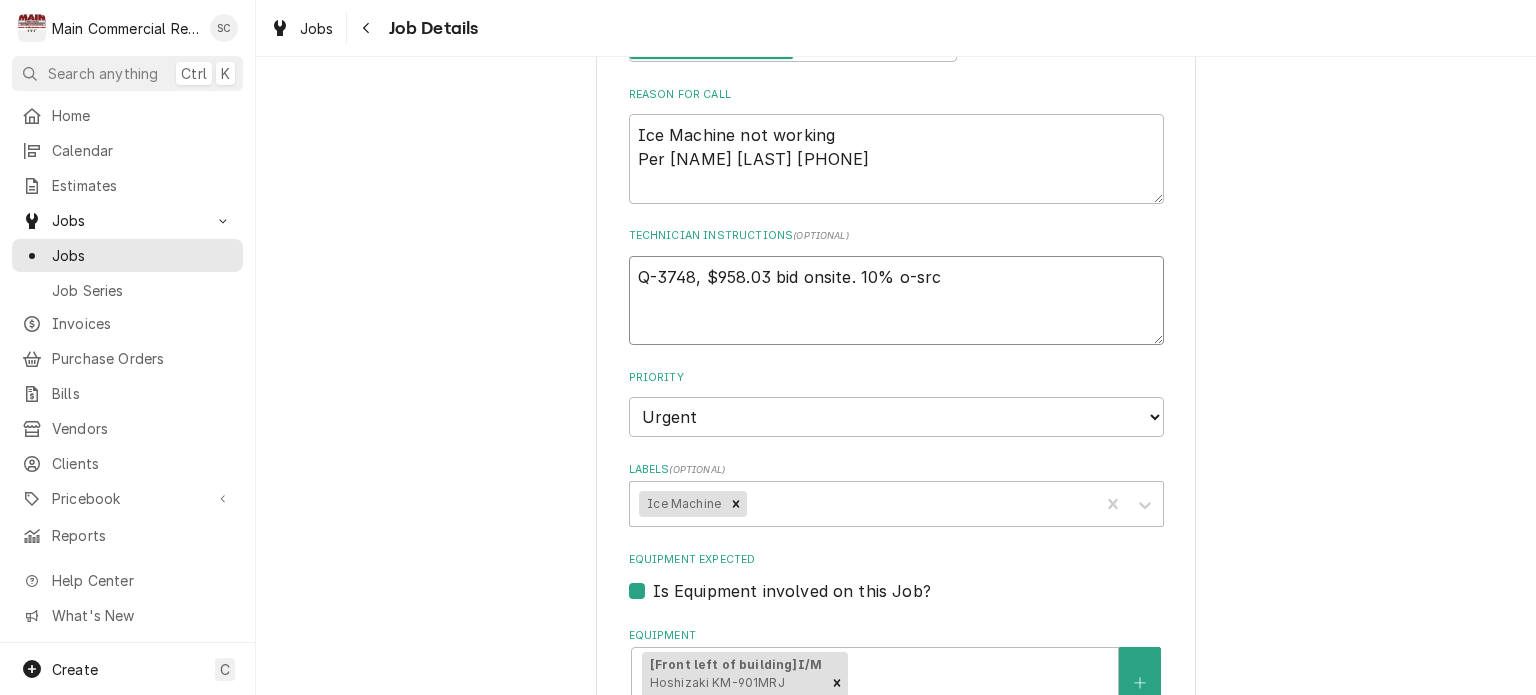 type on "x" 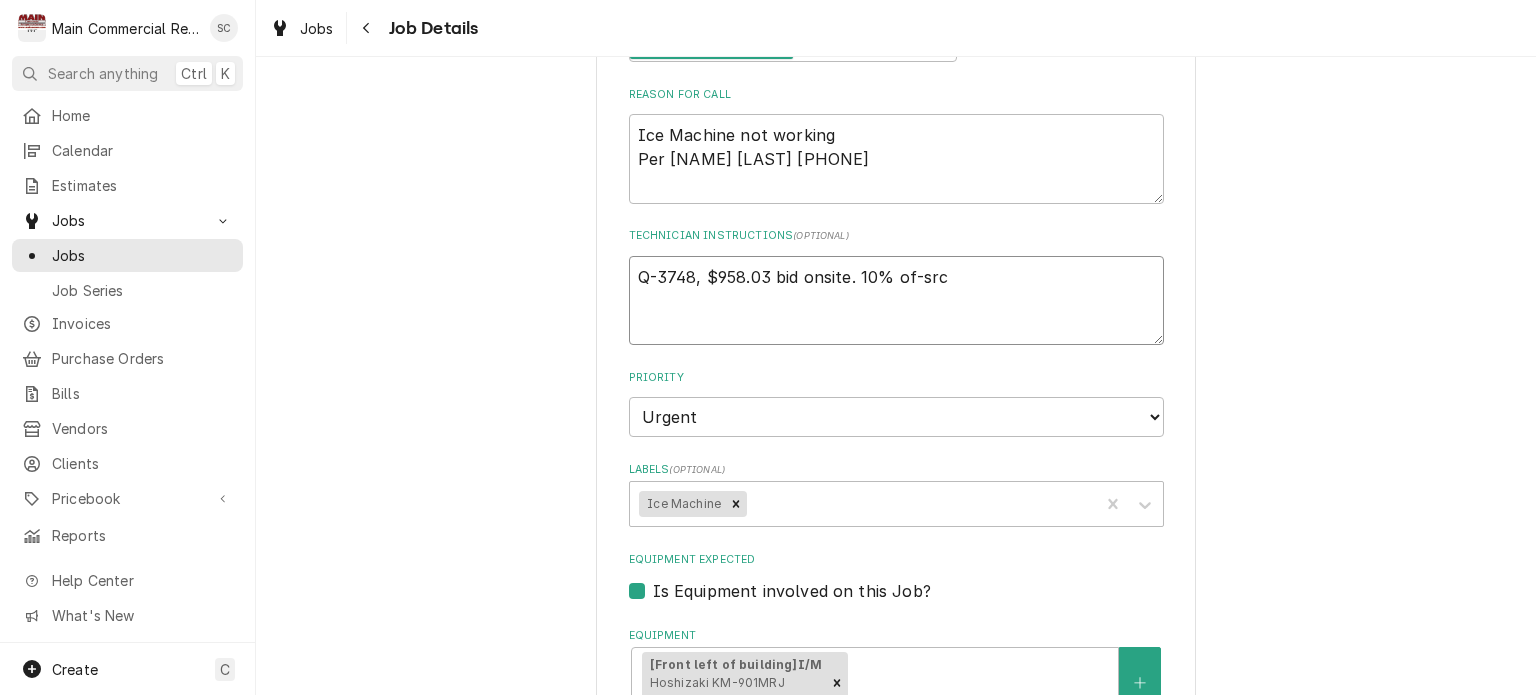 type on "x" 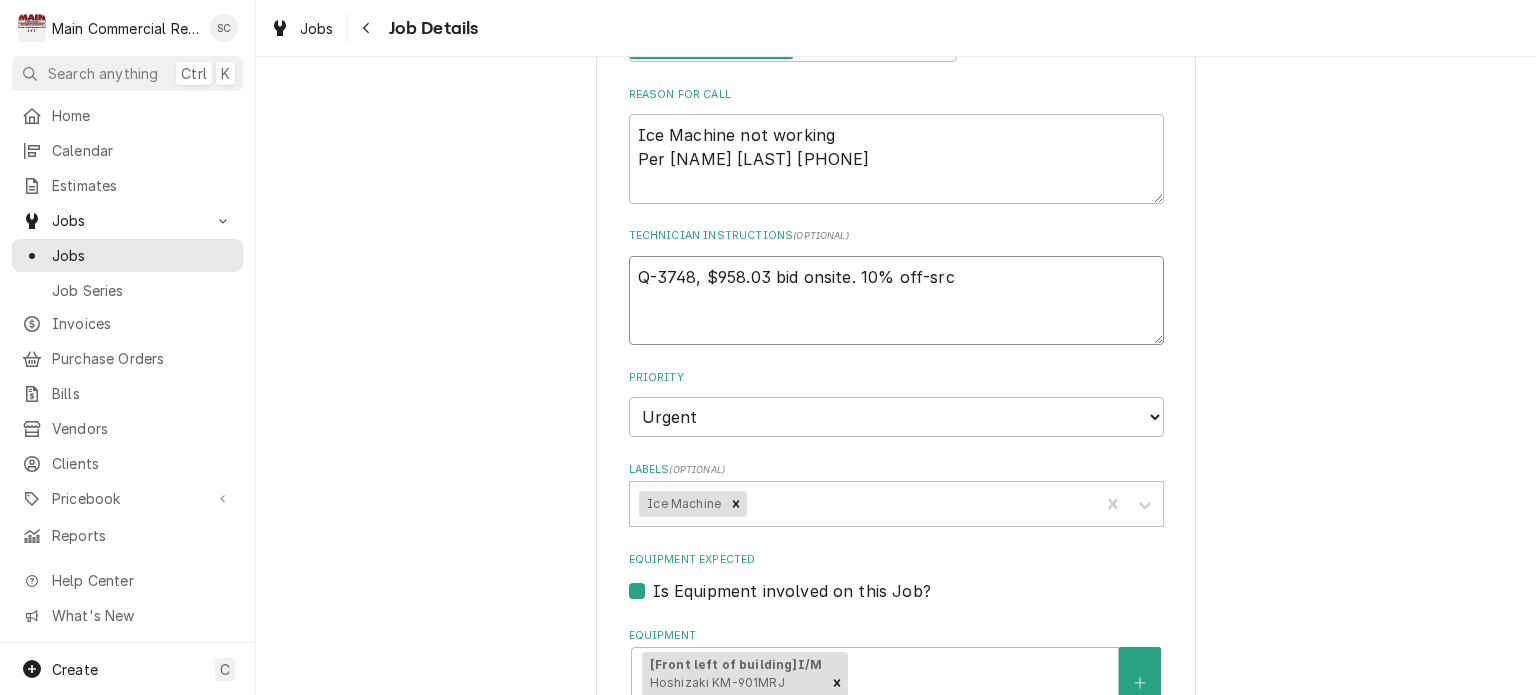 type on "x" 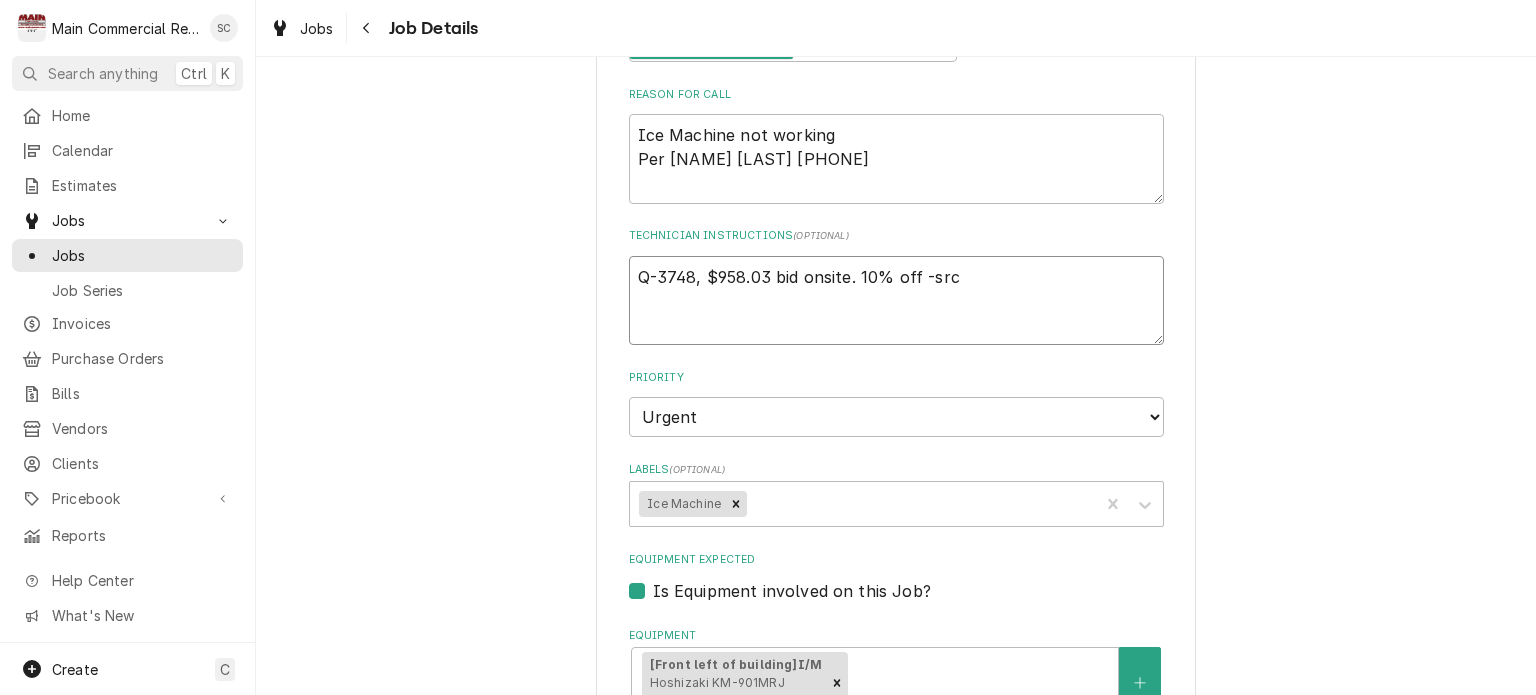 type on "x" 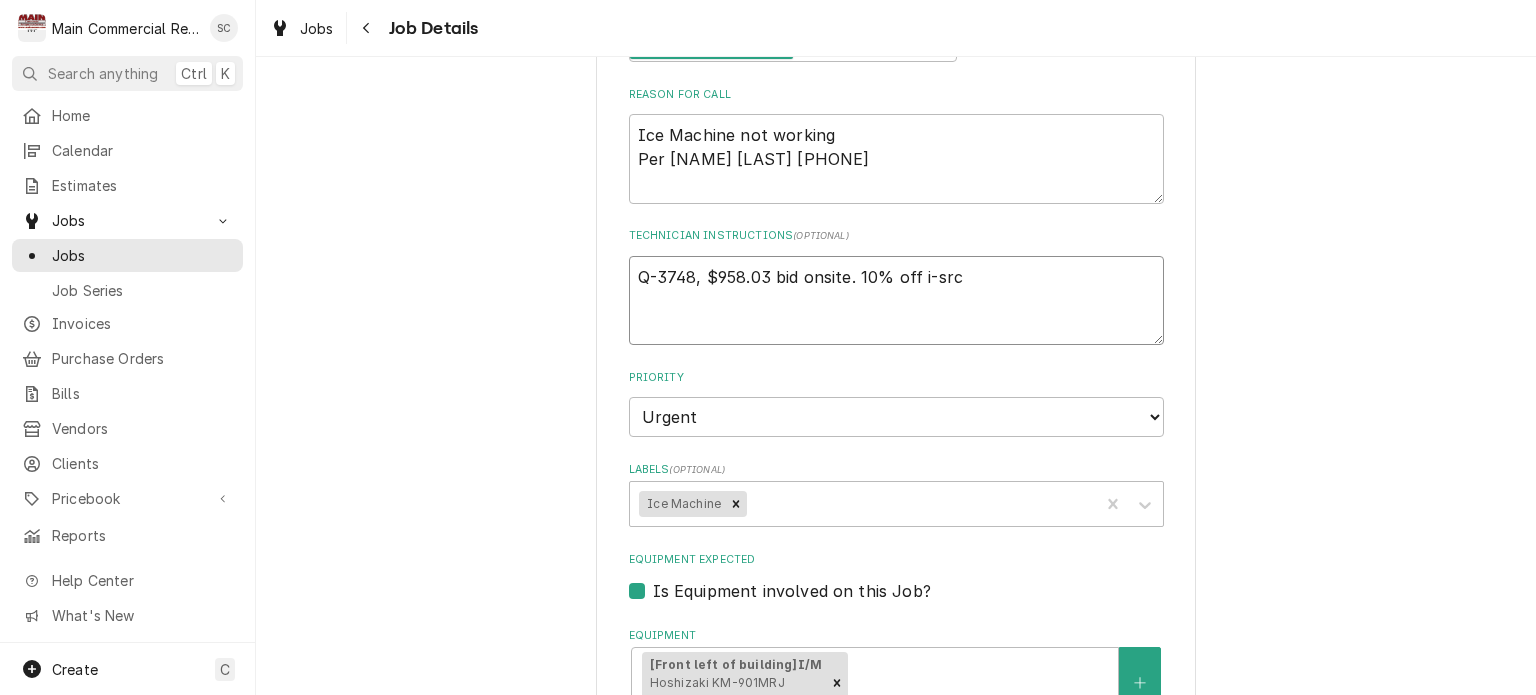 type on "x" 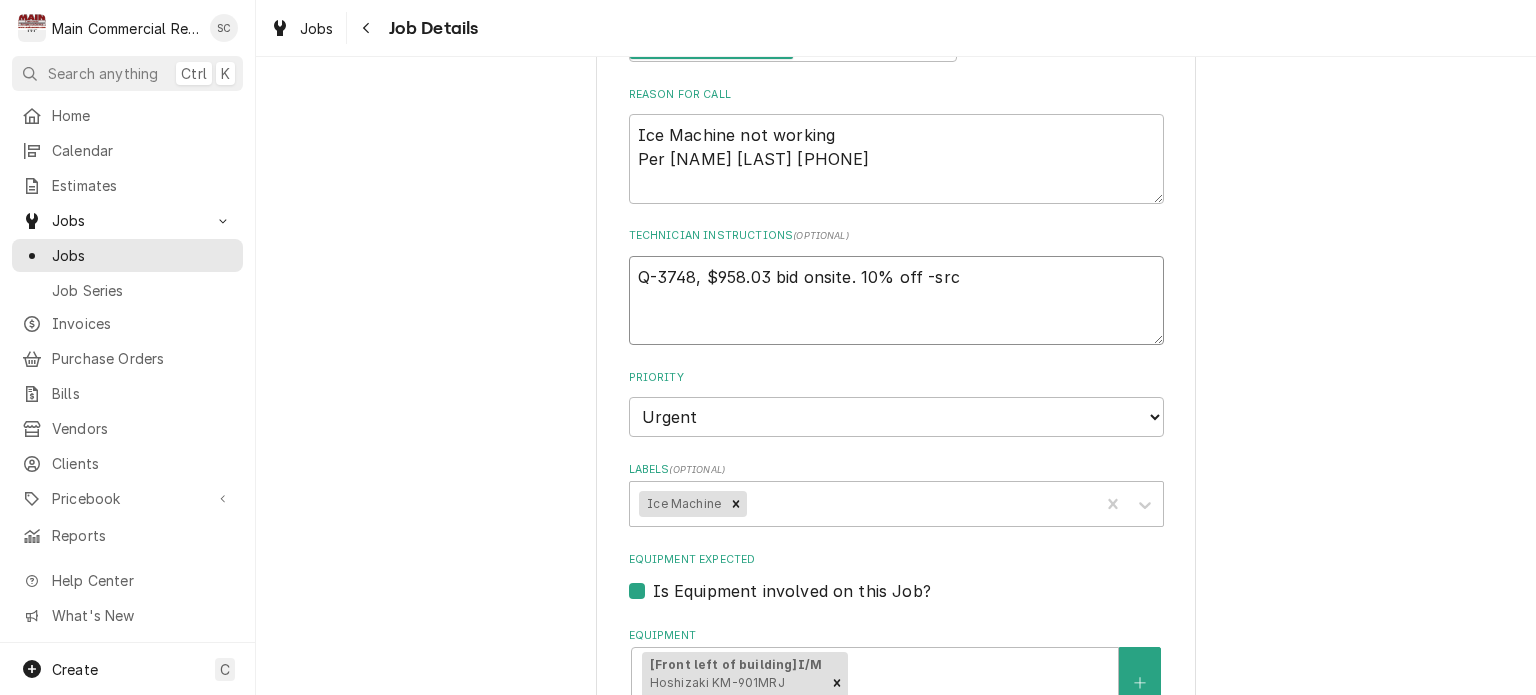 type on "x" 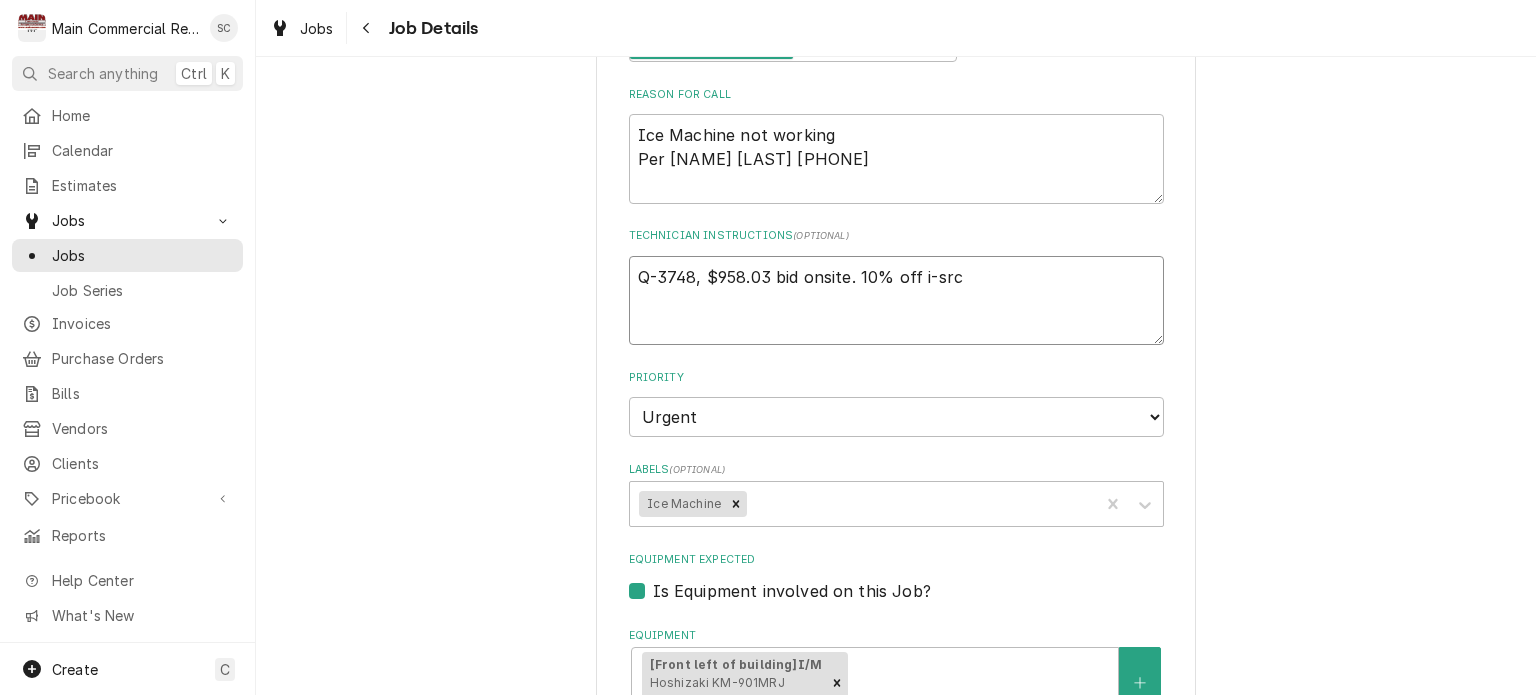 type on "x" 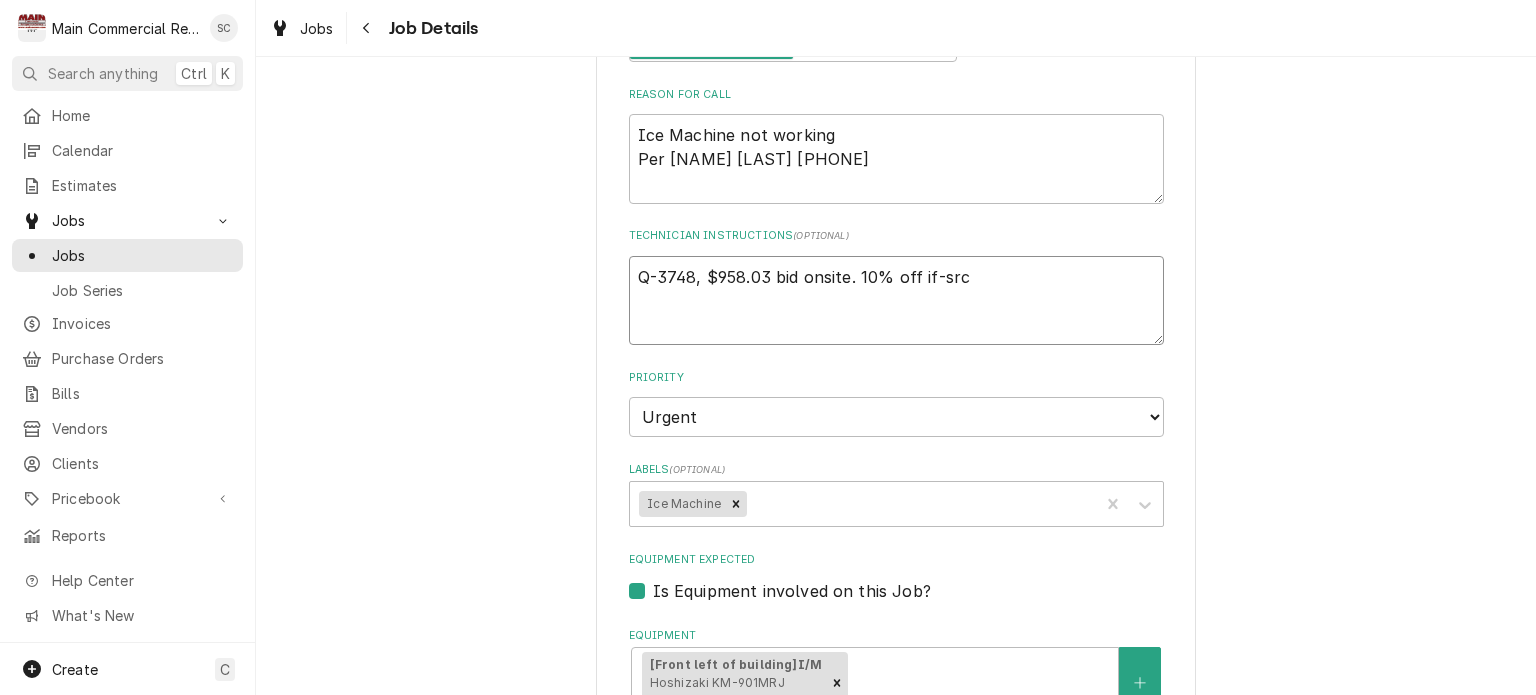 type on "x" 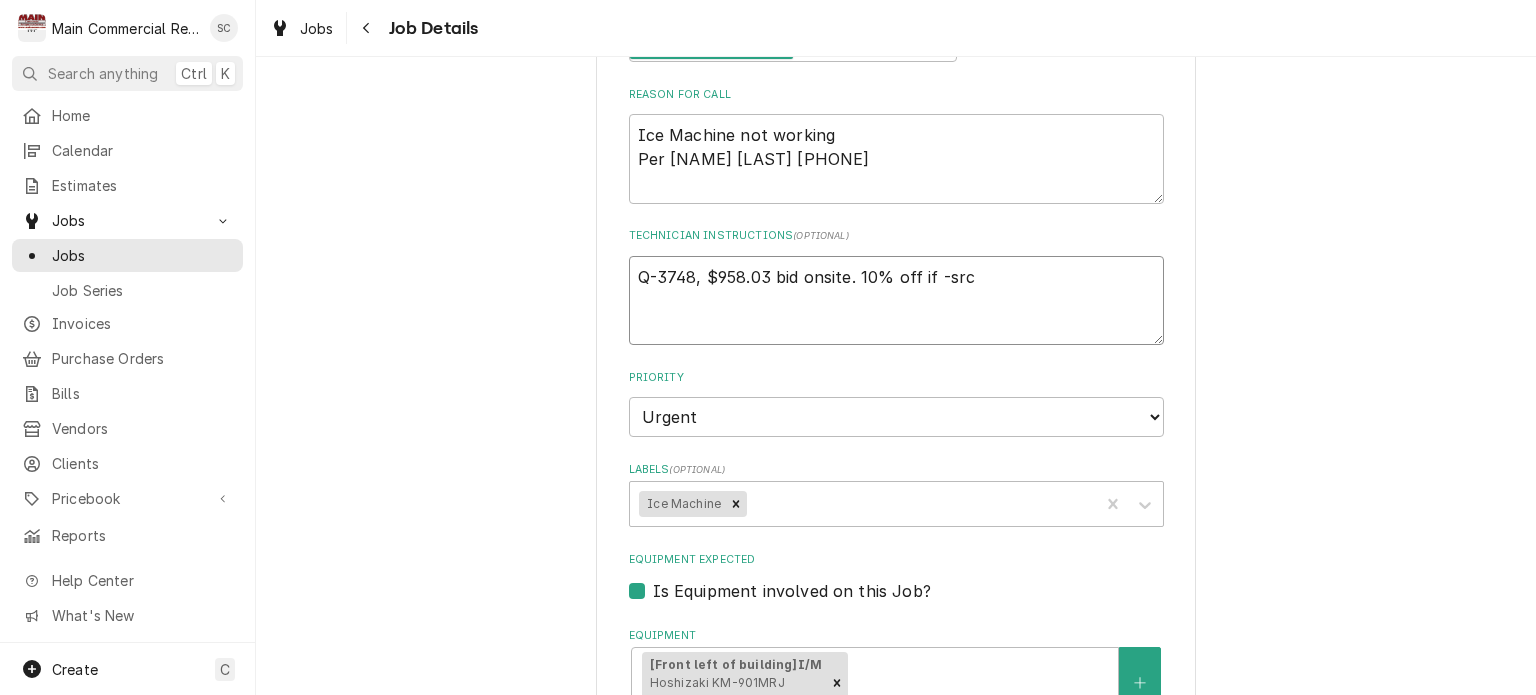 type on "x" 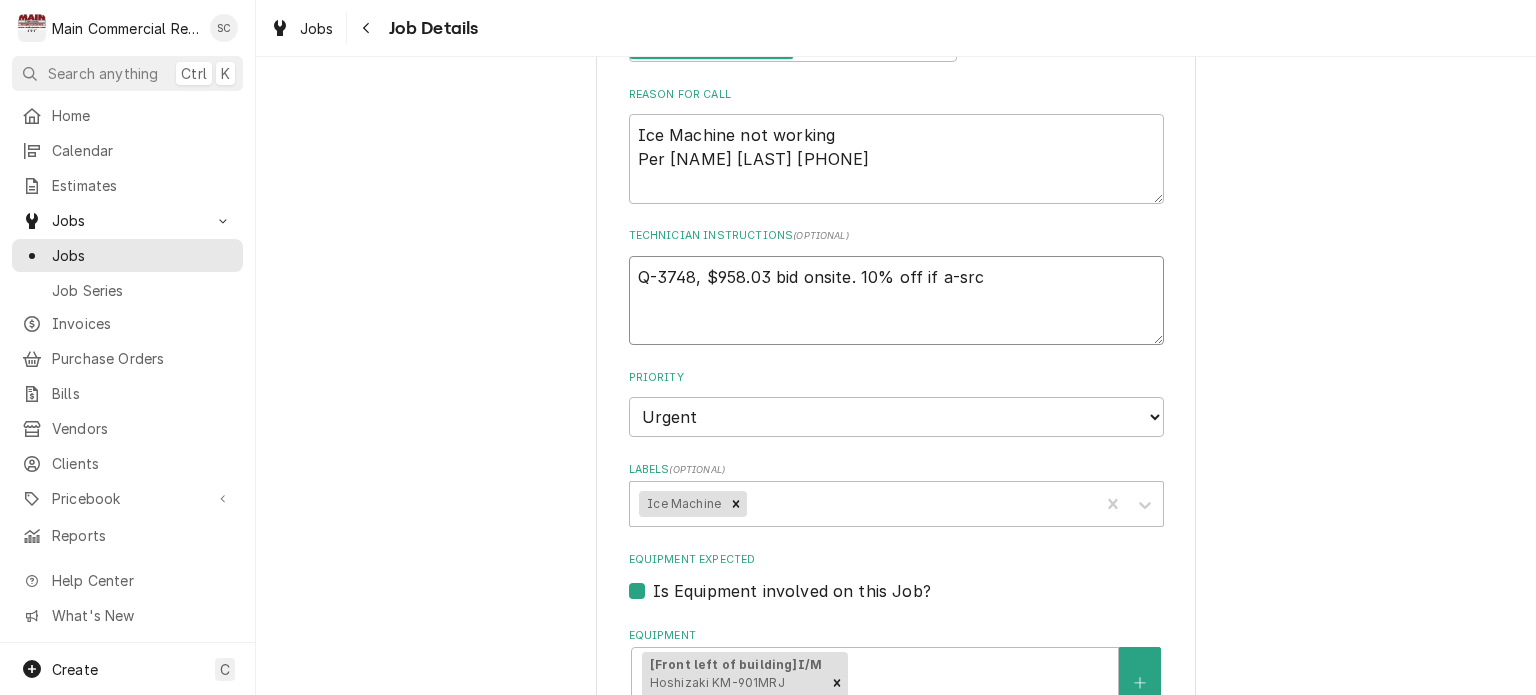 type on "x" 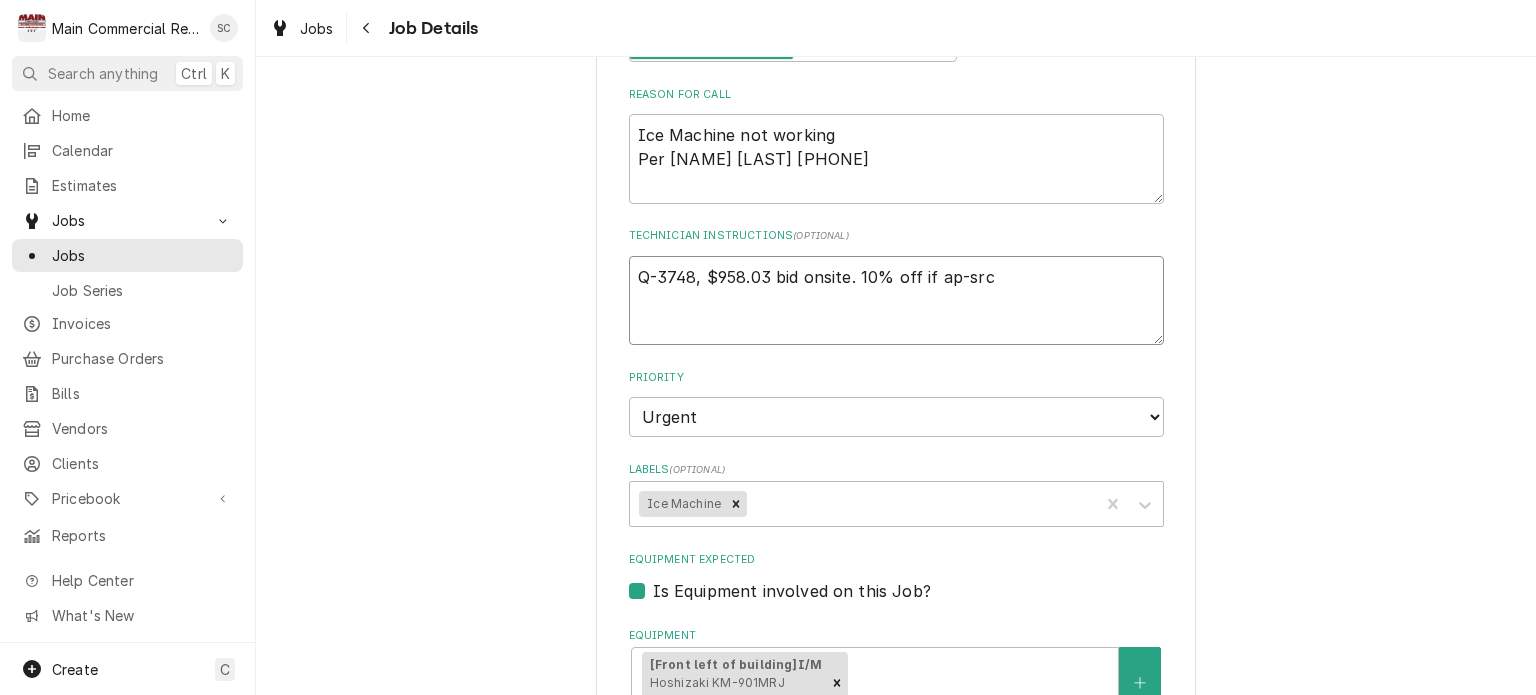 type on "x" 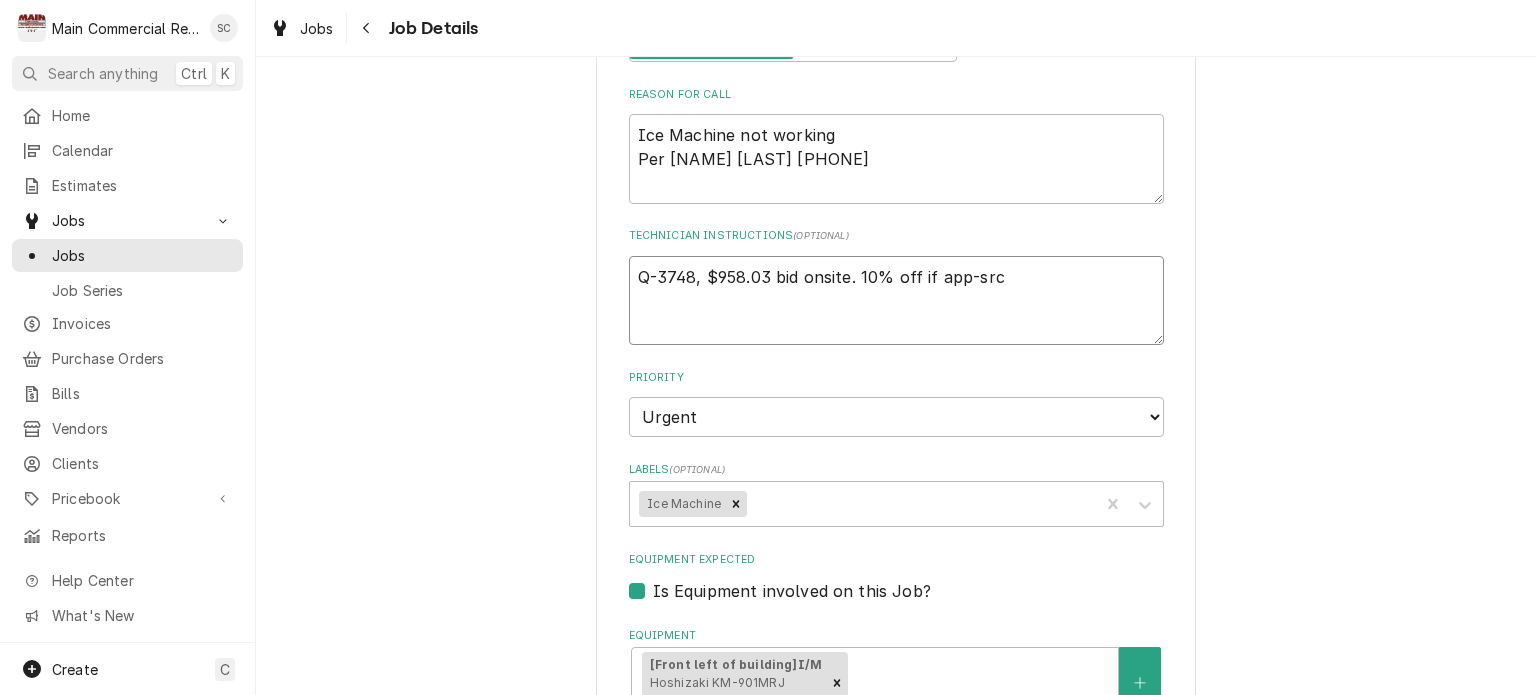 type on "x" 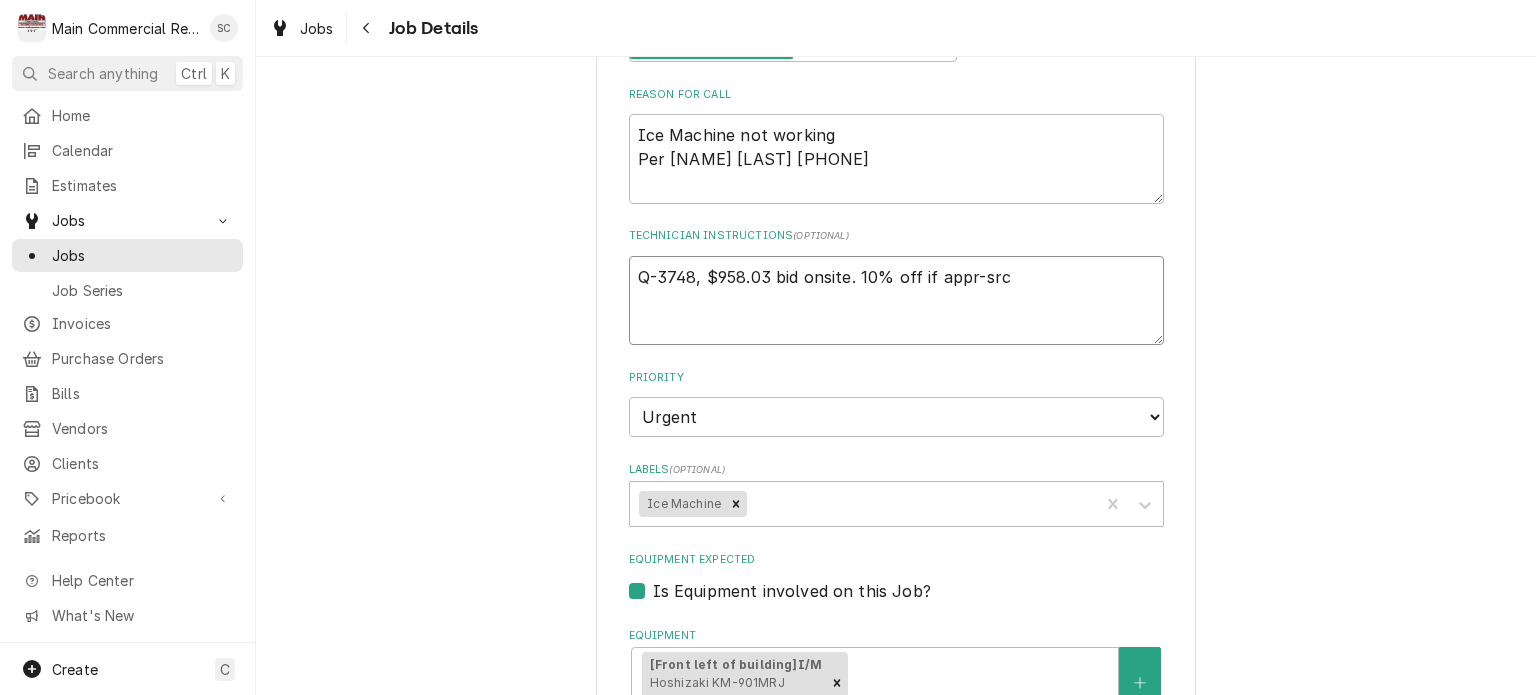 type on "x" 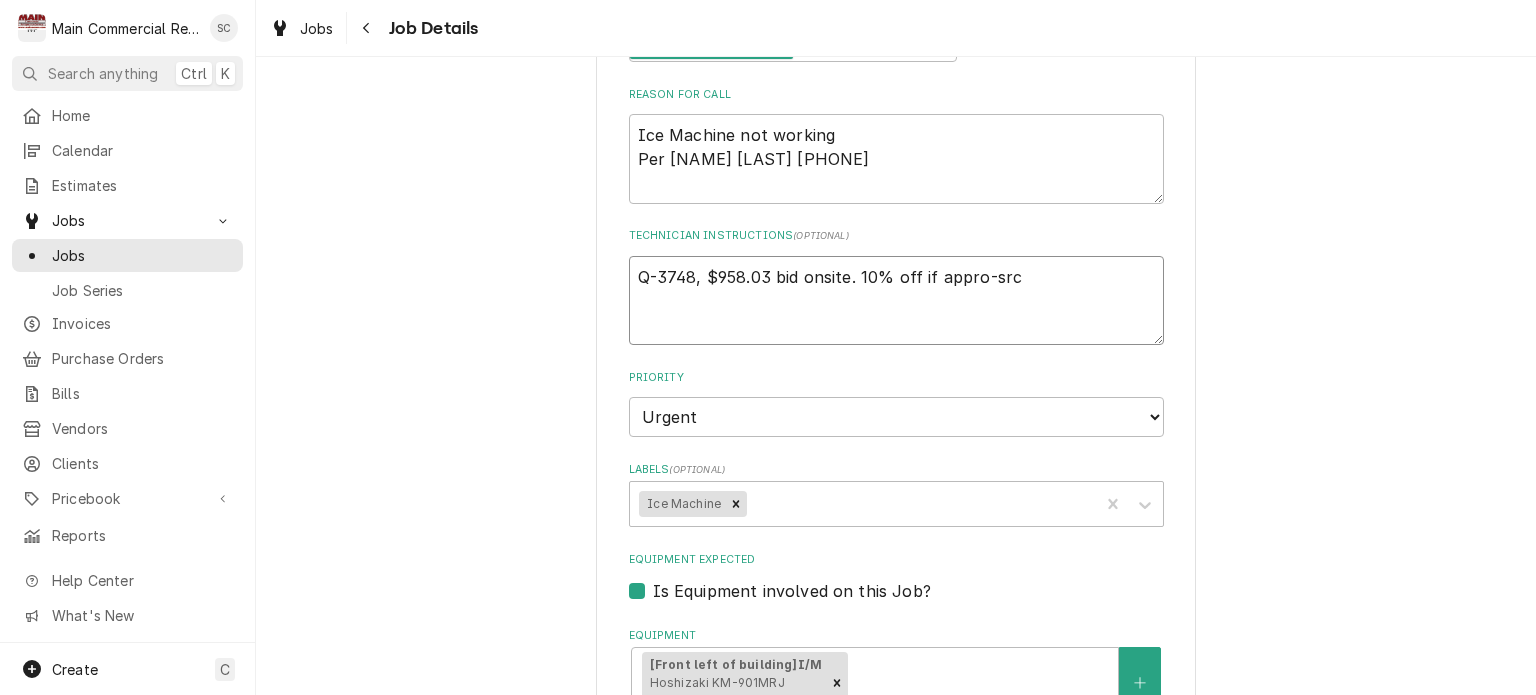 type on "x" 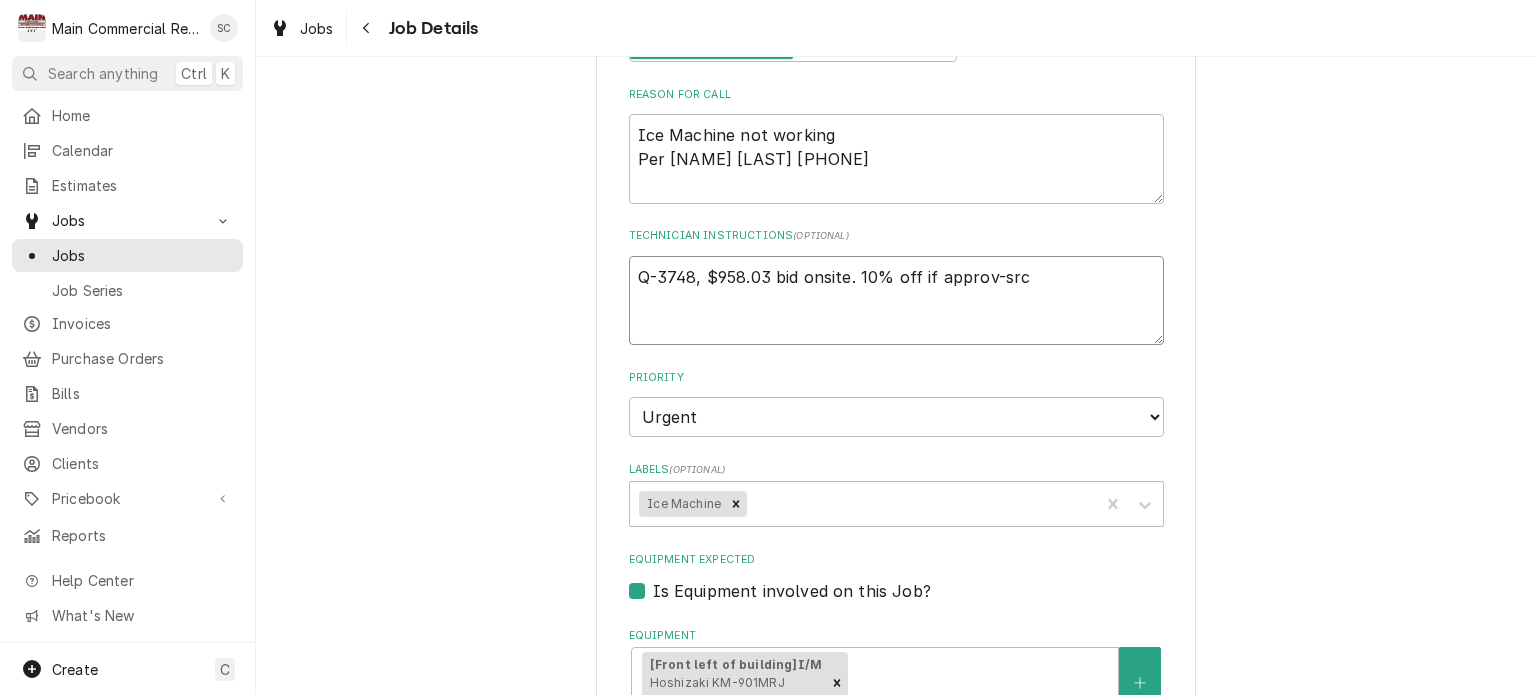 type on "x" 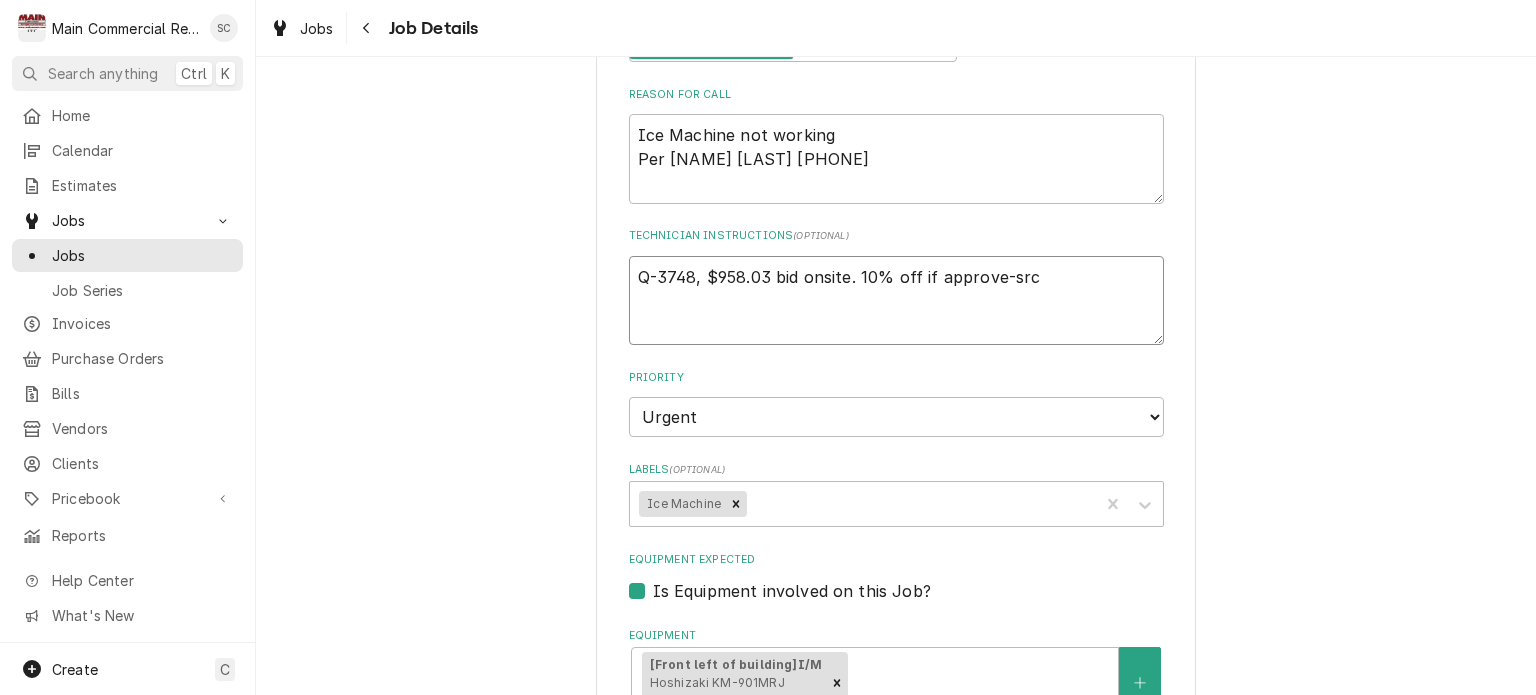 type on "x" 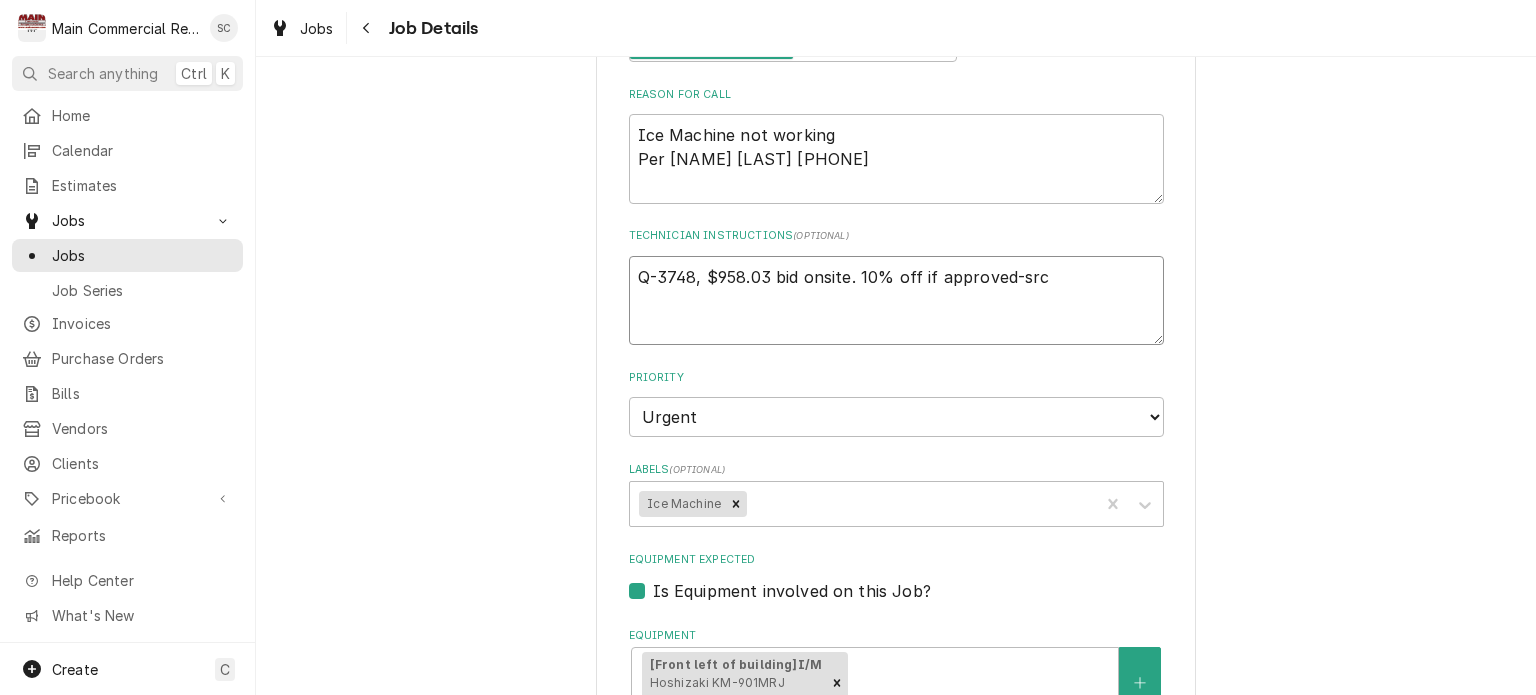 type on "x" 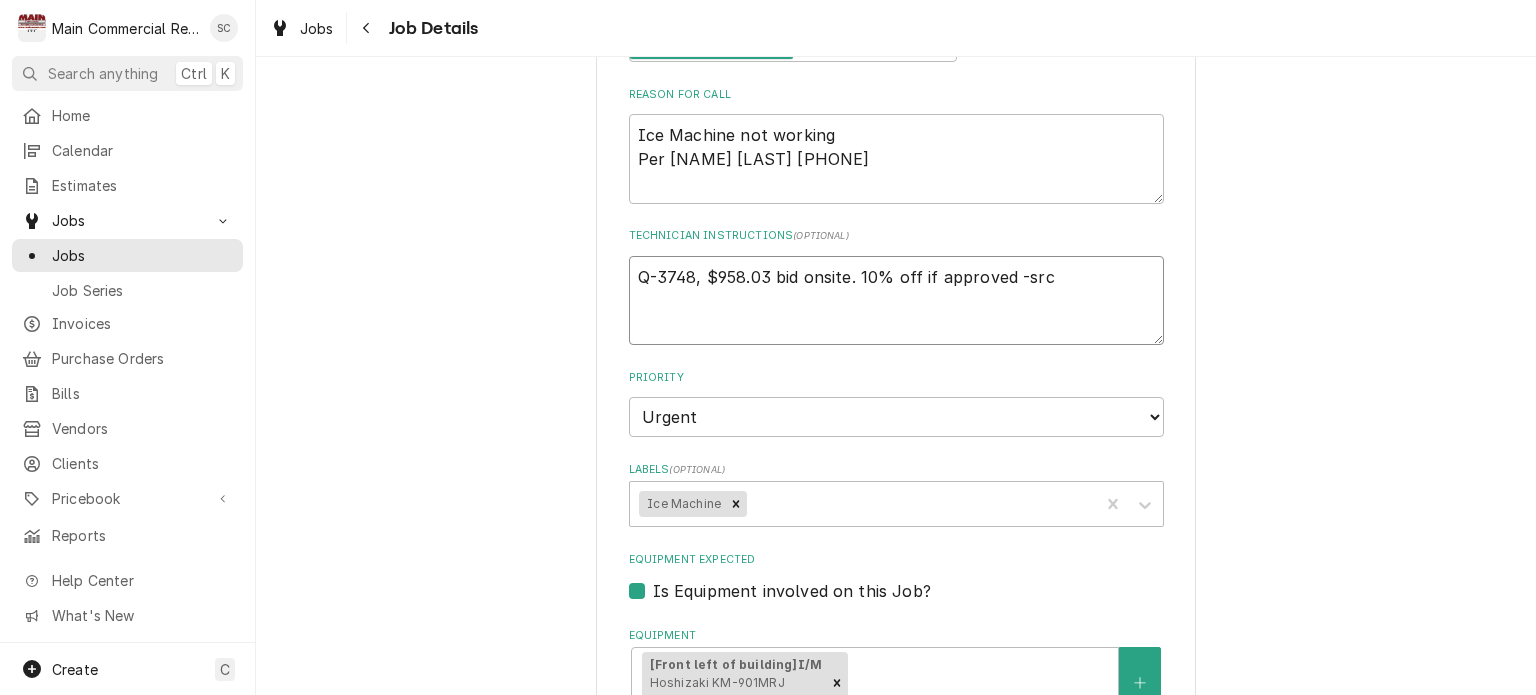 type on "x" 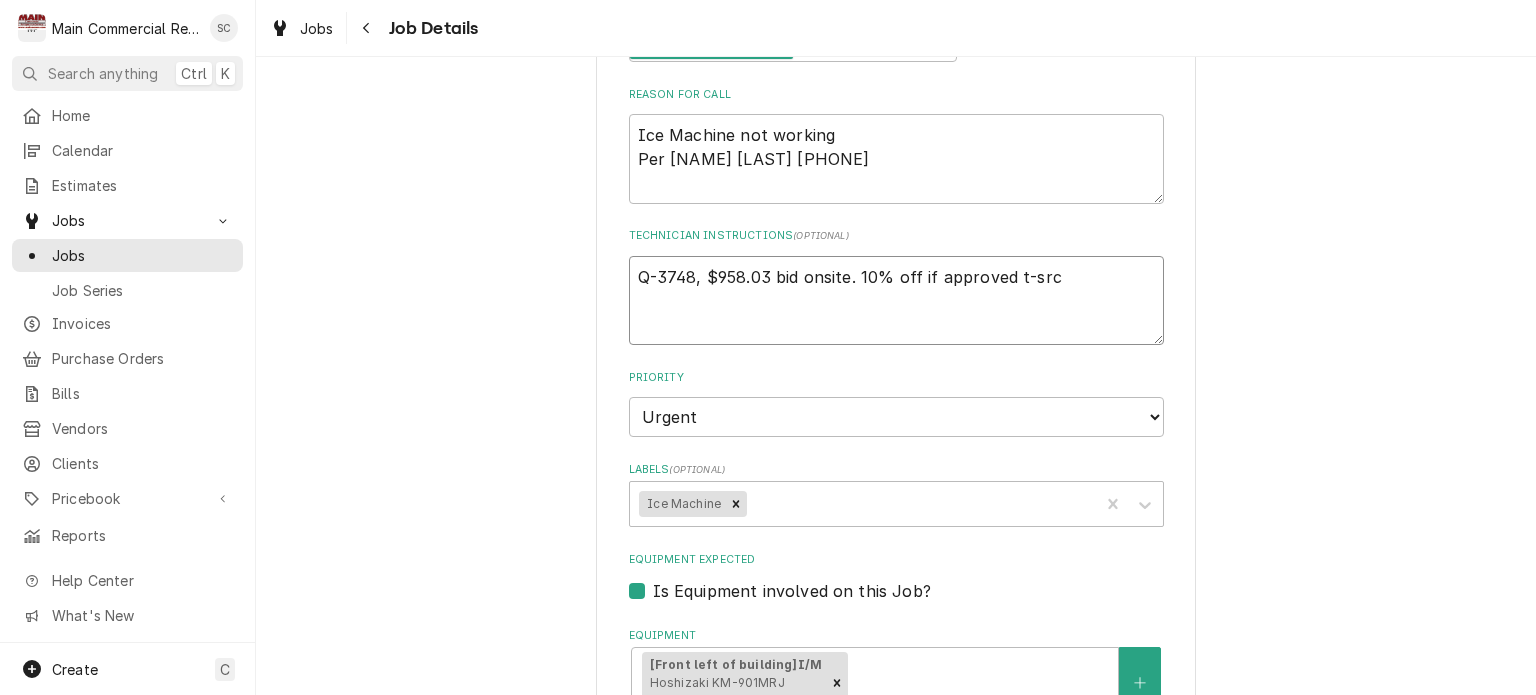 type on "x" 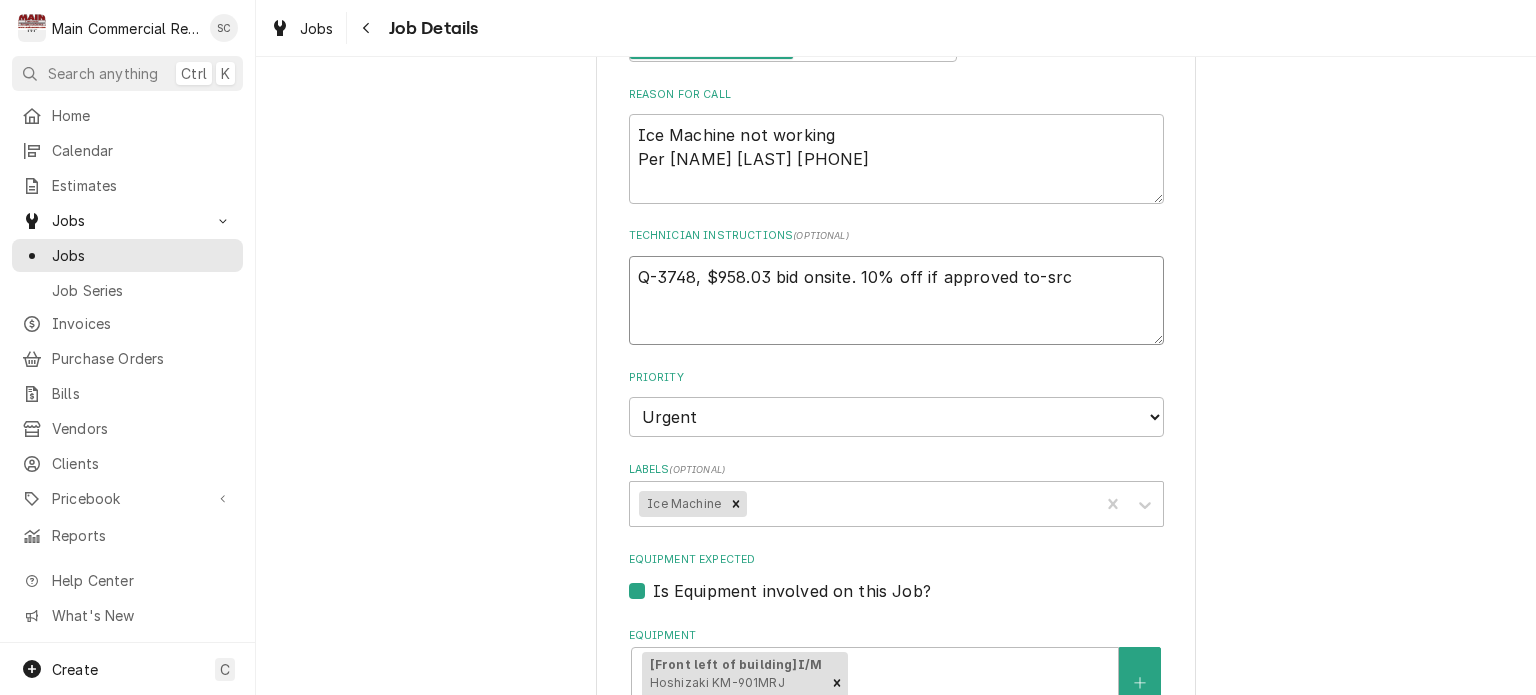 type on "x" 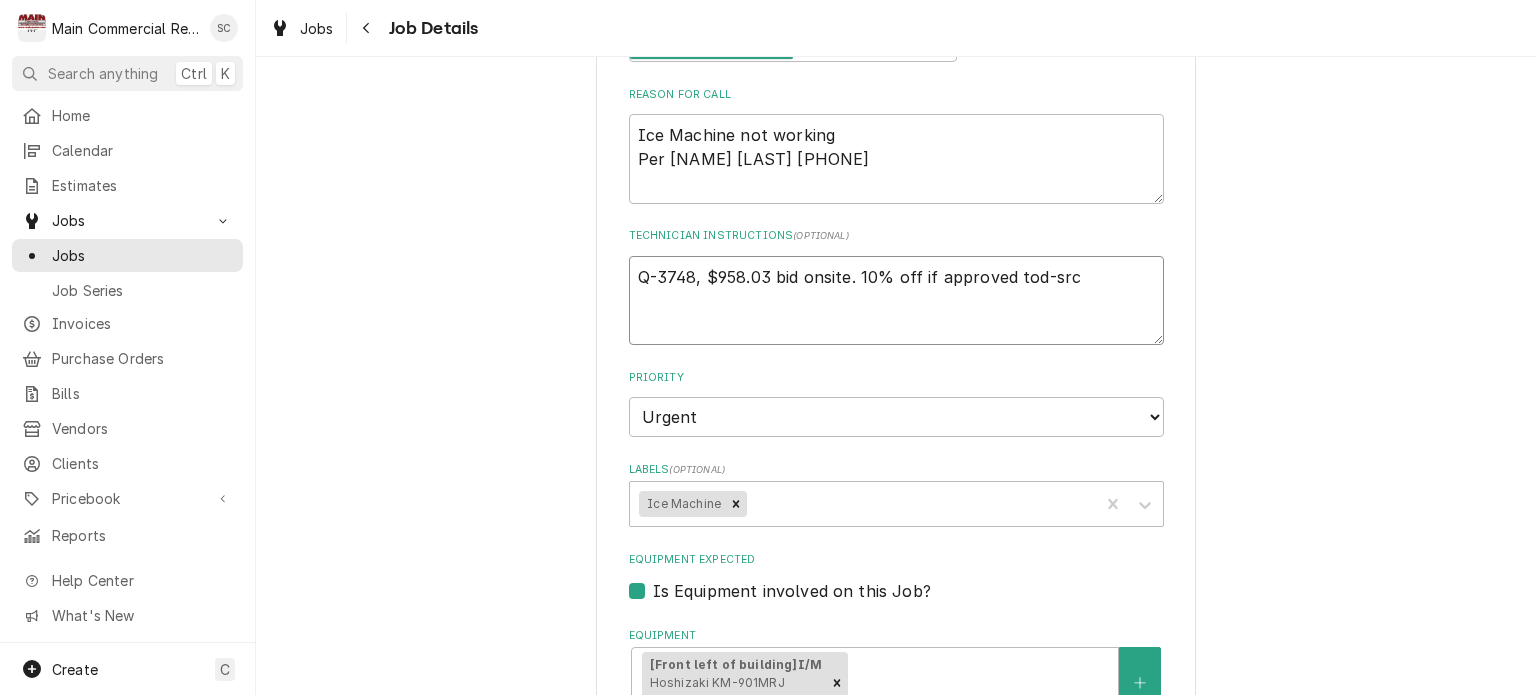 type on "x" 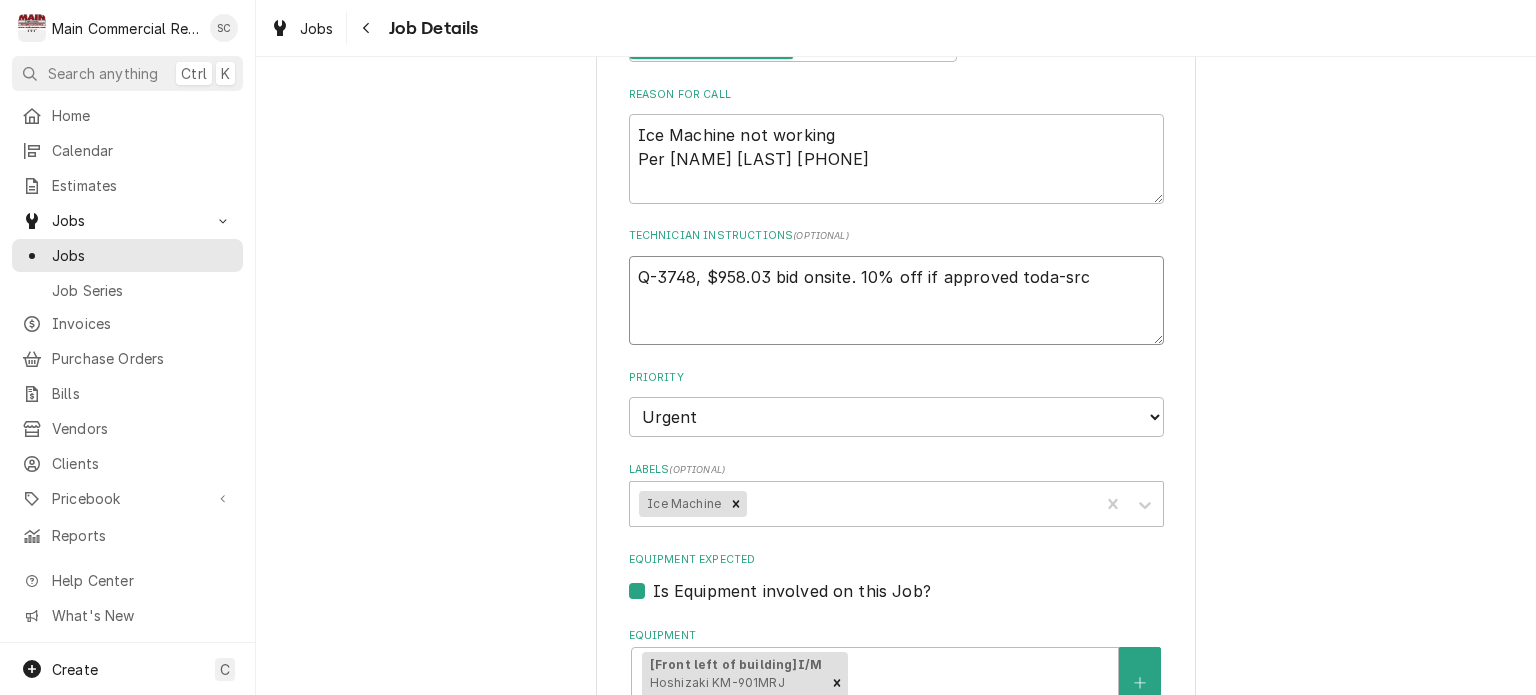 type on "x" 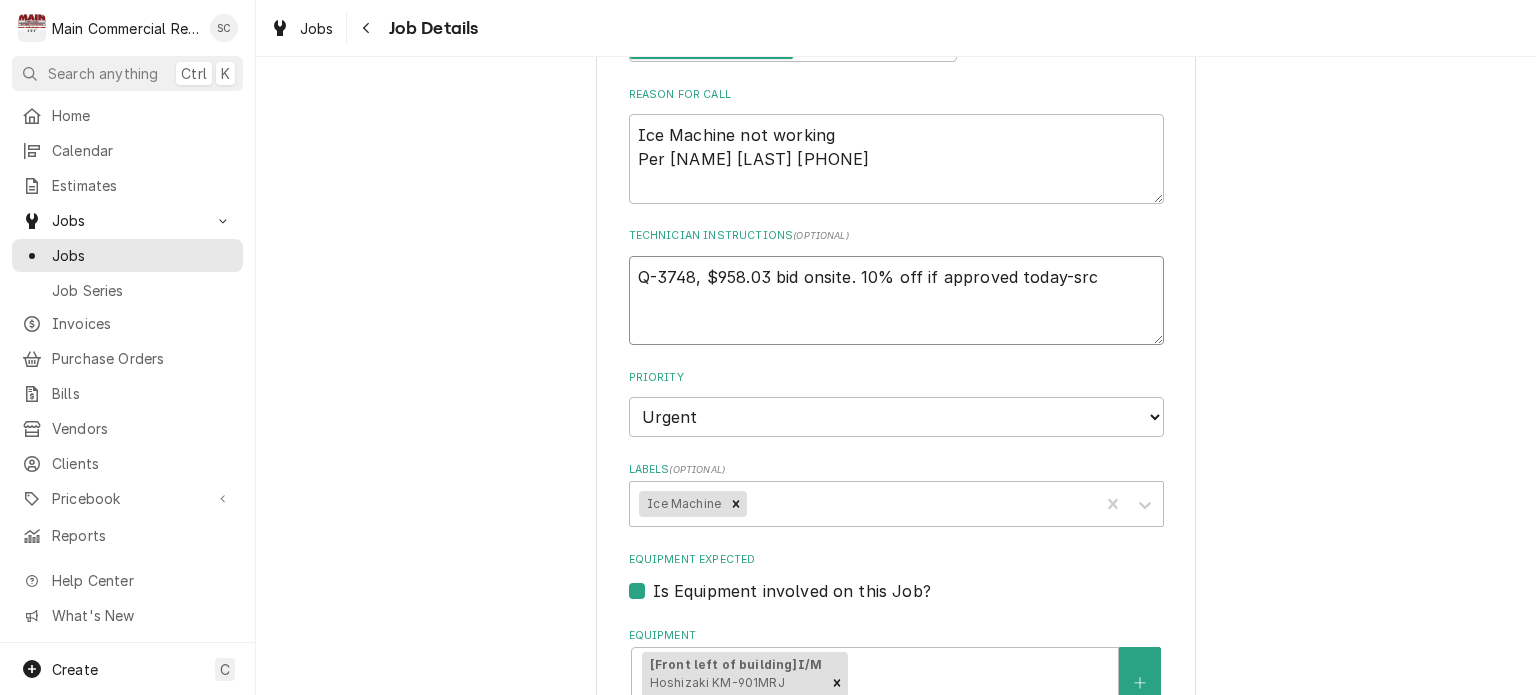type on "x" 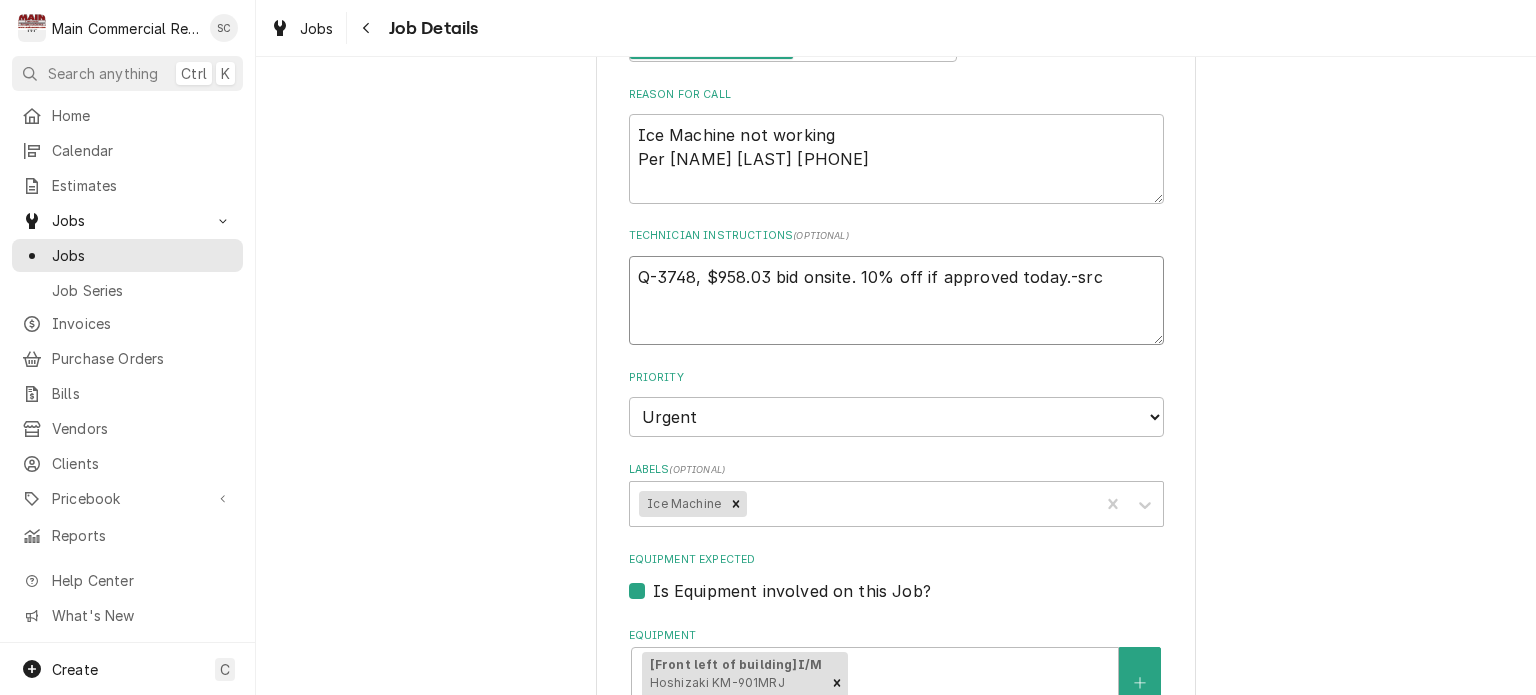 type on "x" 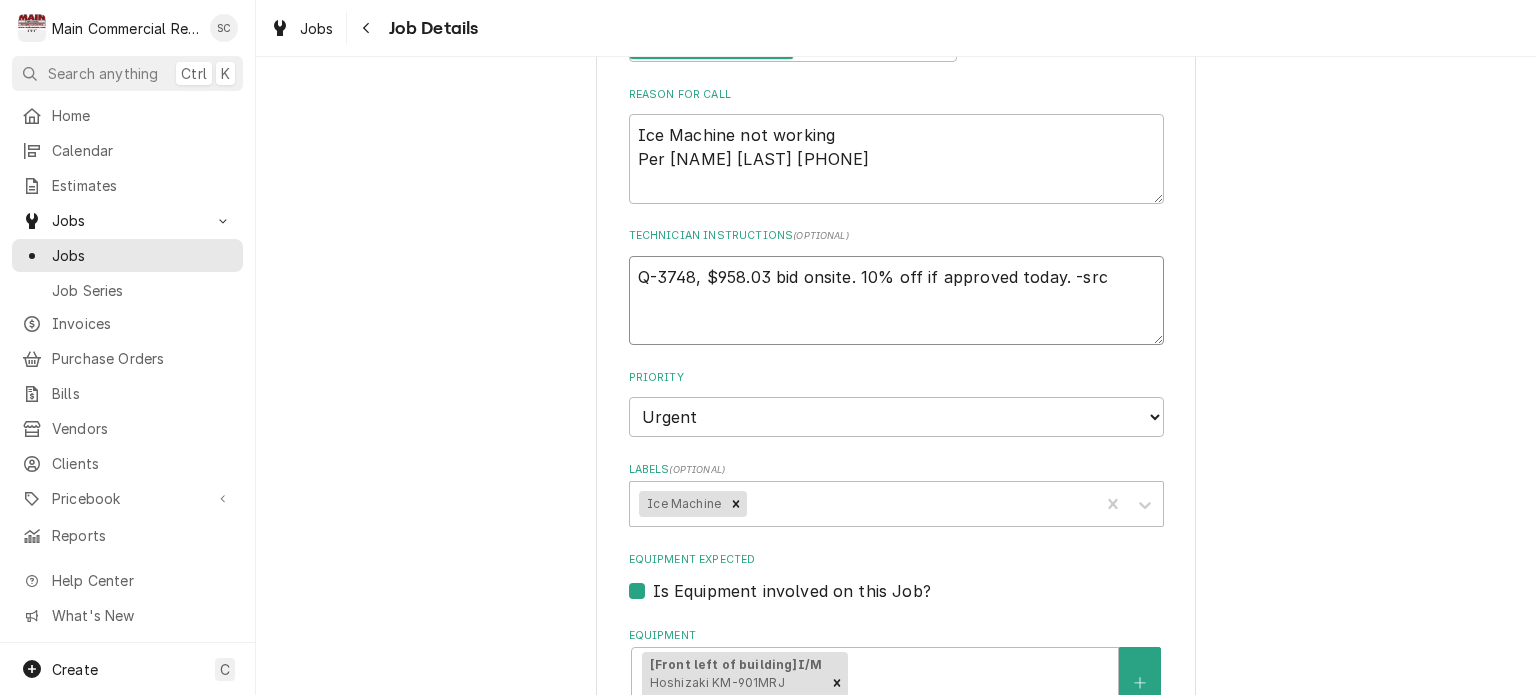 type on "x" 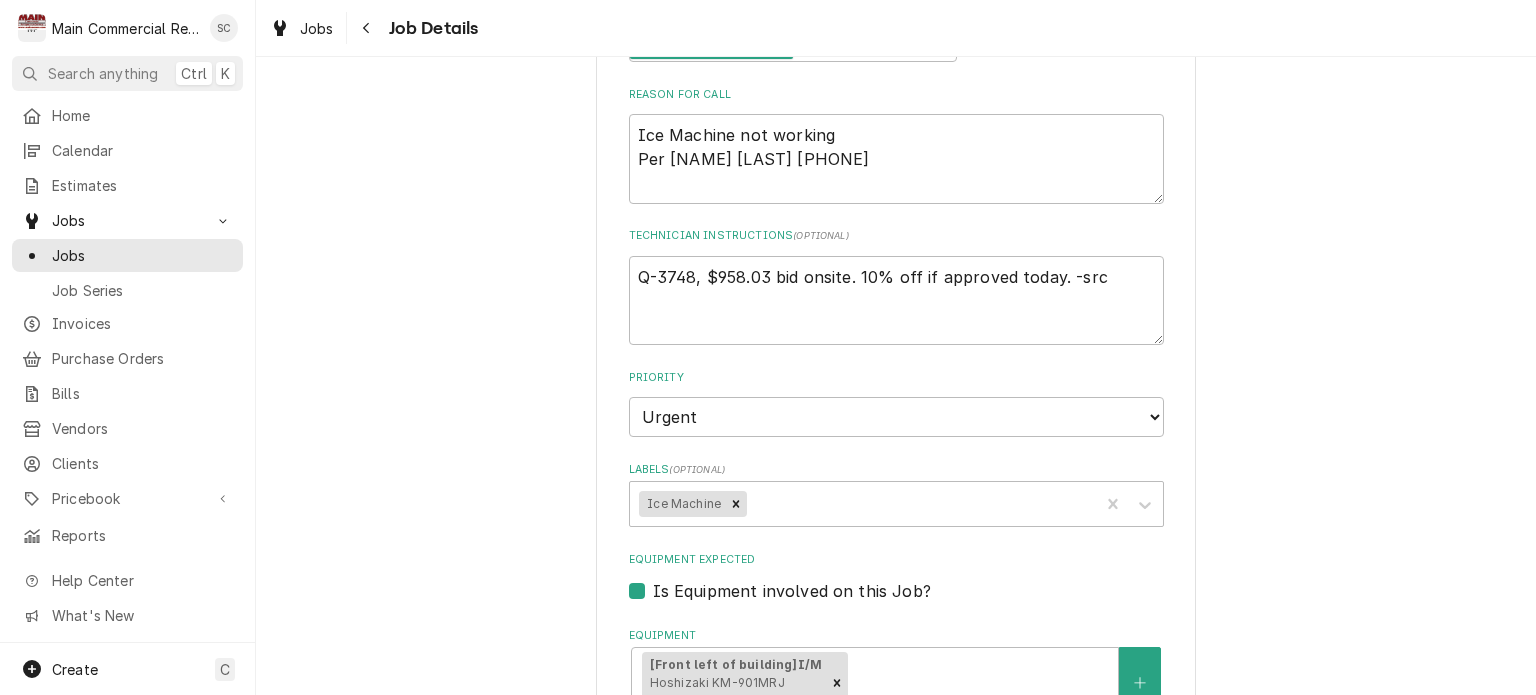 click on "Golden Corral (Zephyrhills) 6855 Gall Blvd., Zephyrhills, FL 33542 Use the fields below to edit this job's details: Roopairs Job ID JOB-1175 Service Type ***DIAGNOSIS-SERVICE CALL*** Job Type Reason For Call Ice Machine not working
Per David 813-783-8969 Technician Instructions  ( optional ) Q-3748, $958.03 bid onsite. 10% off if approved today. -src Priority No Priority Urgent High Medium Low Labels  ( optional ) Ice Machine Equipment Expected Is Equipment involved on this Job? Equipment [Front left of building]  I/M Hoshizaki KM-901MRJ Warranty: Untracked View/Edit Logged Equipment    Who called in this service? David Tuttle  Contact (813) 997-5791 goldencorralzhills@yahoo.com Who should the tech(s) ask for? David Tuttle  Contact (813) 997-5791 Attachments  ( if any ) Add Attachment Estimated Arrival Time 2025-08-05 AM / PM 6:00 AM 6:15 AM 6:30 AM 6:45 AM 7:00 AM 7:15 AM 7:30 AM 7:45 AM 8:00 AM 8:15 AM 8:30 AM 8:45 AM 9:00 AM 9:15 AM 9:30 AM 9:45 AM 10:00 AM 10:15 AM 10:30 AM 10:45 AM 11:00 AM 11:15 AM 2" at bounding box center (896, 574) 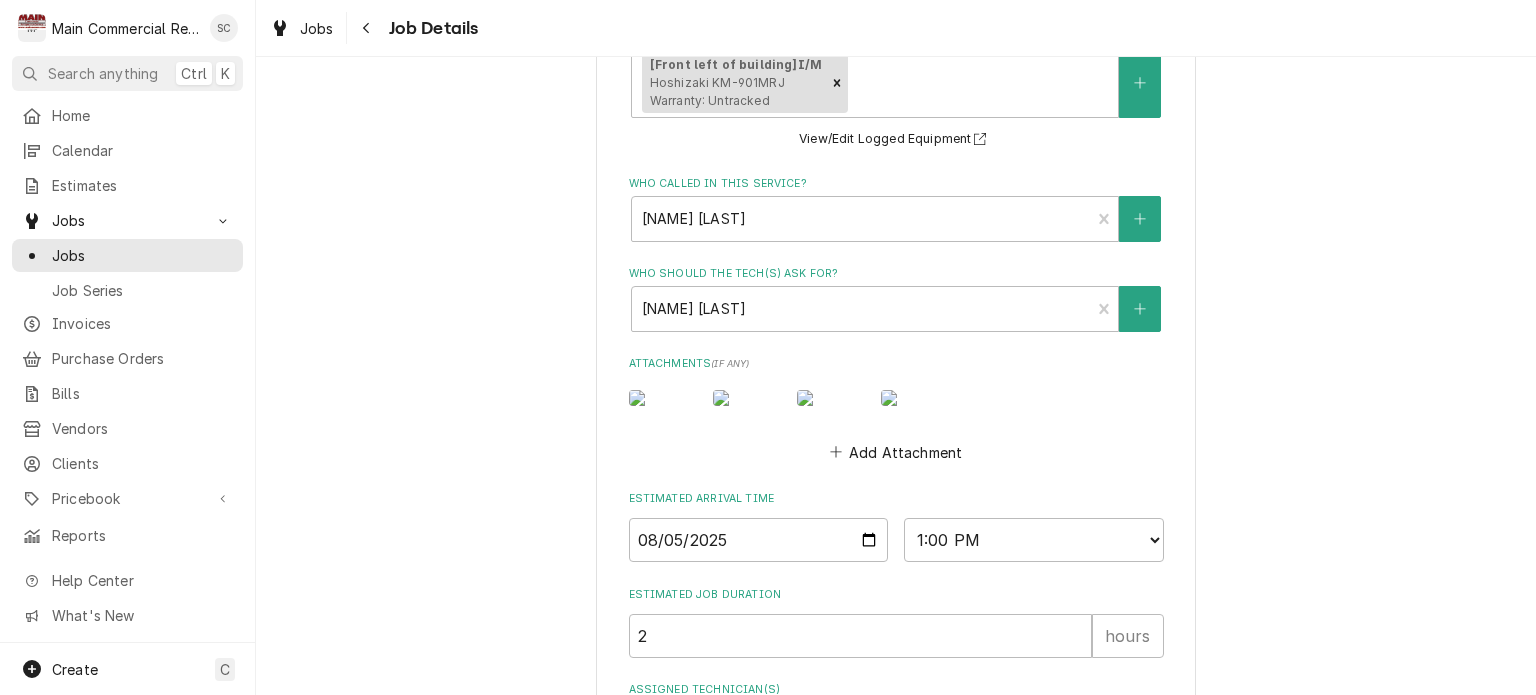 scroll, scrollTop: 1247, scrollLeft: 0, axis: vertical 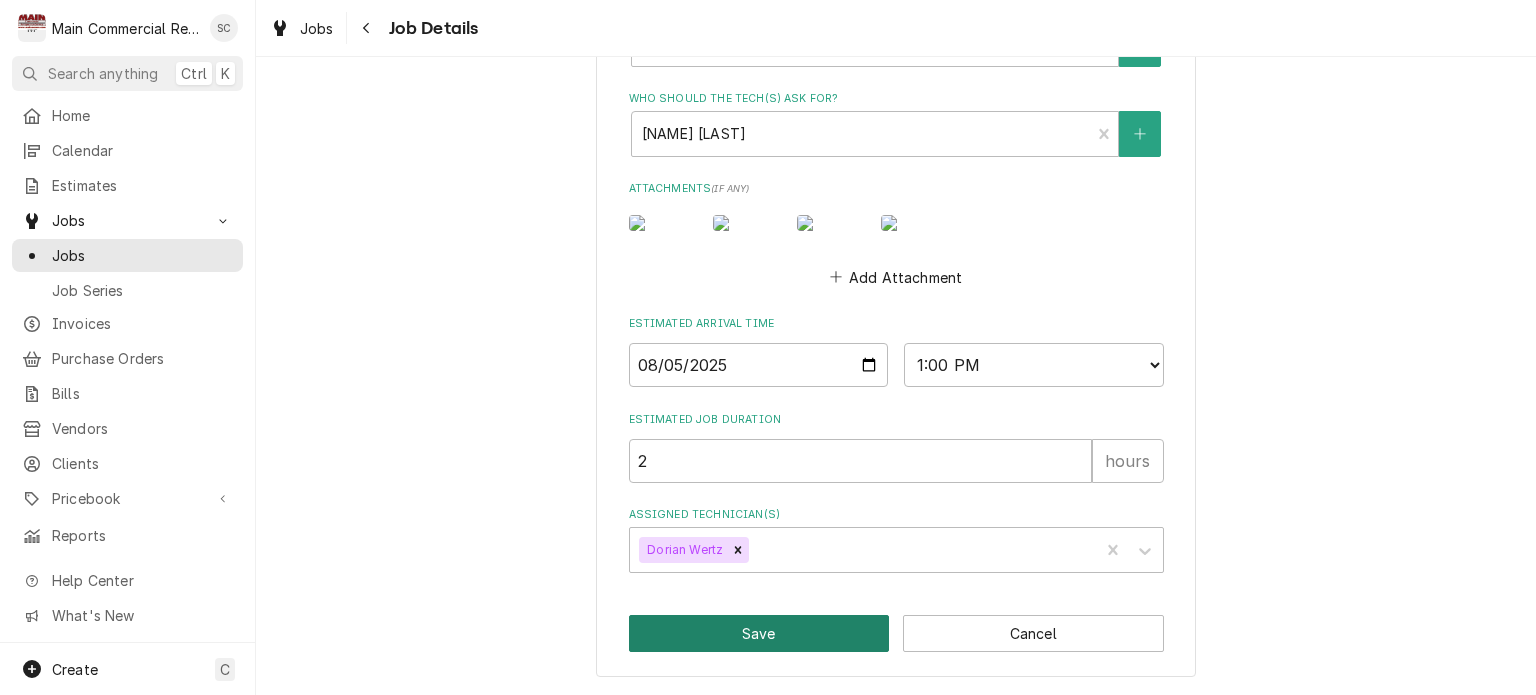 click on "Save" at bounding box center (759, 633) 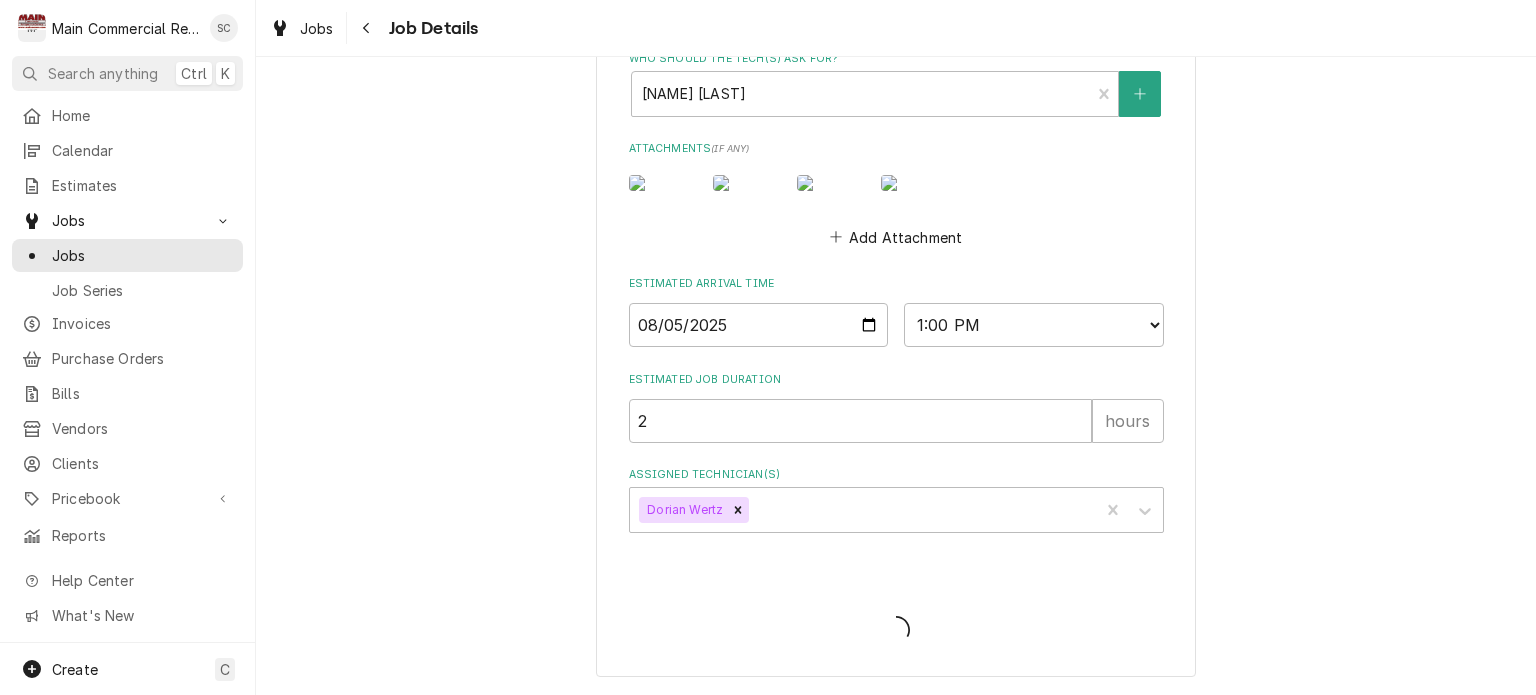 type on "x" 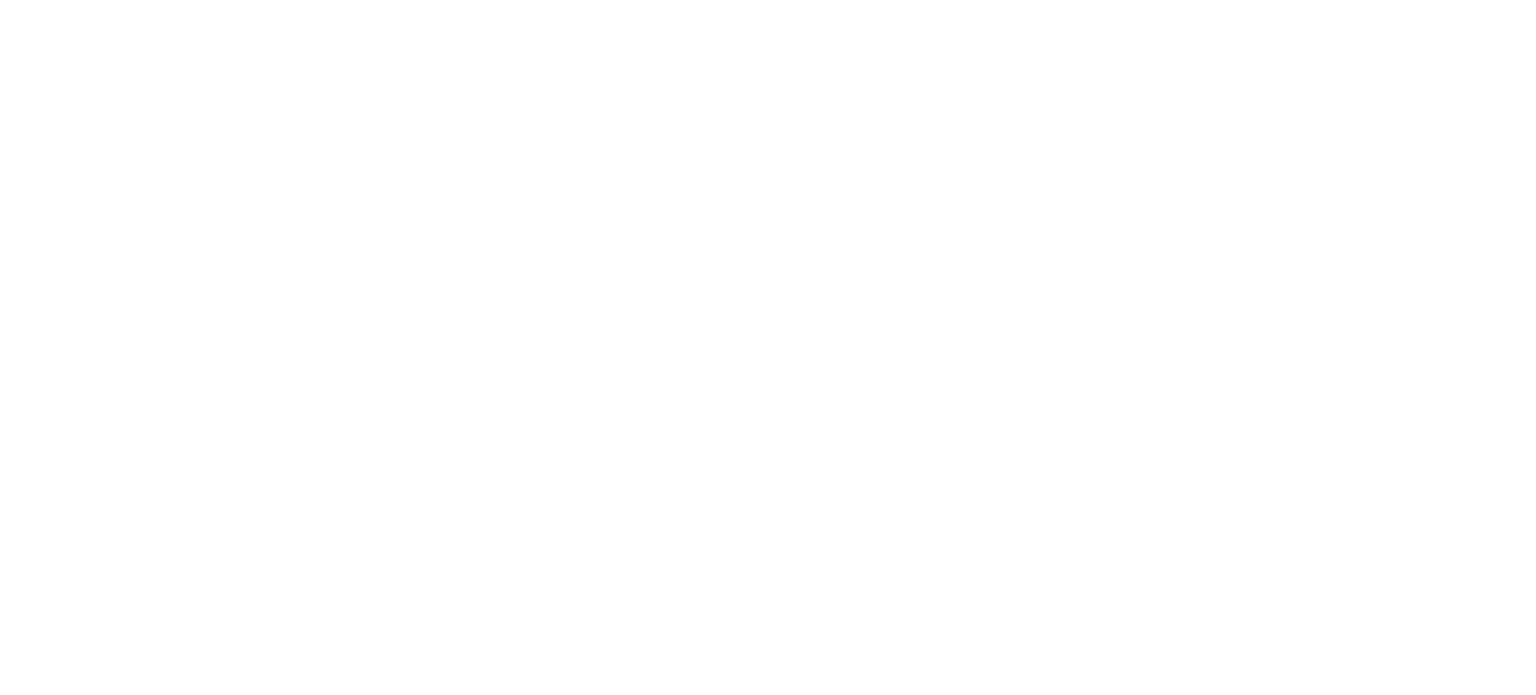 scroll, scrollTop: 0, scrollLeft: 0, axis: both 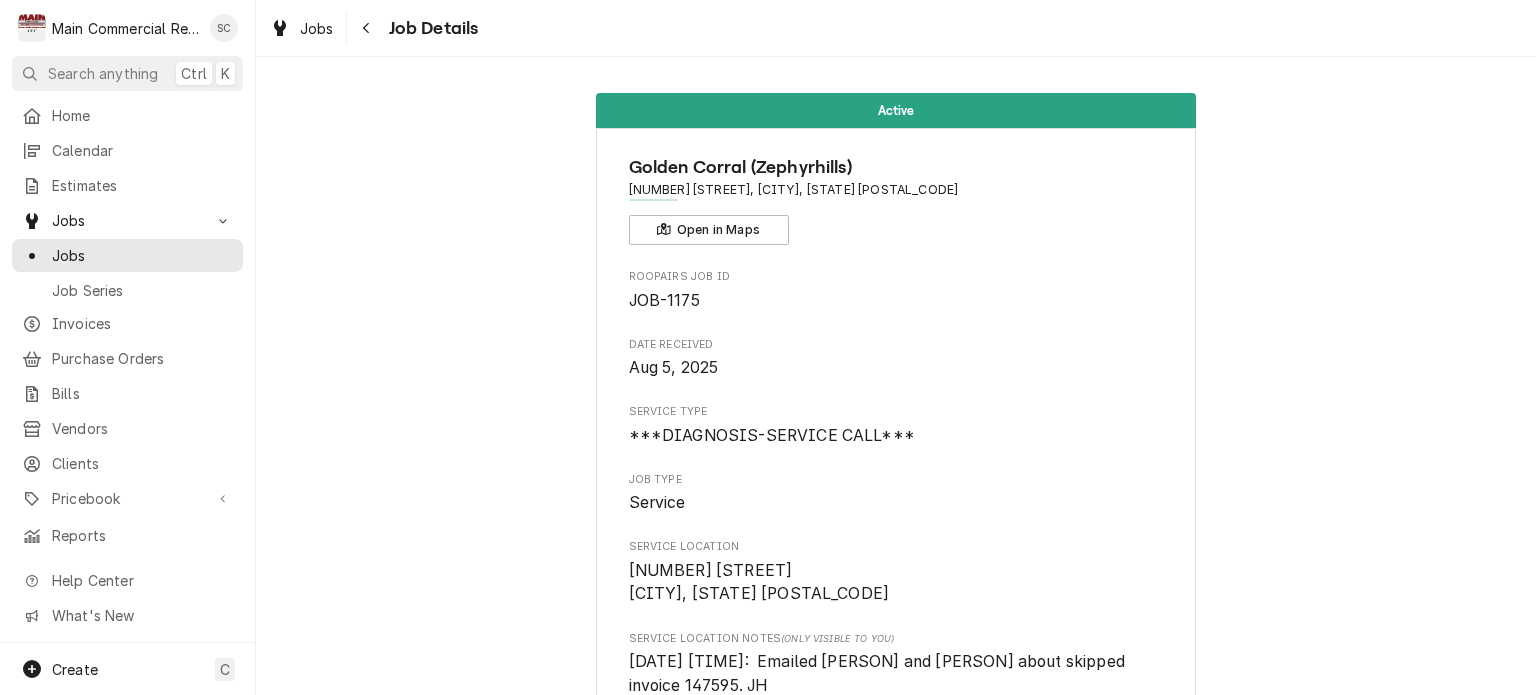 click on "Active Golden Corral (Zephyrhills) [NUMBER] [STREET], [CITY], [STATE] [POSTAL_CODE] Open in Maps Roopairs Job ID JOB-1175 Date Received [DATE] Service Type ***DIAGNOSIS-SERVICE CALL*** Job Type Service Service Location [NUMBER] [STREET]
[CITY], [STATE] [POSTAL_CODE] Service Location Notes  (Only Visible to You) [DATE] [TIME]:  Emailed [PERSON] and [PERSON] about skipped invoice 147595. JH Client Notes  (Only Visible to You) [PHONE] - [PERSON] Scheduled For [DATE] - [TIME] Started On [DATE] - [TIME] Service Summary To Date Short Description ***DIAGNOSIS-SERVICE CALL*** Service Summary Show  more   Active On [DATE] - [TIME] Last Modified [DATE] - [TIME] Estimated Job Duration 2h Assigned Technician(s) [PERSON] Reason For Call Ice Machine not working
Per [PERSON] [PHONE] Technician Instructions  (Only Visible to You) Q-3748, $958.03 bid onsite. 10% off if approved today. -src Priority Urgent Labels  (Only Visible to You) Ice Machine Job Reporter Name [PERSON]" at bounding box center [896, 1502] 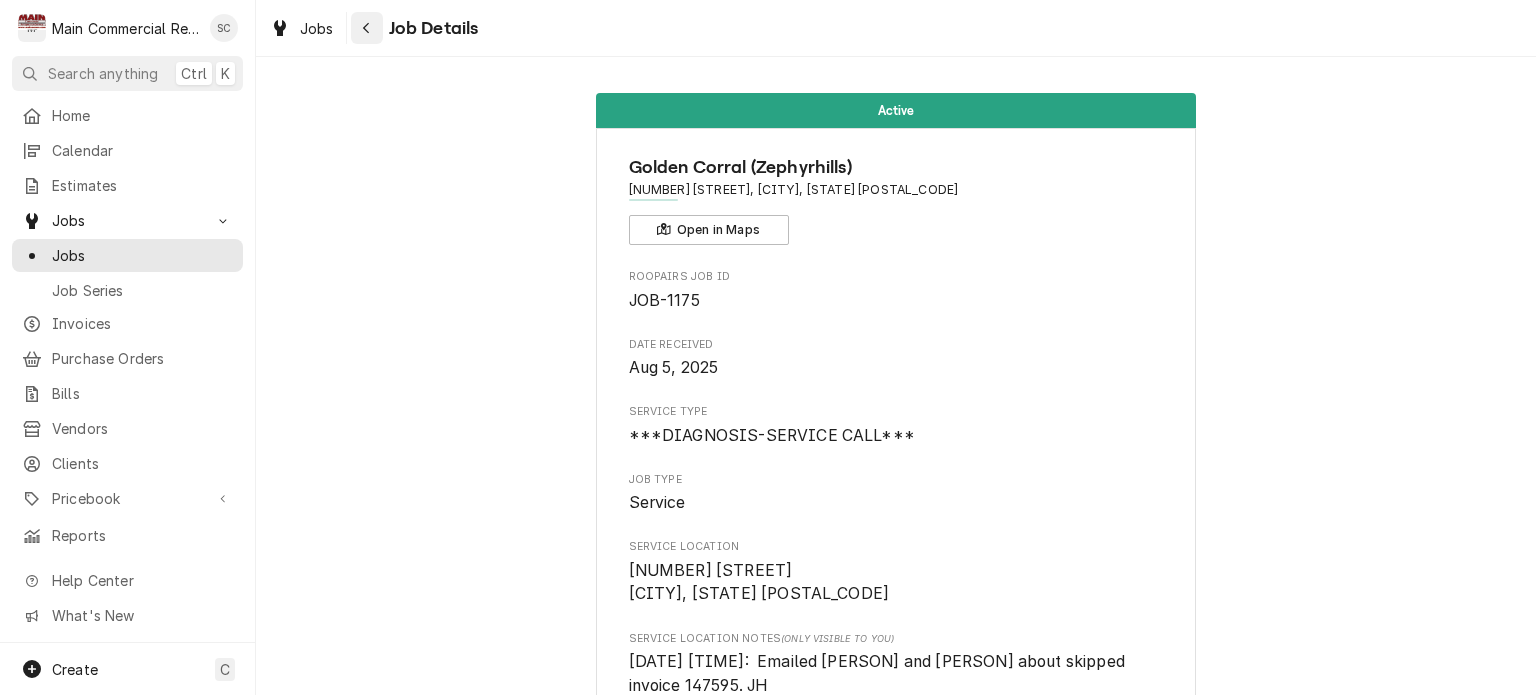 click at bounding box center [367, 28] 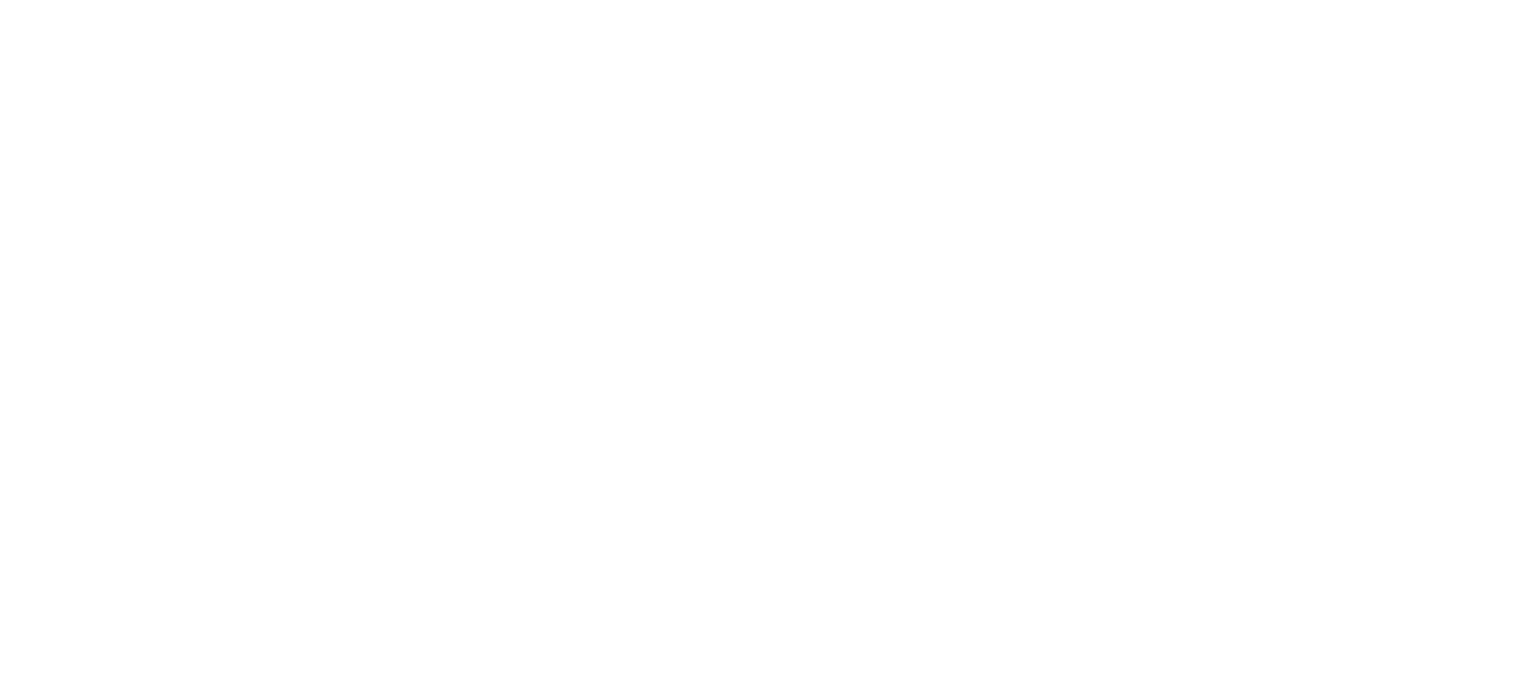 scroll, scrollTop: 0, scrollLeft: 0, axis: both 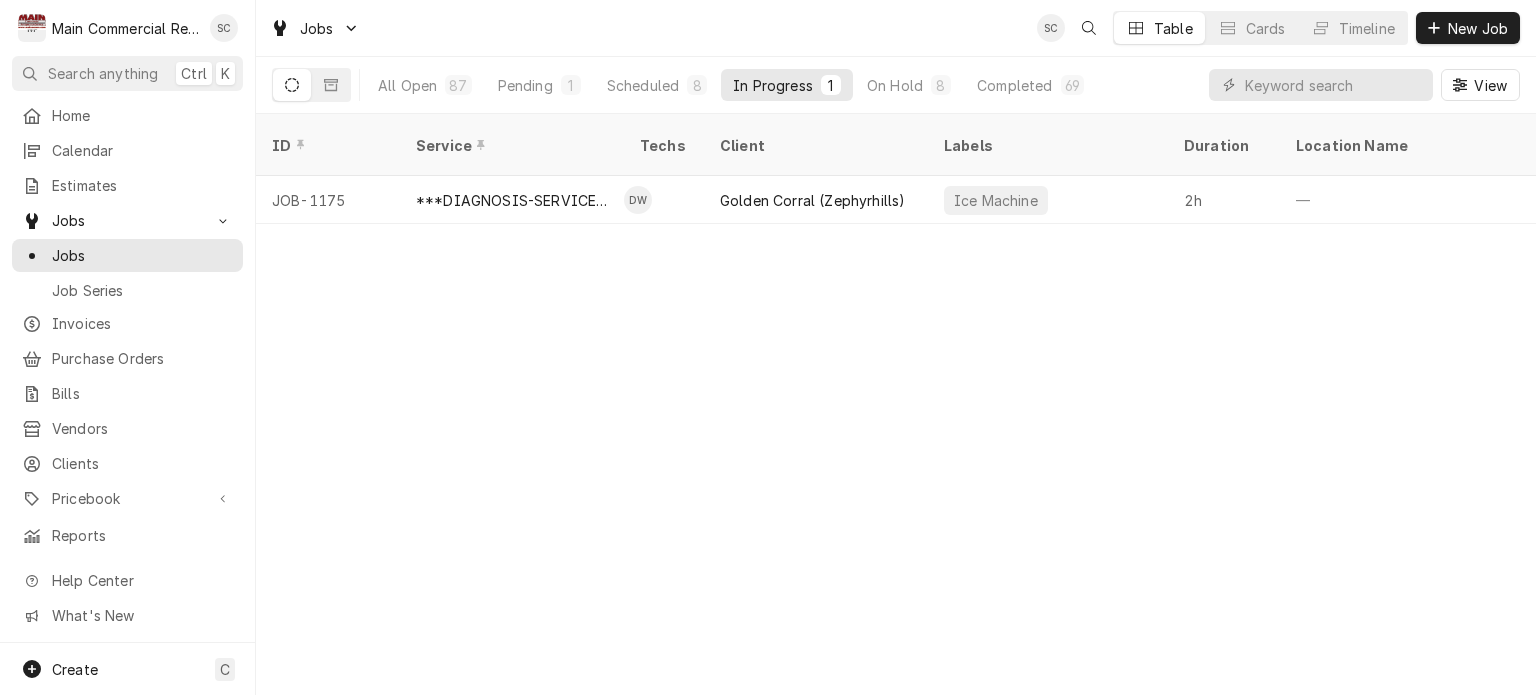 click on "ID Service Techs Client Labels Duration Location Name Date Received Status Priority Location Address Scheduled For Status Changed Last Modified Job Type JOB-1175 ***DIAGNOSIS-SERVICE CALL*** DW Golden Corral (Zephyrhills) Ice Machine 2h — Aug 5   Active Urgent [NUMBER] [STREET], [CITY], [STATE] [POSTAL_CODE] Aug 5   • 1:00 PM Aug 5   Aug 5   Service Date — Time — Duration — Labels No labels Reason For Call Not mentioned" at bounding box center (896, 404) 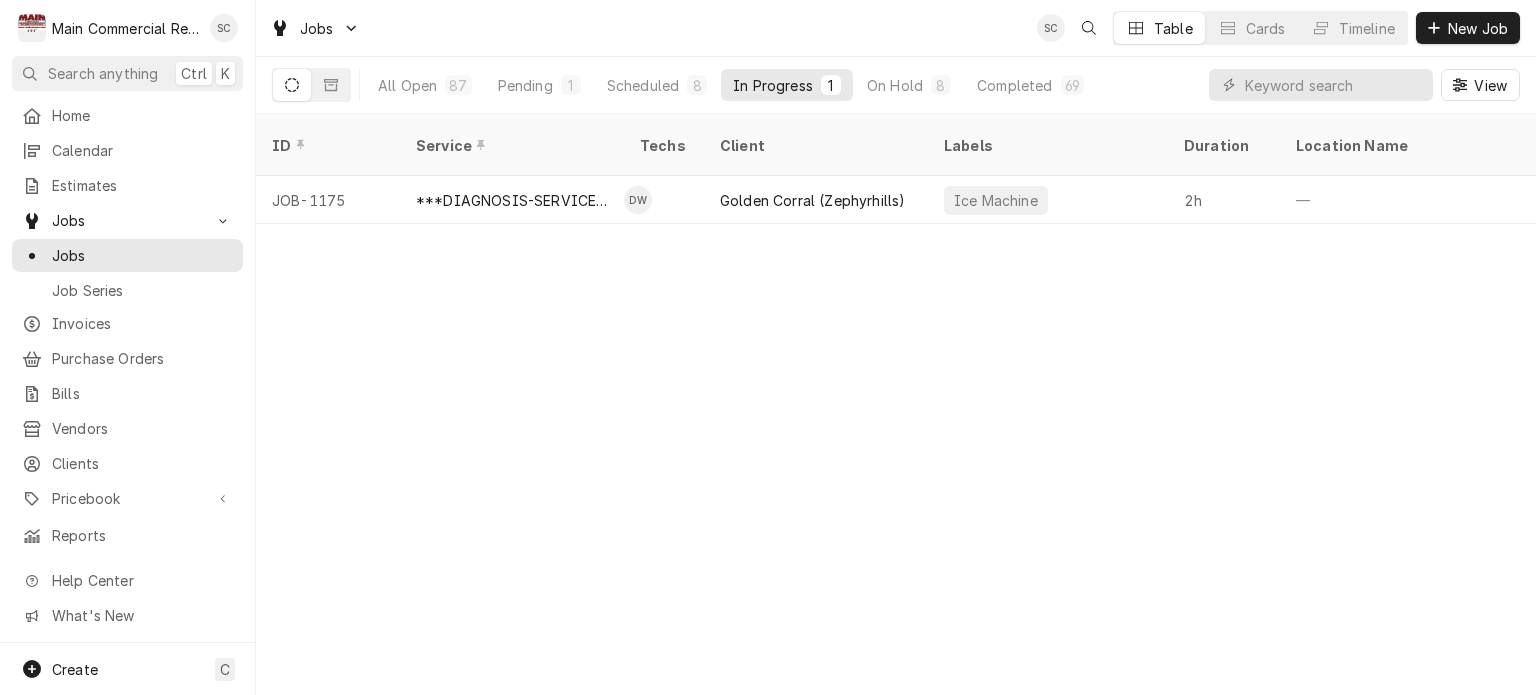 click on "ID Service Techs Client Labels Duration Location Name Date Received Status Priority Location Address Scheduled For Status Changed Last Modified Job Type JOB-1175 ***DIAGNOSIS-SERVICE CALL*** DW Golden Corral (Zephyrhills) Ice Machine 2h — Aug 5   Active Urgent [NUMBER] [STREET], [CITY], [STATE] [POSTAL_CODE] Aug 5   • 1:00 PM Aug 5   Aug 5   Service Date — Time — Duration — Labels No labels Reason For Call Not mentioned" at bounding box center [896, 404] 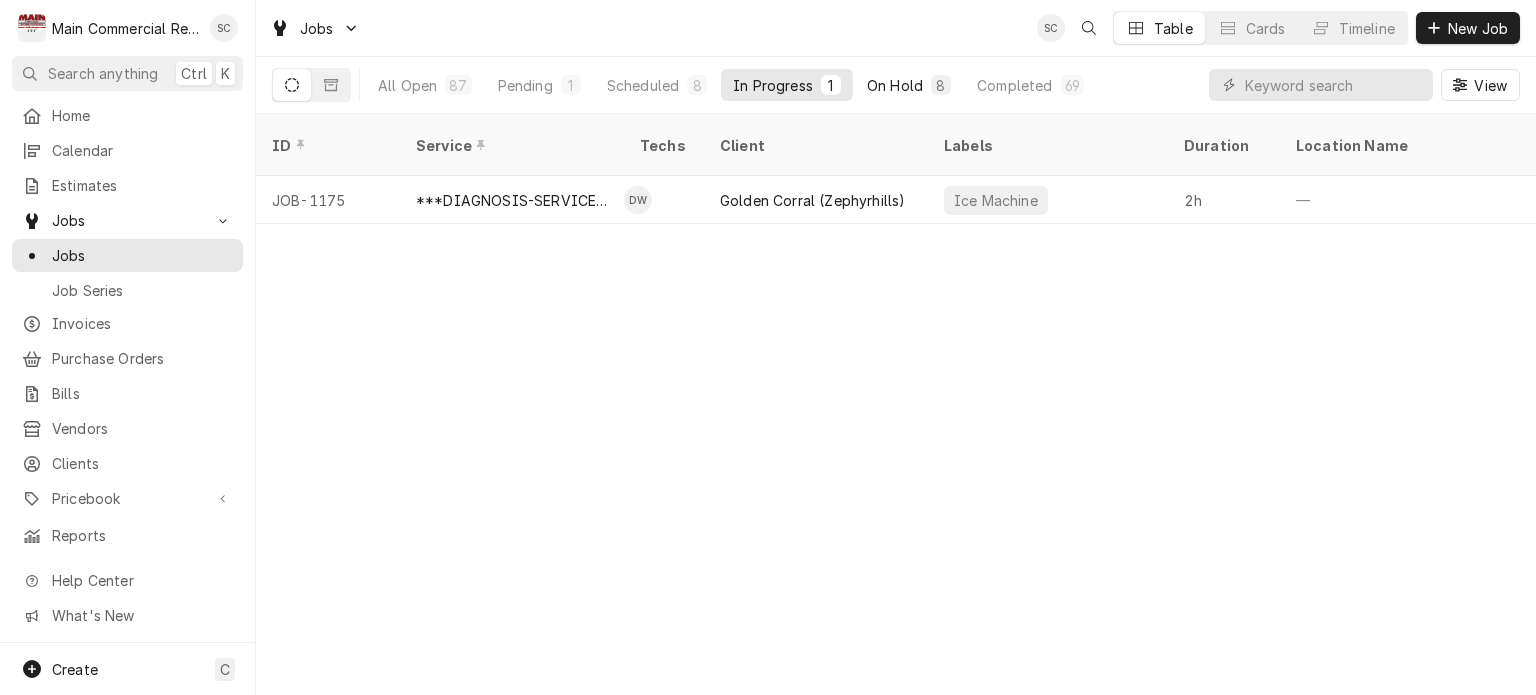 click on "On Hold" at bounding box center (895, 85) 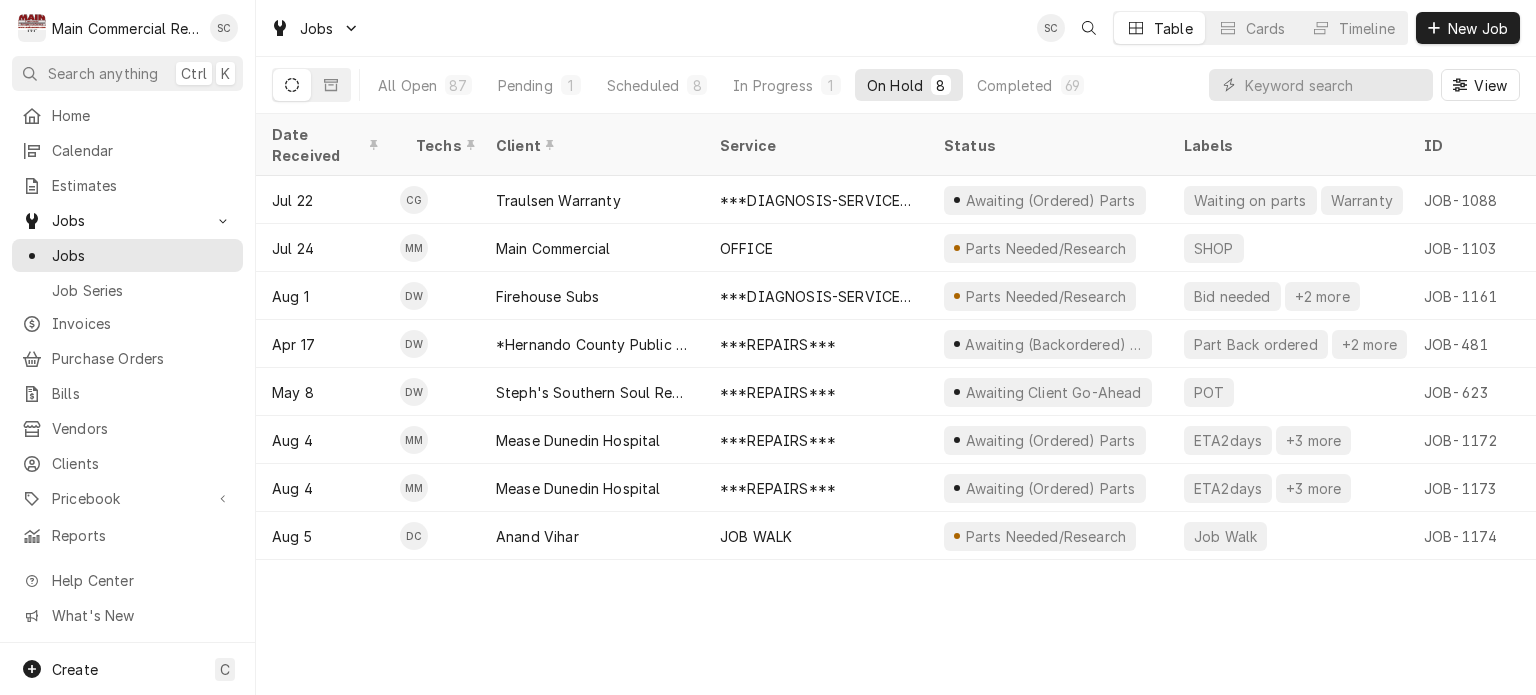 click on "Date Received Techs Client Service Status Labels ID Duration Location Name Job Type Priority Location Address Scheduled For On Hold Last Modified Jul 22   CG Traulsen Warranty ***DIAGNOSIS-SERVICE CALL*** Awaiting (Ordered) Parts Waiting on parts Warranty JOB-1088 1h Traulsen Warranty- Ruby Tuesday Service High [NUMBER] [STREET], [CITY], [STATE] Jul 23   • 8:00 AM Jul 23   Aug 4   Jul 24   MM Main Commercial OFFICE Parts Needed/Research SHOP JOB-1103 2h Main Commercial - Shop/Office Service High [NUMBER] [STREET], [CITY], [STATE] Aug 4   • 2:00 PM Aug 4   Aug 4   Aug 1   DW Firehouse Subs ***DIAGNOSIS-SERVICE CALL*** Parts Needed/Research Bid needed +2 more JOB-1161 2h — Service Urgent [NUMBER] [STREET], [CITY], [STATE] Aug 1   • 4:00 PM Aug 4   Aug 4   Apr 17   DW *[ORGANIZATION] ***REPAIRS*** Awaiting (Backordered) Parts Part Back ordered +2 more JOB-481 5h *[ORGANIZATION] Service No Priority [NUMBER] [STREET], [CITY], [STATE] Jul 10   • 8:00 AM Jul 10" at bounding box center [896, 404] 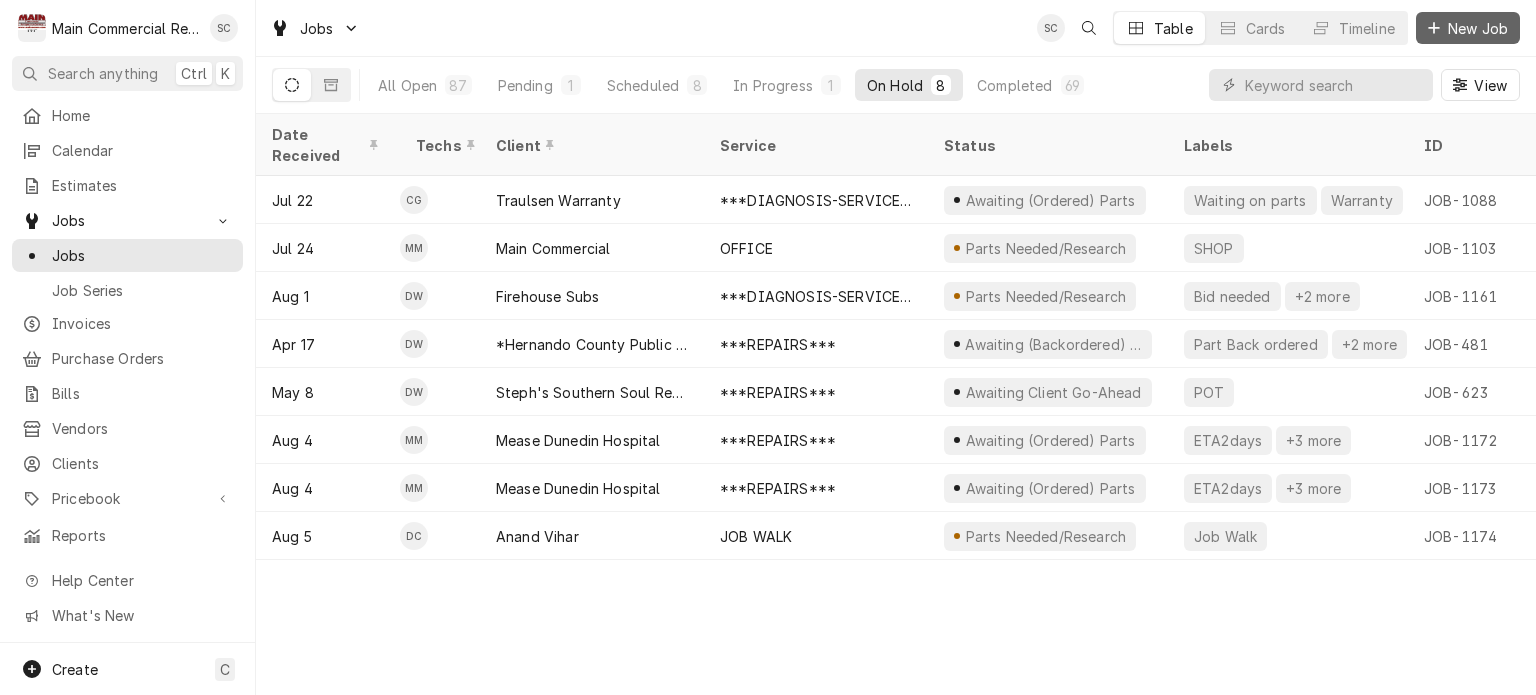 click on "New Job" at bounding box center (1478, 28) 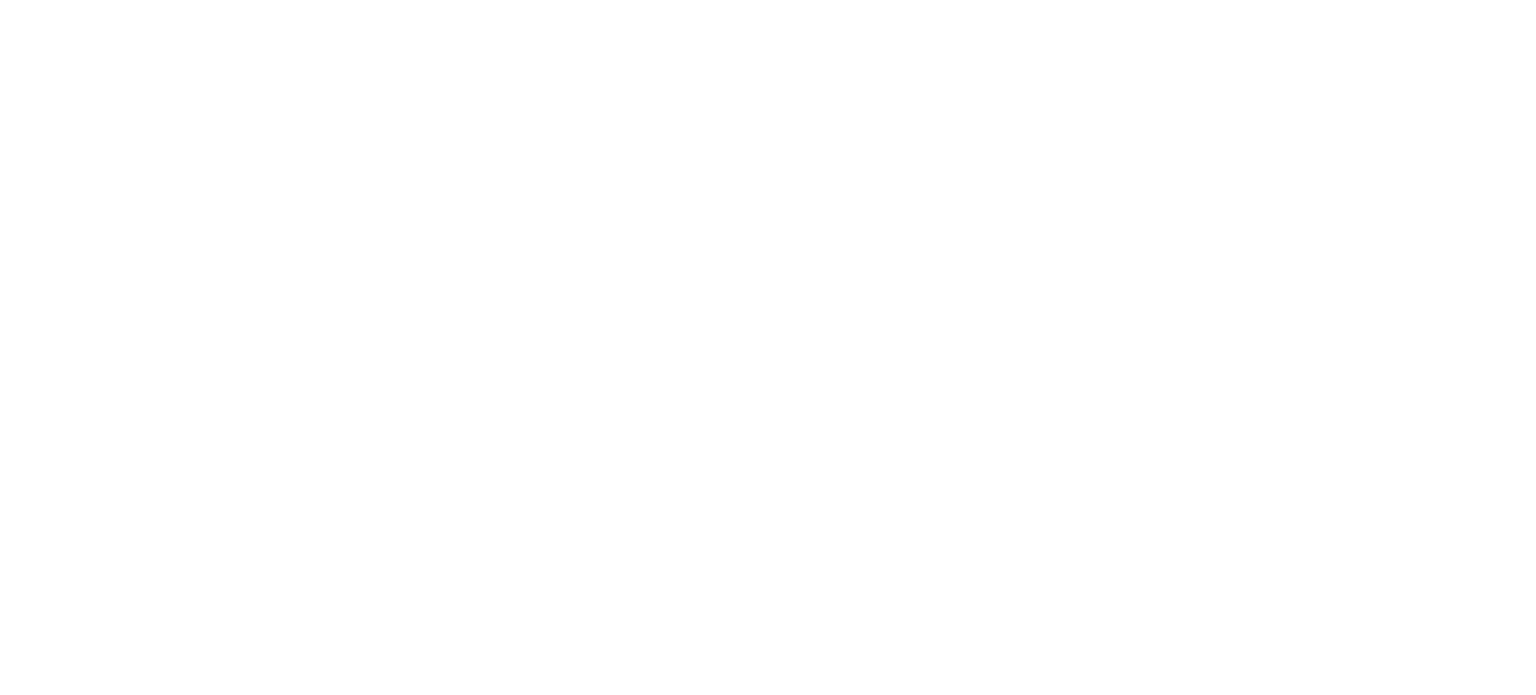scroll, scrollTop: 0, scrollLeft: 0, axis: both 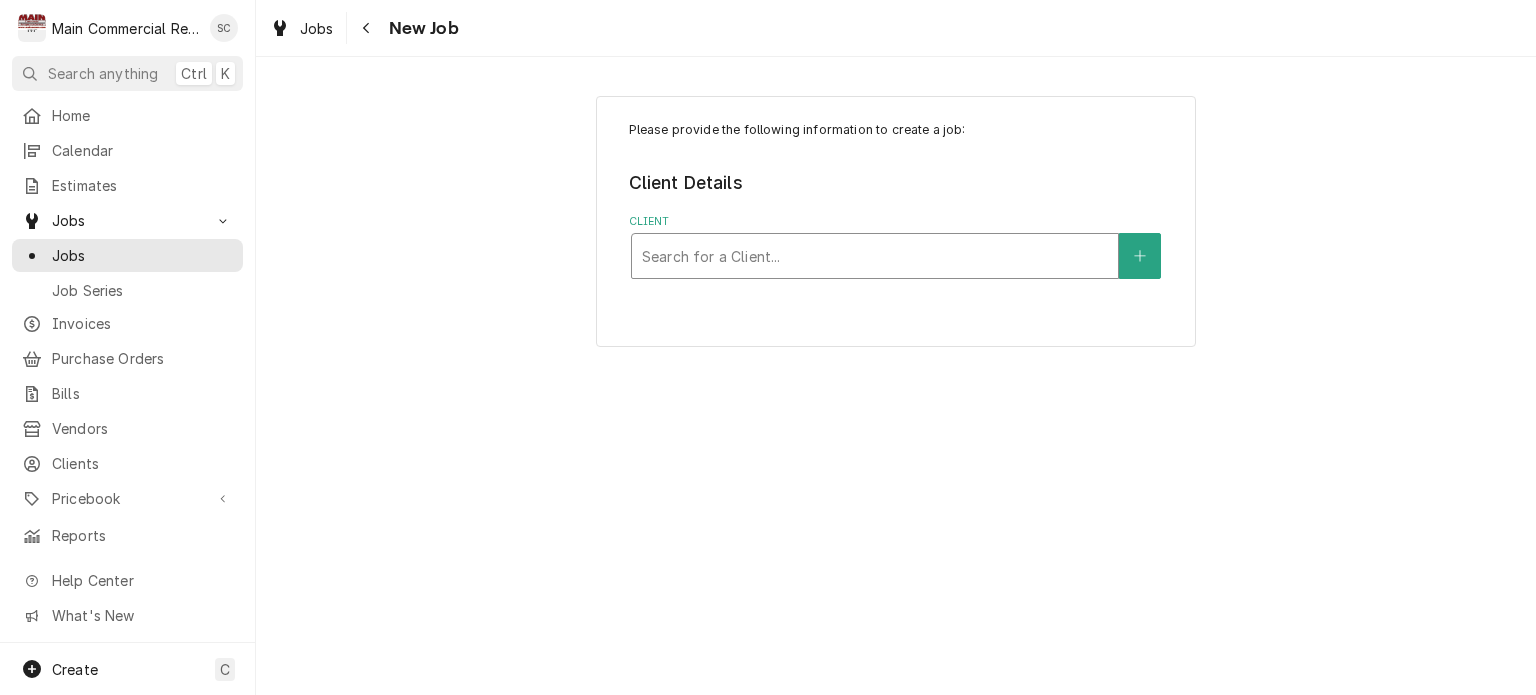 click at bounding box center [875, 256] 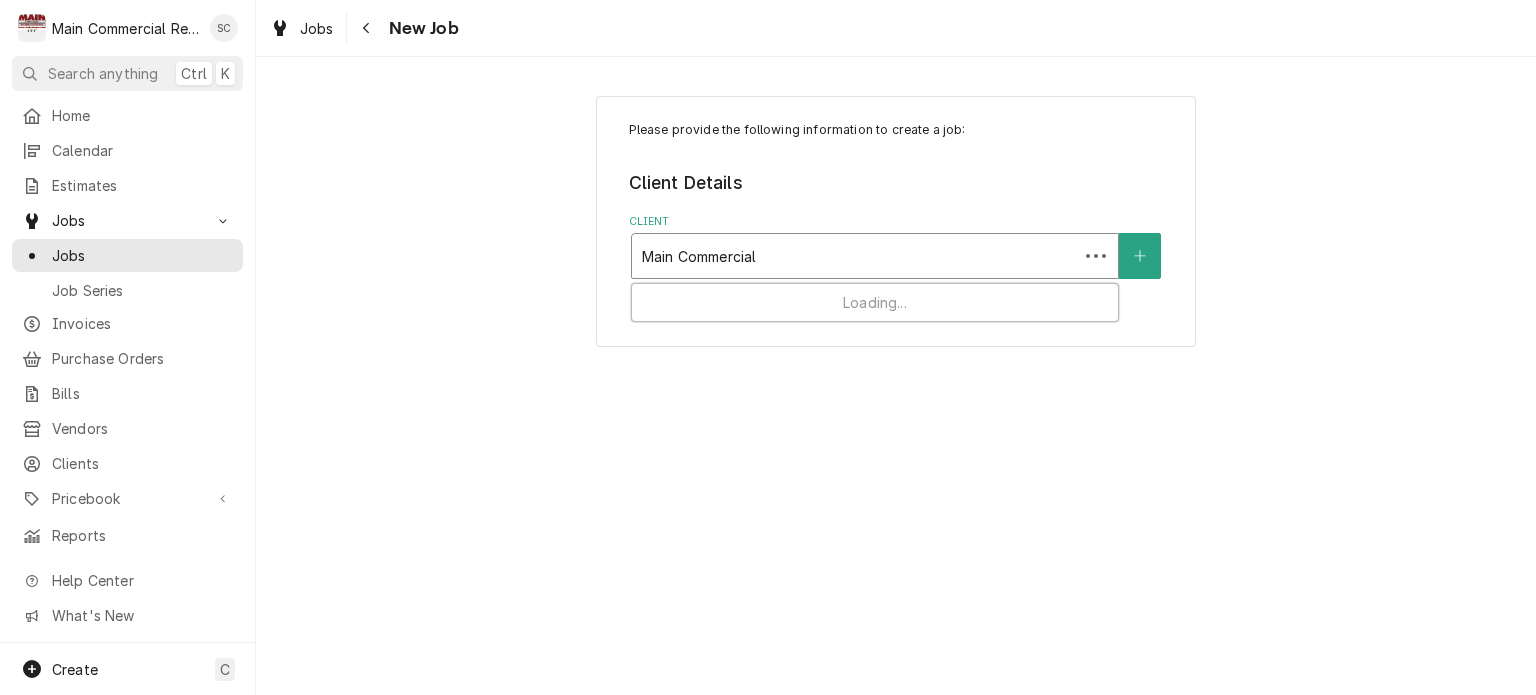 type on "Main Commercial" 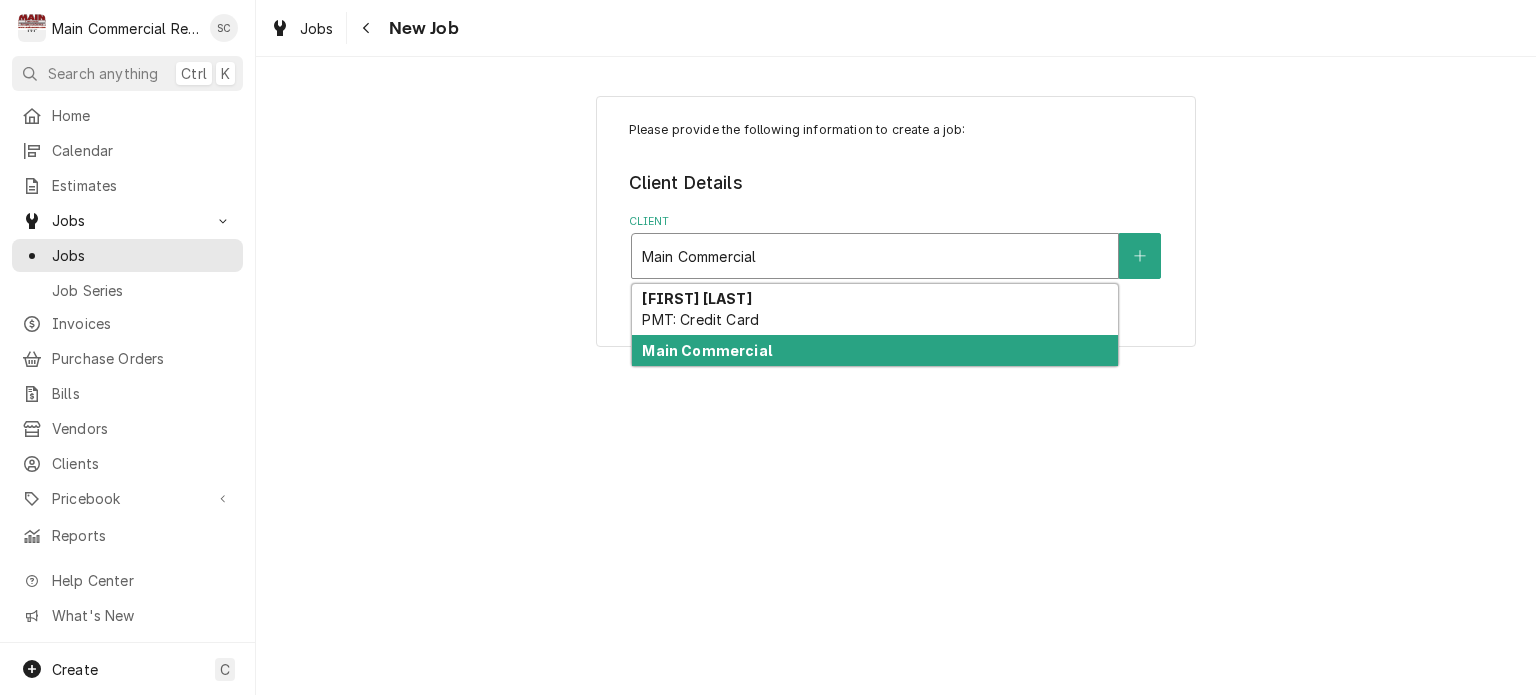 click on "Main Commercial" at bounding box center (875, 350) 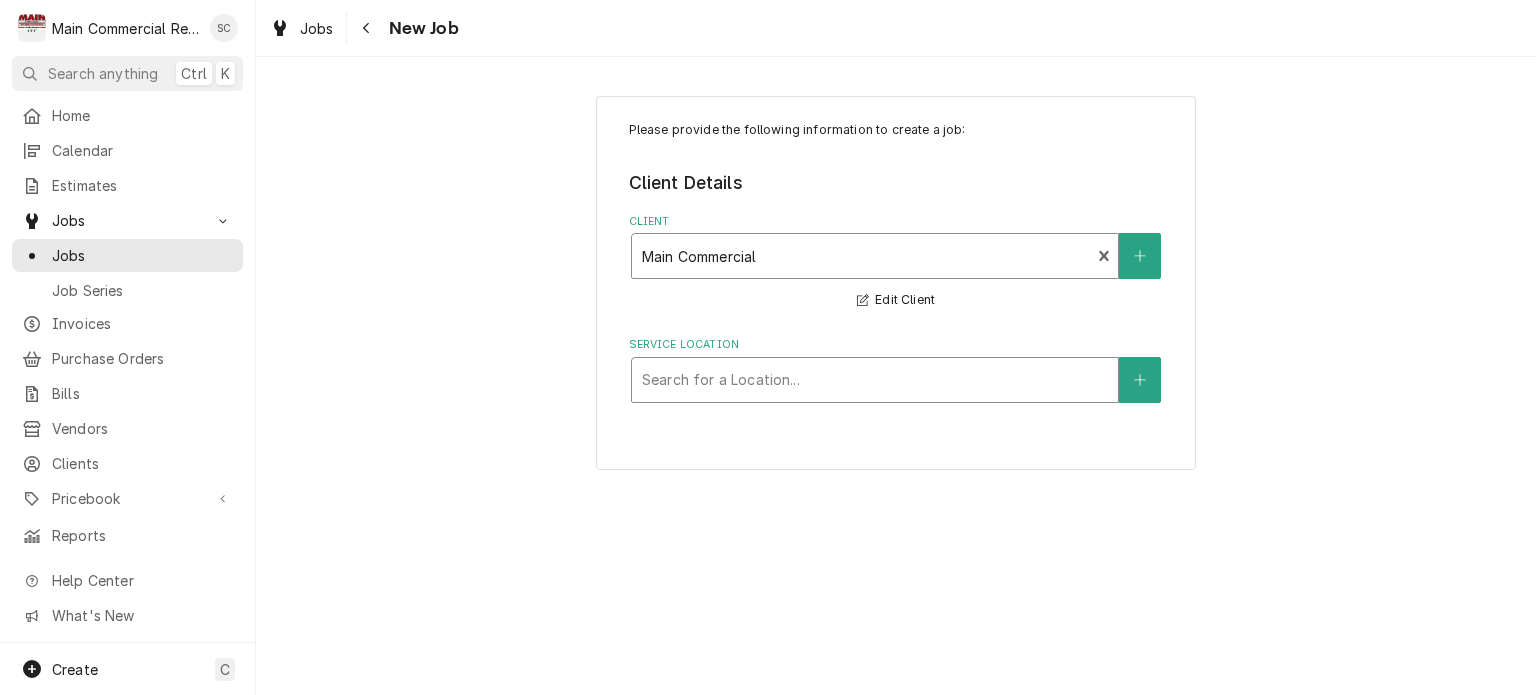 click at bounding box center (875, 380) 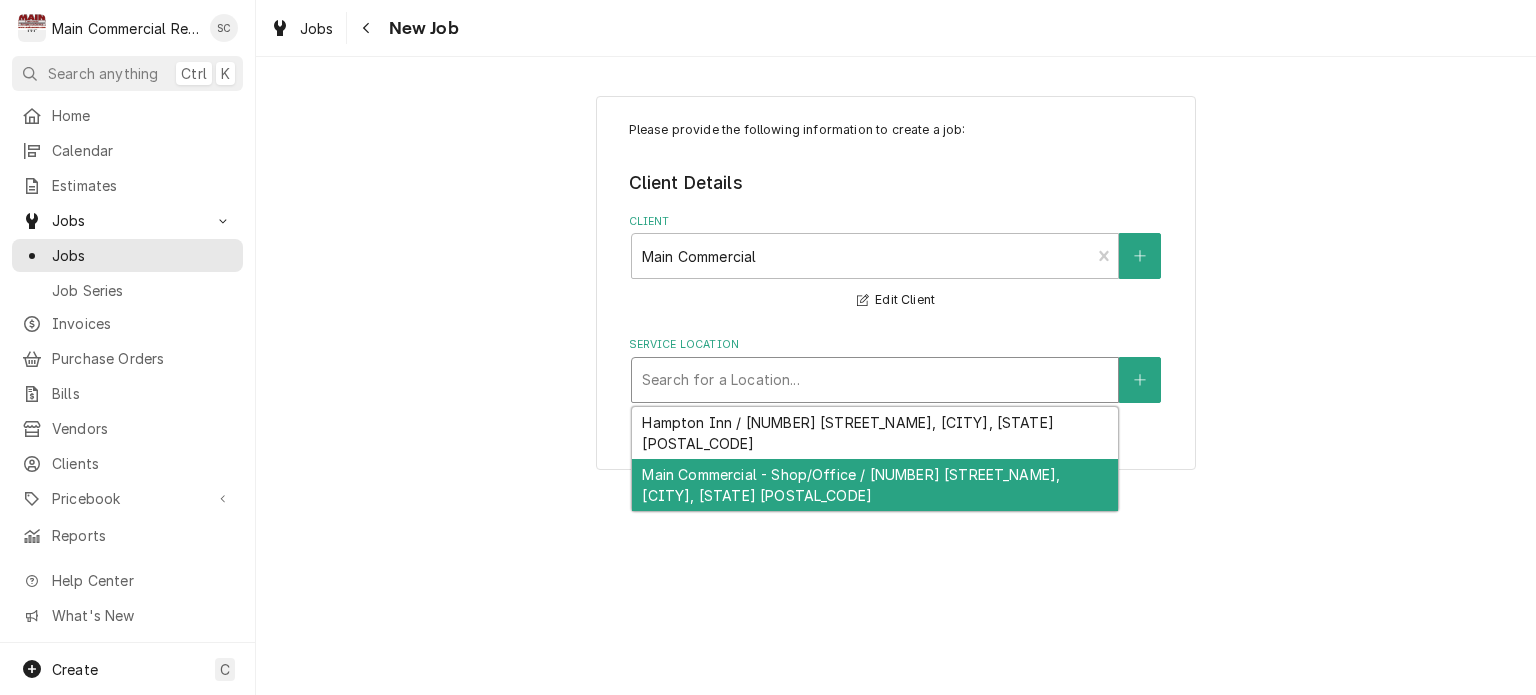 click on "Main Commercial - Shop/Office / [NUMBER] [STREET_NAME], [CITY], [STATE] [POSTAL_CODE]" at bounding box center (875, 485) 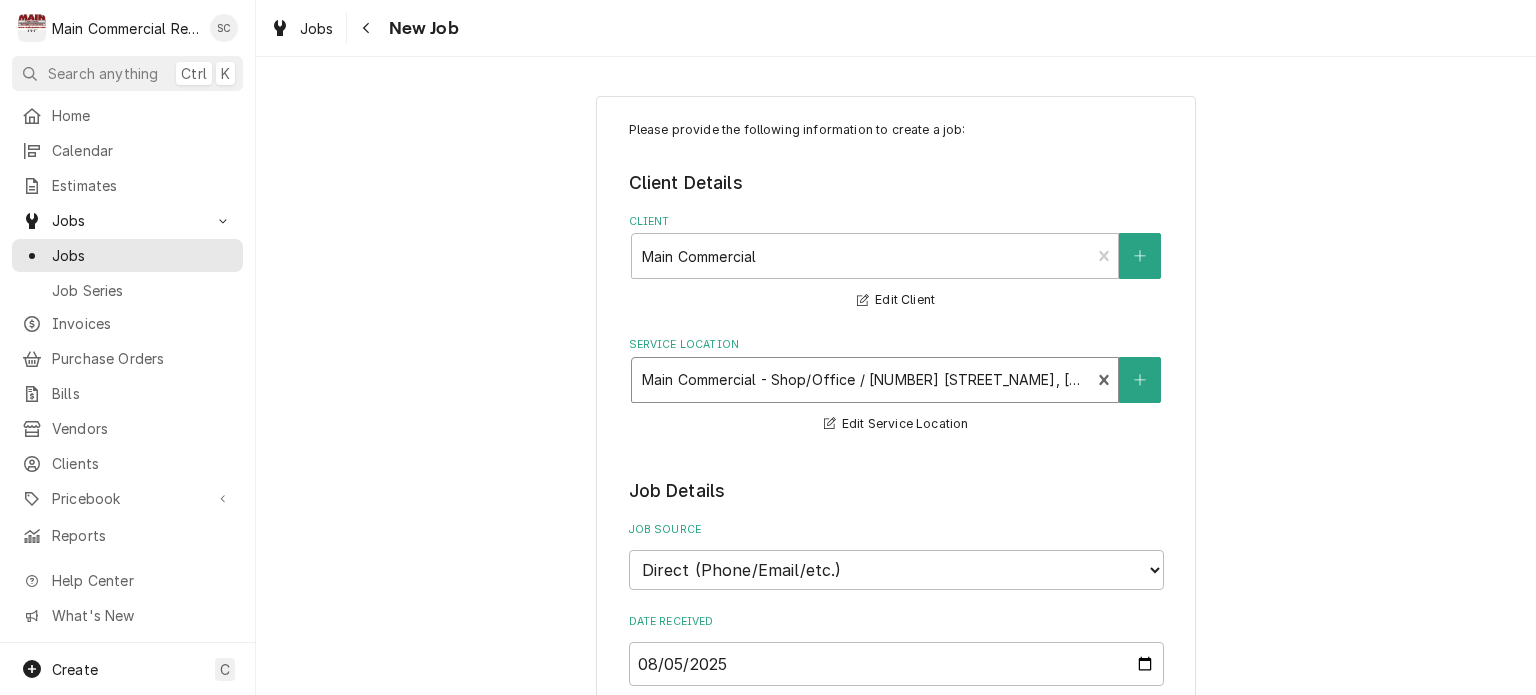 scroll, scrollTop: 500, scrollLeft: 0, axis: vertical 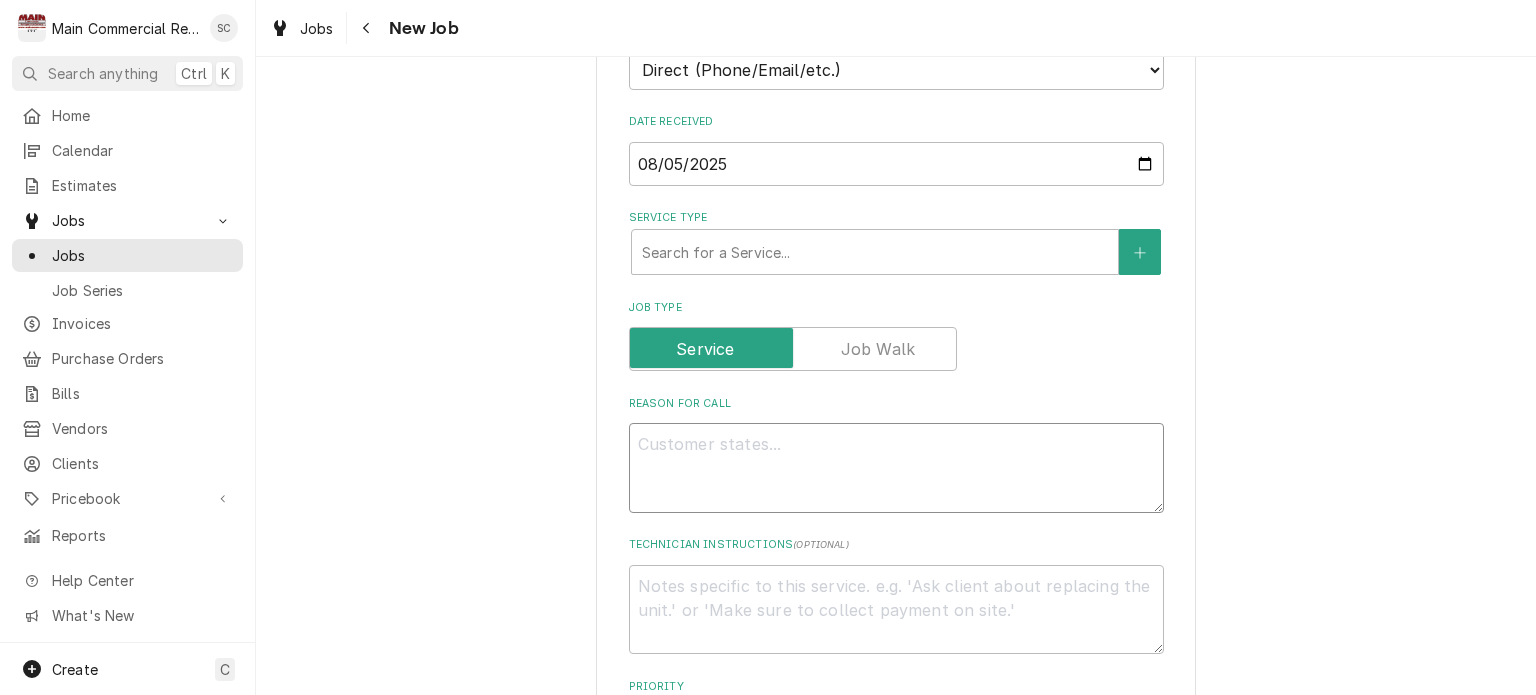 click on "Reason For Call" at bounding box center [896, 468] 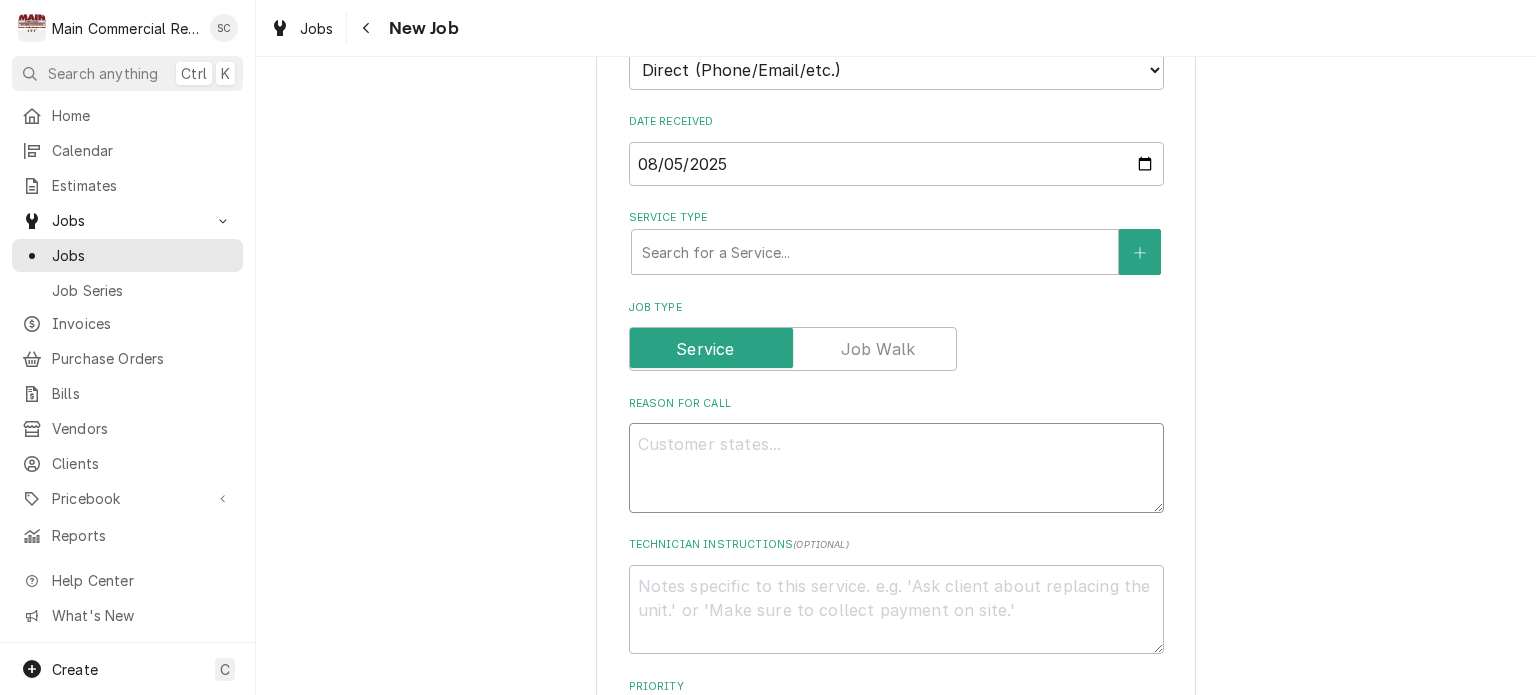 click on "Reason For Call" at bounding box center (896, 468) 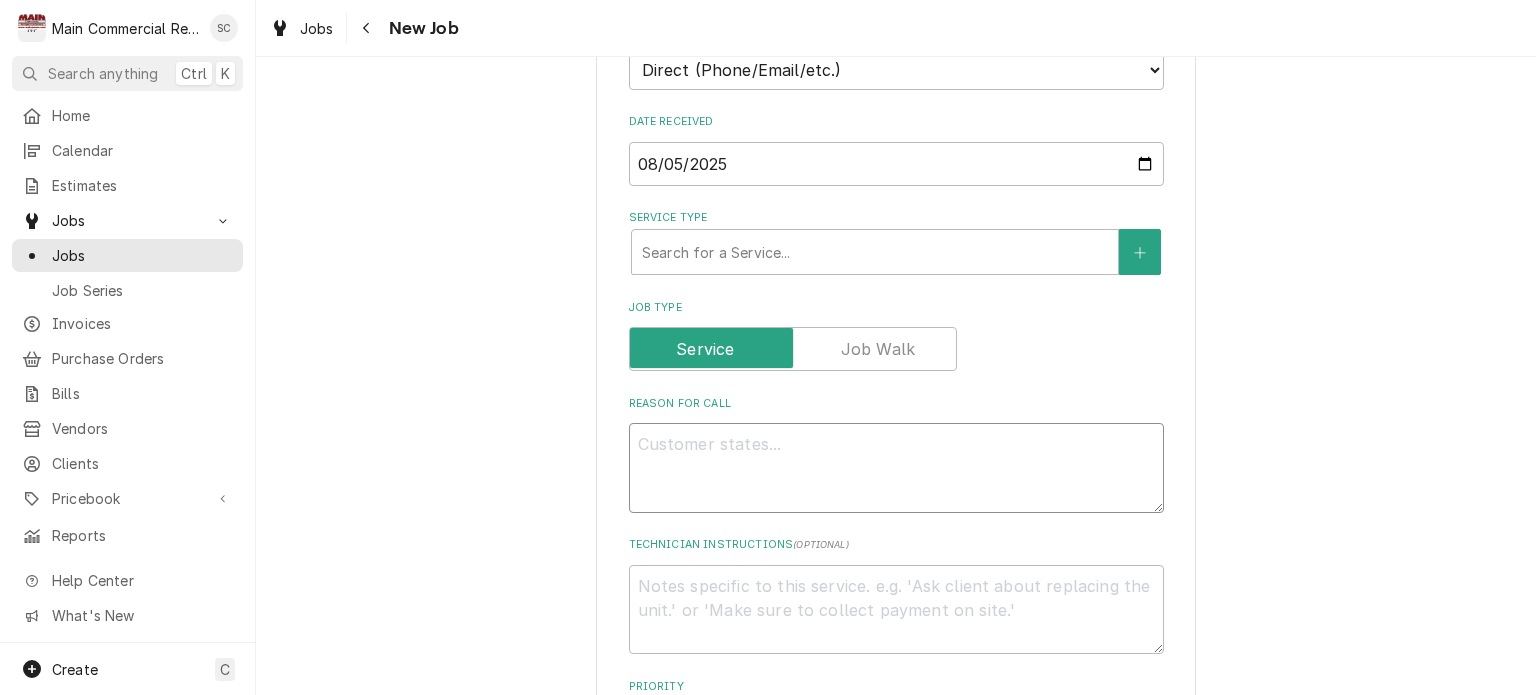 type on "x" 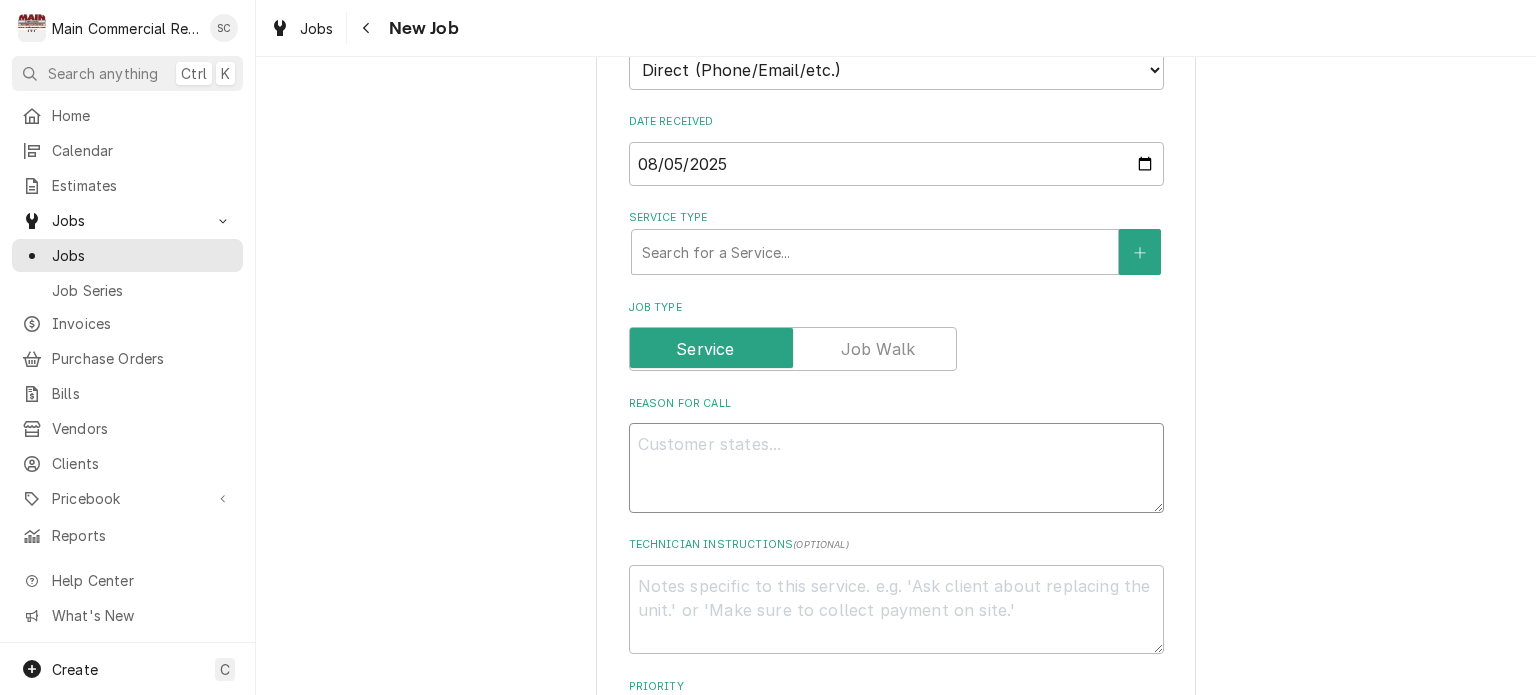 type on "M" 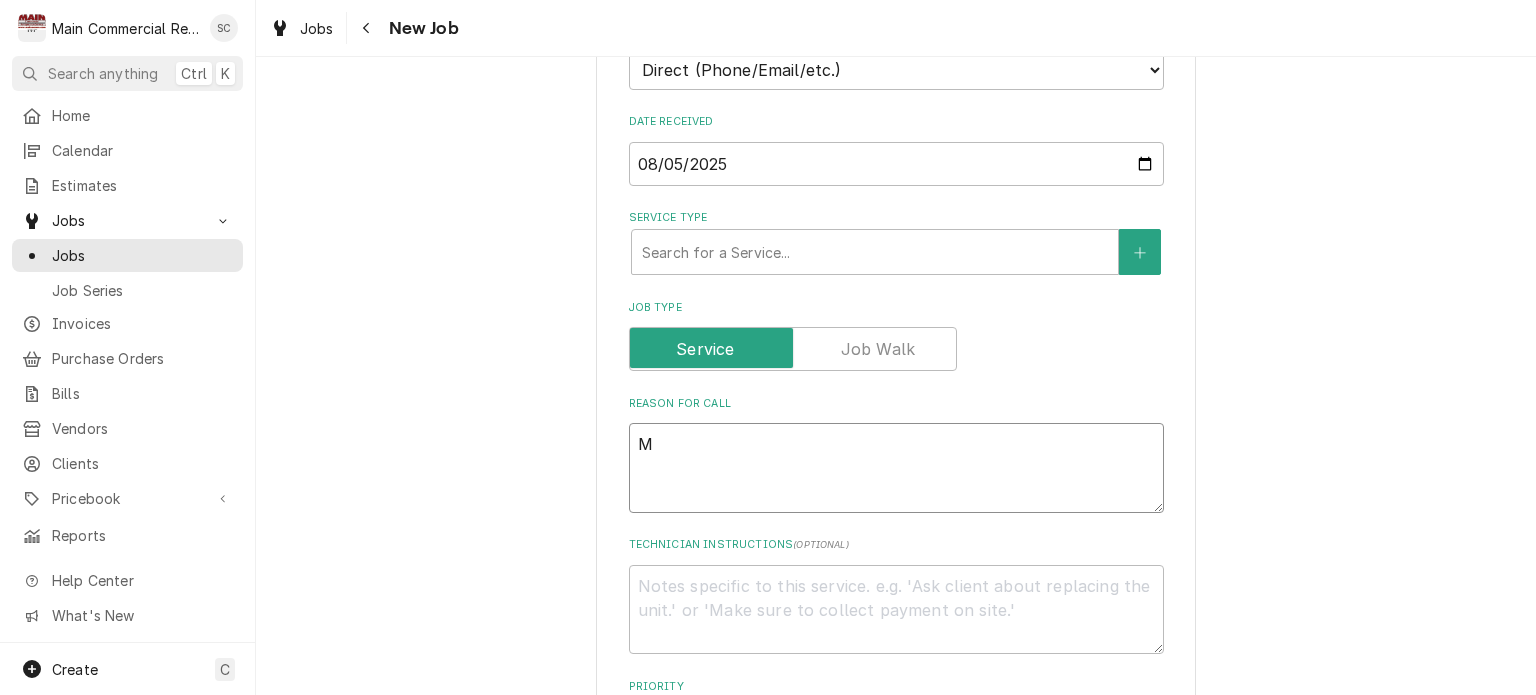 type on "x" 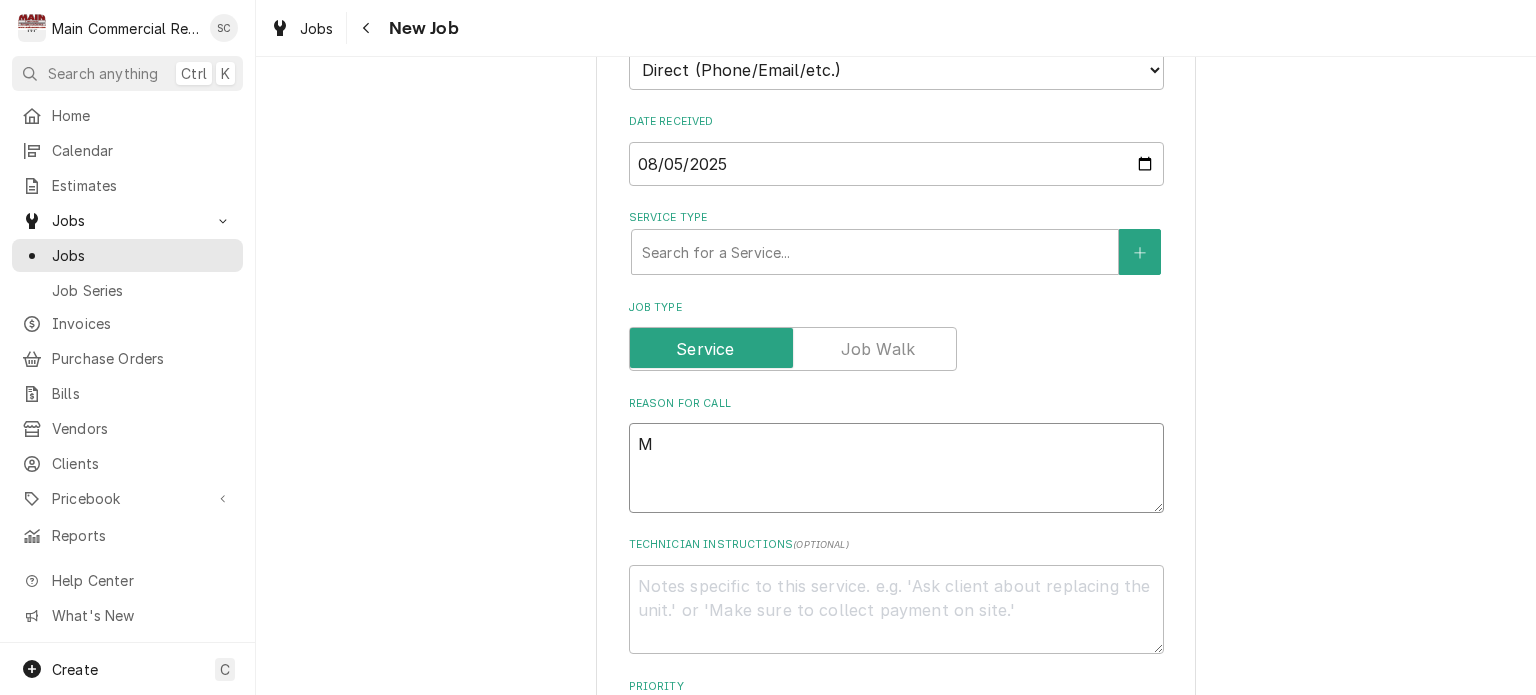type on "Ma" 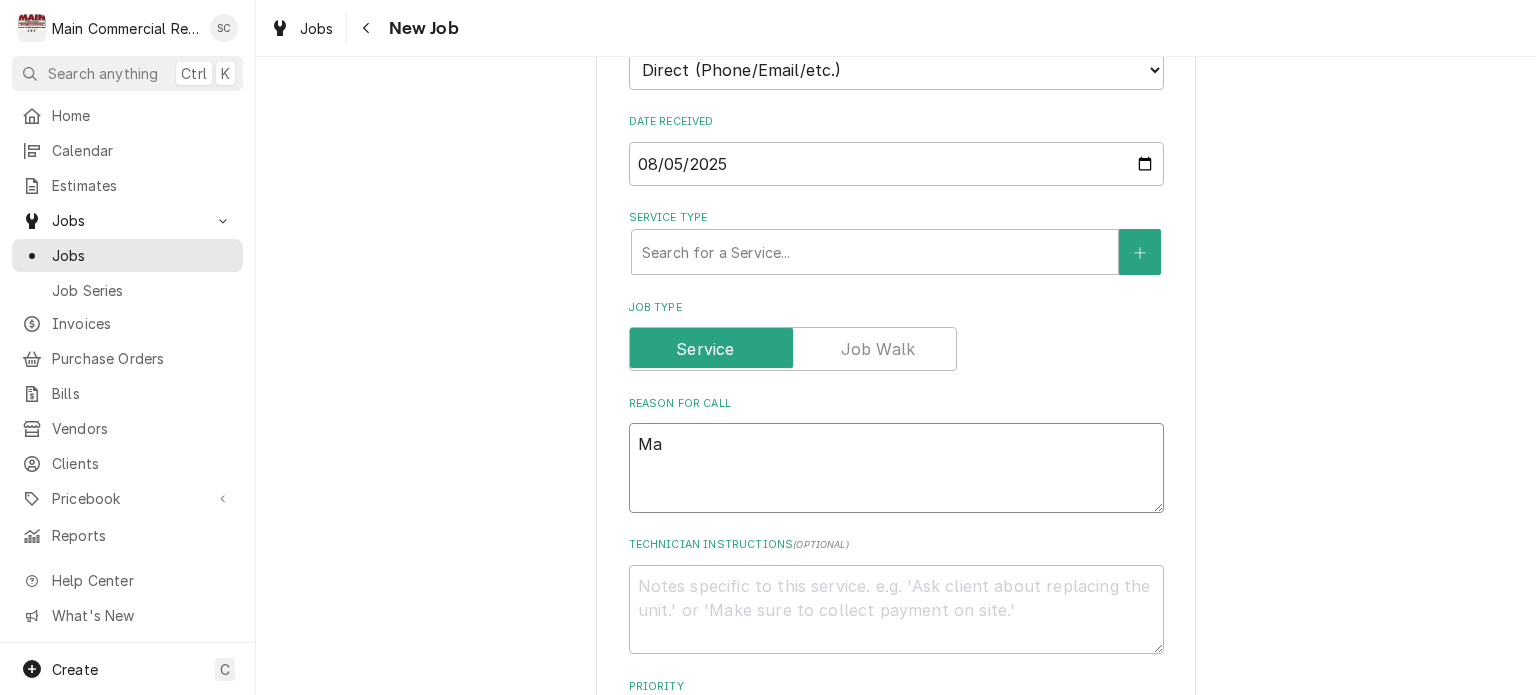 type on "x" 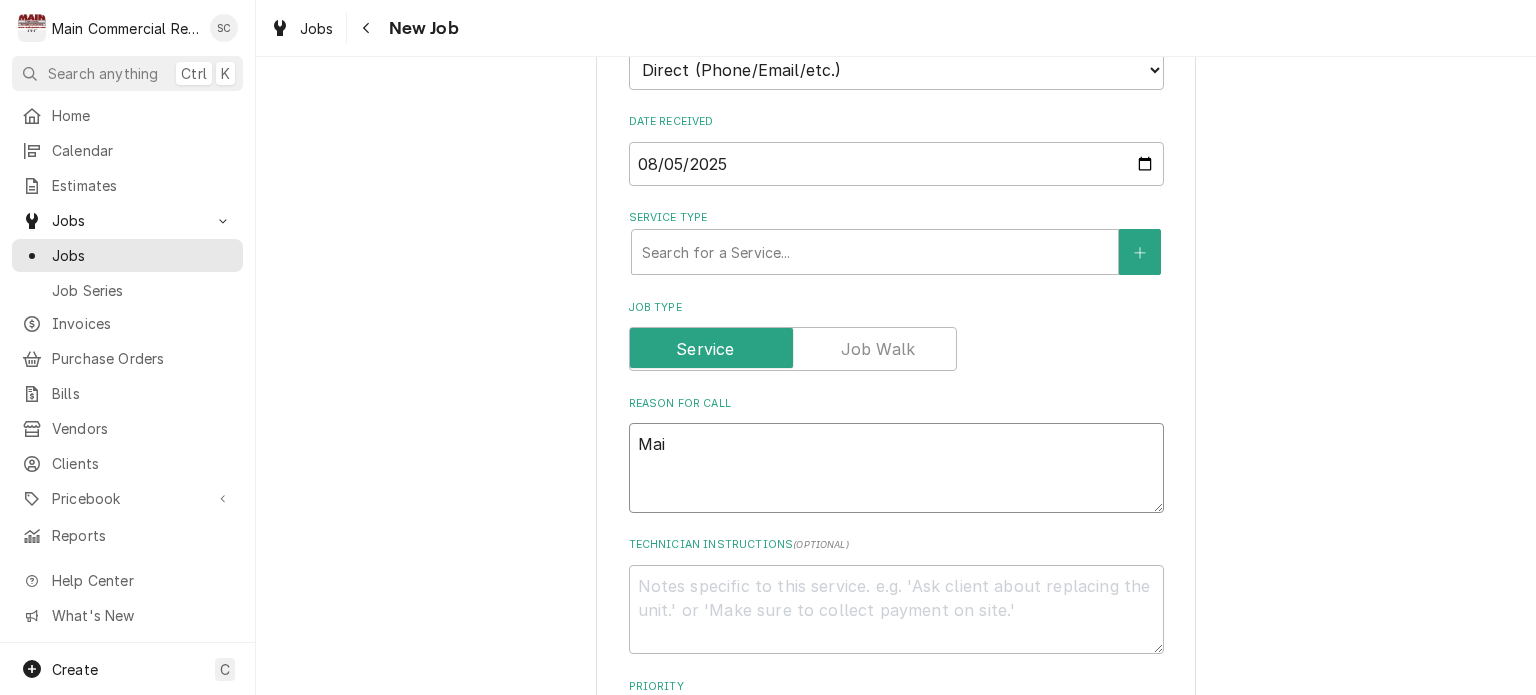 type on "x" 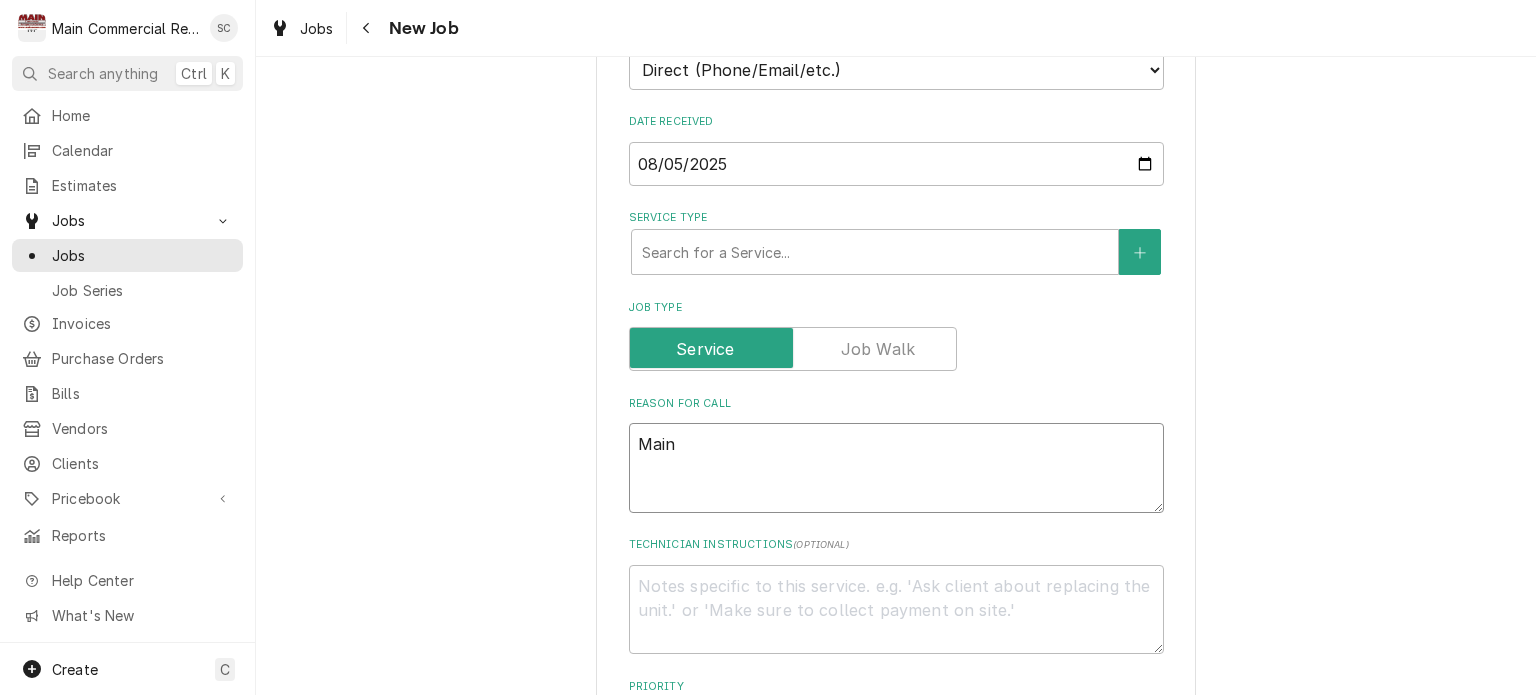 type on "x" 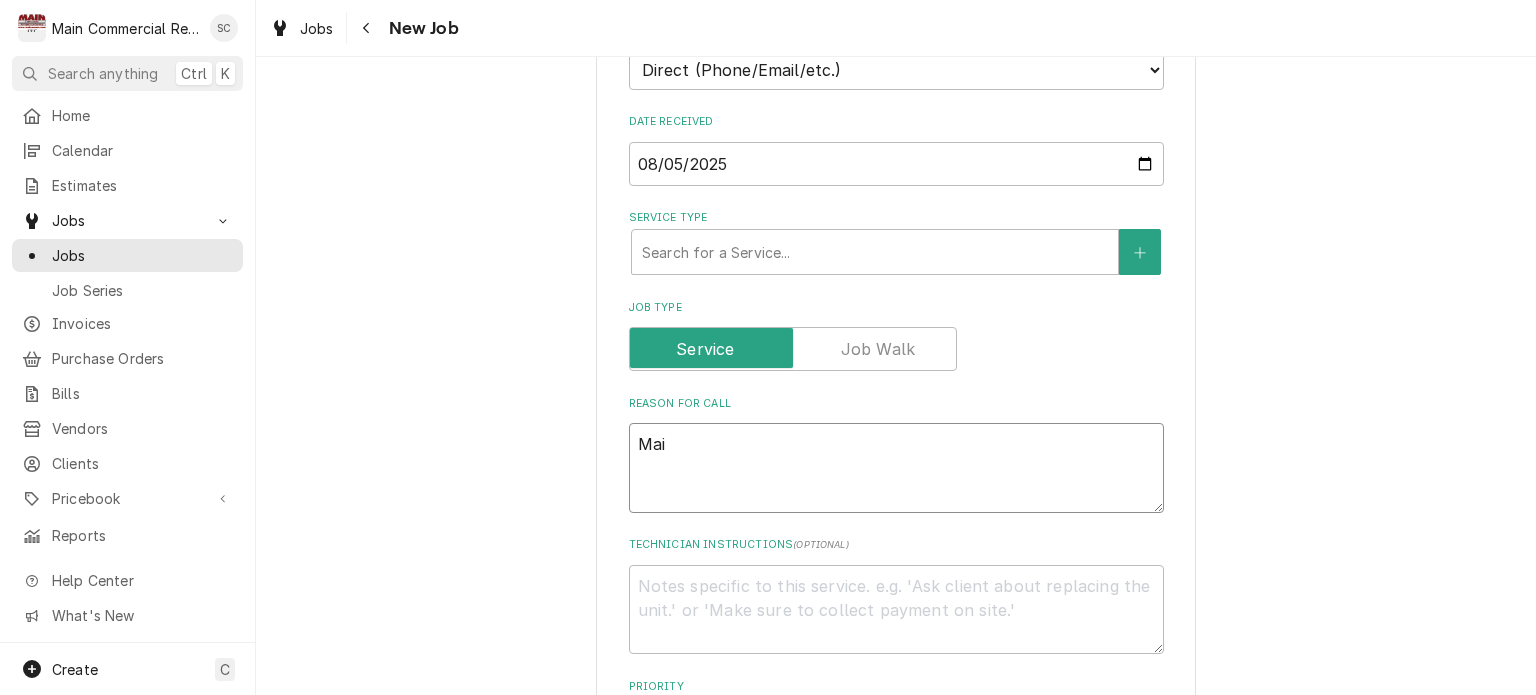 type on "x" 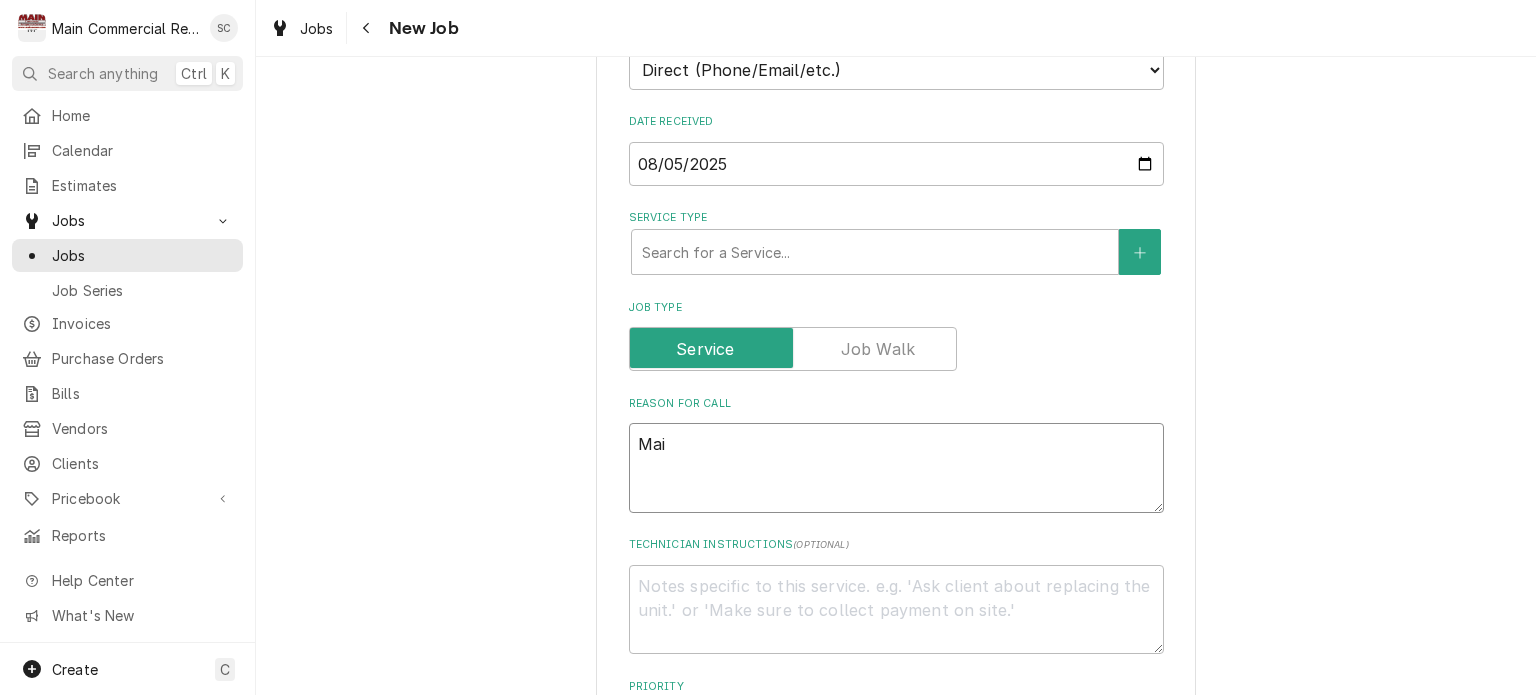type on "Ma" 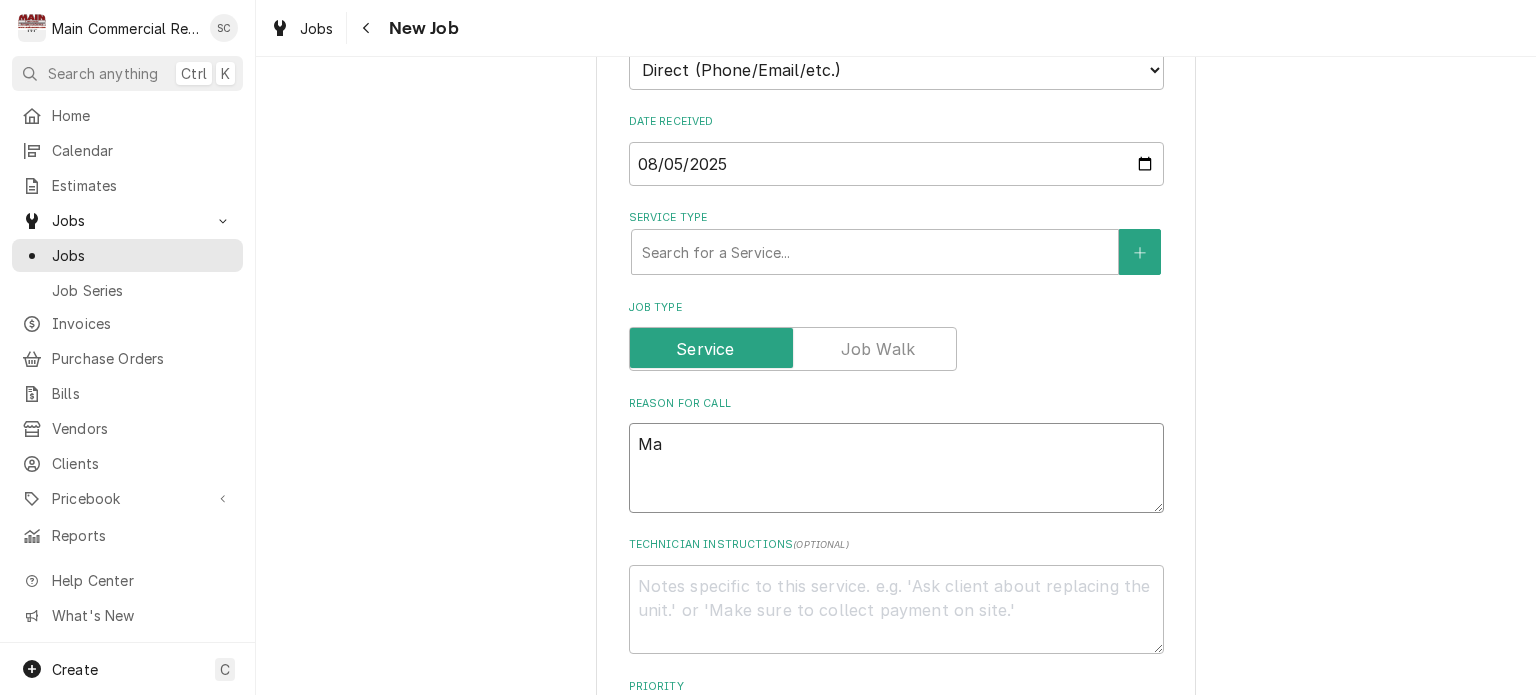 type on "x" 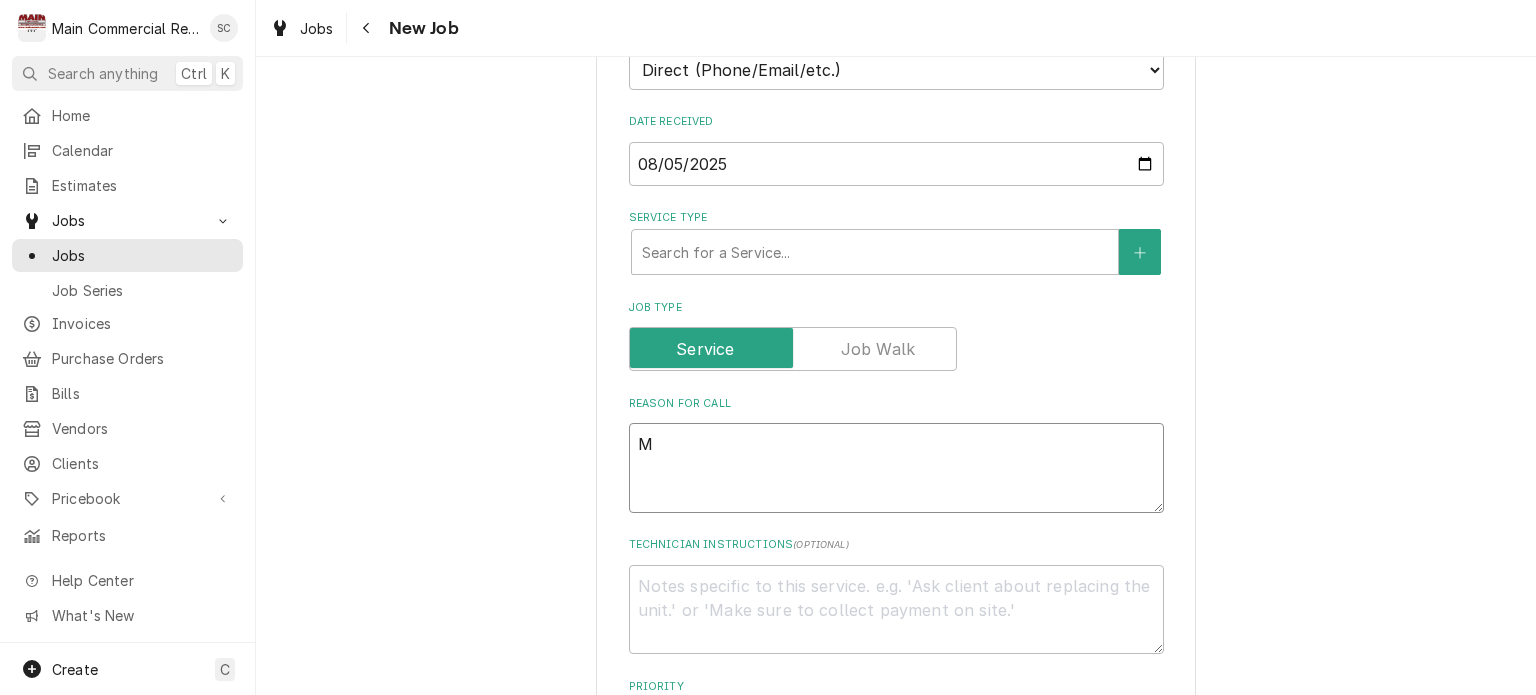 type on "x" 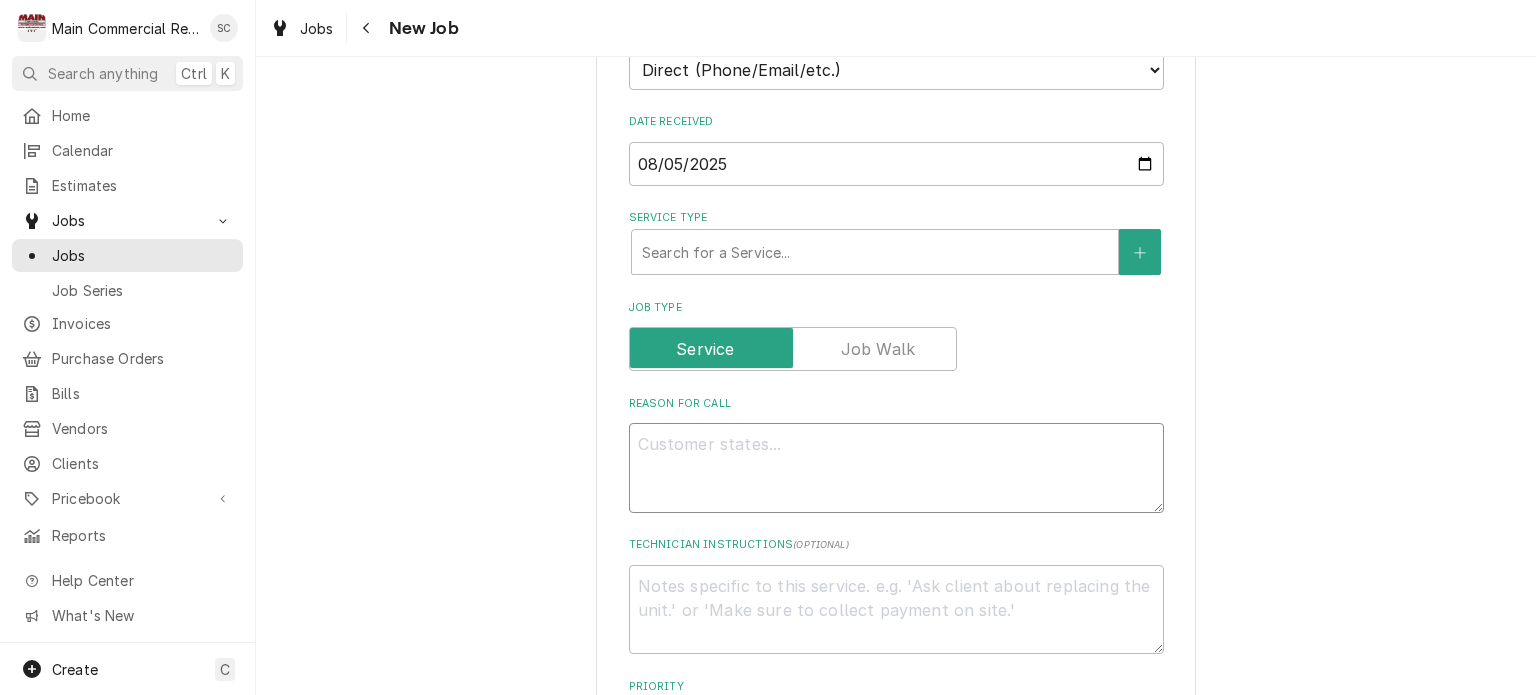 type on "x" 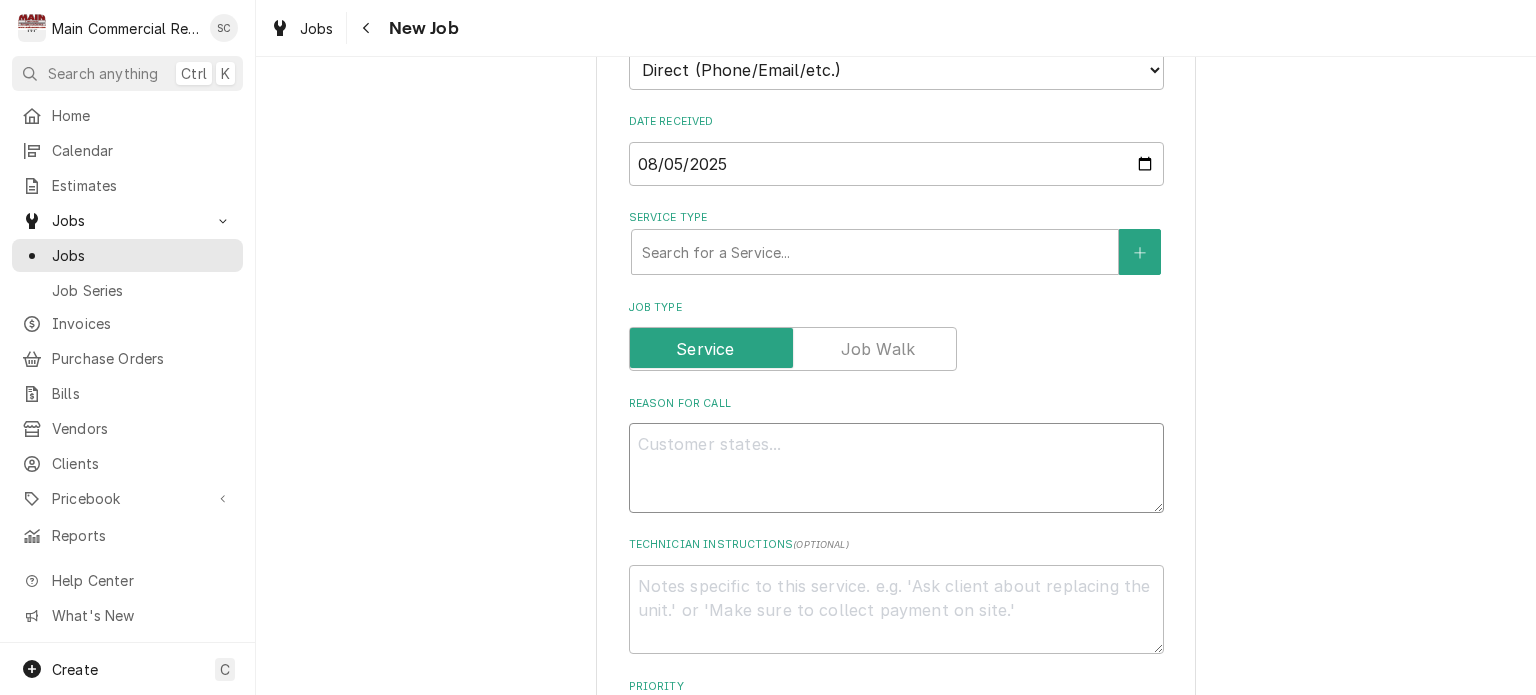 type on "C" 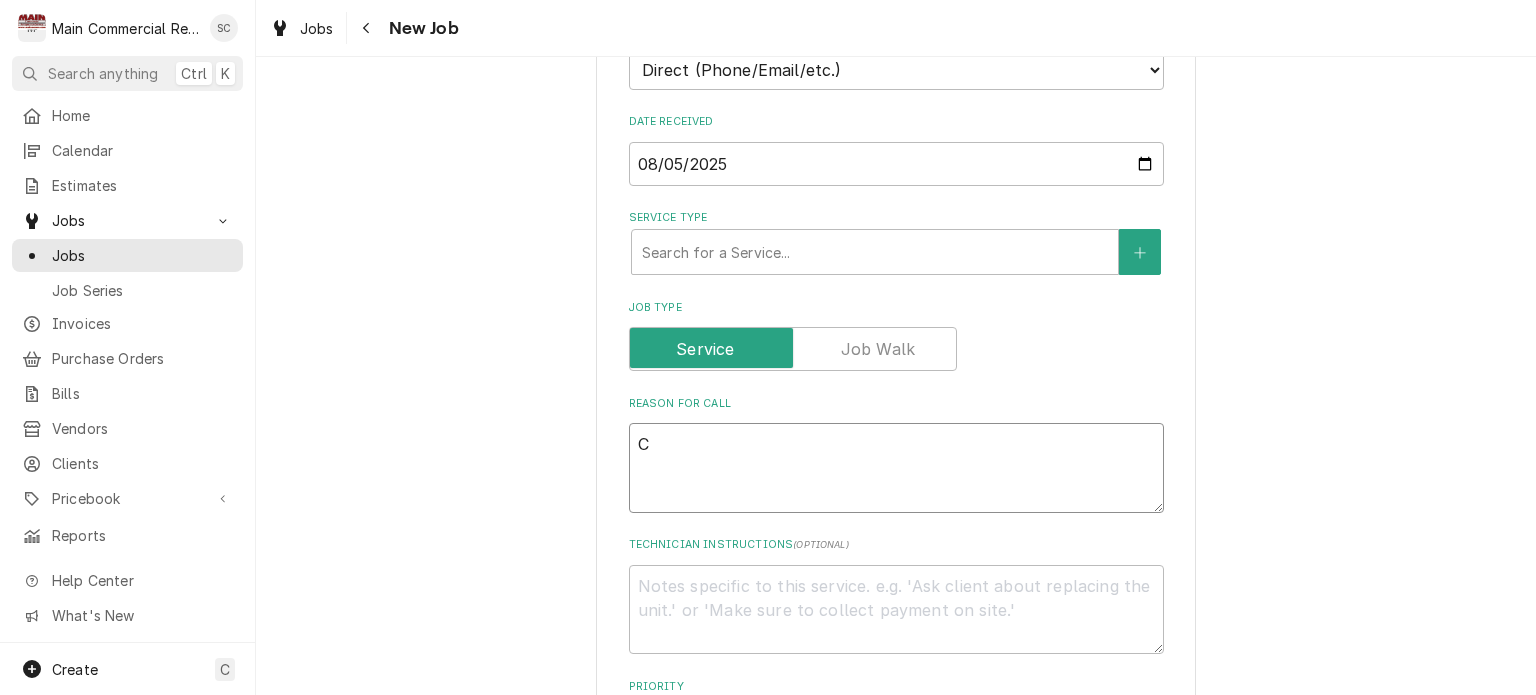 type on "x" 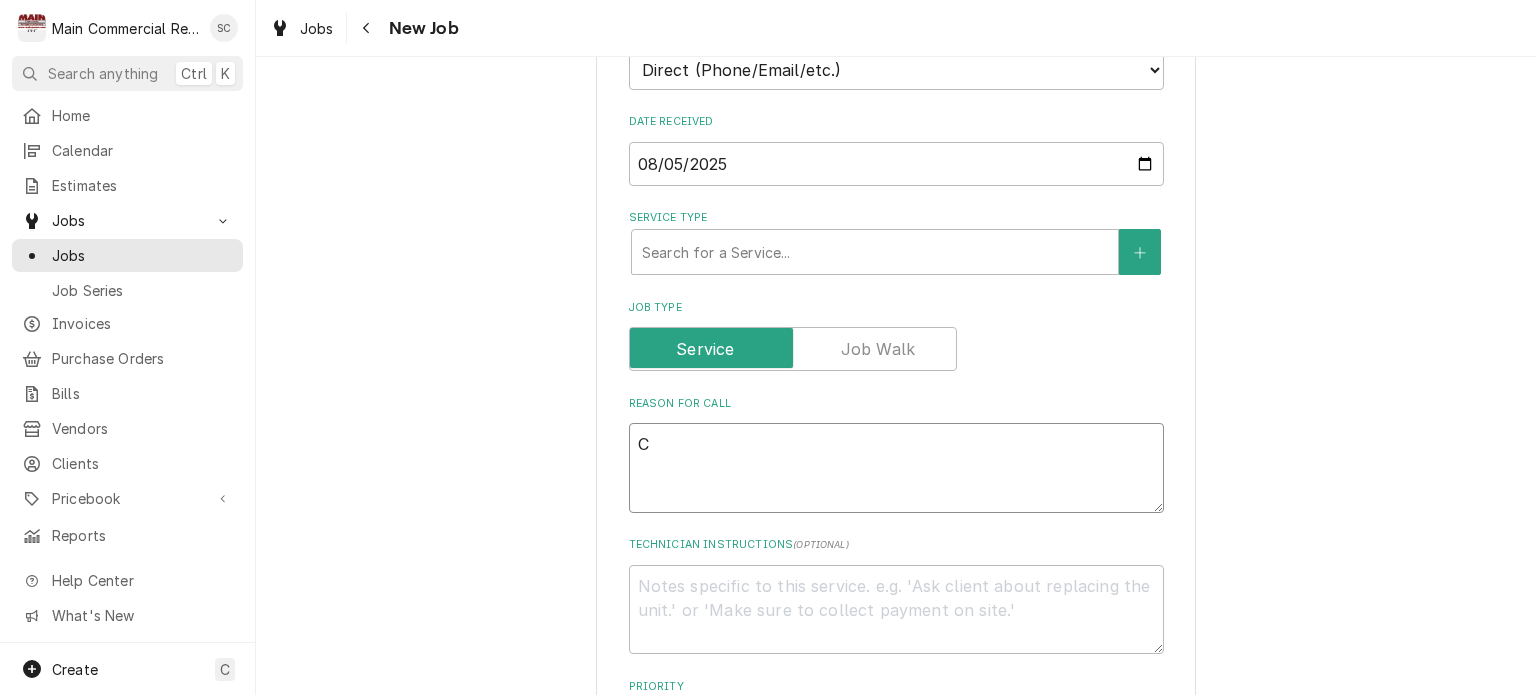 type on "Co" 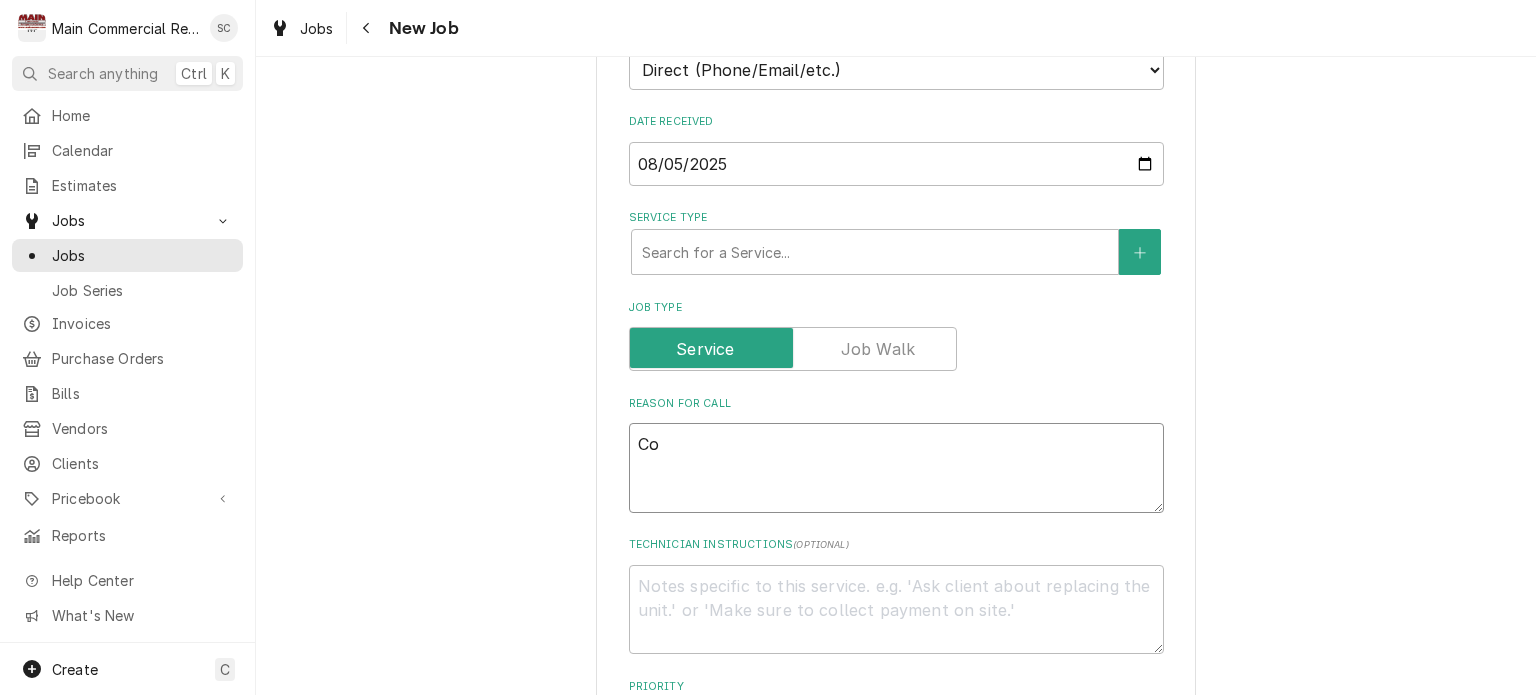 type on "x" 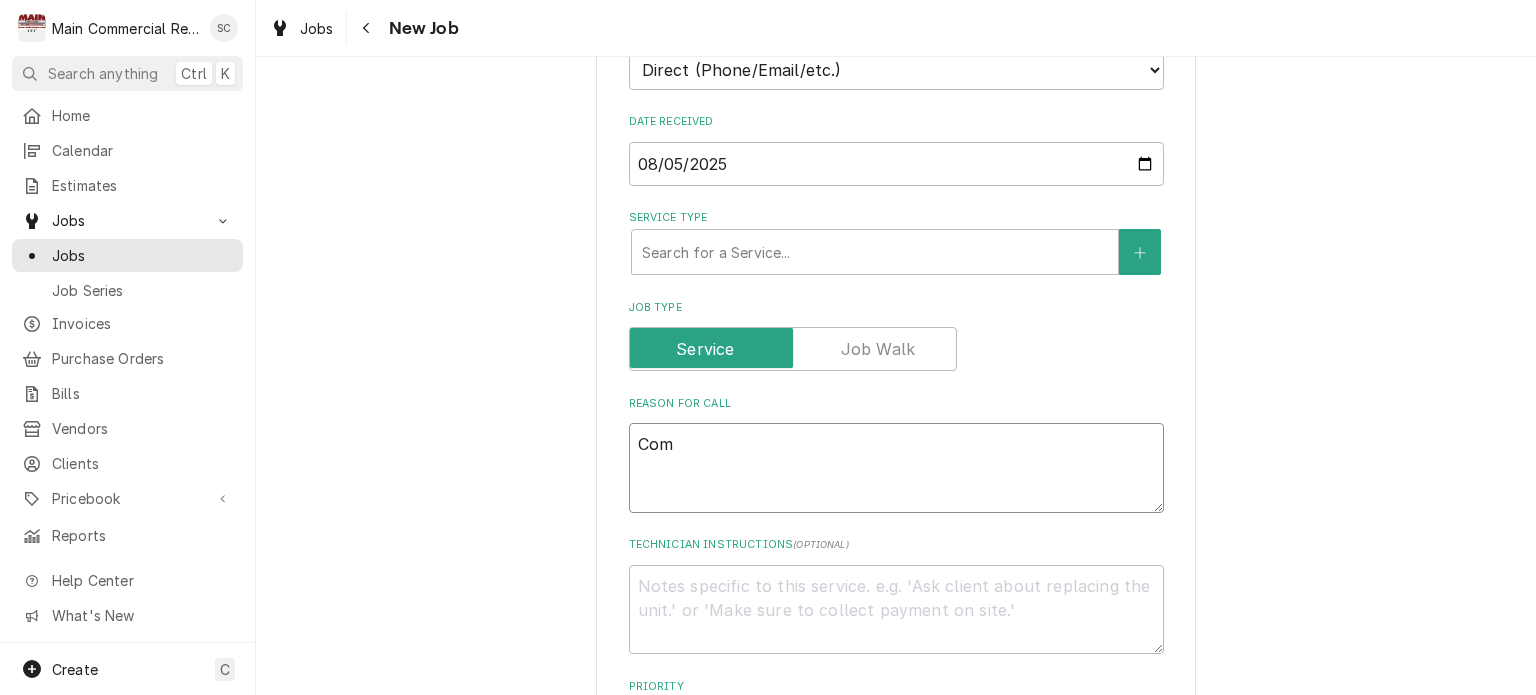 type on "x" 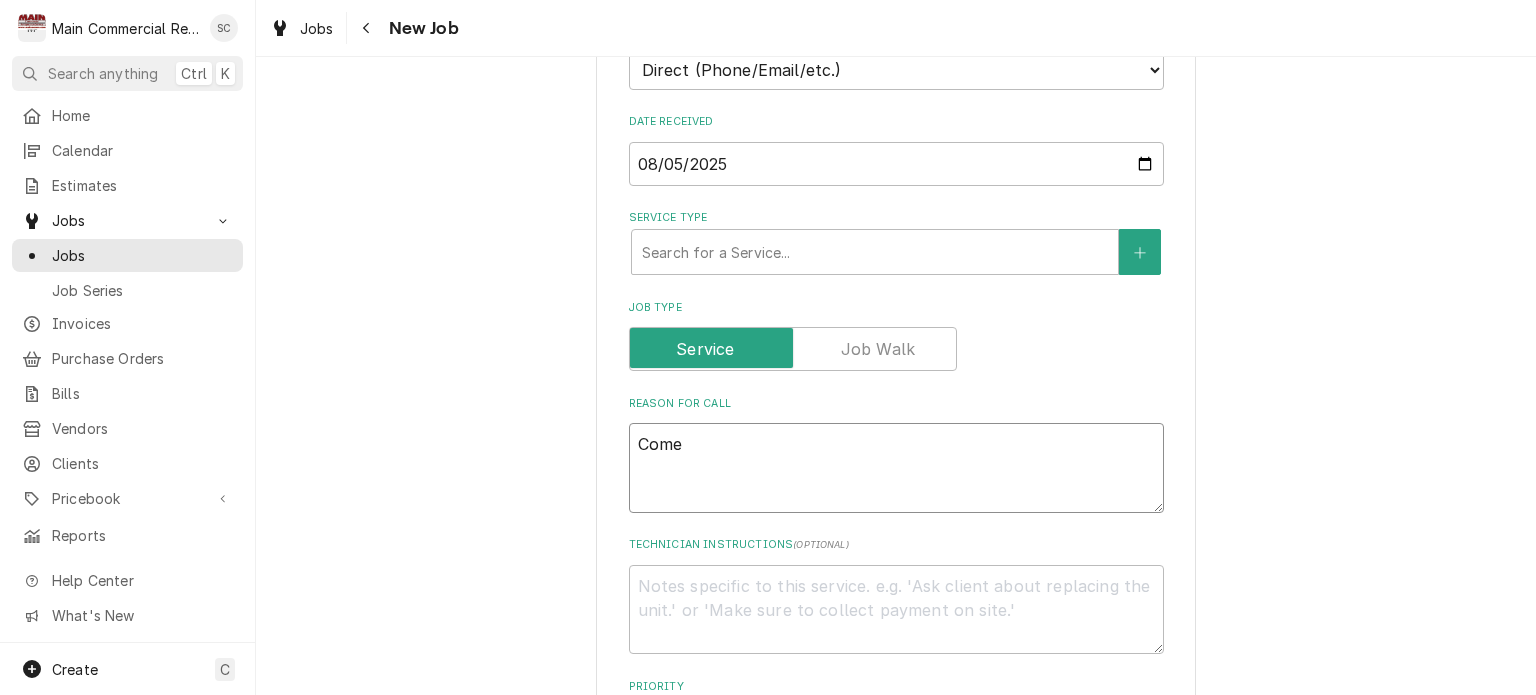 type on "x" 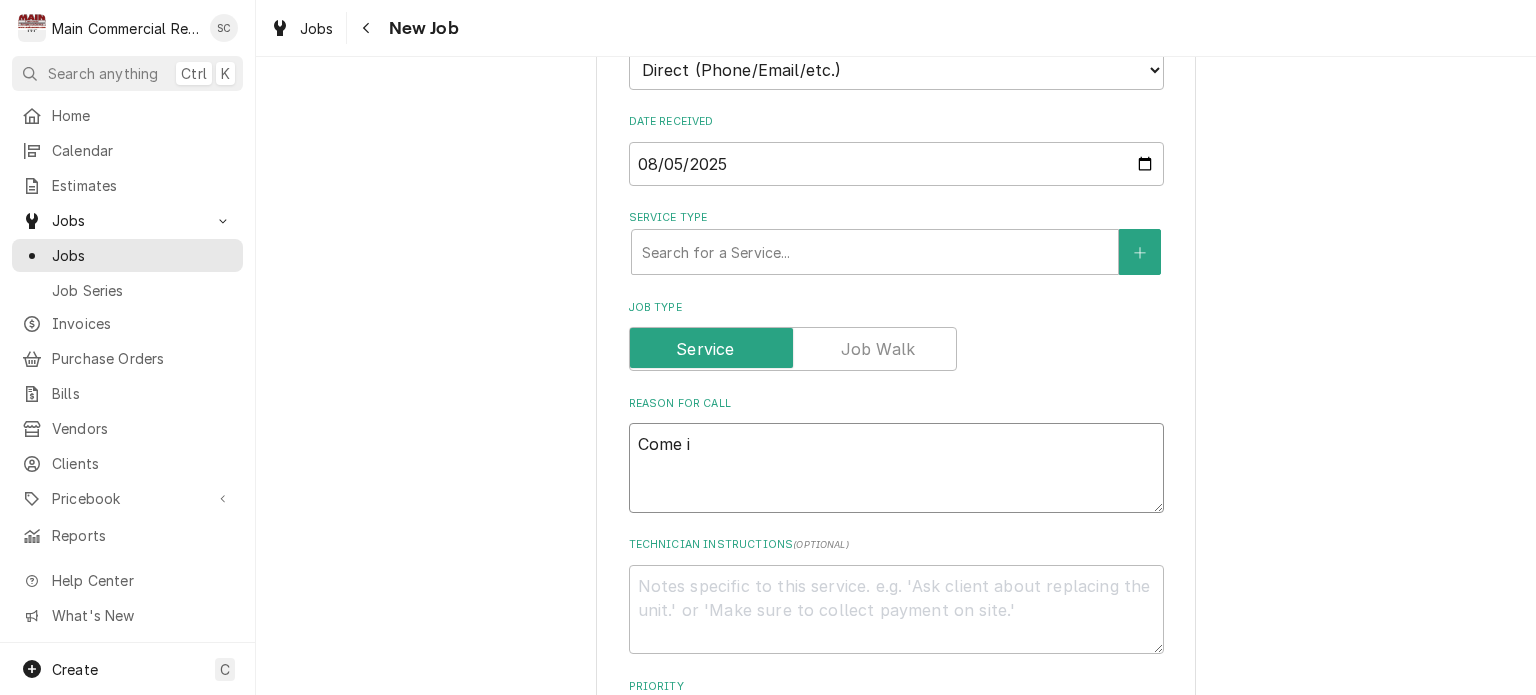 type on "x" 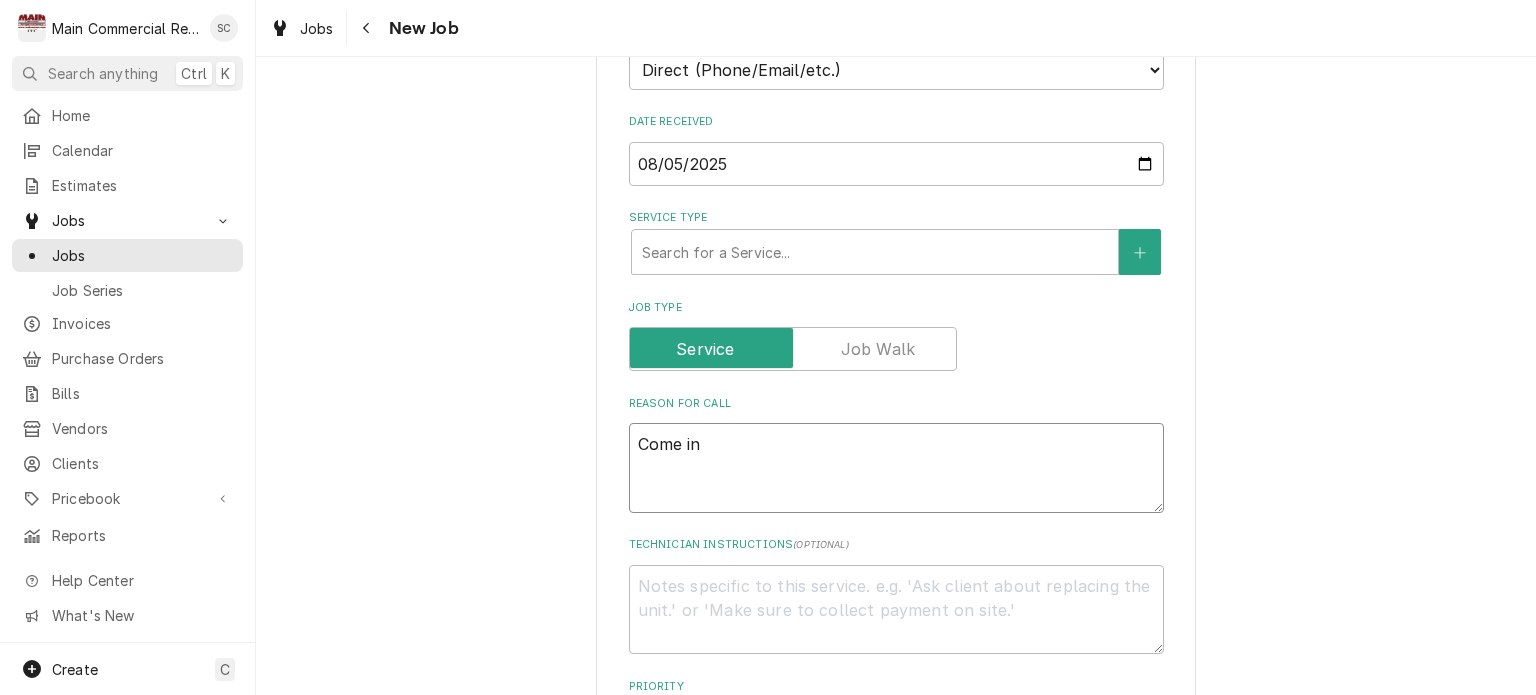 type on "x" 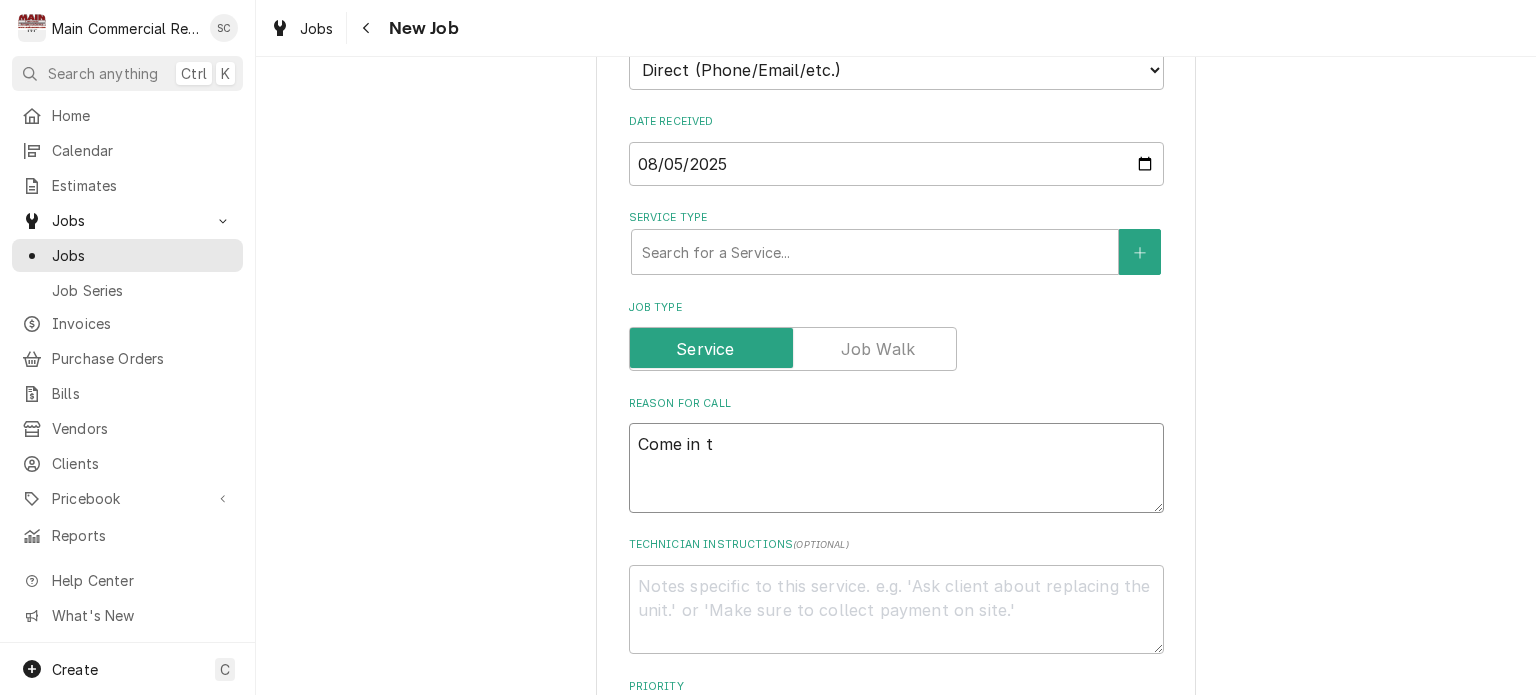 type on "x" 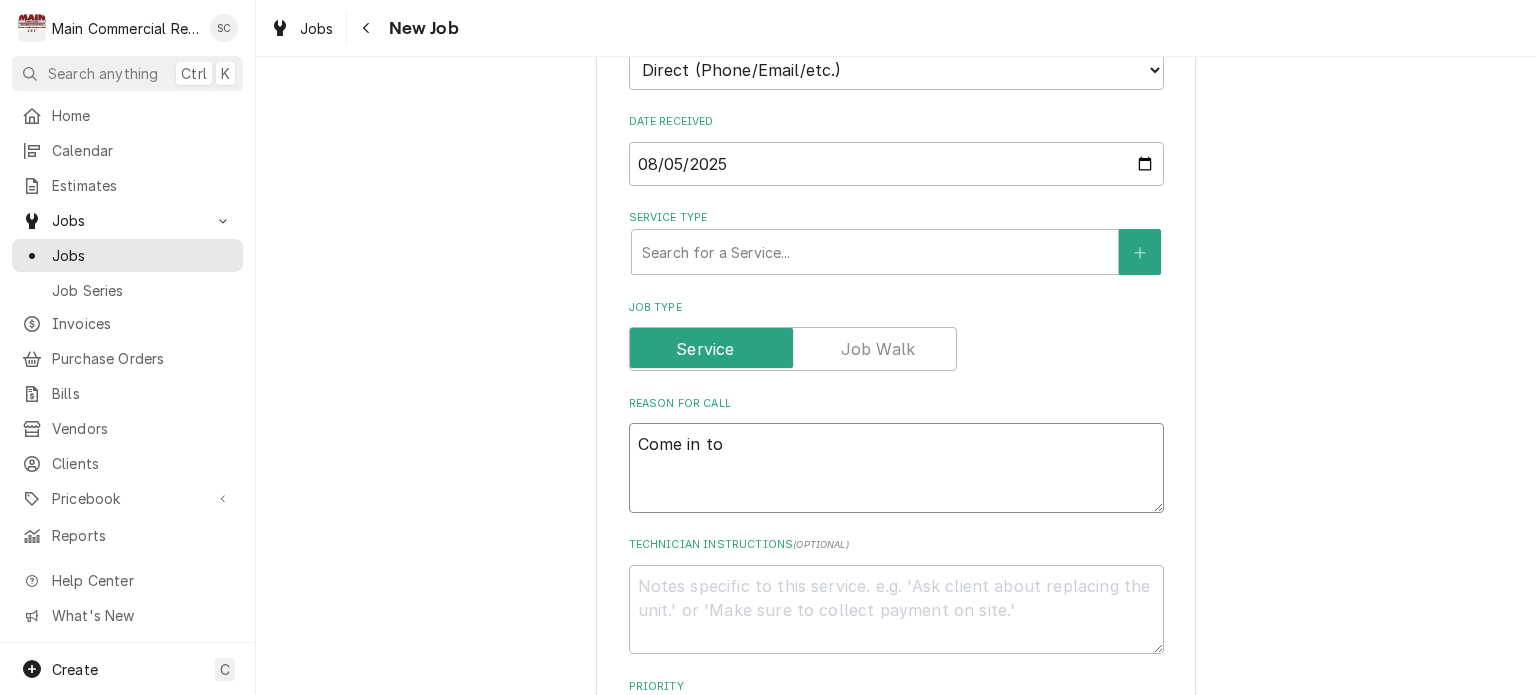 type on "x" 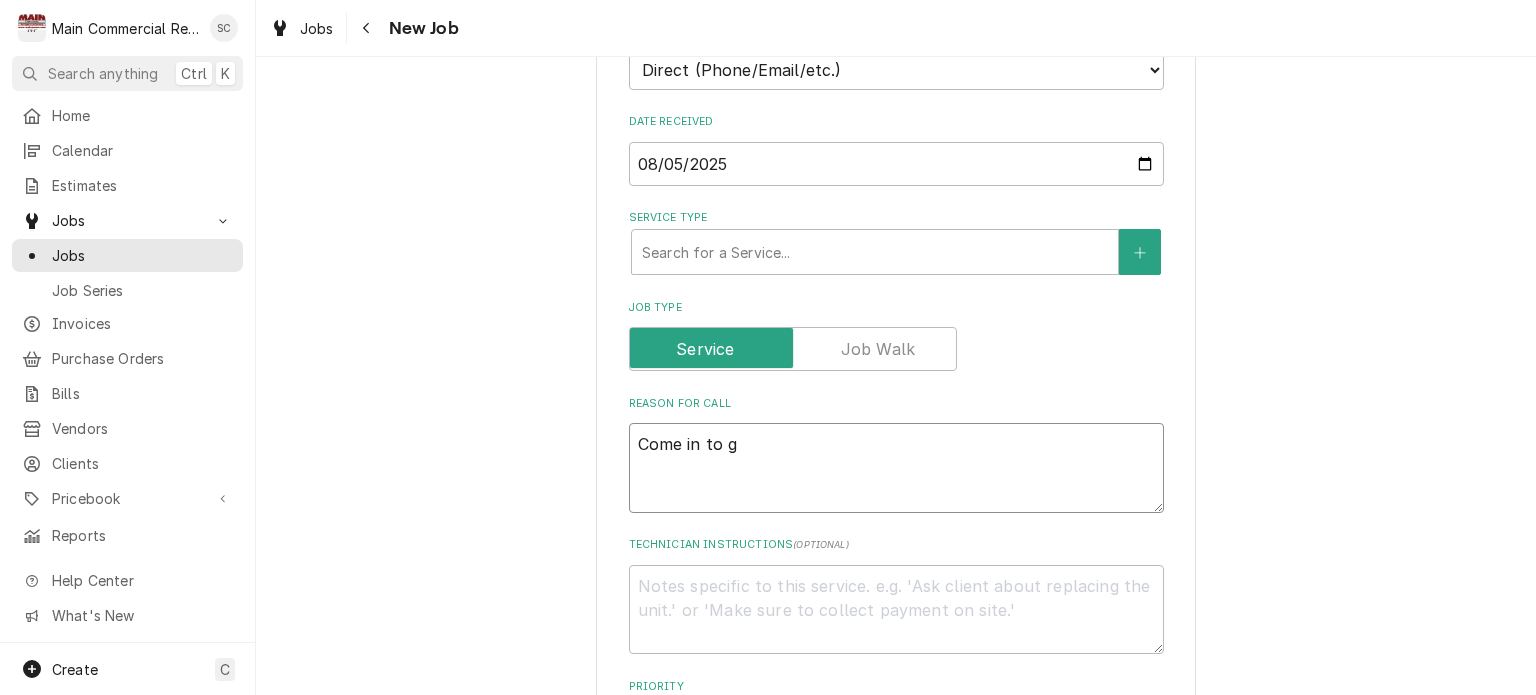 type on "x" 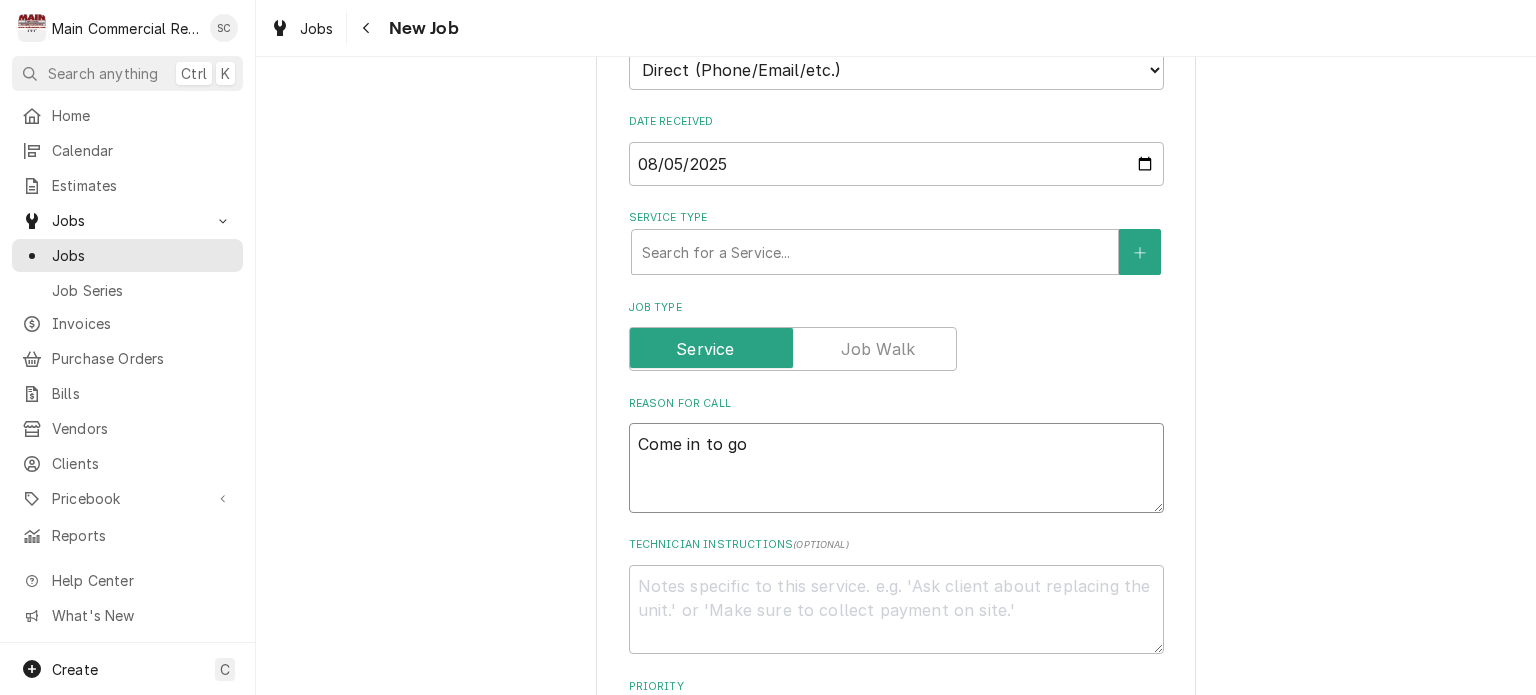 type on "x" 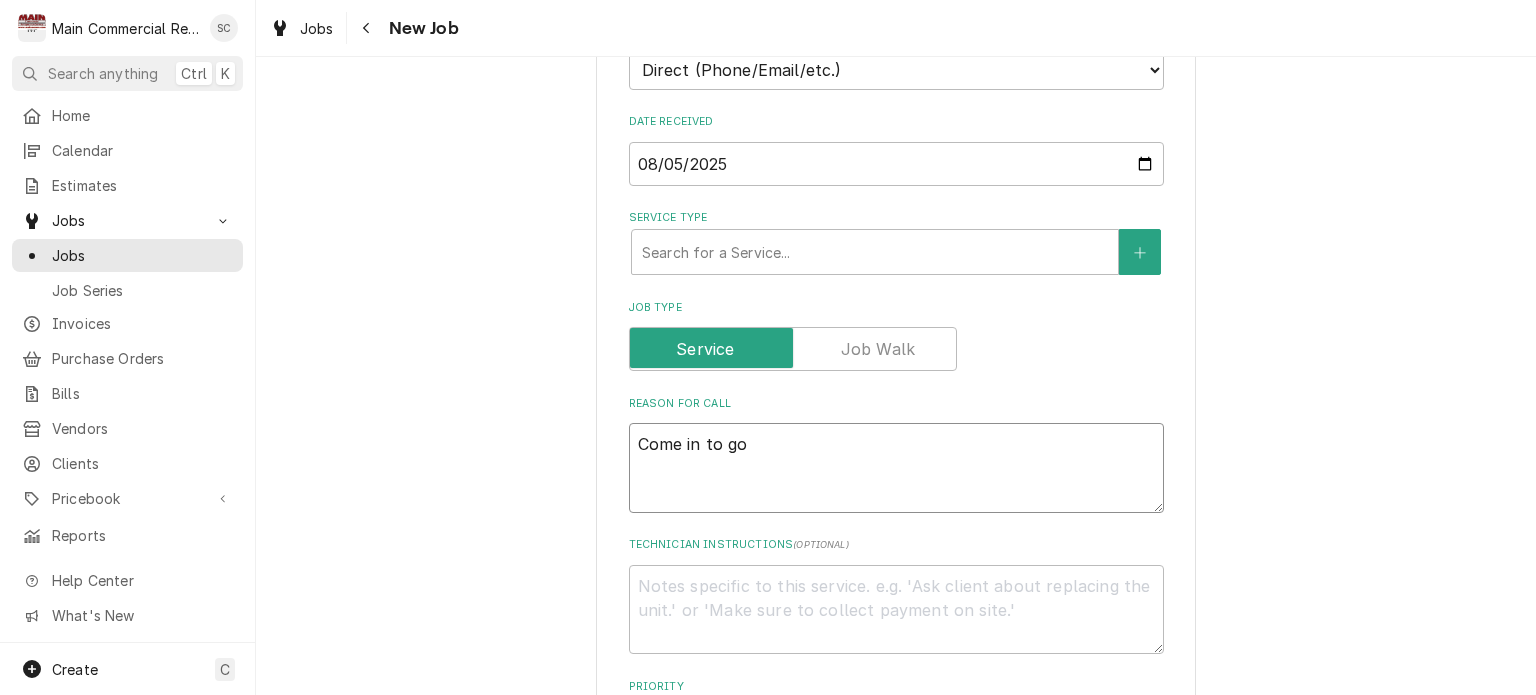 type on "x" 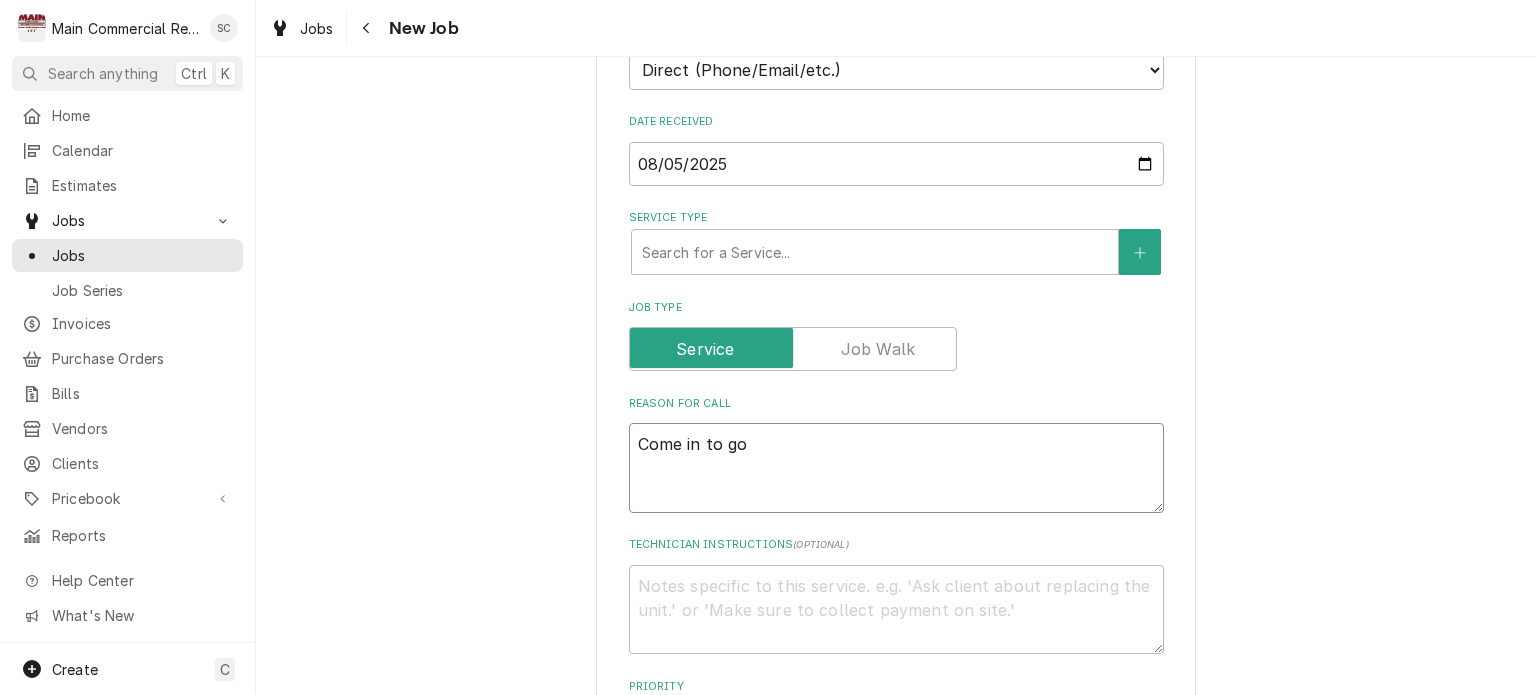 type on "Come in to go o" 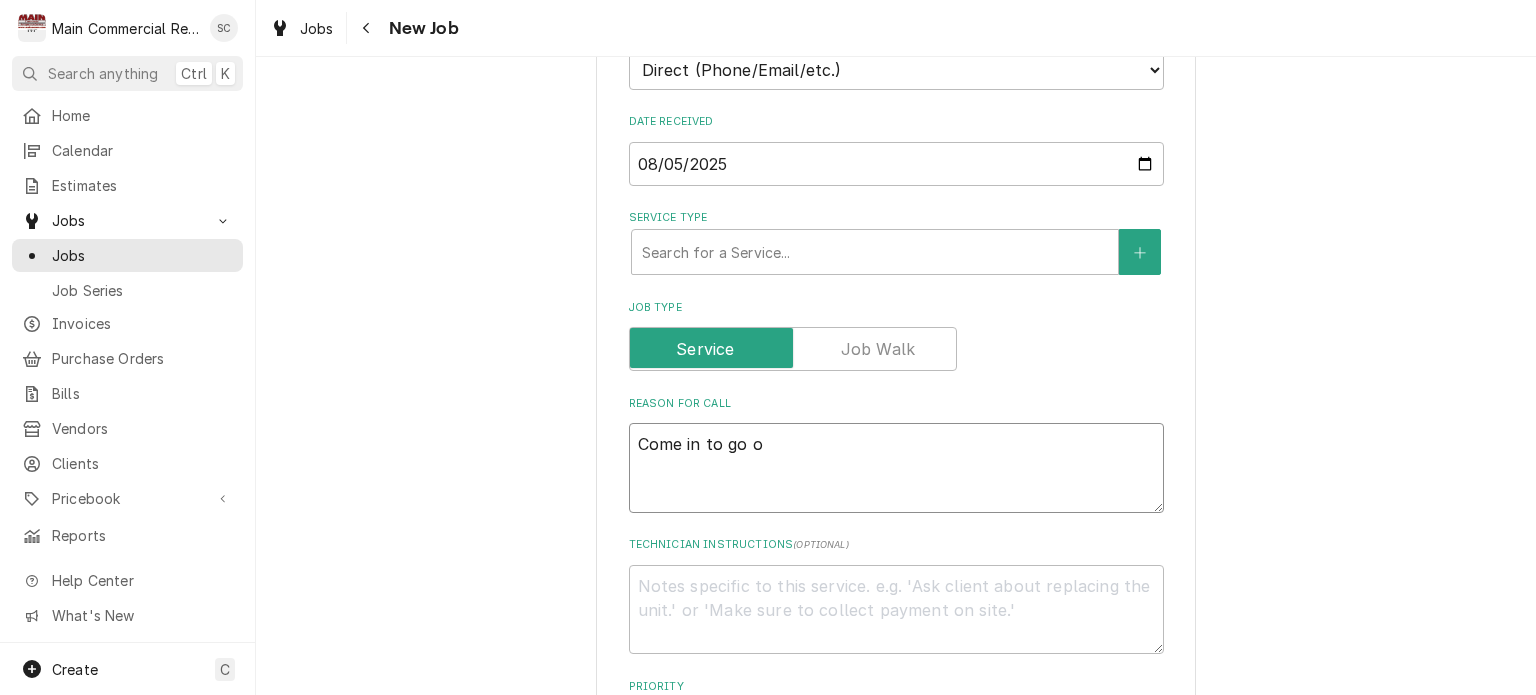 type on "x" 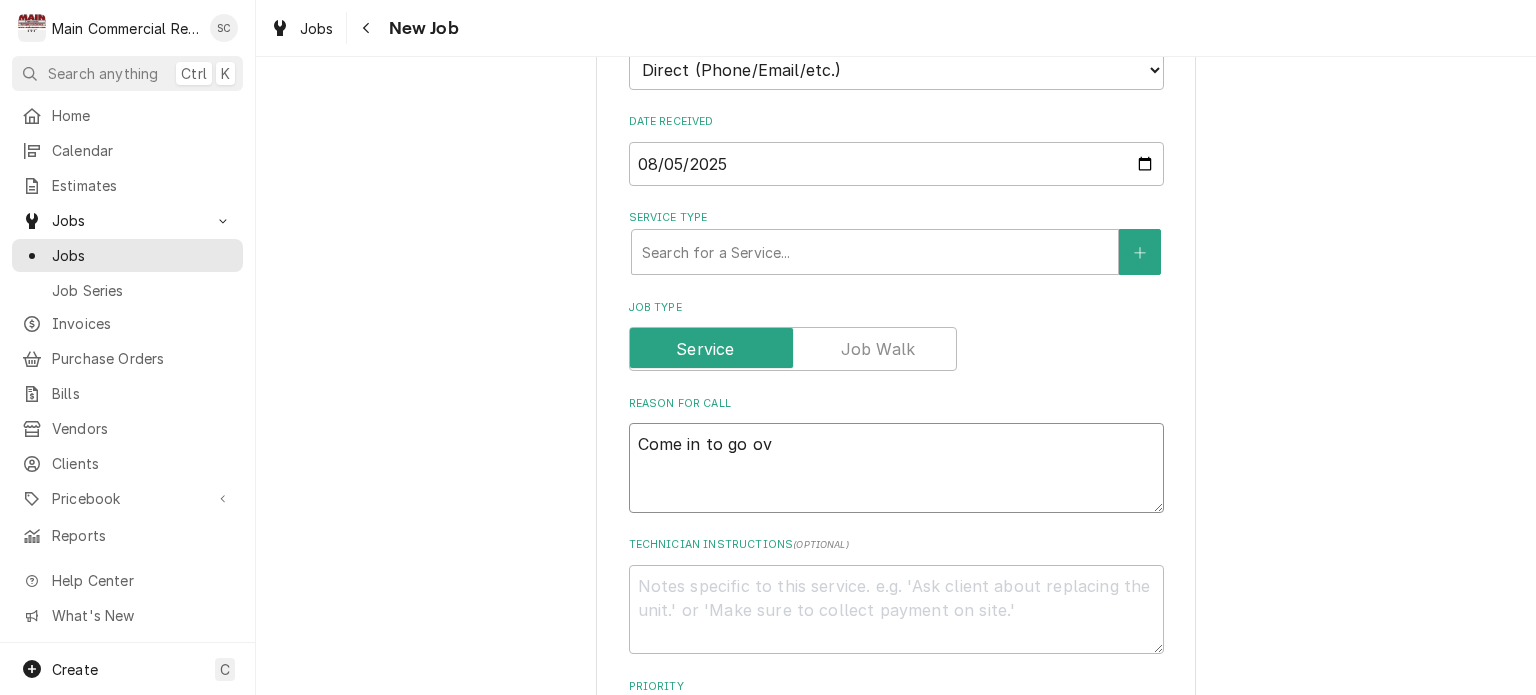 type on "x" 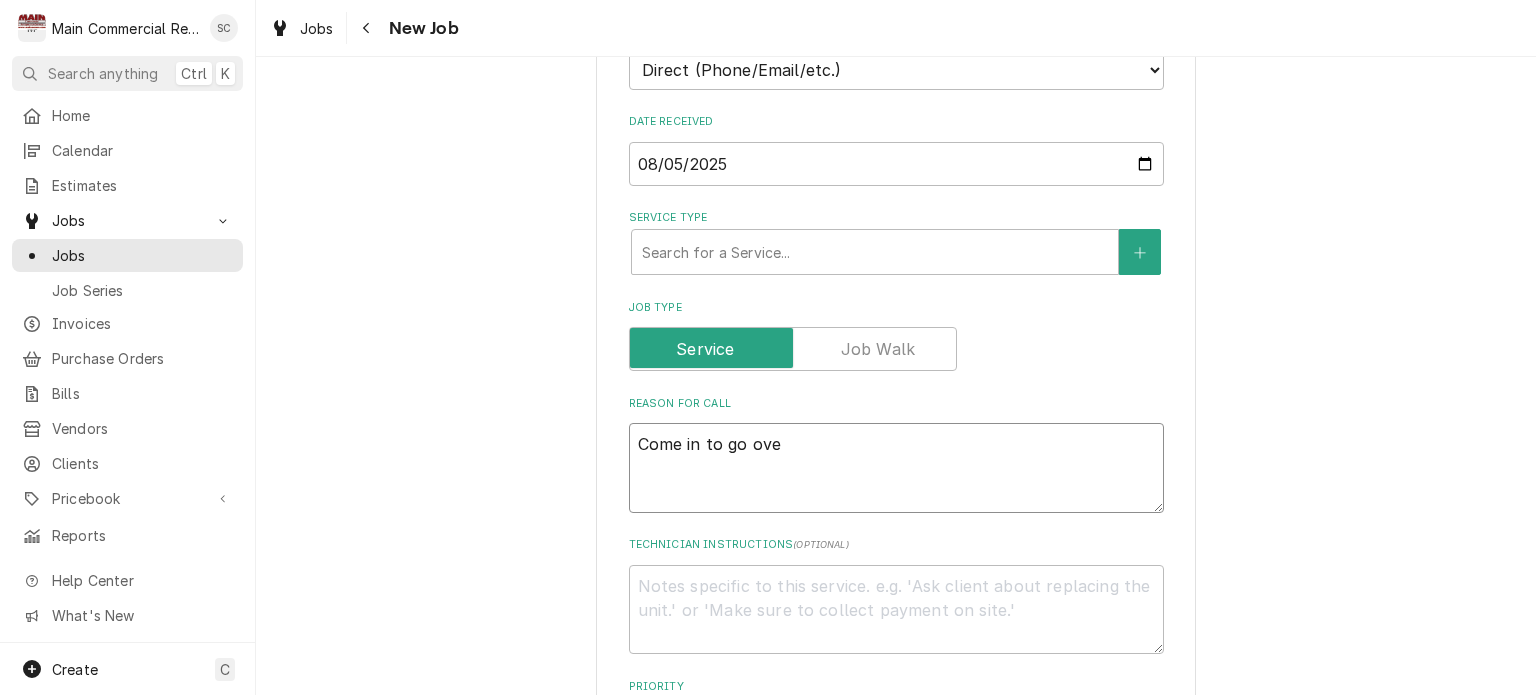 type on "x" 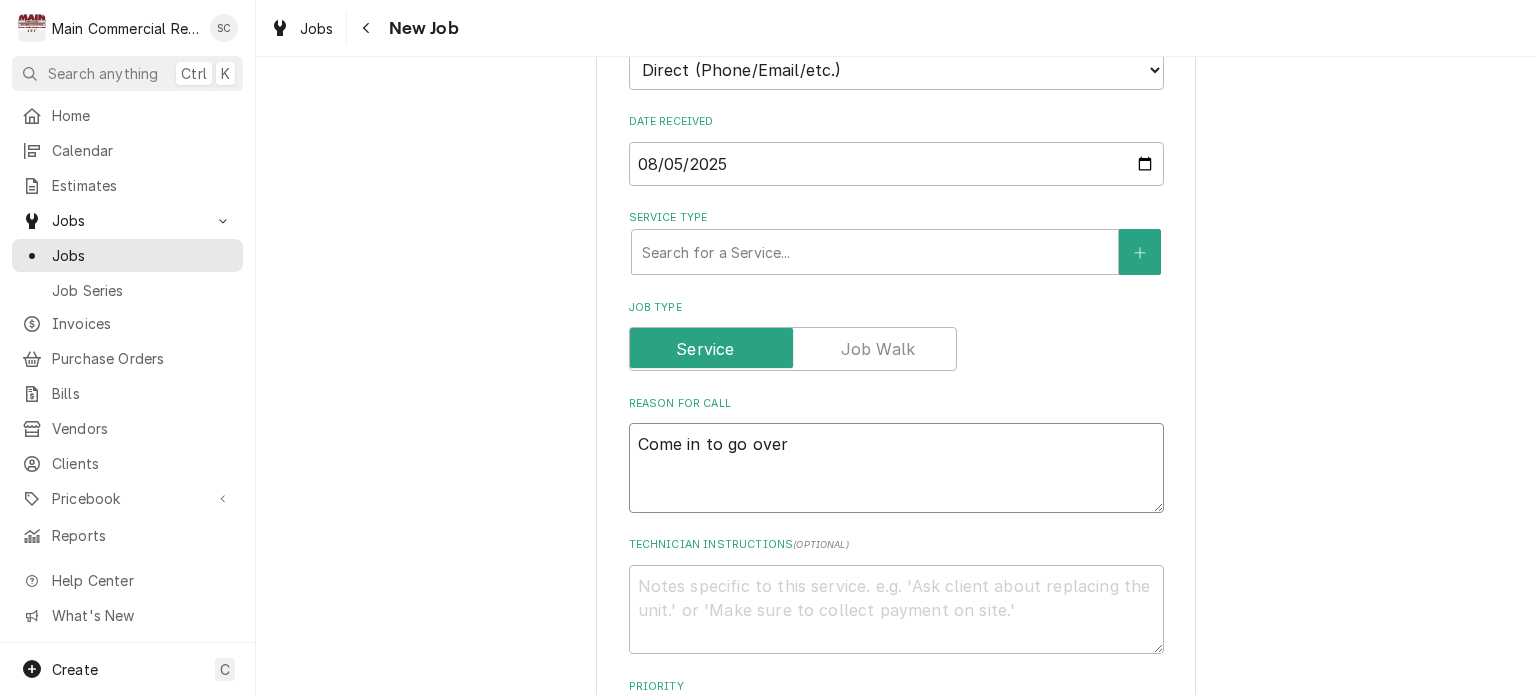 type on "x" 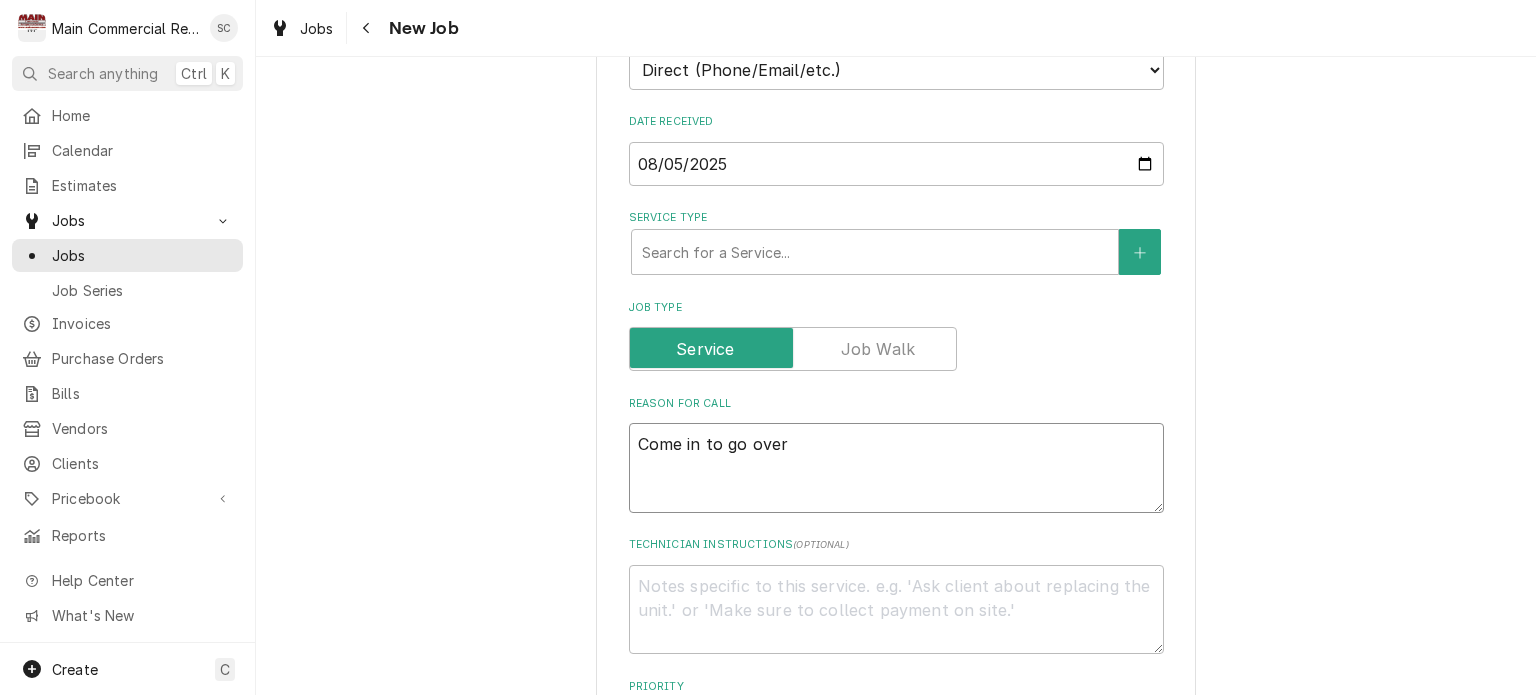 type on "x" 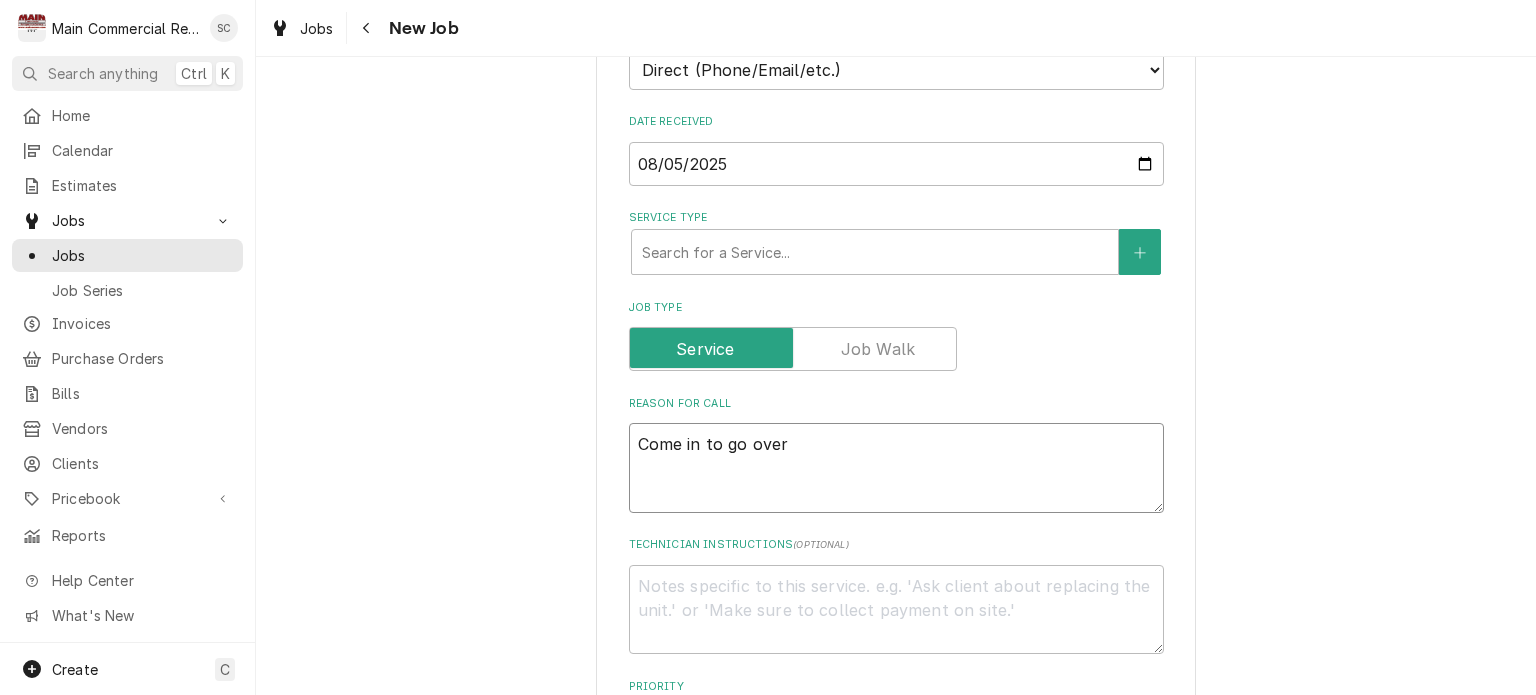 type on "Come in to go over s" 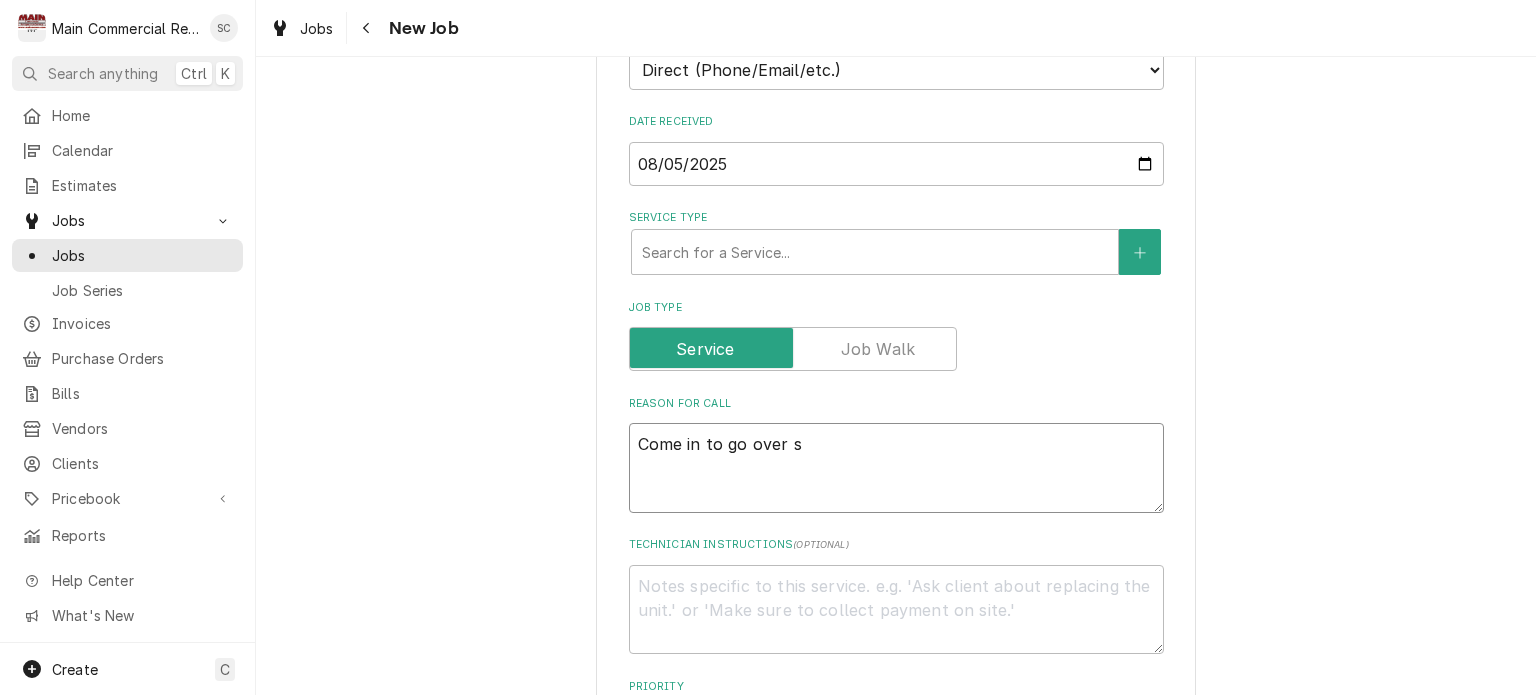 type on "x" 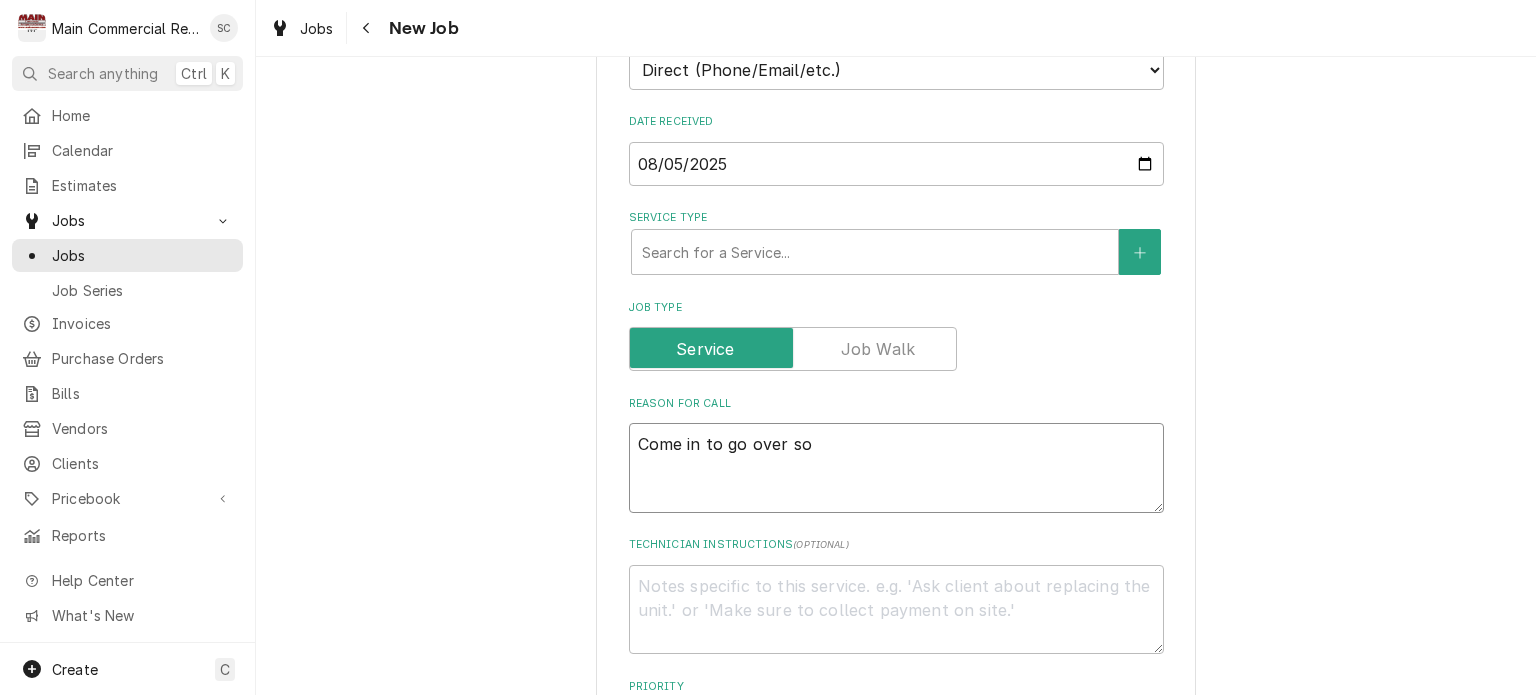type on "x" 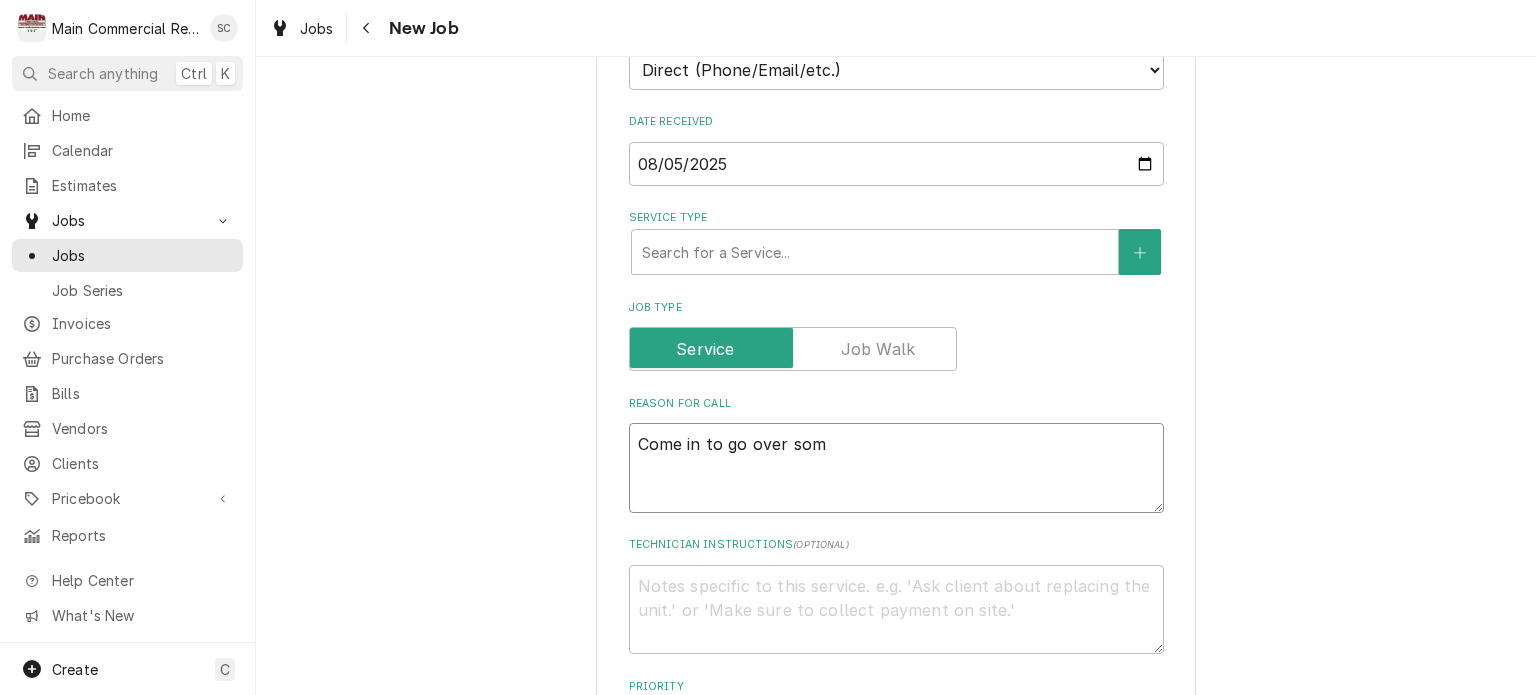 type on "x" 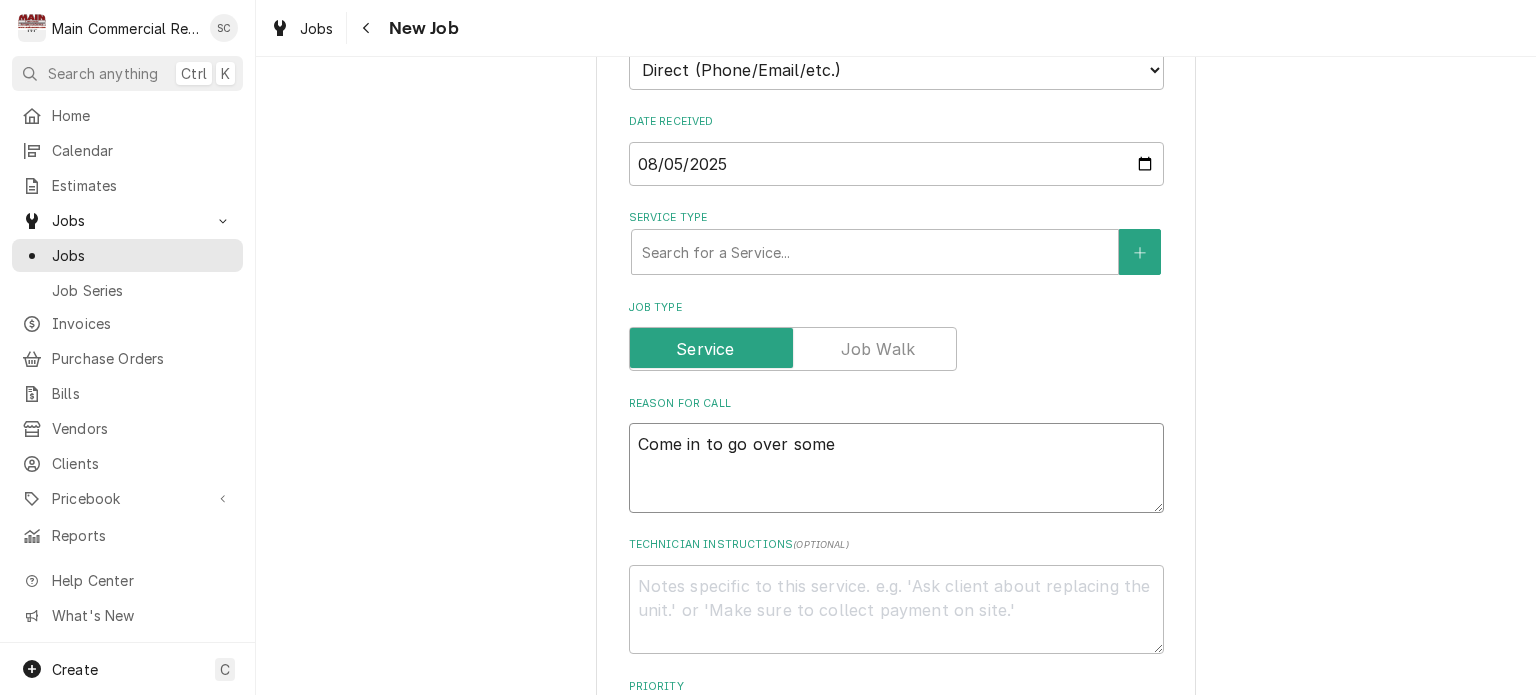 type on "x" 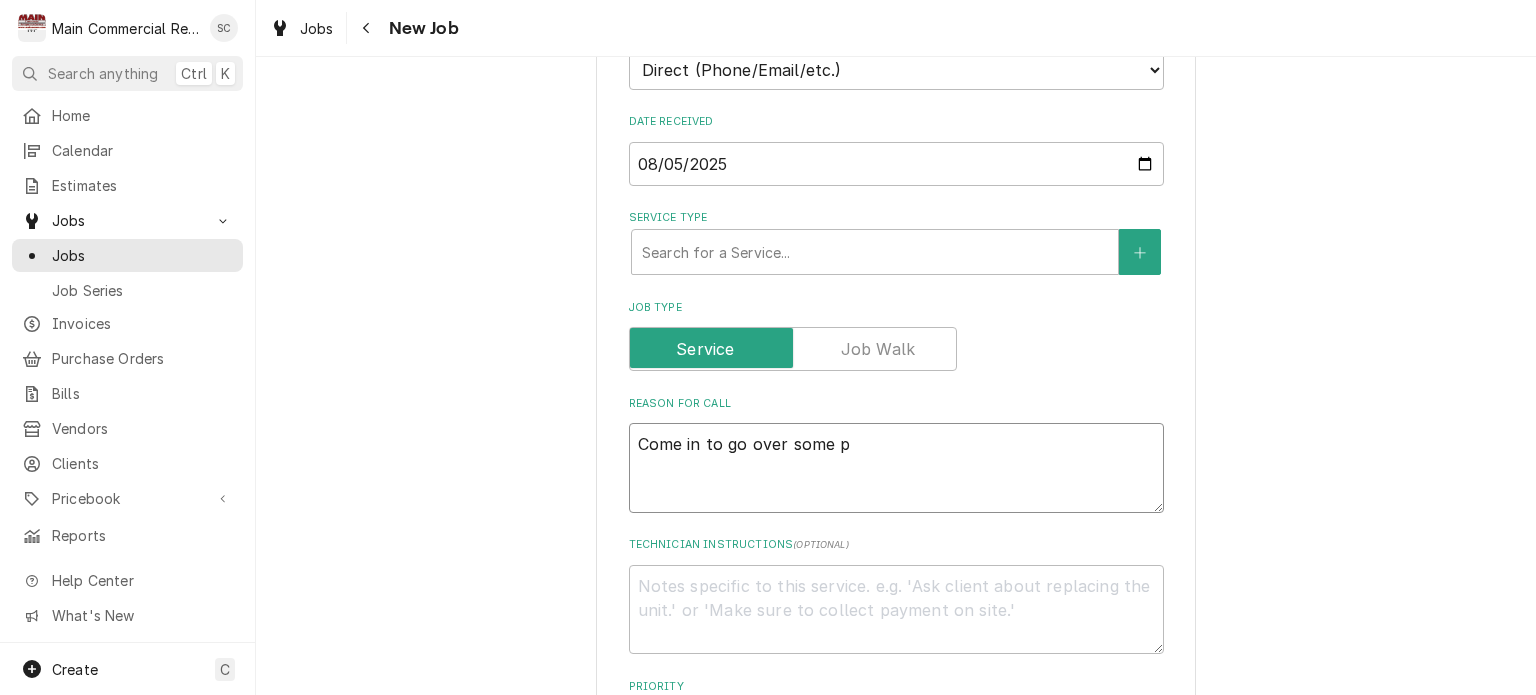 type on "x" 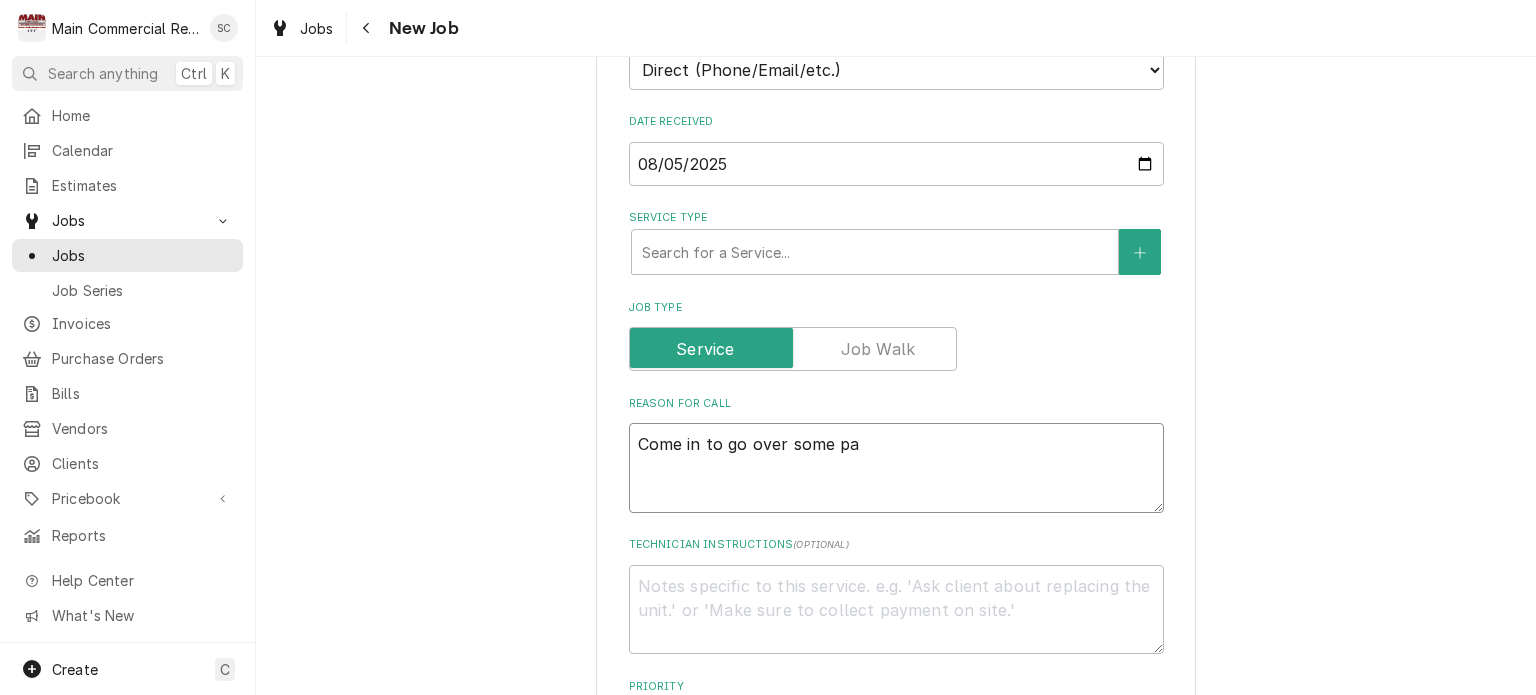 type on "x" 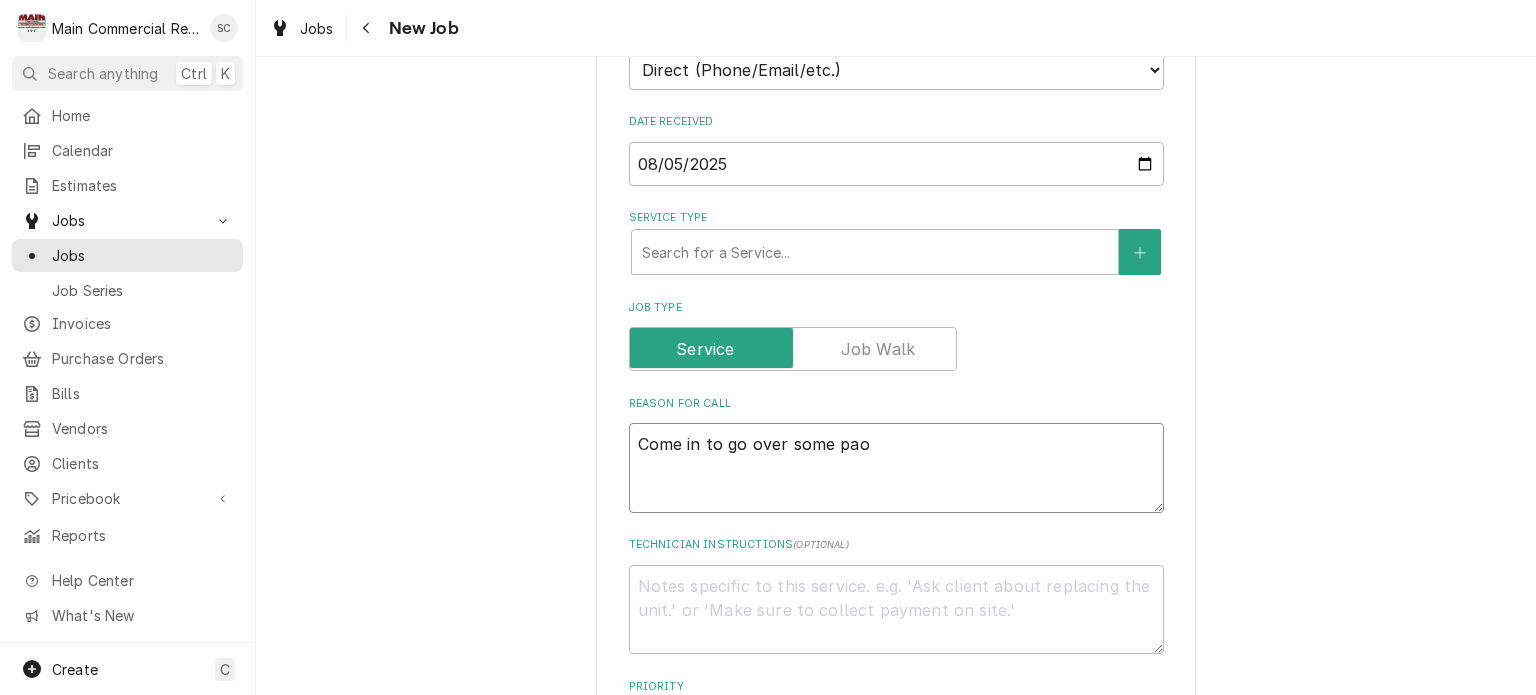 type on "x" 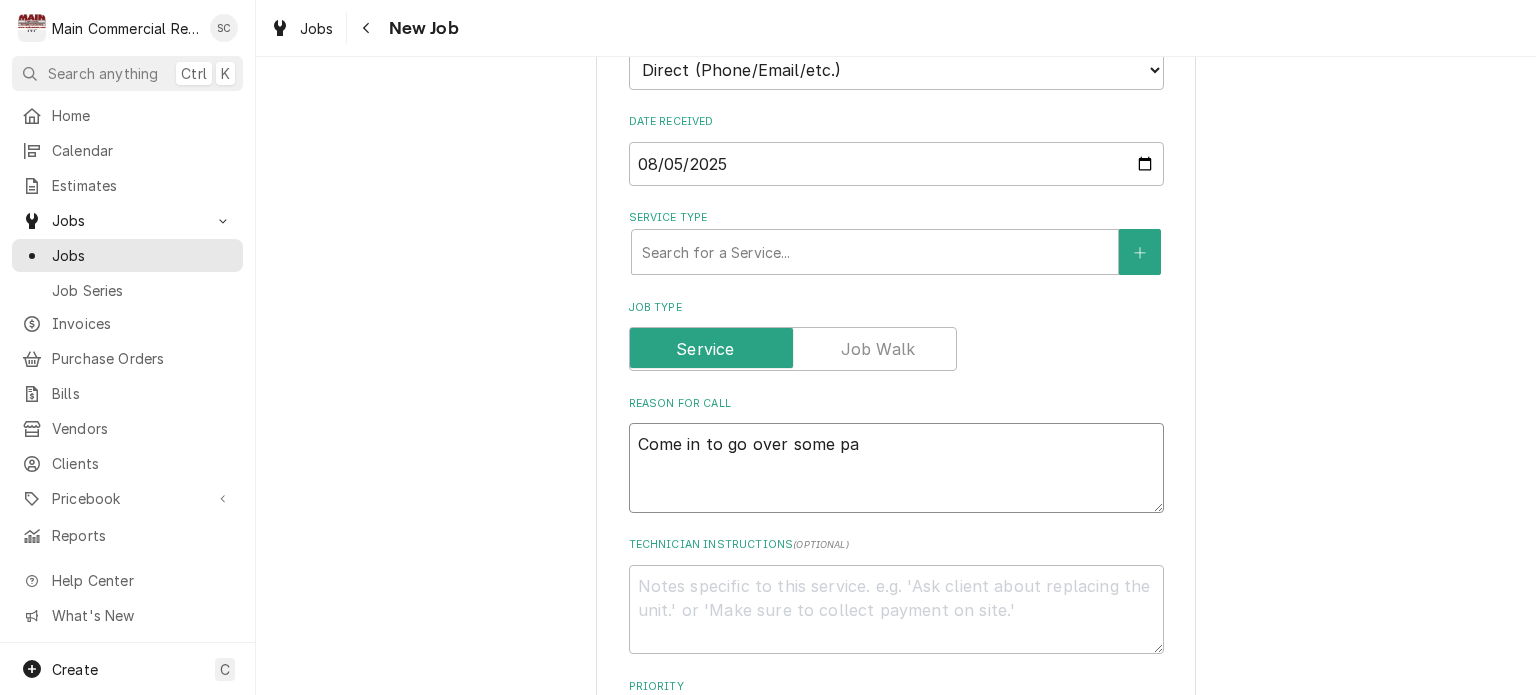 type on "x" 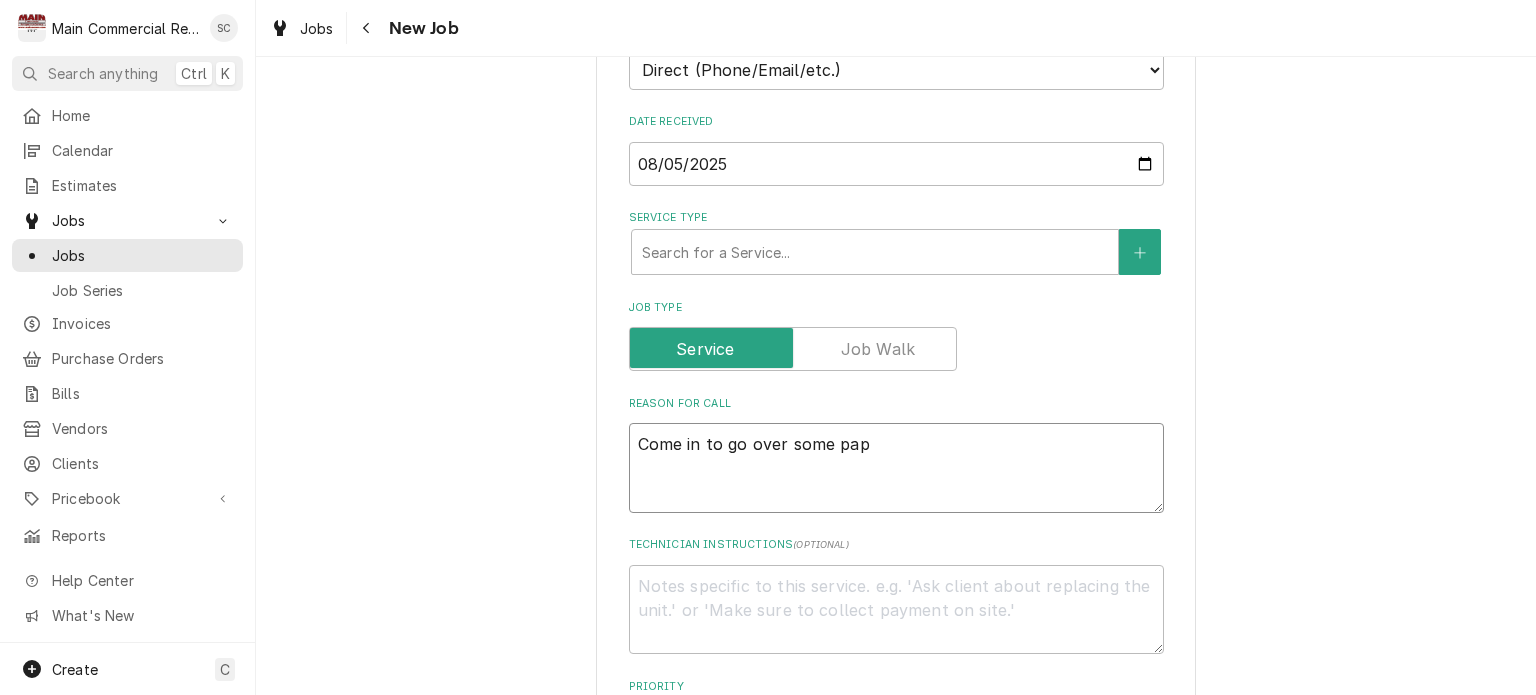 type on "x" 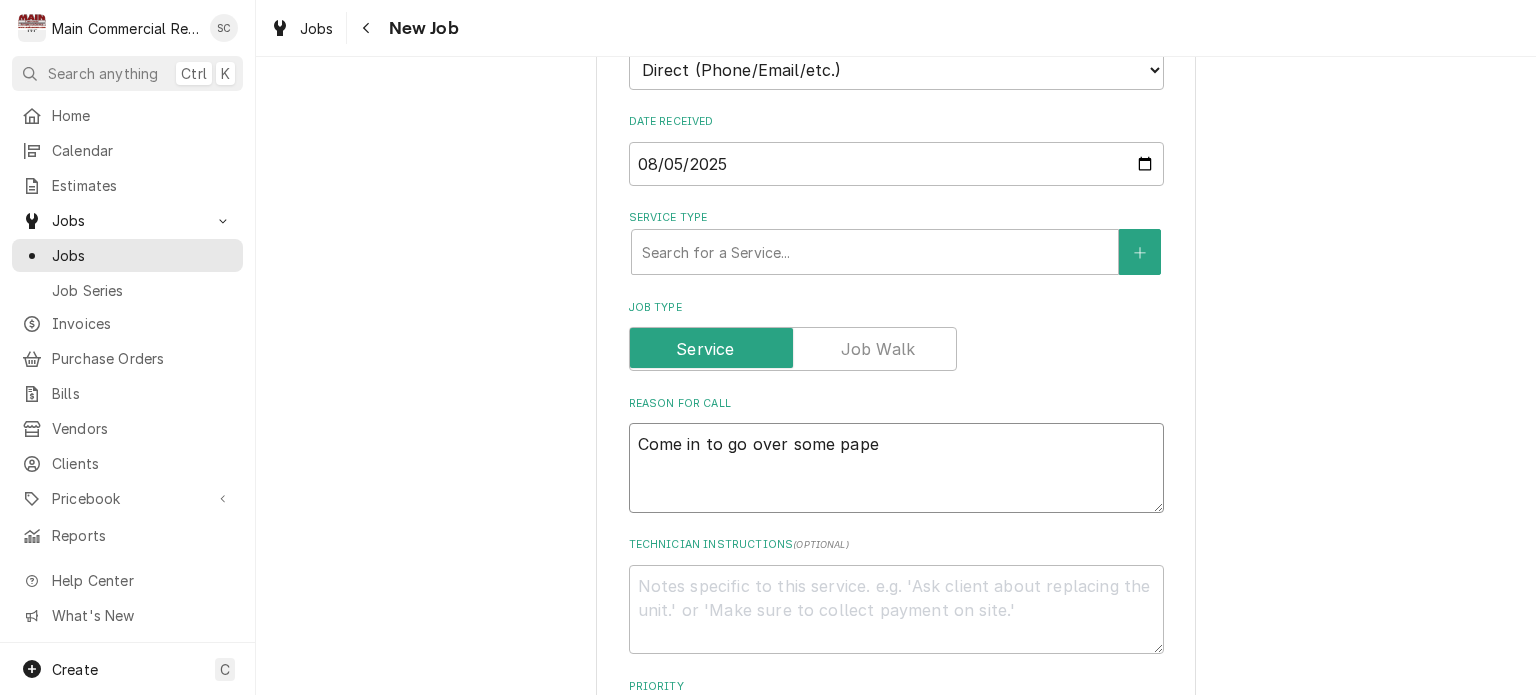 type on "x" 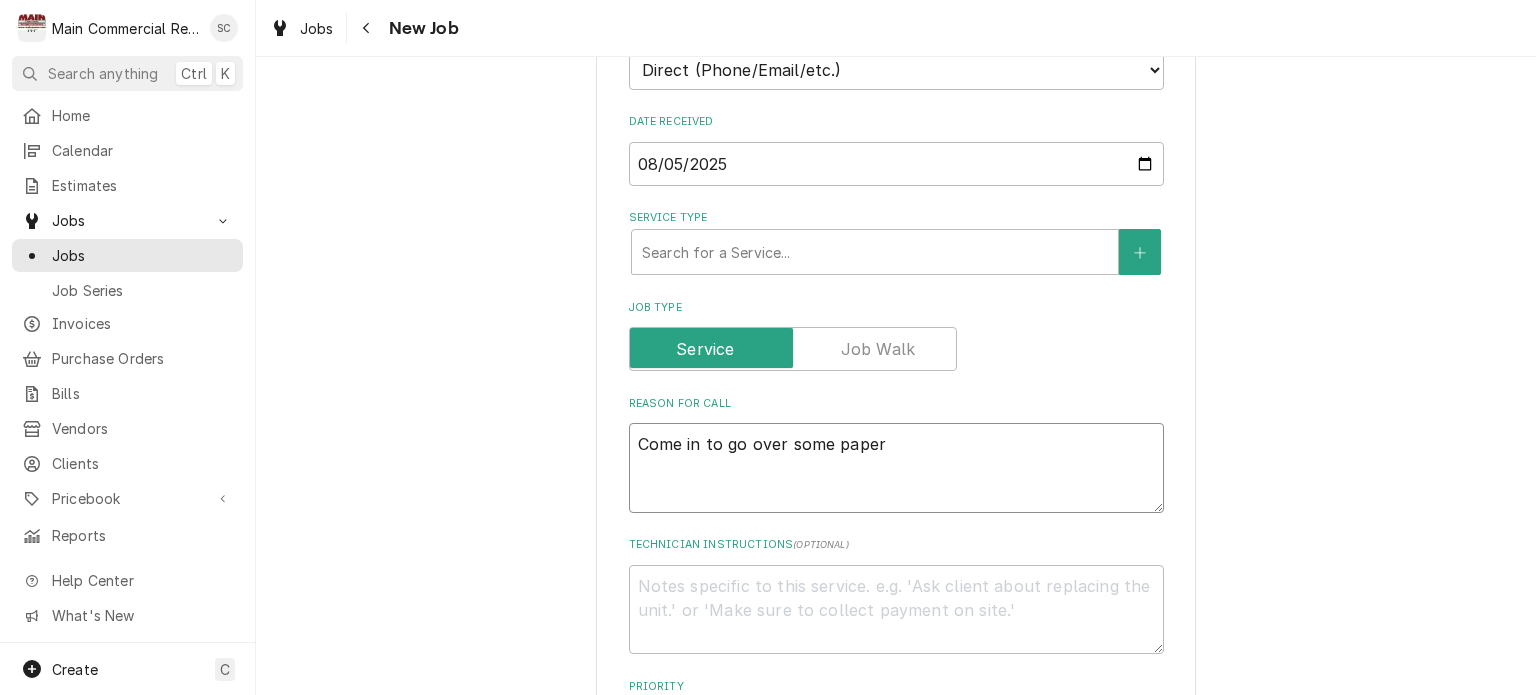 type on "x" 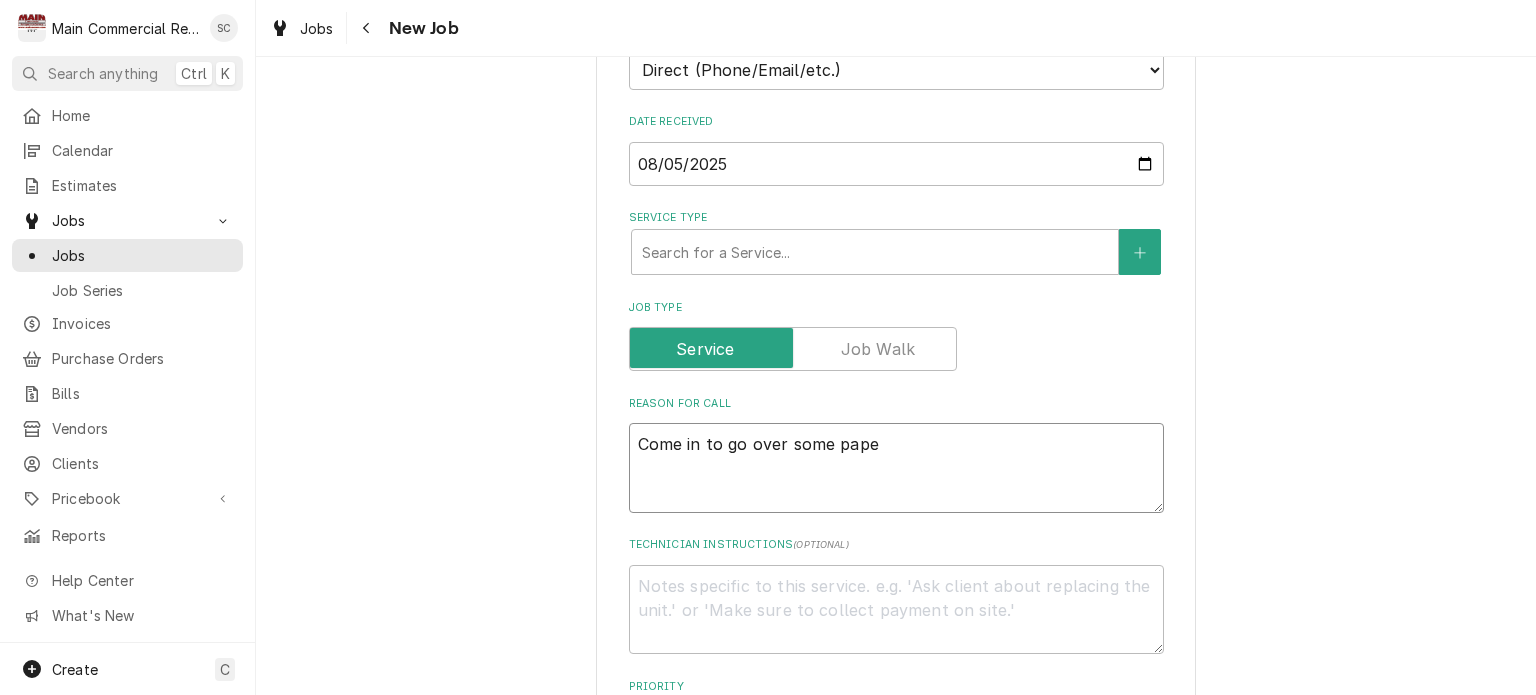 type on "x" 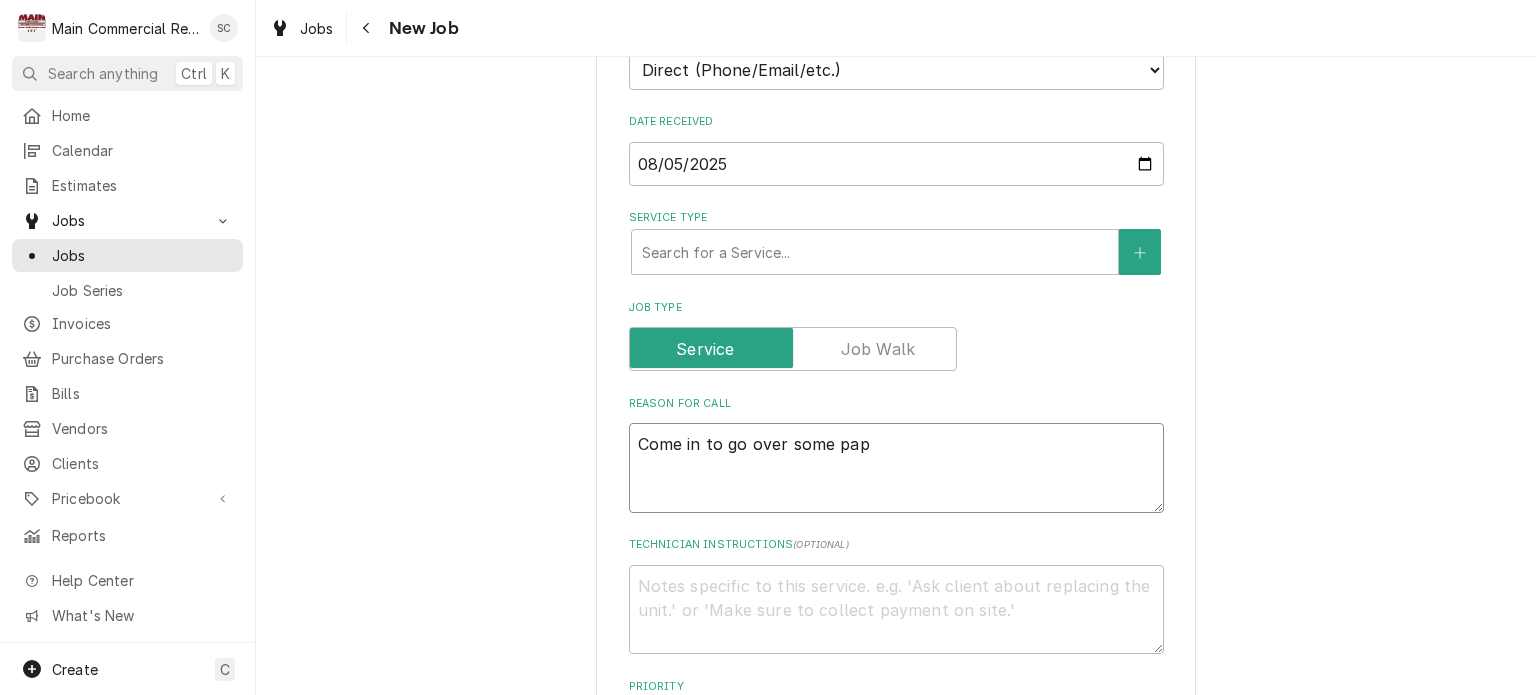 type on "x" 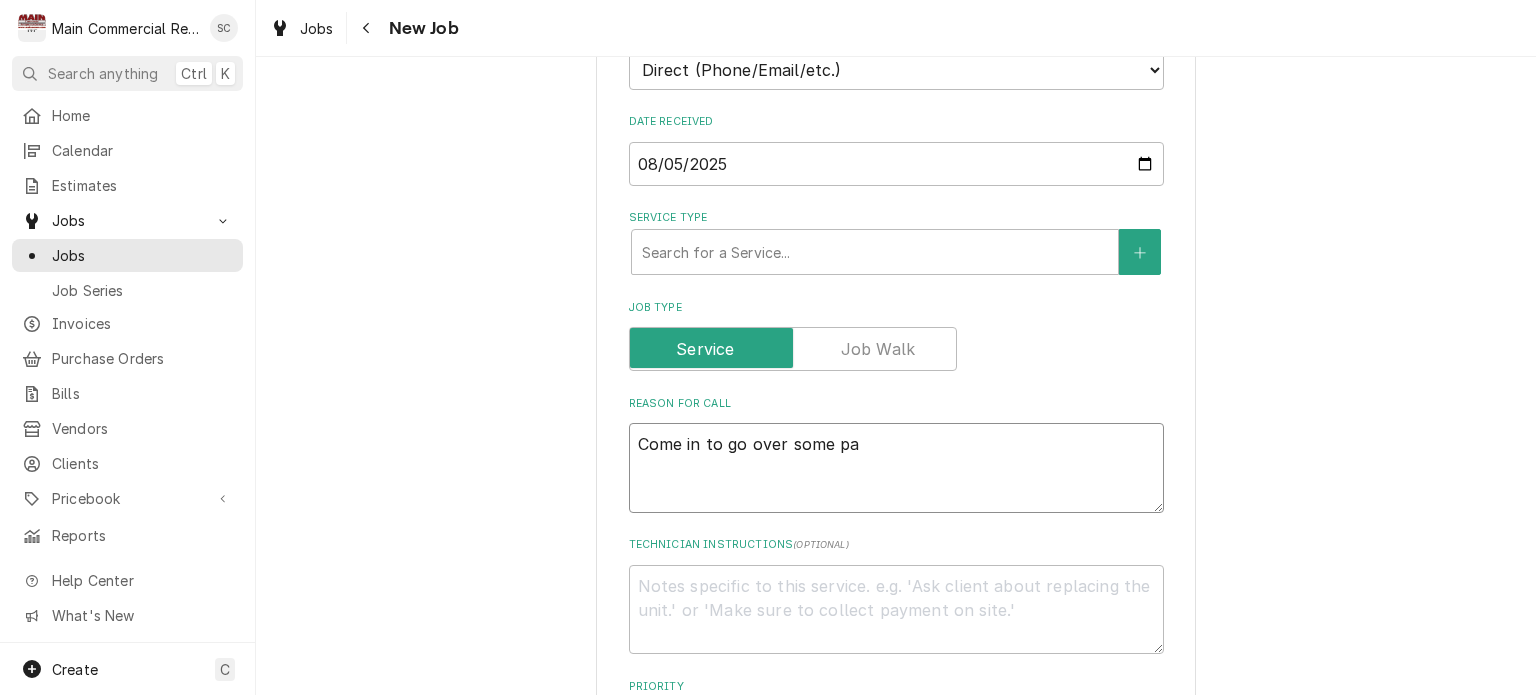 type on "x" 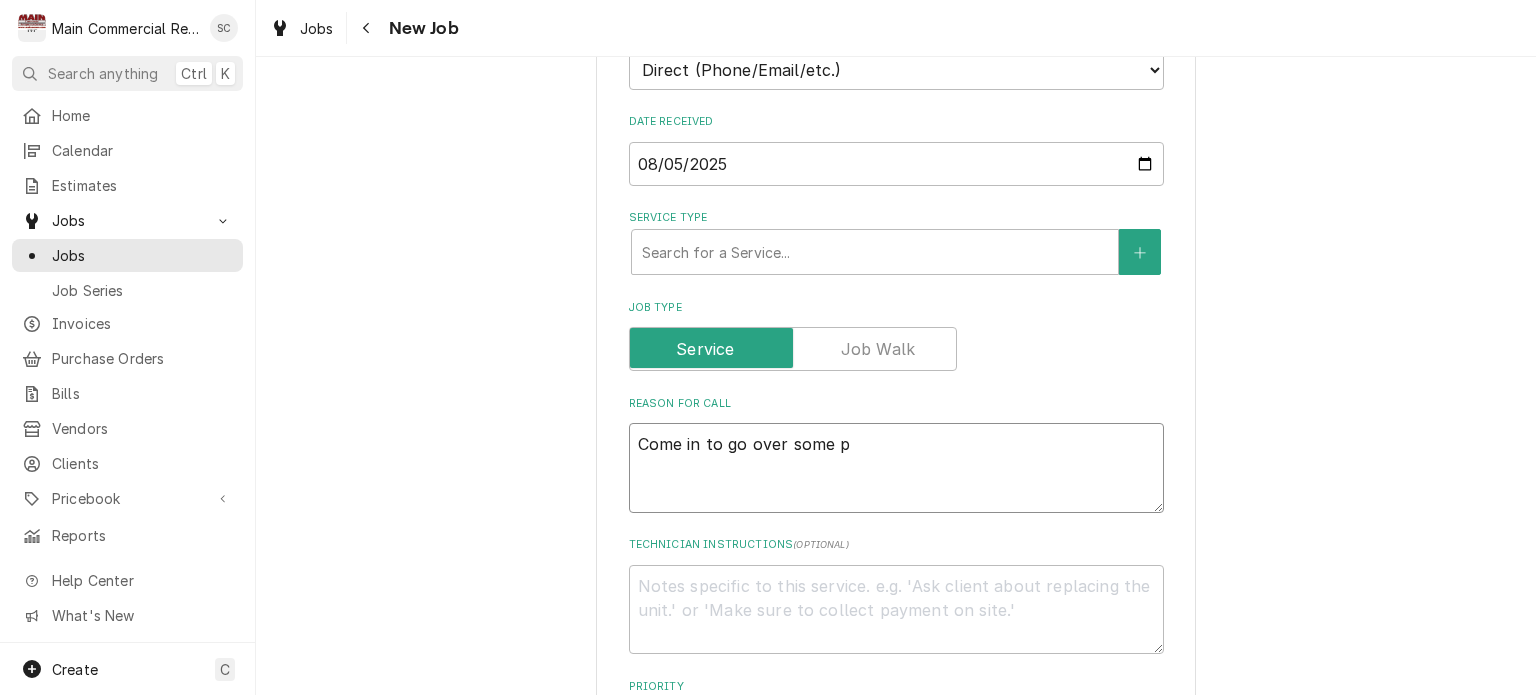 type on "x" 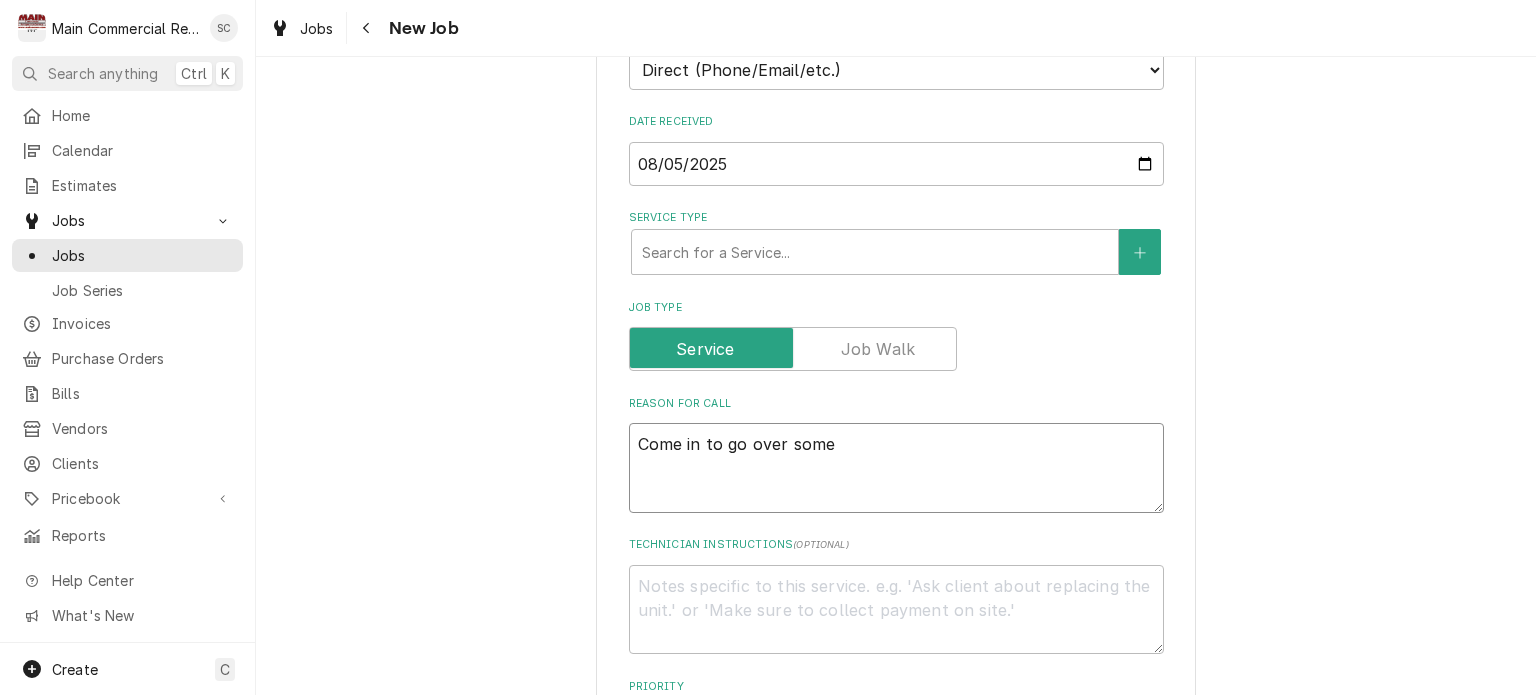 type on "x" 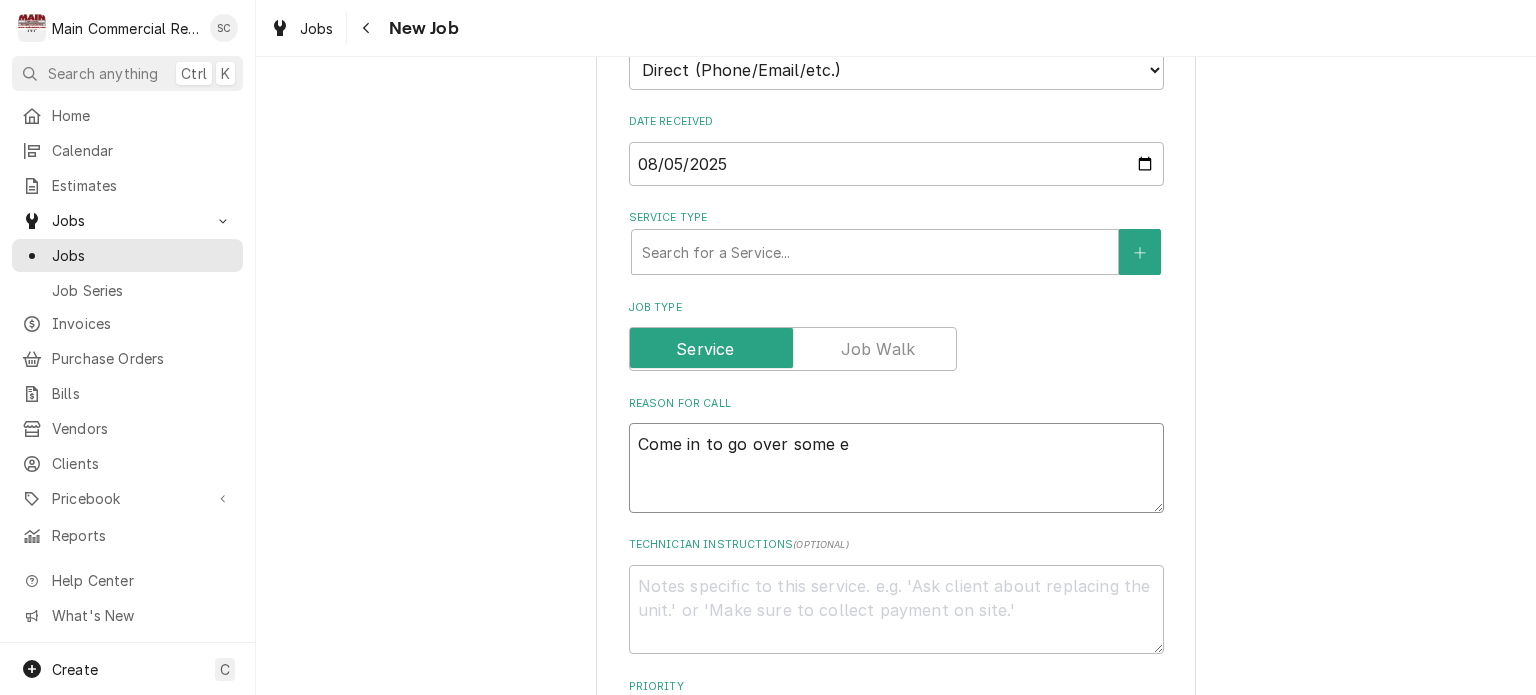 type on "x" 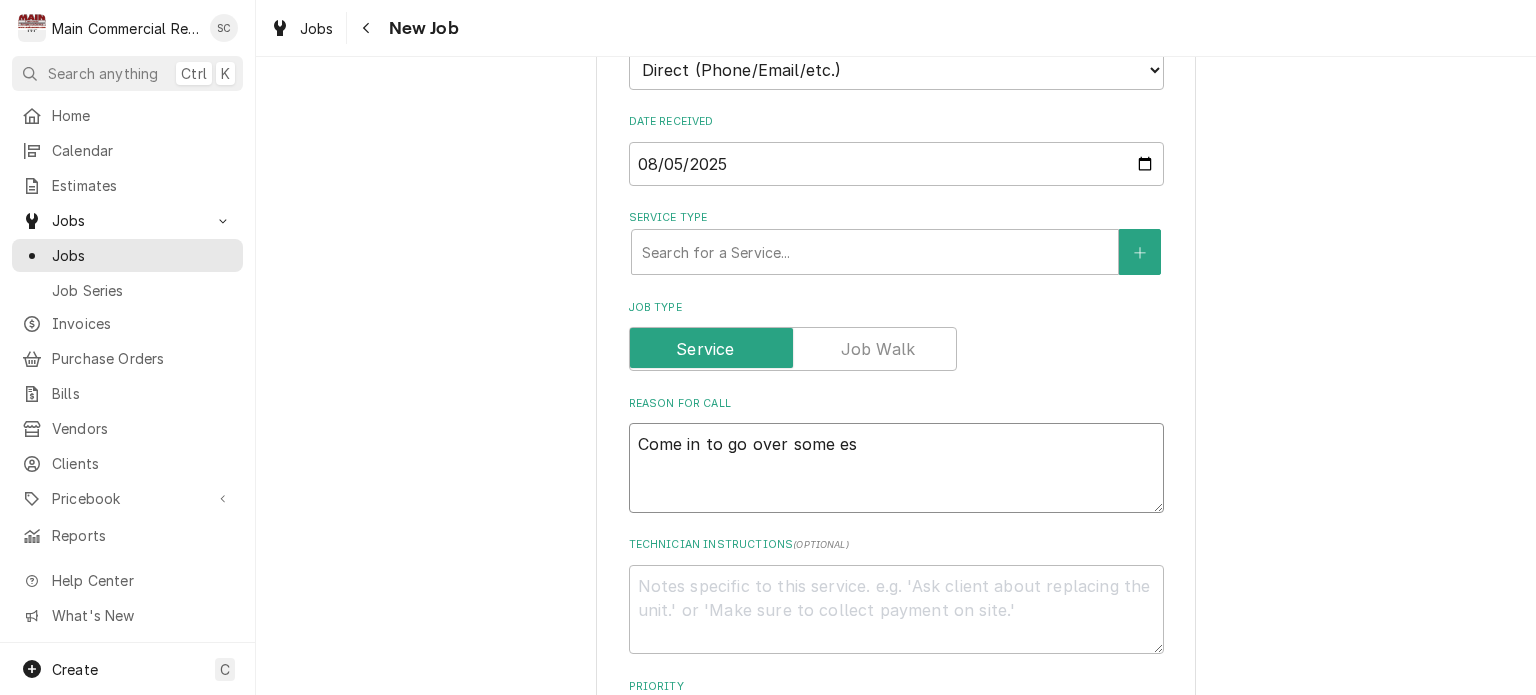 type on "x" 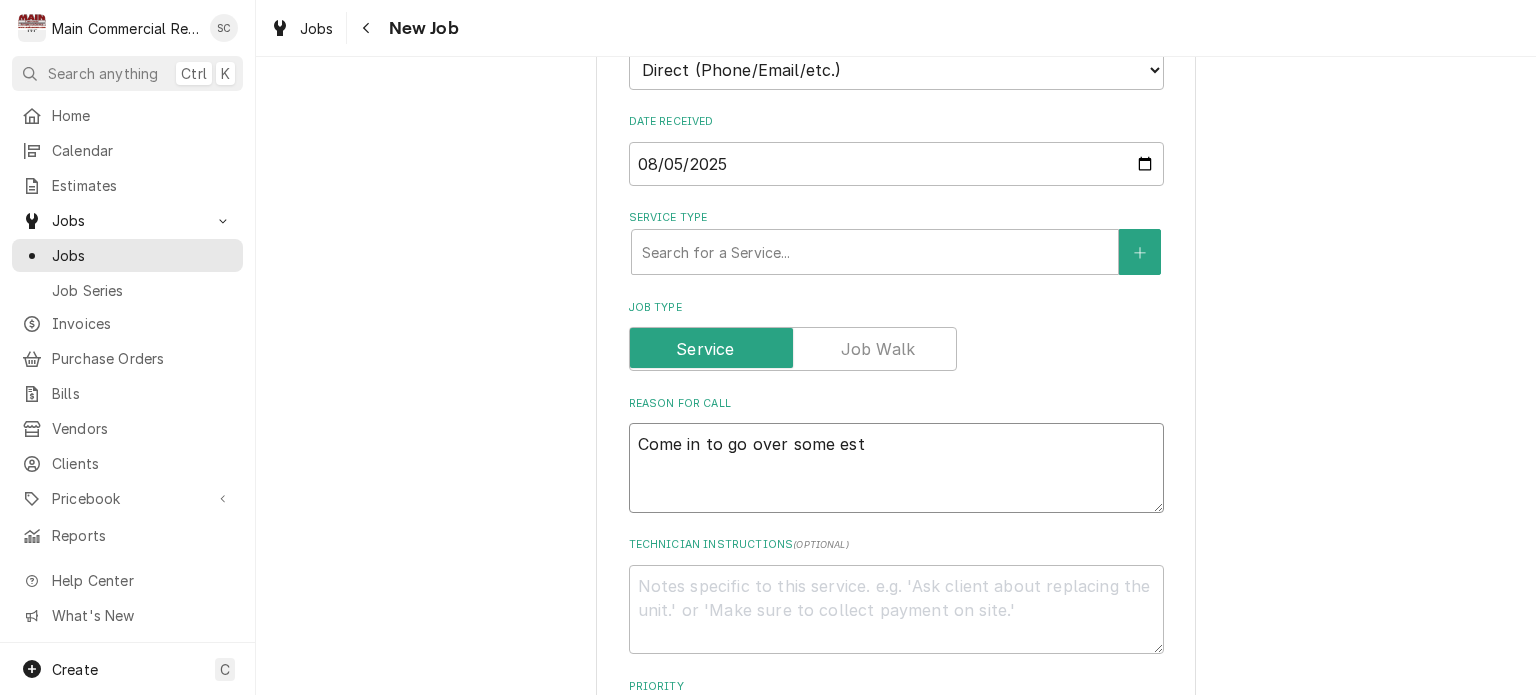 type on "x" 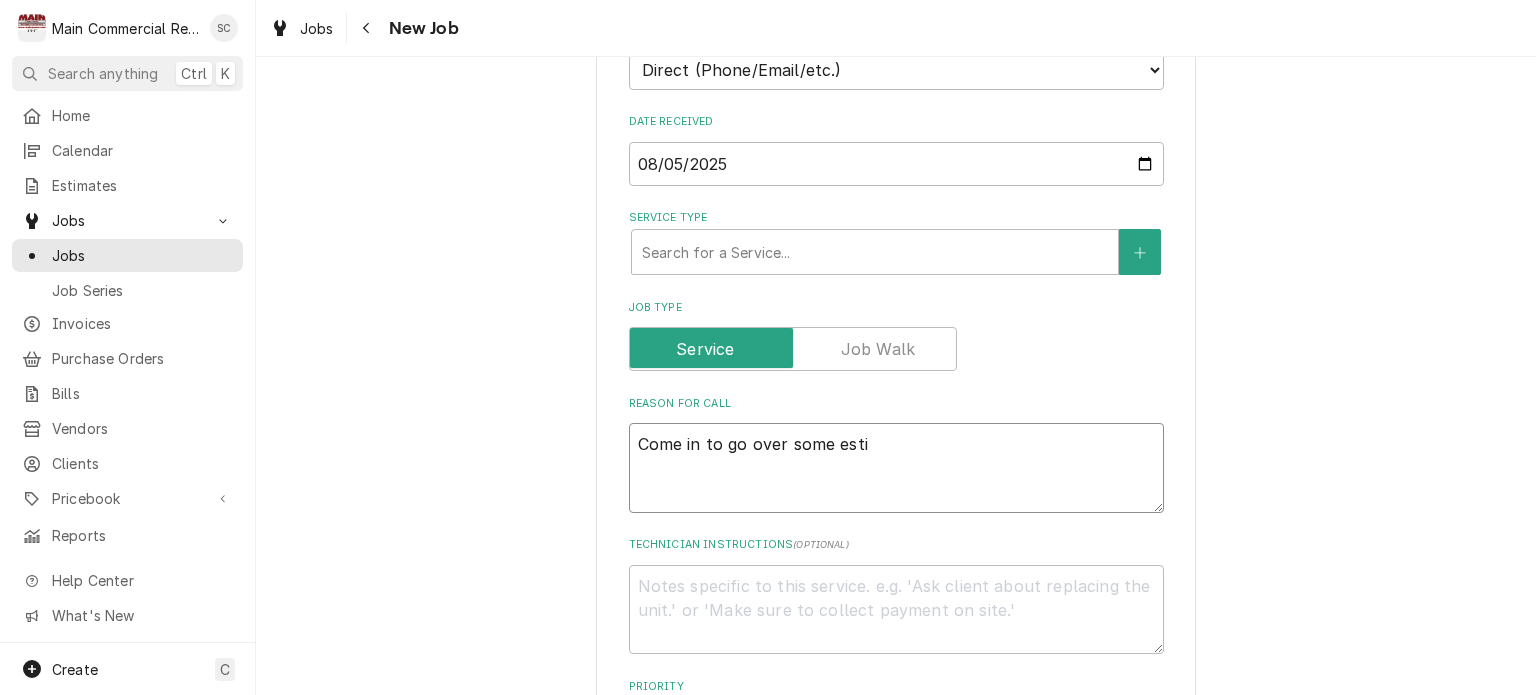 type on "x" 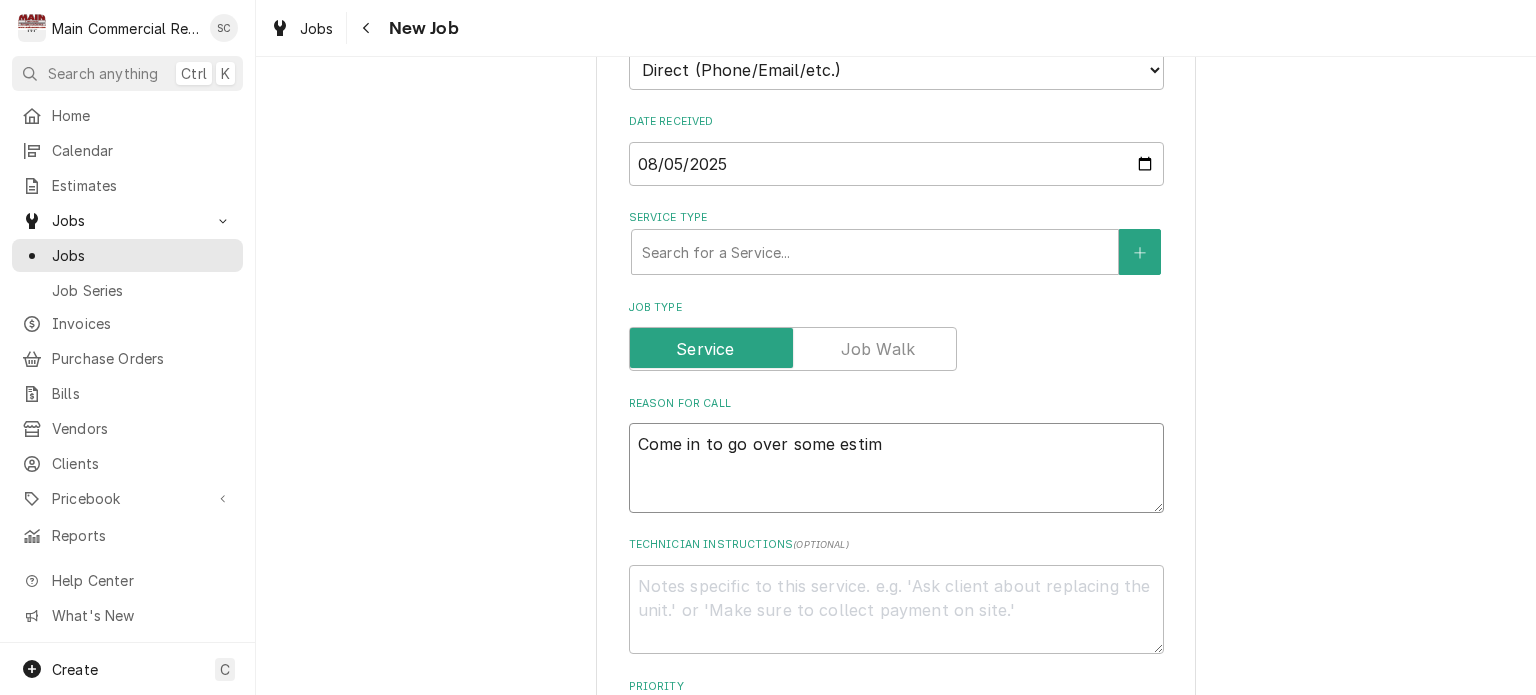 type on "x" 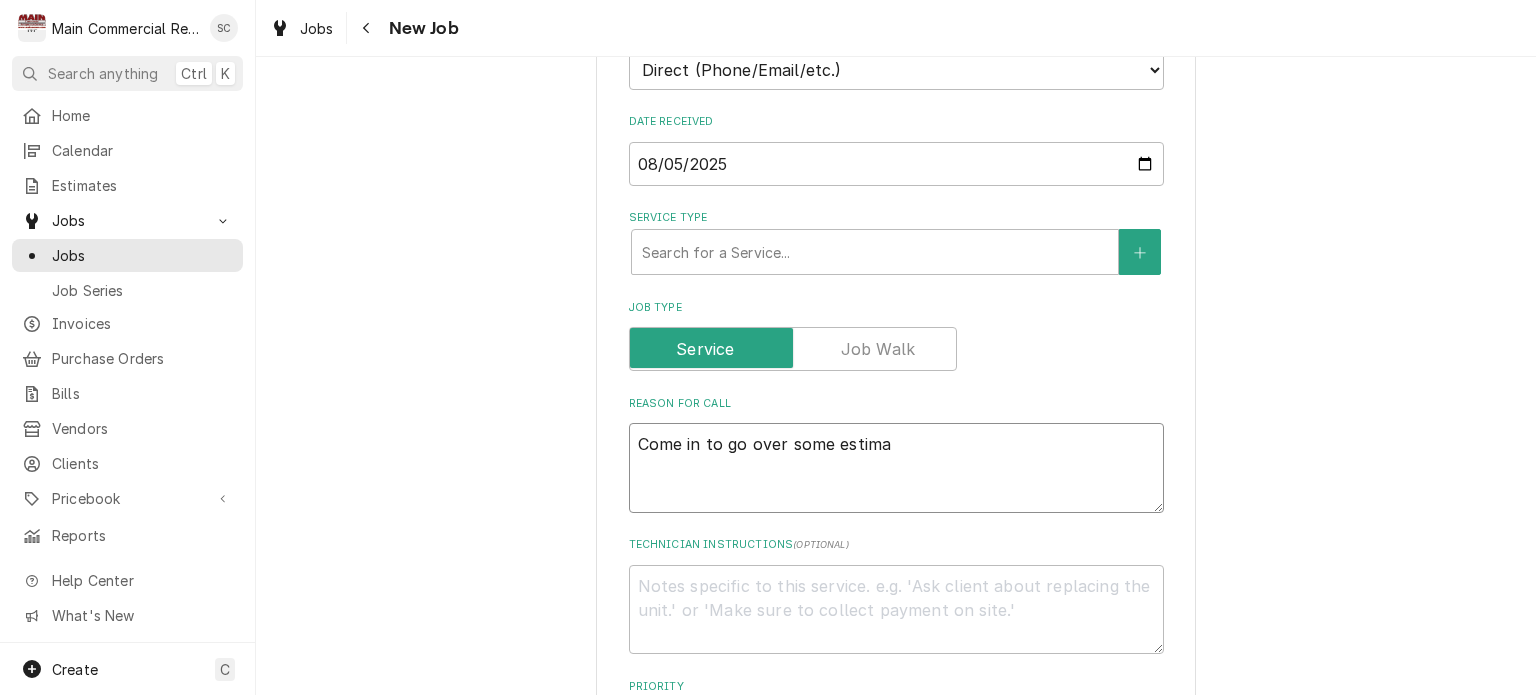 type on "x" 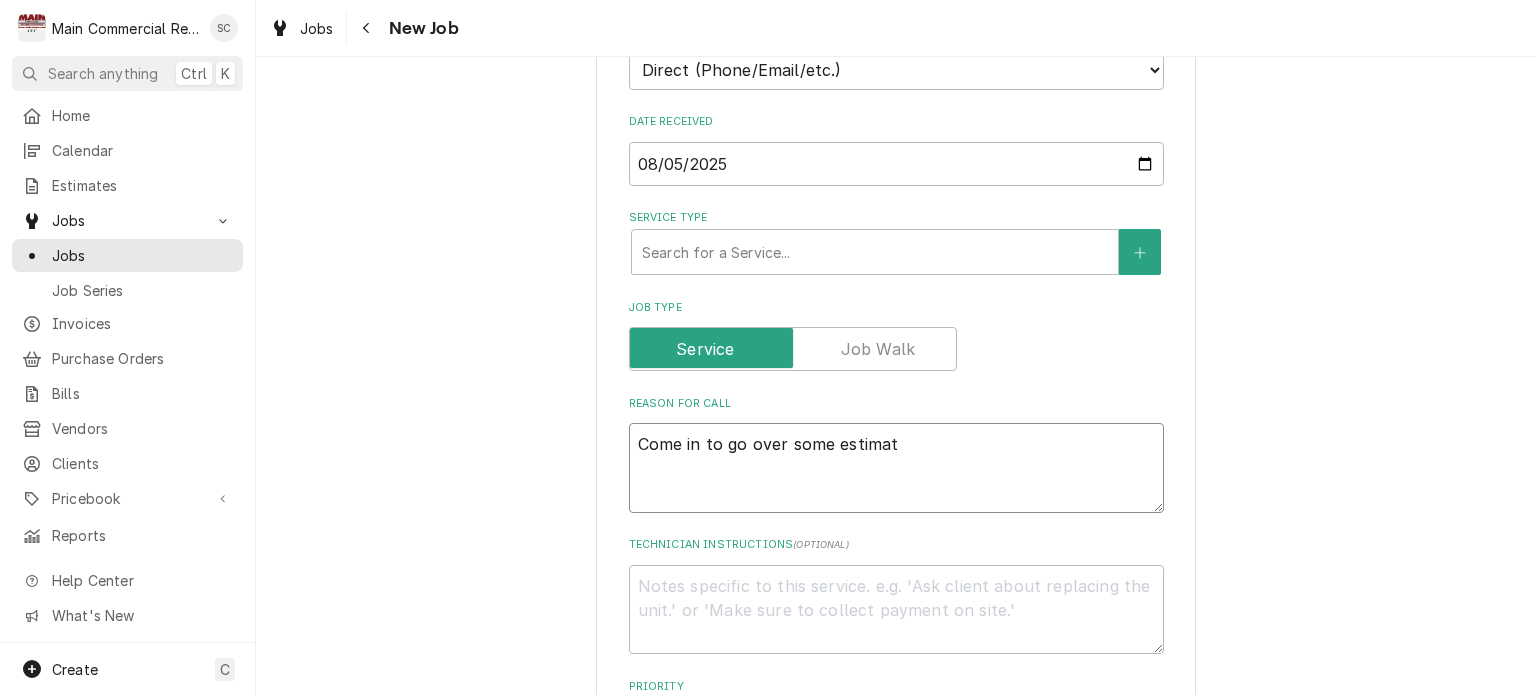 type on "x" 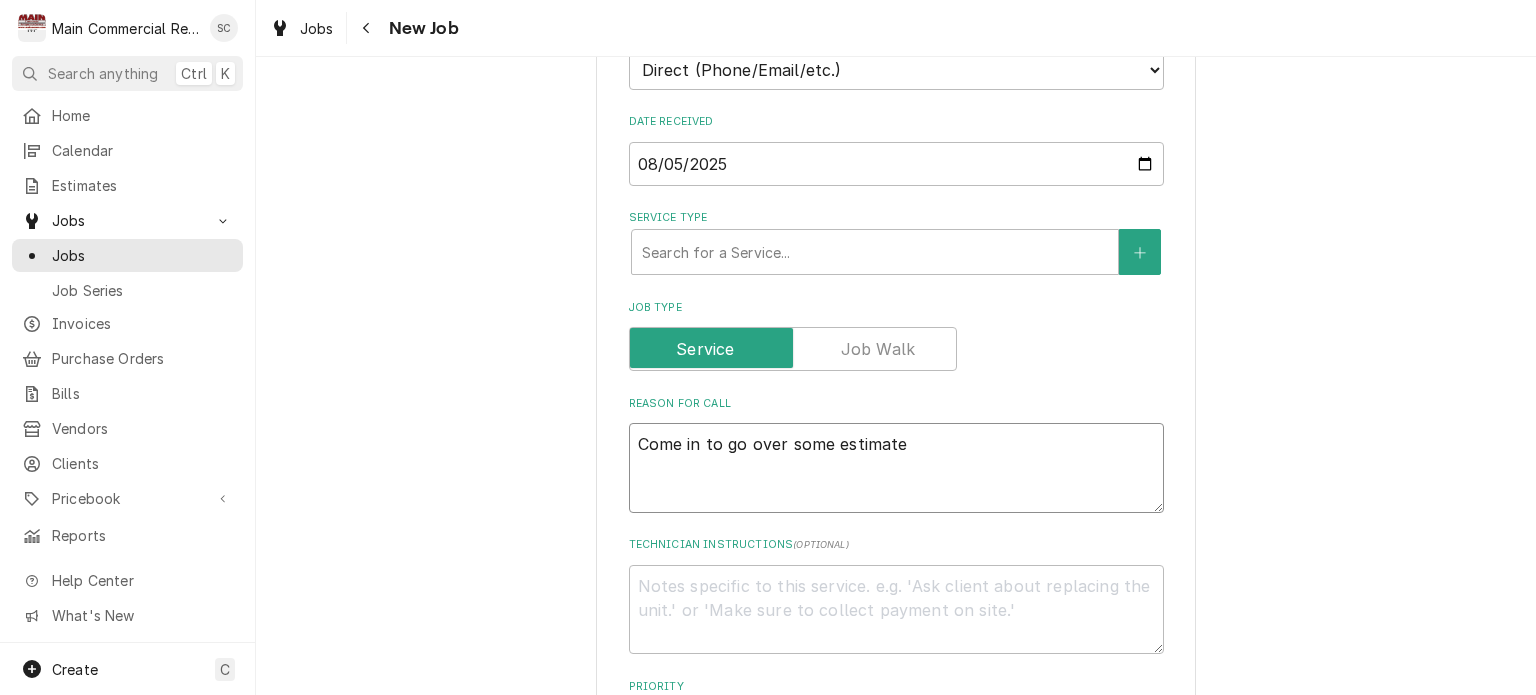 type on "x" 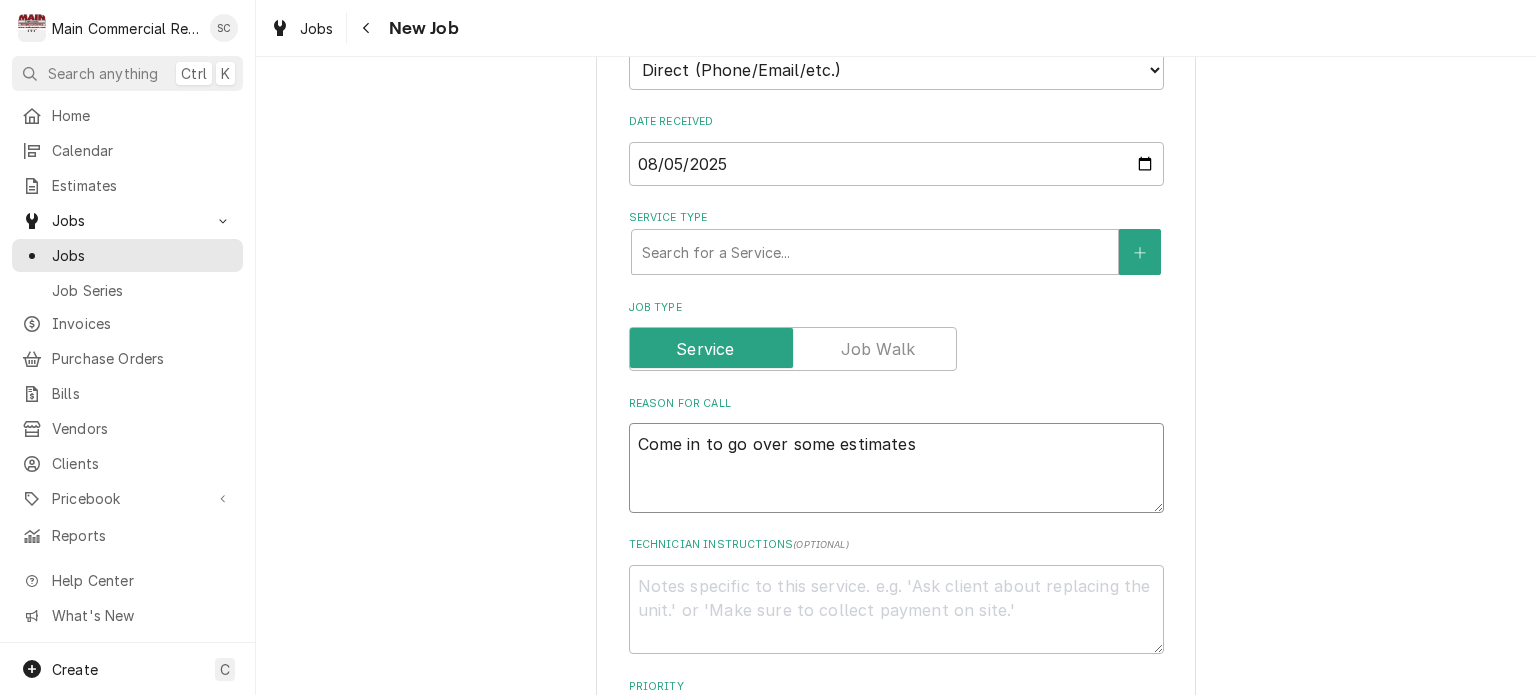 type on "x" 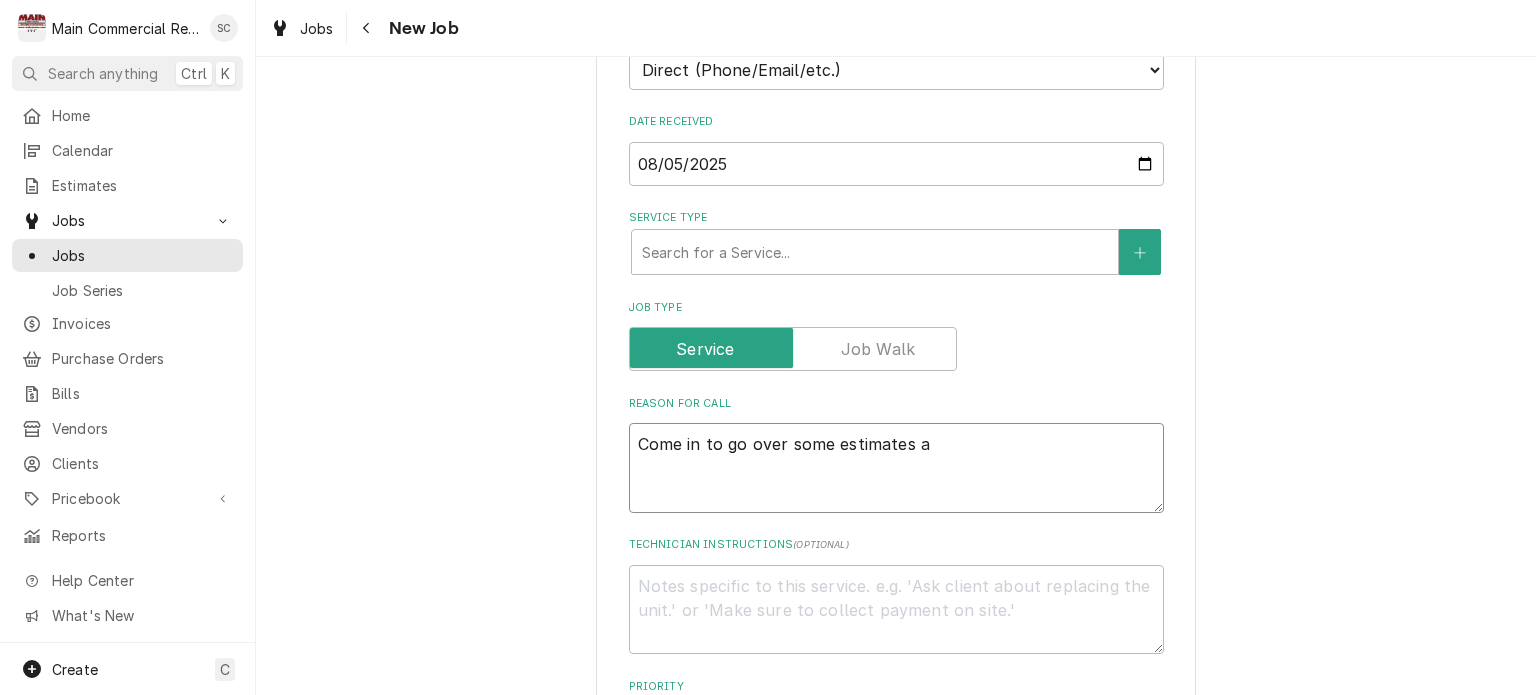 type on "x" 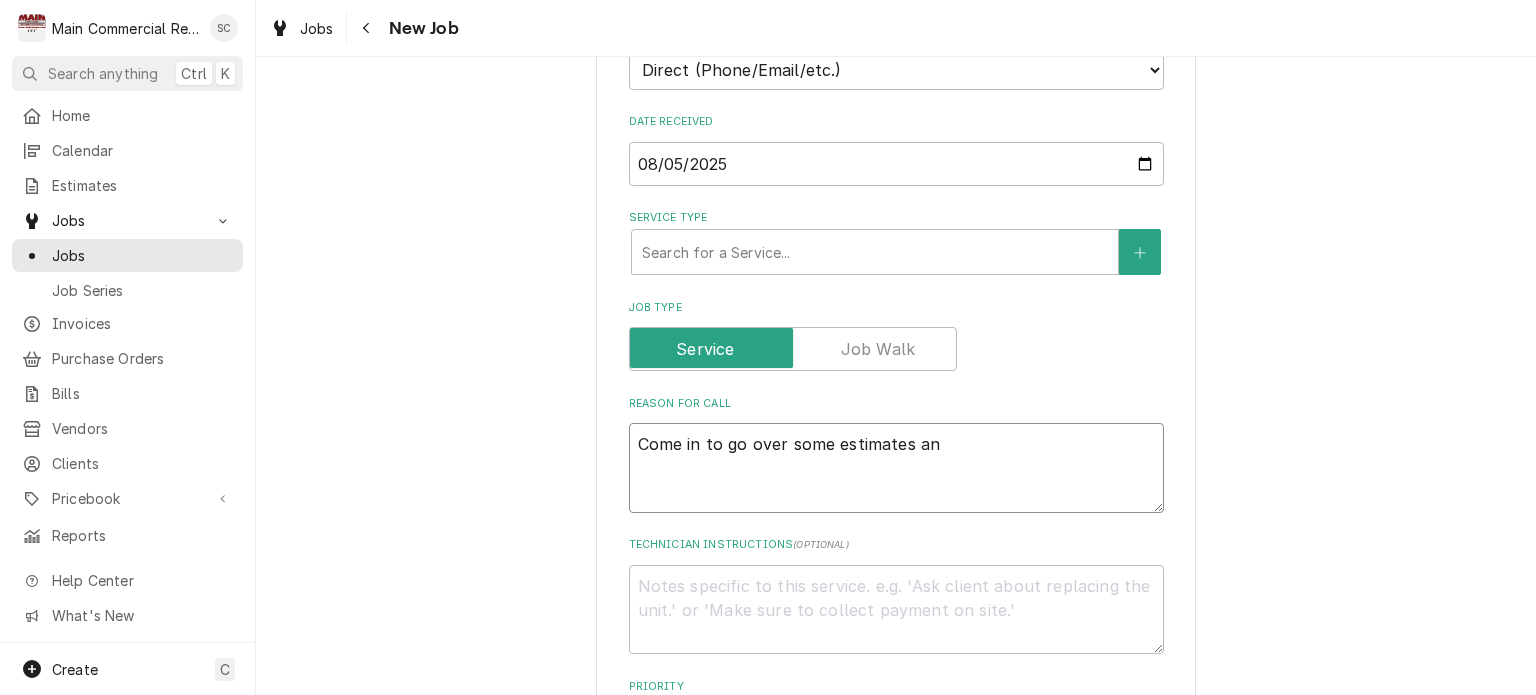 type on "x" 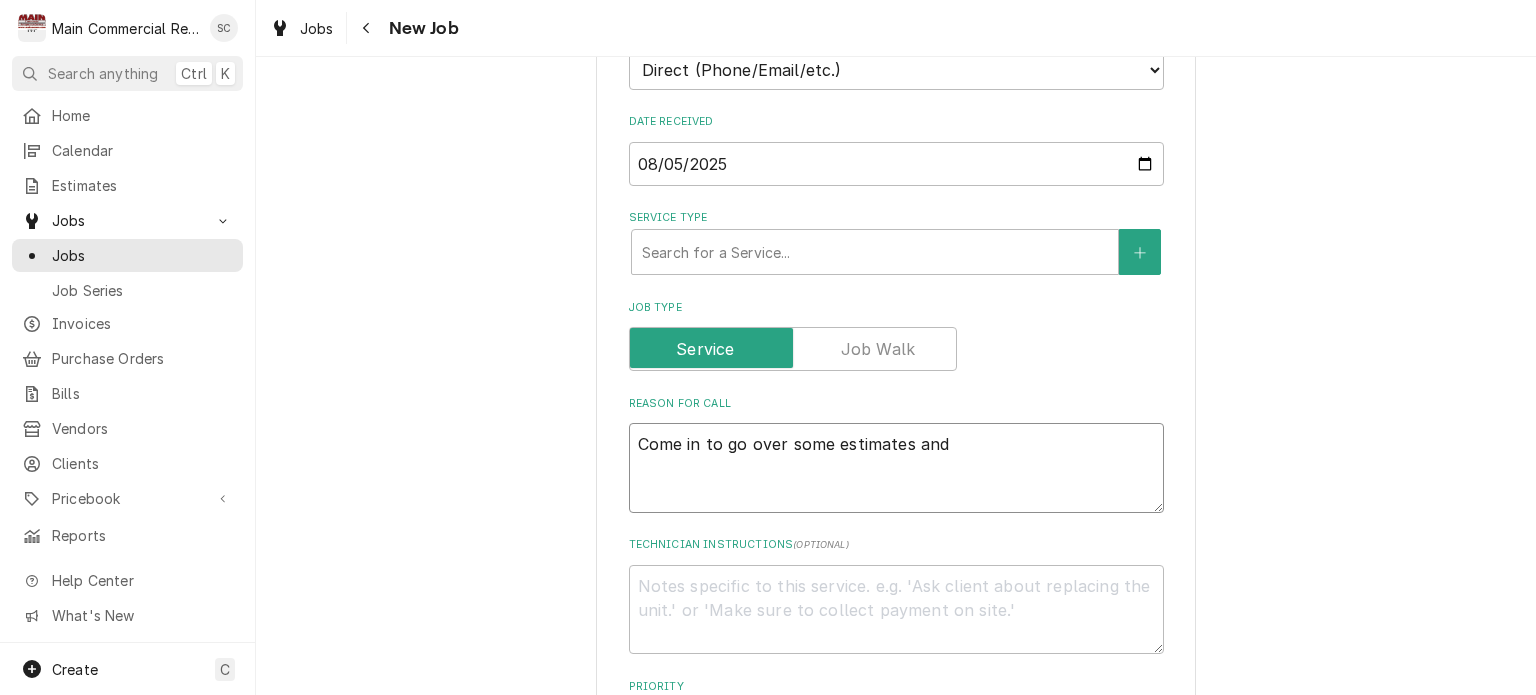 type on "x" 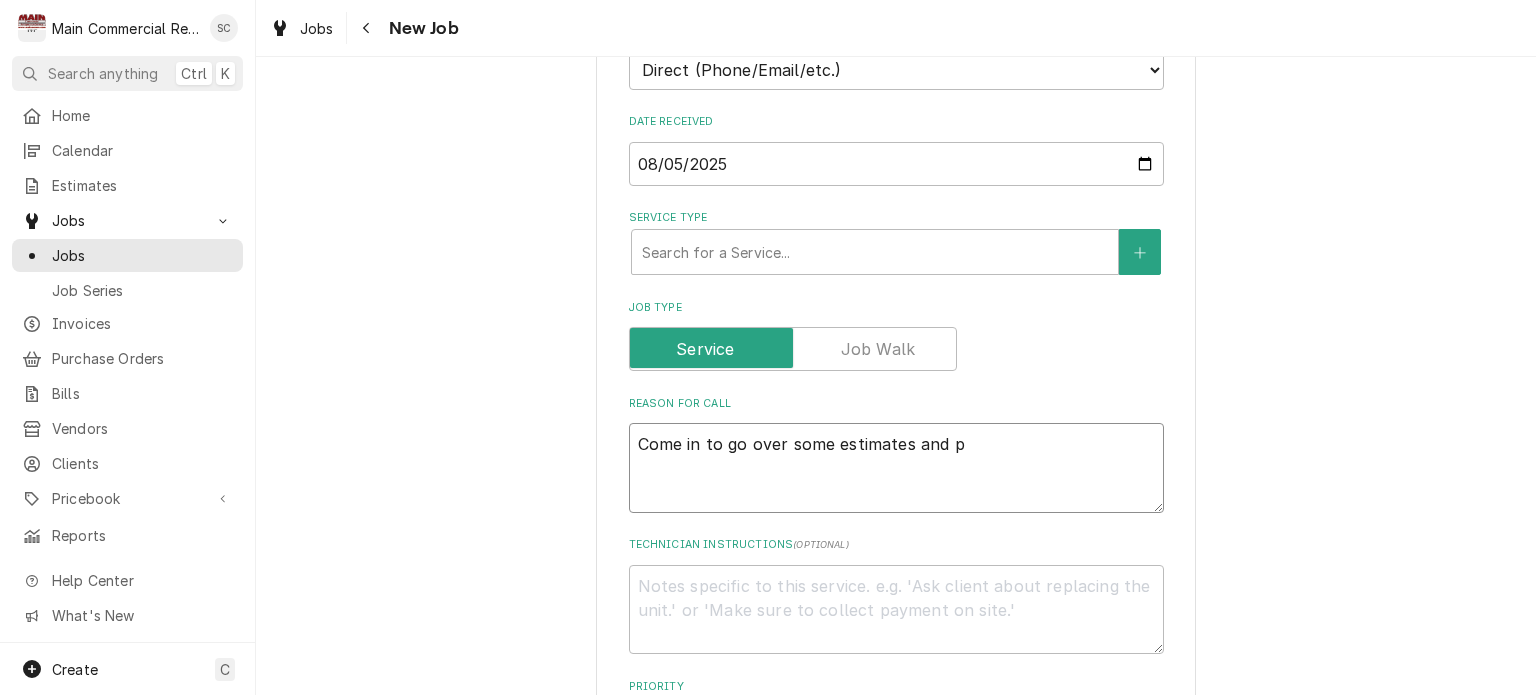 type on "x" 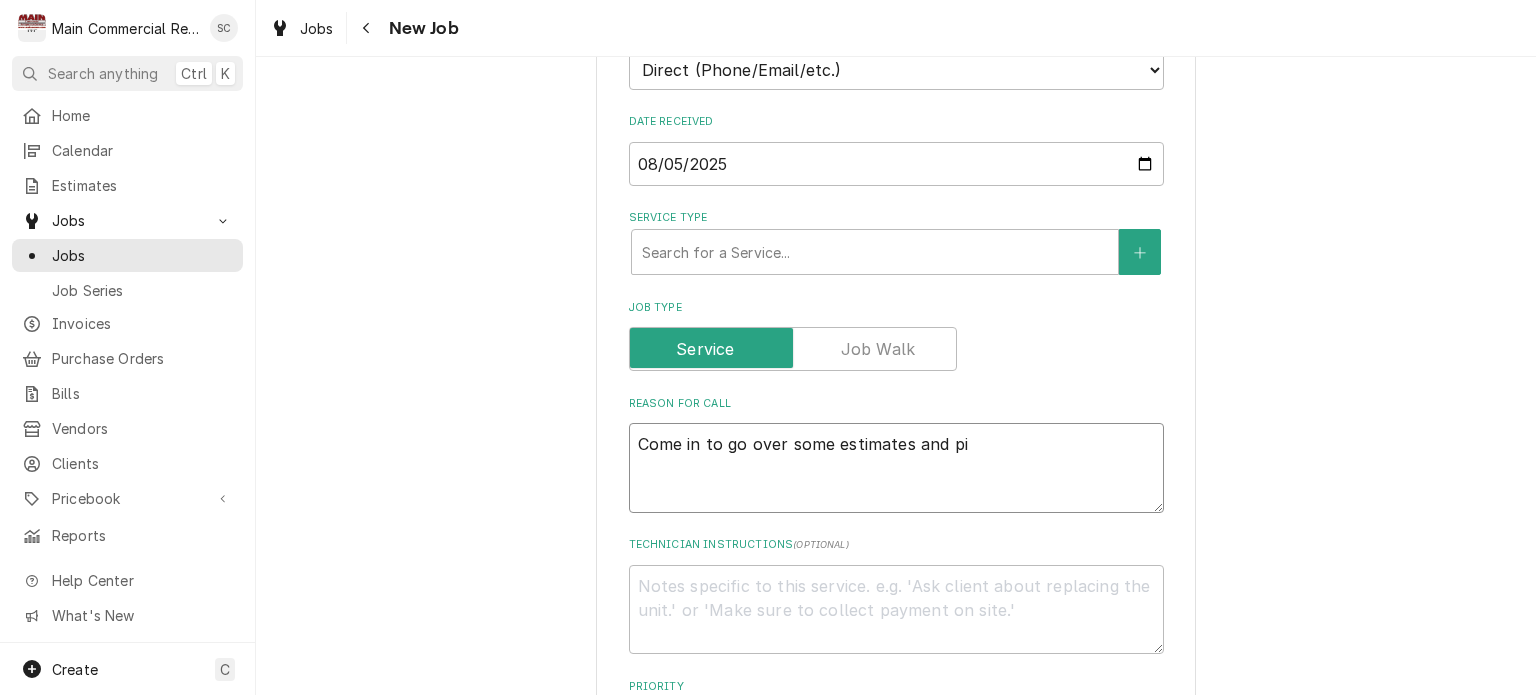 type on "x" 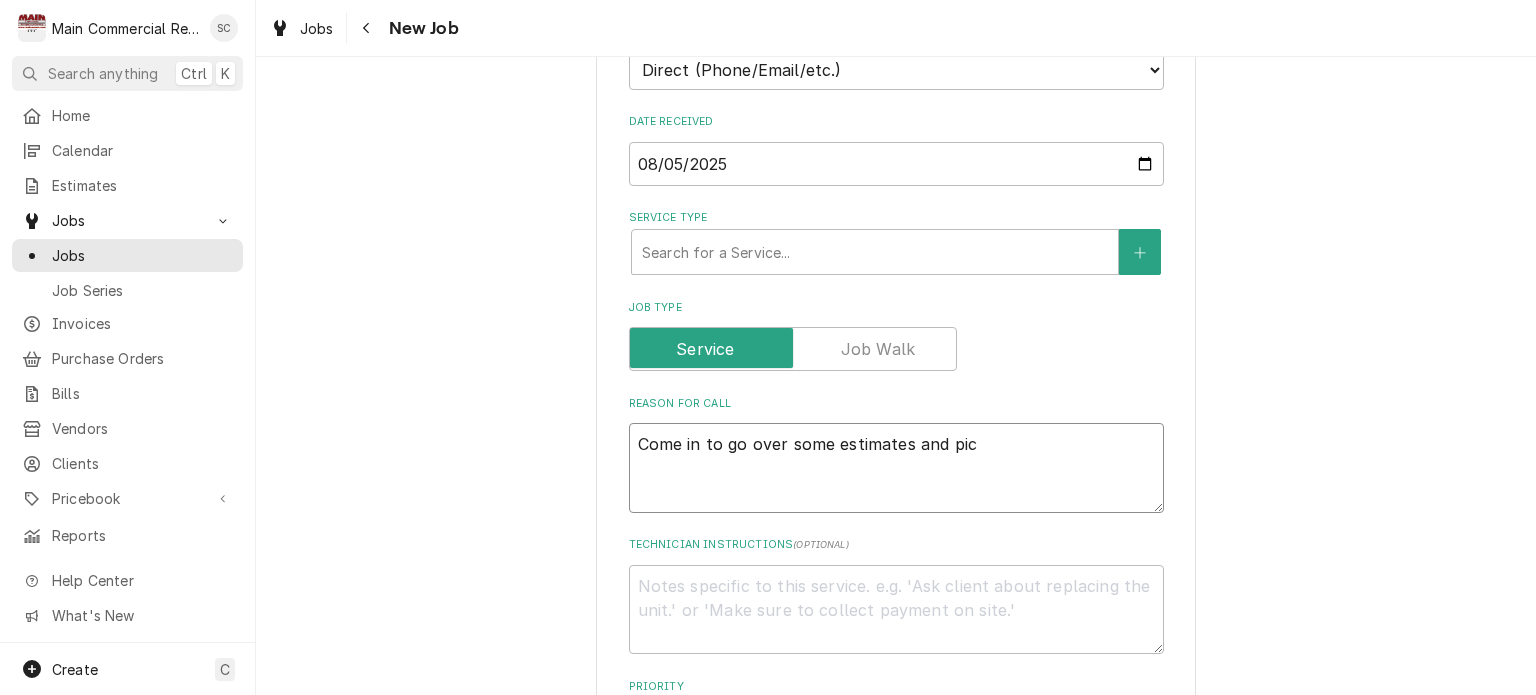 type on "x" 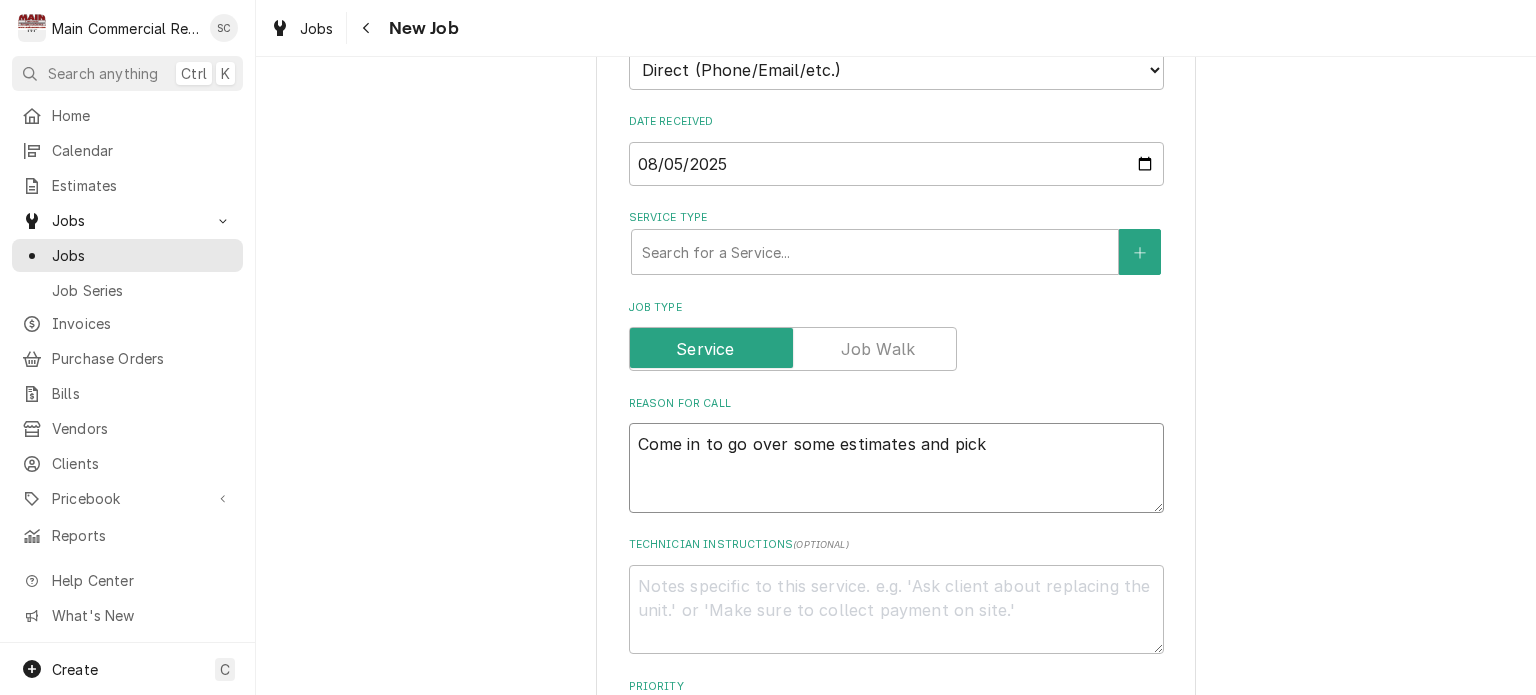 type on "x" 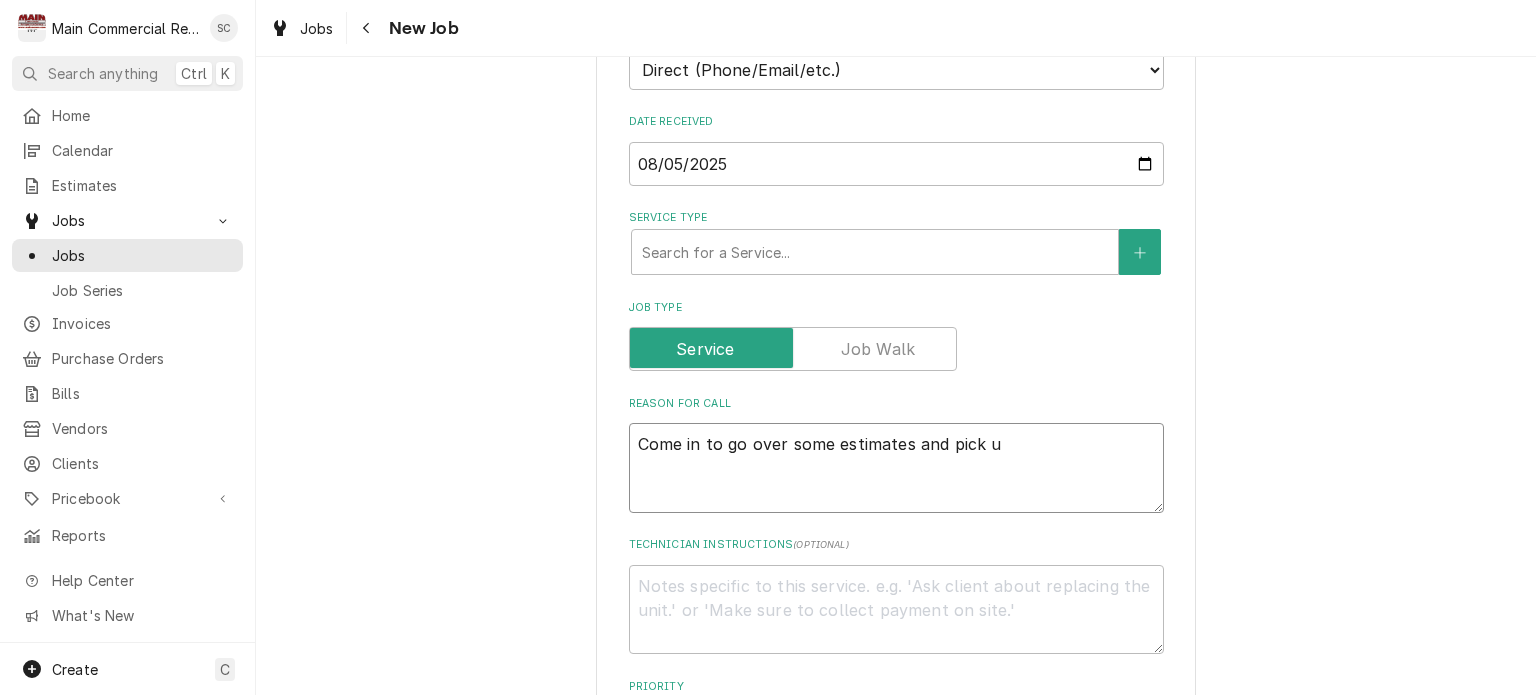 type on "x" 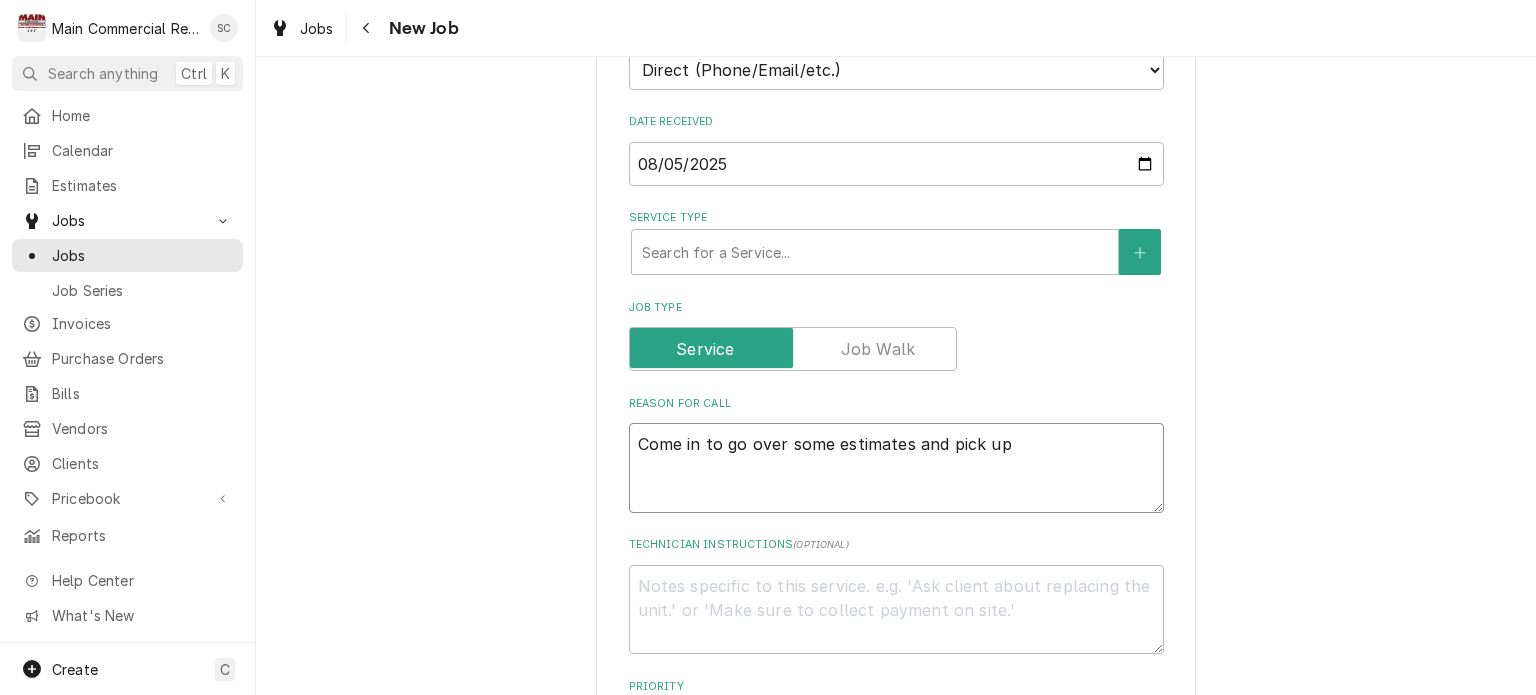 type on "x" 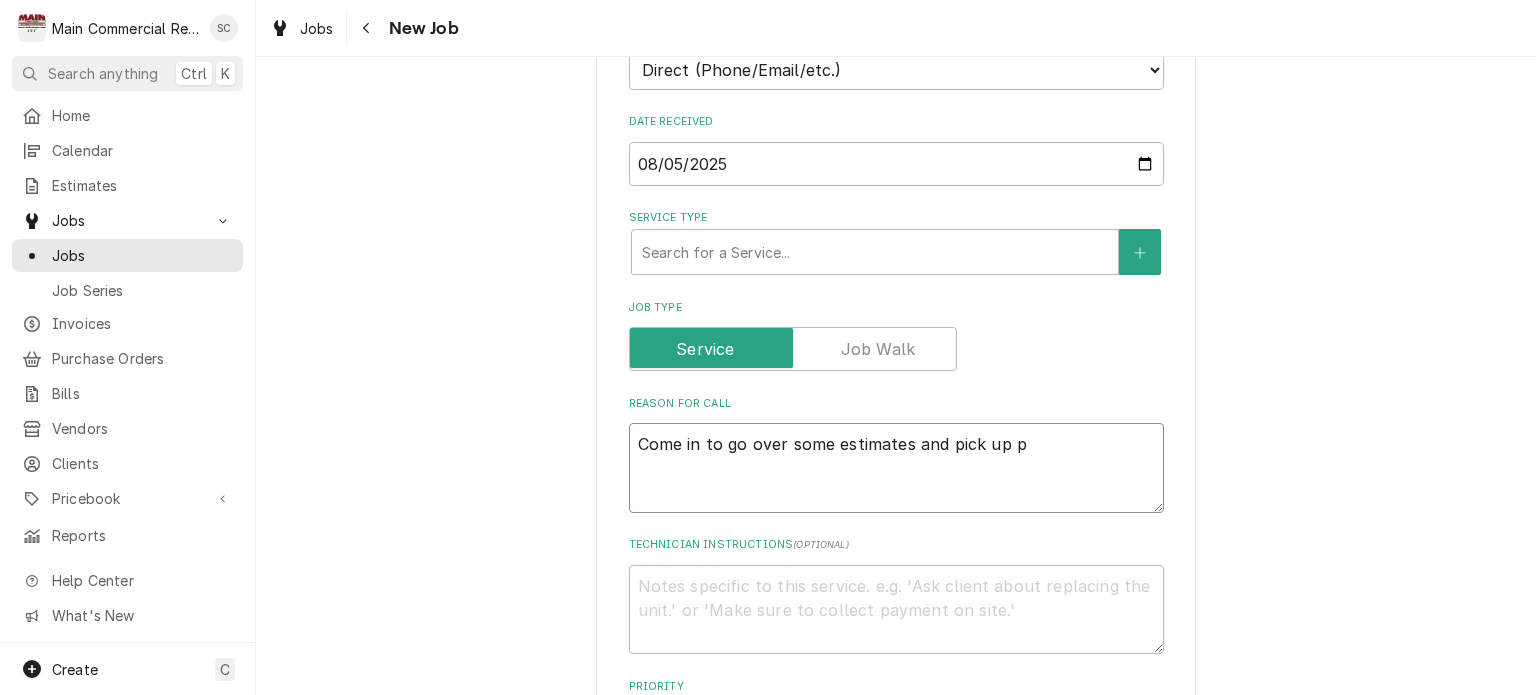 type on "x" 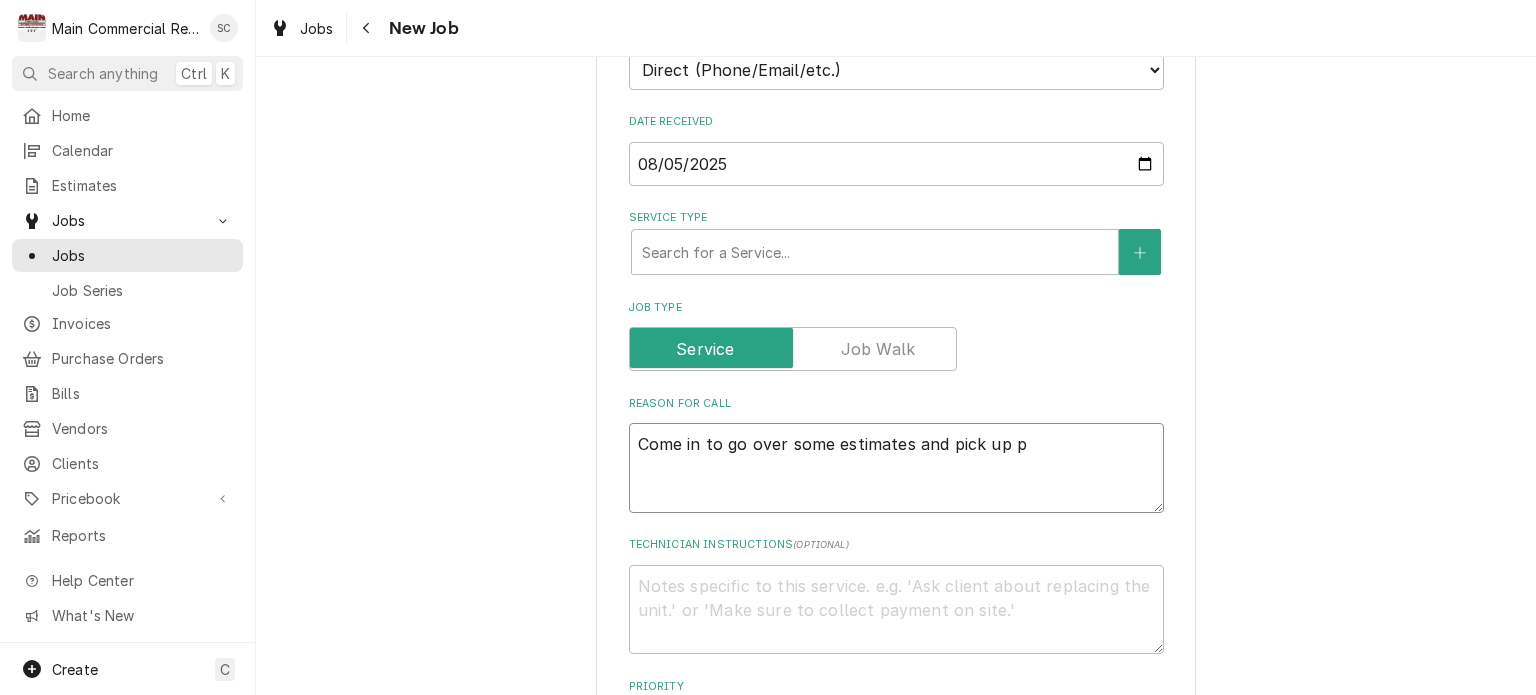 type on "Come in to go over some estimates and pick up pa" 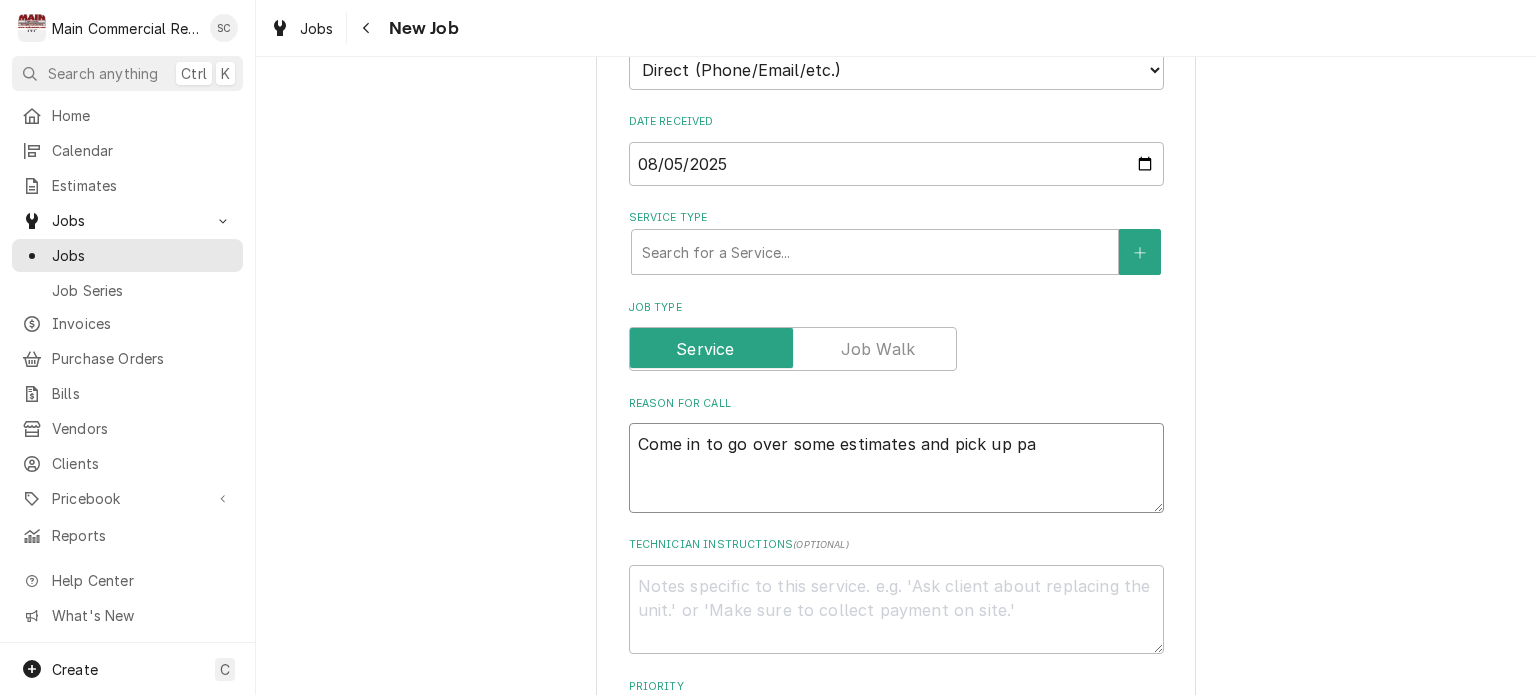type on "x" 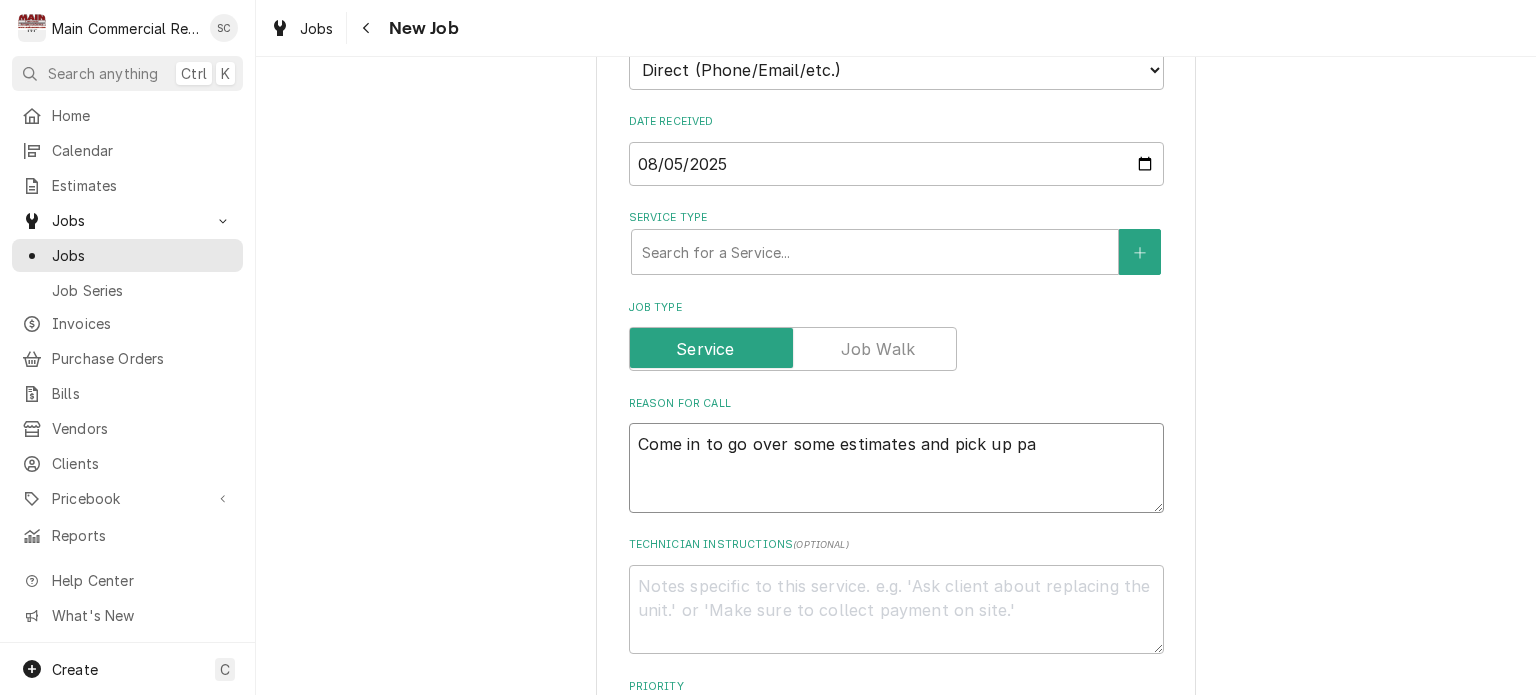 type on "Come in to go over some estimates and pick up par" 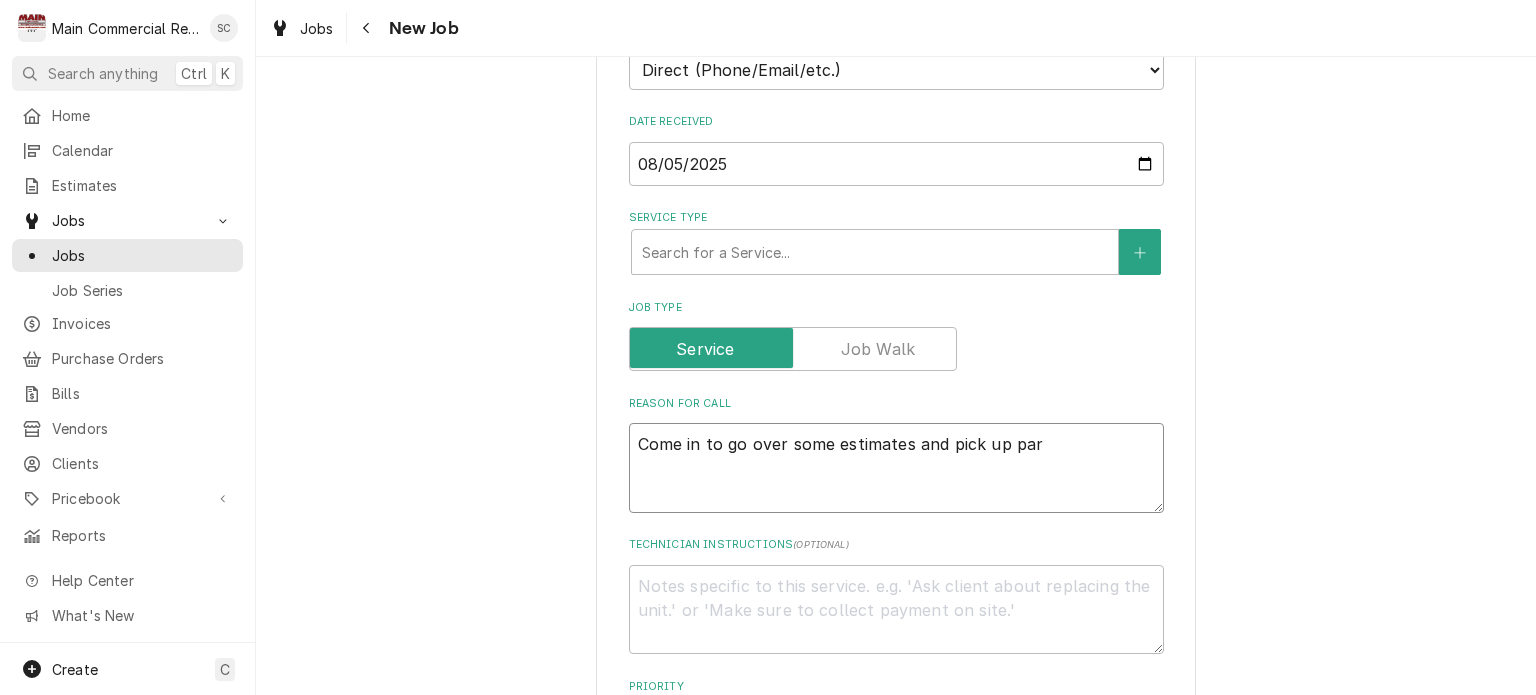 type on "x" 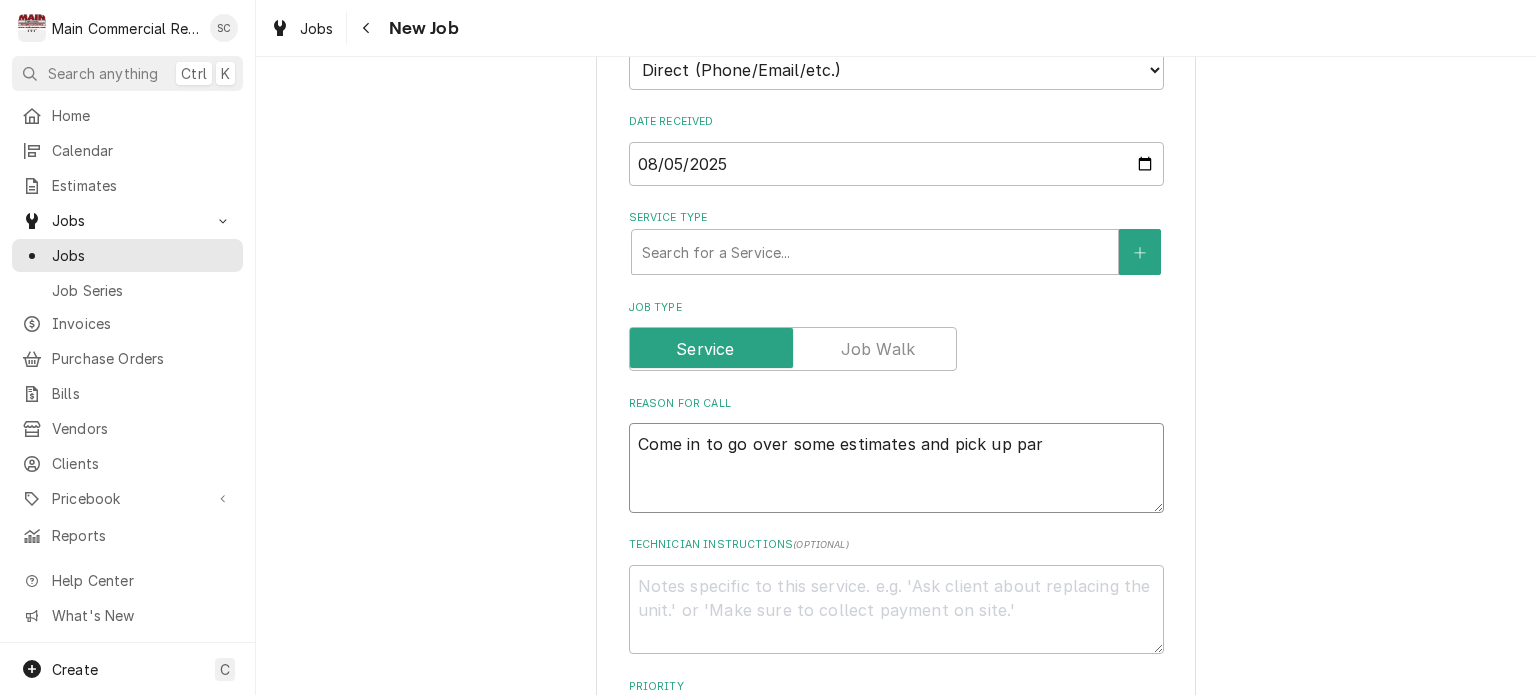 type on "Come in to go over some estimates and pick up part" 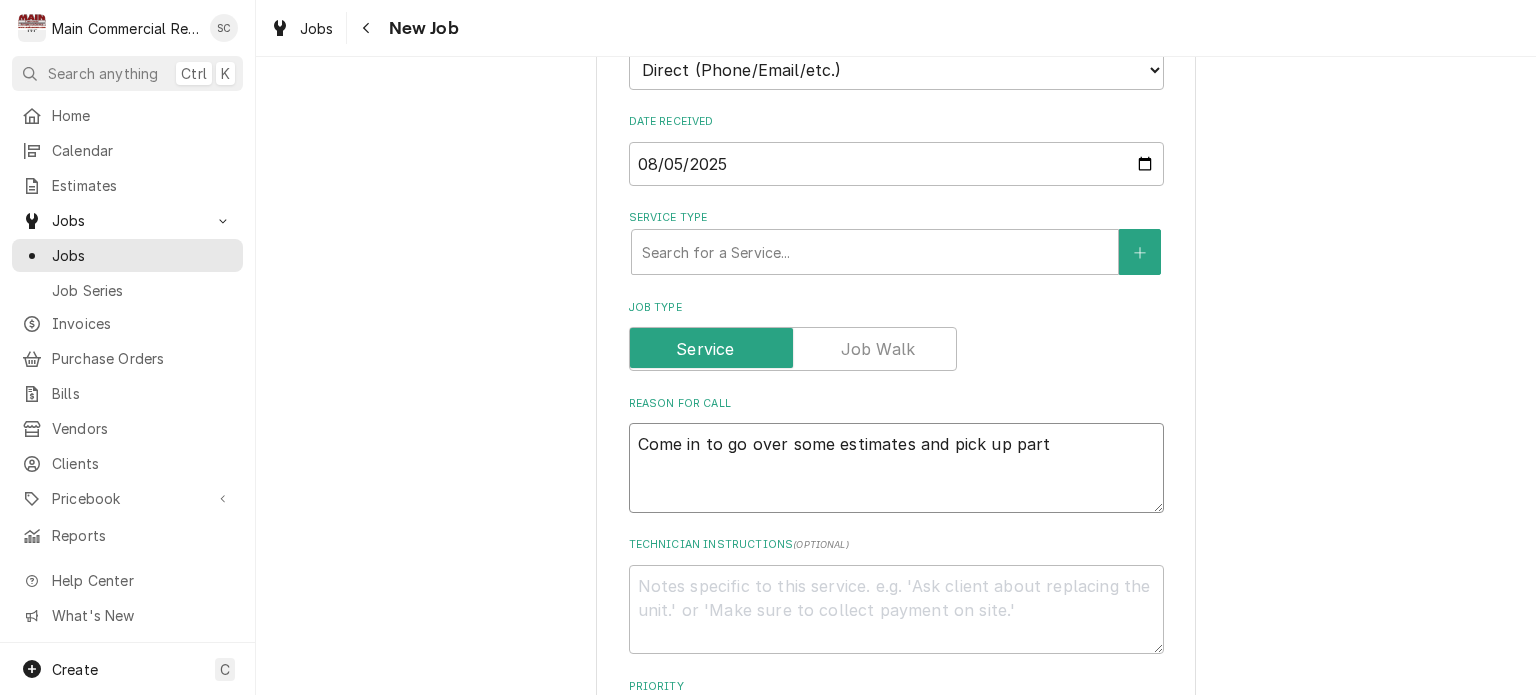 type on "x" 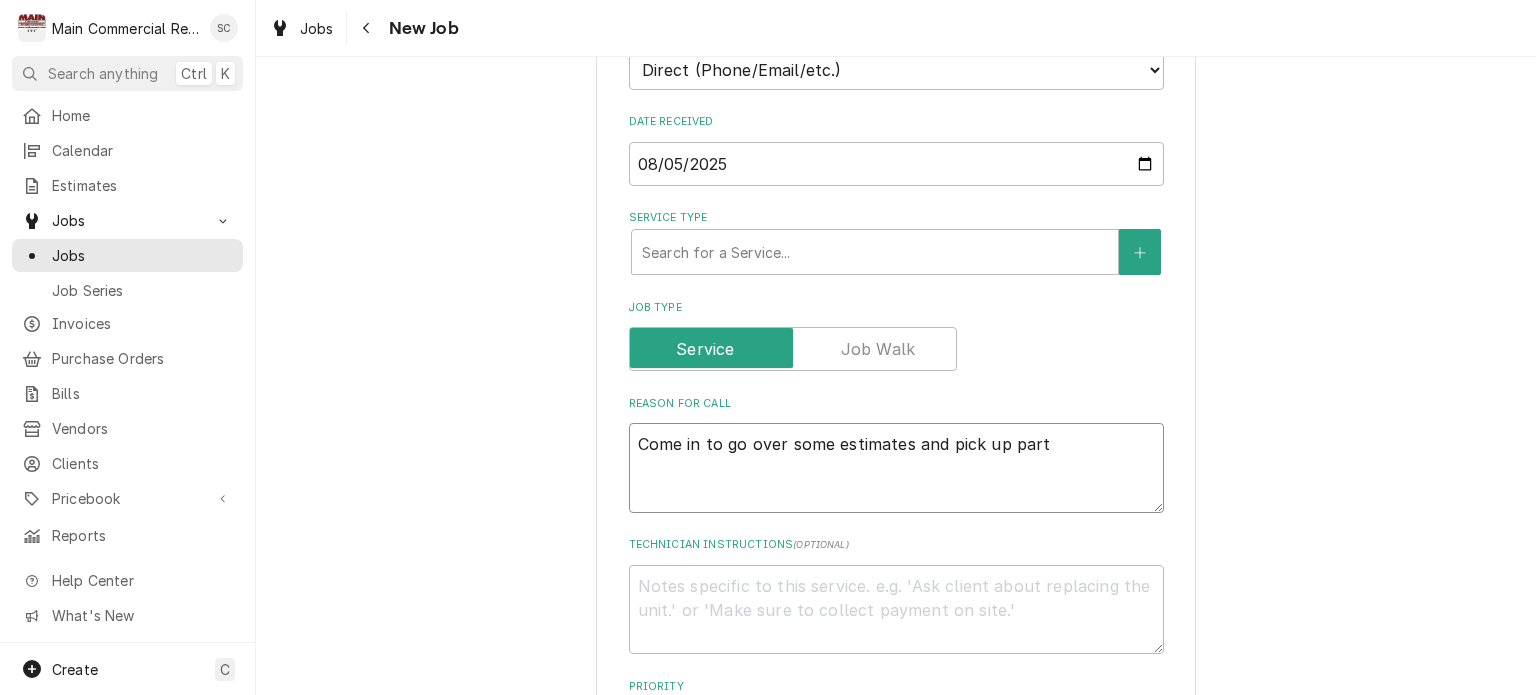 type on "Come in to go over some estimates and pick up parts" 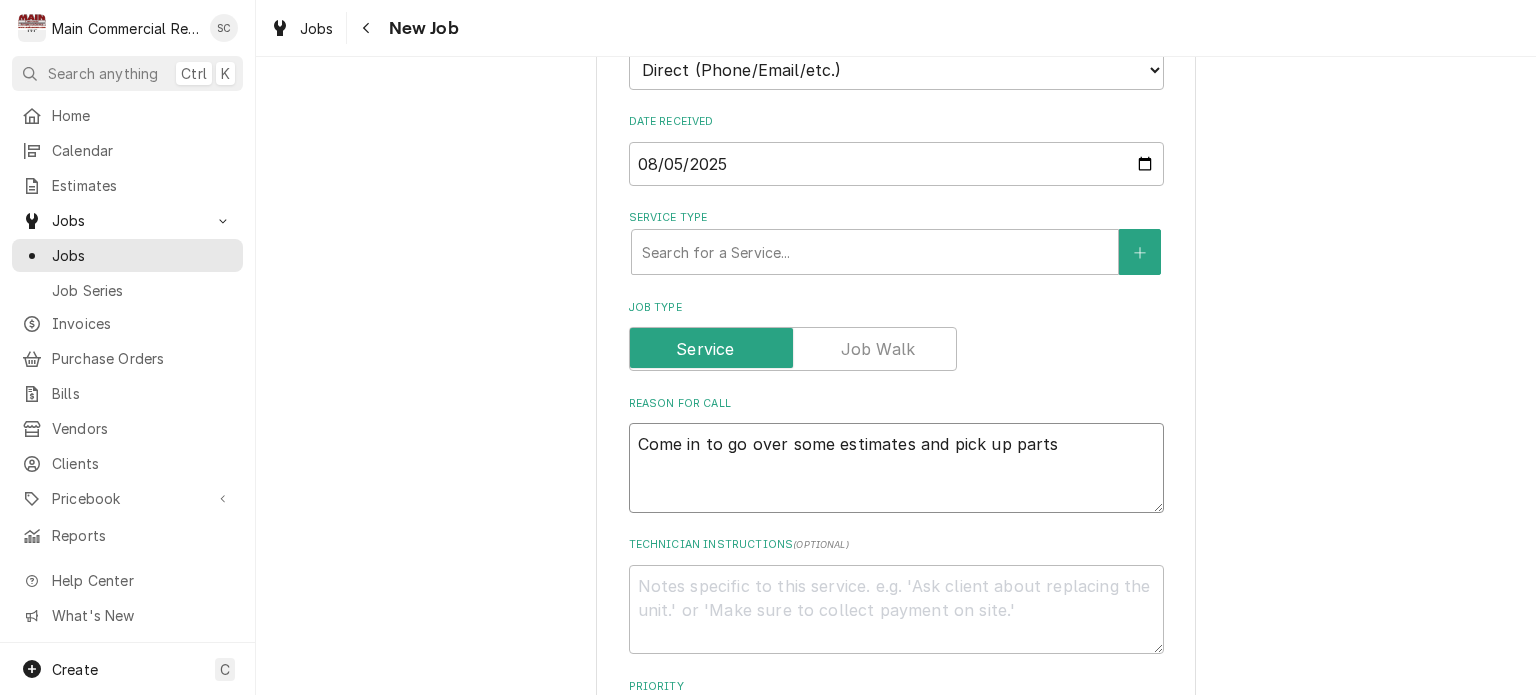 type on "x" 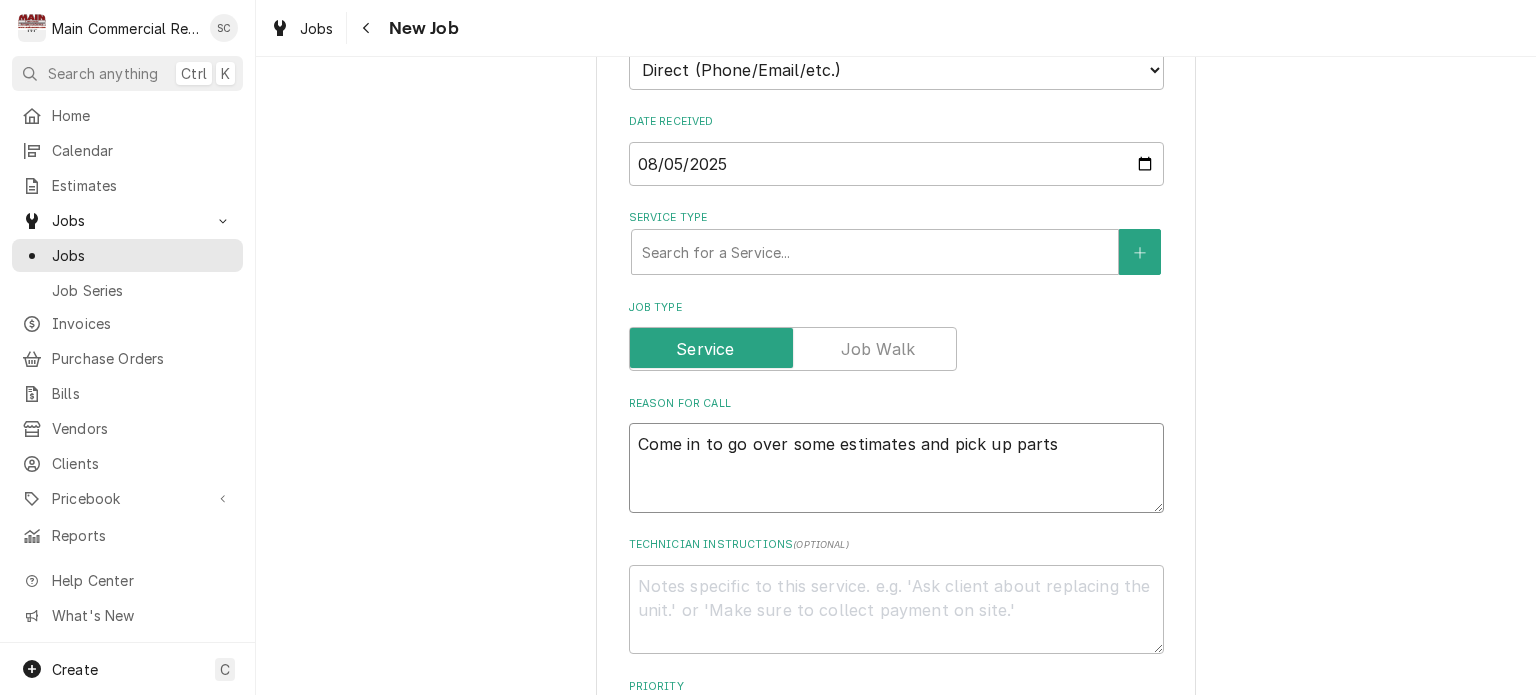 type on "Come in to go over some estimates and pick up parts." 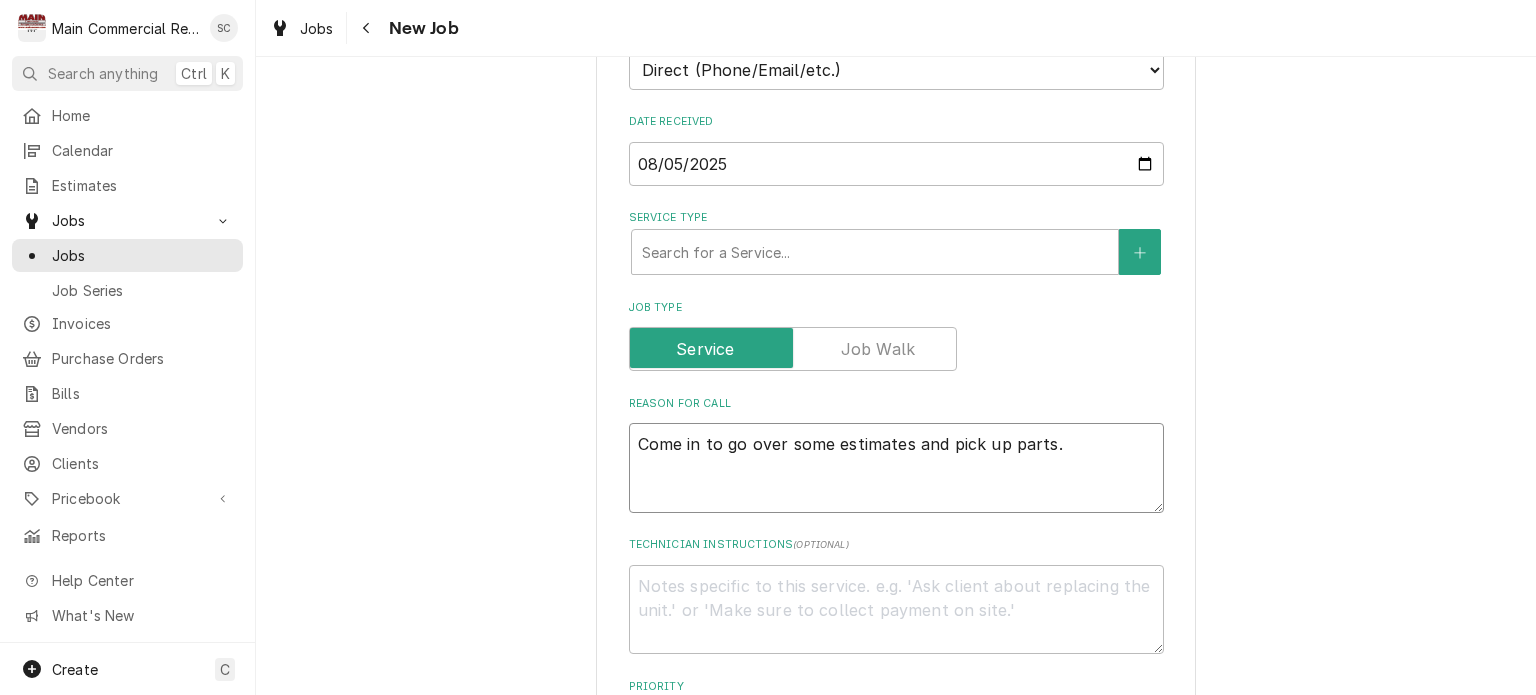 type on "x" 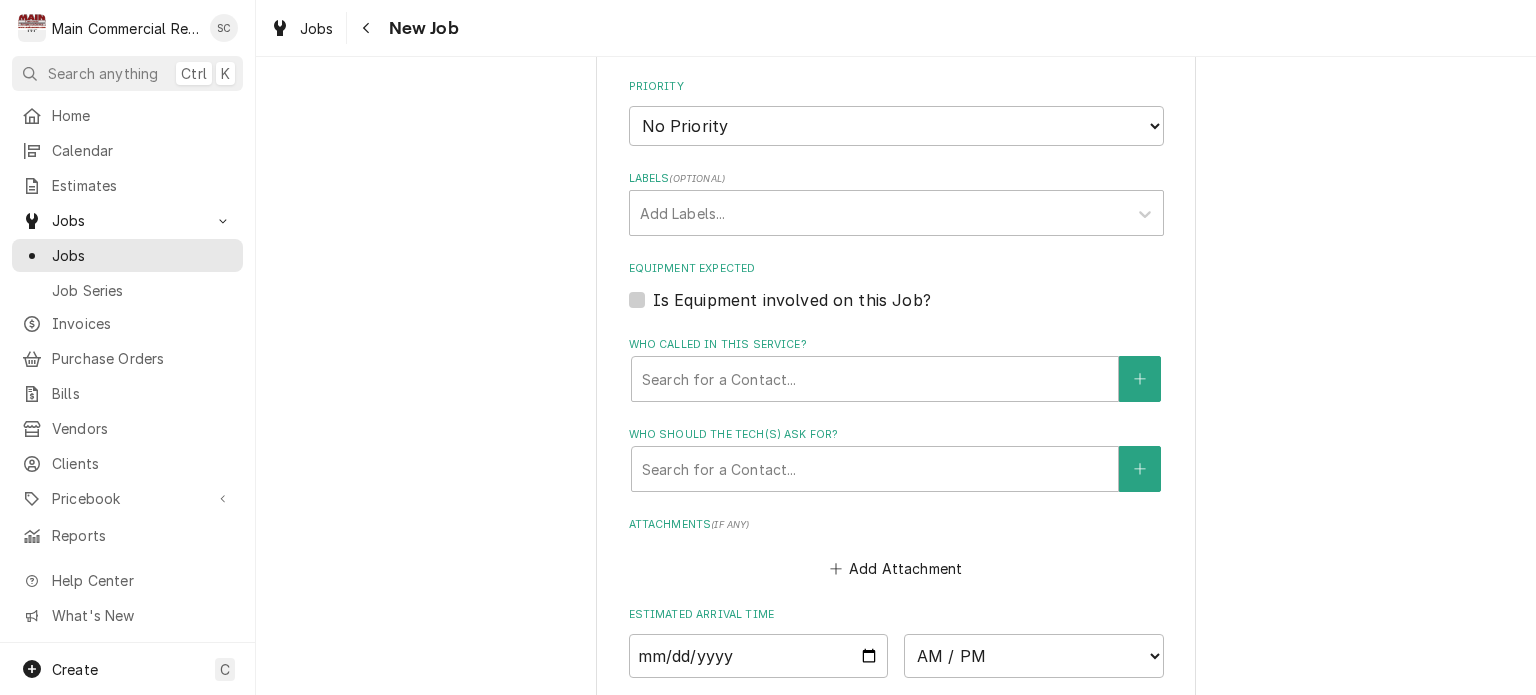scroll, scrollTop: 1400, scrollLeft: 0, axis: vertical 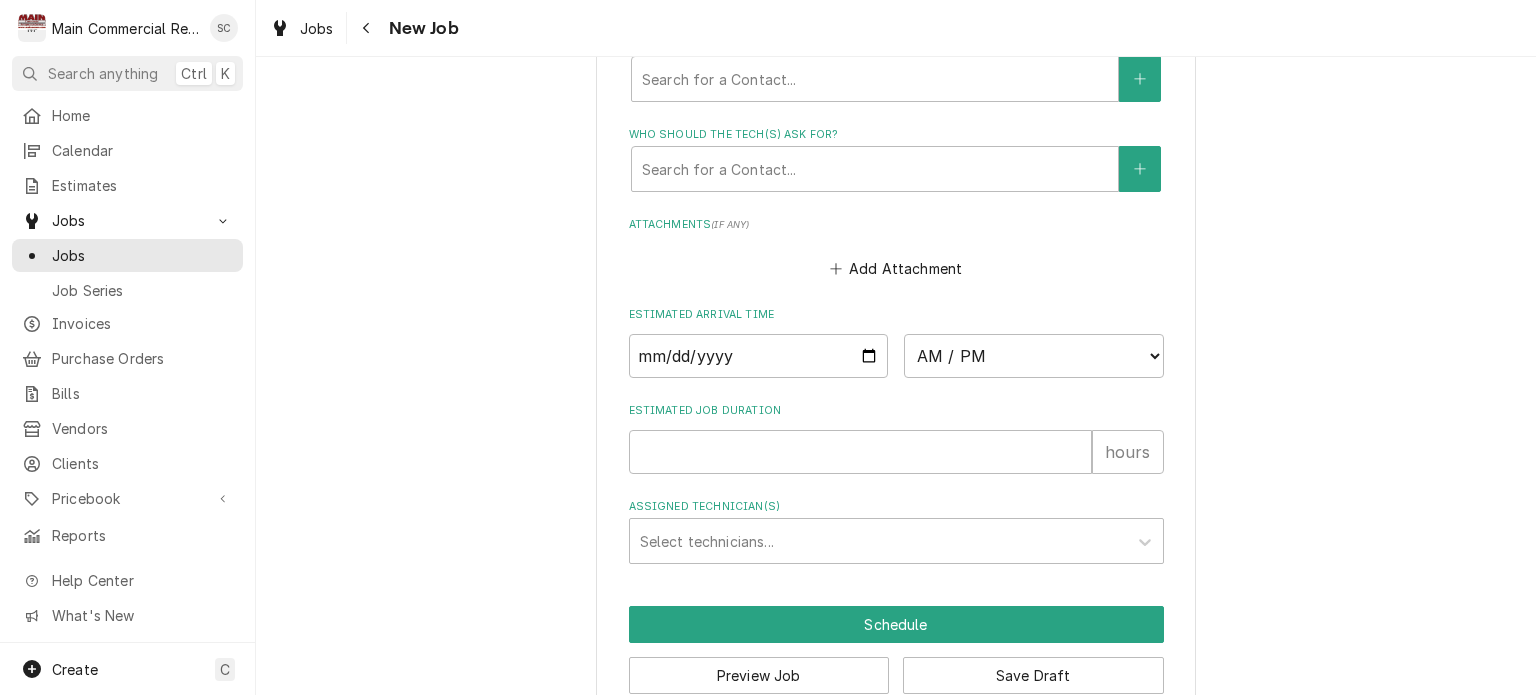 type on "Come in to go over some estimates and pick up parts." 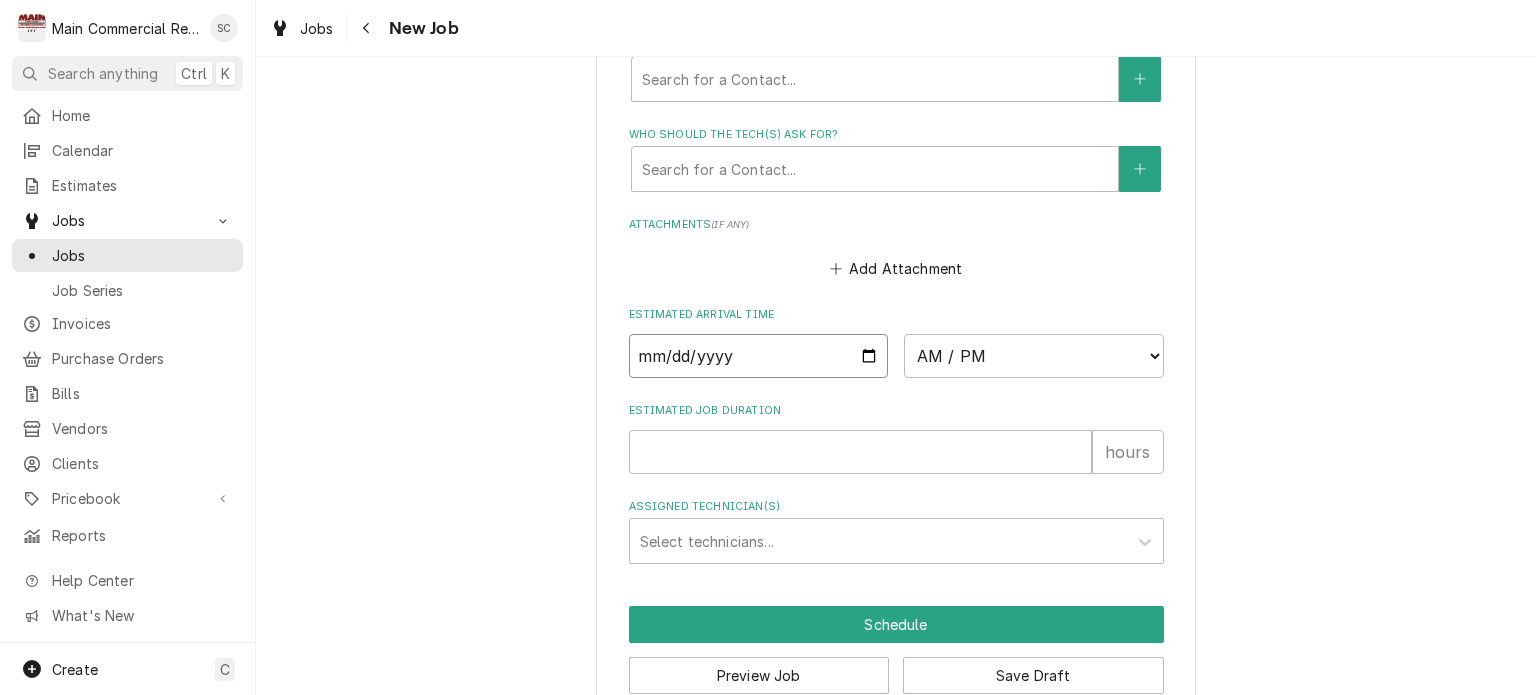 click at bounding box center [759, 356] 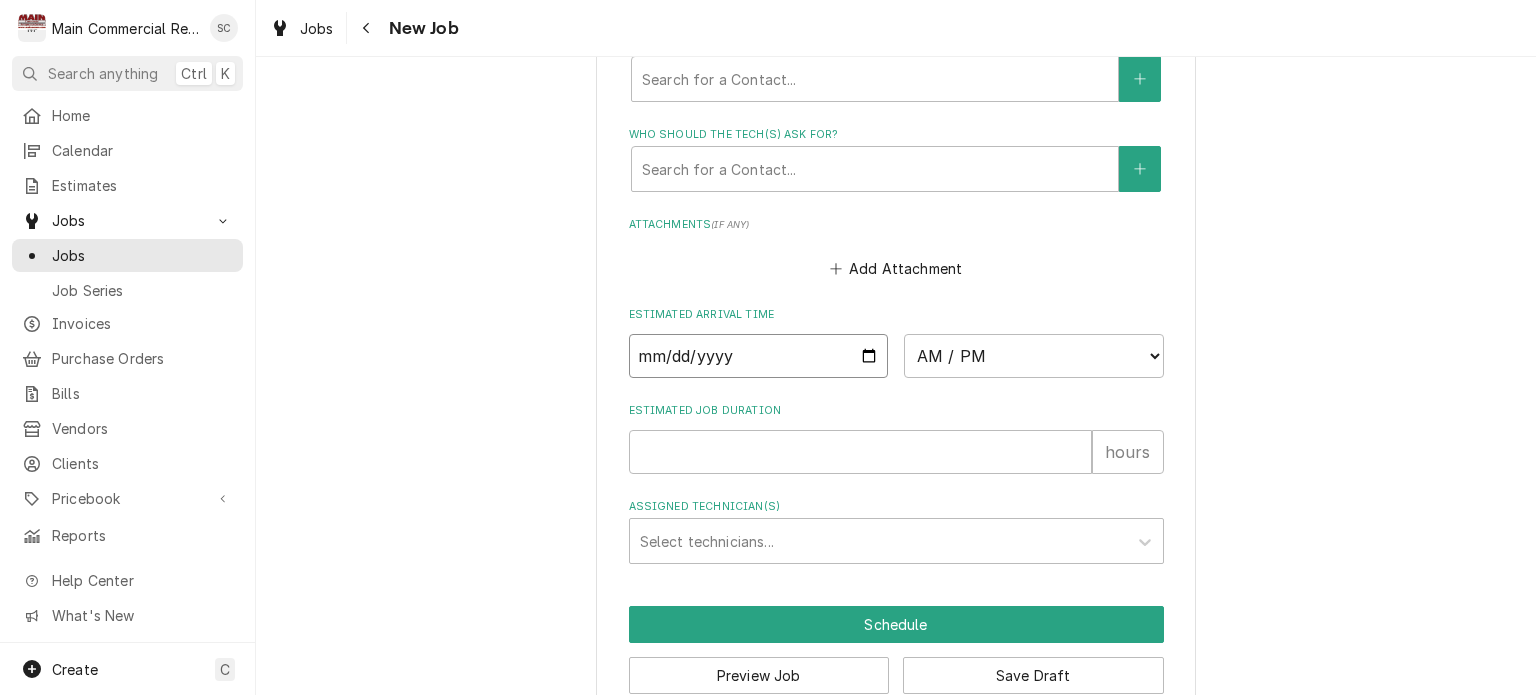 type on "x" 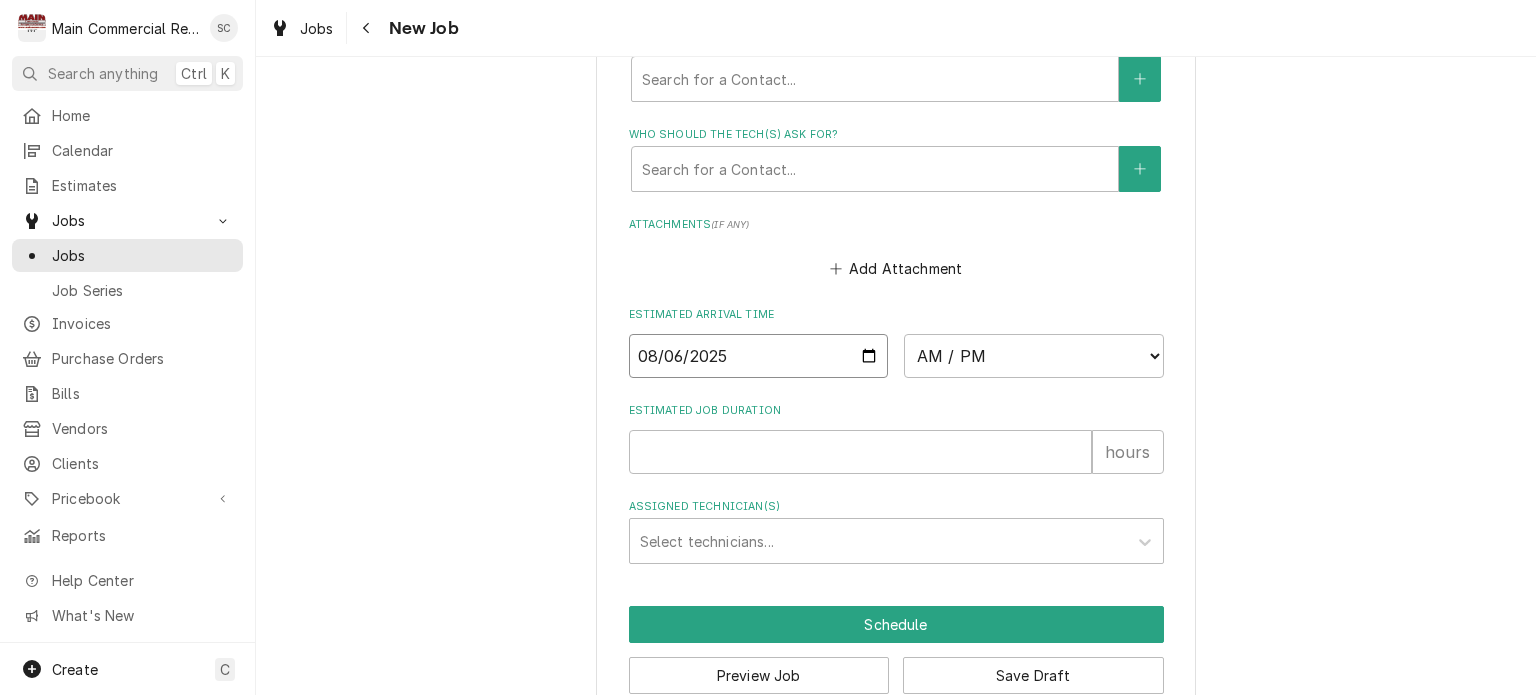 type on "2025-08-06" 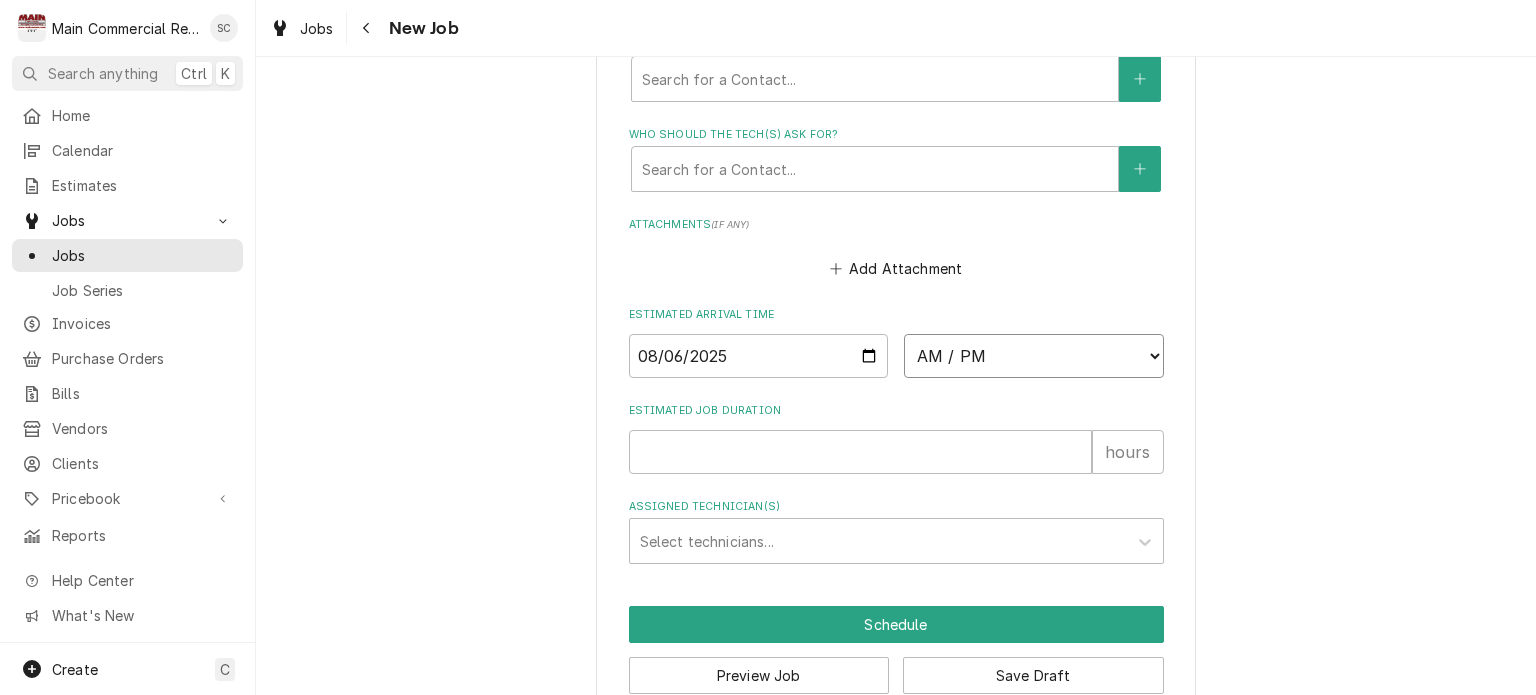 click on "AM / PM 6:00 AM 6:15 AM 6:30 AM 6:45 AM 7:00 AM 7:15 AM 7:30 AM 7:45 AM 8:00 AM 8:15 AM 8:30 AM 8:45 AM 9:00 AM 9:15 AM 9:30 AM 9:45 AM 10:00 AM 10:15 AM 10:30 AM 10:45 AM 11:00 AM 11:15 AM 11:30 AM 11:45 AM 12:00 PM 12:15 PM 12:30 PM 12:45 PM 1:00 PM 1:15 PM 1:30 PM 1:45 PM 2:00 PM 2:15 PM 2:30 PM 2:45 PM 3:00 PM 3:15 PM 3:30 PM 3:45 PM 4:00 PM 4:15 PM 4:30 PM 4:45 PM 5:00 PM 5:15 PM 5:30 PM 5:45 PM 6:00 PM 6:15 PM 6:30 PM 6:45 PM 7:00 PM 7:15 PM 7:30 PM 7:45 PM 8:00 PM 8:15 PM 8:30 PM 8:45 PM 9:00 PM 9:15 PM 9:30 PM 9:45 PM 10:00 PM 10:15 PM 10:30 PM 10:45 PM 11:00 PM 11:15 PM 11:30 PM 11:45 PM 12:00 AM 12:15 AM 12:30 AM 12:45 AM 1:00 AM 1:15 AM 1:30 AM 1:45 AM 2:00 AM 2:15 AM 2:30 AM 2:45 AM 3:00 AM 3:15 AM 3:30 AM 3:45 AM 4:00 AM 4:15 AM 4:30 AM 4:45 AM 5:00 AM 5:15 AM 5:30 AM 5:45 AM" at bounding box center (1034, 356) 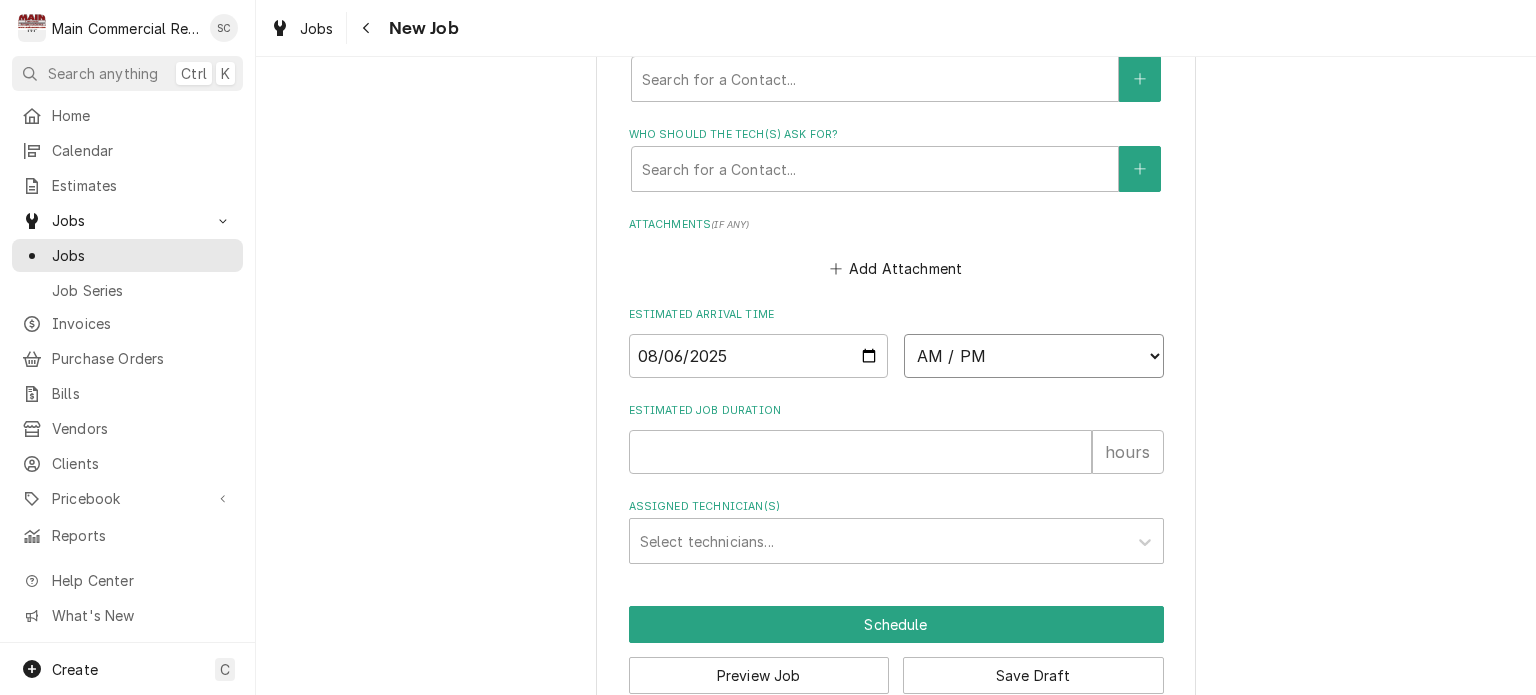 select on "08:00:00" 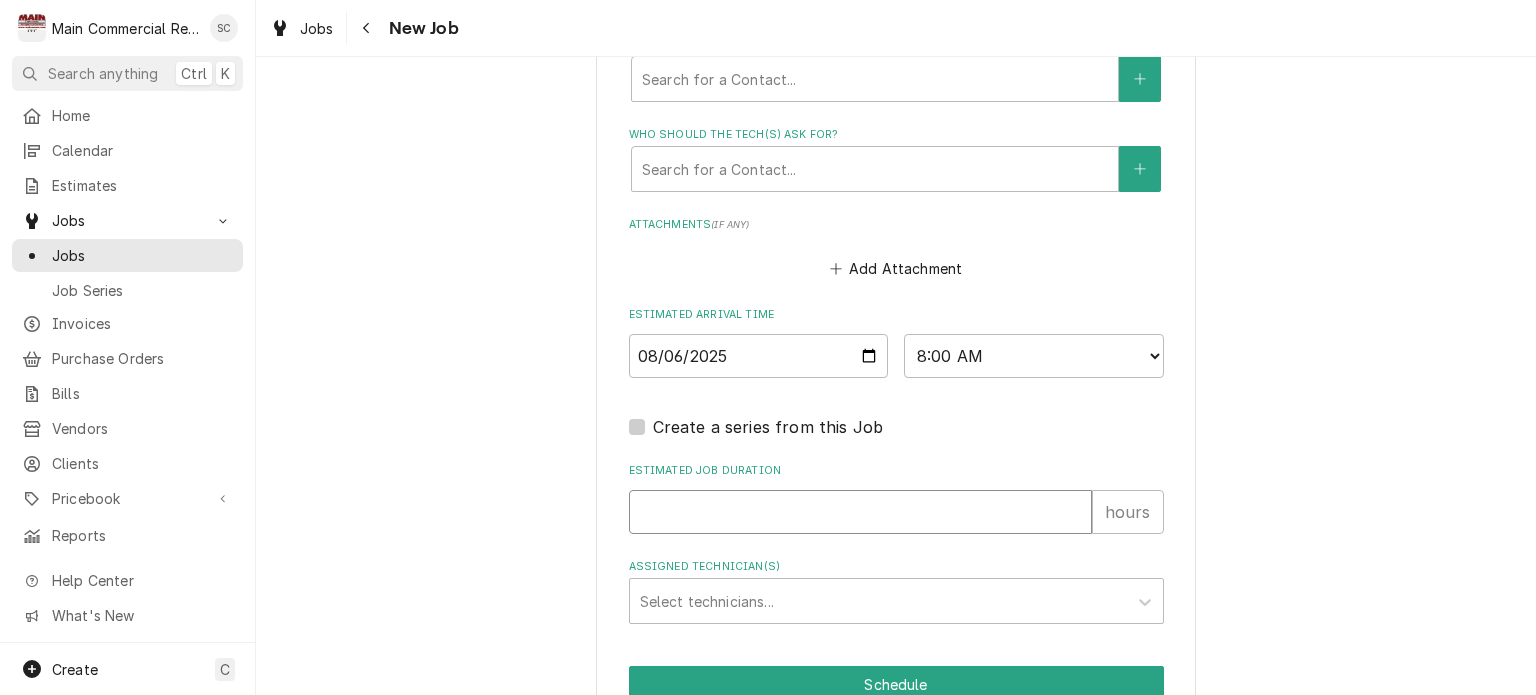 click on "Estimated Job Duration" at bounding box center [860, 512] 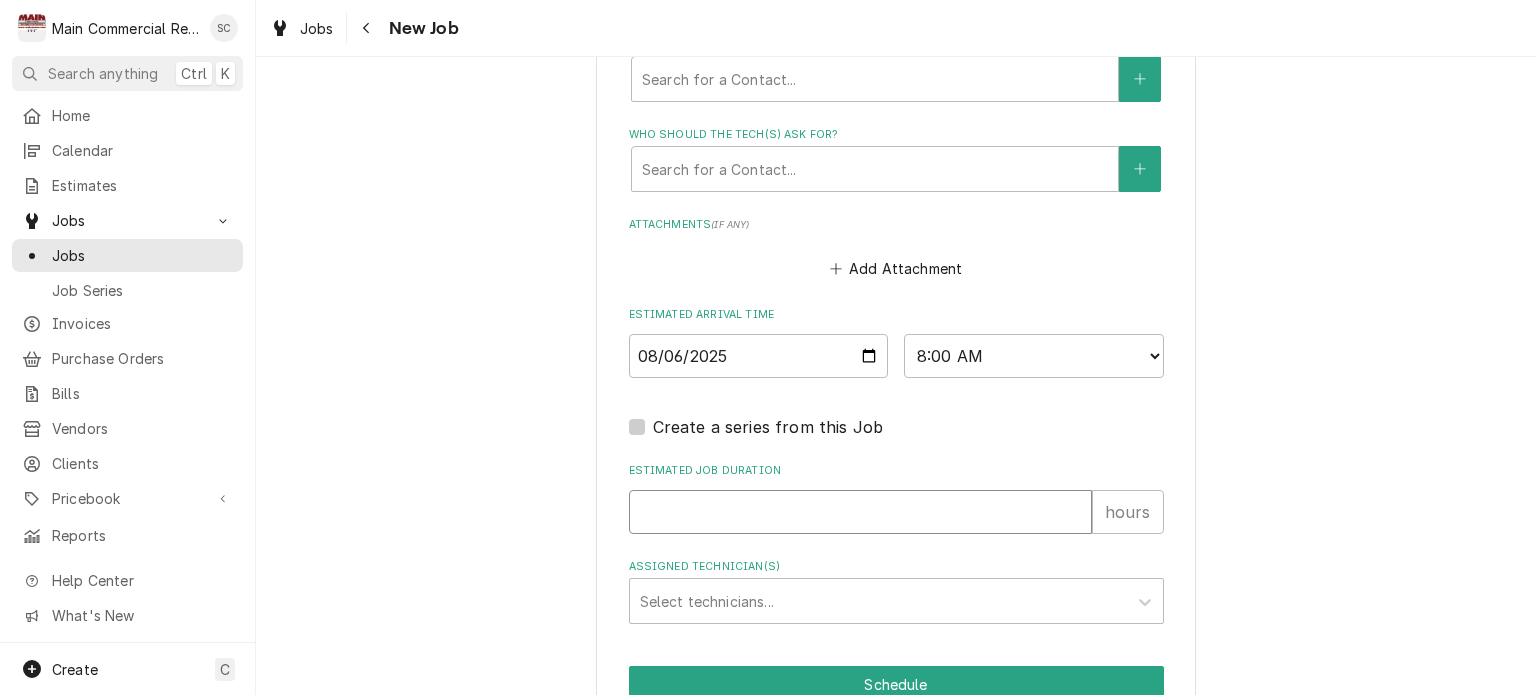 type on "x" 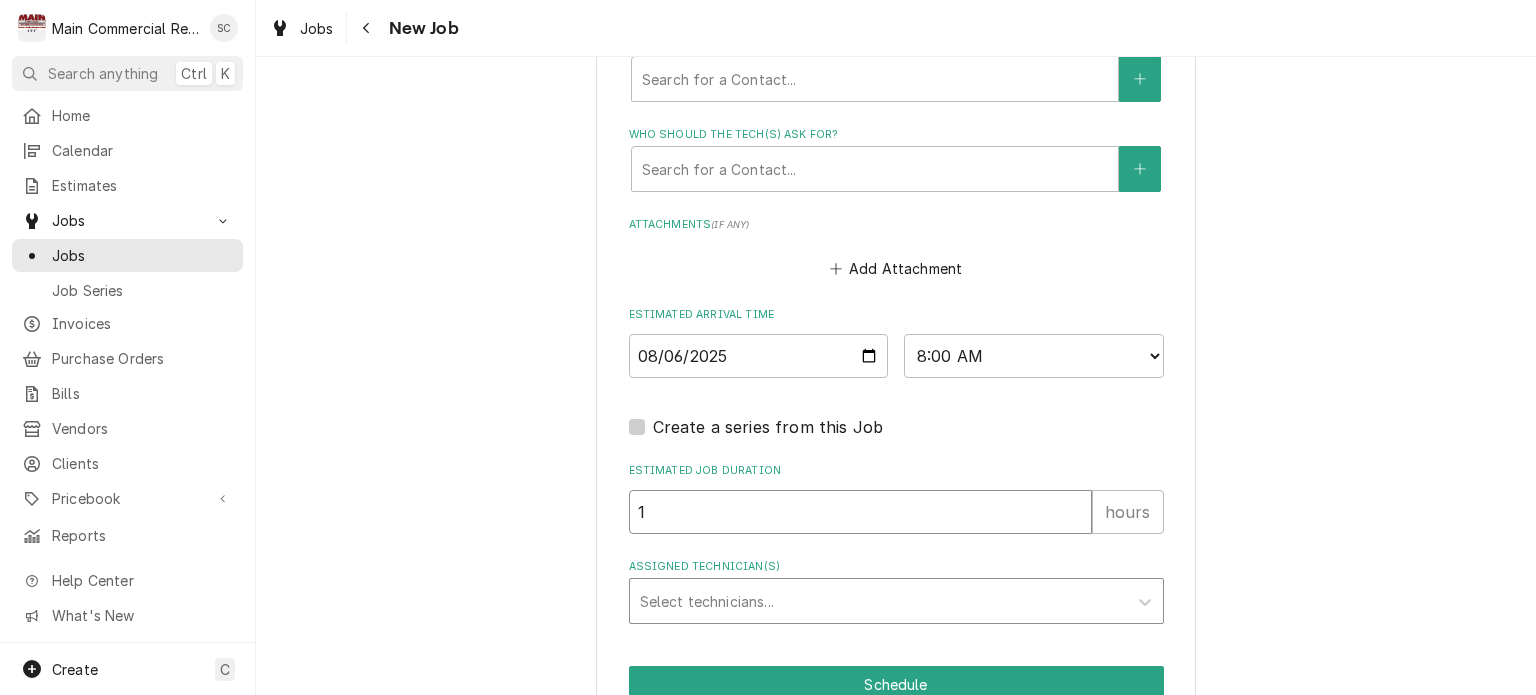 type on "x" 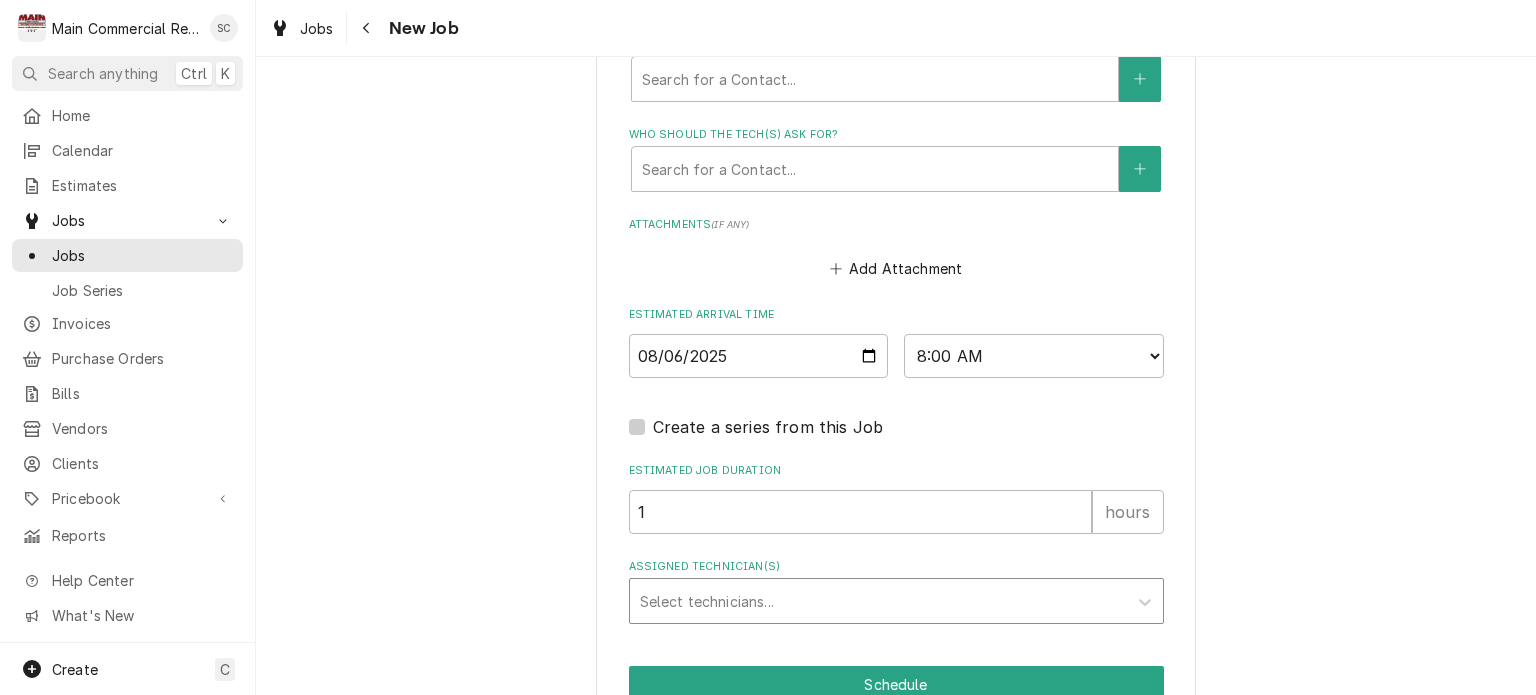click at bounding box center [878, 601] 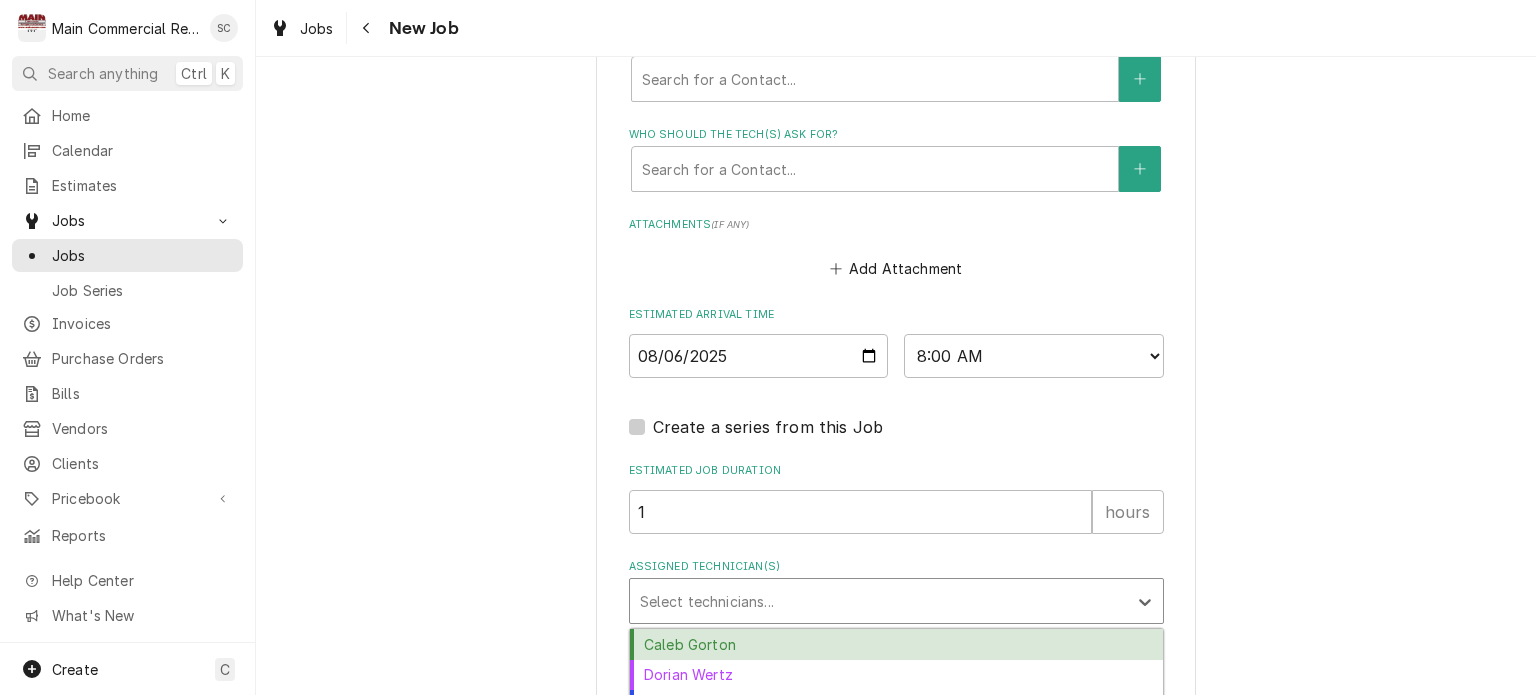 scroll, scrollTop: 1495, scrollLeft: 0, axis: vertical 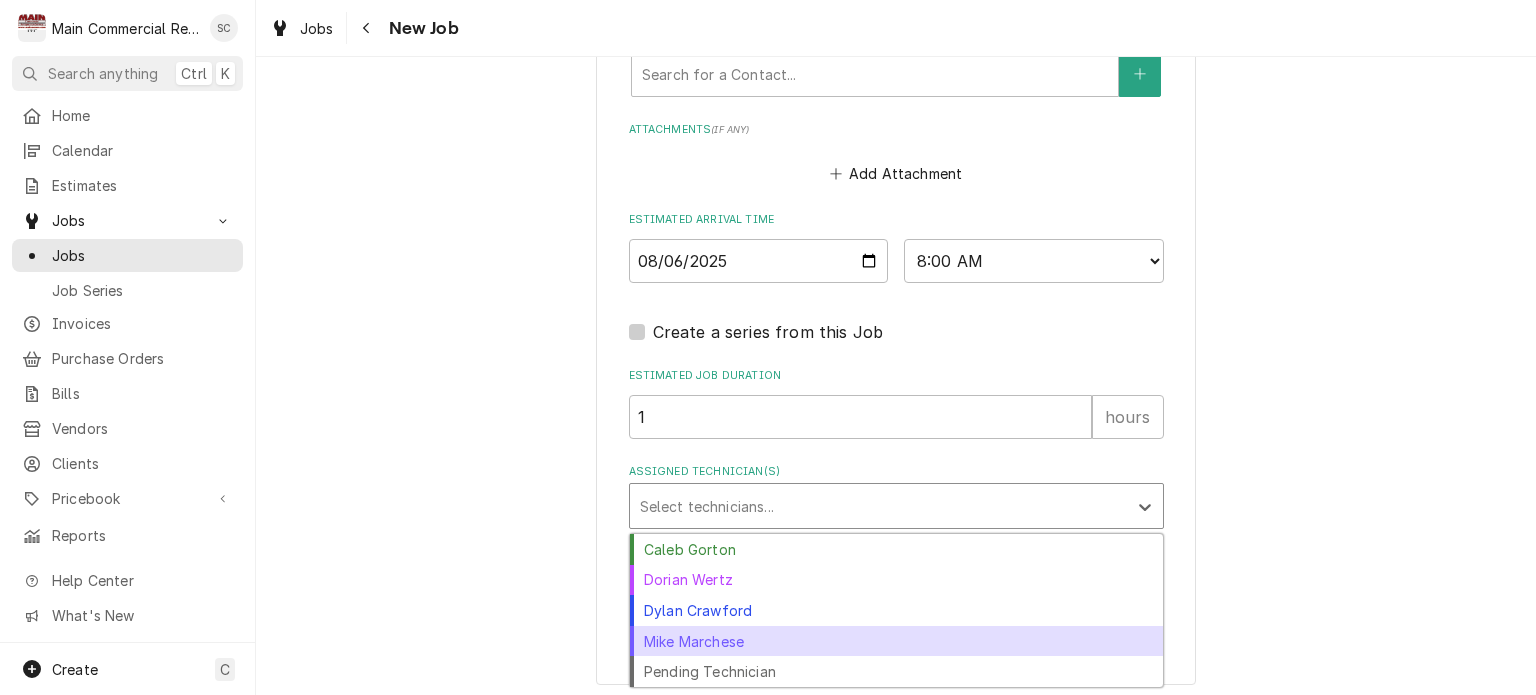 click on "Mike Marchese" at bounding box center [896, 641] 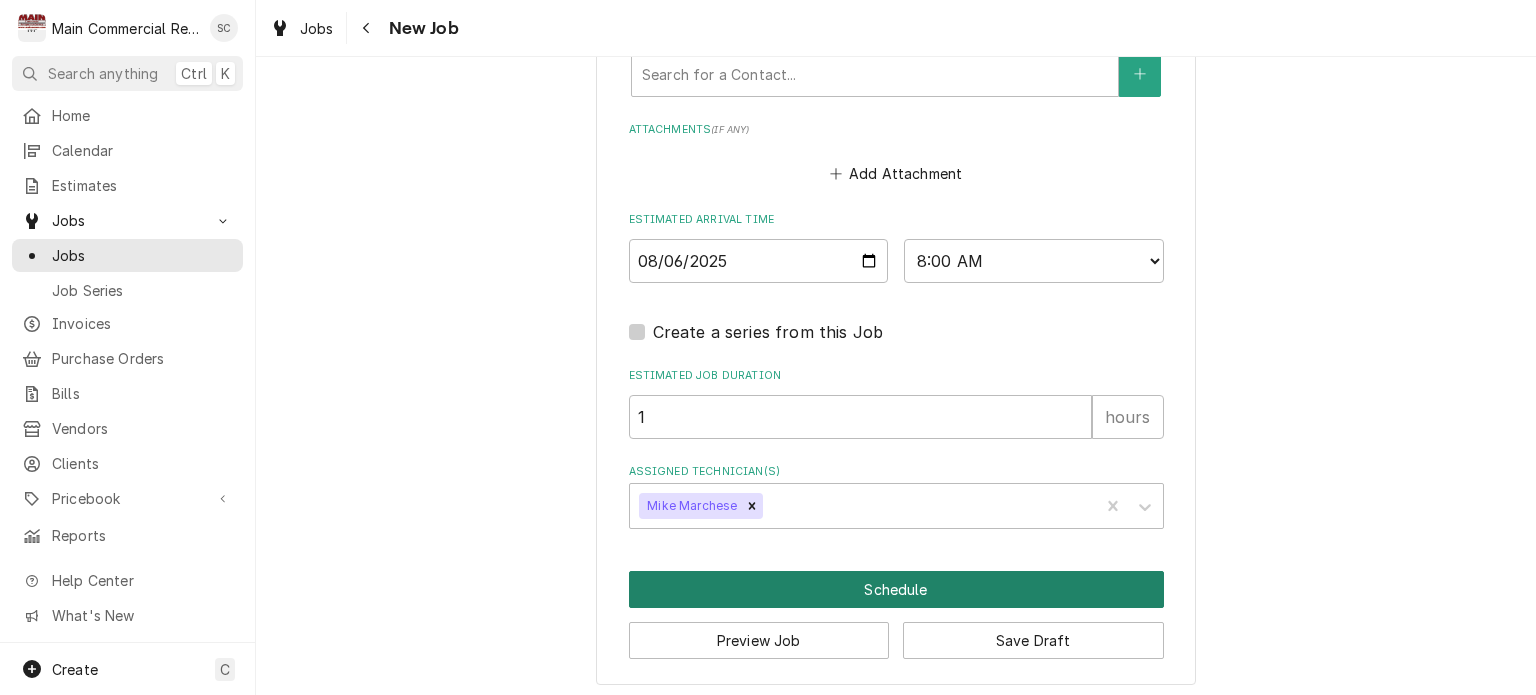 click on "Schedule" at bounding box center [896, 589] 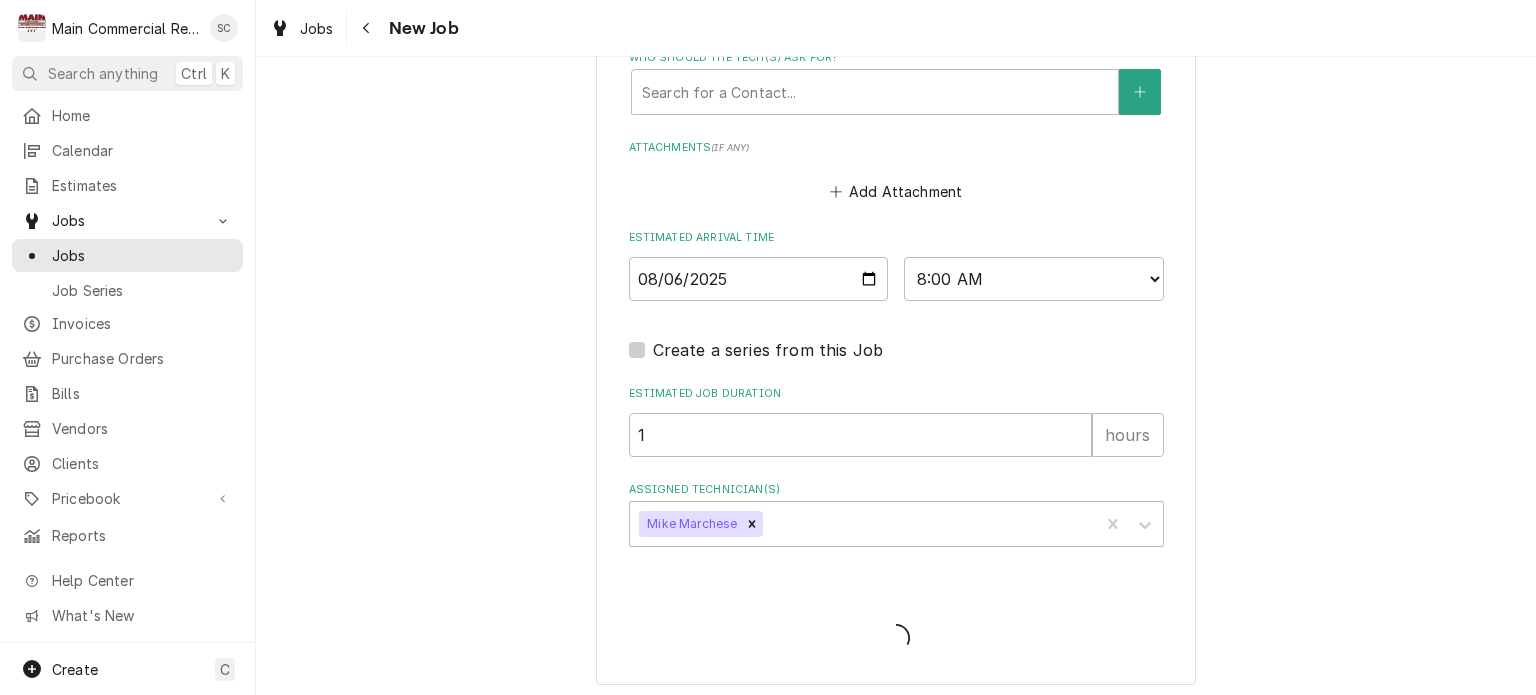 scroll, scrollTop: 650, scrollLeft: 0, axis: vertical 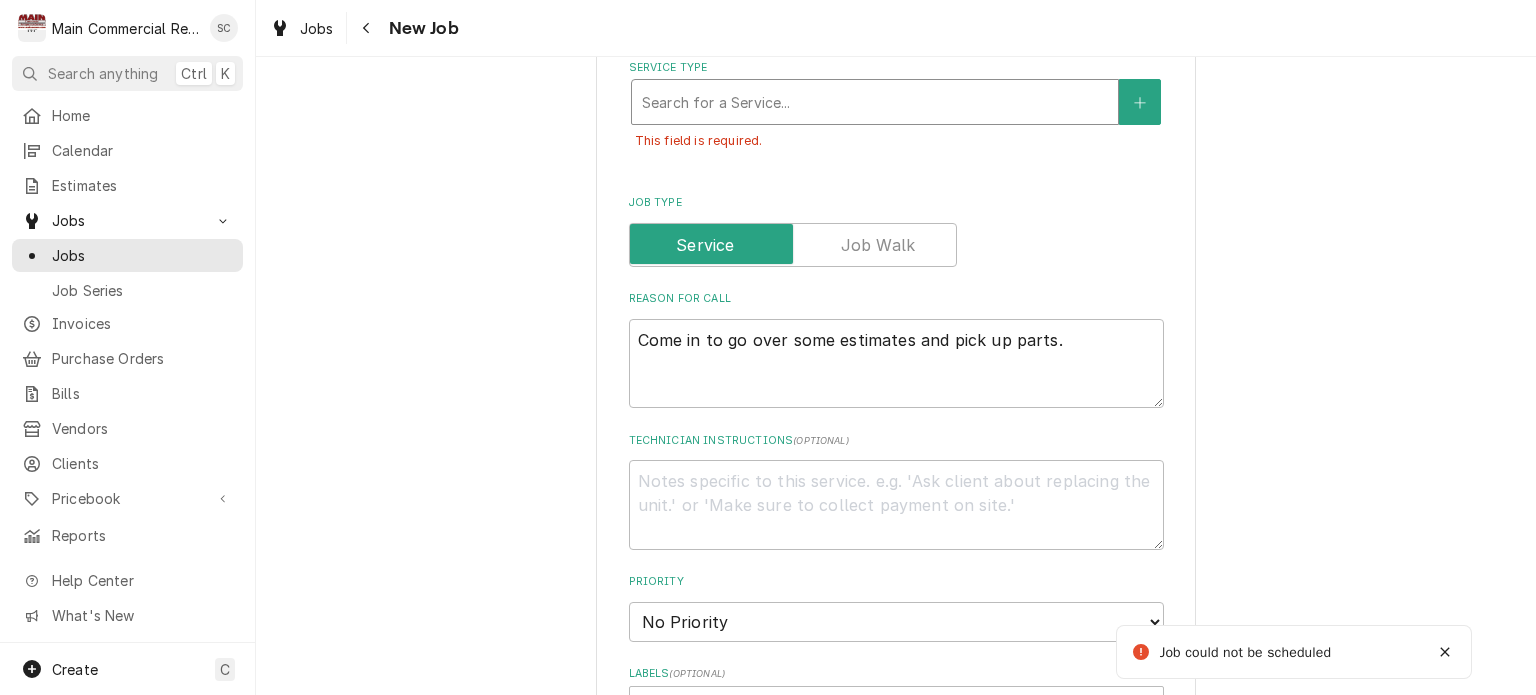click at bounding box center [875, 102] 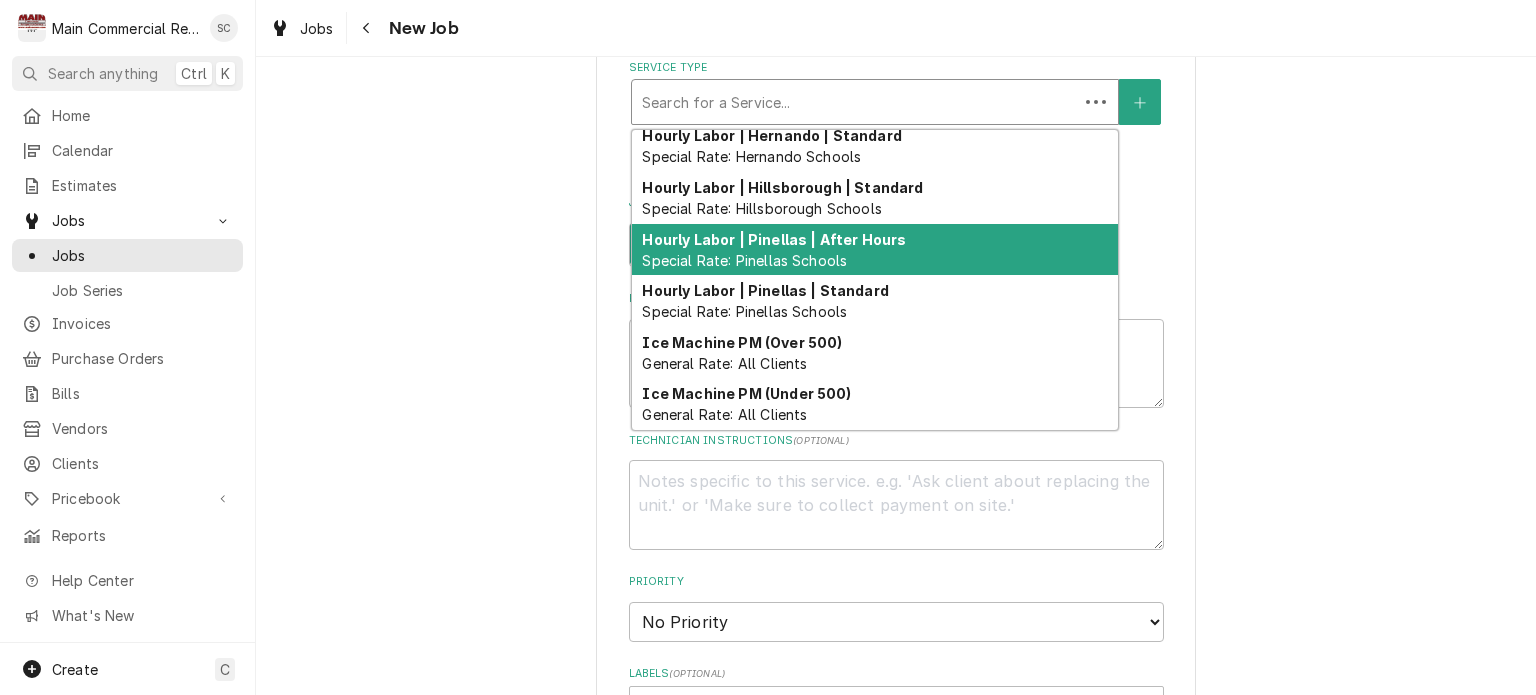 scroll, scrollTop: 416, scrollLeft: 0, axis: vertical 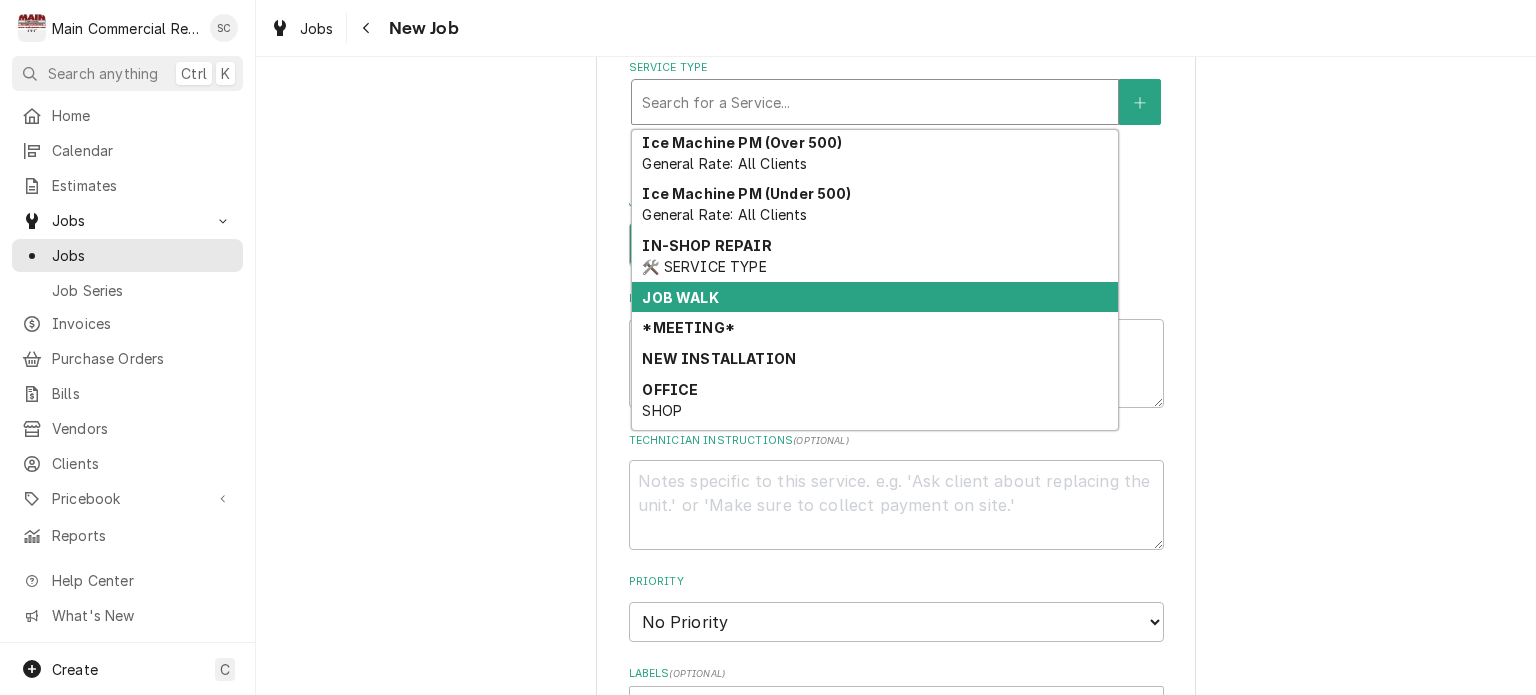 click on "JOB WALK" at bounding box center (875, 297) 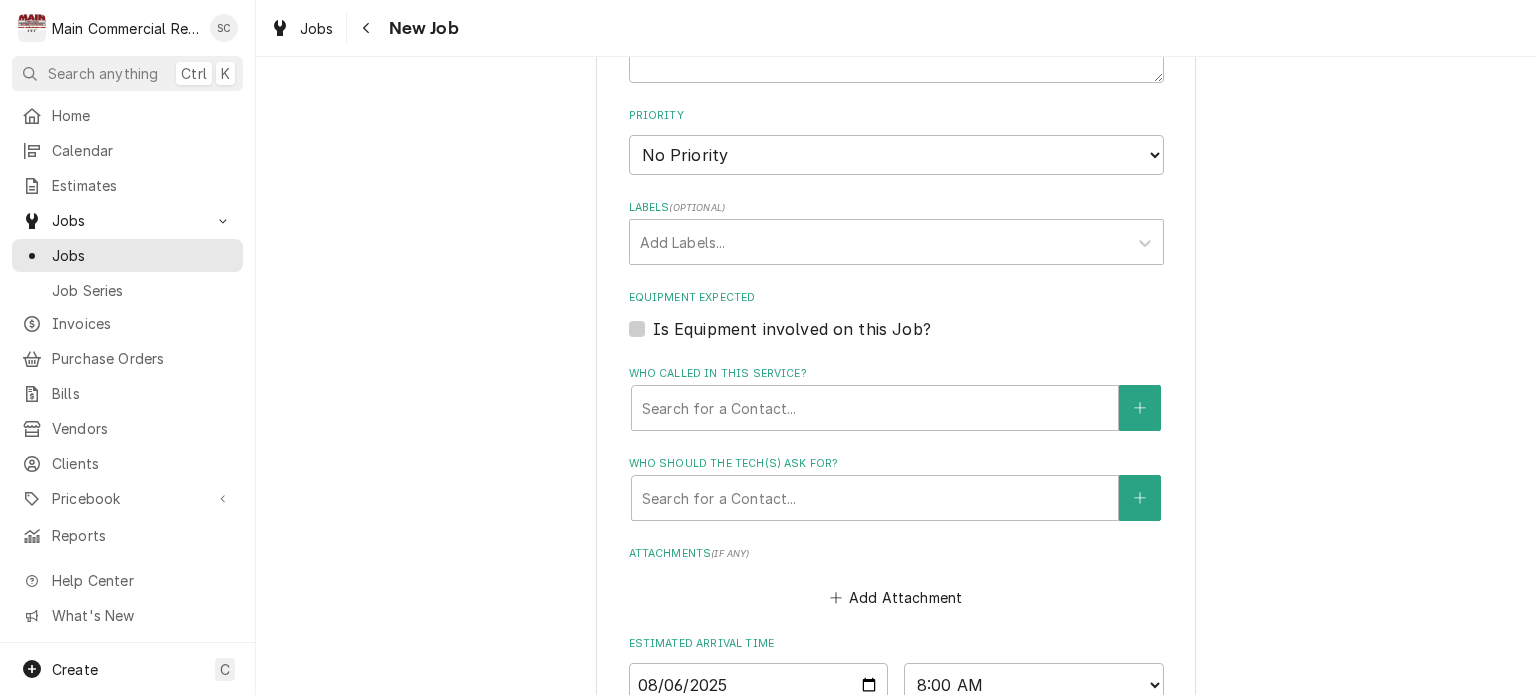 scroll, scrollTop: 1573, scrollLeft: 0, axis: vertical 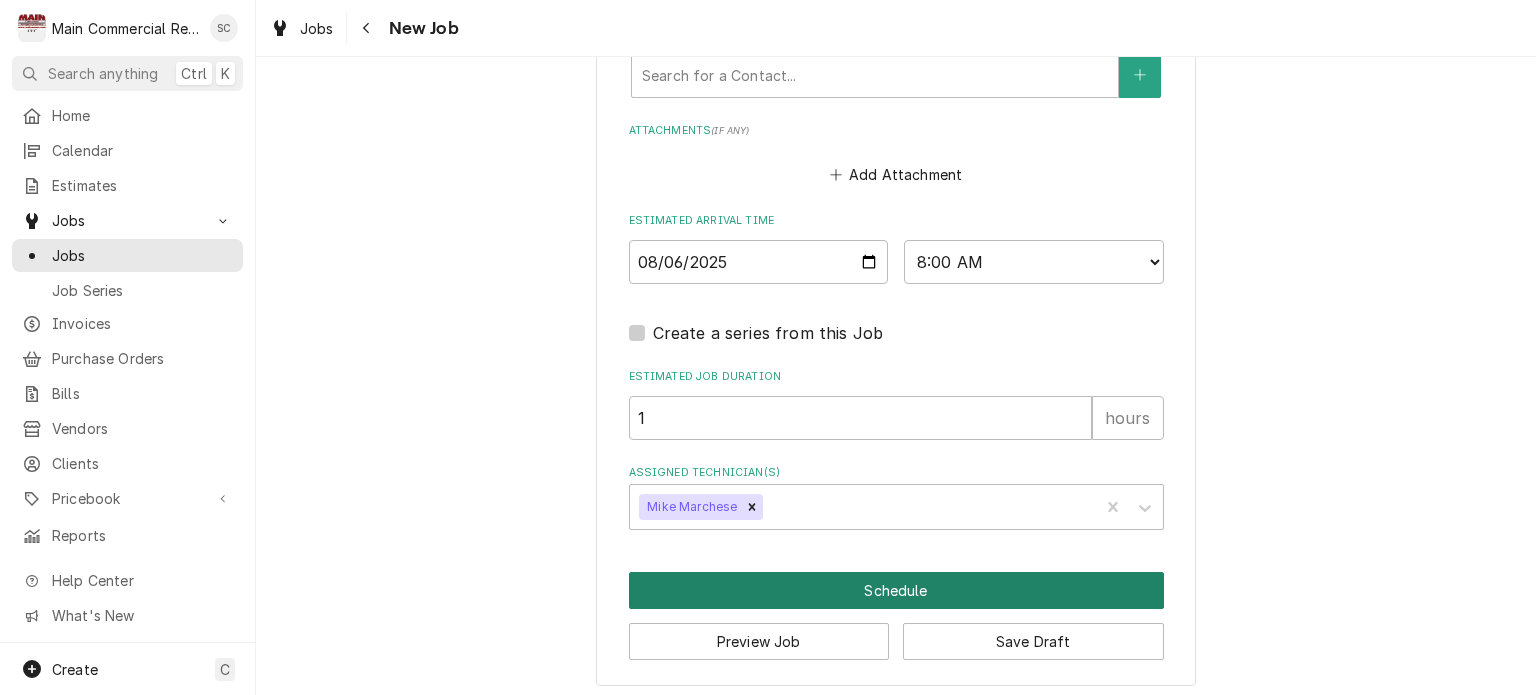 click on "Schedule" at bounding box center [896, 590] 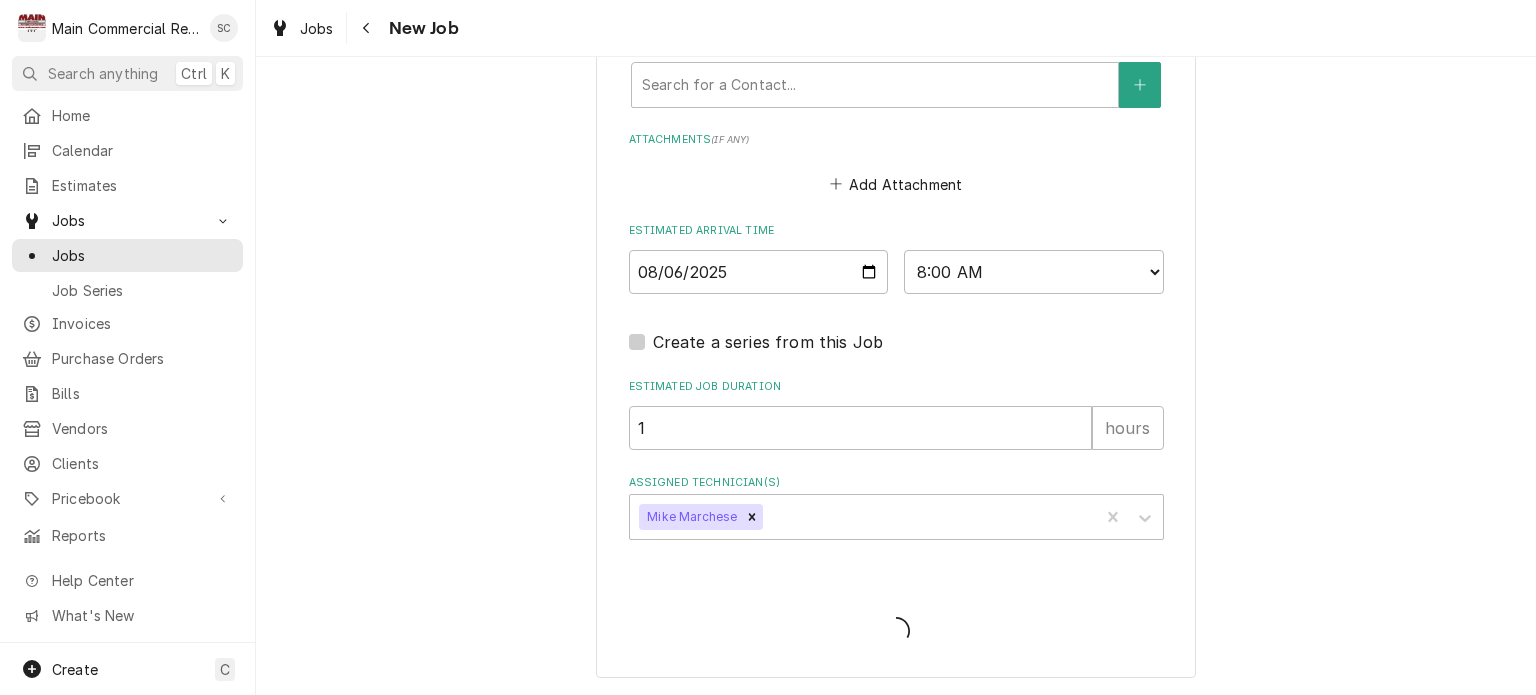 scroll, scrollTop: 1511, scrollLeft: 0, axis: vertical 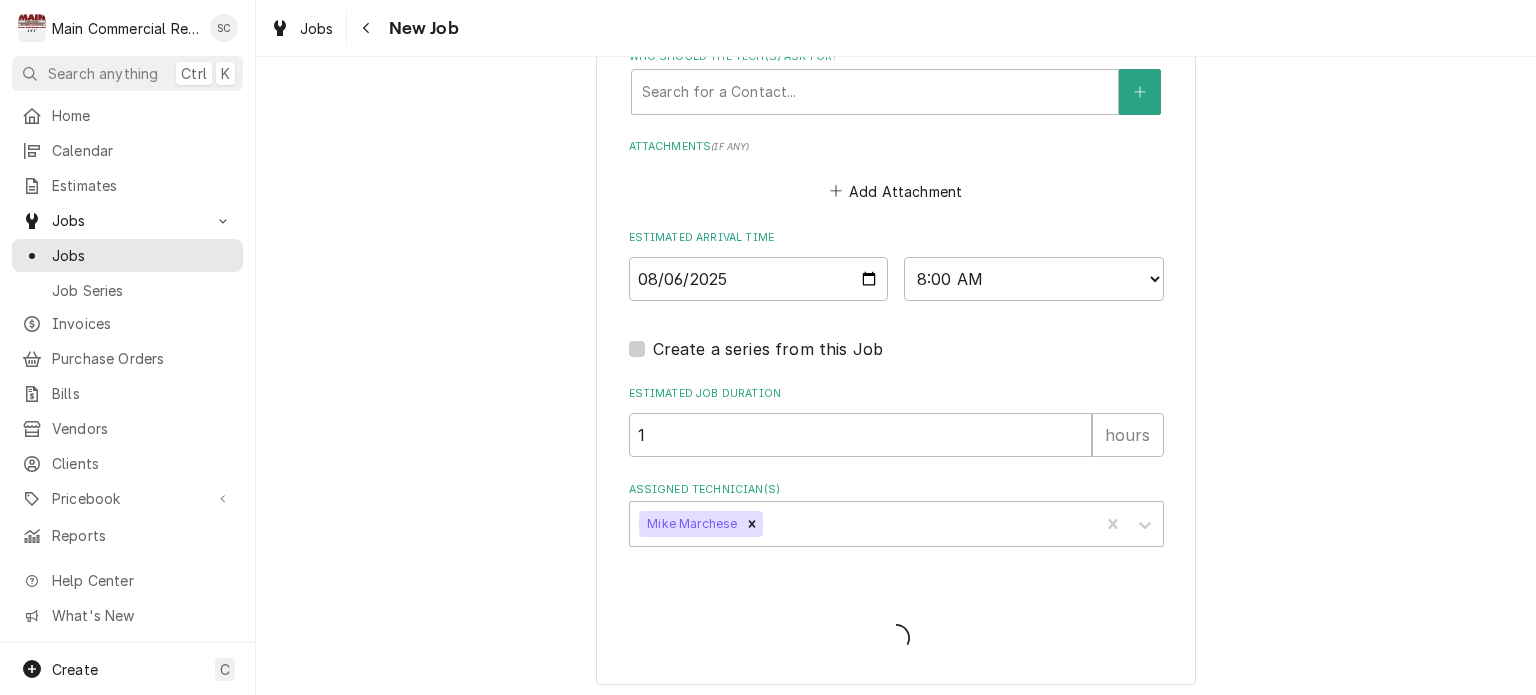 type on "x" 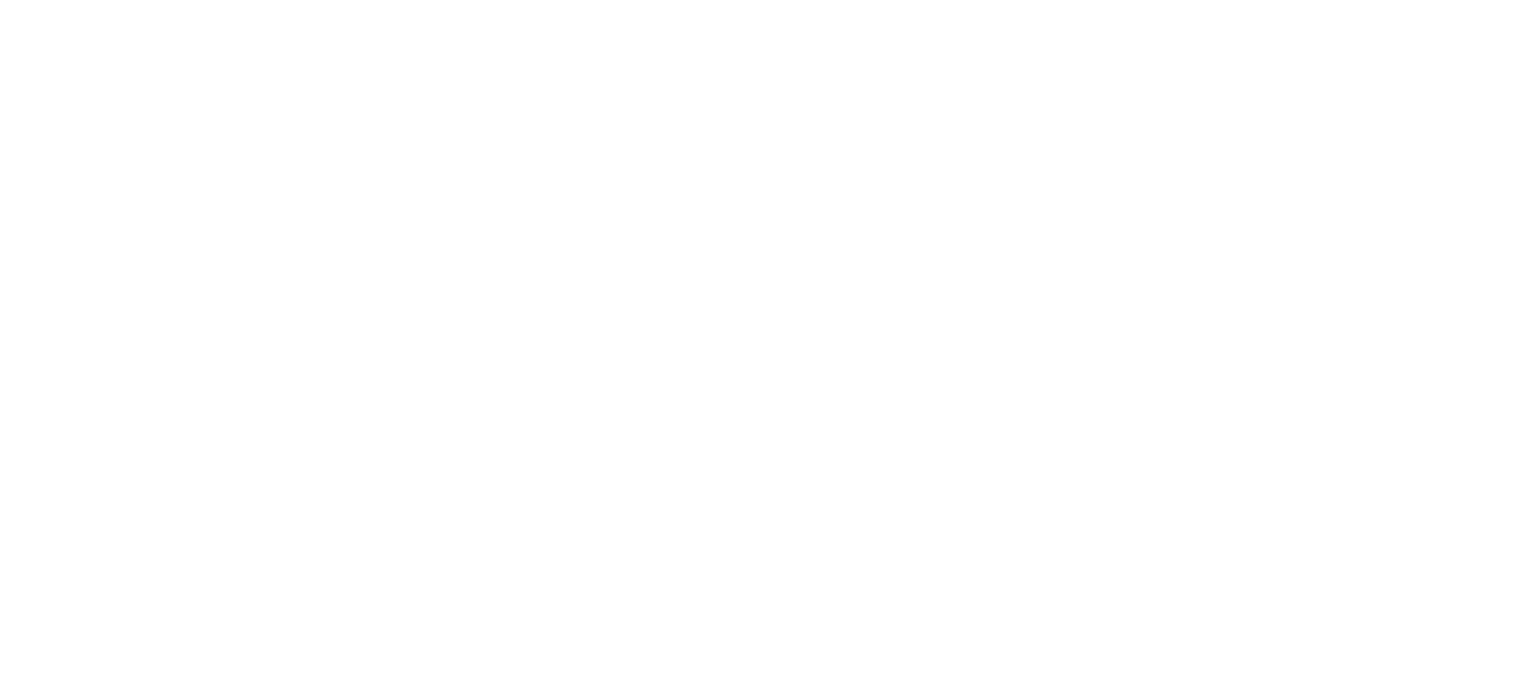 scroll, scrollTop: 0, scrollLeft: 0, axis: both 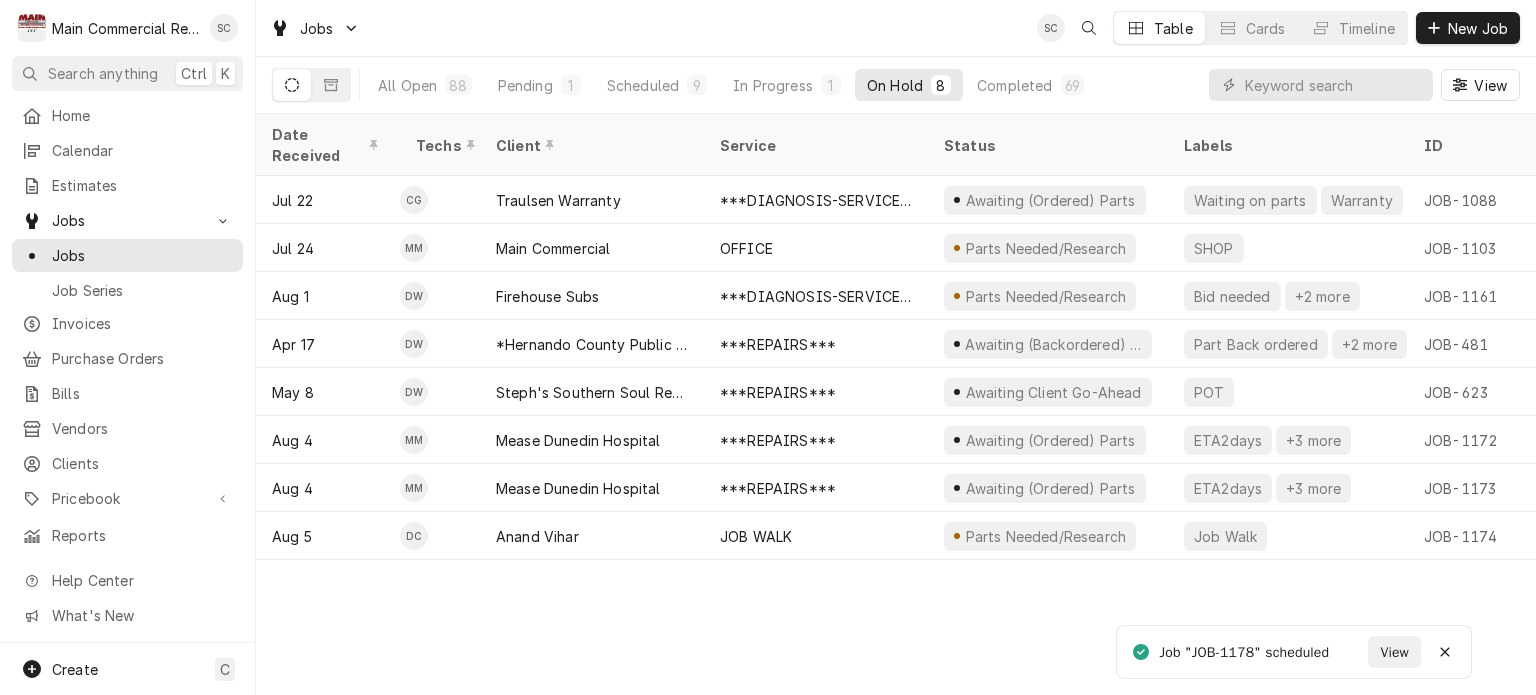 click on "Date Received Techs Client Service Status Labels ID Duration Location Name Job Type Priority Location Address Scheduled For On Hold Last Modified Jul 22   CG Traulsen Warranty ***DIAGNOSIS-SERVICE CALL*** Awaiting (Ordered) Parts Waiting on parts Warranty JOB-1088 1h Traulsen Warranty- Ruby Tuesday Service High [NUMBER] [STREET], [CITY], [STATE] Jul 23   • 8:00 AM Jul 23   Aug 4   Jul 24   MM Main Commercial OFFICE Parts Needed/Research SHOP JOB-1103 2h Main Commercial - Shop/Office Service High [NUMBER] [STREET], [CITY], [STATE] Aug 4   • 2:00 PM Aug 4   Aug 4   Aug 1   DW Firehouse Subs ***DIAGNOSIS-SERVICE CALL*** Parts Needed/Research Bid needed +2 more JOB-1161 2h — Service Urgent [NUMBER] [STREET], [CITY], [STATE] Aug 1   • 4:00 PM Aug 4   Aug 4   Apr 17   DW *[ORGANIZATION] ***REPAIRS*** Awaiting (Backordered) Parts Part Back ordered +2 more JOB-481 5h *[ORGANIZATION] Service No Priority [NUMBER] [STREET], [CITY], [STATE] Jul 10   • 8:00 AM Jul 10" at bounding box center [896, 404] 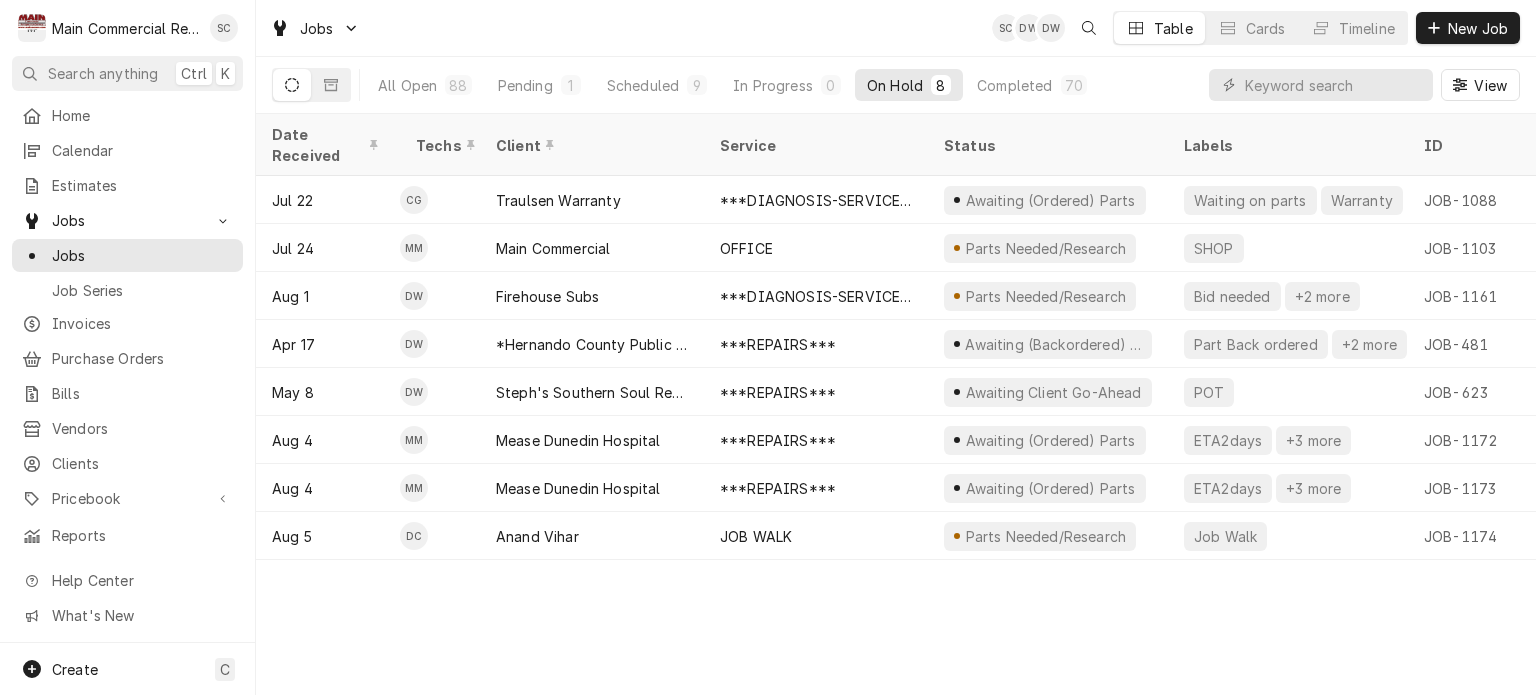 click on "Date Received Techs Client Service Status Labels ID Duration Location Name Job Type Priority Location Address Scheduled For On Hold Last Modified Jul 22   CG Traulsen Warranty ***DIAGNOSIS-SERVICE CALL*** Awaiting (Ordered) Parts Waiting on parts Warranty JOB-1088 1h Traulsen Warranty- Ruby Tuesday Service High [NUMBER] [STREET], [CITY], [STATE] Jul 23   • 8:00 AM Jul 23   Aug 4   Jul 24   MM Main Commercial OFFICE Parts Needed/Research SHOP JOB-1103 2h Main Commercial - Shop/Office Service High [NUMBER] [STREET], [CITY], [STATE] Aug 4   • 2:00 PM Aug 4   Aug 4   Aug 1   DW Firehouse Subs ***DIAGNOSIS-SERVICE CALL*** Parts Needed/Research Bid needed +2 more JOB-1161 2h — Service Urgent [NUMBER] [STREET], [CITY], [STATE] Aug 1   • 4:00 PM Aug 4   Aug 4   Apr 17   DW *[ORGANIZATION] ***REPAIRS*** Awaiting (Backordered) Parts Part Back ordered +2 more JOB-481 5h *[ORGANIZATION] Service No Priority [NUMBER] [STREET], [CITY], [STATE] Jul 10   • 8:00 AM Jul 10" at bounding box center [896, 404] 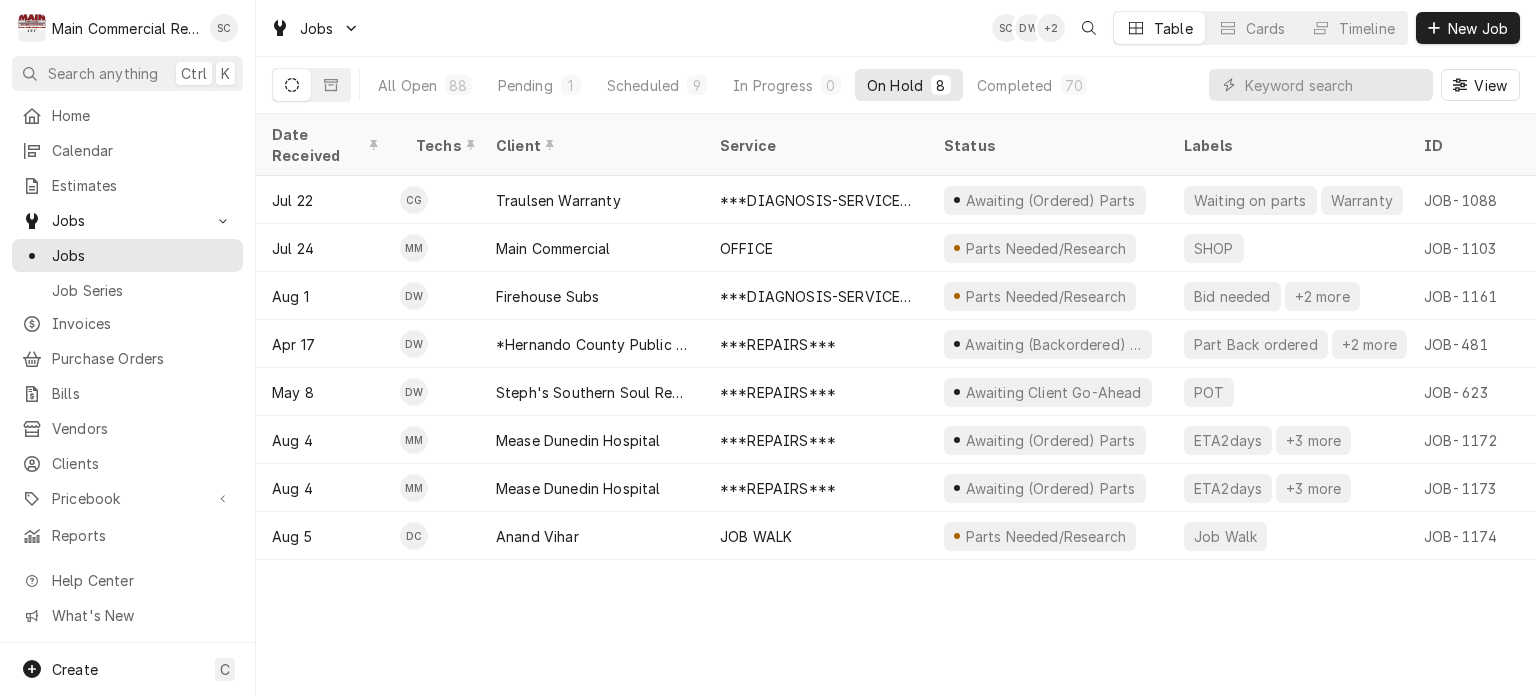 click on "Date Received Techs Client Service Status Labels ID Duration Location Name Job Type Priority Location Address Scheduled For On Hold Last Modified Jul 22   CG Traulsen Warranty ***DIAGNOSIS-SERVICE CALL*** Awaiting (Ordered) Parts Waiting on parts Warranty JOB-1088 1h Traulsen Warranty- Ruby Tuesday Service High [NUMBER] [STREET], [CITY], [STATE] Jul 23   • 8:00 AM Jul 23   Aug 4   Jul 24   MM Main Commercial OFFICE Parts Needed/Research SHOP JOB-1103 2h Main Commercial - Shop/Office Service High [NUMBER] [STREET], [CITY], [STATE] Aug 4   • 2:00 PM Aug 4   Aug 4   Aug 1   DW Firehouse Subs ***DIAGNOSIS-SERVICE CALL*** Parts Needed/Research Bid needed +2 more JOB-1161 2h — Service Urgent [NUMBER] [STREET], [CITY], [STATE] Aug 1   • 4:00 PM Aug 4   Aug 4   Apr 17   DW *[ORGANIZATION] ***REPAIRS*** Awaiting (Backordered) Parts Part Back ordered +2 more JOB-481 5h *[ORGANIZATION] Service No Priority [NUMBER] [STREET], [CITY], [STATE] Jul 10   • 8:00 AM Jul 10" at bounding box center (896, 404) 